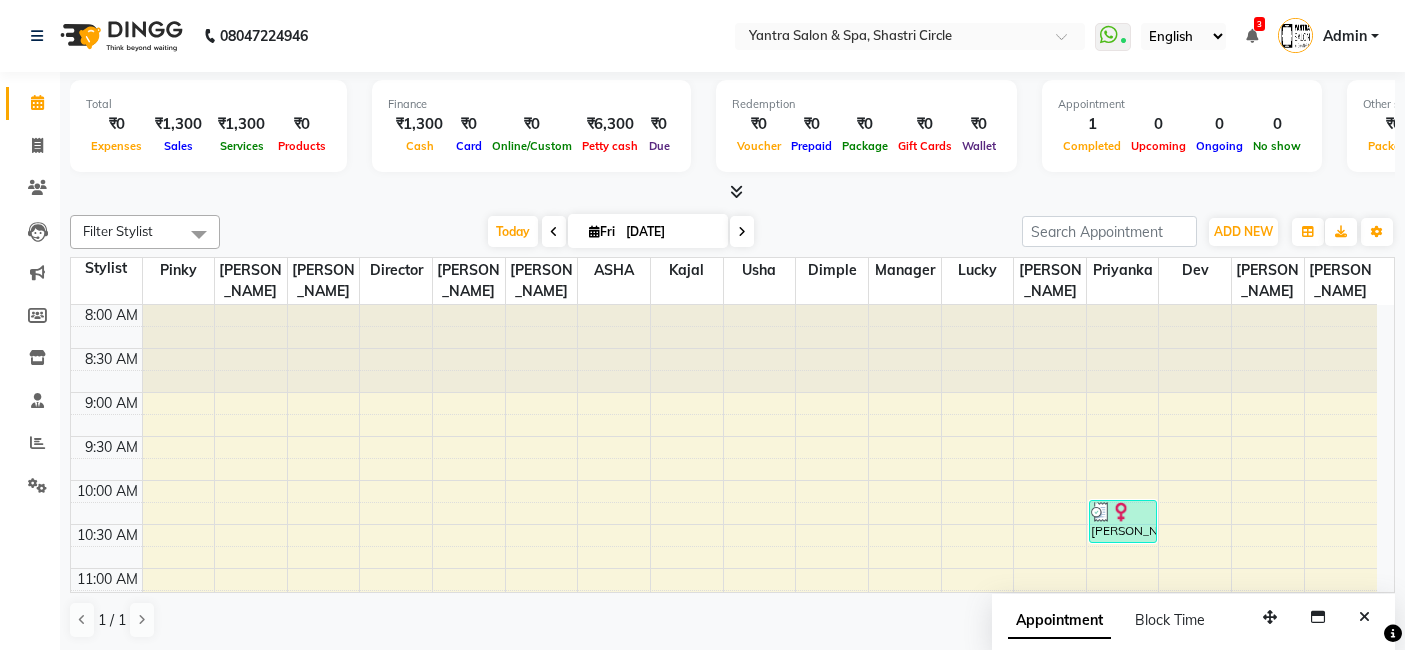 scroll, scrollTop: 0, scrollLeft: 0, axis: both 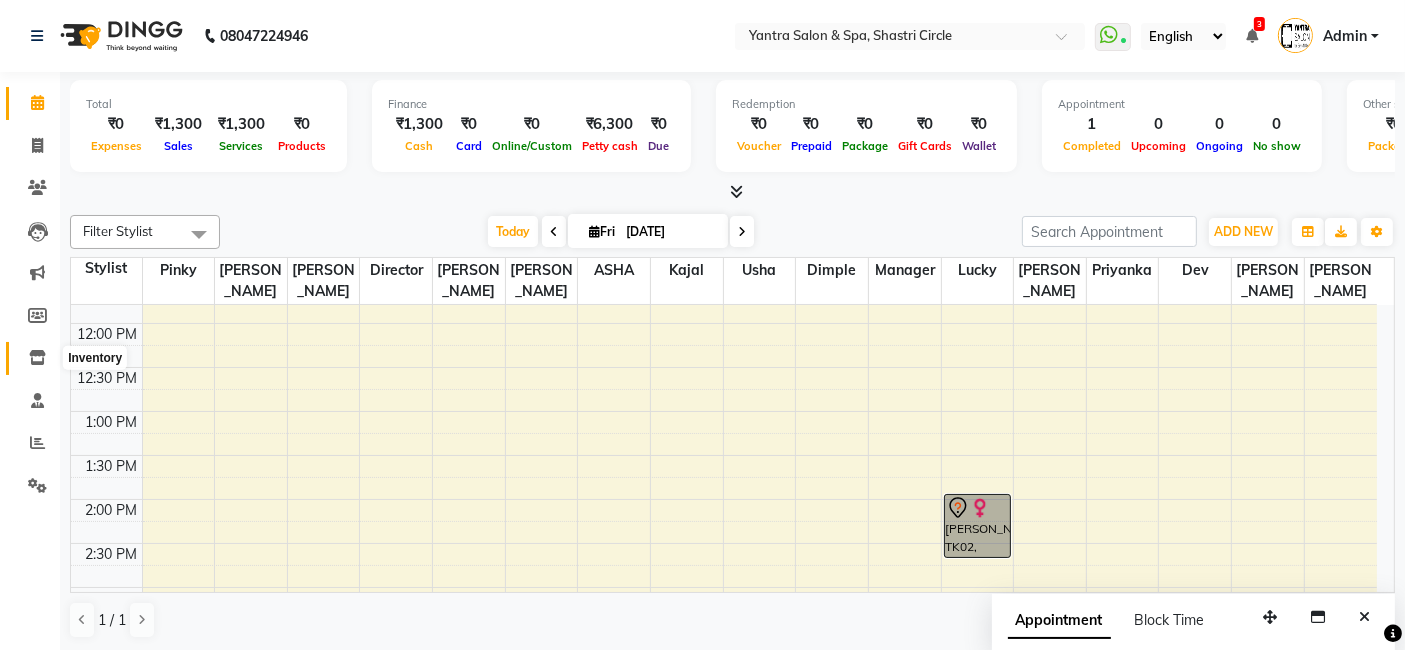click 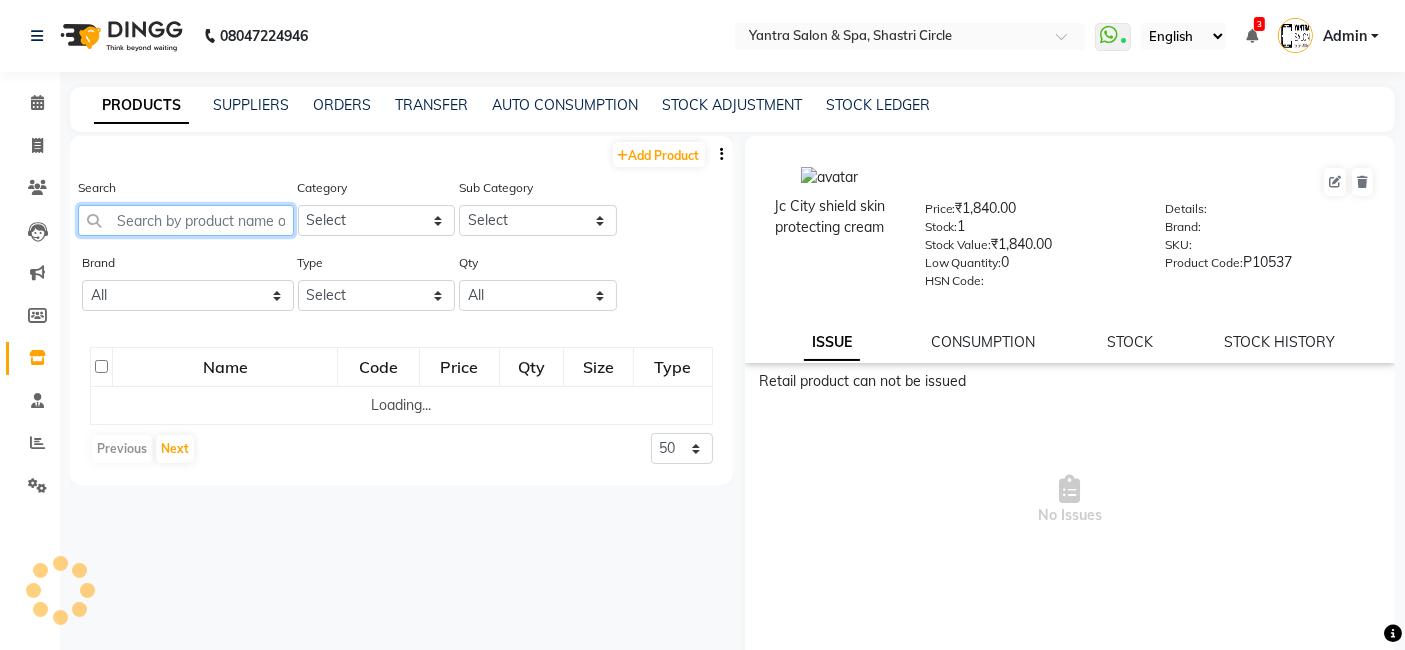 click 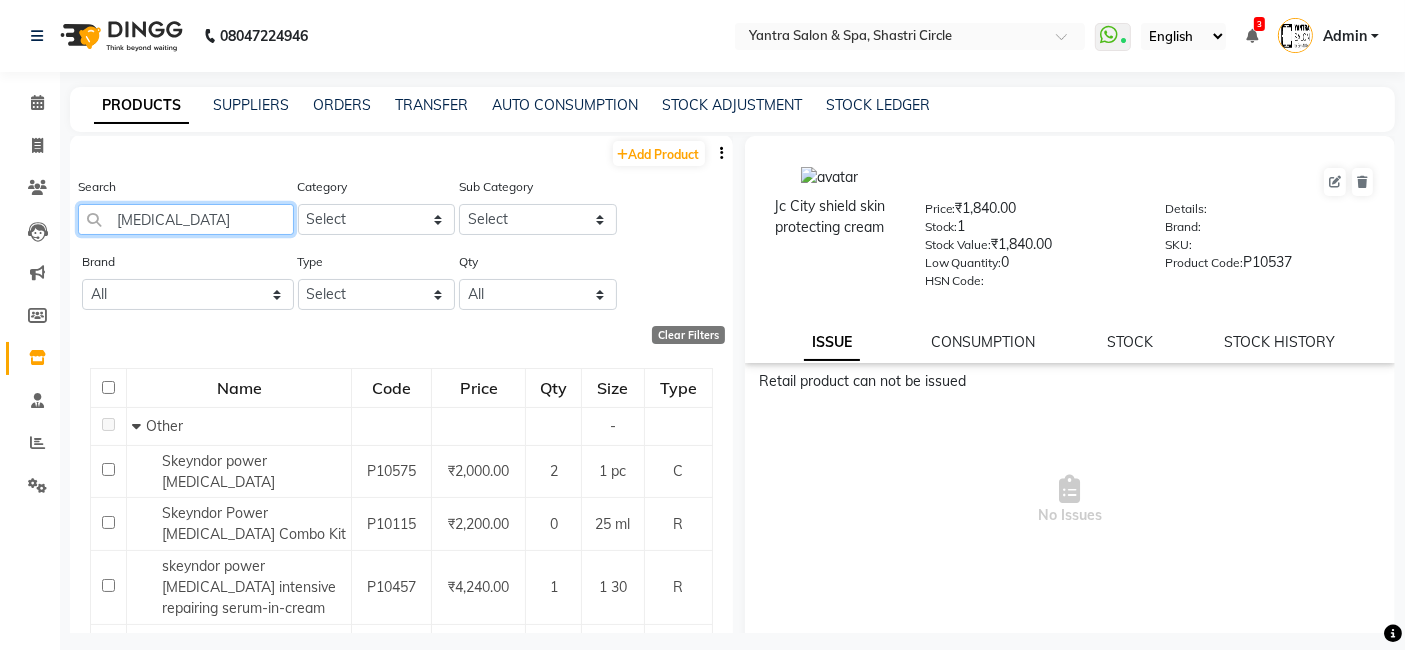 scroll, scrollTop: 0, scrollLeft: 0, axis: both 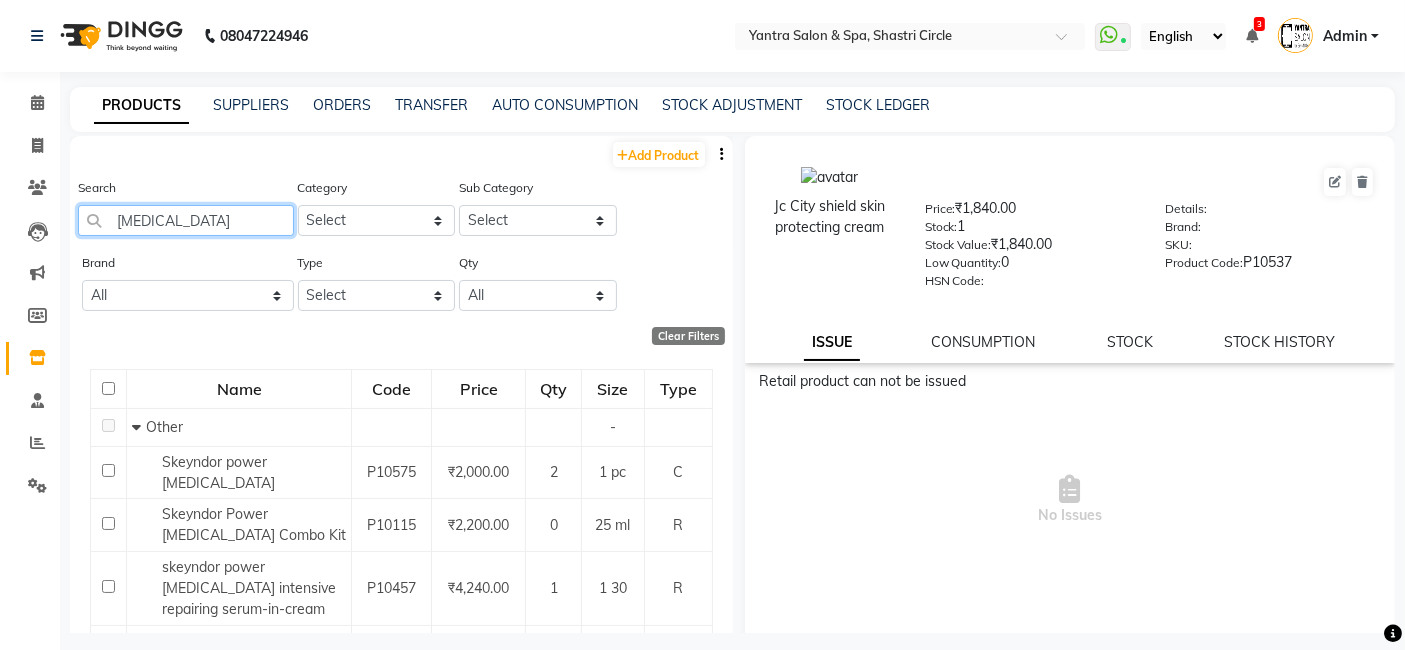 click on "[MEDICAL_DATA]" 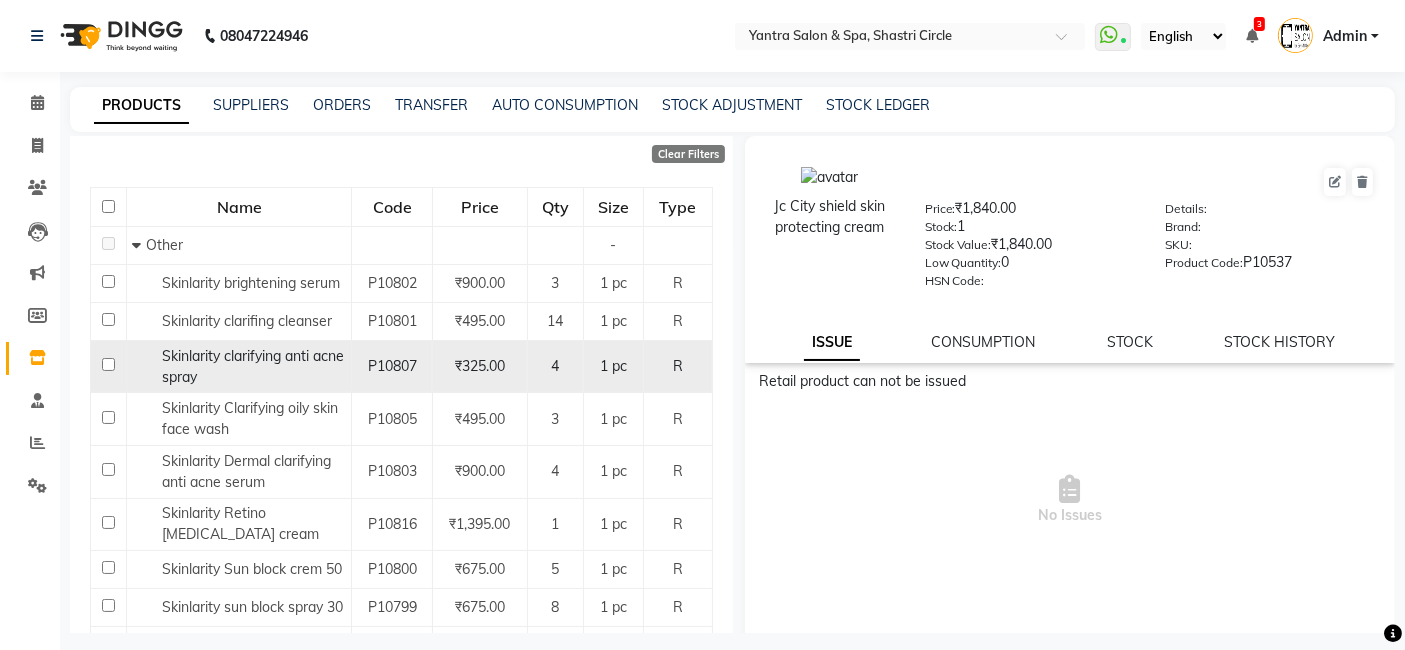 scroll, scrollTop: 308, scrollLeft: 0, axis: vertical 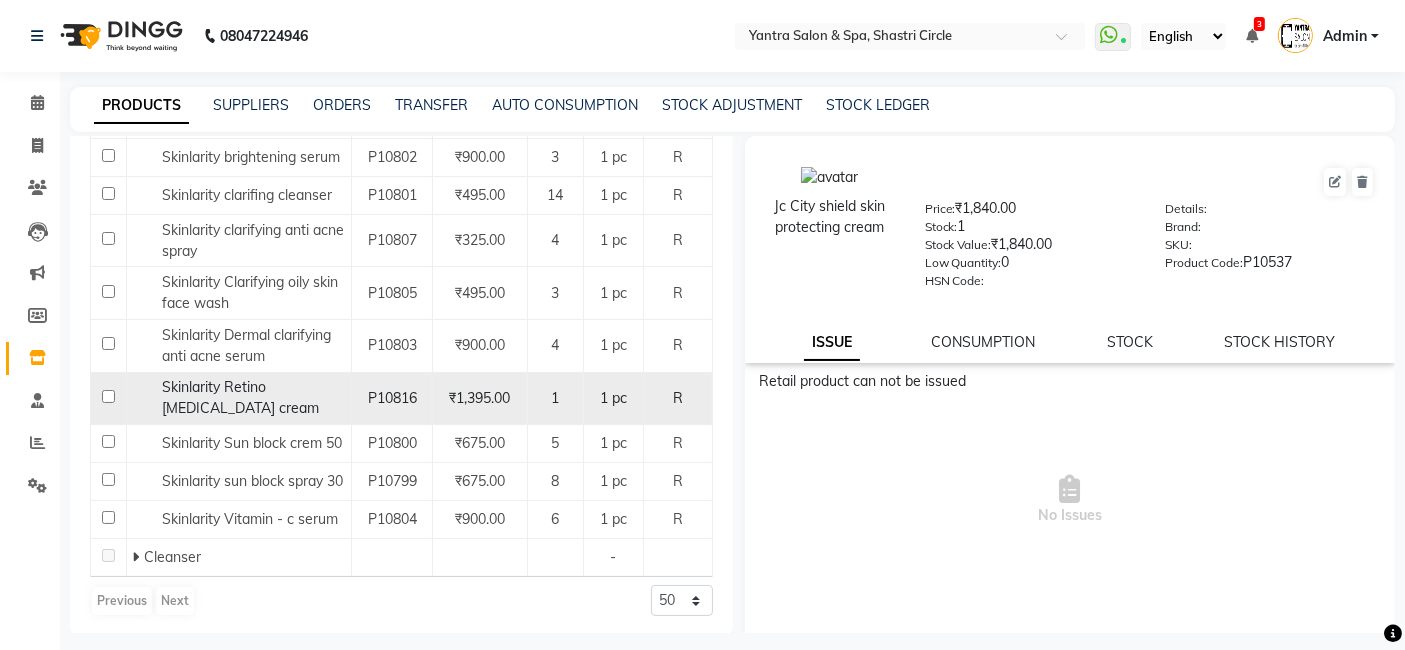 type on "skinla" 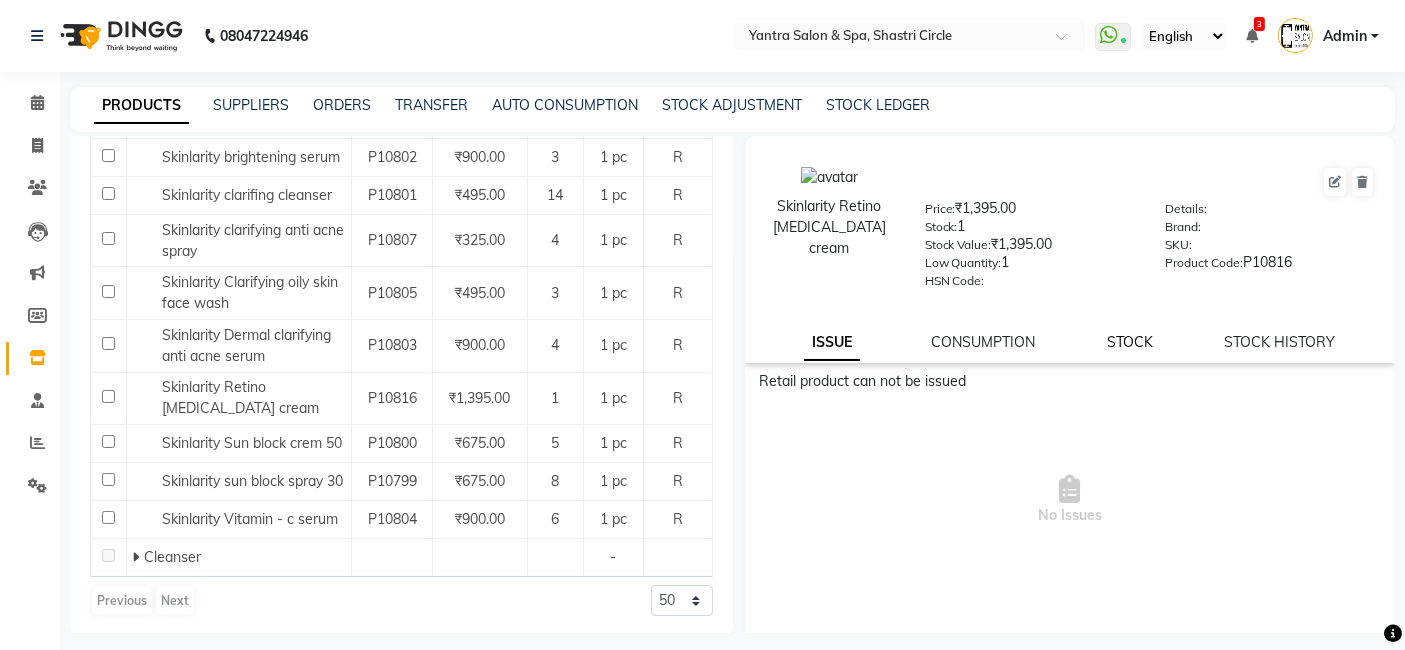 click on "STOCK" 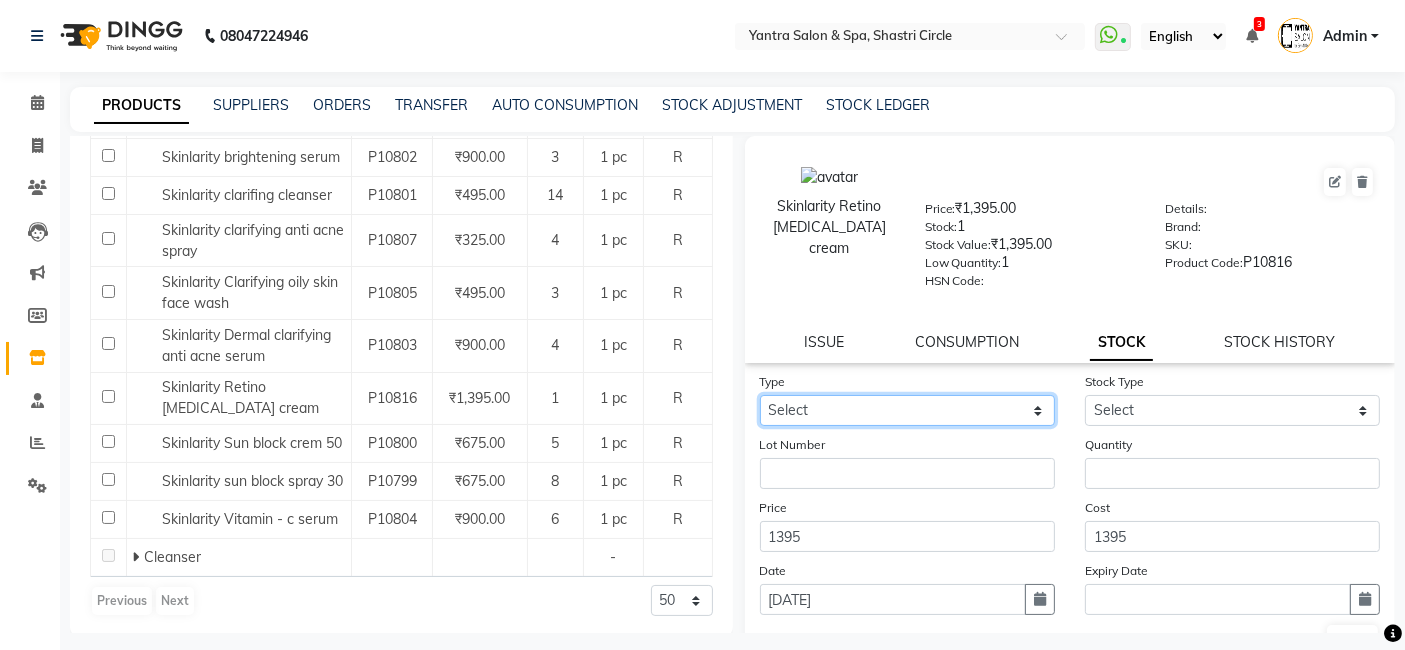 drag, startPoint x: 962, startPoint y: 403, endPoint x: 939, endPoint y: 424, distance: 31.144823 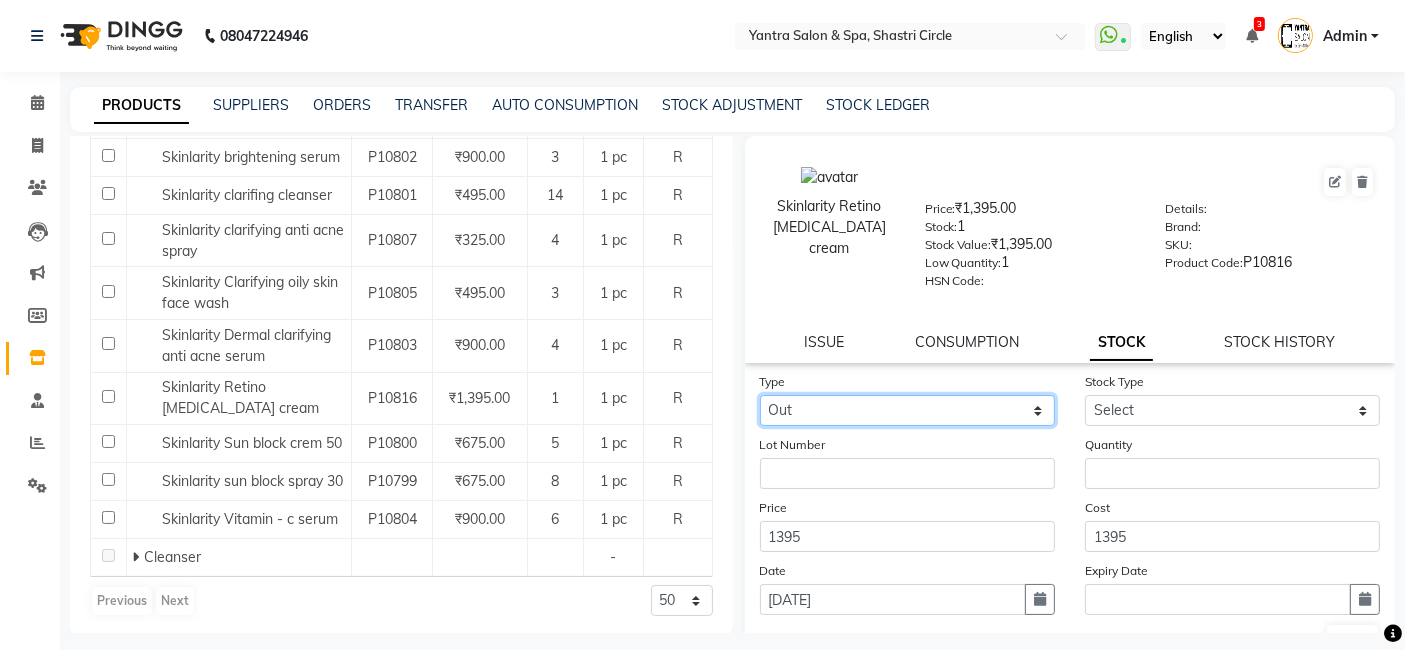 click on "Select In Out" 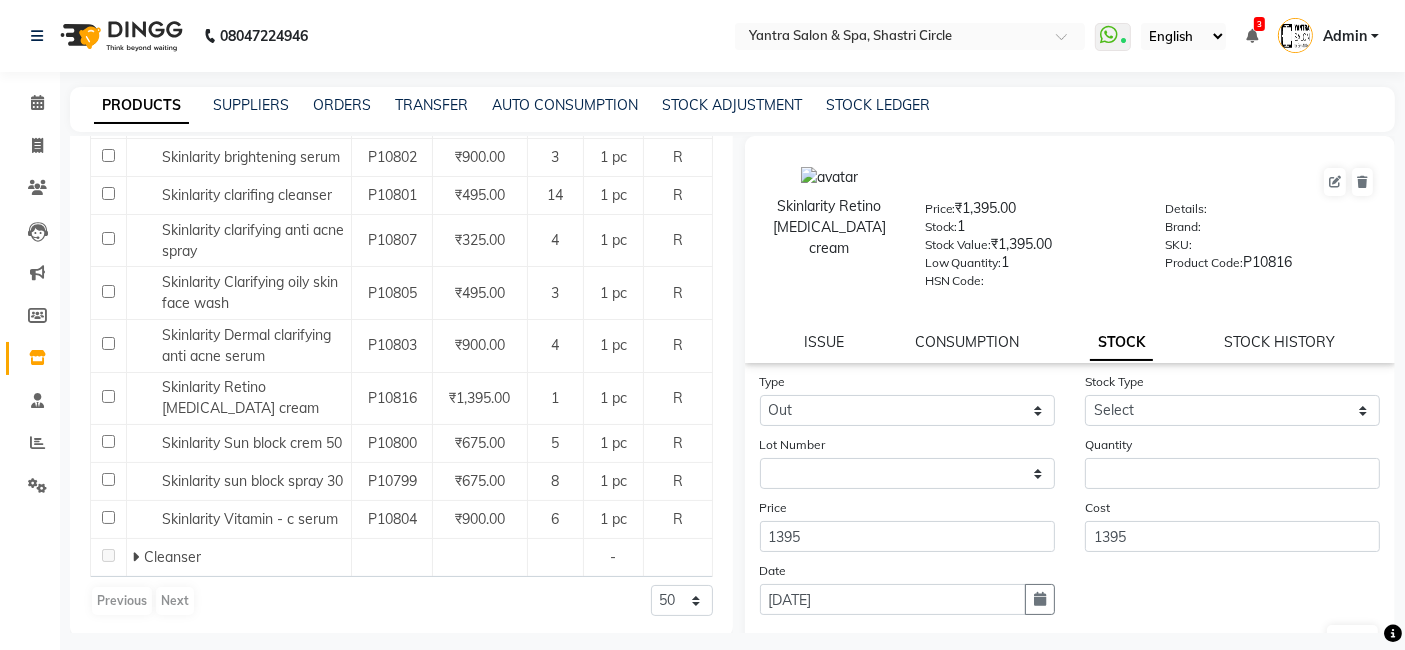 click on "Type Select In Out Stock Type Select Internal Use Damaged Expired Adjustment Return Other Lot Number None Quantity Price 1395 Cost 1395 Date [DATE]  Submit" 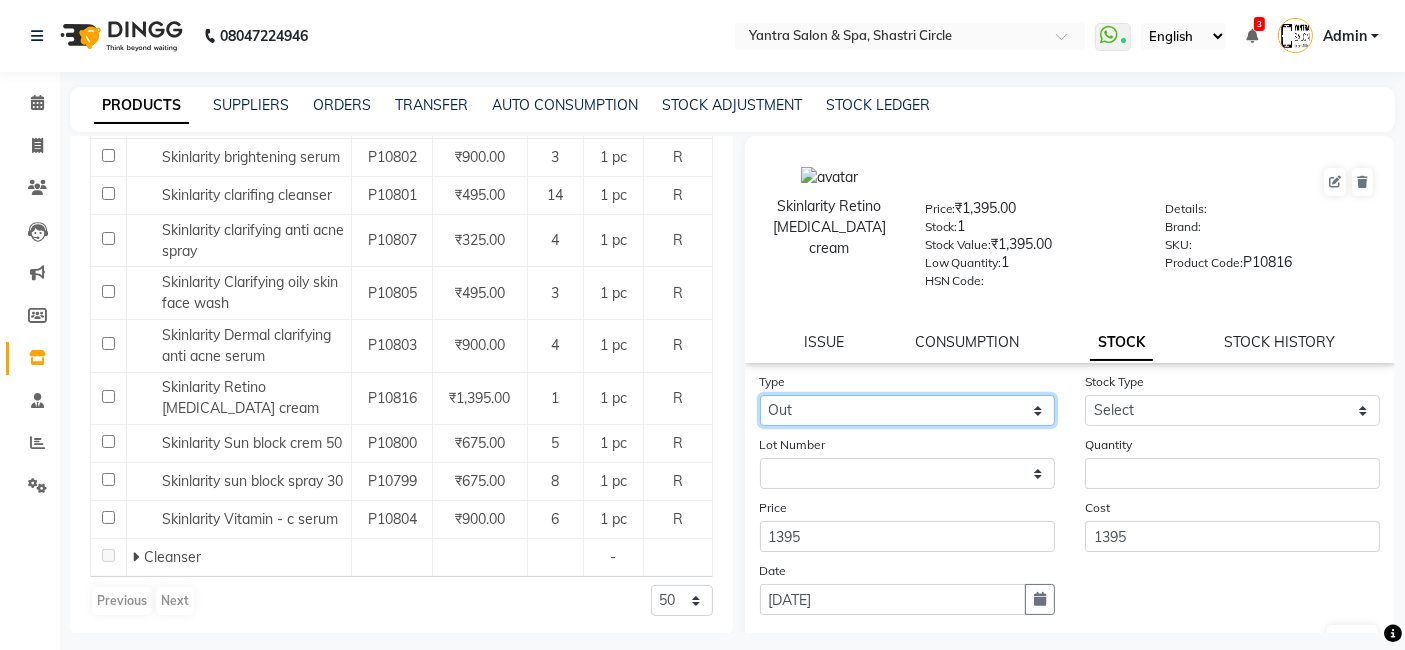 click on "Select In Out" 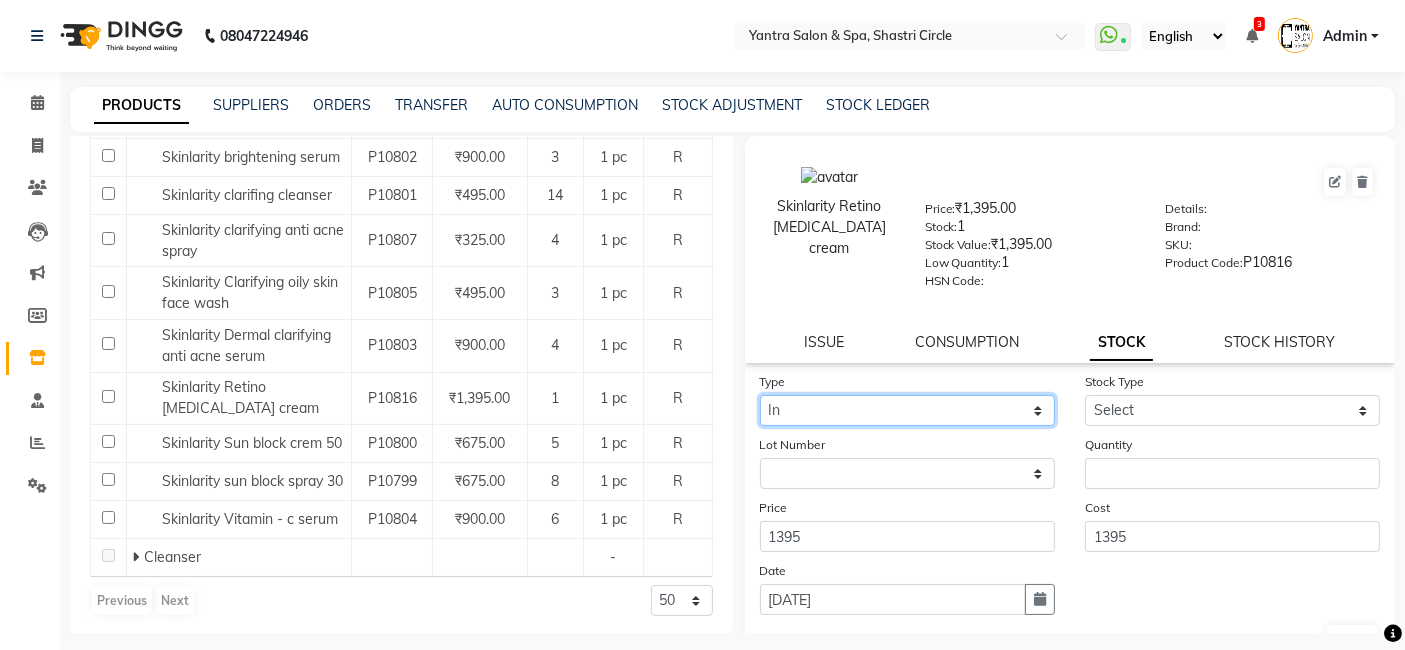 click on "Select In Out" 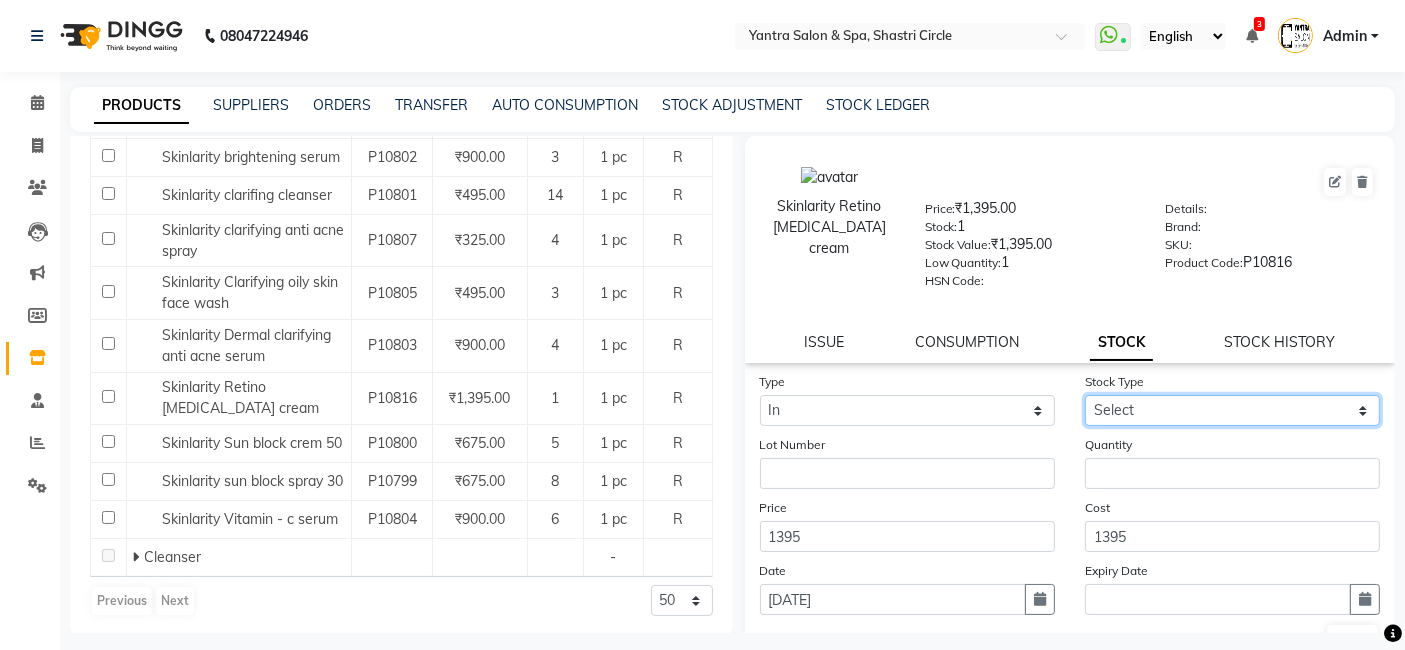 drag, startPoint x: 1128, startPoint y: 406, endPoint x: 1128, endPoint y: 424, distance: 18 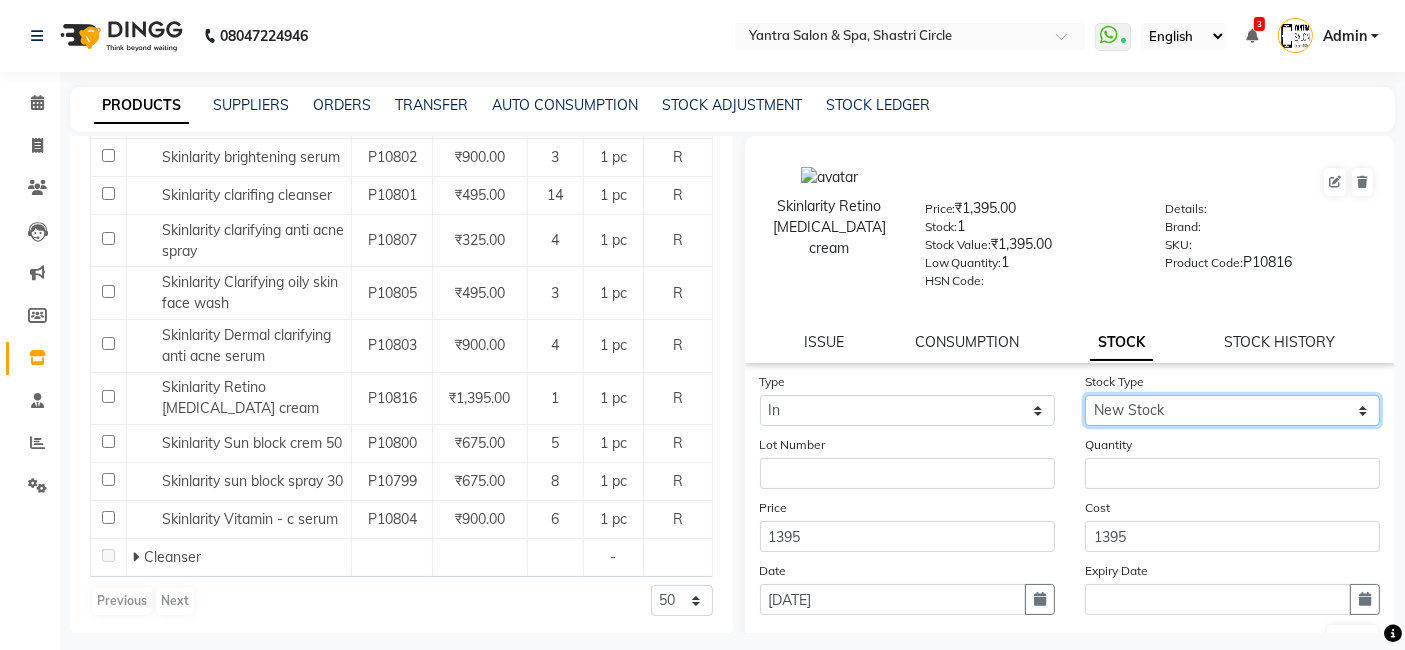 click on "Select New Stock Adjustment Return Other" 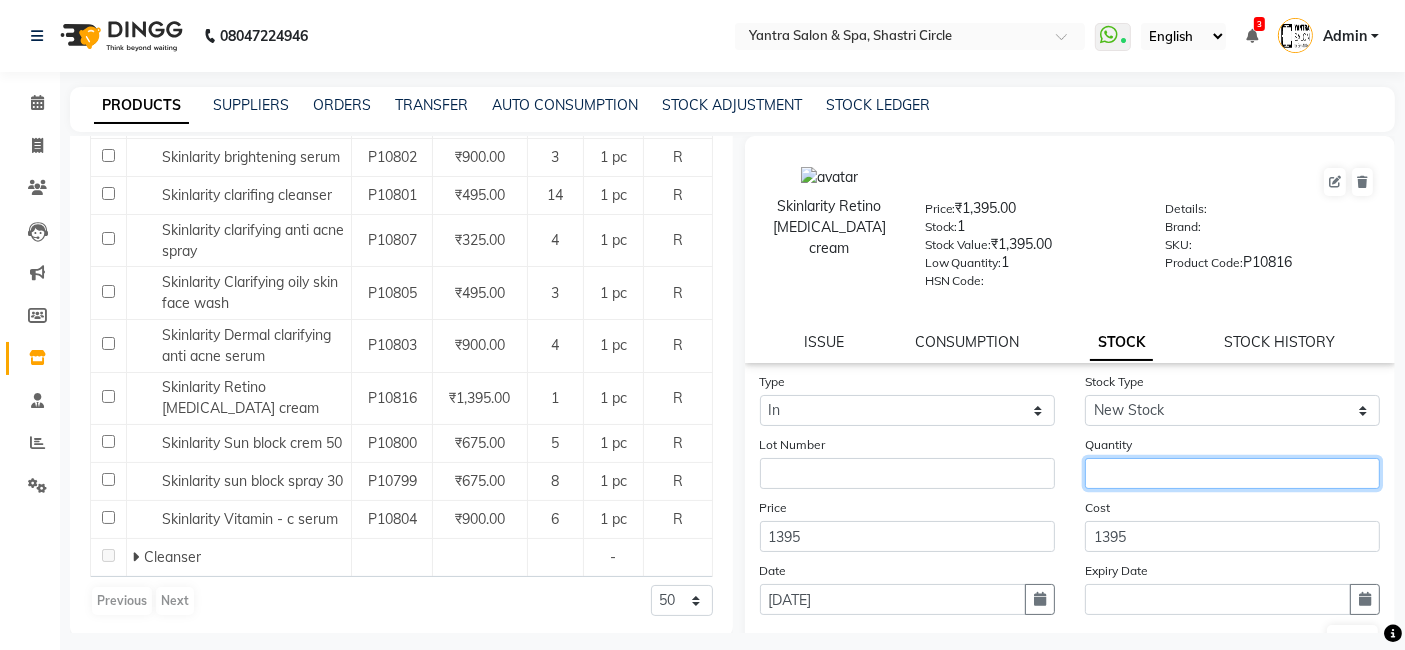 click 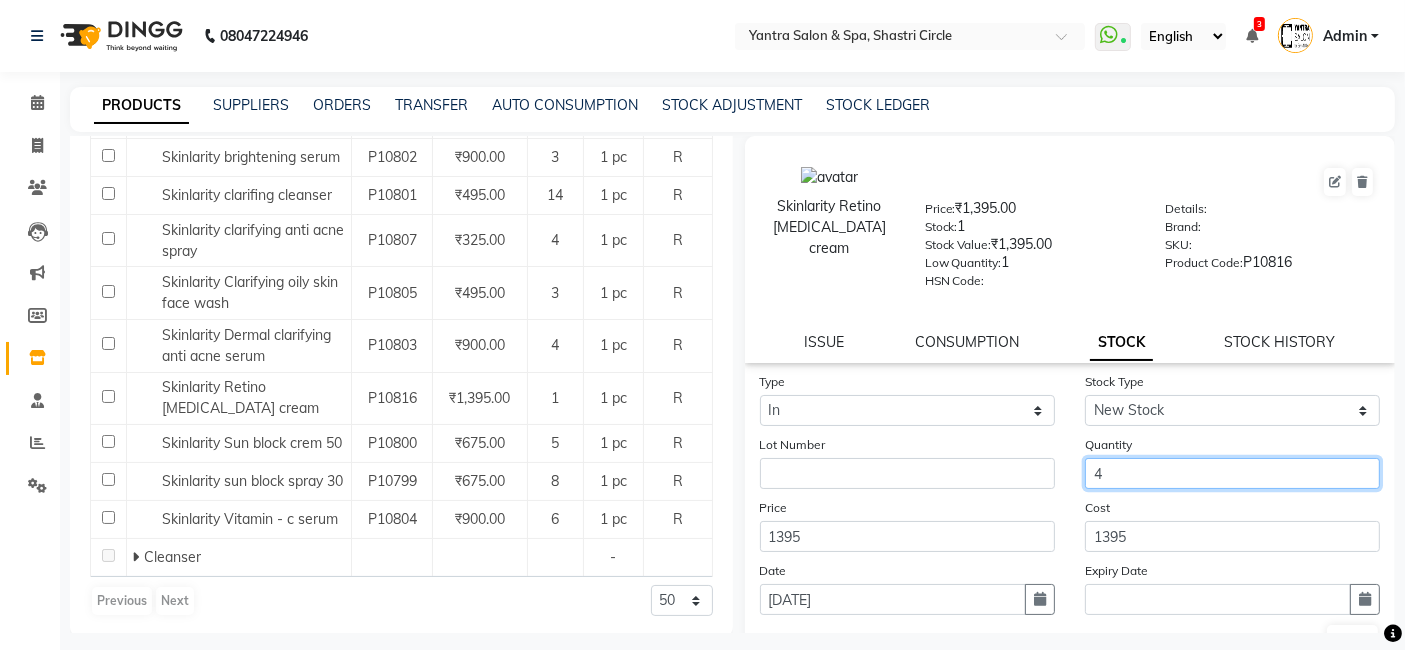 type on "4" 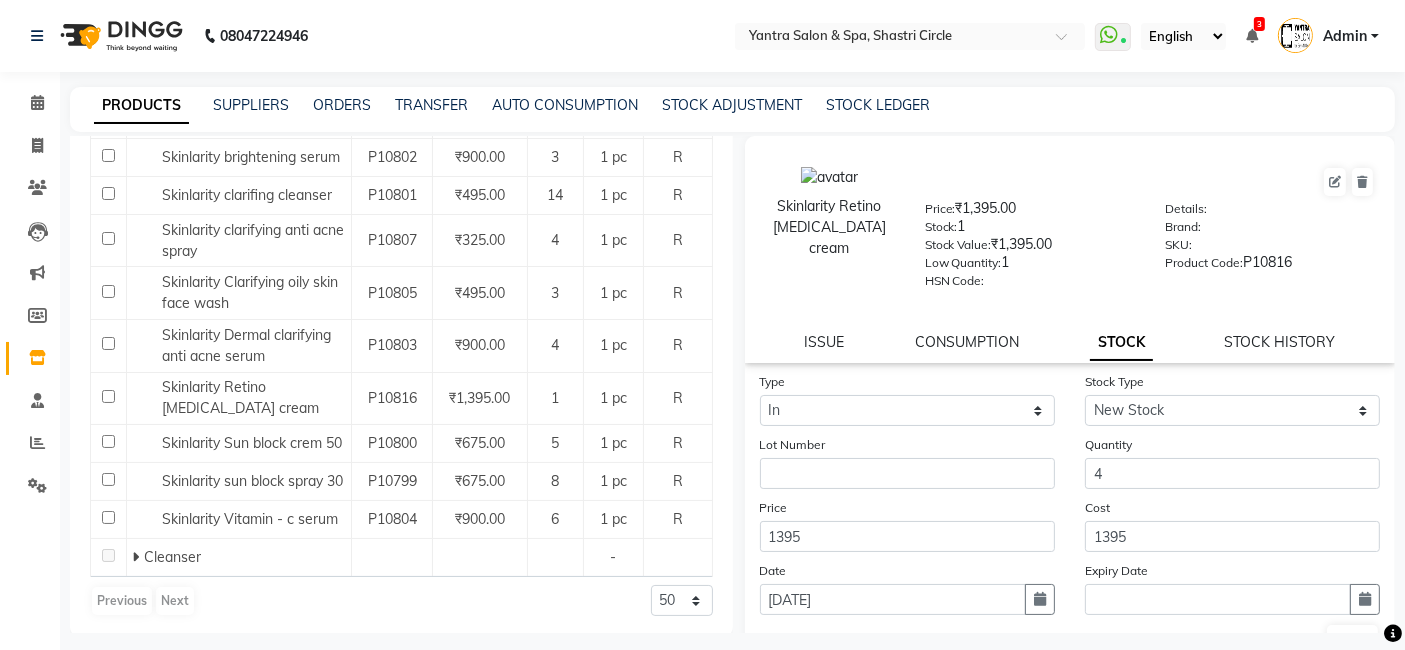 click on "Cost 1395" 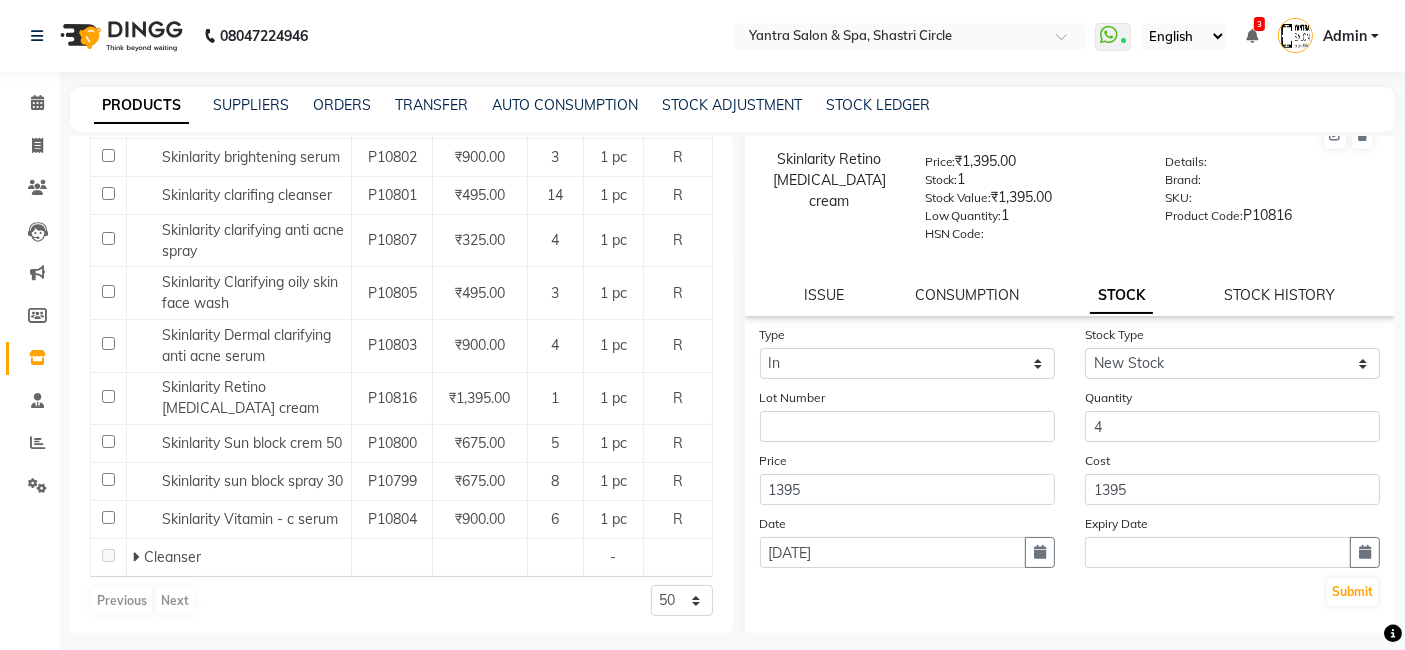 scroll, scrollTop: 138, scrollLeft: 0, axis: vertical 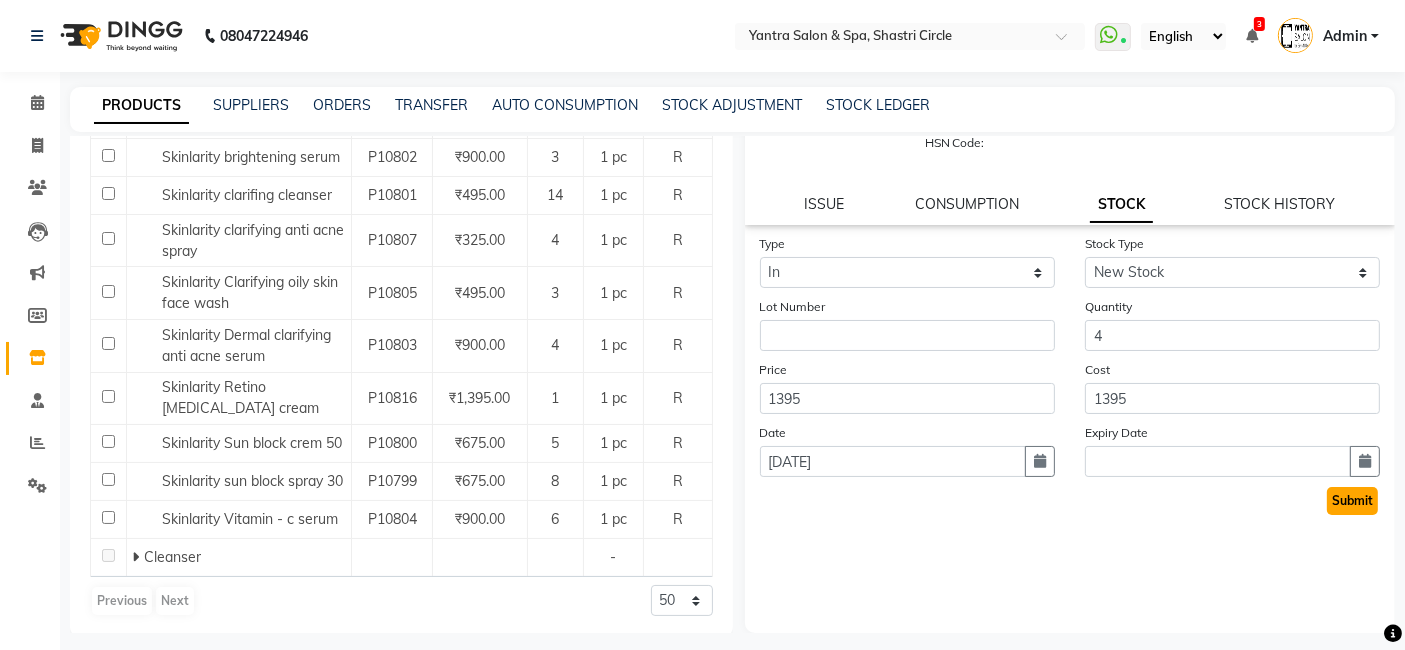 click on "Submit" 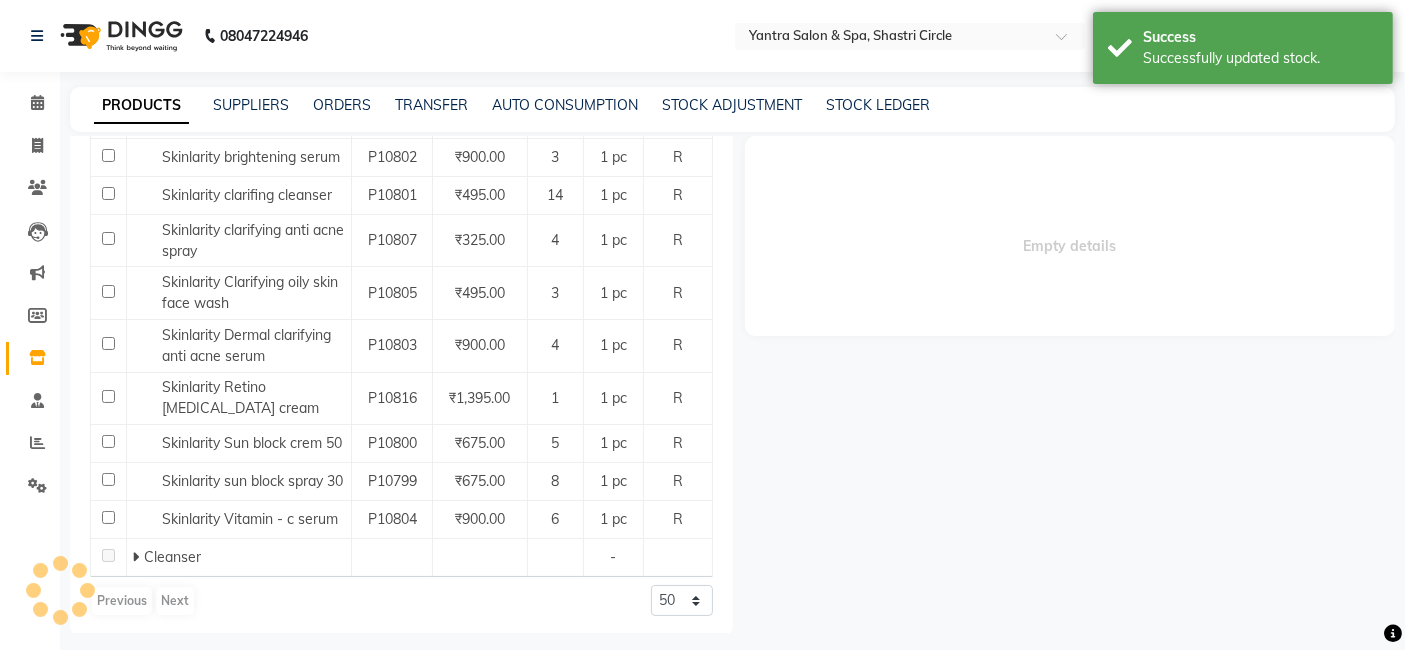 scroll, scrollTop: 0, scrollLeft: 0, axis: both 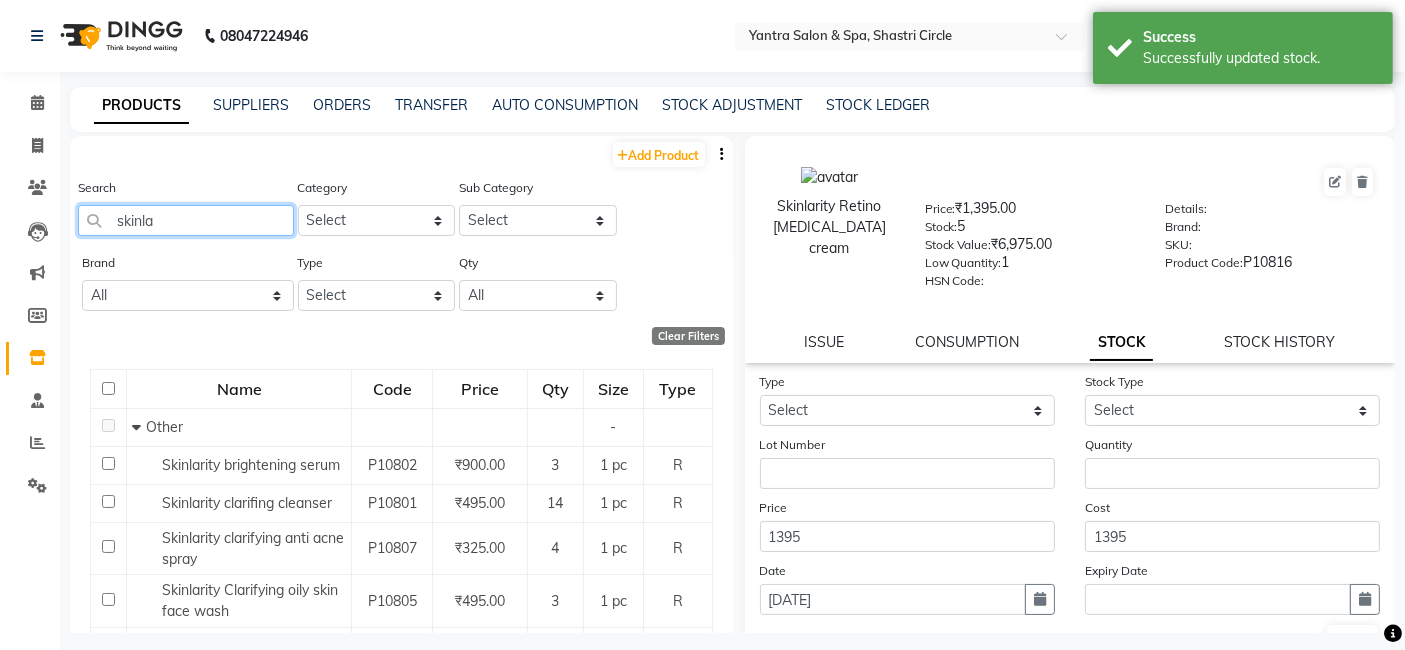 click on "skinla" 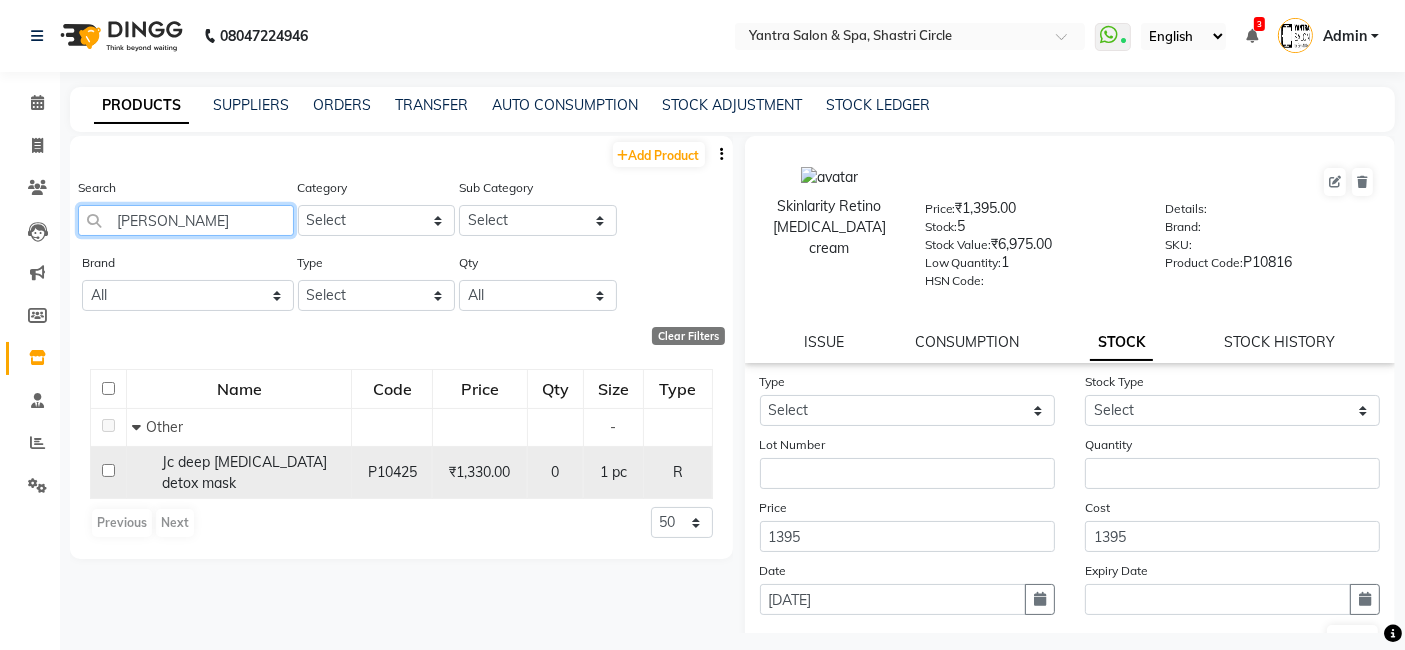 type on "[PERSON_NAME]" 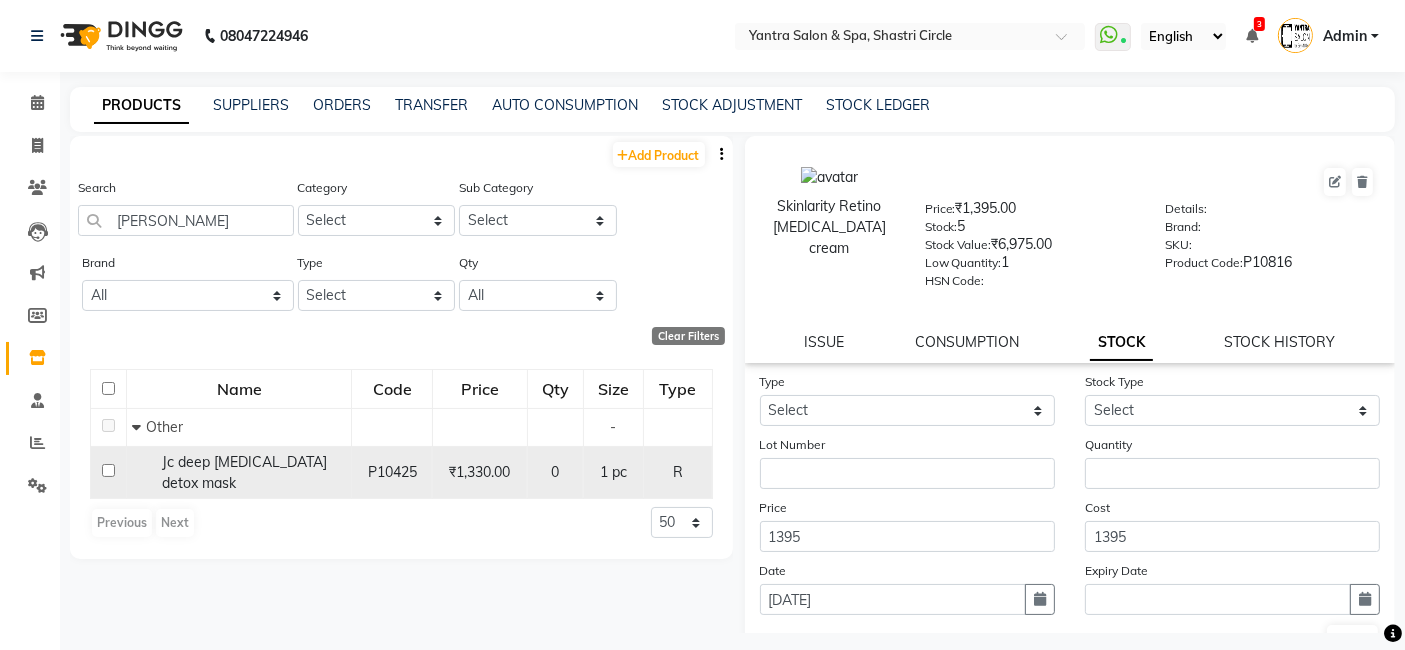 click on "Jc deep [MEDICAL_DATA] detox mask" 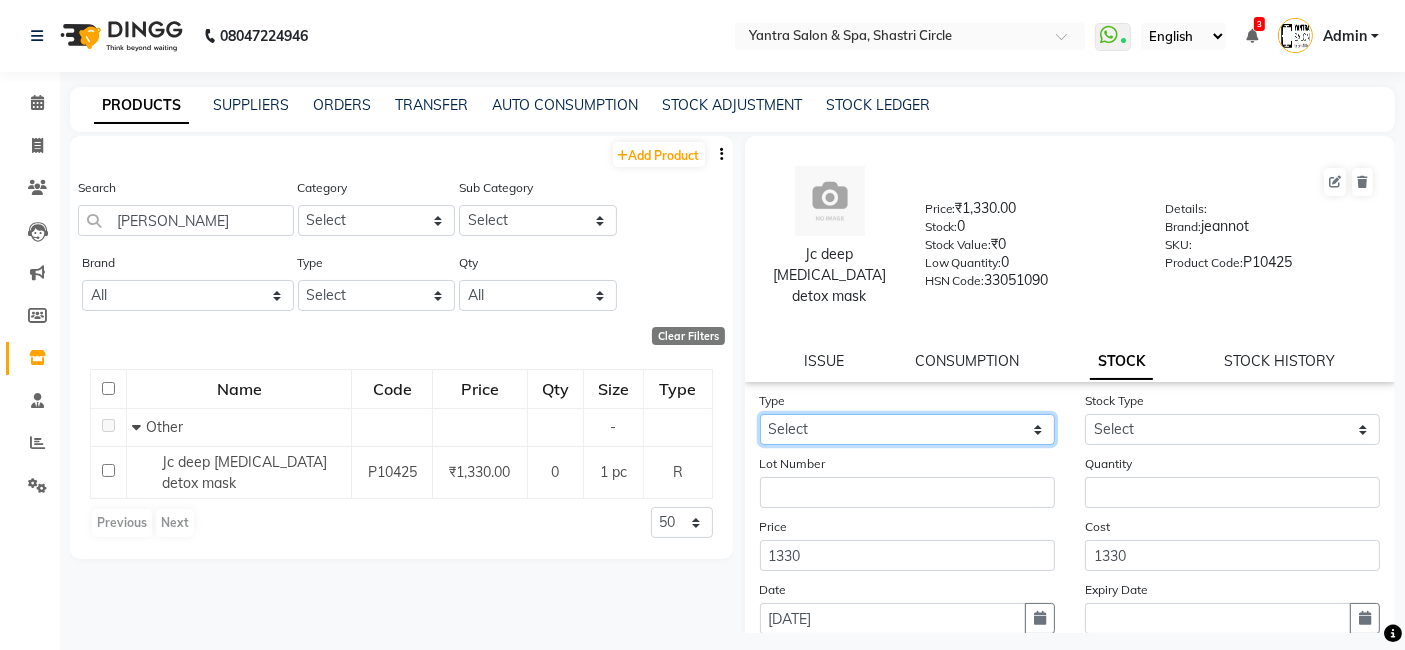 drag, startPoint x: 862, startPoint y: 415, endPoint x: 860, endPoint y: 425, distance: 10.198039 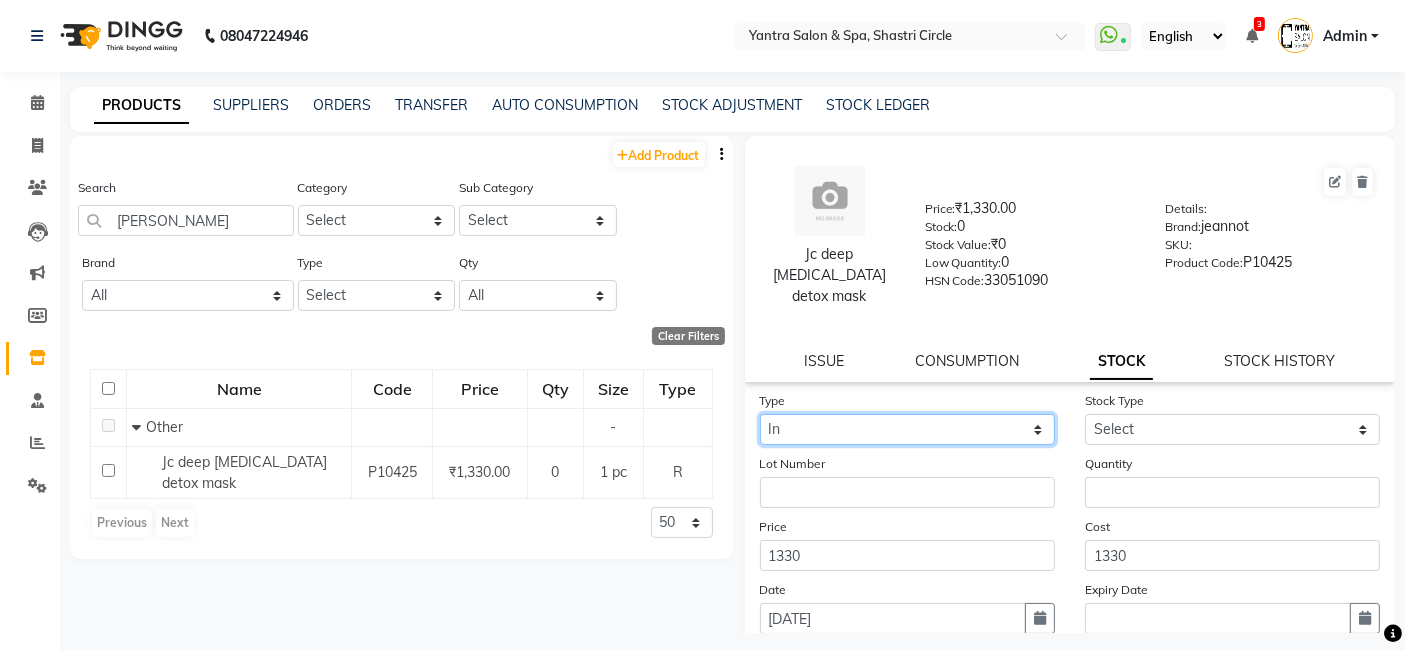 click on "Select In Out" 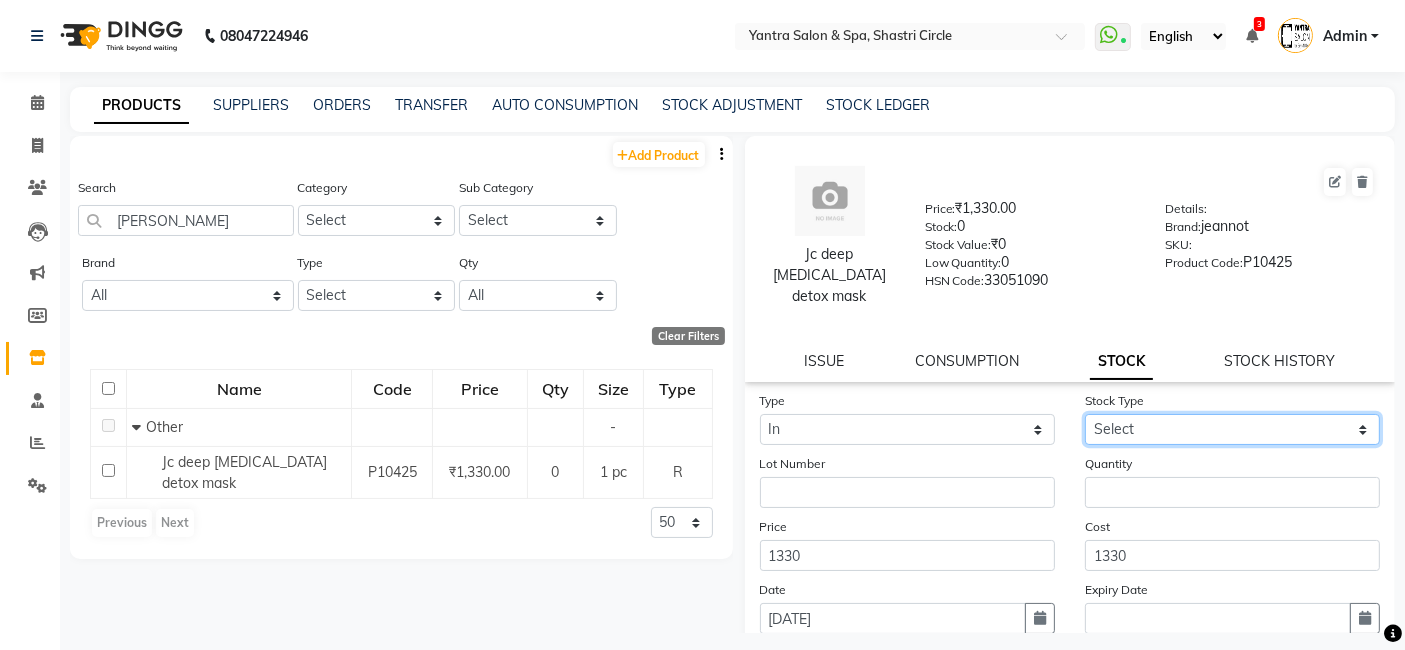 click on "Select New Stock Adjustment Return Other" 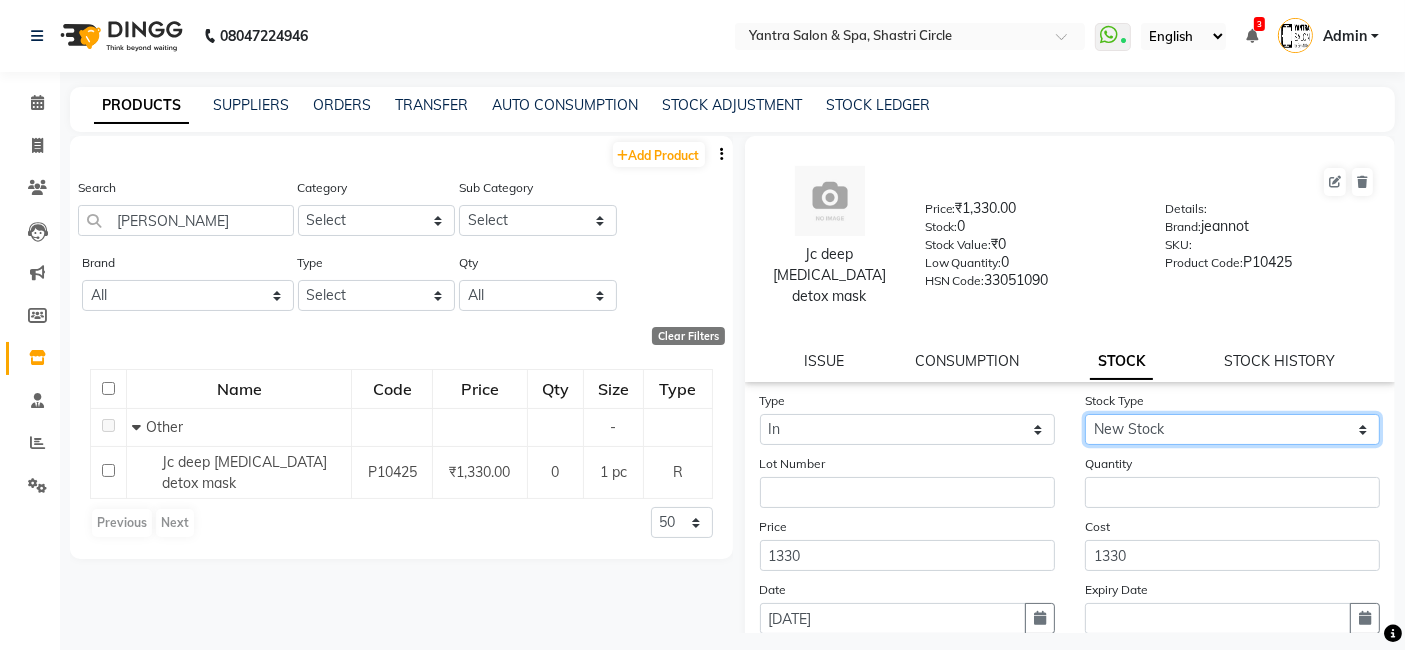 click on "Select New Stock Adjustment Return Other" 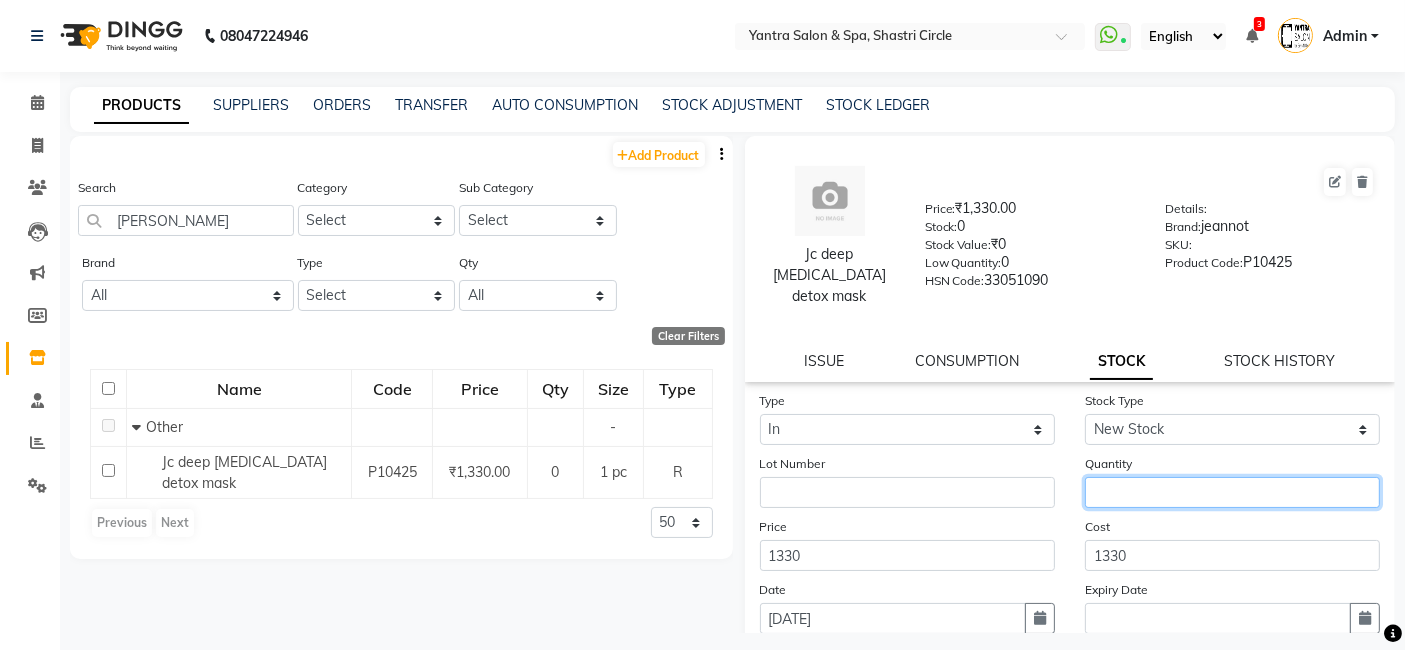 click 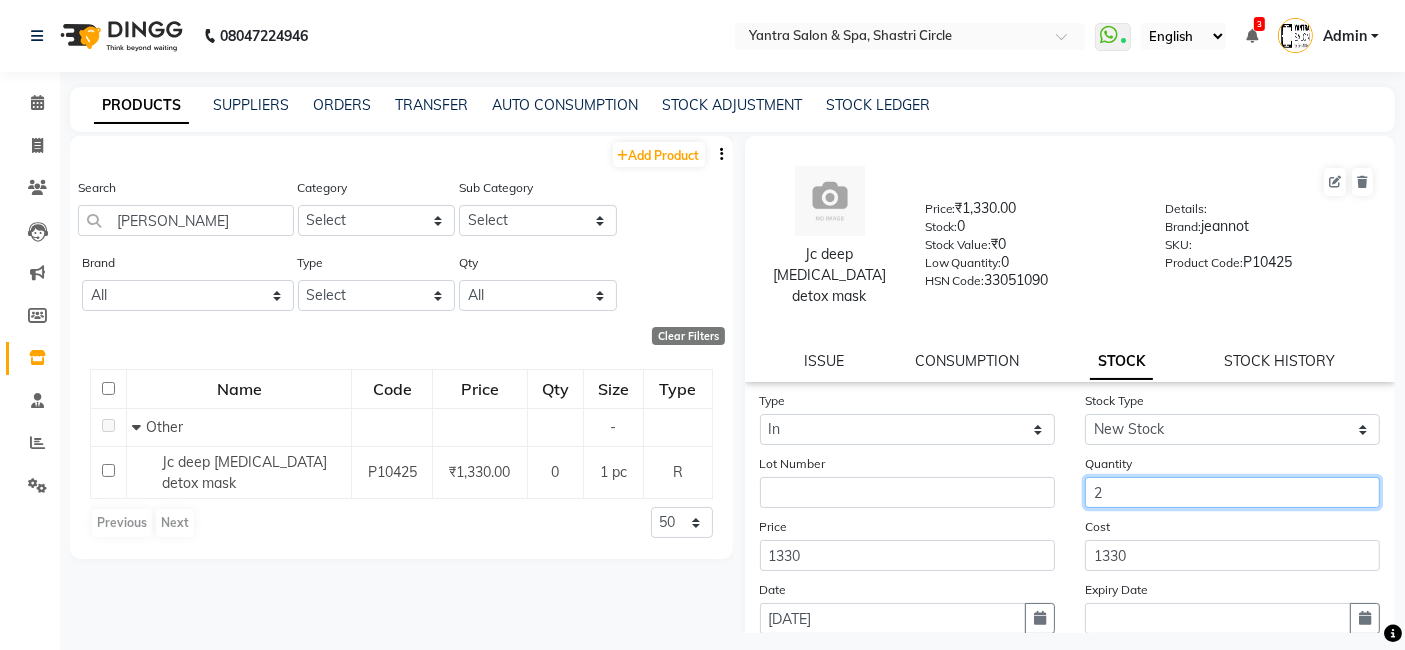 type on "2" 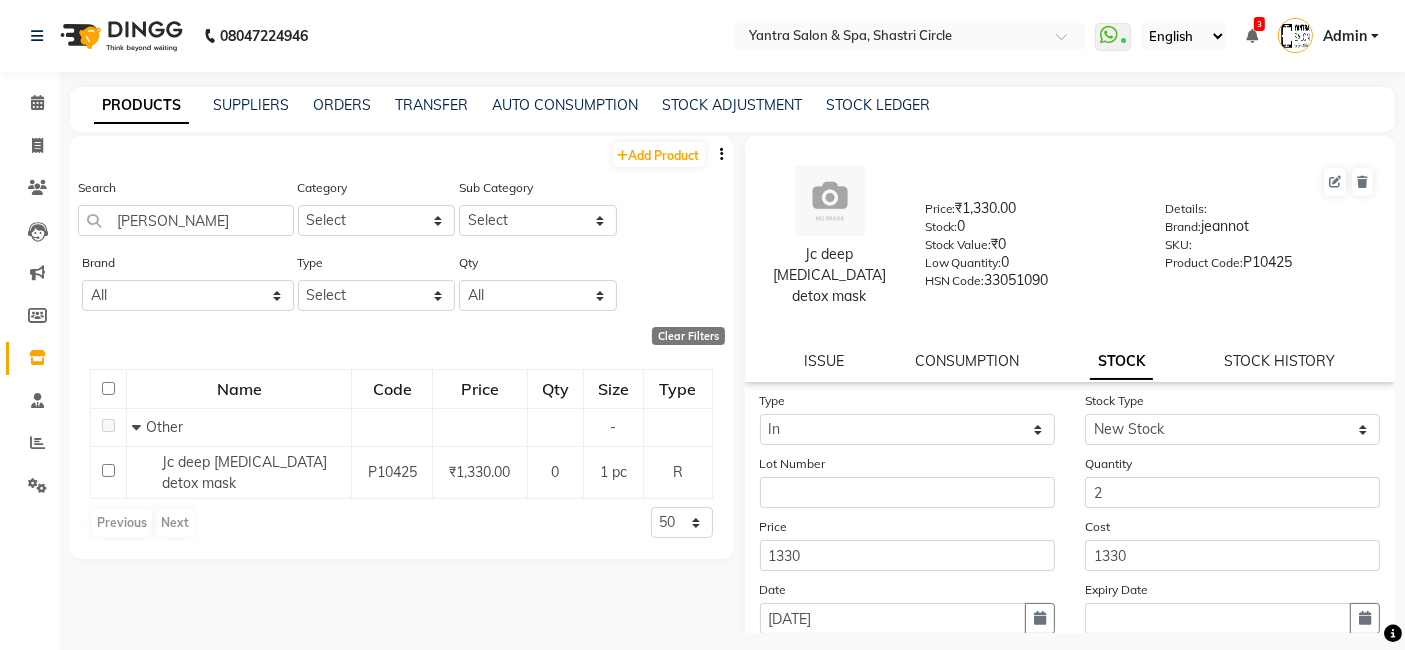 click on "Cost 1330" 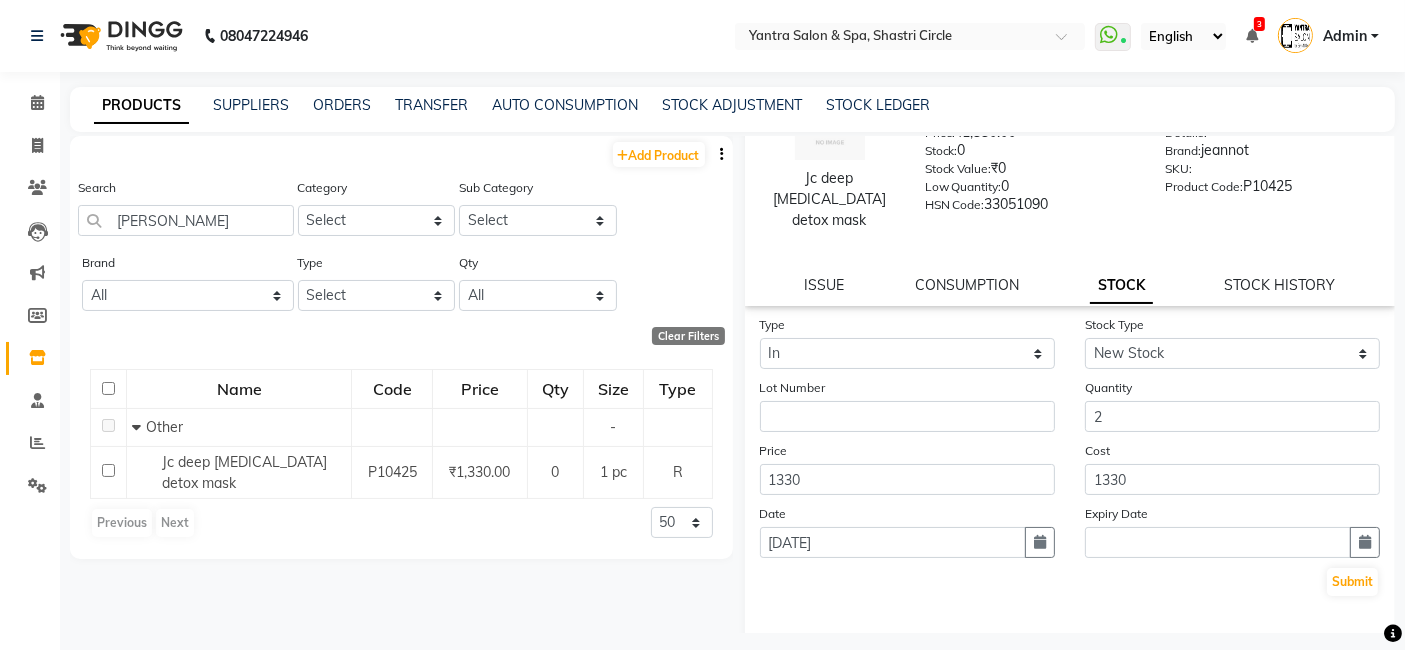scroll, scrollTop: 138, scrollLeft: 0, axis: vertical 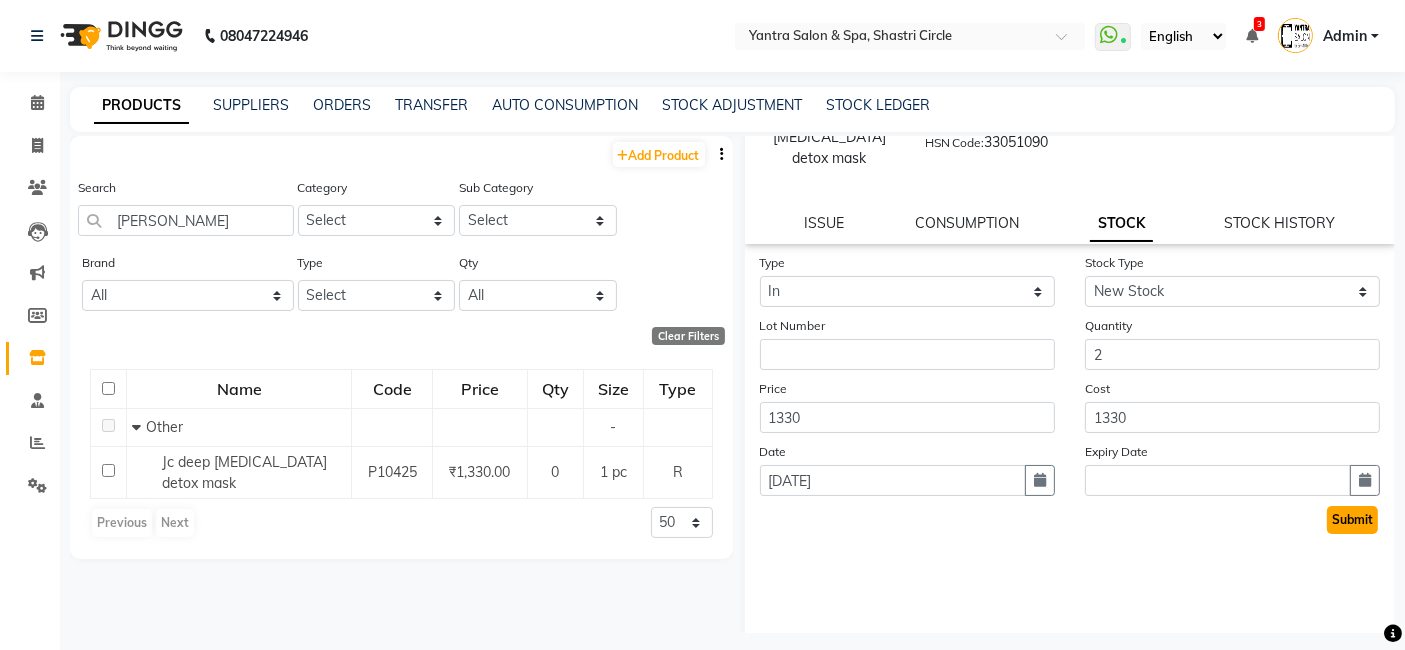 click on "Submit" 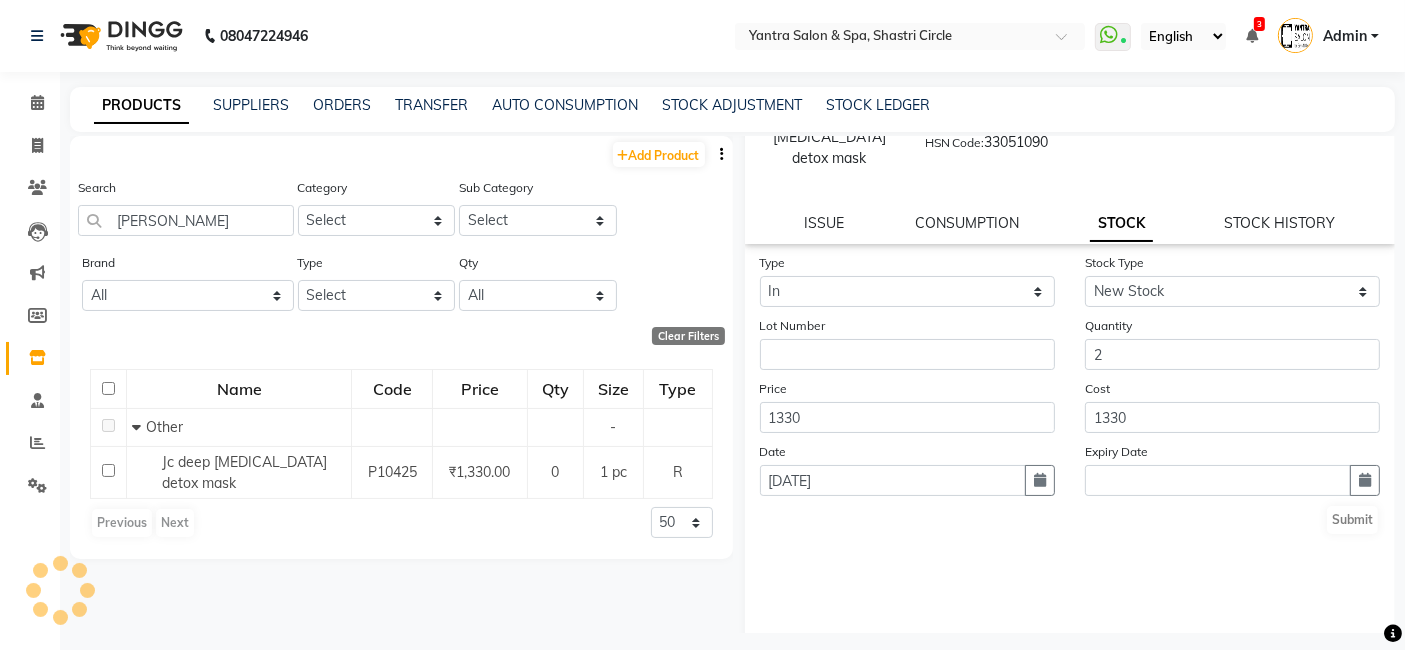 scroll, scrollTop: 0, scrollLeft: 0, axis: both 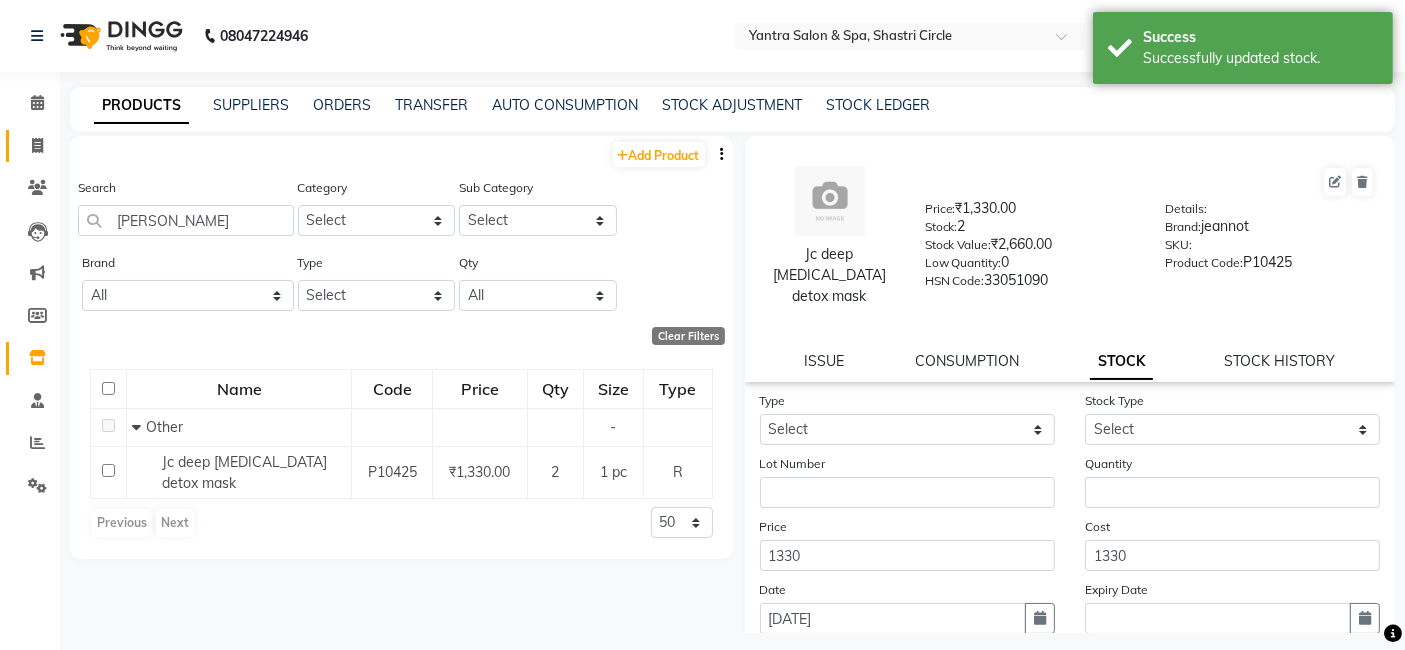 click on "Invoice" 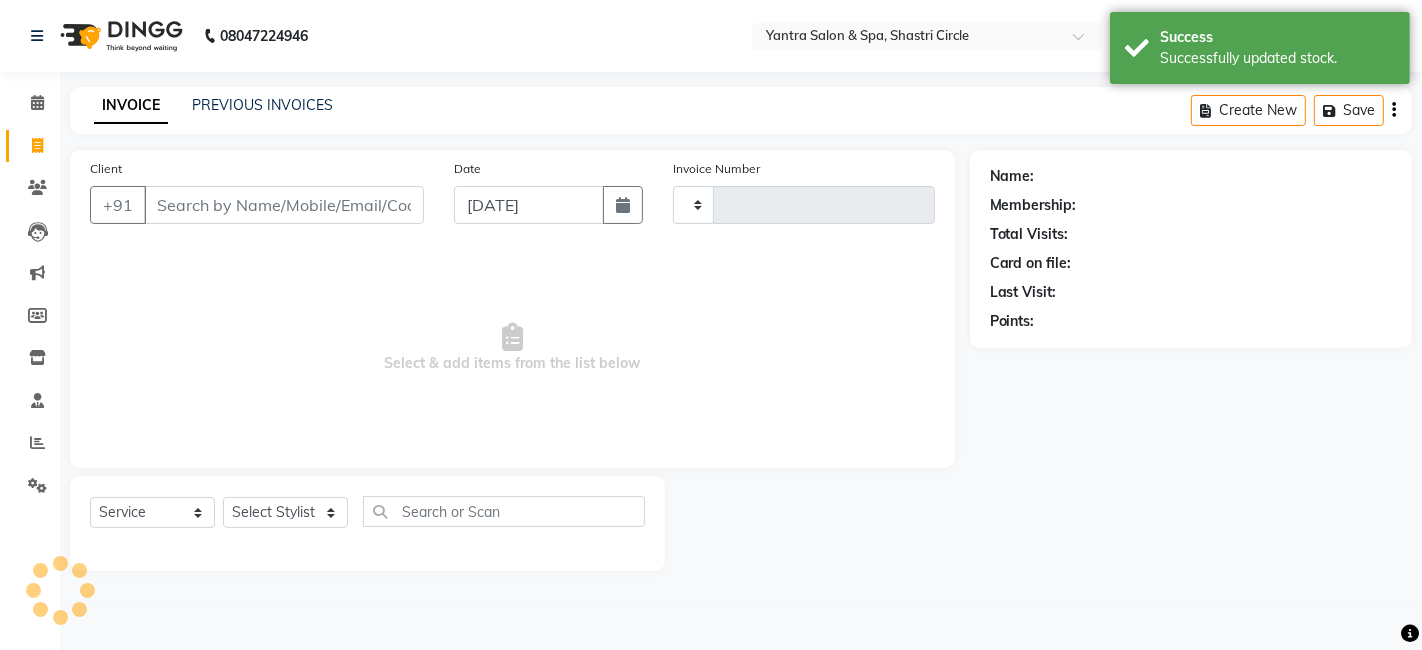 type on "2307" 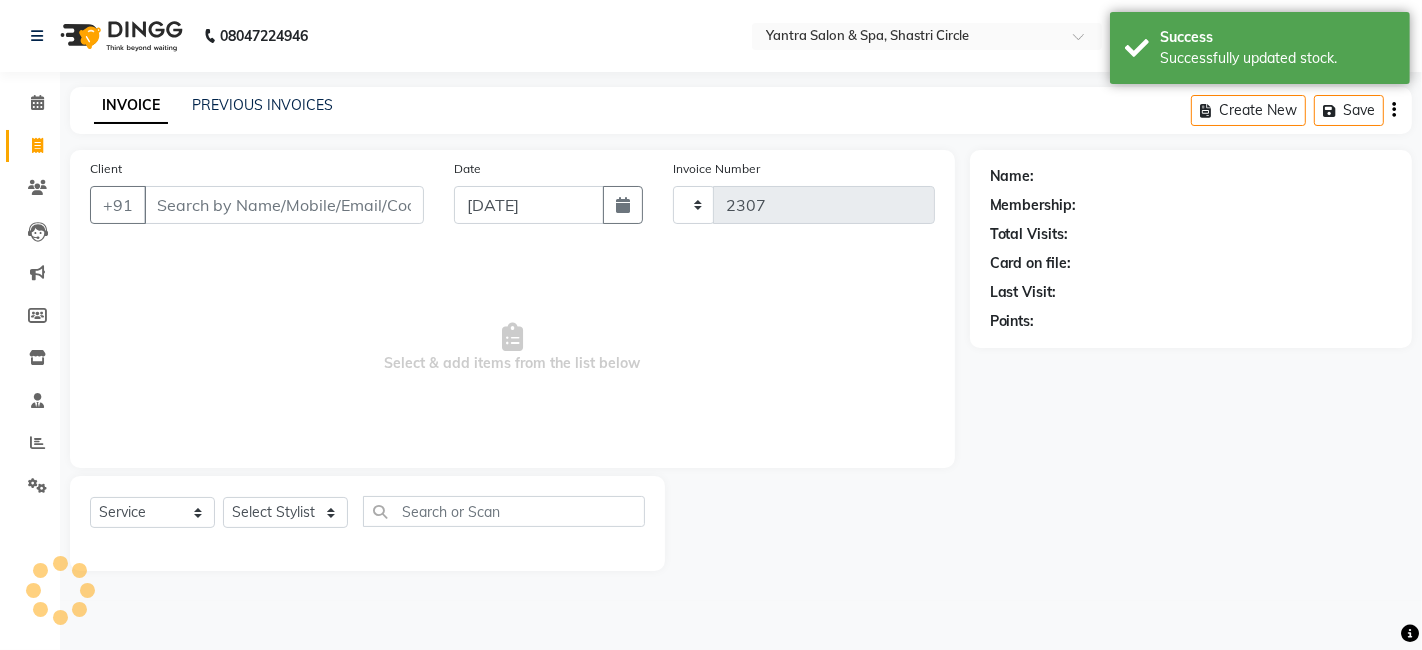 select on "154" 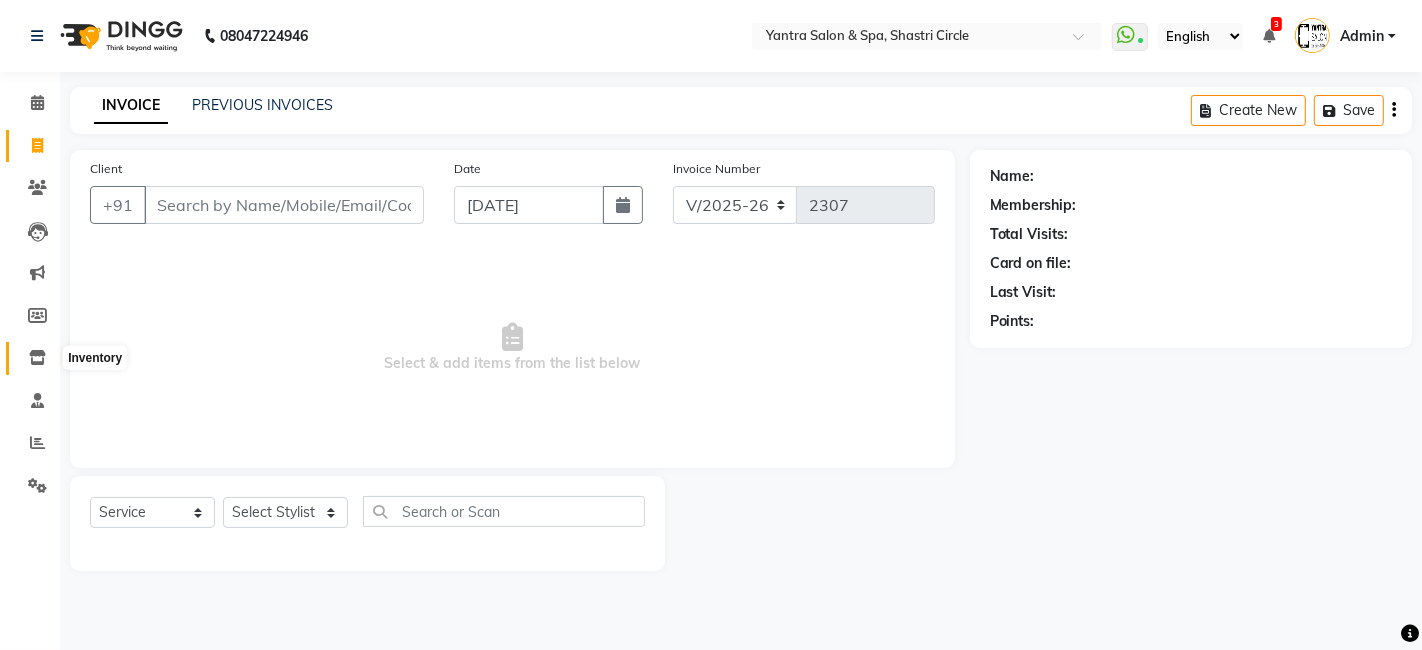 click 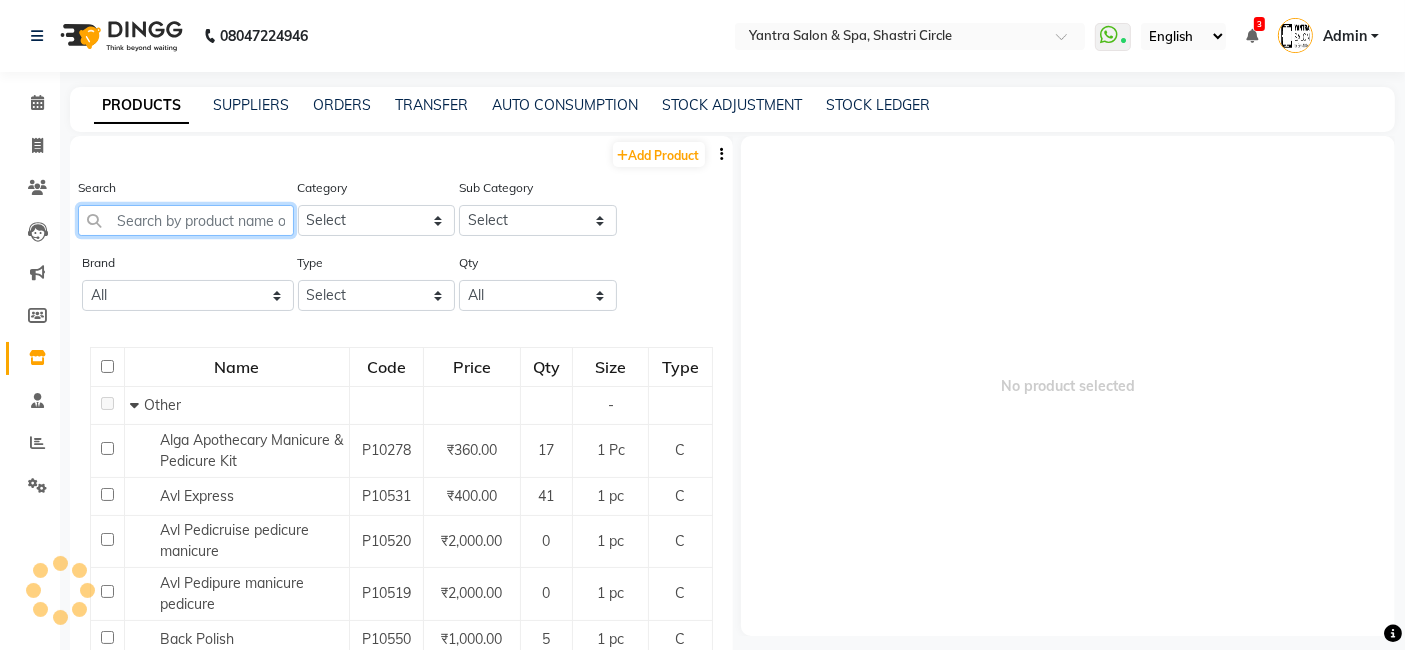click 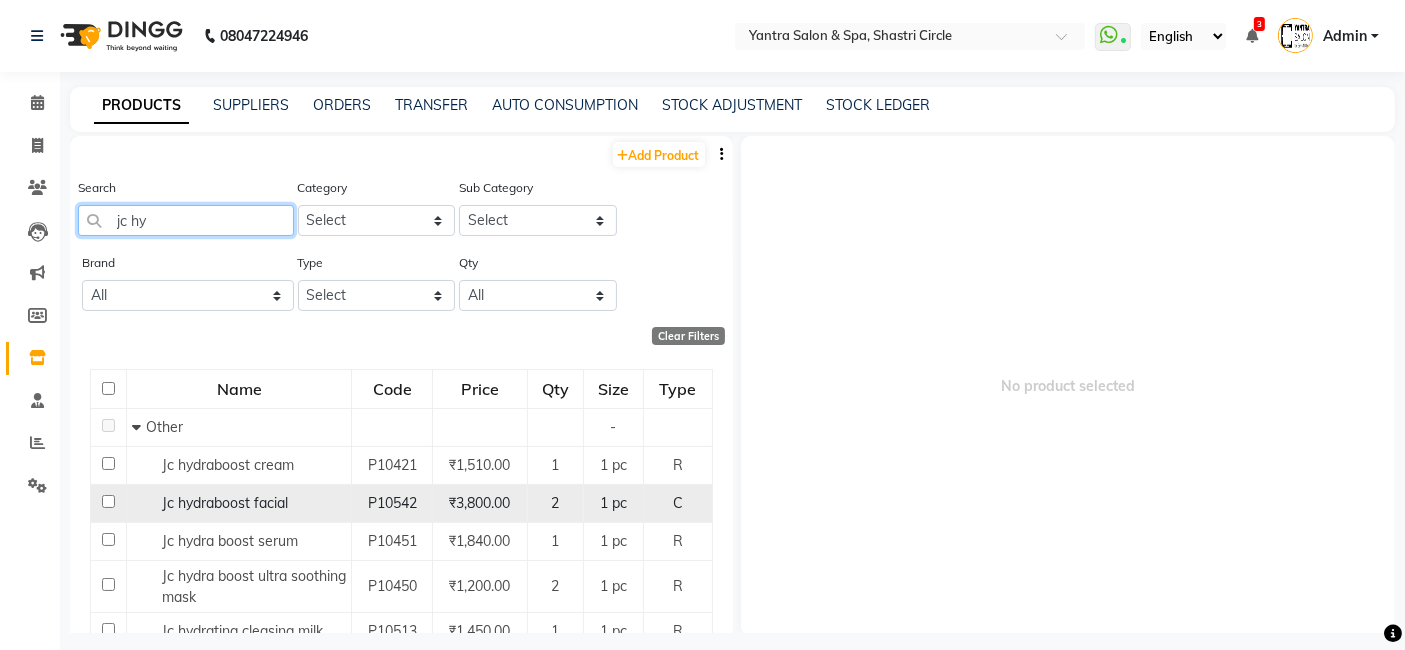 type on "jc hy" 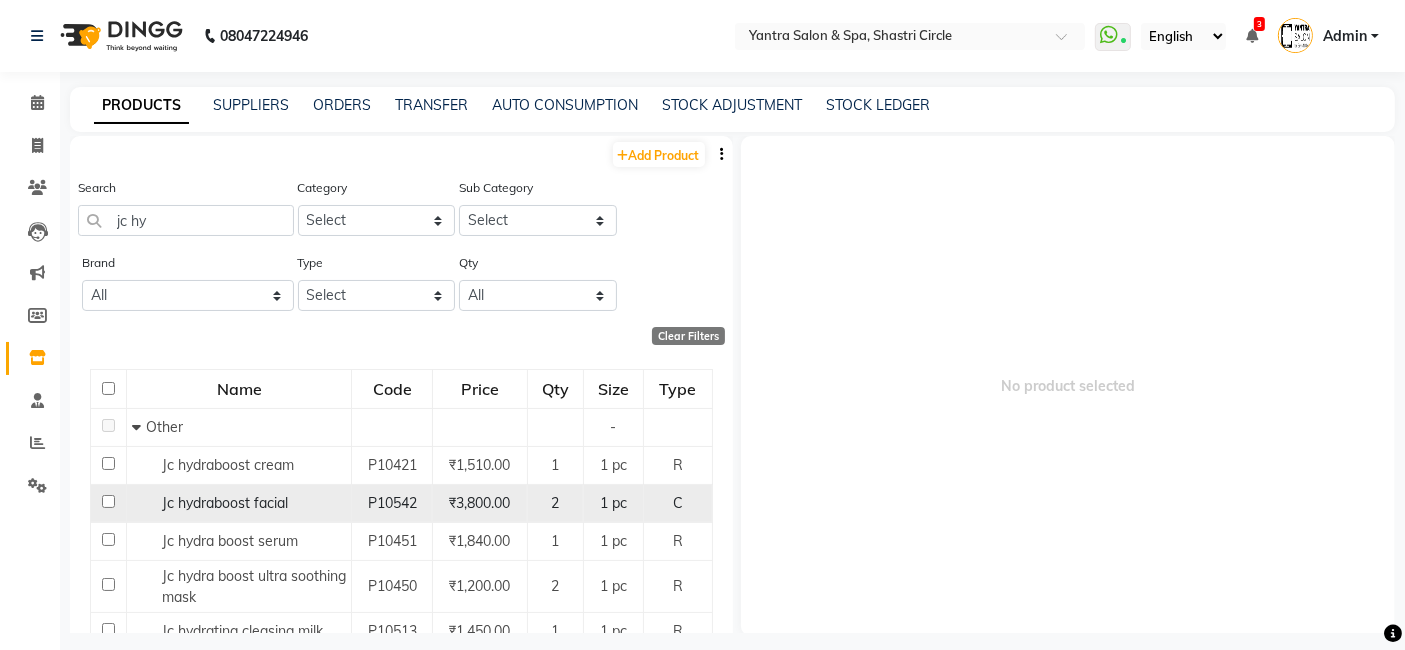 click on "Jc hydraboost facial" 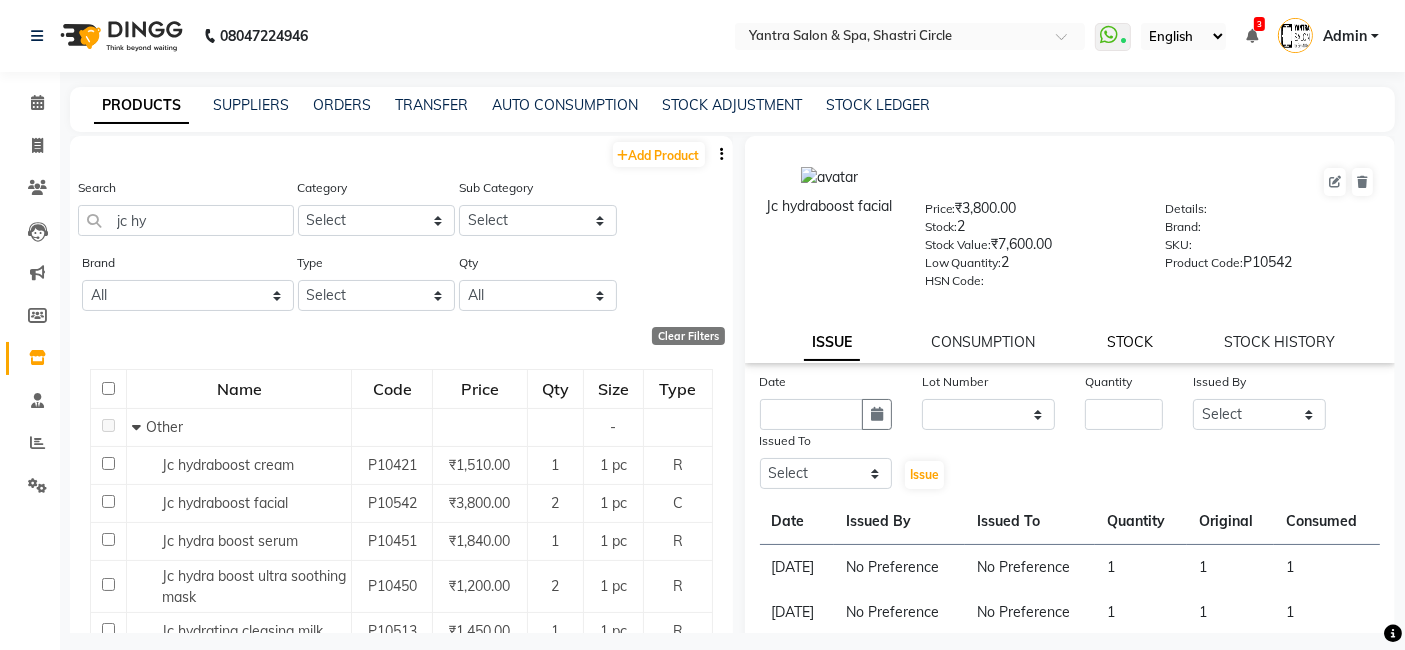 click on "STOCK" 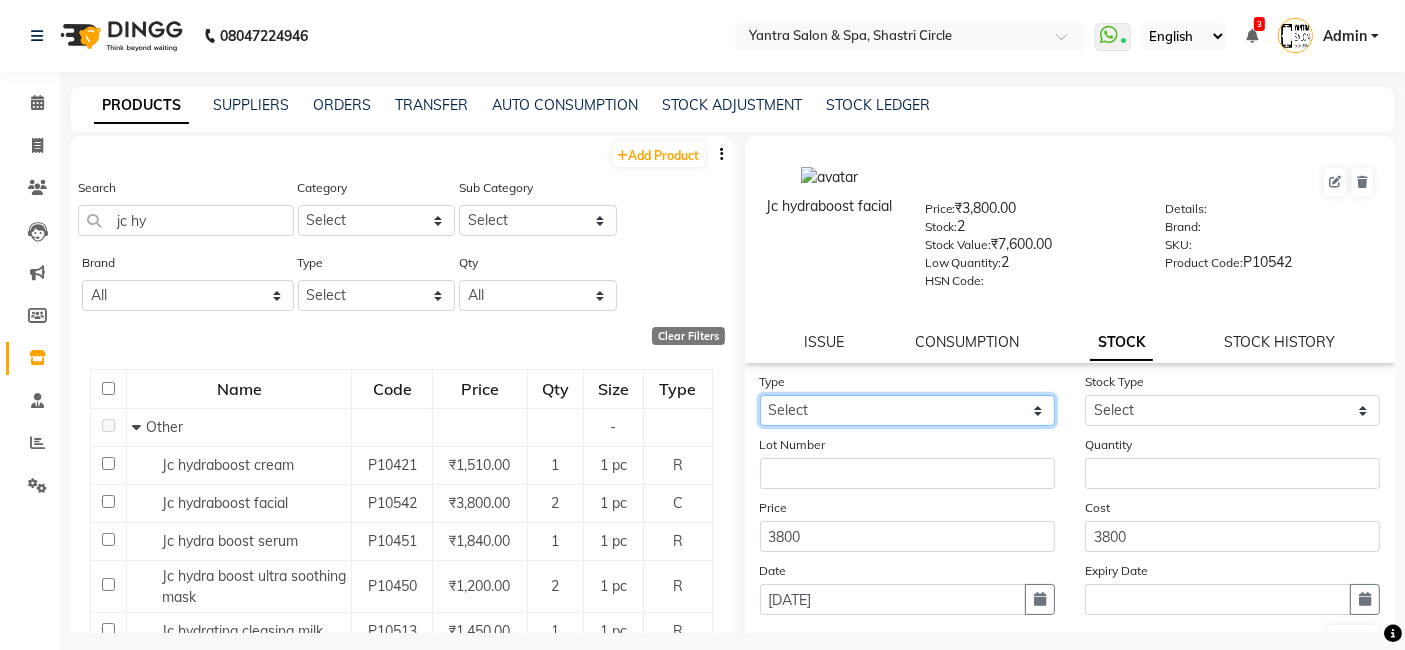 drag, startPoint x: 854, startPoint y: 406, endPoint x: 833, endPoint y: 423, distance: 27.018513 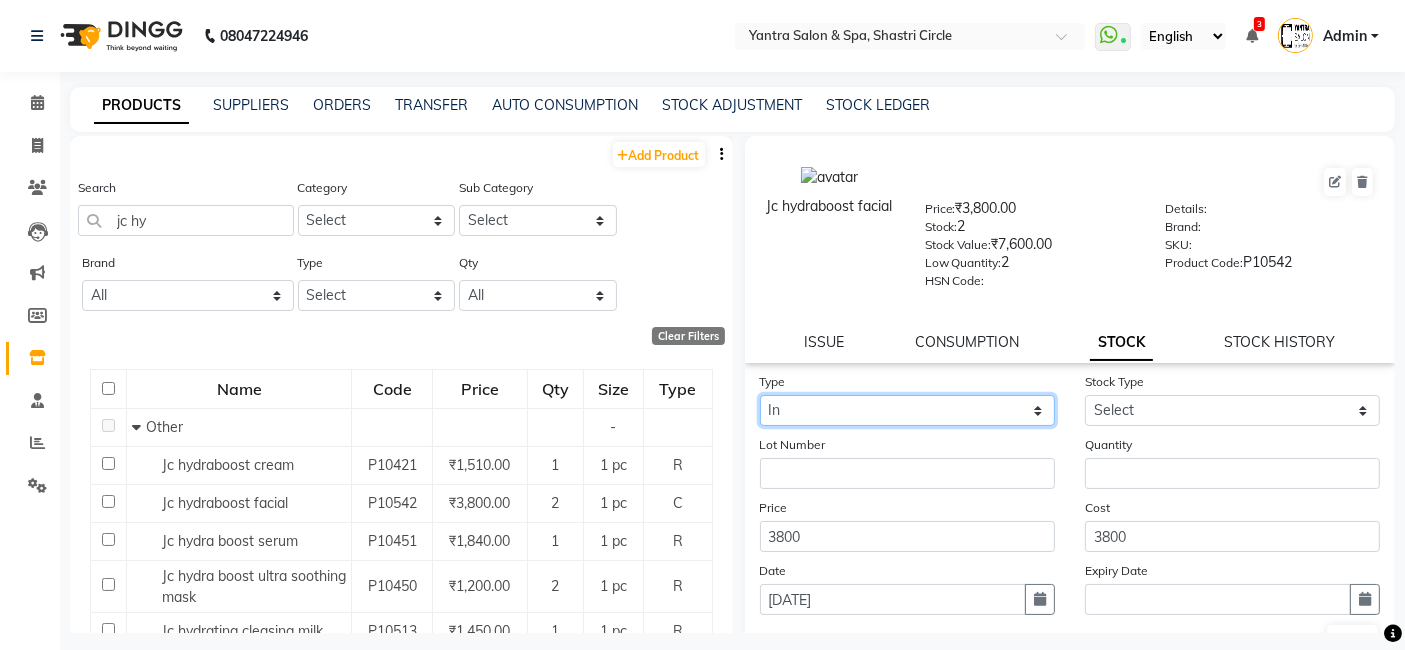 click on "Select In Out" 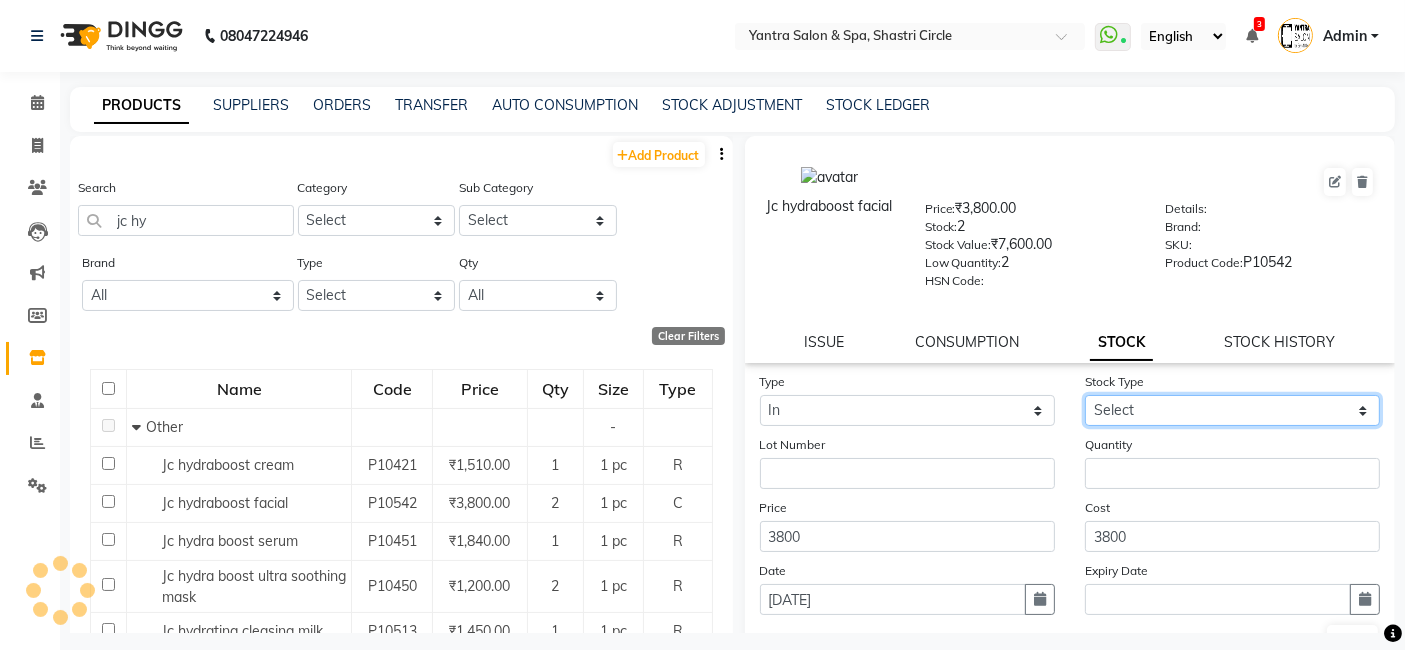 click on "Select New Stock Adjustment Return Other" 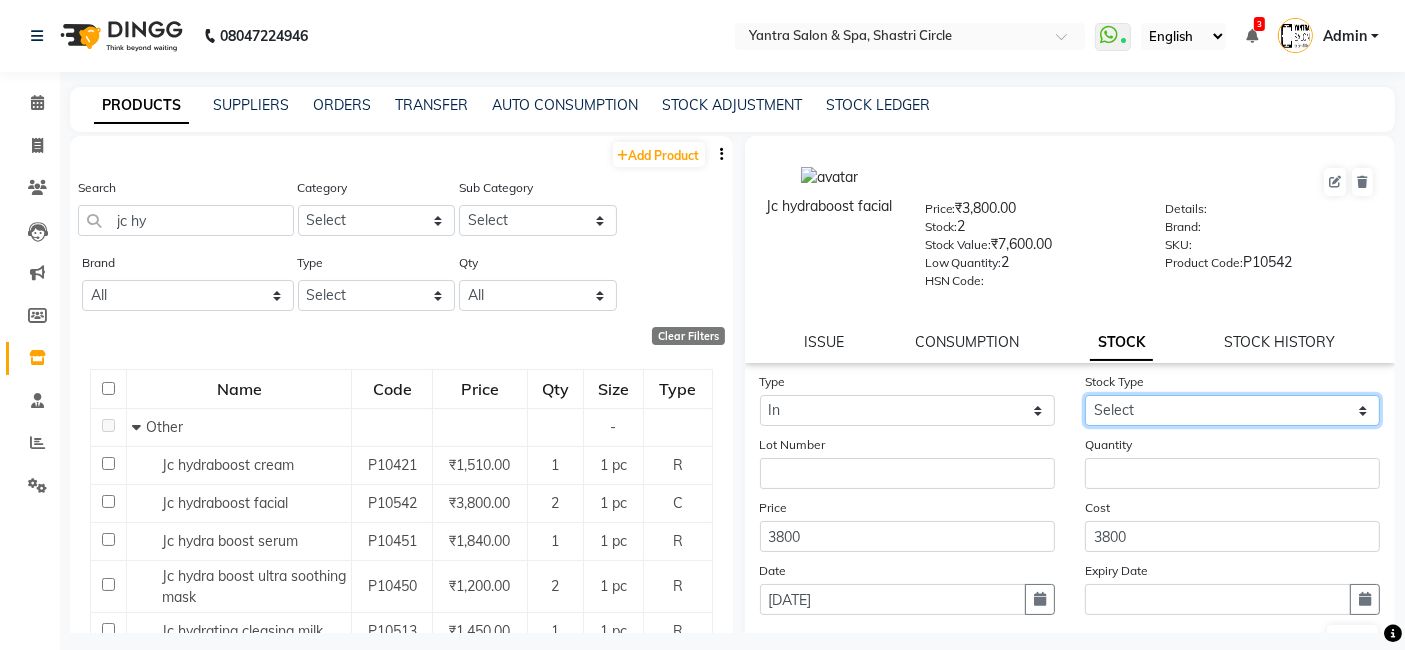 select on "new stock" 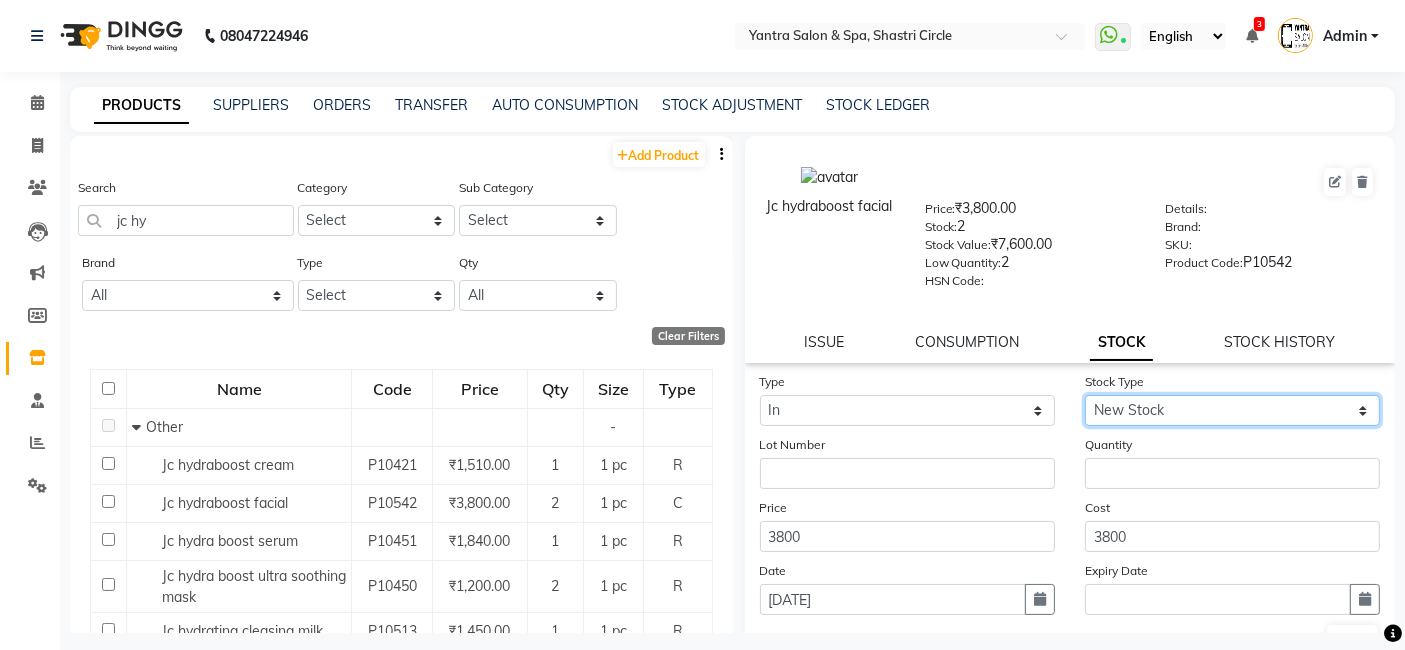 click on "Select New Stock Adjustment Return Other" 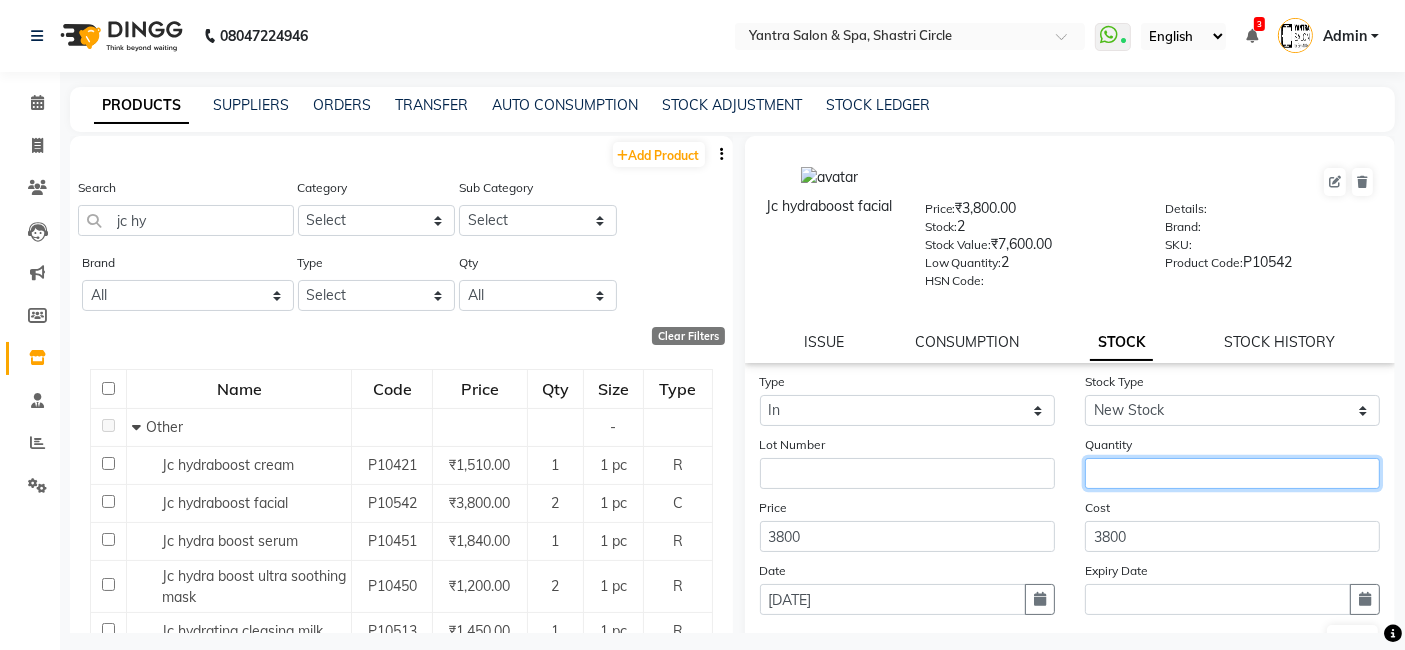 click 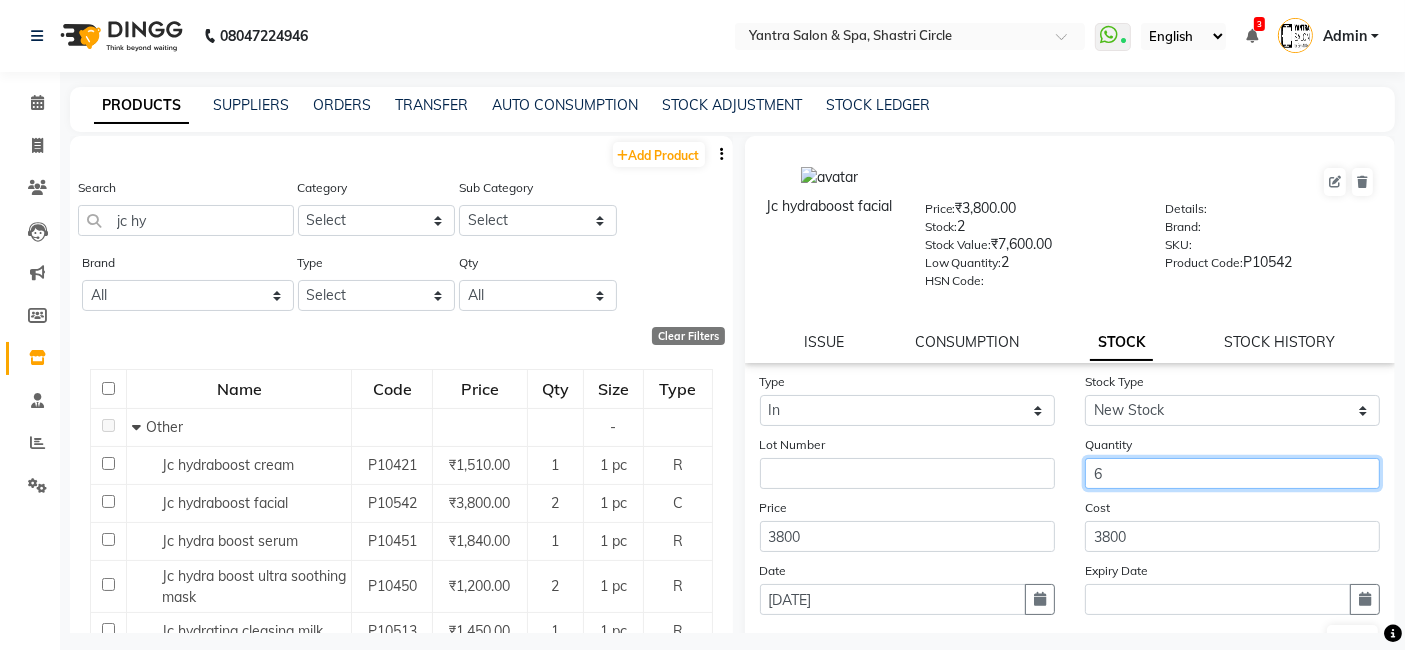 type on "6" 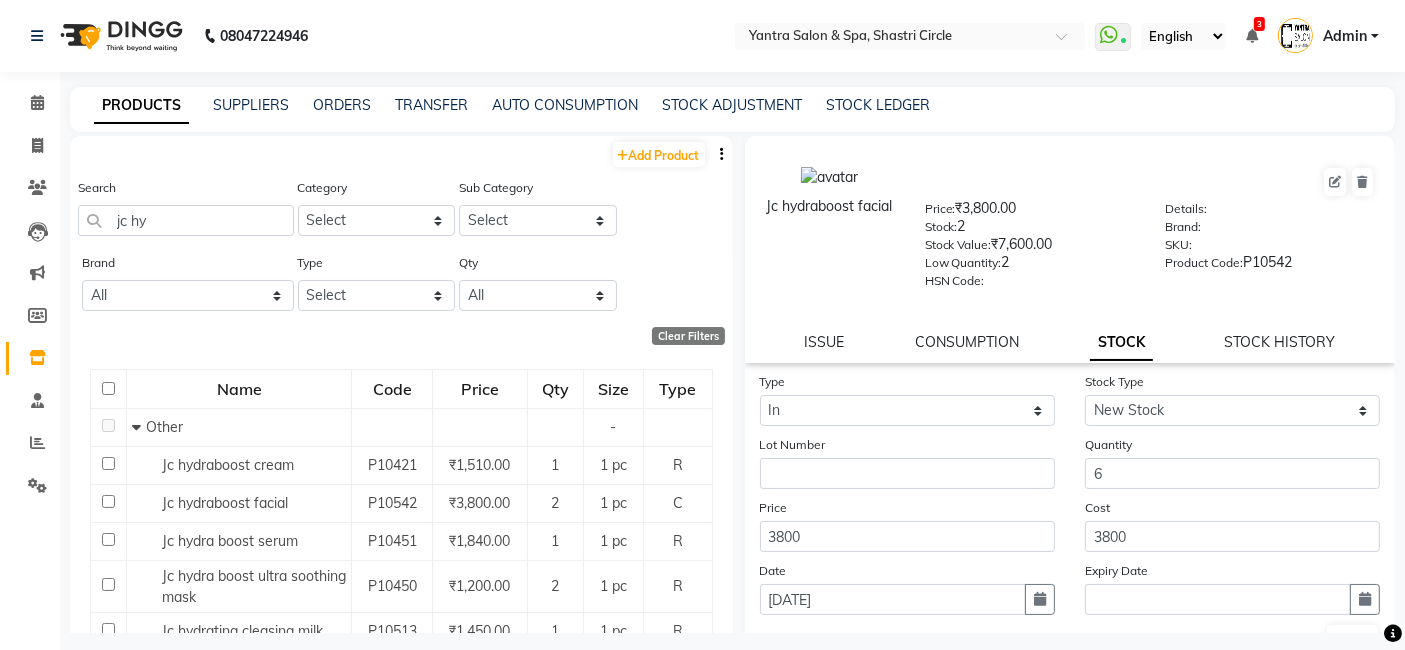 click on "Cost 3800" 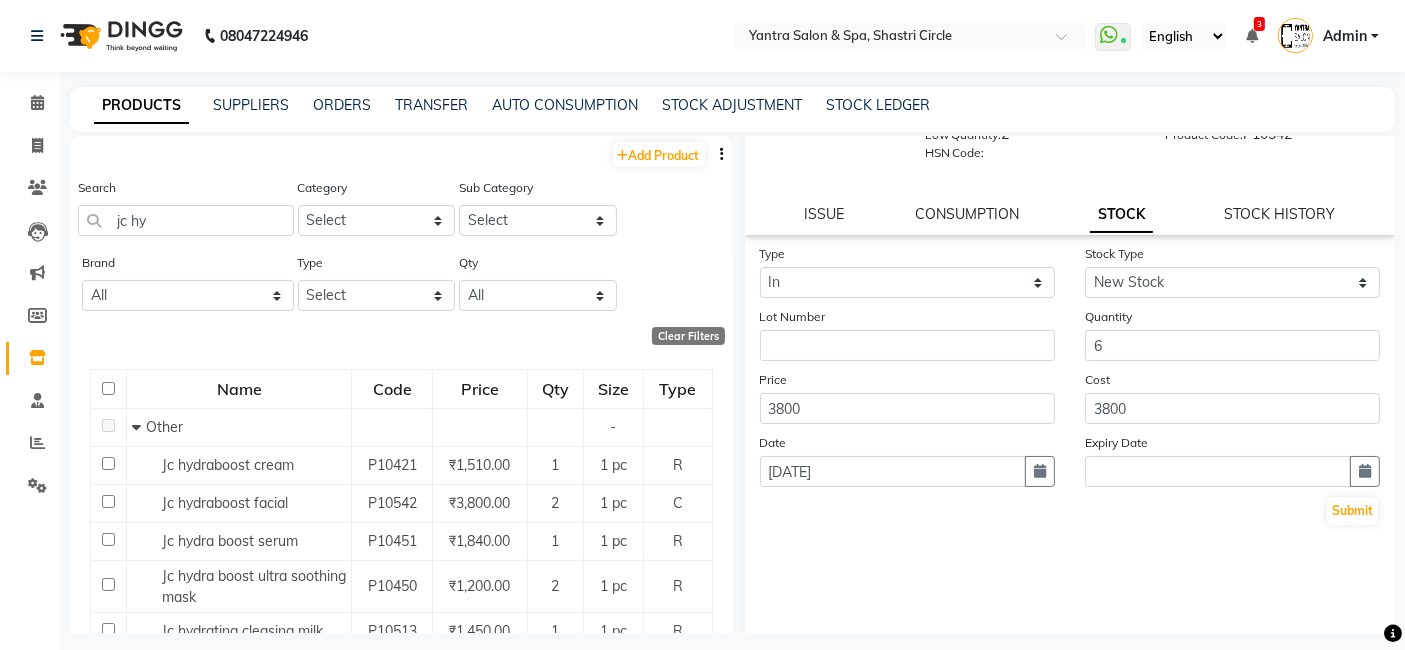 scroll, scrollTop: 138, scrollLeft: 0, axis: vertical 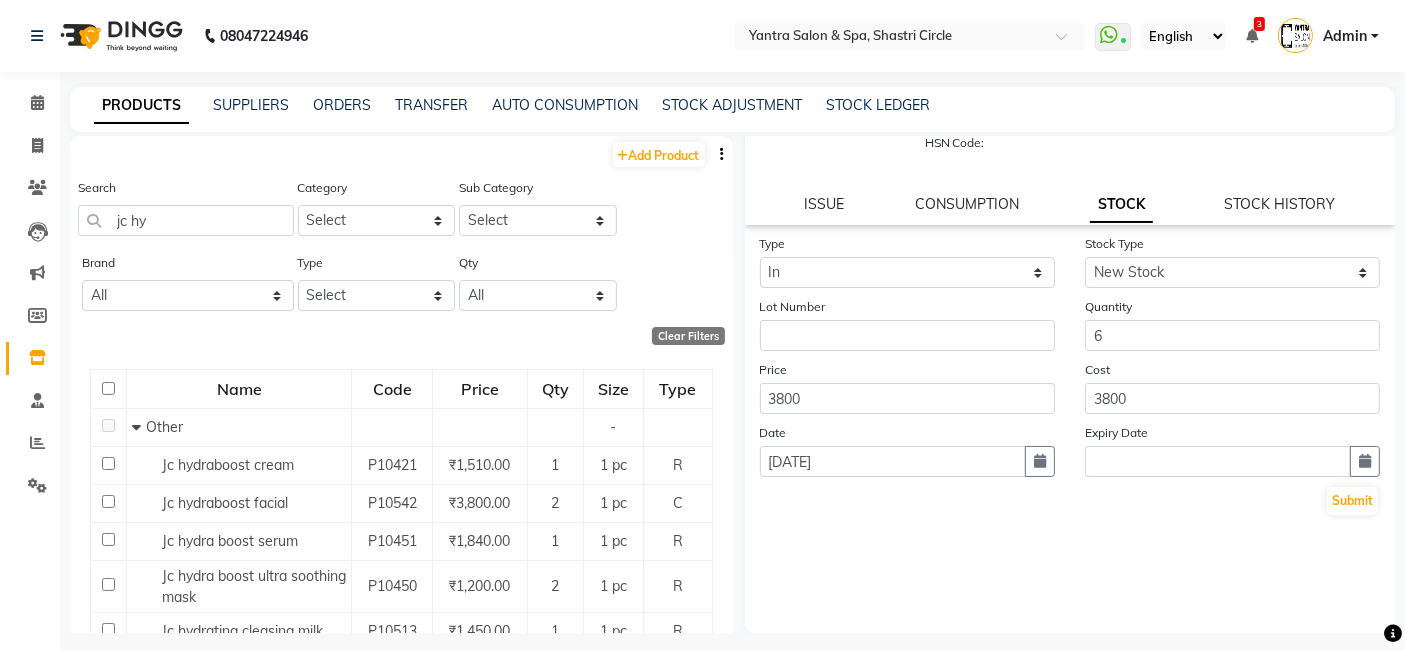 click on "Type Select In Out Stock Type Select New Stock Adjustment Return Other Lot Number Quantity 6 Price 3800 Cost 3800 Date [DATE] Expiry Date  Submit" 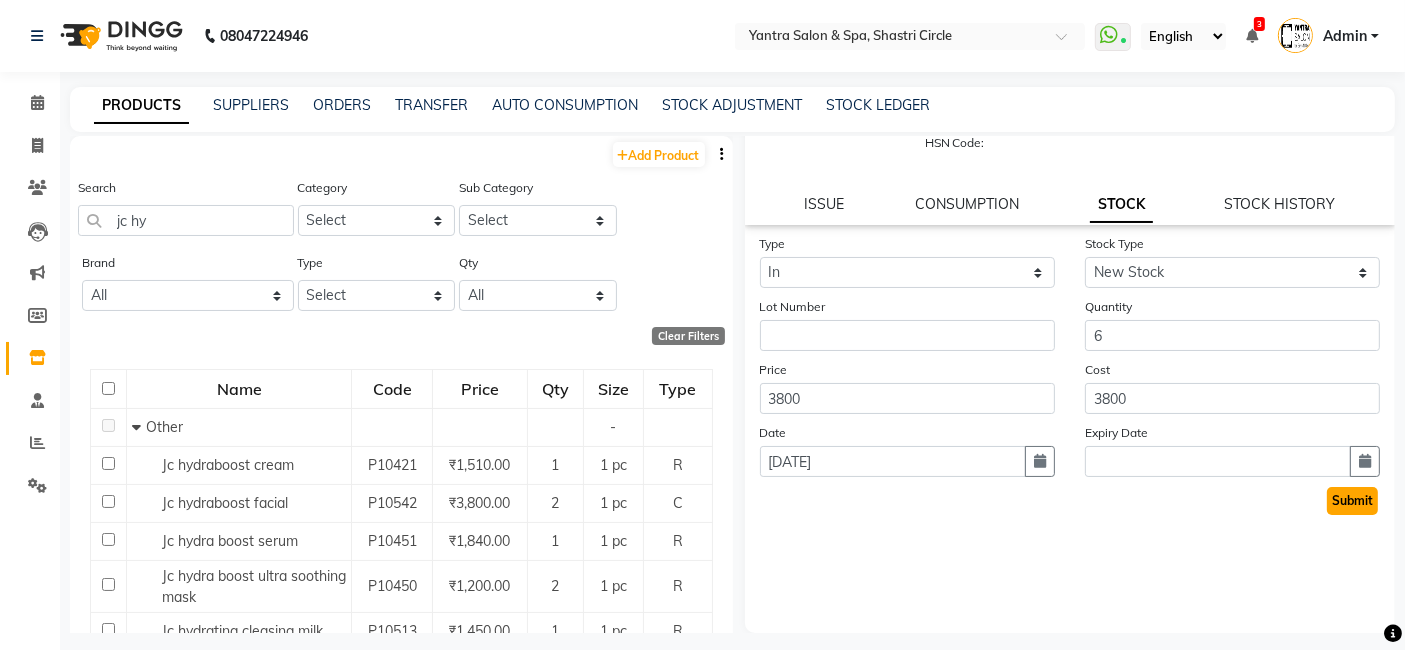 click on "Submit" 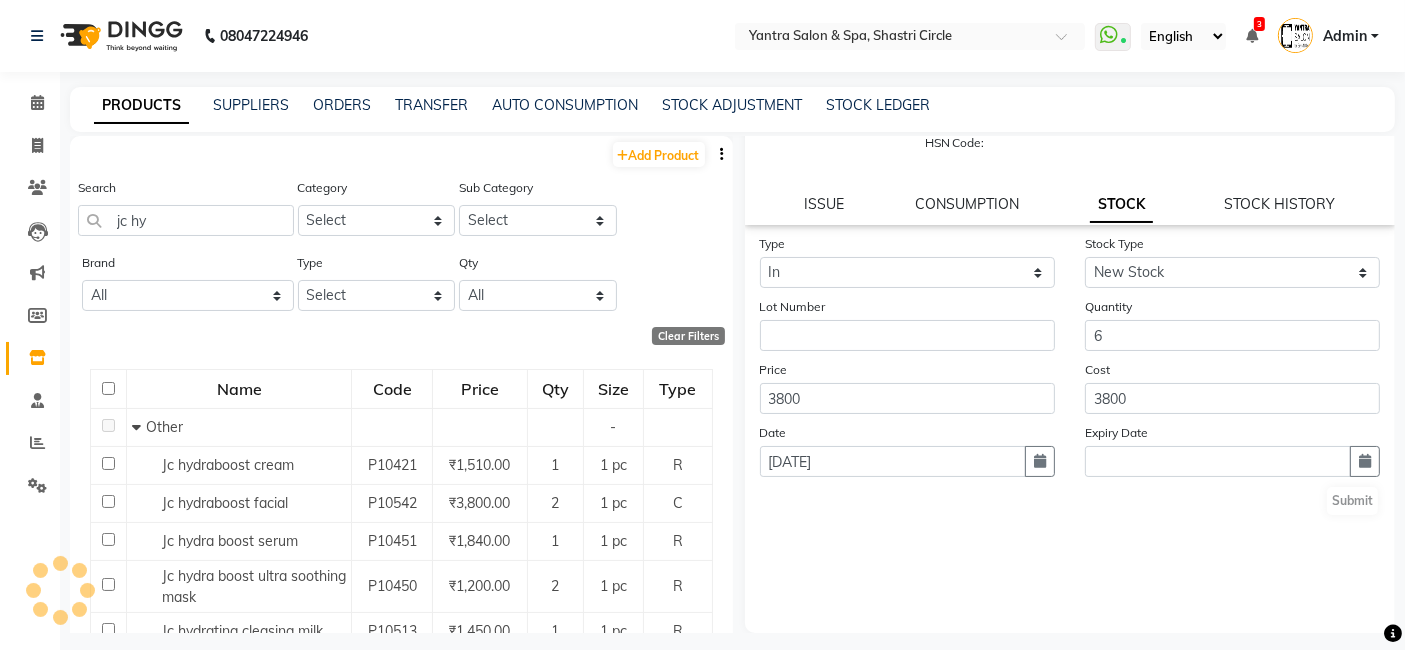 scroll, scrollTop: 0, scrollLeft: 0, axis: both 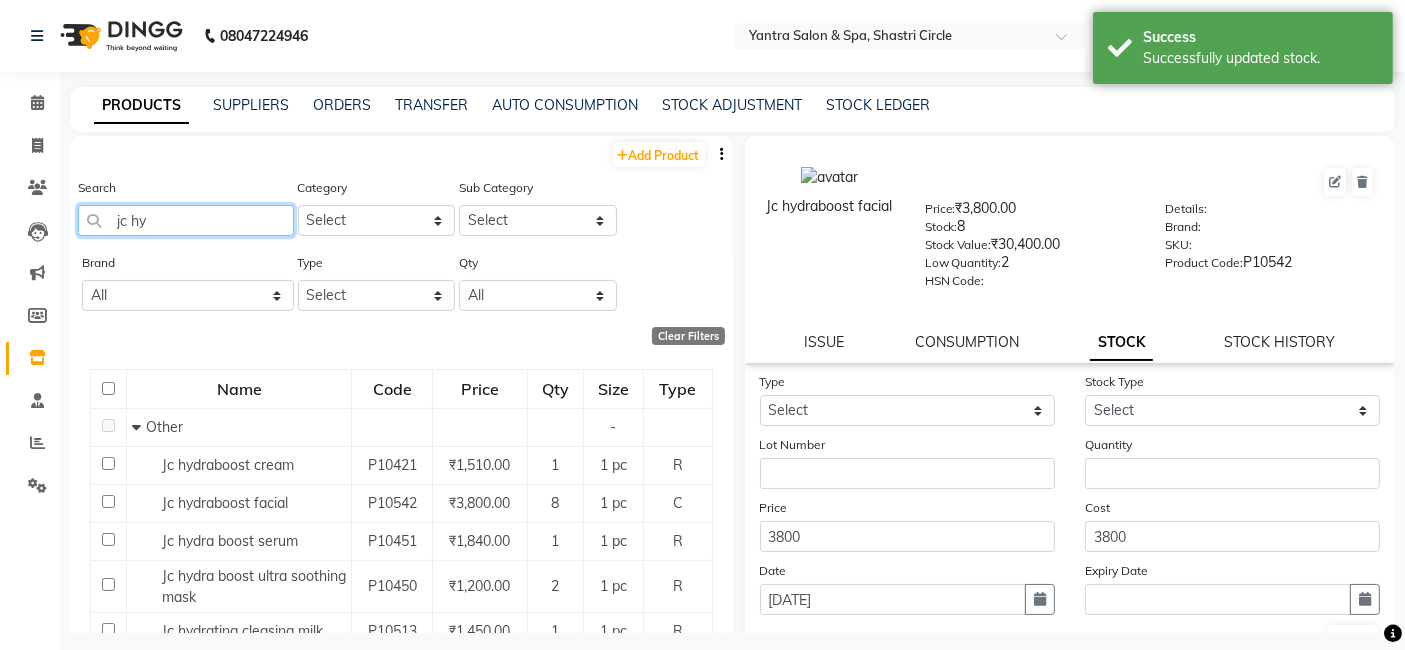 click on "jc hy" 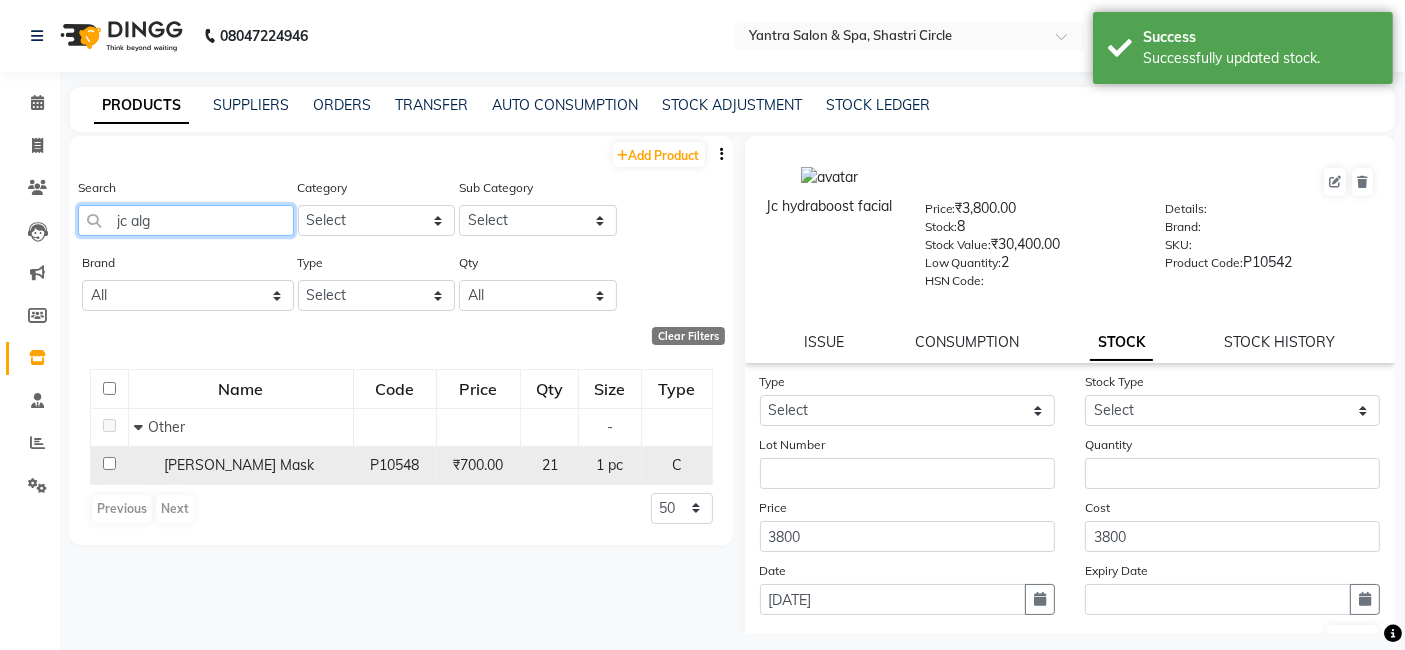 type on "jc alg" 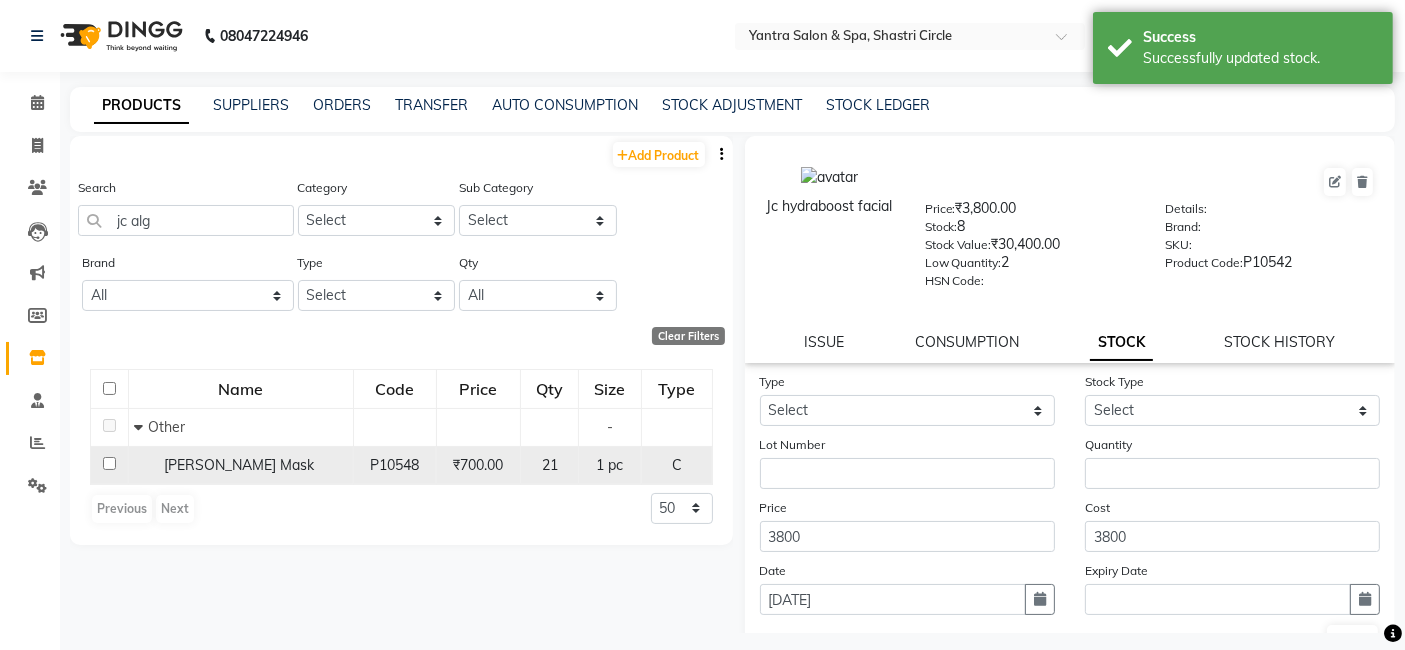 click on "[PERSON_NAME] Mask" 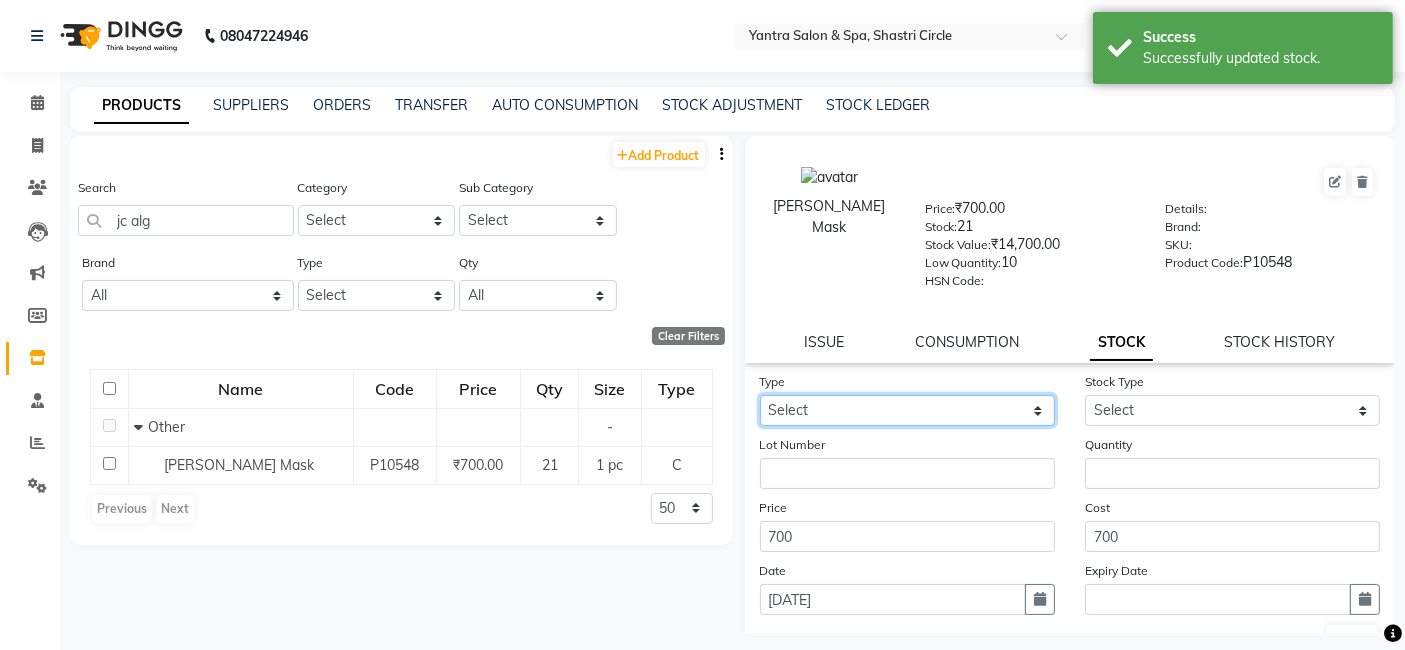 click on "Select In Out" 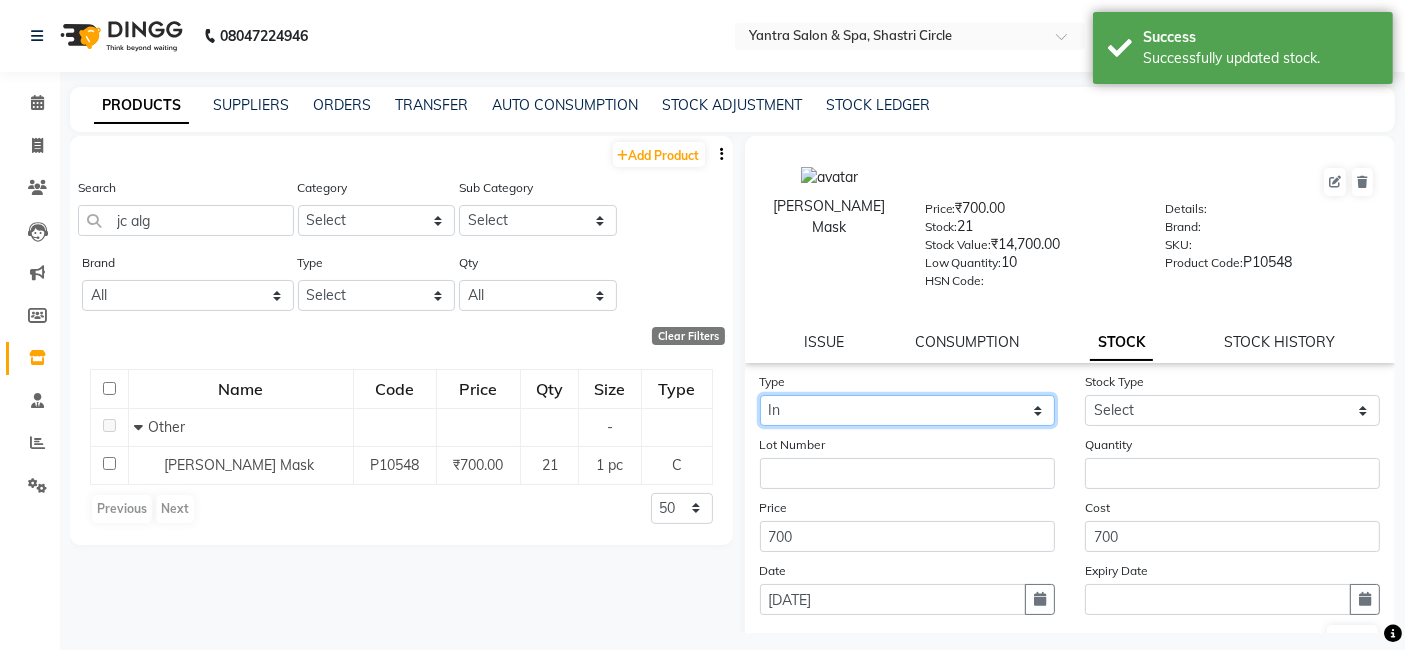 click on "Select In Out" 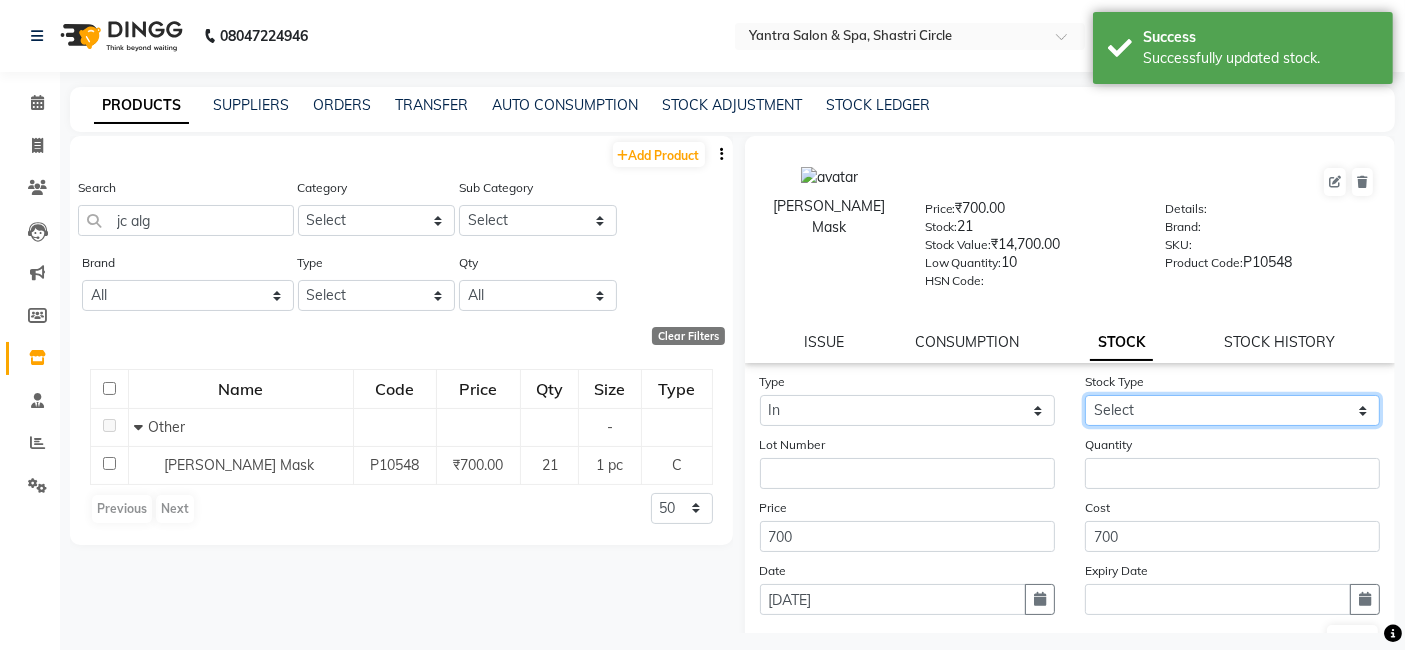 click on "Select New Stock Adjustment Return Other" 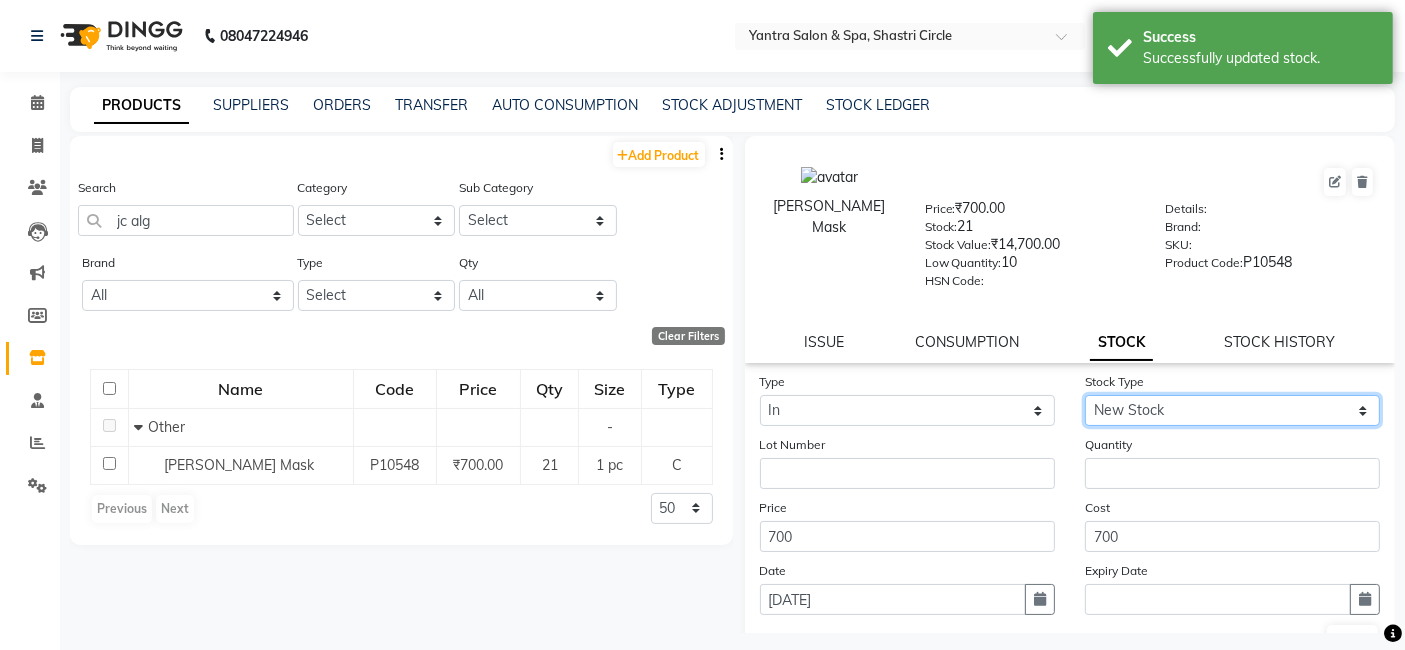 click on "Select New Stock Adjustment Return Other" 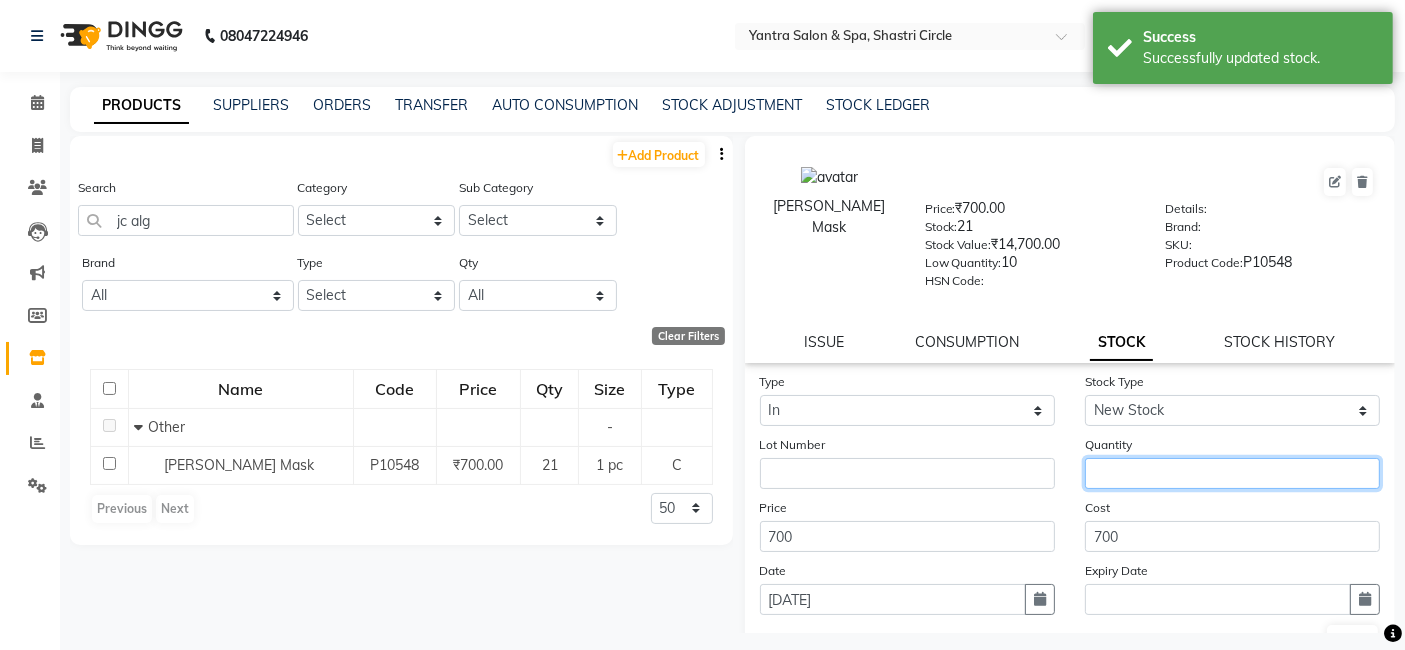 click 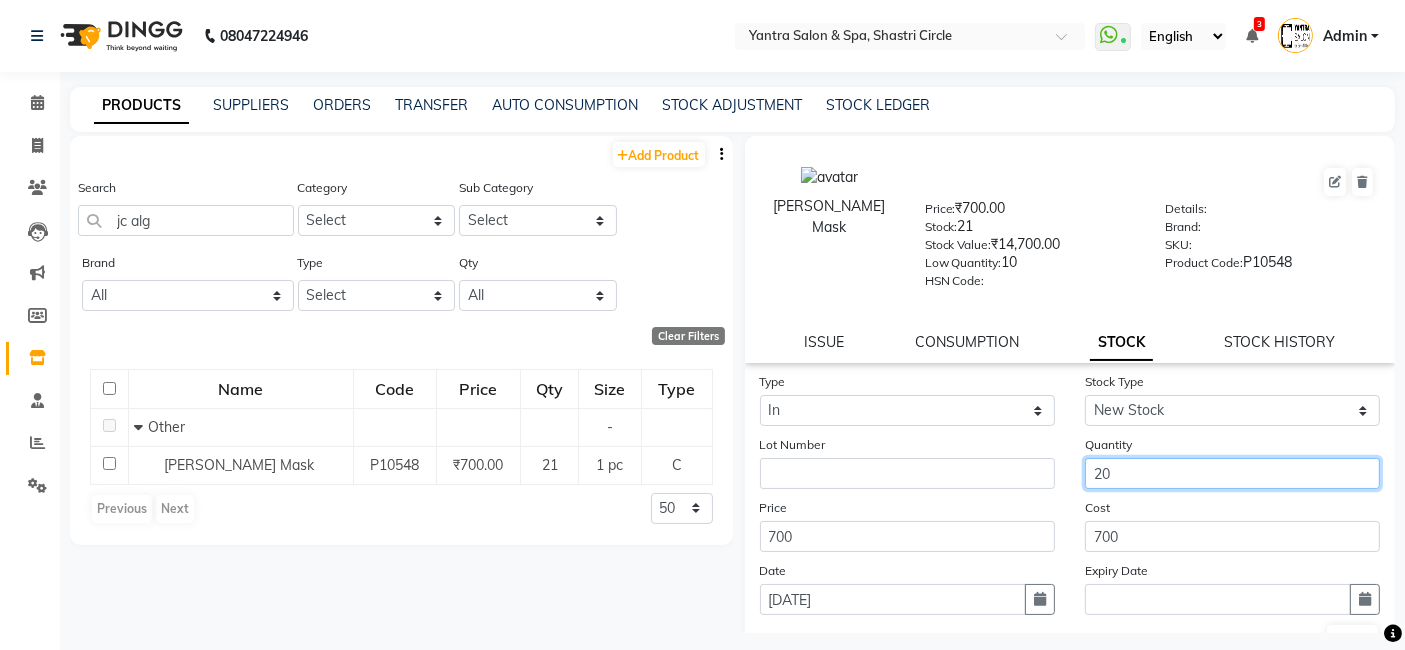scroll, scrollTop: 138, scrollLeft: 0, axis: vertical 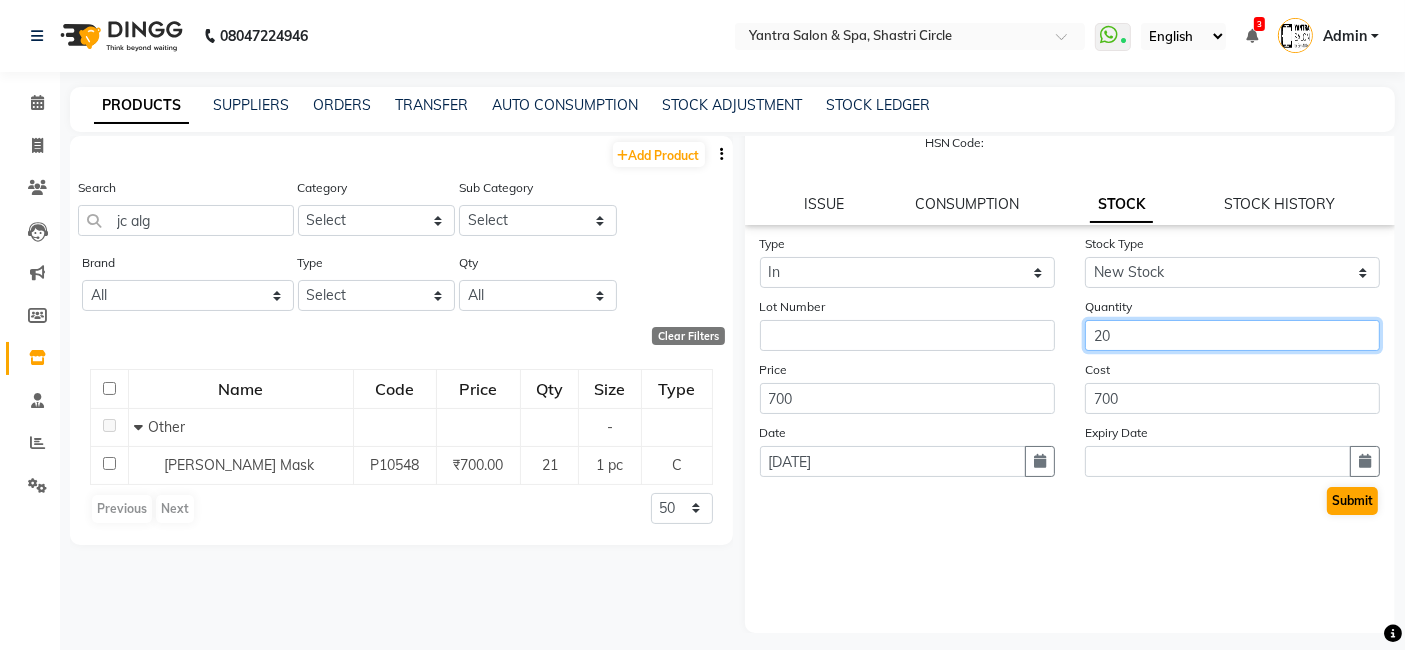 type on "20" 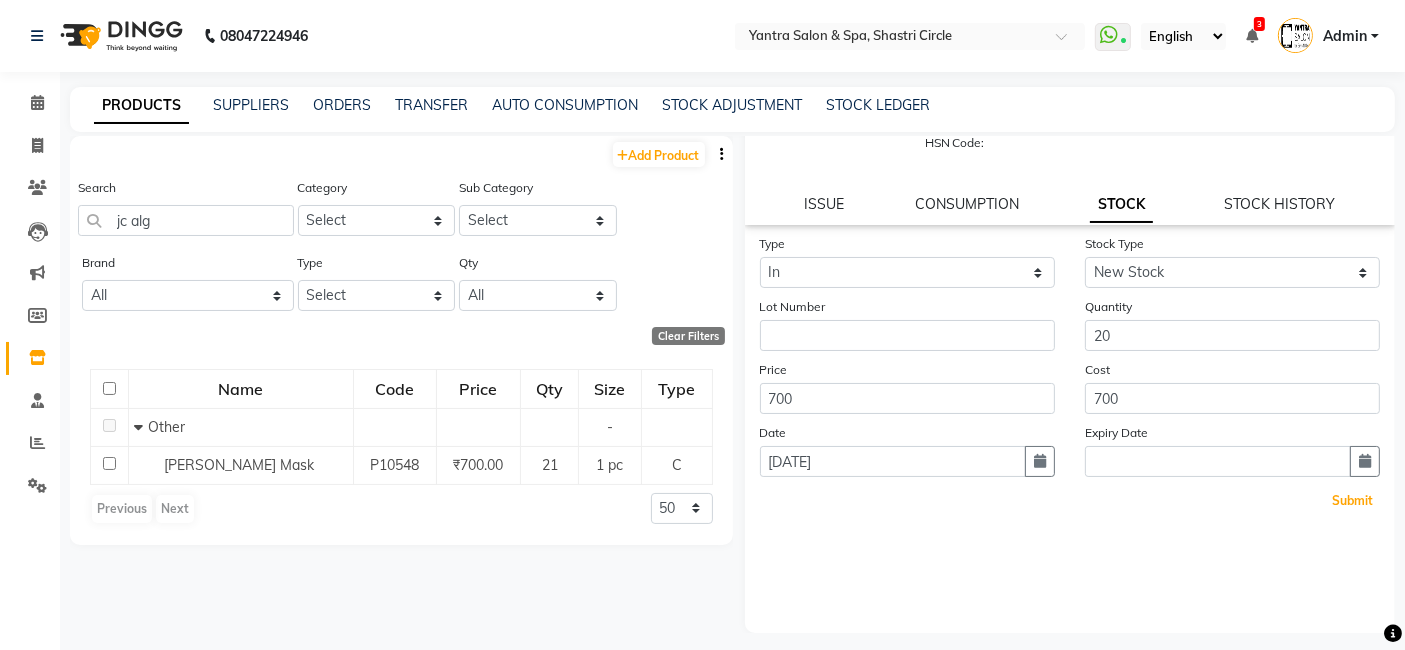 click on "Submit" 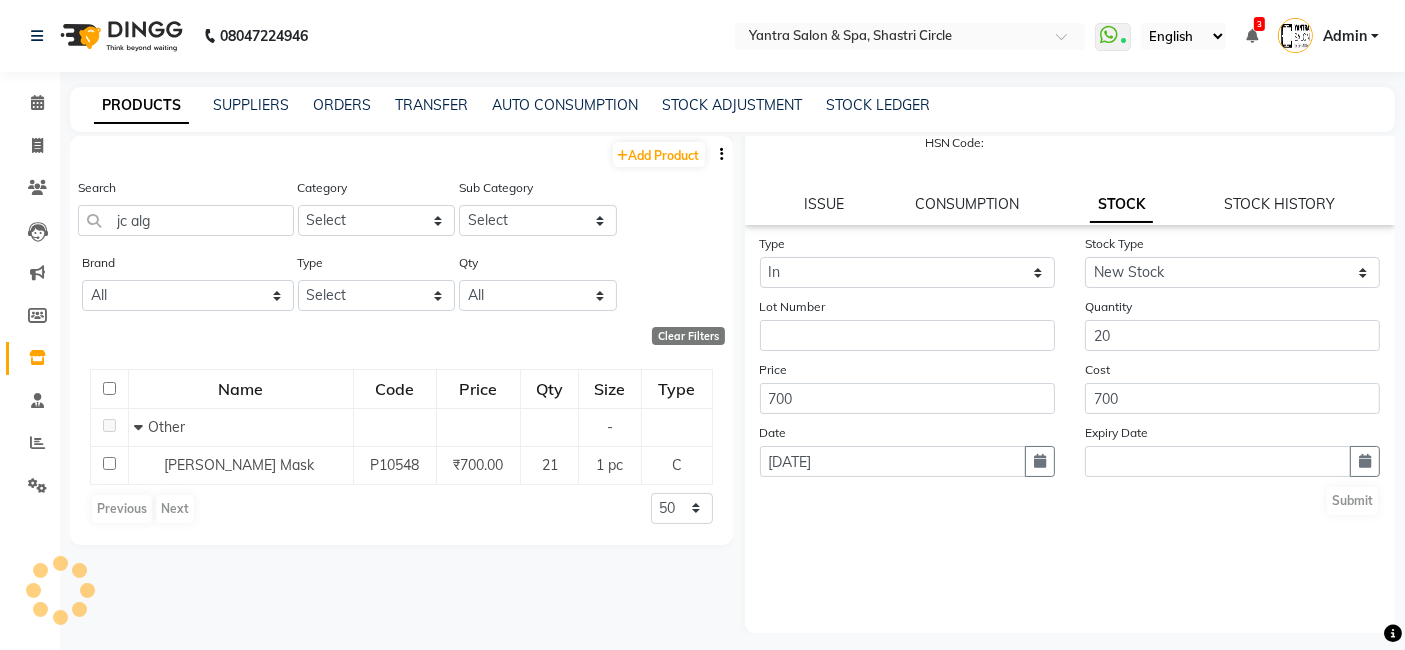 scroll, scrollTop: 0, scrollLeft: 0, axis: both 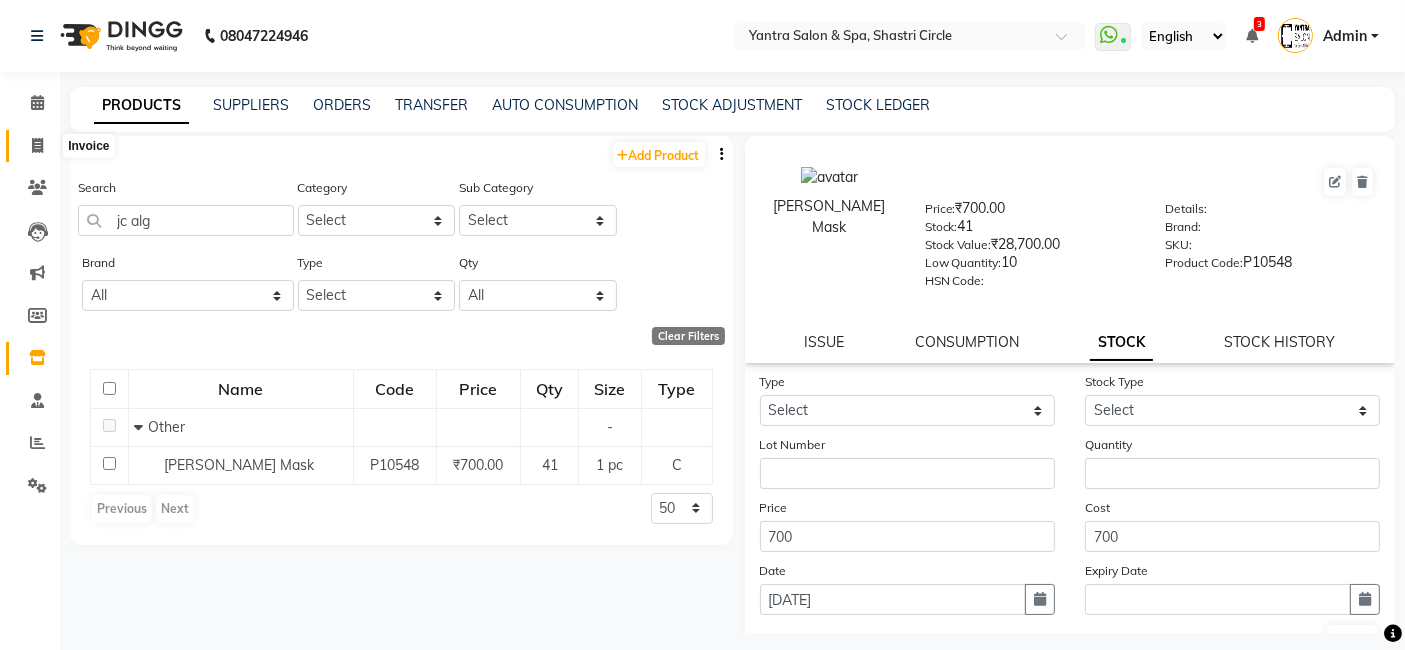 click 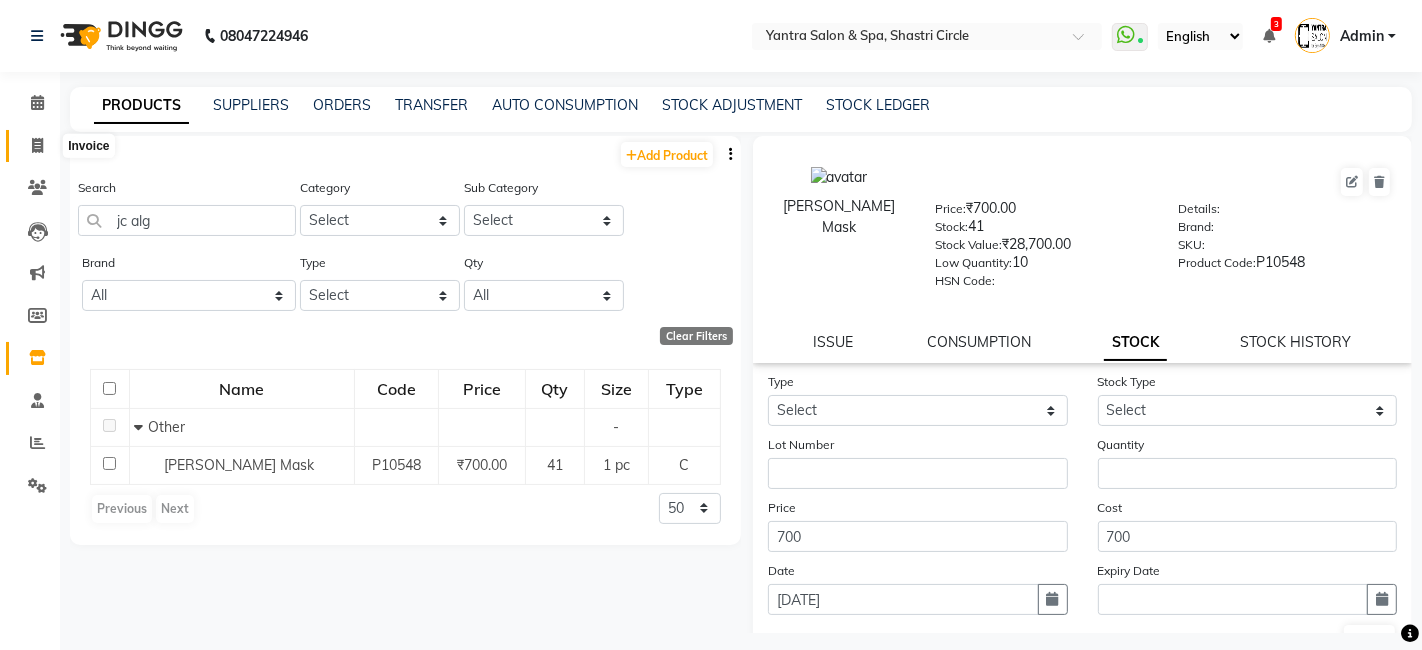 select on "154" 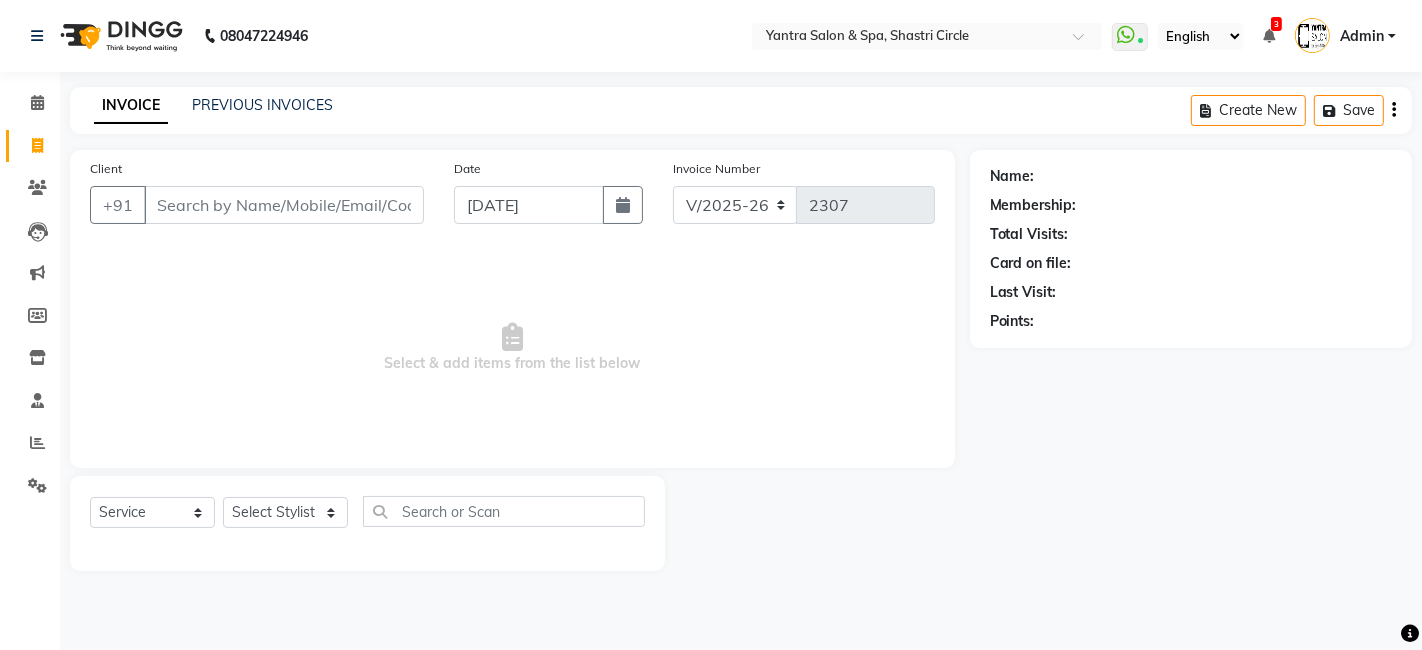 click on "Client" at bounding box center [284, 205] 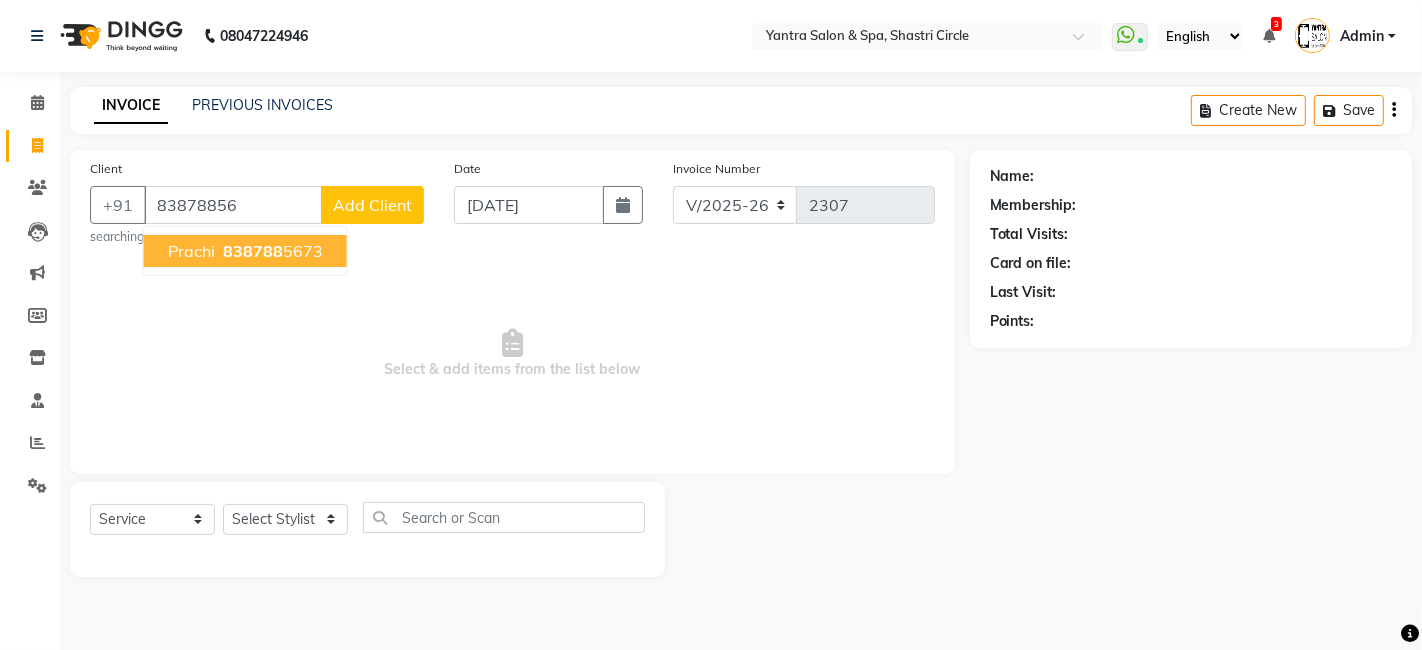 click on "838788" at bounding box center [253, 251] 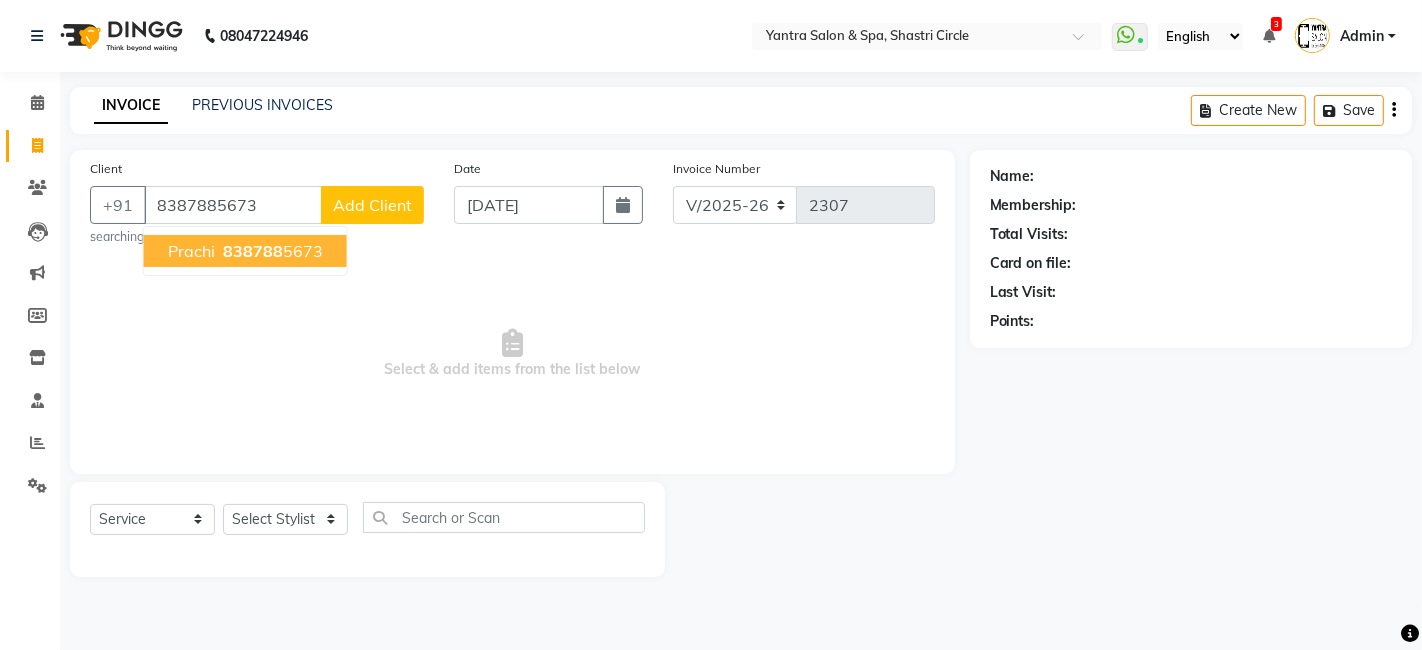 type on "8387885673" 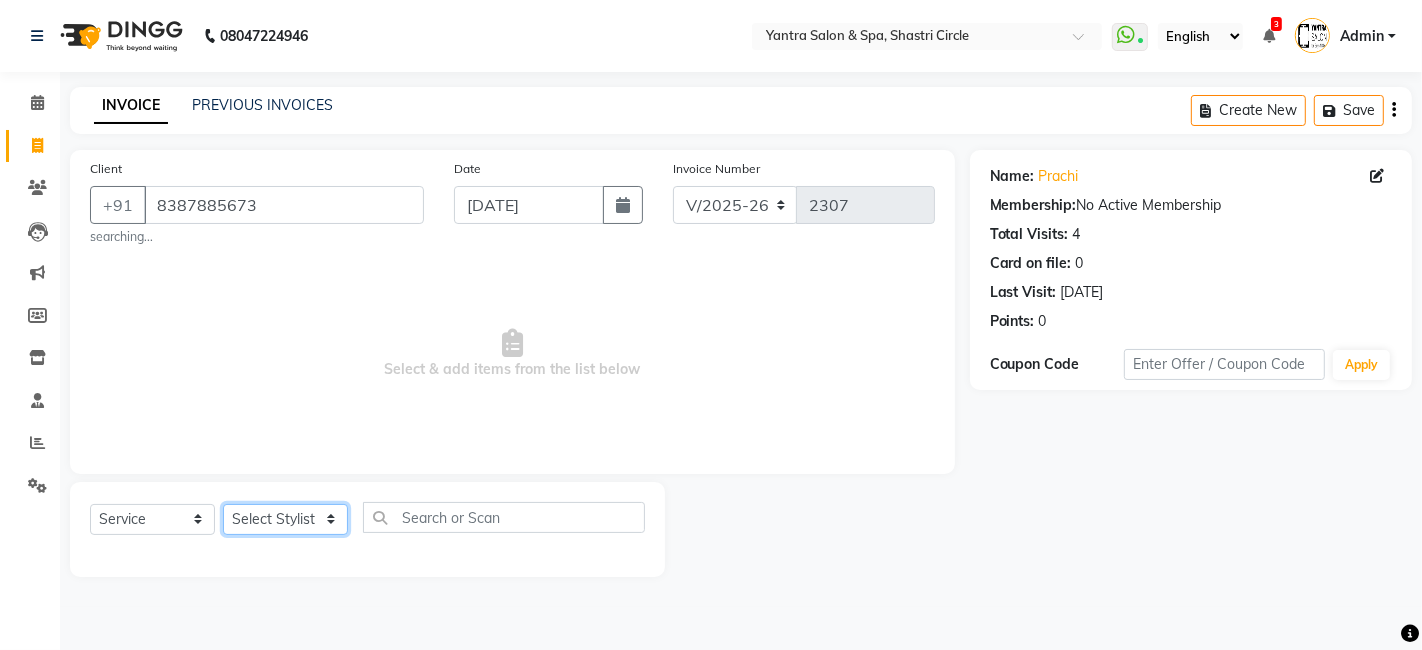 click on "Select Stylist [PERSON_NAME] [PERSON_NAME] Dev Dimple Director [PERSON_NAME] kajal [PERSON_NAME] lucky Manager [PERSON_NAME] maam [PERSON_NAME]  Pallavi Pinky [PERSON_NAME] [PERSON_NAME]" 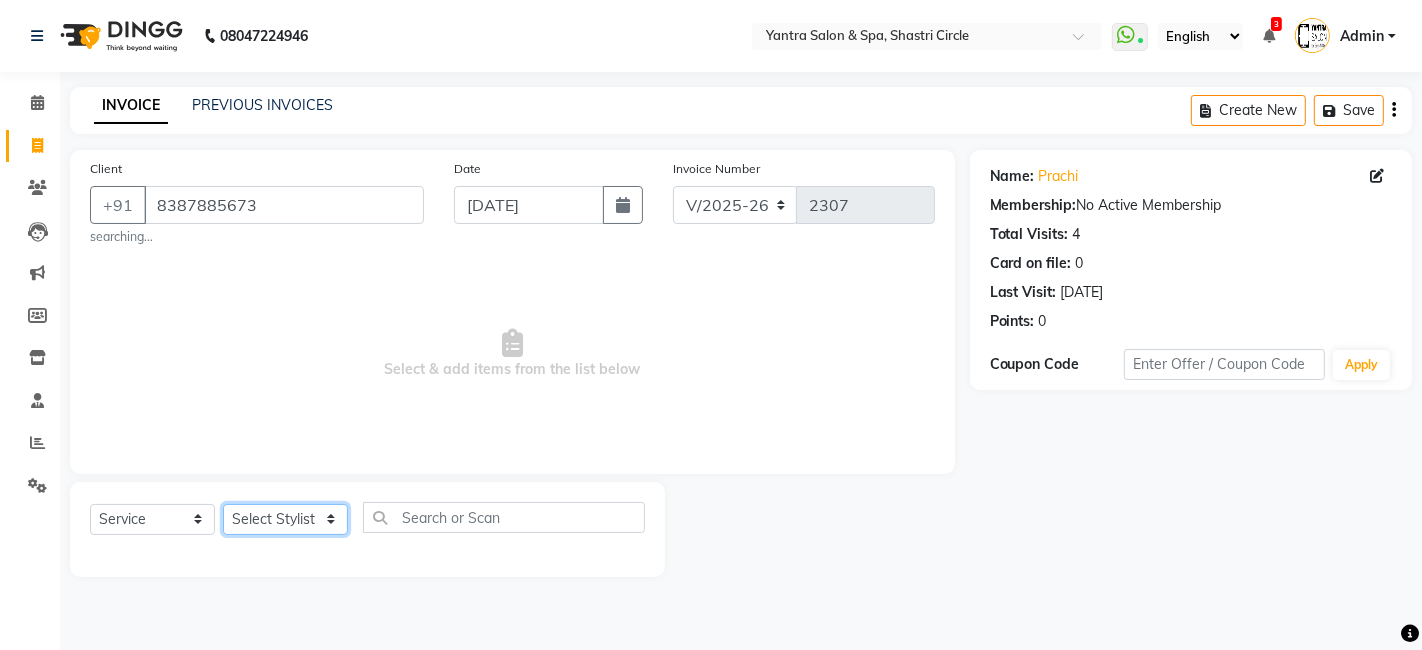 select on "44022" 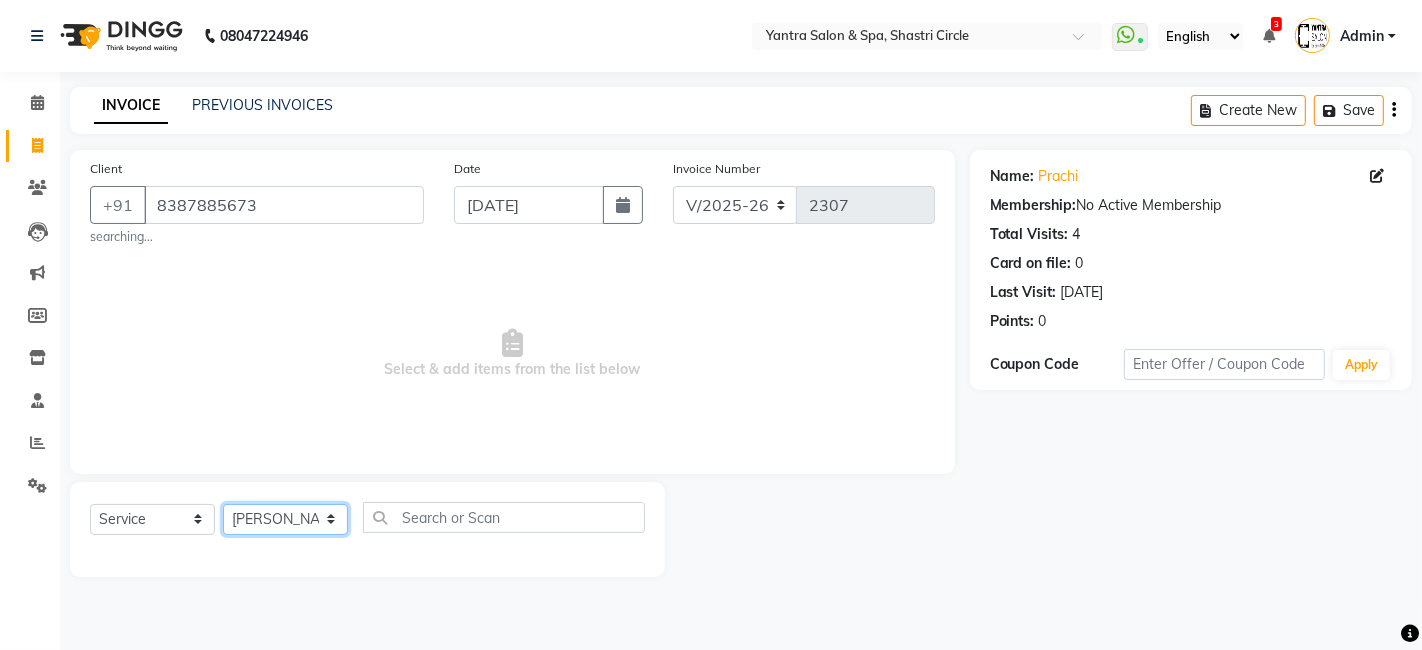 click on "Select Stylist [PERSON_NAME] [PERSON_NAME] Dev Dimple Director [PERSON_NAME] kajal [PERSON_NAME] lucky Manager [PERSON_NAME] maam [PERSON_NAME]  Pallavi Pinky [PERSON_NAME] [PERSON_NAME]" 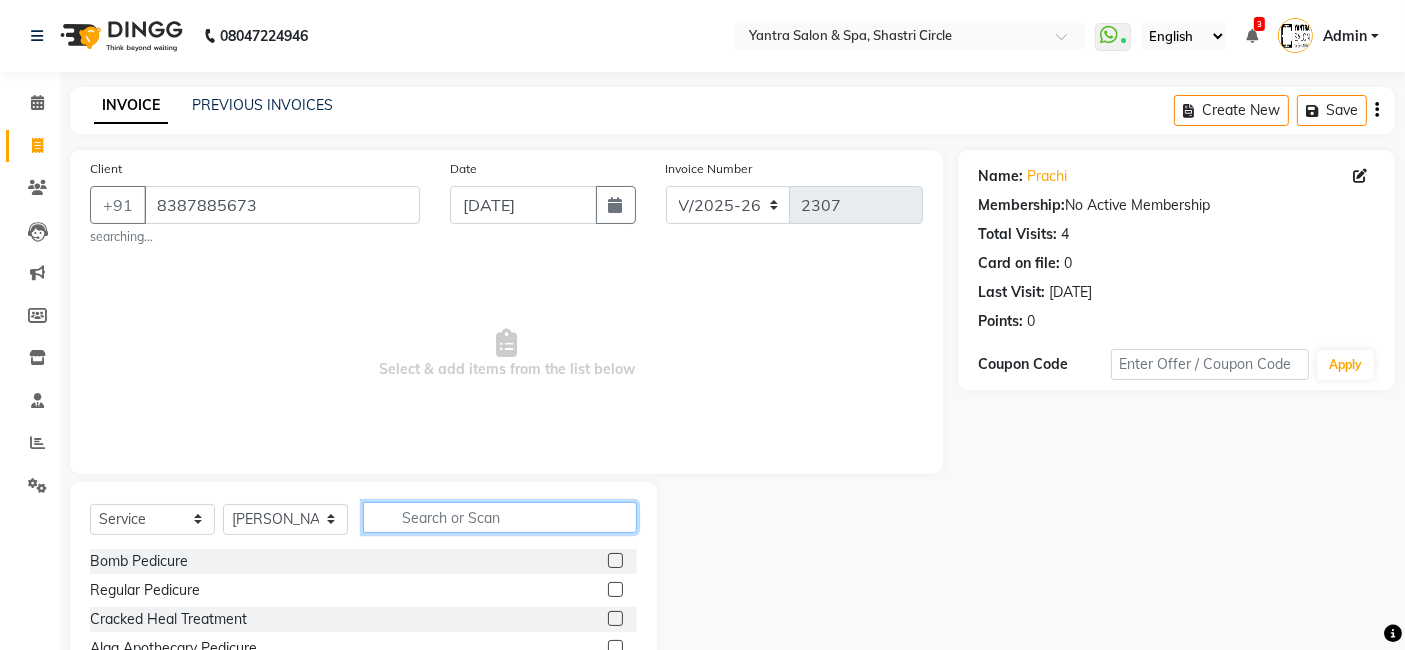 click 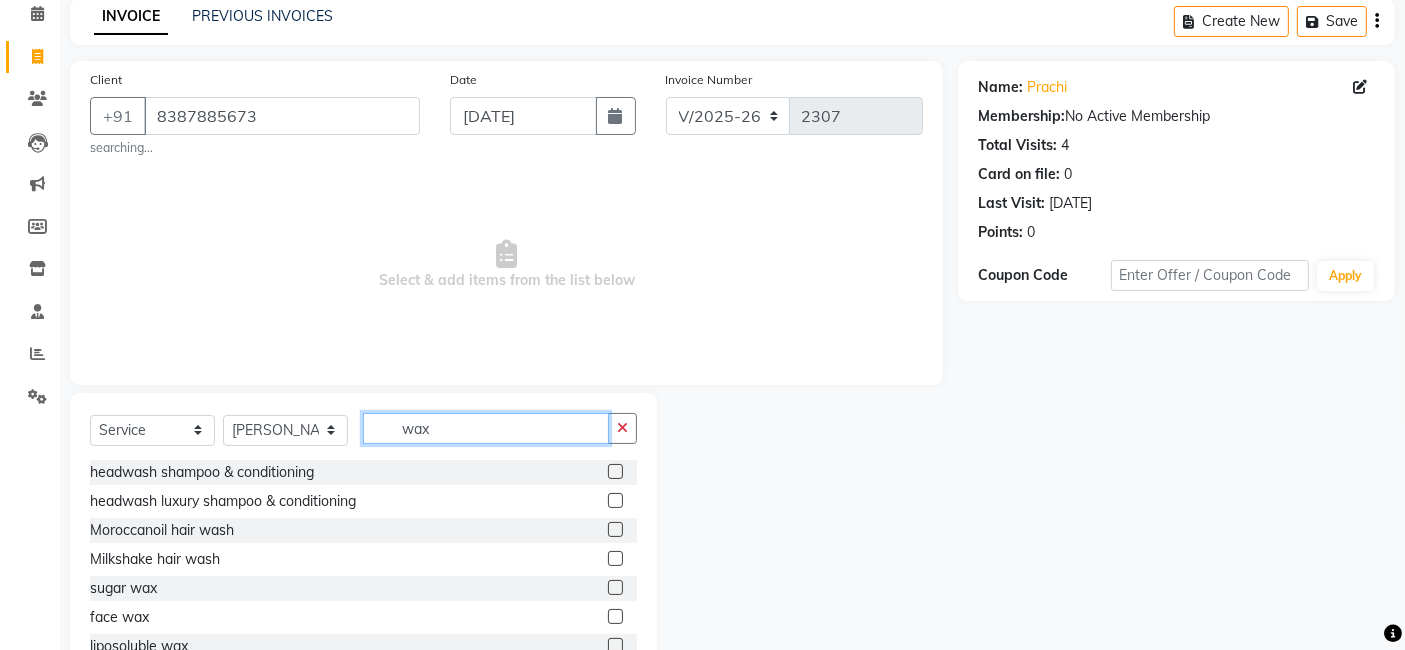 scroll, scrollTop: 111, scrollLeft: 0, axis: vertical 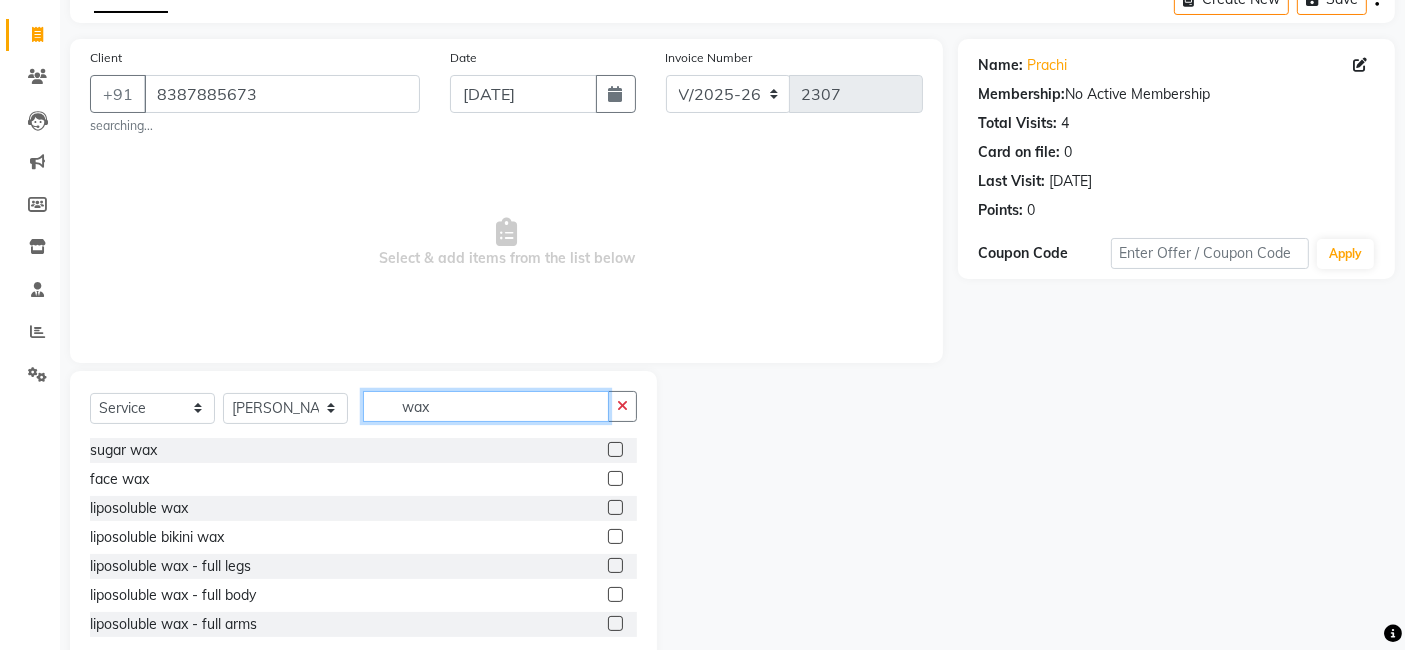 type on "wax" 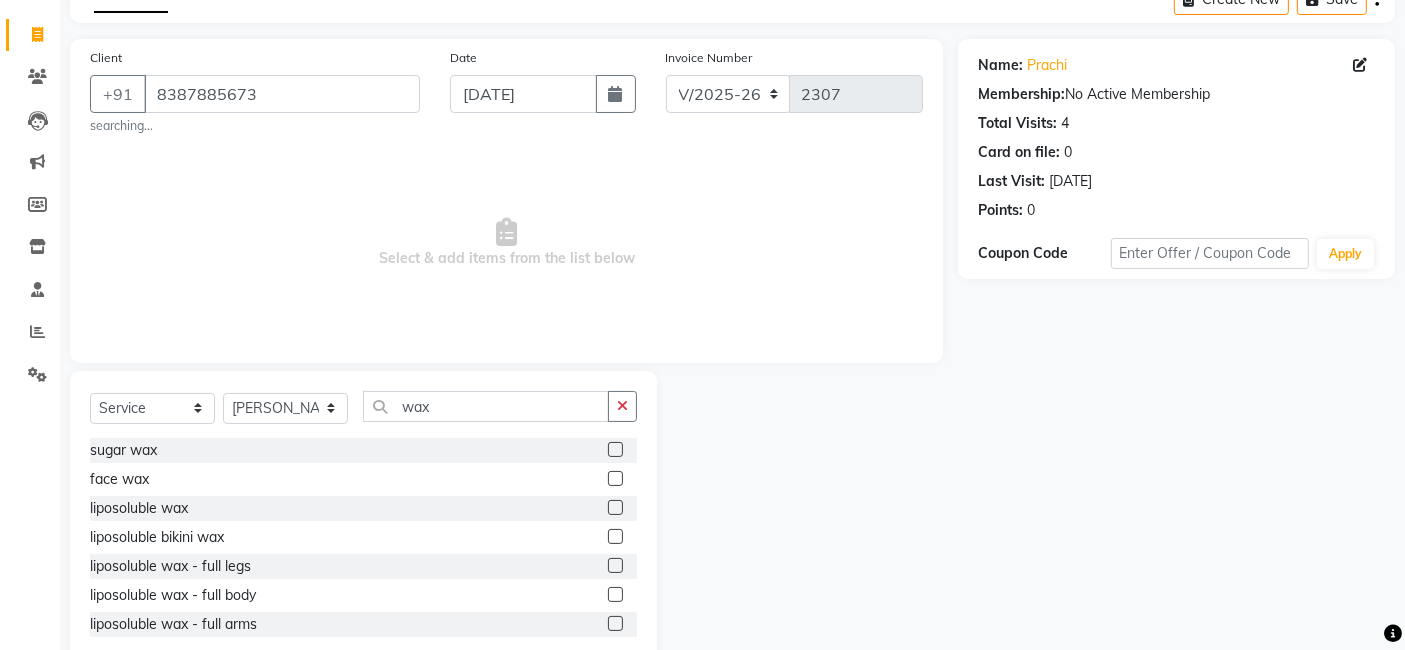 click 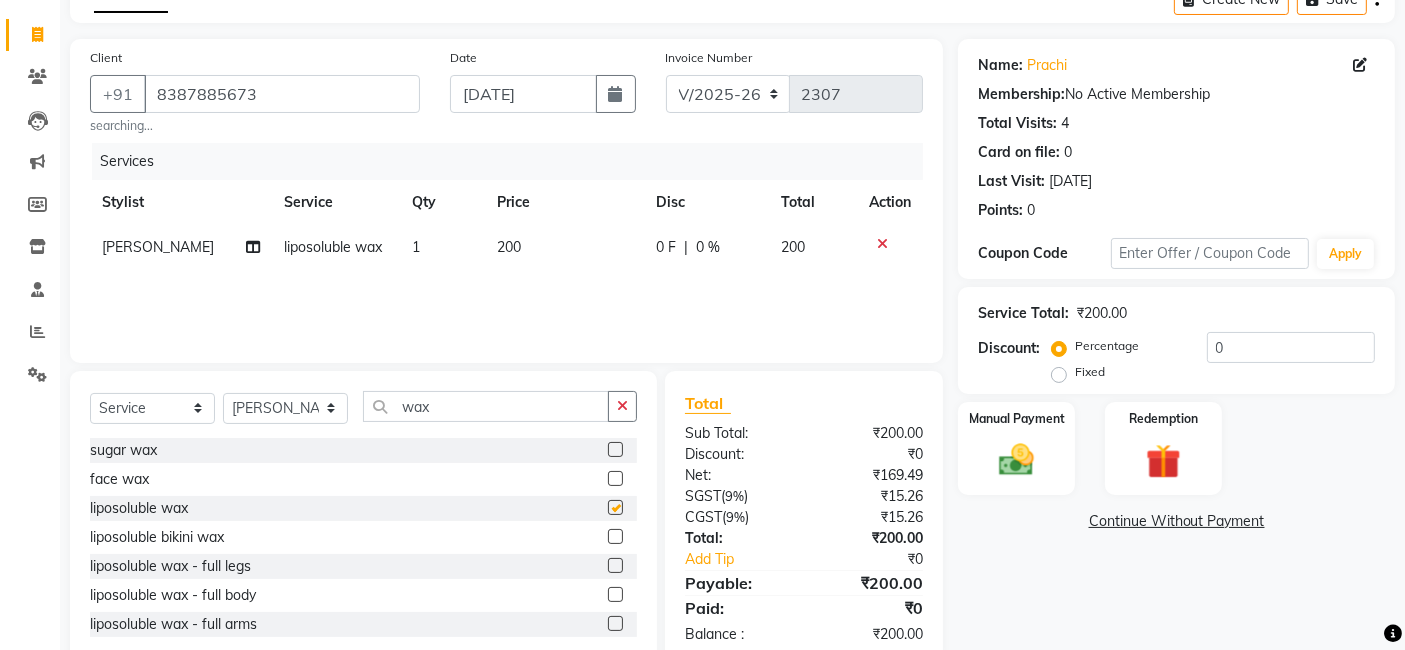 checkbox on "false" 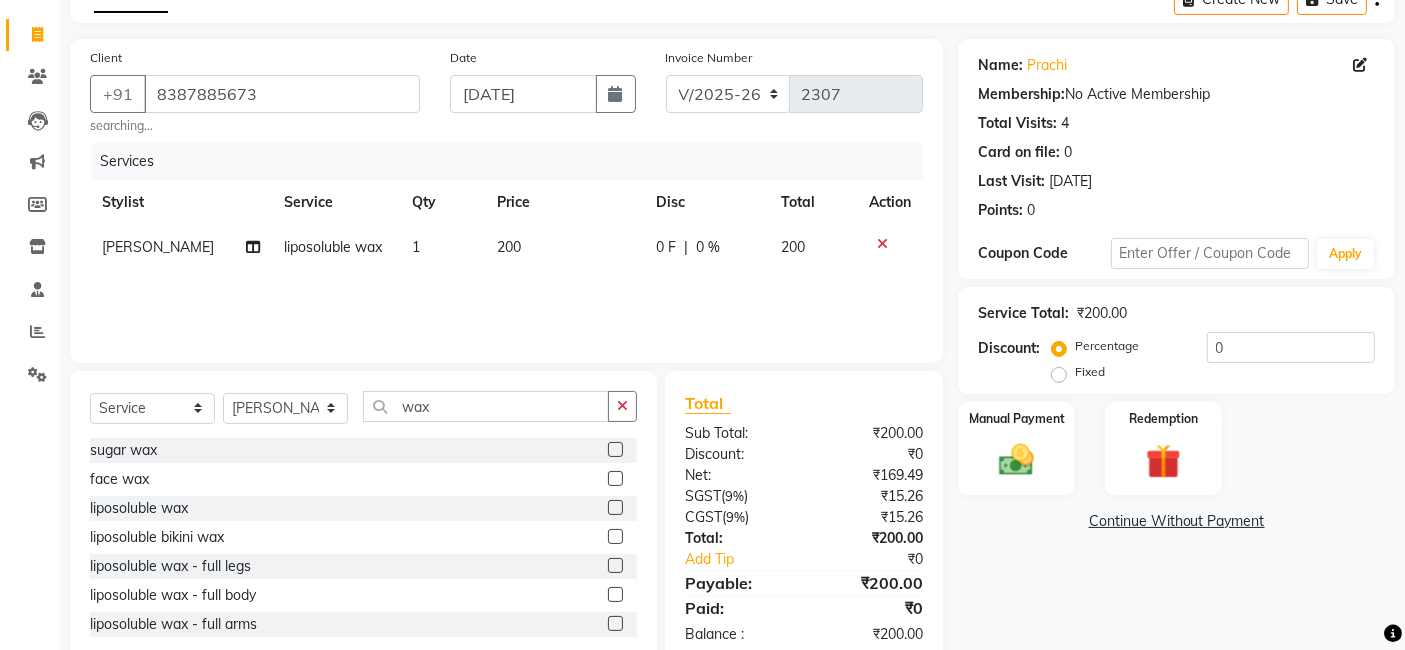 click on "200" 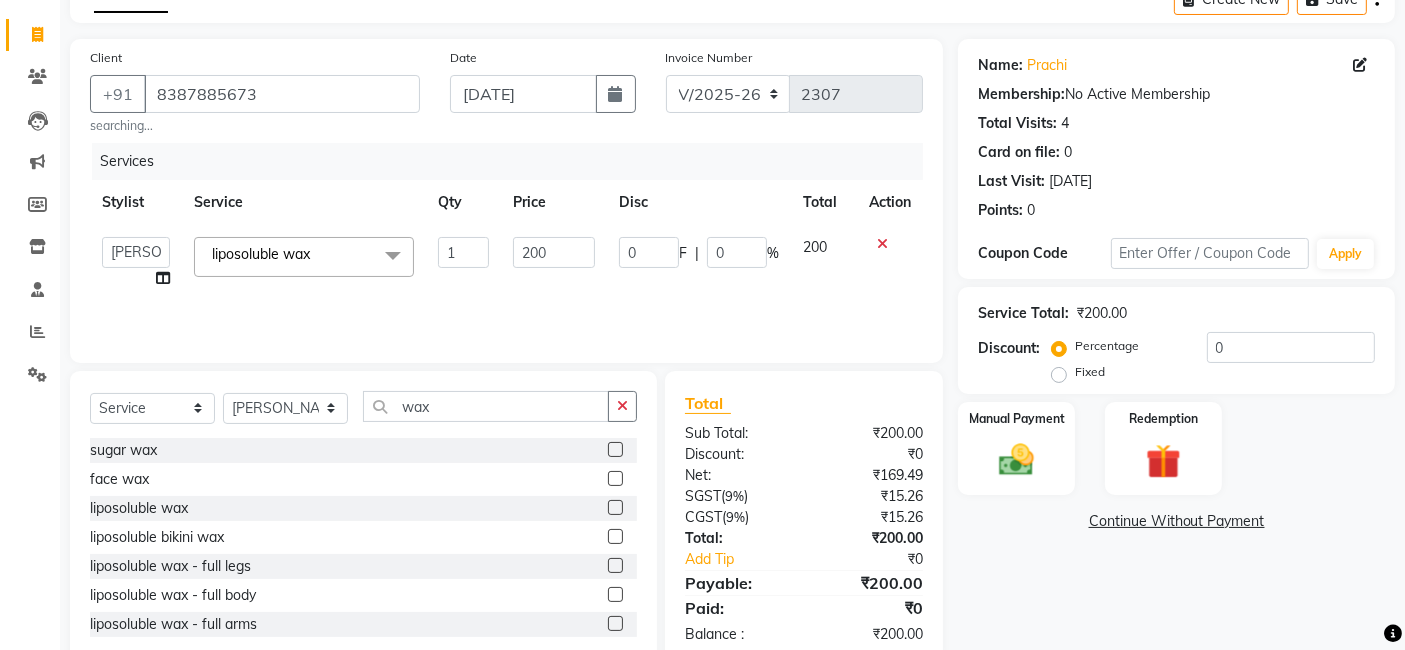click on "200" 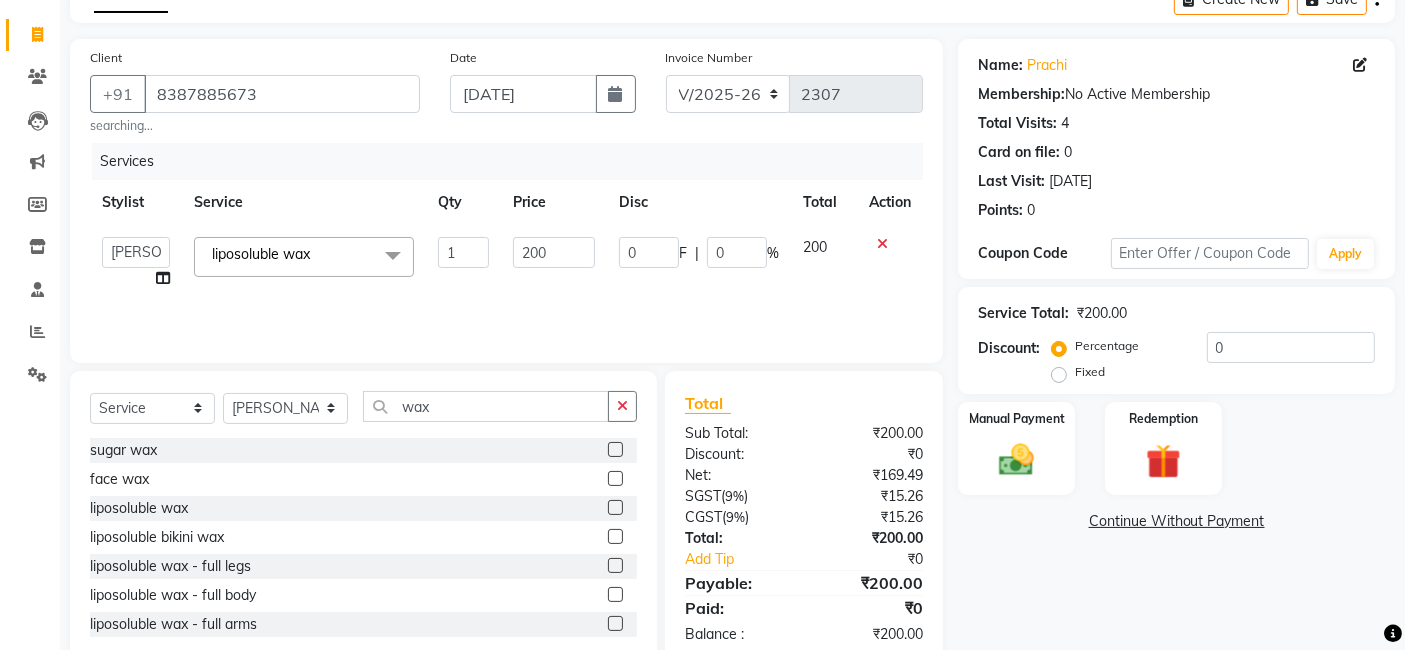 click on "200" 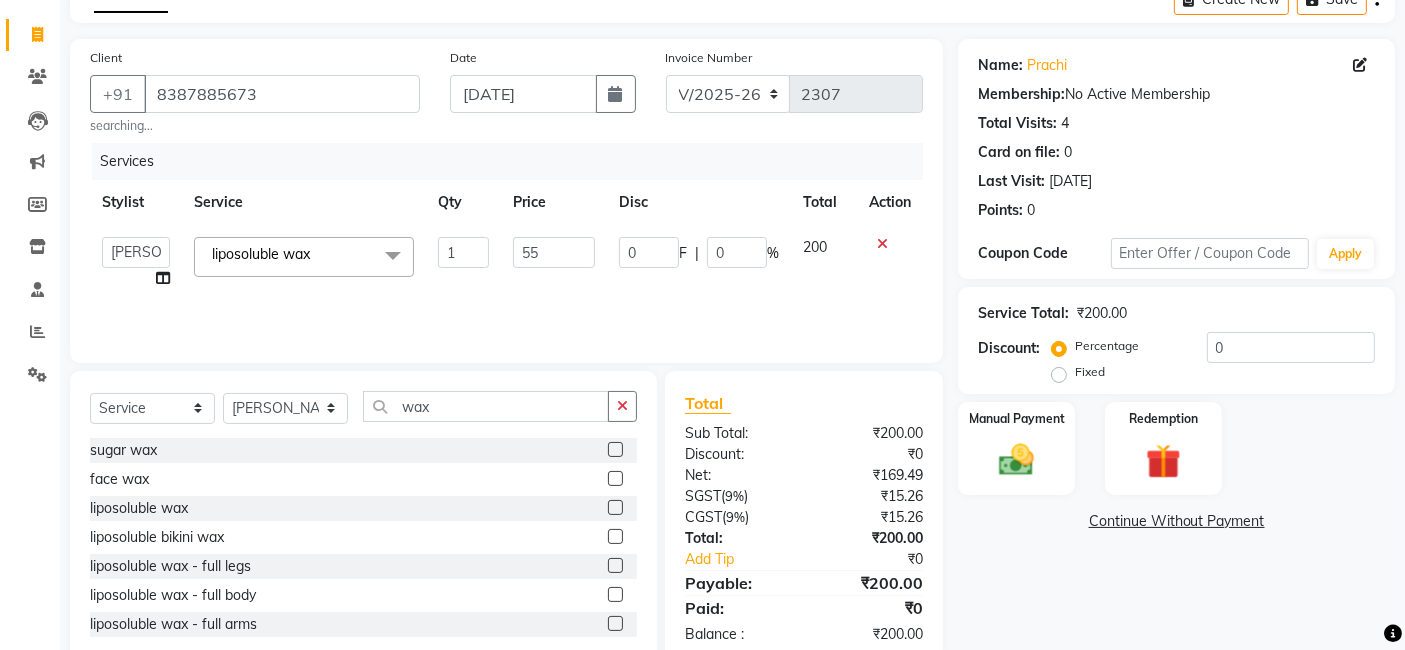 type on "550" 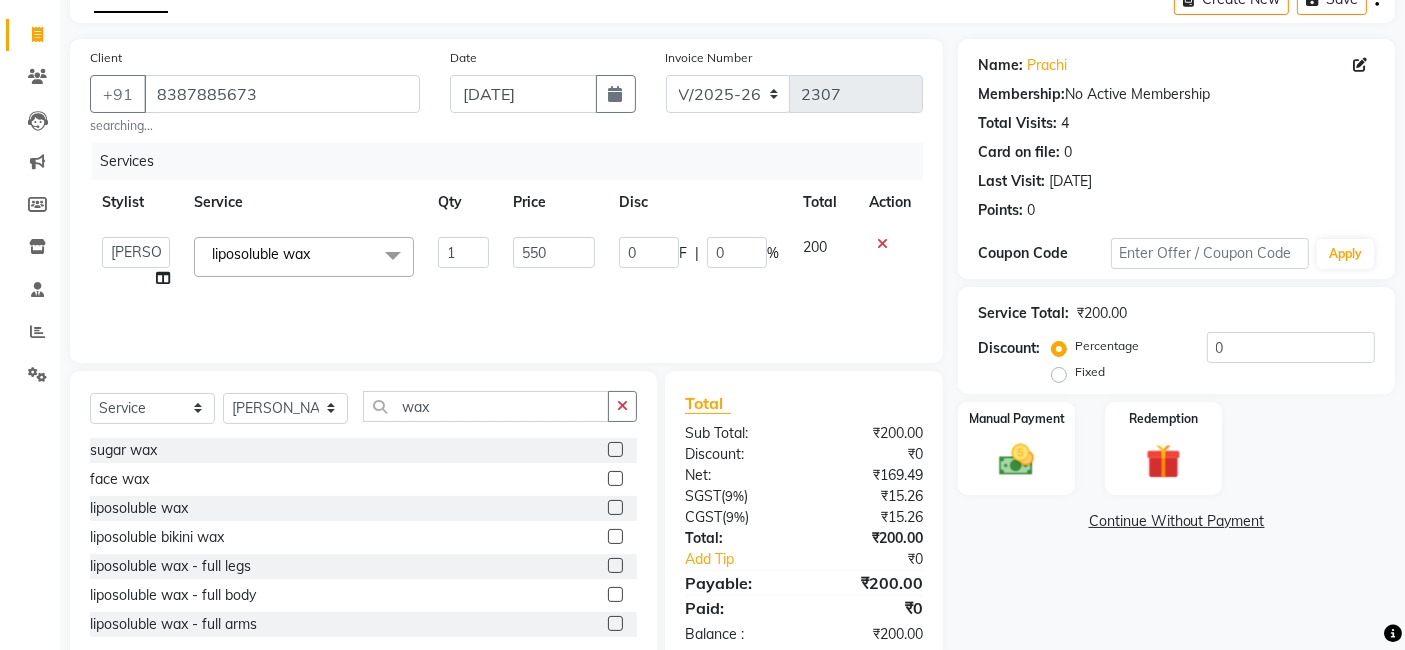 click on "Services Stylist Service Qty Price Disc Total Action  Arvind   ASHA   [PERSON_NAME]   Dev   Dimple   Director   [PERSON_NAME]   kajal   [PERSON_NAME]   lucky   Manager   [PERSON_NAME] maam   [PERSON_NAME]    Pallavi   Pinky   Priyanka   [PERSON_NAME]   [PERSON_NAME]  liposoluble wax  x Bomb Pedicure Regular Pedicure Cracked Heal Treatment Alga Apothecary Pedicure Gel polish remover  Donut Pedicure candle Pedicure Avl Express Pedicure Avl Pedicruise pedicure Avl Pedipure pedicure Pedi Pai pedicure Under arms polish Kanpeki body spa Regular Manicure Bomb Manicure Alga Apothecary Manicure Nail Extensions Gel nail pent Pedi Pai manicure Donut manicure Avl express manicure Avl Pedicruise manicure Avl Pedipure manicure Candle manicure Back polish Foot Massage Head Massage Back Massage Hand & Shoulder Massage Body Spa Relaxing Body Massage Aromatherapy Associates - Renewing Rose Aromatherapy Associates - intense nourishment Aromatherapy Associates Body Massage Full Body Bleach Body Polishing body scrub  face bleach back scrub bleach misc 1 0" 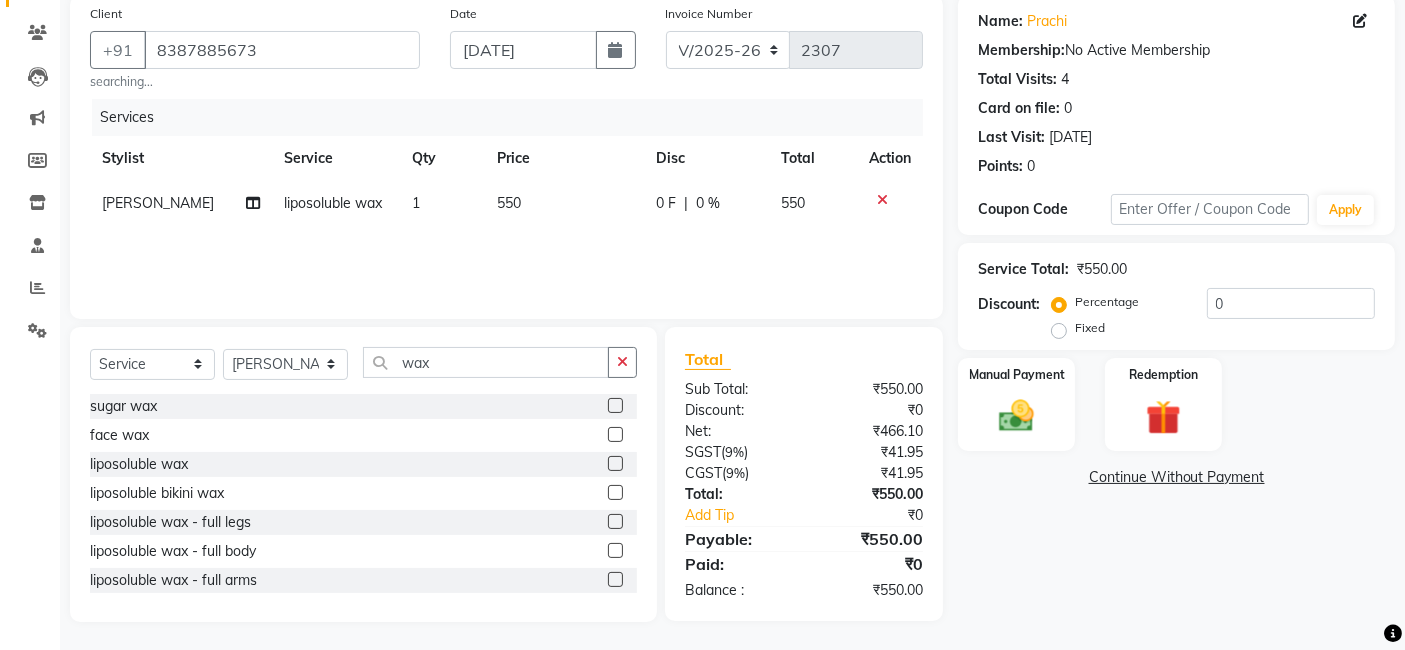 scroll, scrollTop: 156, scrollLeft: 0, axis: vertical 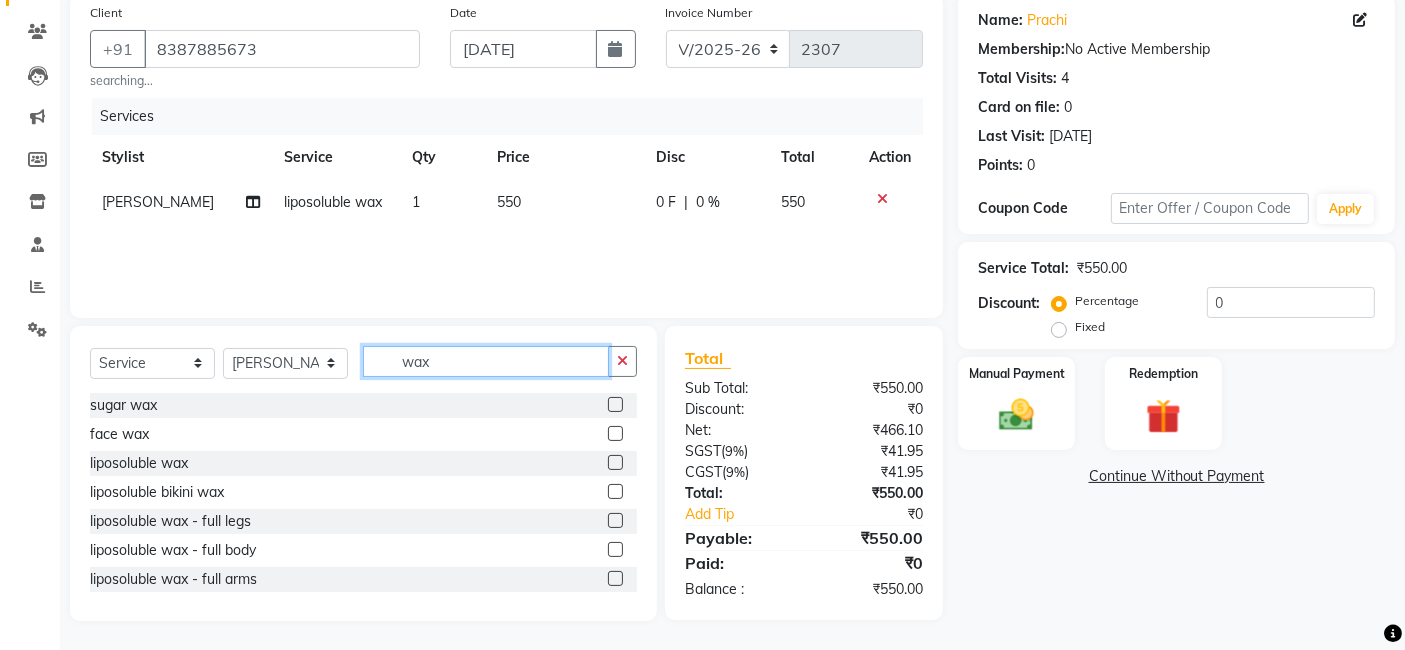 click on "wax" 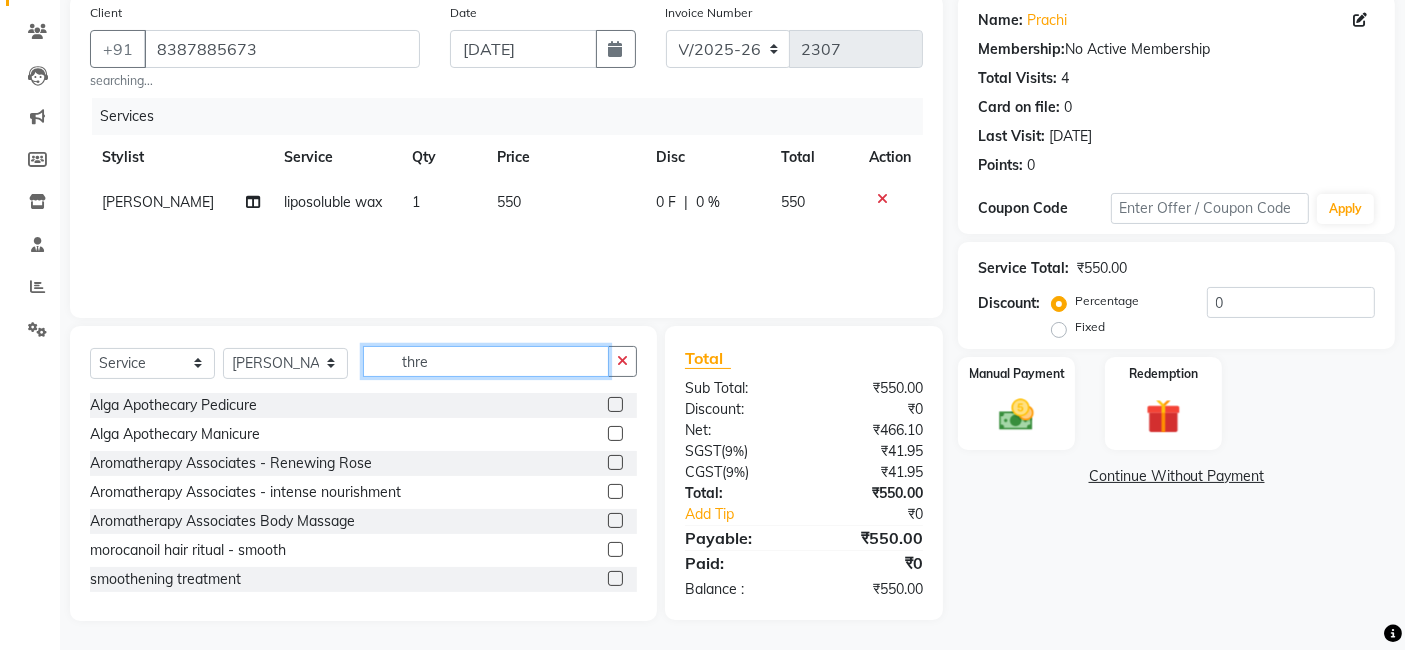 scroll, scrollTop: 154, scrollLeft: 0, axis: vertical 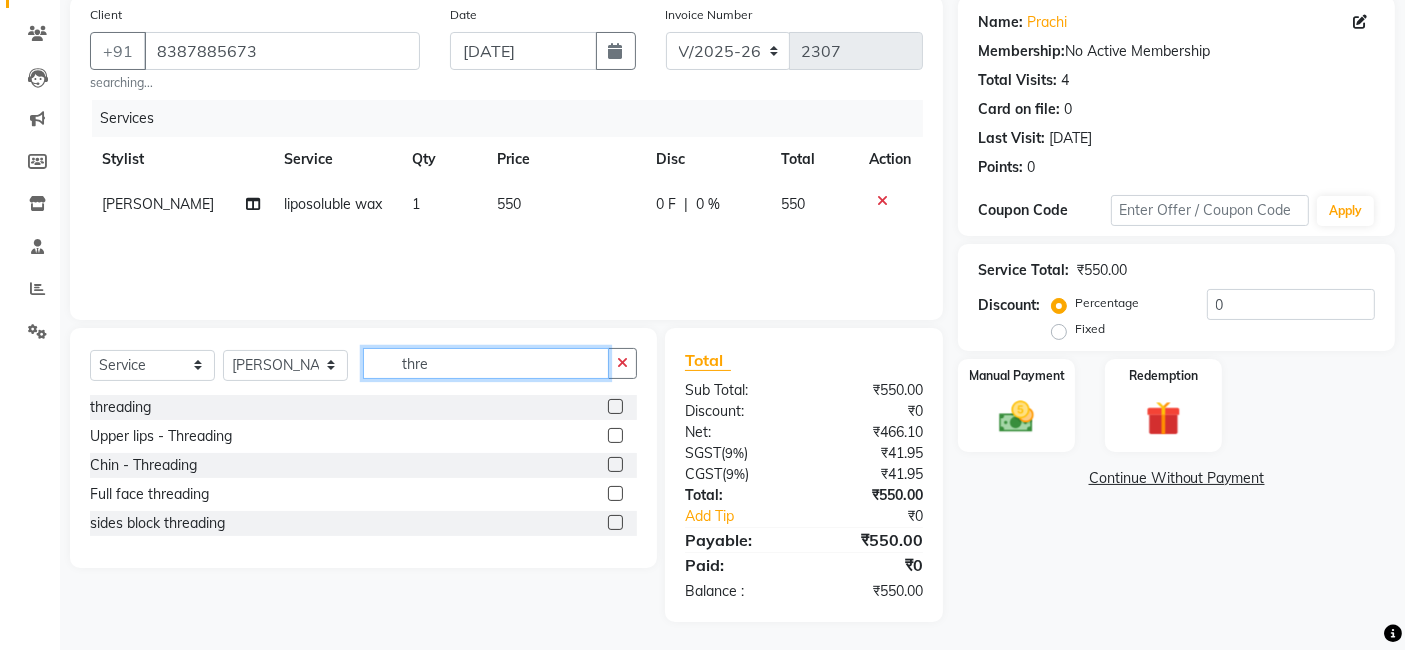 type on "thre" 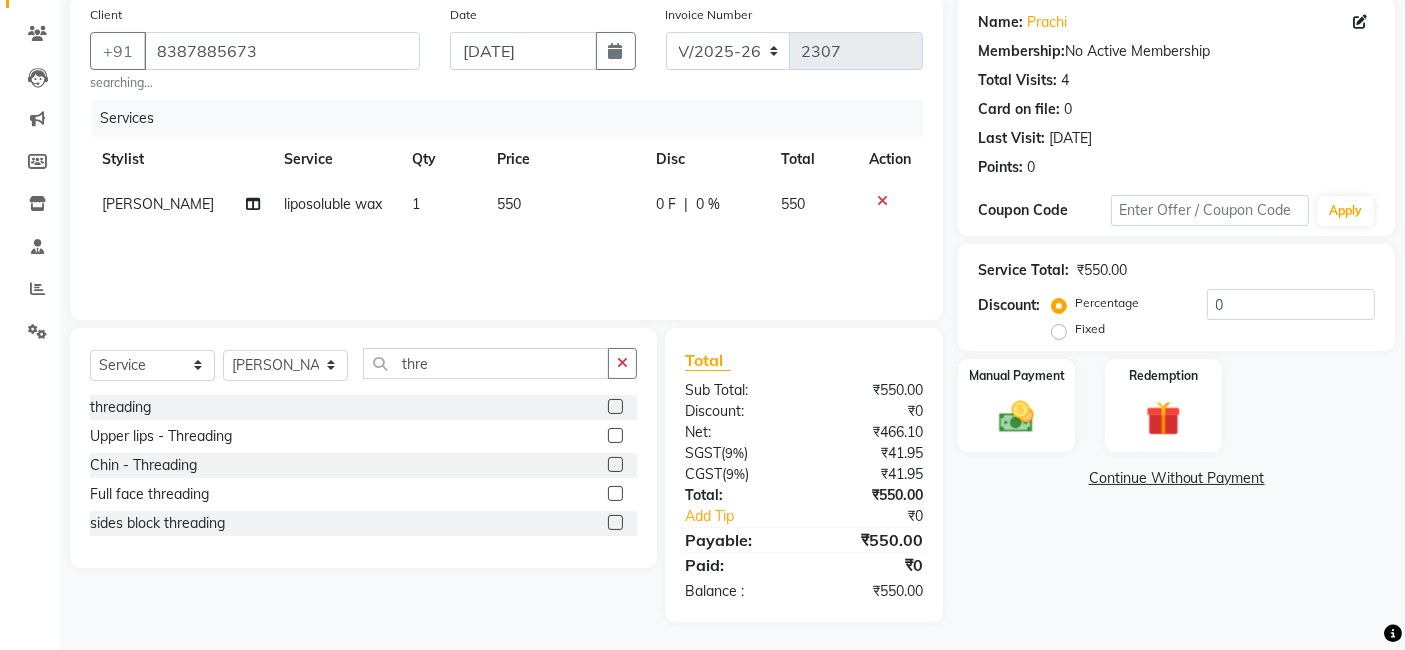 click 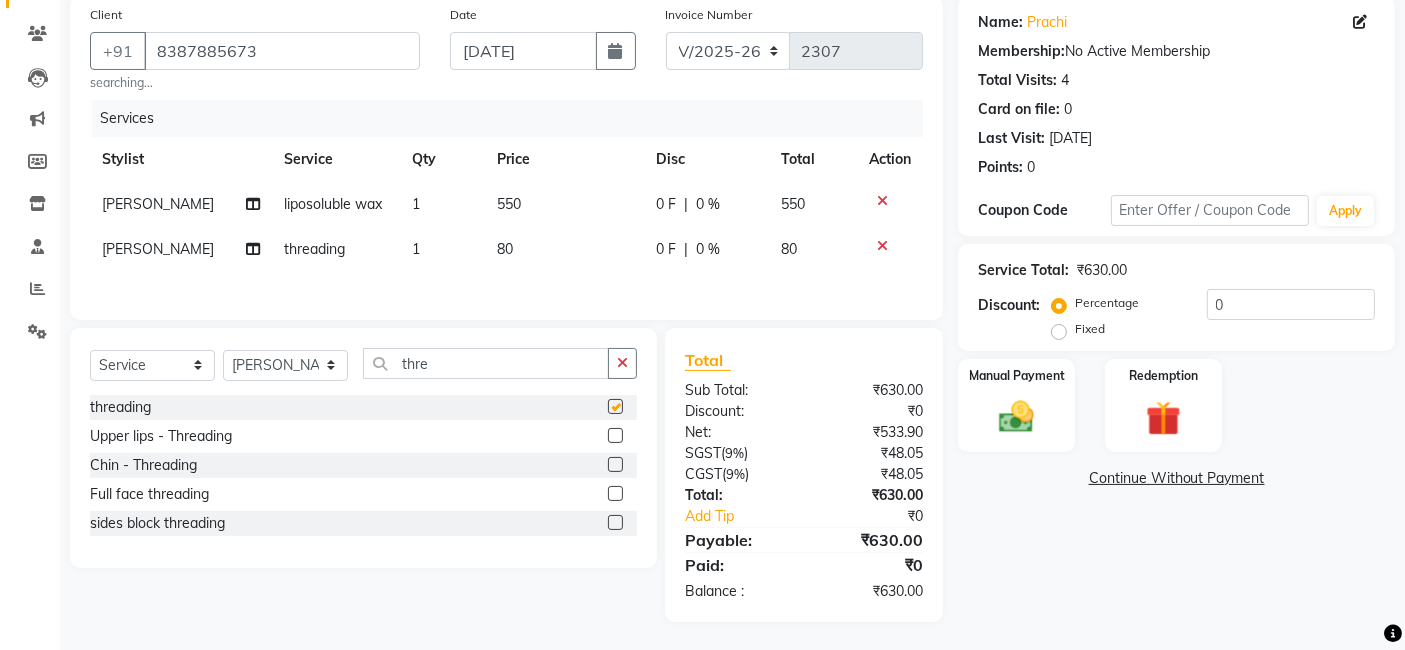 checkbox on "false" 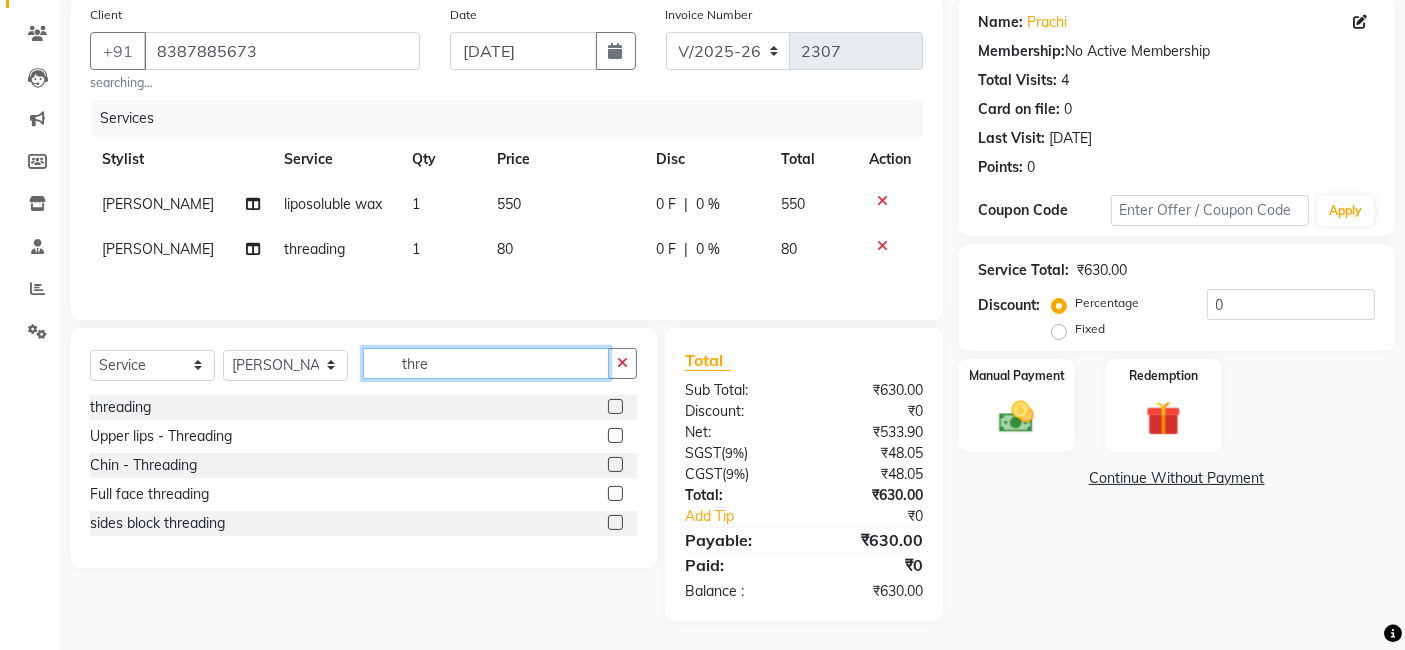 click on "thre" 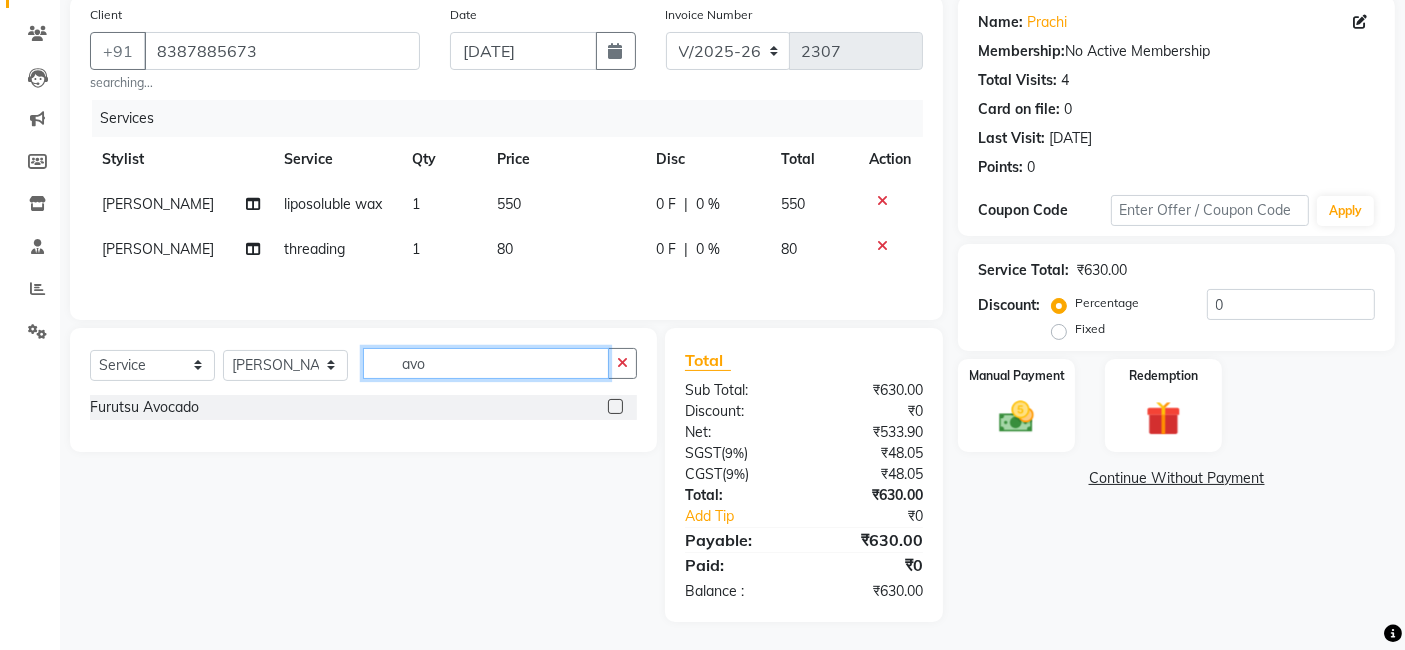 type on "avo" 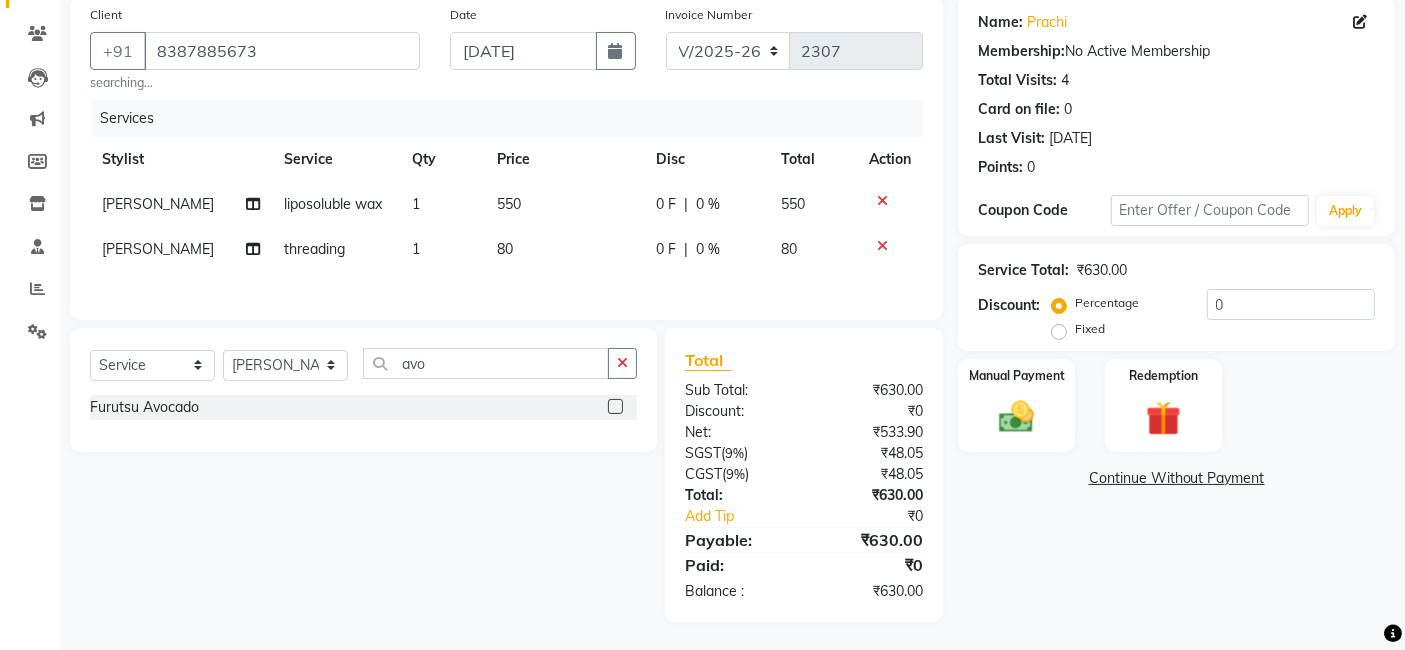 click 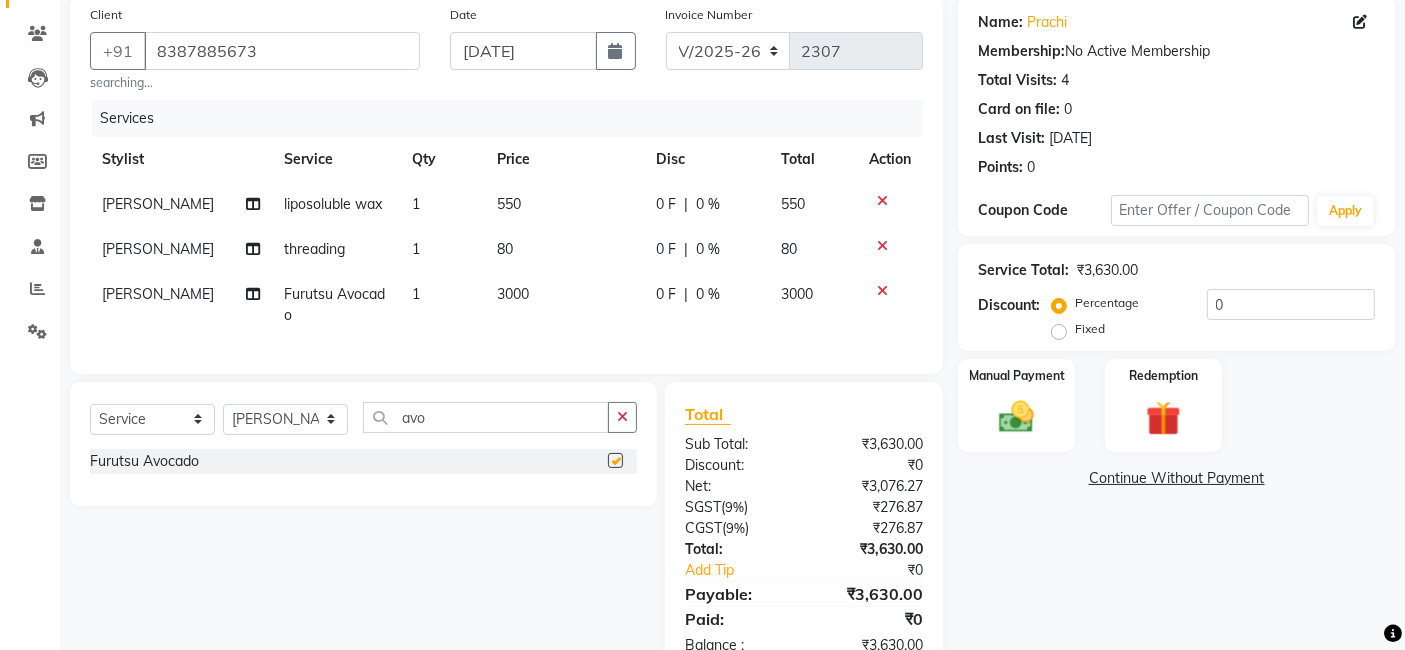 checkbox on "false" 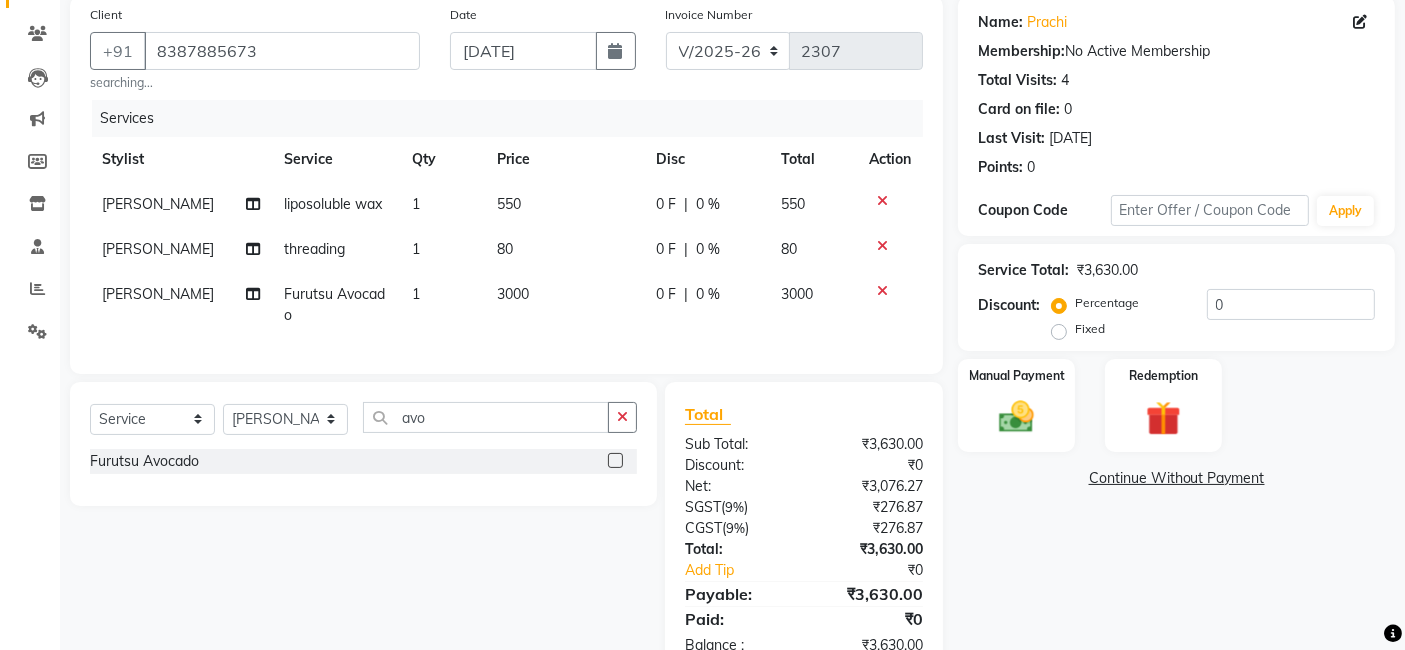 click on "3000" 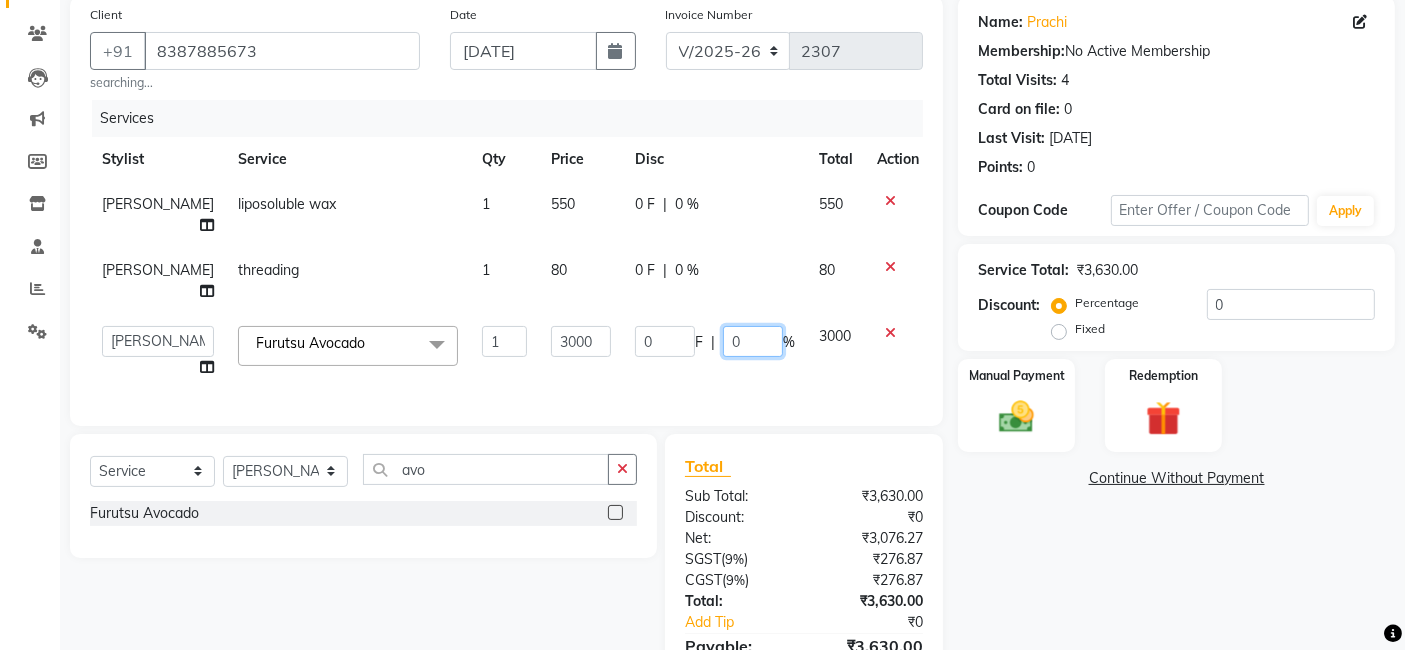 click on "0" 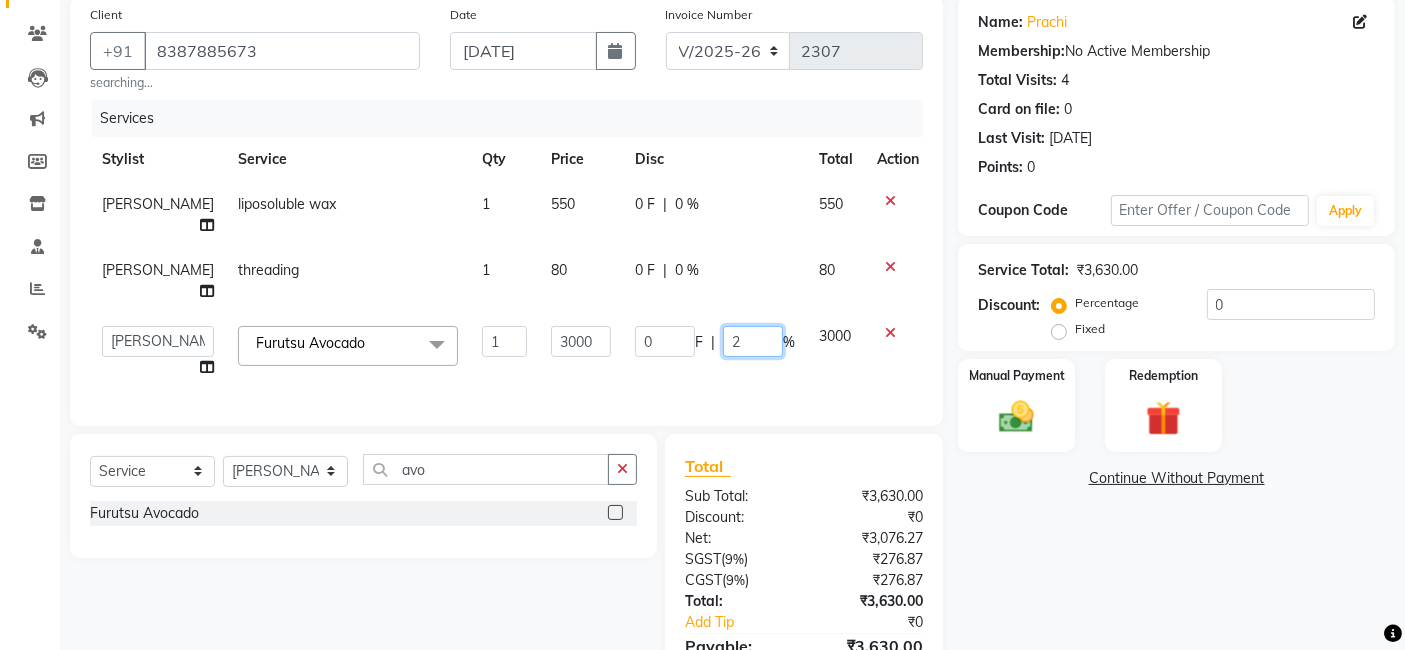 type on "20" 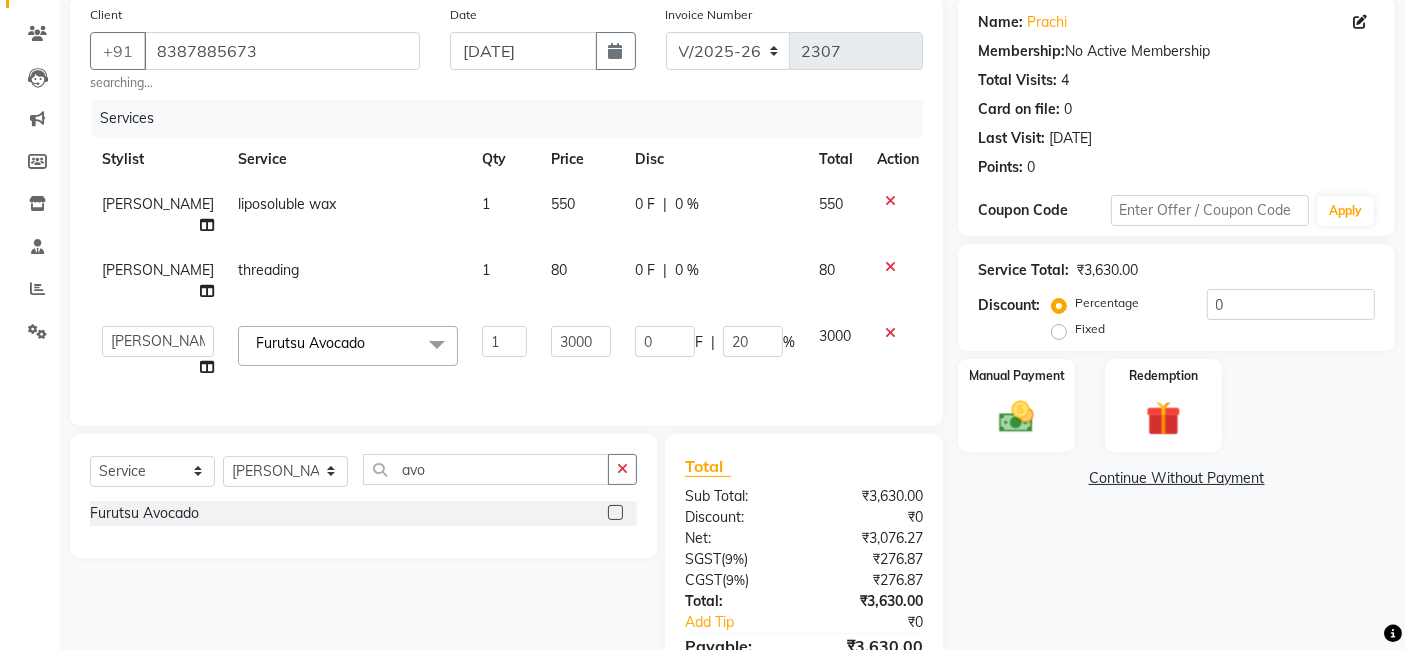 click on "Services Stylist Service Qty Price Disc Total Action [PERSON_NAME] liposoluble wax 1 550 0 F | 0 % 550 [PERSON_NAME] threading 1 80 0 F | 0 % 80  Arvind   ASHA   [PERSON_NAME]   Dev   Dimple   Director   [PERSON_NAME]   kajal   [PERSON_NAME]   lucky   Manager   [PERSON_NAME] maam   [PERSON_NAME]    Pallavi   Pinky   Priyanka   [PERSON_NAME]   [PERSON_NAME] Avocado  x Bomb Pedicure Regular Pedicure Cracked Heal Treatment Alga Apothecary Pedicure Gel polish remover  Donut Pedicure candle Pedicure Avl Express Pedicure Avl Pedicruise pedicure Avl Pedipure pedicure Pedi Pai pedicure Under arms polish Kanpeki body spa Regular Manicure Bomb Manicure Alga Apothecary Manicure Nail Extensions Gel nail pent Pedi Pai manicure Donut manicure Avl express manicure Avl Pedicruise manicure Avl Pedipure manicure Candle manicure Back polish Foot Massage Head Massage Back Massage Hand & Shoulder Massage Body Spa Relaxing Body Massage Aromatherapy Associates - Renewing Rose Aromatherapy Associates - intense nourishment Aromatherapy Associates Body Massage misc" 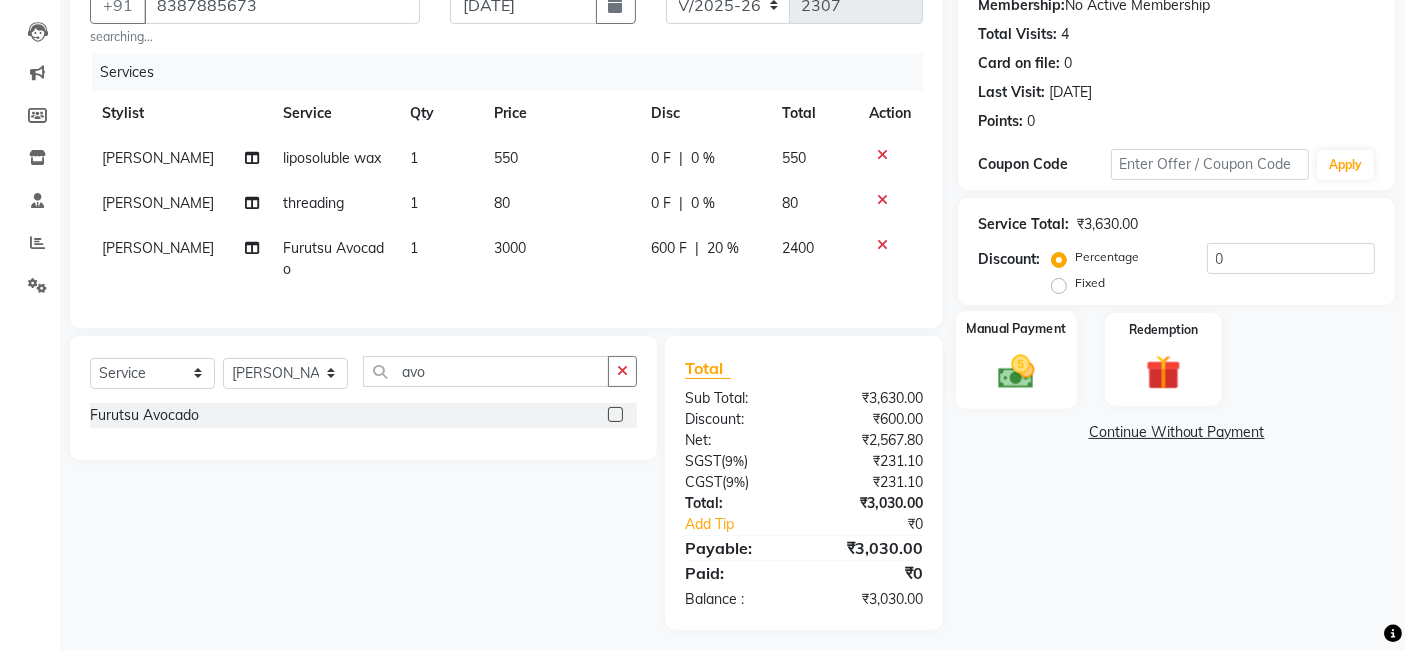 scroll, scrollTop: 225, scrollLeft: 0, axis: vertical 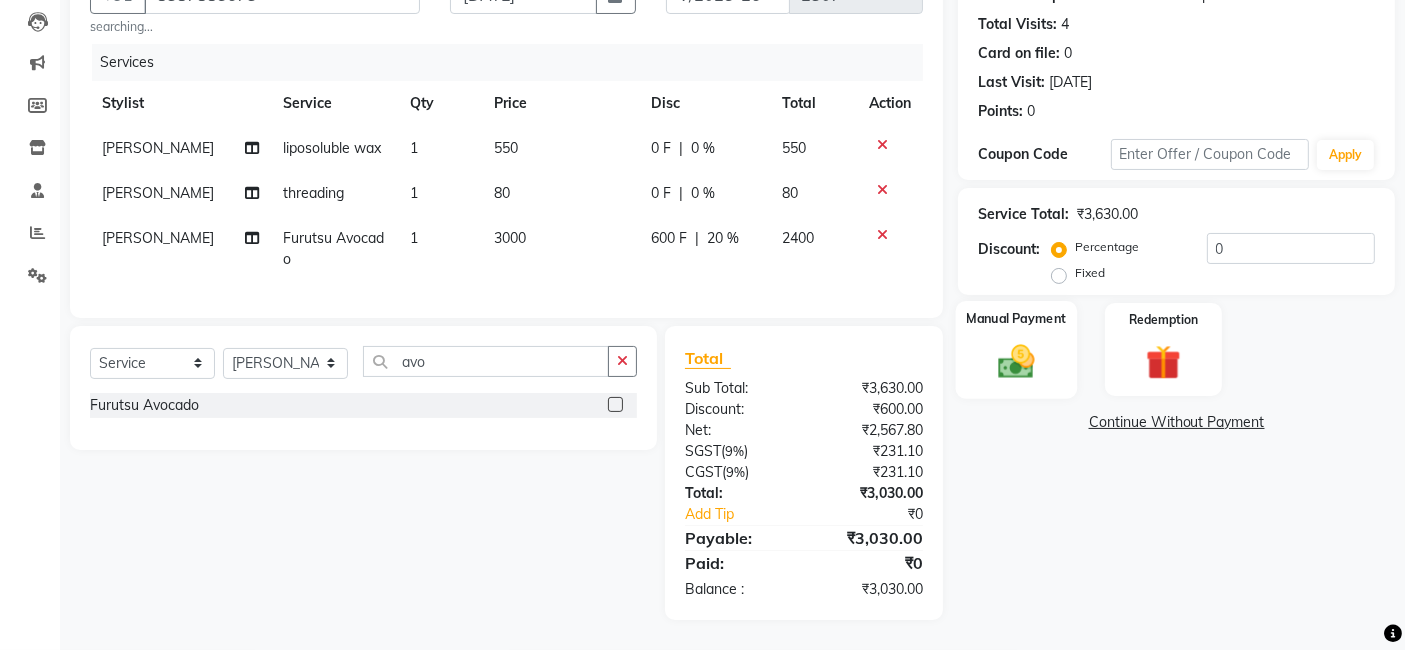 click 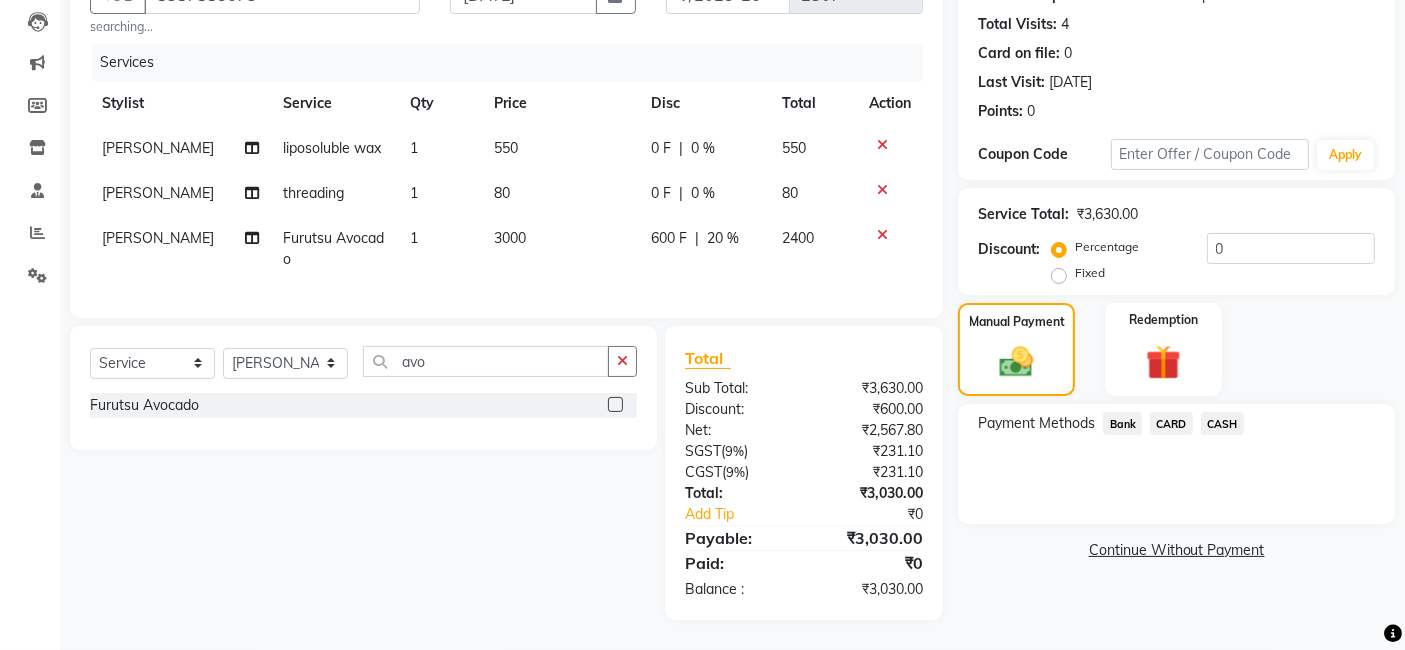 click on "Bank" 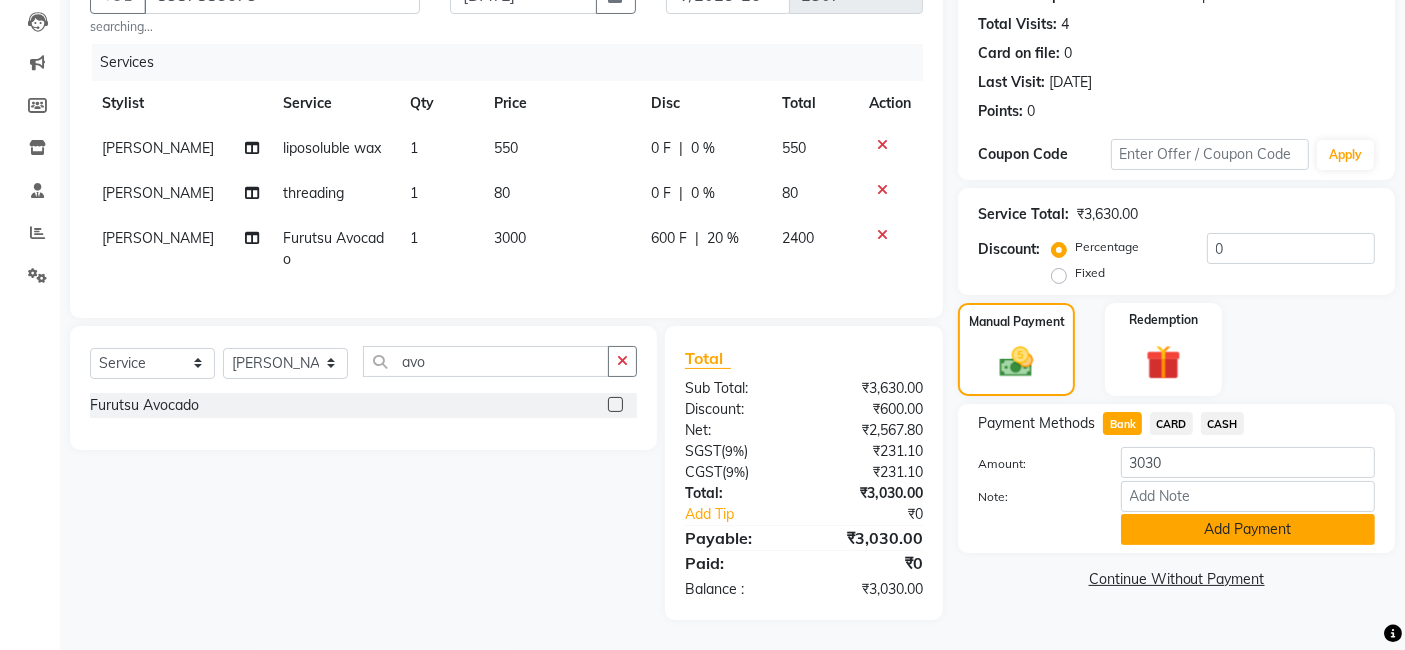 click on "Add Payment" 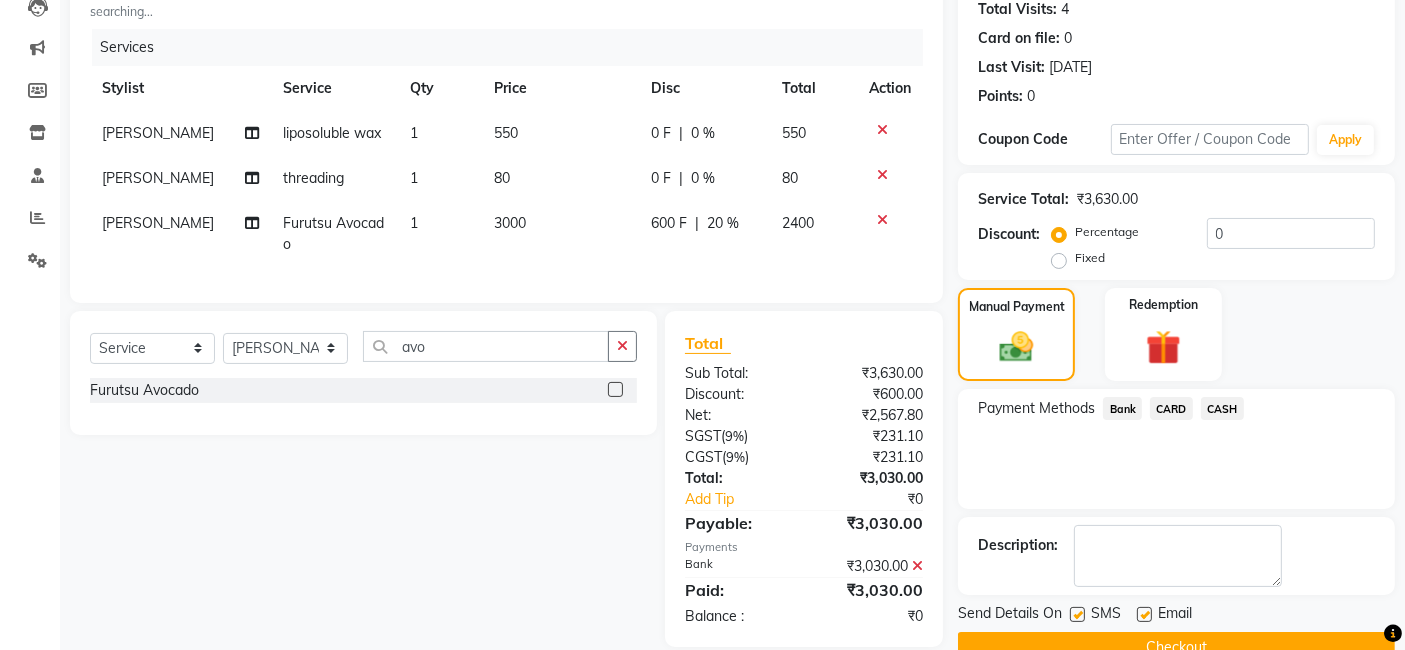 scroll, scrollTop: 268, scrollLeft: 0, axis: vertical 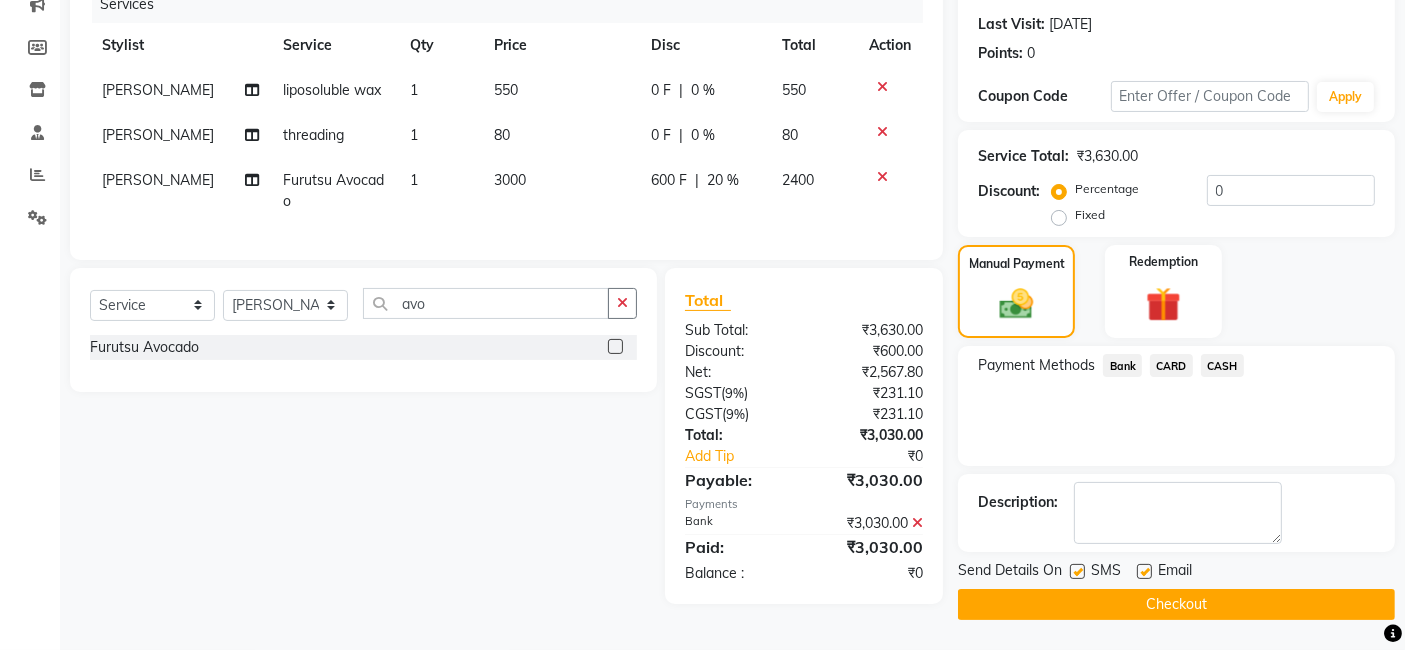 click on "Checkout" 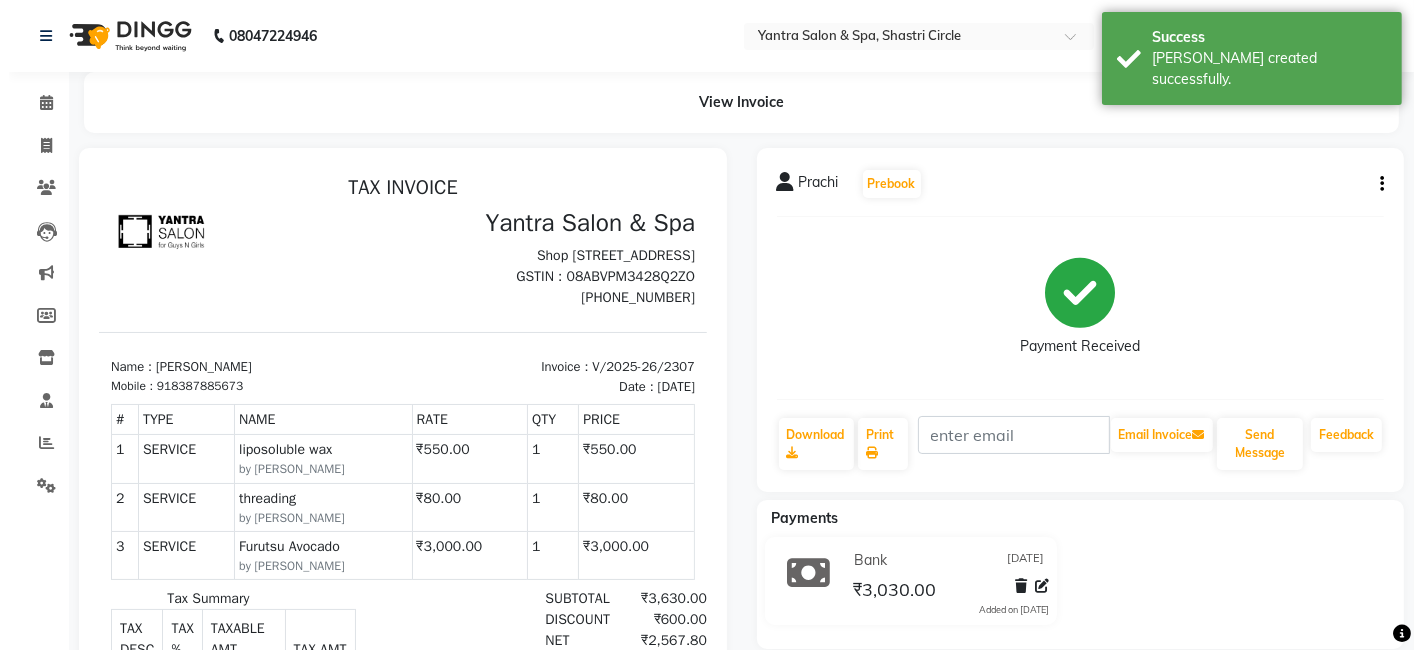 scroll, scrollTop: 0, scrollLeft: 0, axis: both 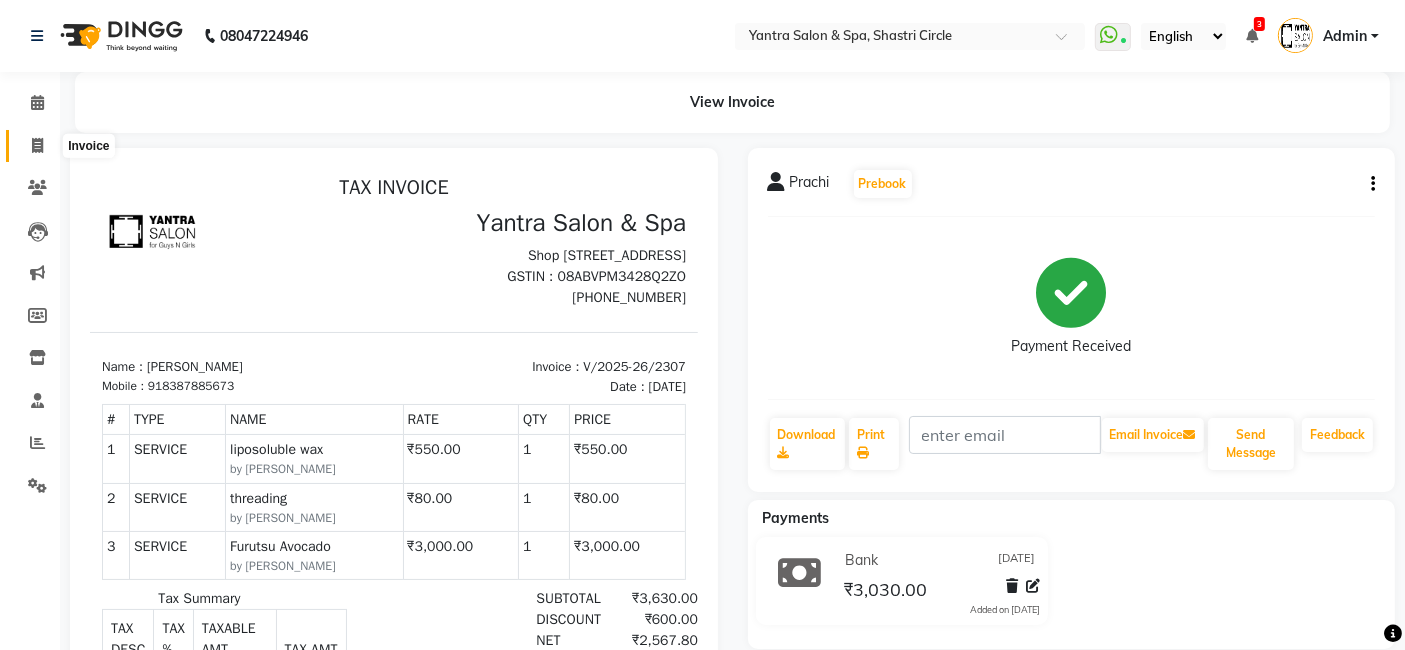 click 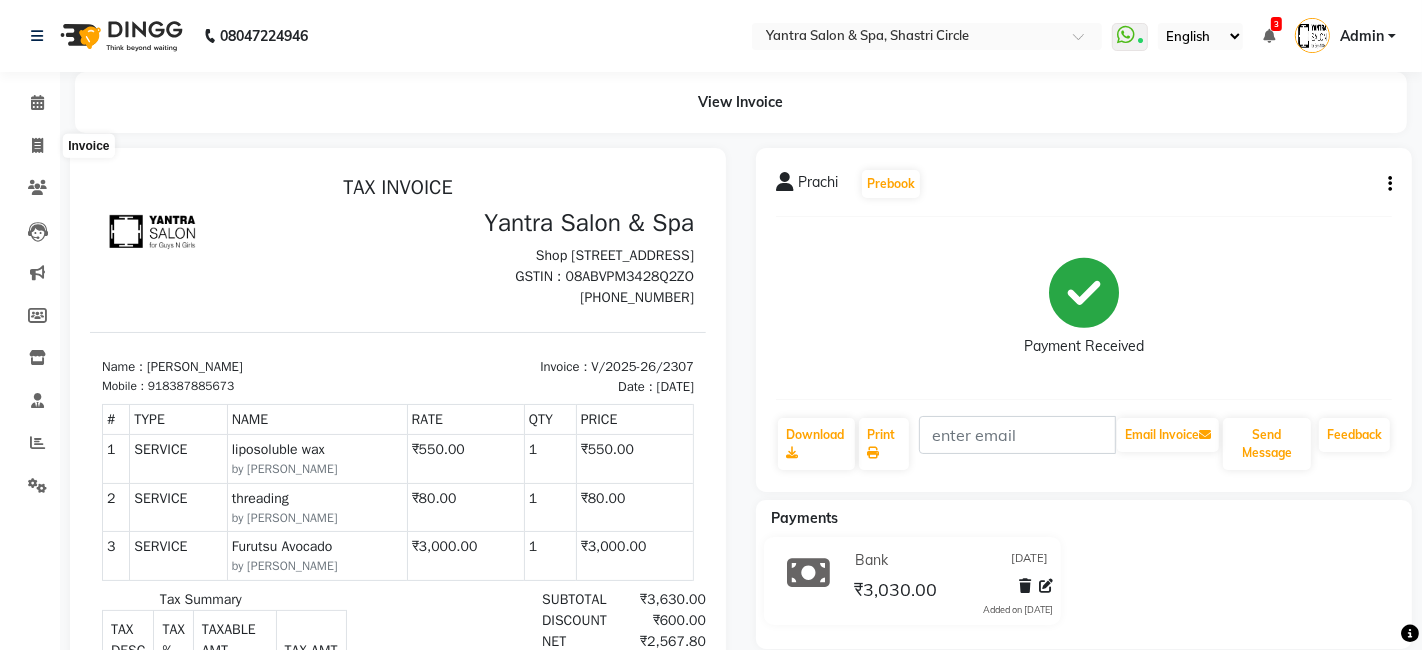 select on "154" 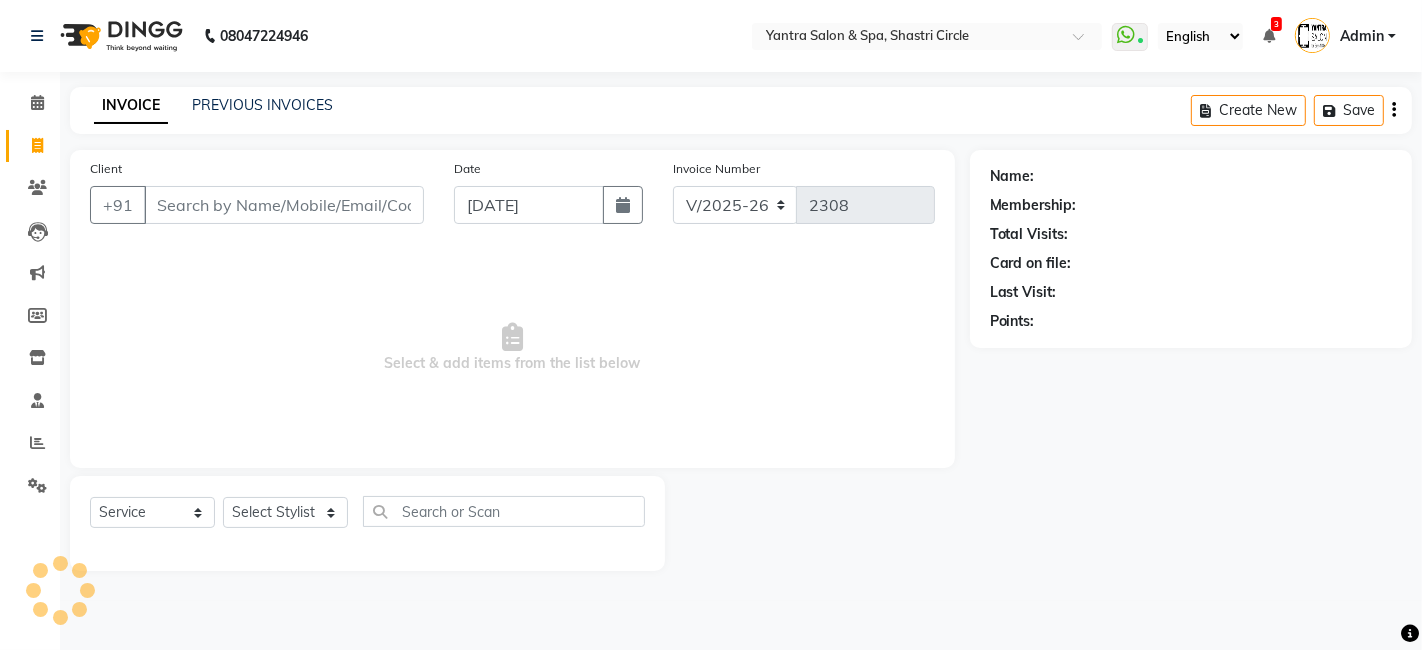 click on "Client" at bounding box center [284, 205] 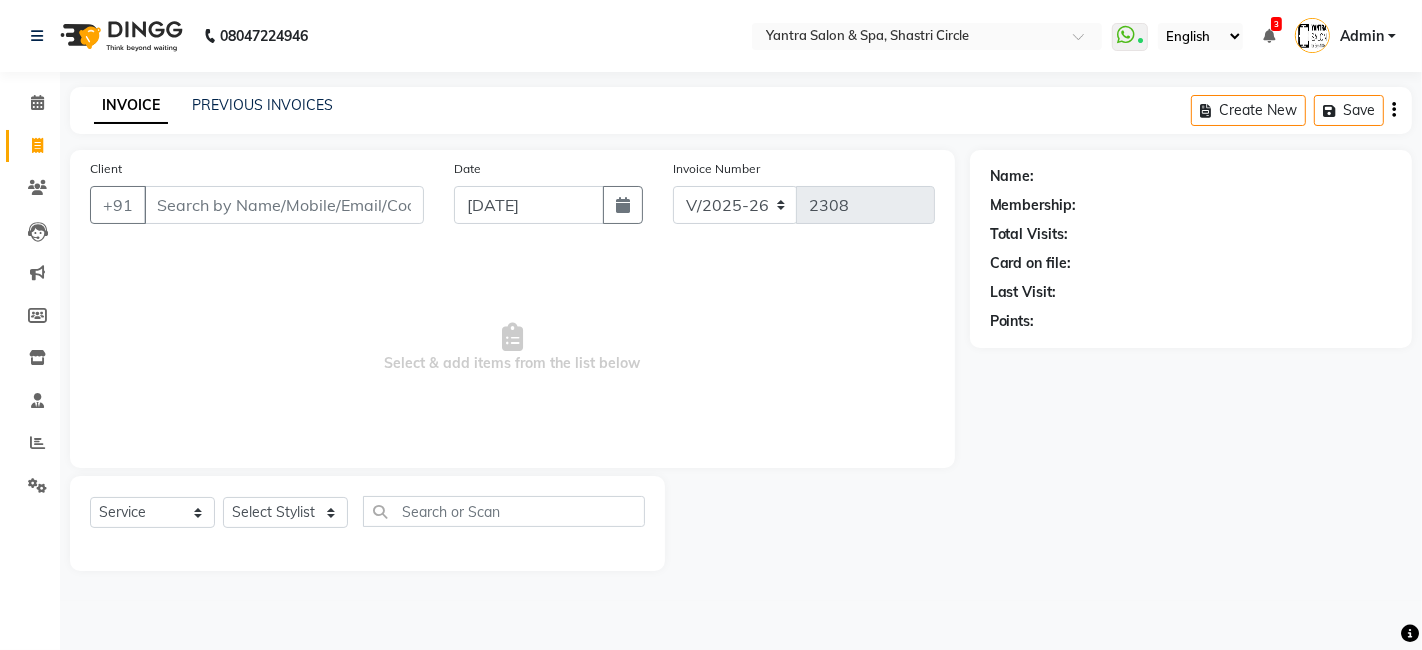 click on "Client" at bounding box center [284, 205] 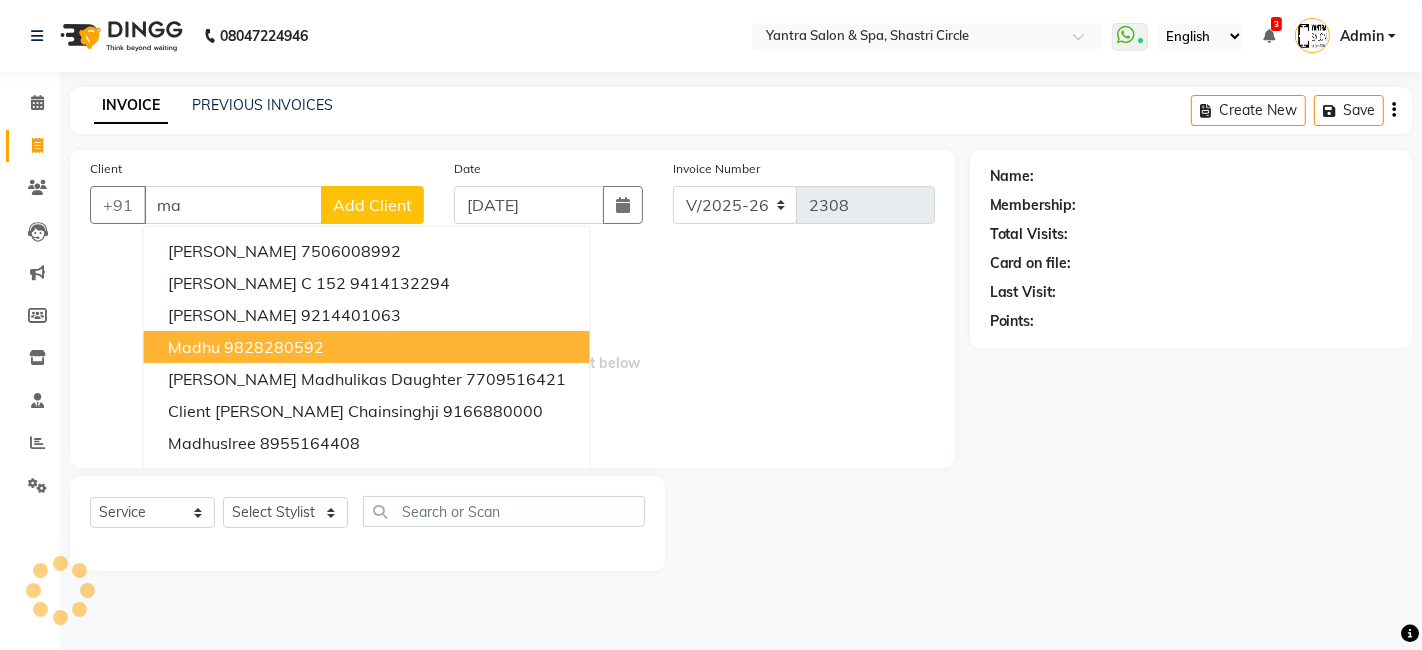 type on "m" 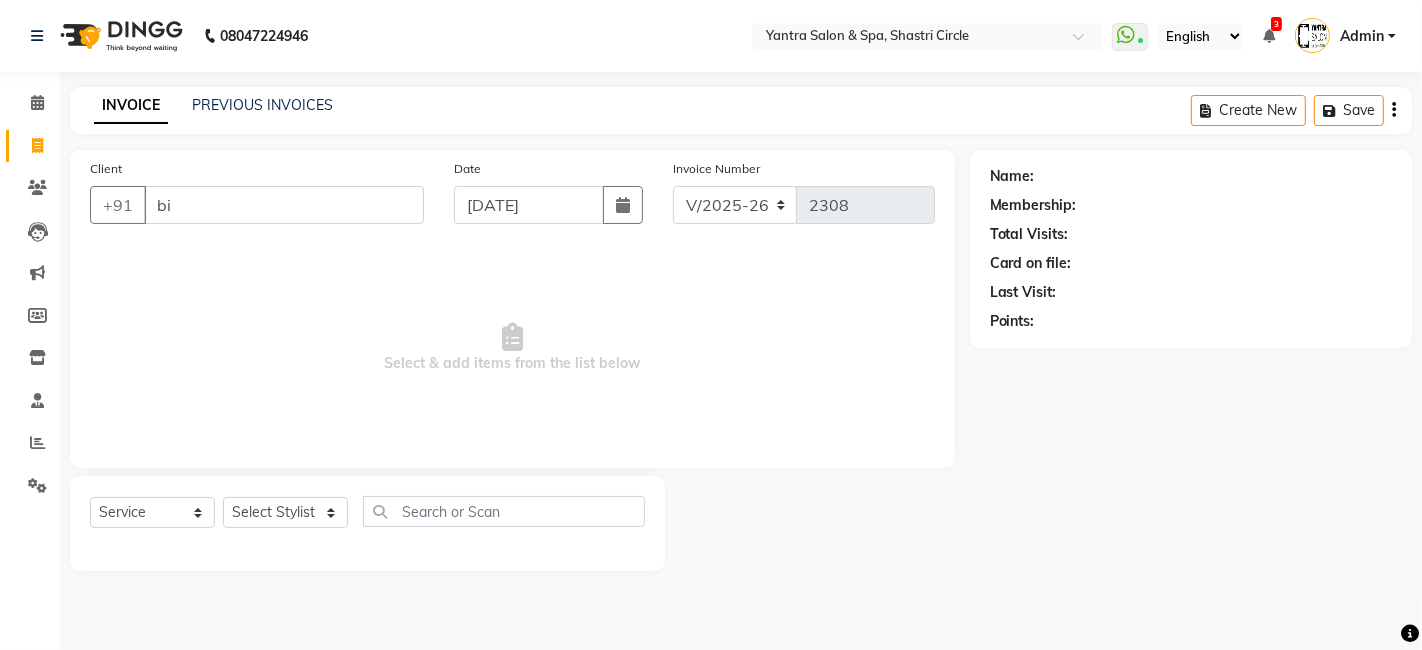 type on "b" 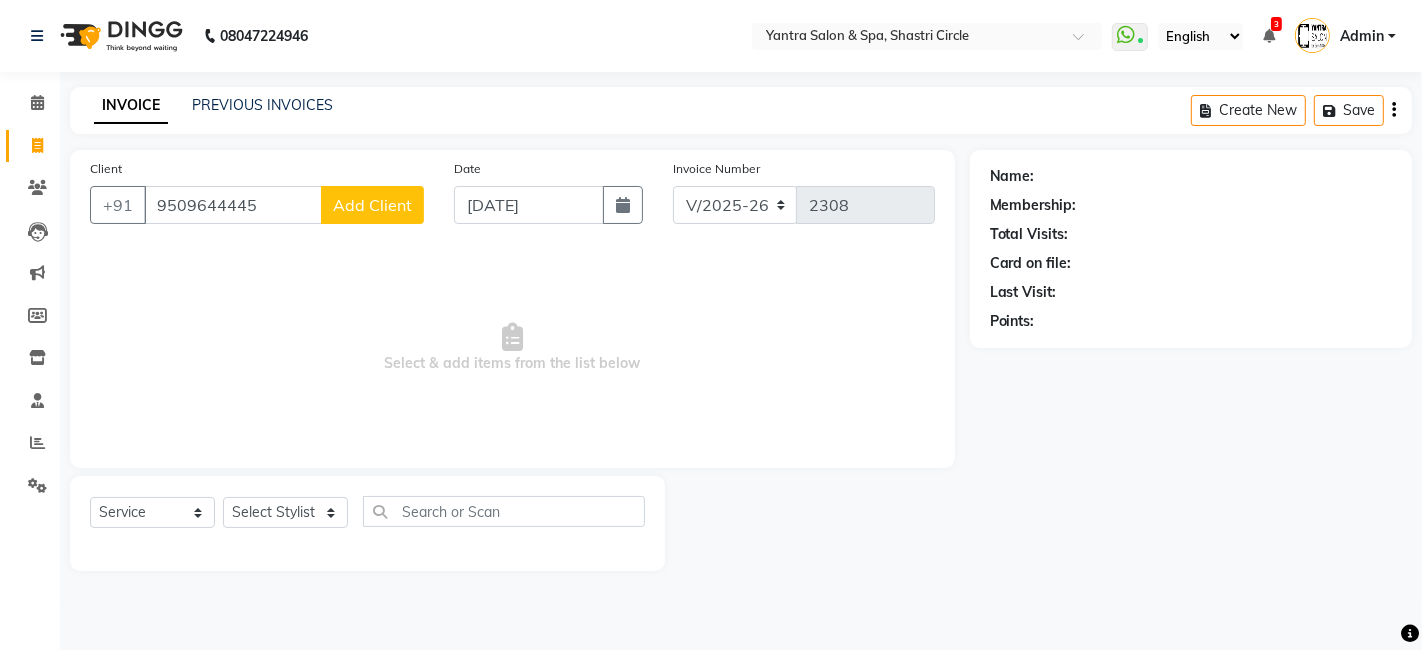 type on "9509644445" 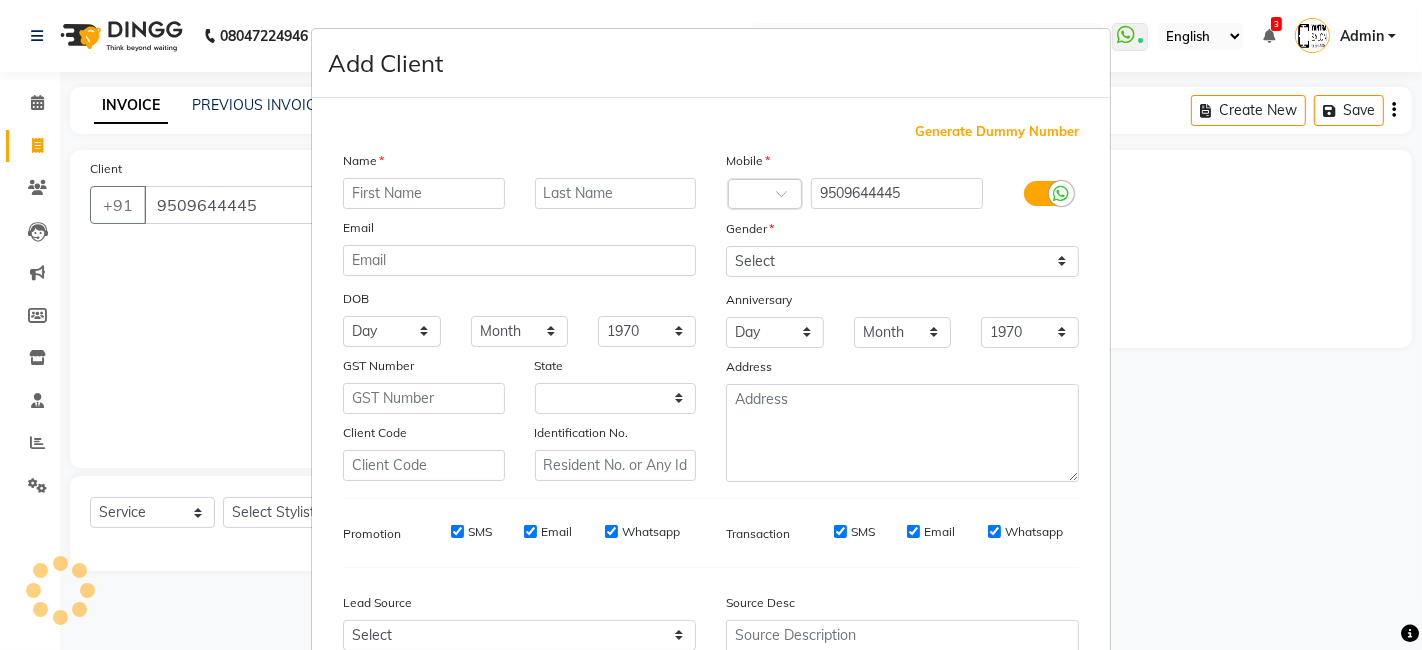 select on "33" 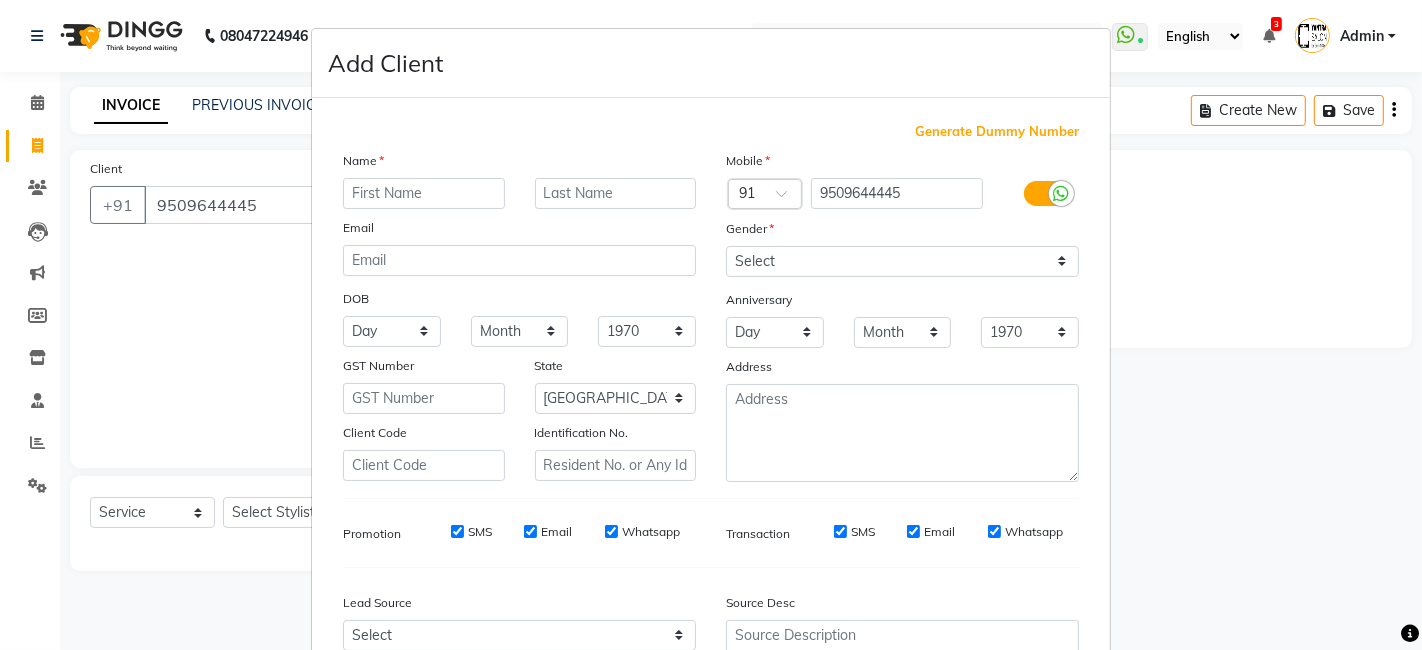 click on "Name Email DOB Day 01 02 03 04 05 06 07 08 09 10 11 12 13 14 15 16 17 18 19 20 21 22 23 24 25 26 27 28 29 30 31 Month January February March April May June July August September October November [DATE] 1941 1942 1943 1944 1945 1946 1947 1948 1949 1950 1951 1952 1953 1954 1955 1956 1957 1958 1959 1960 1961 1962 1963 1964 1965 1966 1967 1968 1969 1970 1971 1972 1973 1974 1975 1976 1977 1978 1979 1980 1981 1982 1983 1984 1985 1986 1987 1988 1989 1990 1991 1992 1993 1994 1995 1996 1997 1998 1999 2000 2001 2002 2003 2004 2005 2006 2007 2008 2009 2010 2011 2012 2013 2014 2015 2016 2017 2018 2019 2020 2021 2022 2023 2024 GST Number State Select [GEOGRAPHIC_DATA] [GEOGRAPHIC_DATA] [GEOGRAPHIC_DATA] [GEOGRAPHIC_DATA] [GEOGRAPHIC_DATA] [GEOGRAPHIC_DATA] [GEOGRAPHIC_DATA] [GEOGRAPHIC_DATA] [GEOGRAPHIC_DATA] [GEOGRAPHIC_DATA] [GEOGRAPHIC_DATA] [GEOGRAPHIC_DATA] [GEOGRAPHIC_DATA] [GEOGRAPHIC_DATA] [GEOGRAPHIC_DATA] [GEOGRAPHIC_DATA] [GEOGRAPHIC_DATA] [GEOGRAPHIC_DATA] [GEOGRAPHIC_DATA] [GEOGRAPHIC_DATA] [GEOGRAPHIC_DATA] [GEOGRAPHIC_DATA] [GEOGRAPHIC_DATA] [GEOGRAPHIC_DATA] [GEOGRAPHIC_DATA] [GEOGRAPHIC_DATA] [GEOGRAPHIC_DATA] [GEOGRAPHIC_DATA] [GEOGRAPHIC_DATA] [GEOGRAPHIC_DATA] [GEOGRAPHIC_DATA] [GEOGRAPHIC_DATA] Tripura" at bounding box center (519, 316) 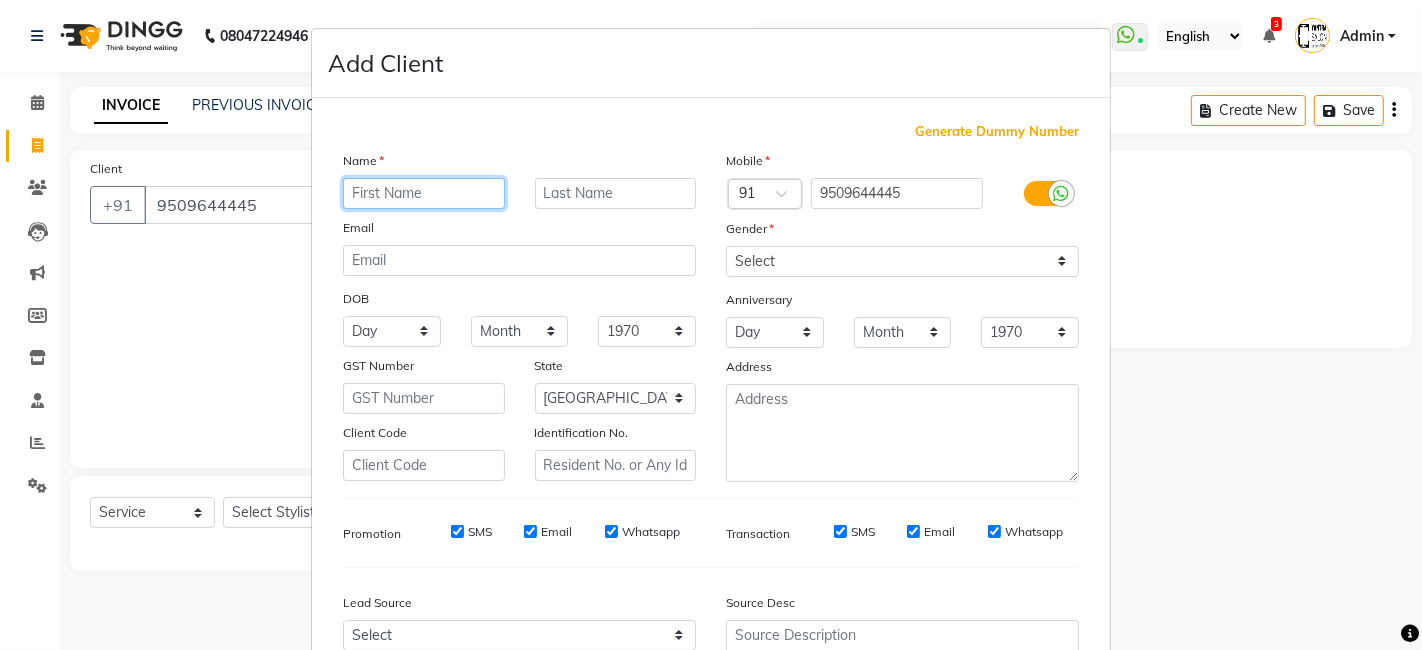 click at bounding box center (424, 193) 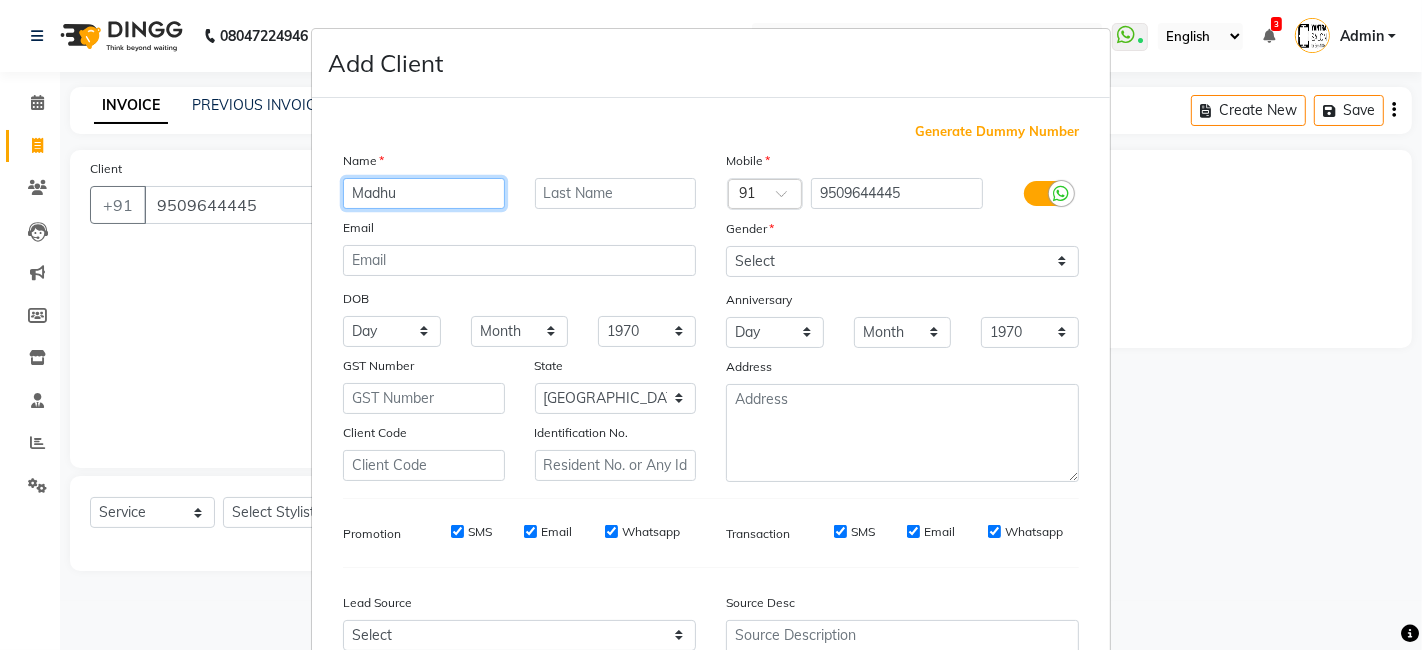 type on "Madhu" 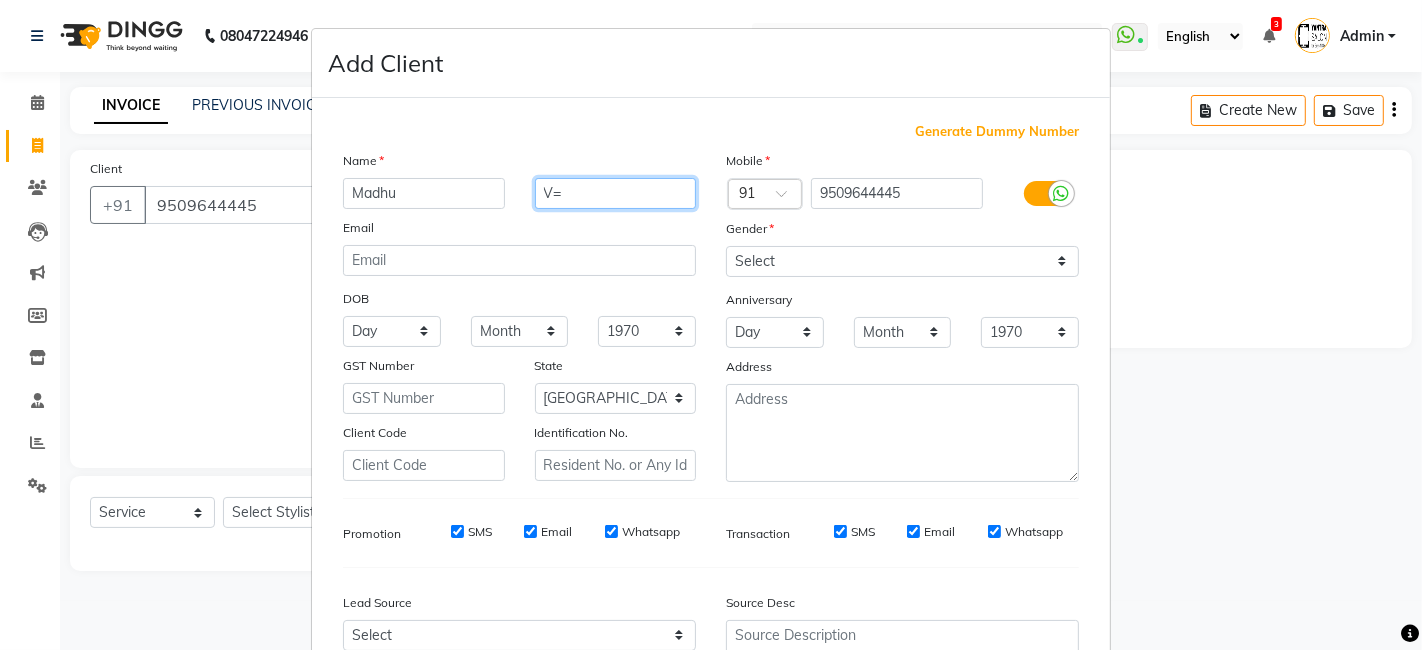 type on "V" 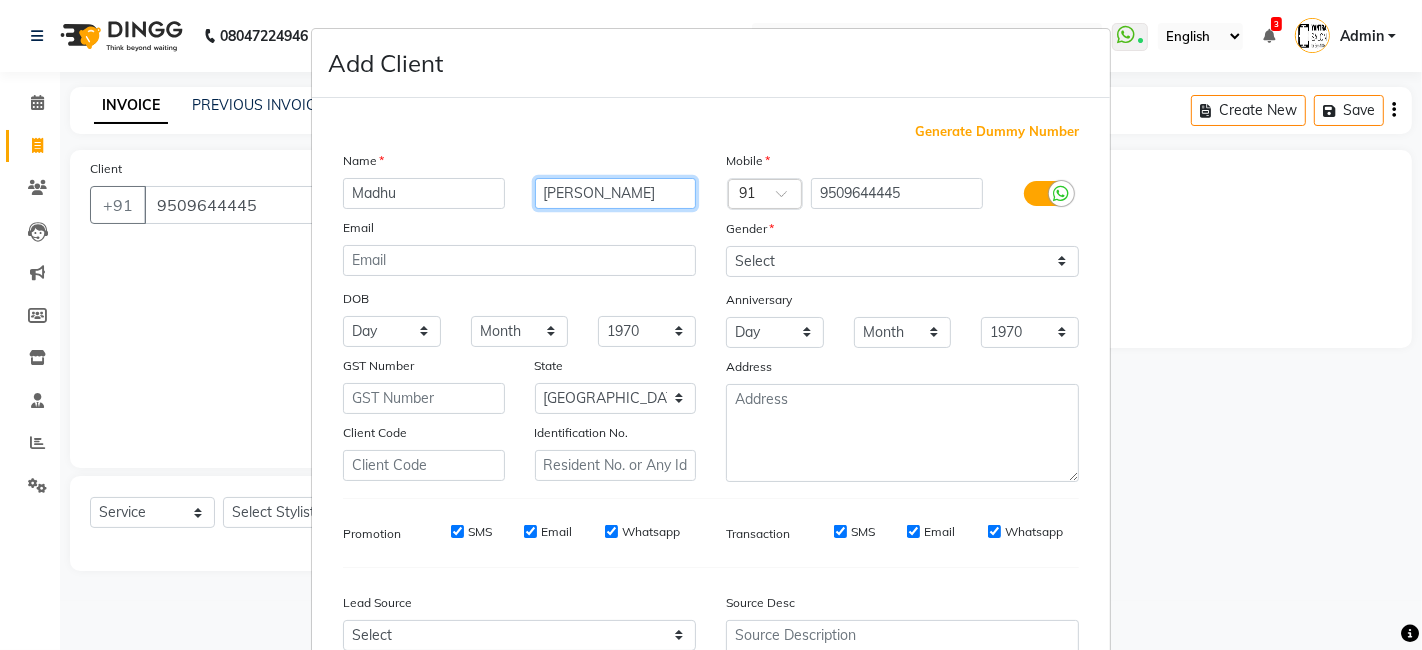 type on "[PERSON_NAME]" 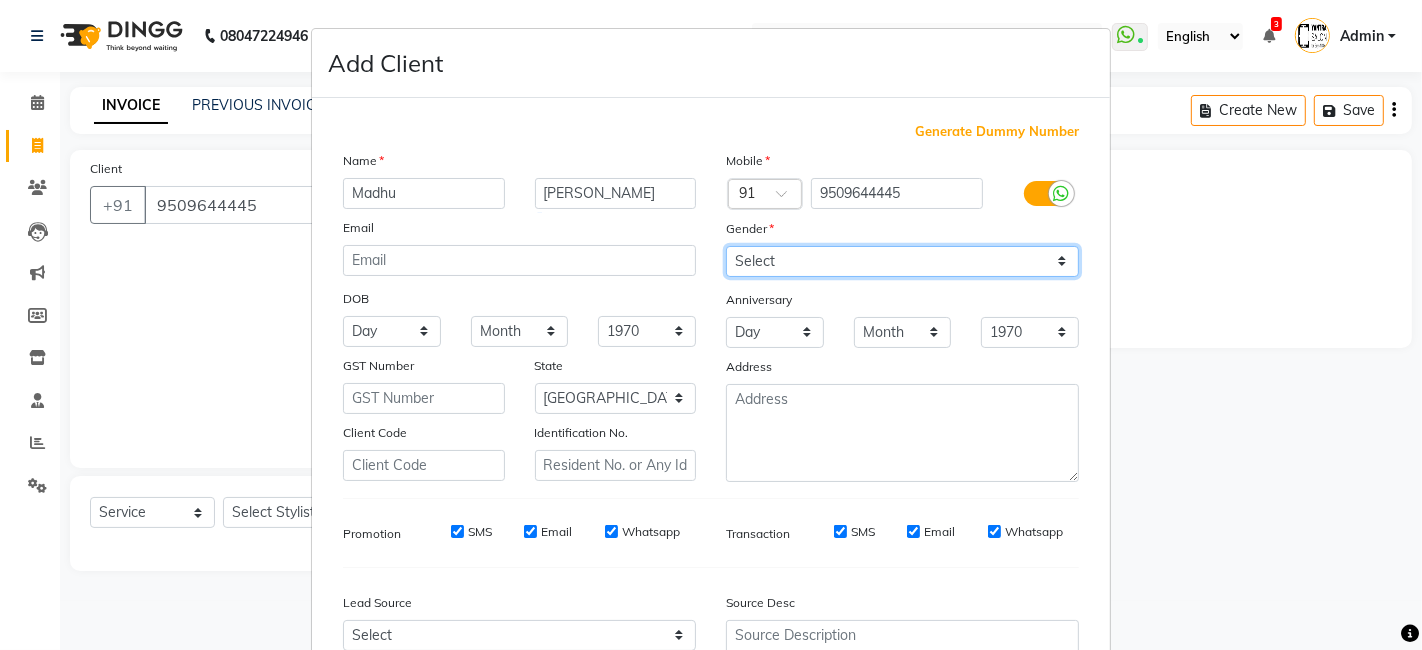 click on "Select [DEMOGRAPHIC_DATA] [DEMOGRAPHIC_DATA] Other Prefer Not To Say" at bounding box center (902, 261) 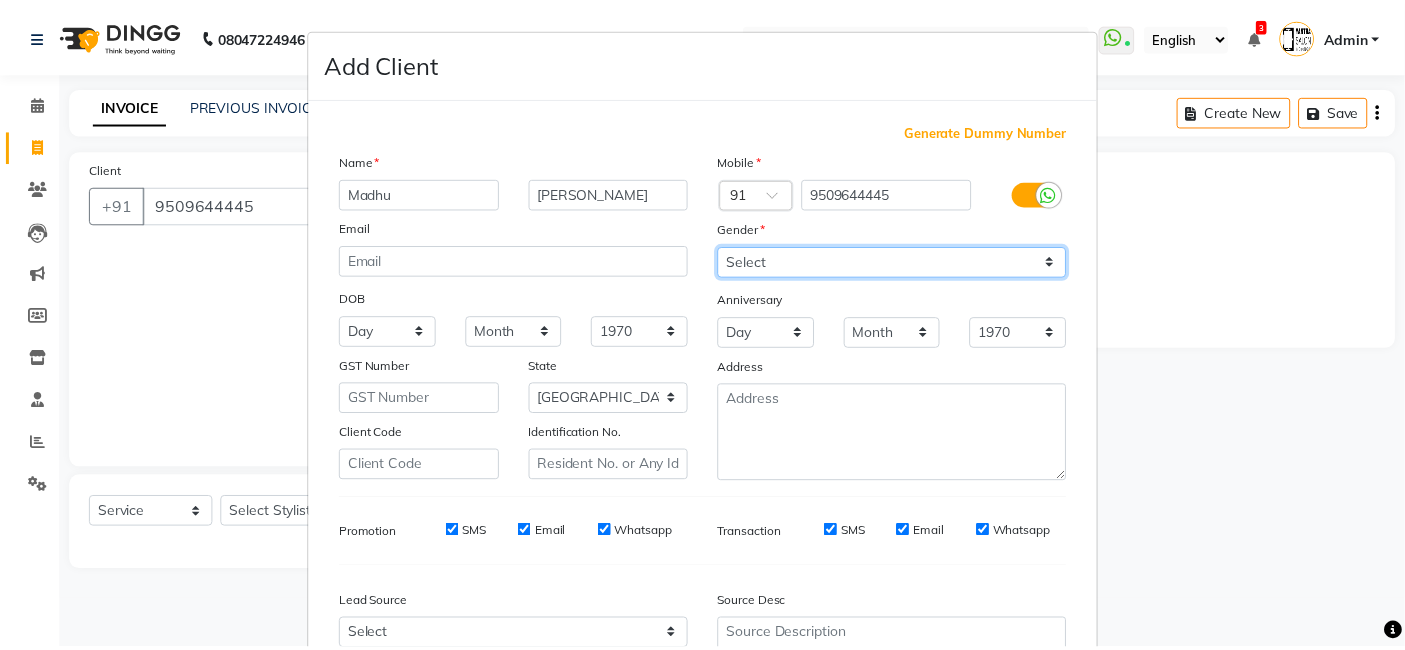 scroll, scrollTop: 197, scrollLeft: 0, axis: vertical 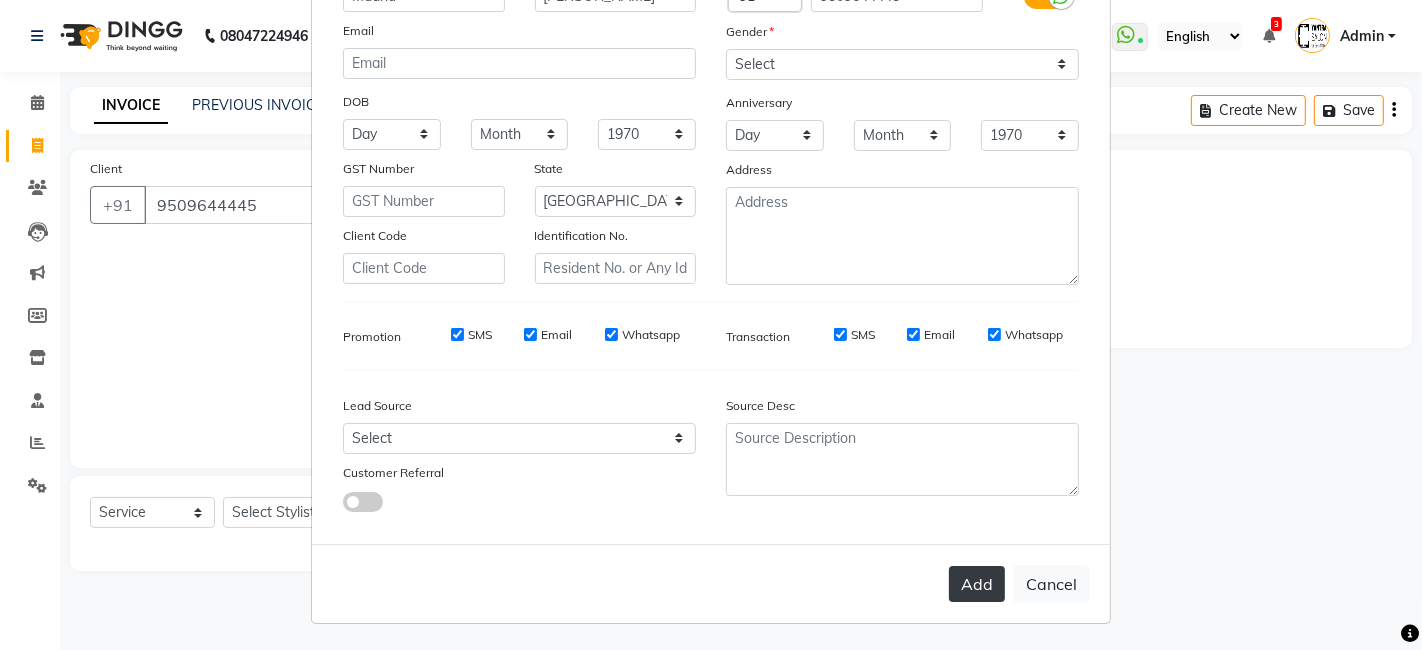 click on "Add" at bounding box center [977, 584] 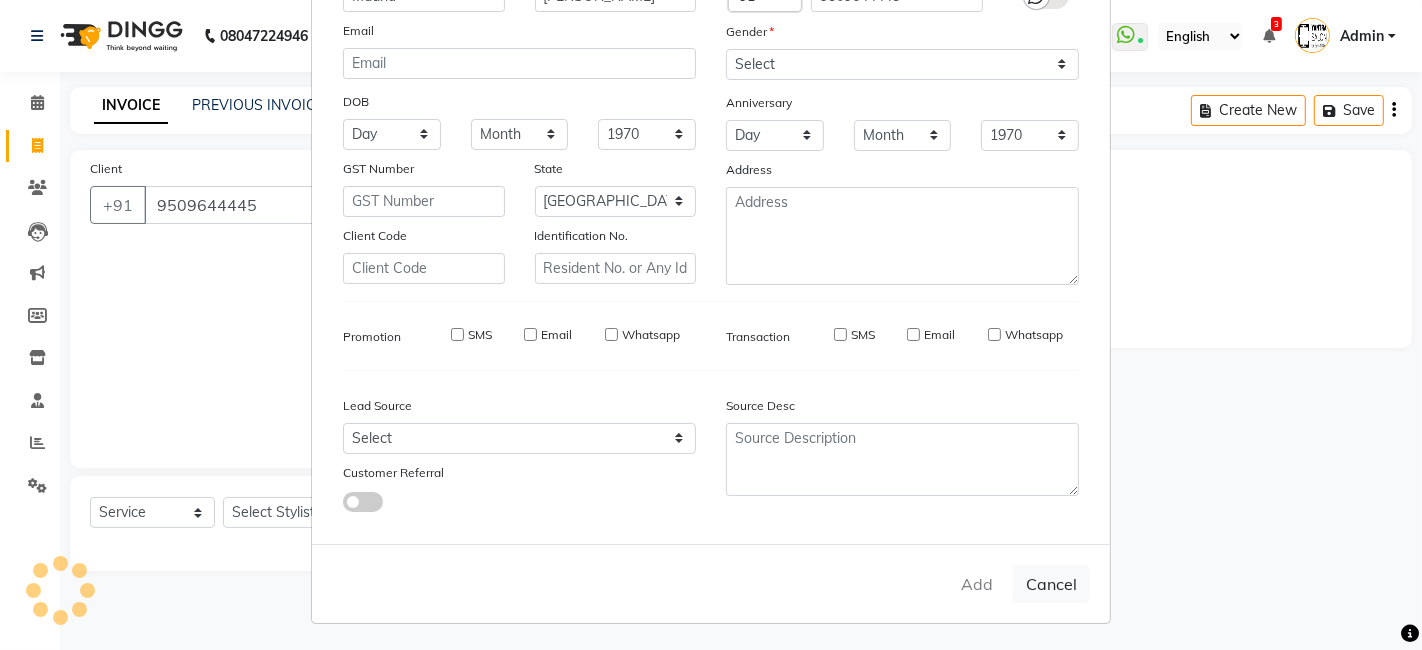 type 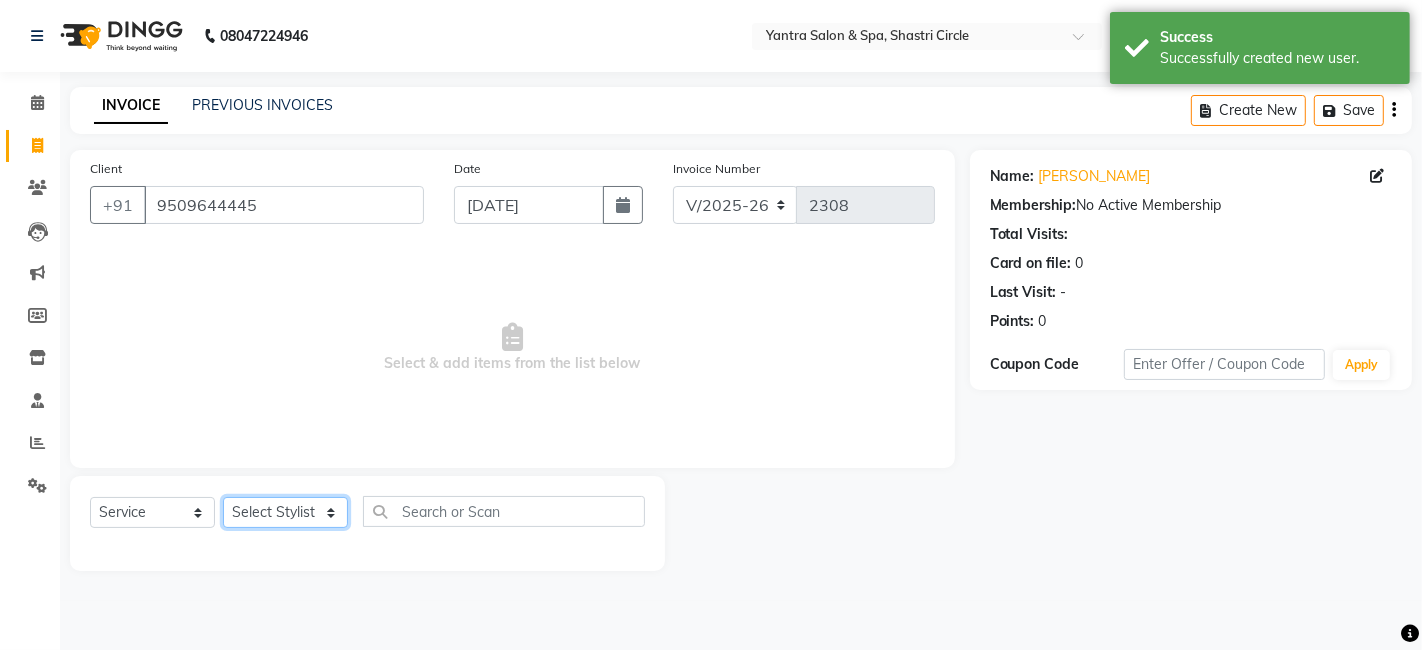 click on "Select Stylist [PERSON_NAME] [PERSON_NAME] Dev Dimple Director [PERSON_NAME] kajal [PERSON_NAME] lucky Manager [PERSON_NAME] maam [PERSON_NAME]  Pallavi Pinky [PERSON_NAME] [PERSON_NAME]" 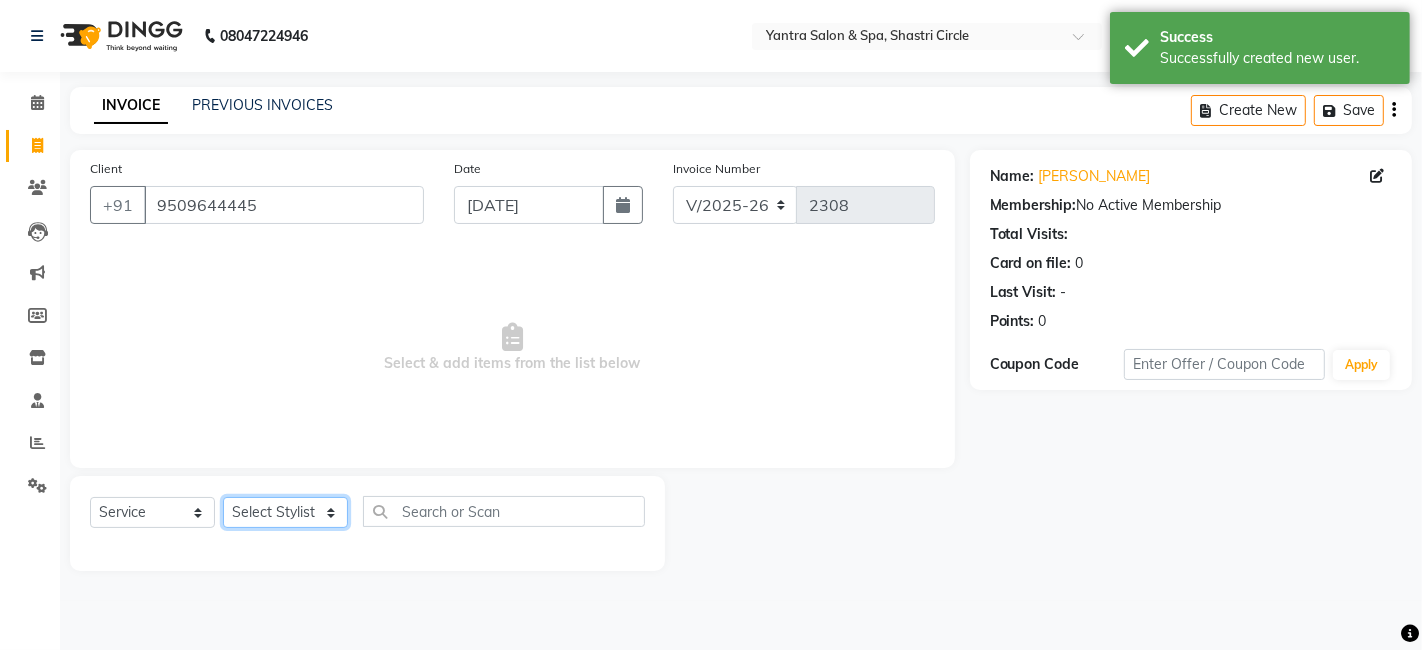 select on "4416" 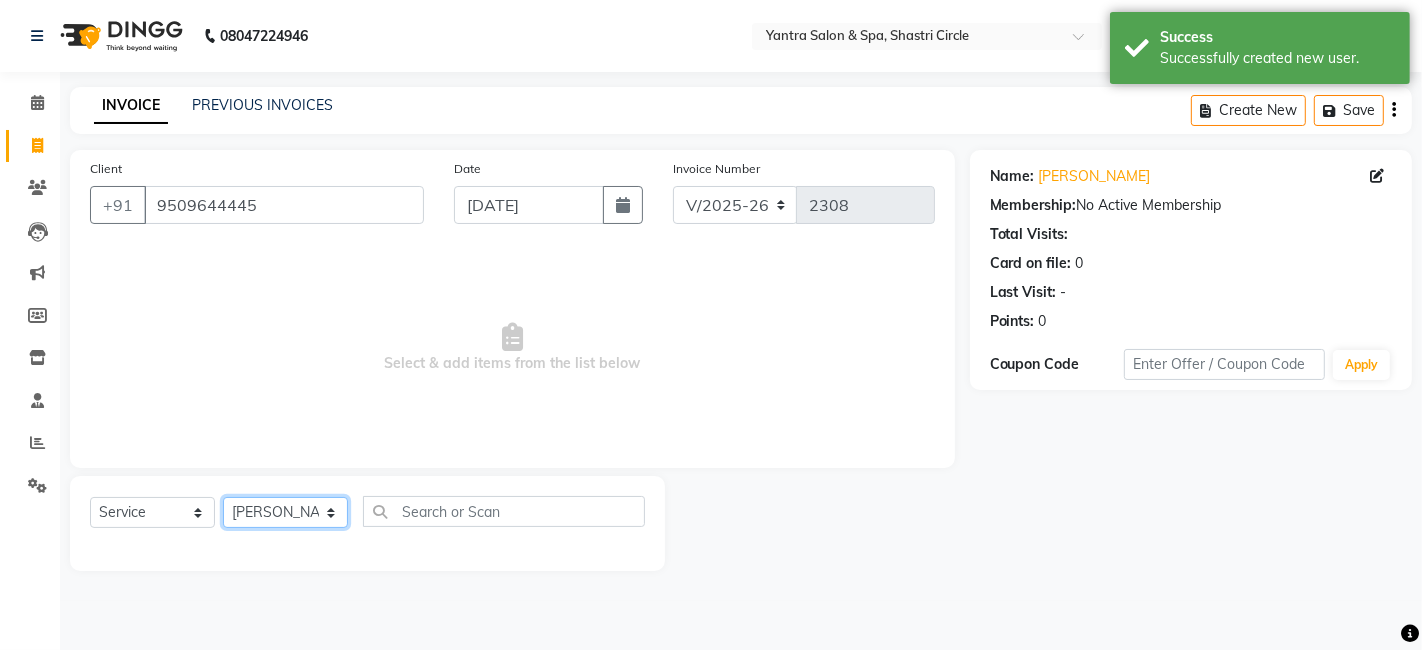 click on "Select Stylist [PERSON_NAME] [PERSON_NAME] Dev Dimple Director [PERSON_NAME] kajal [PERSON_NAME] lucky Manager [PERSON_NAME] maam [PERSON_NAME]  Pallavi Pinky [PERSON_NAME] [PERSON_NAME]" 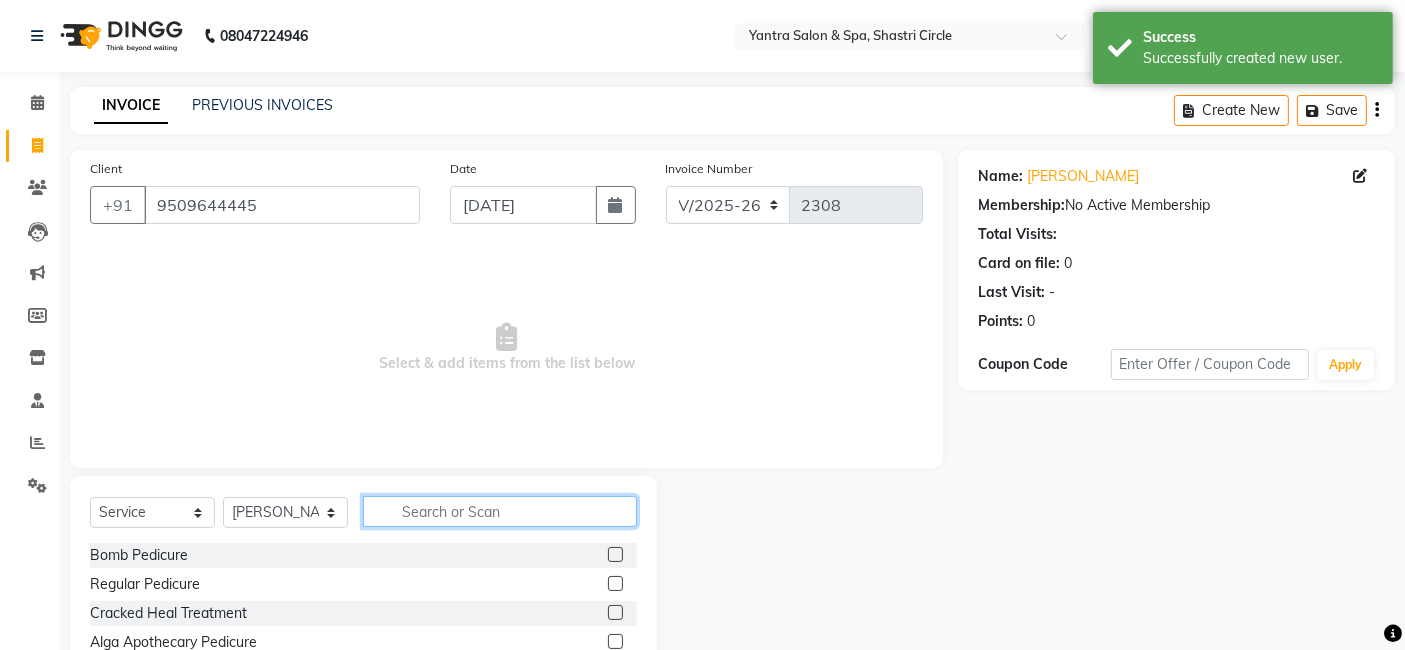 click 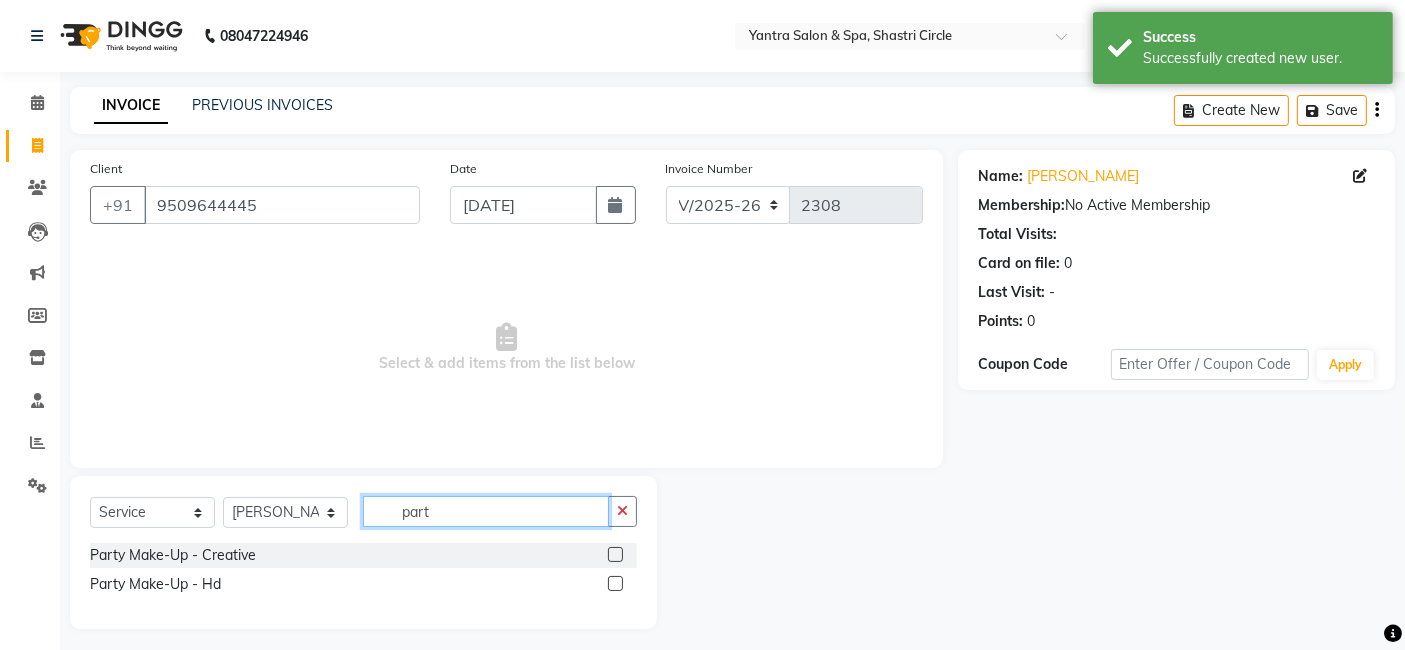 type on "part" 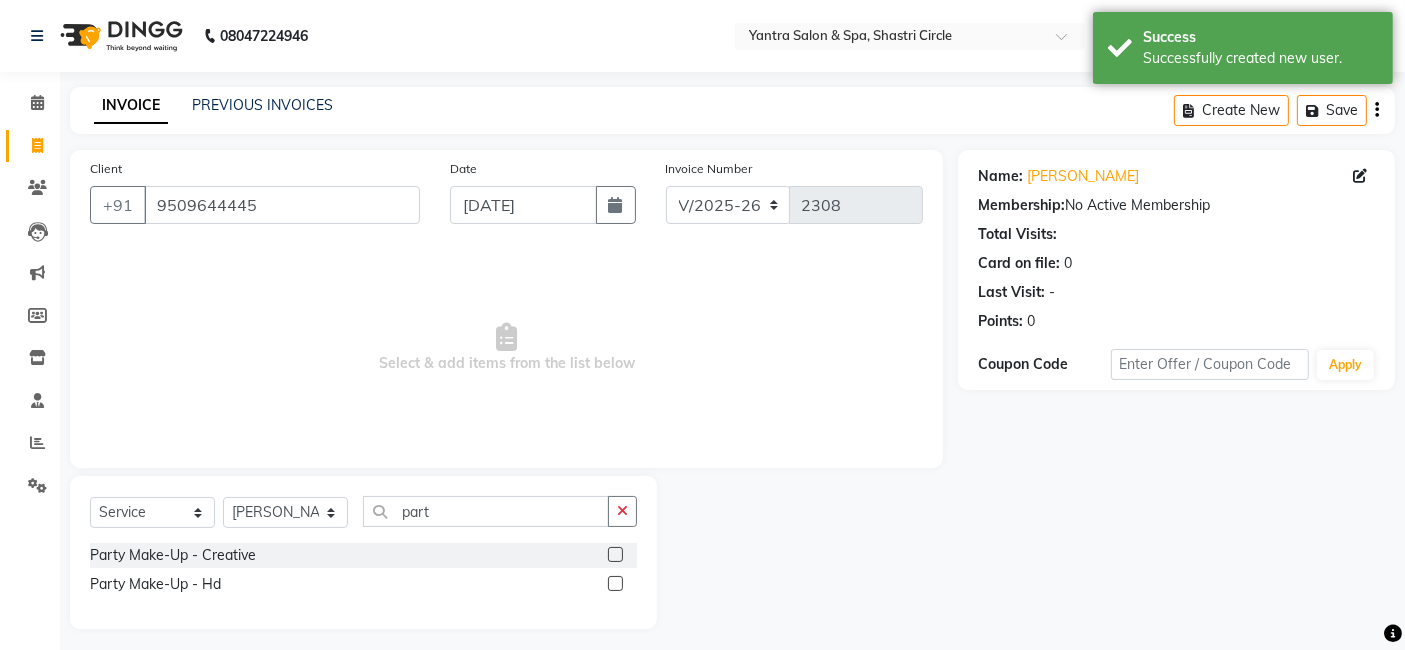 click 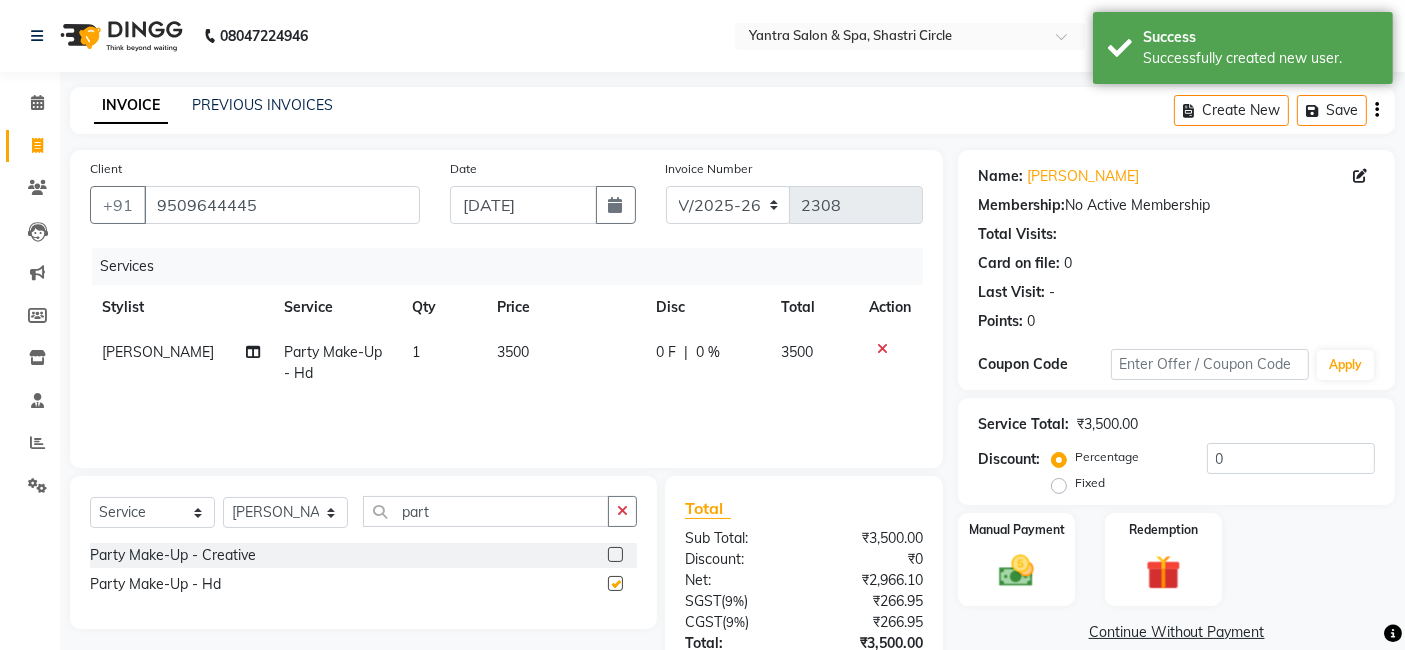 checkbox on "false" 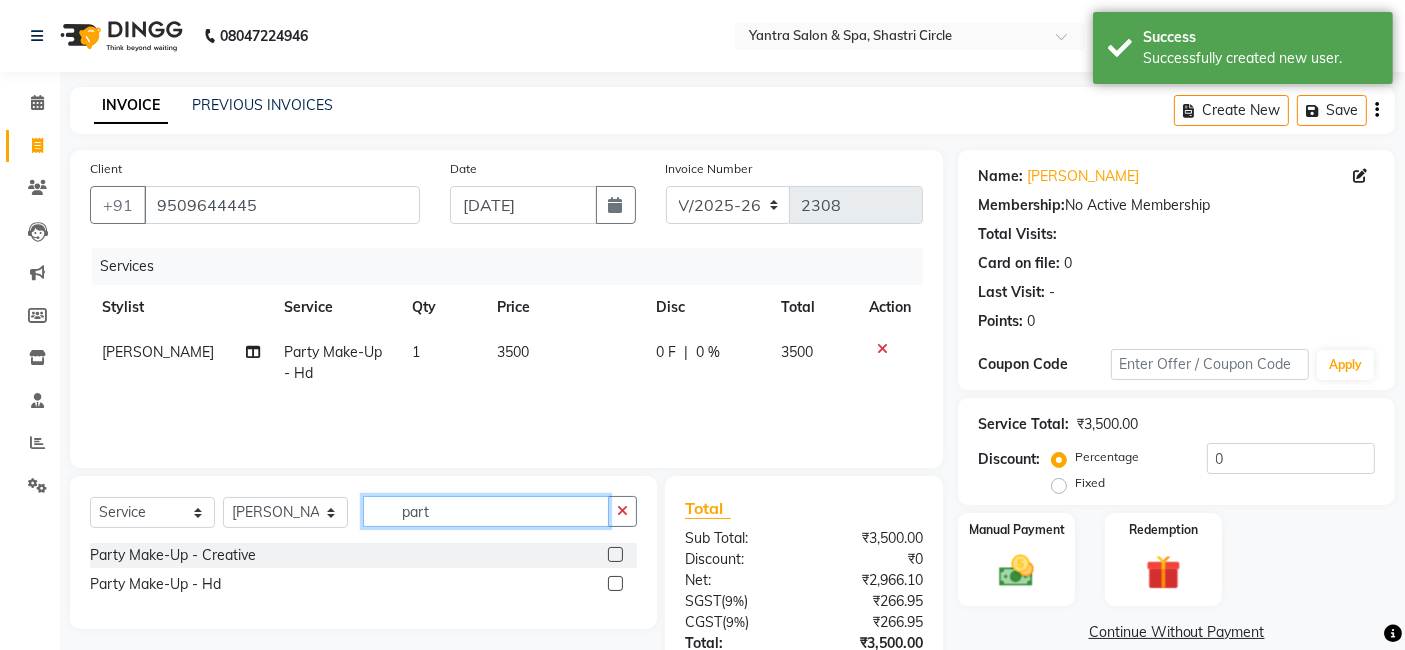 click on "part" 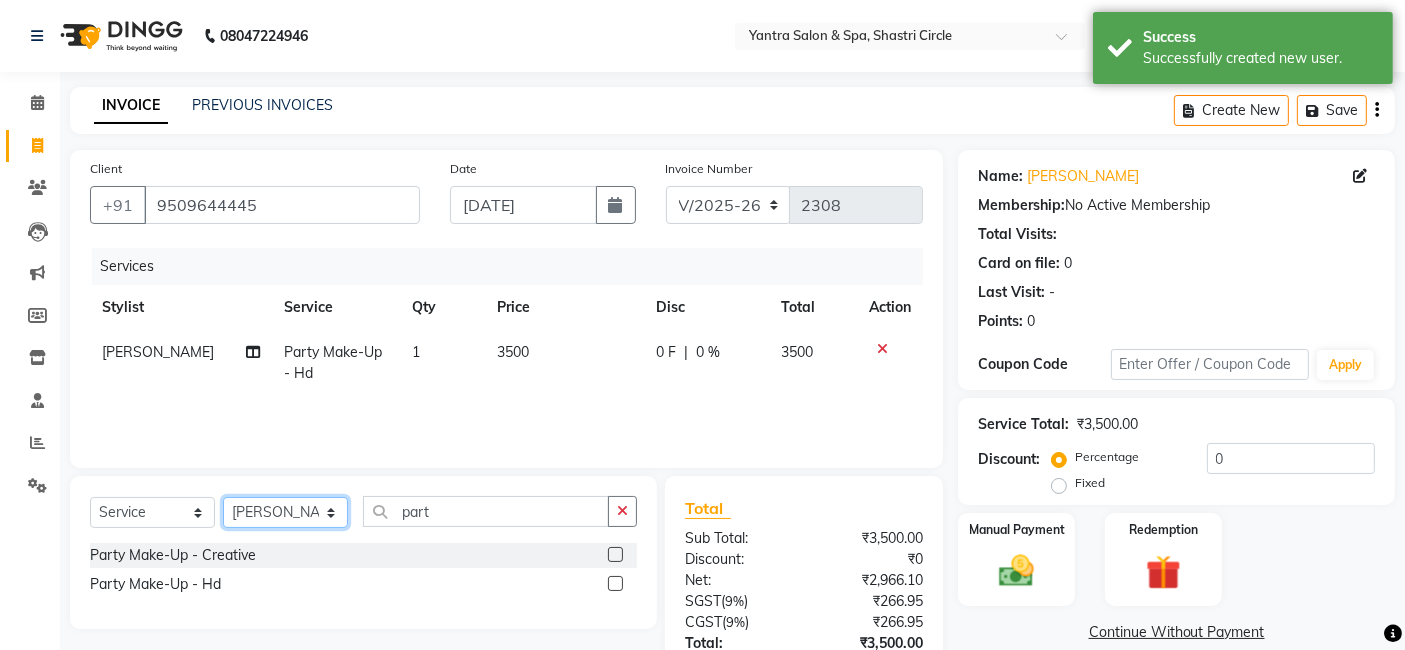 click on "Select Stylist [PERSON_NAME] [PERSON_NAME] Dev Dimple Director [PERSON_NAME] kajal [PERSON_NAME] lucky Manager [PERSON_NAME] maam [PERSON_NAME]  Pallavi Pinky [PERSON_NAME] [PERSON_NAME]" 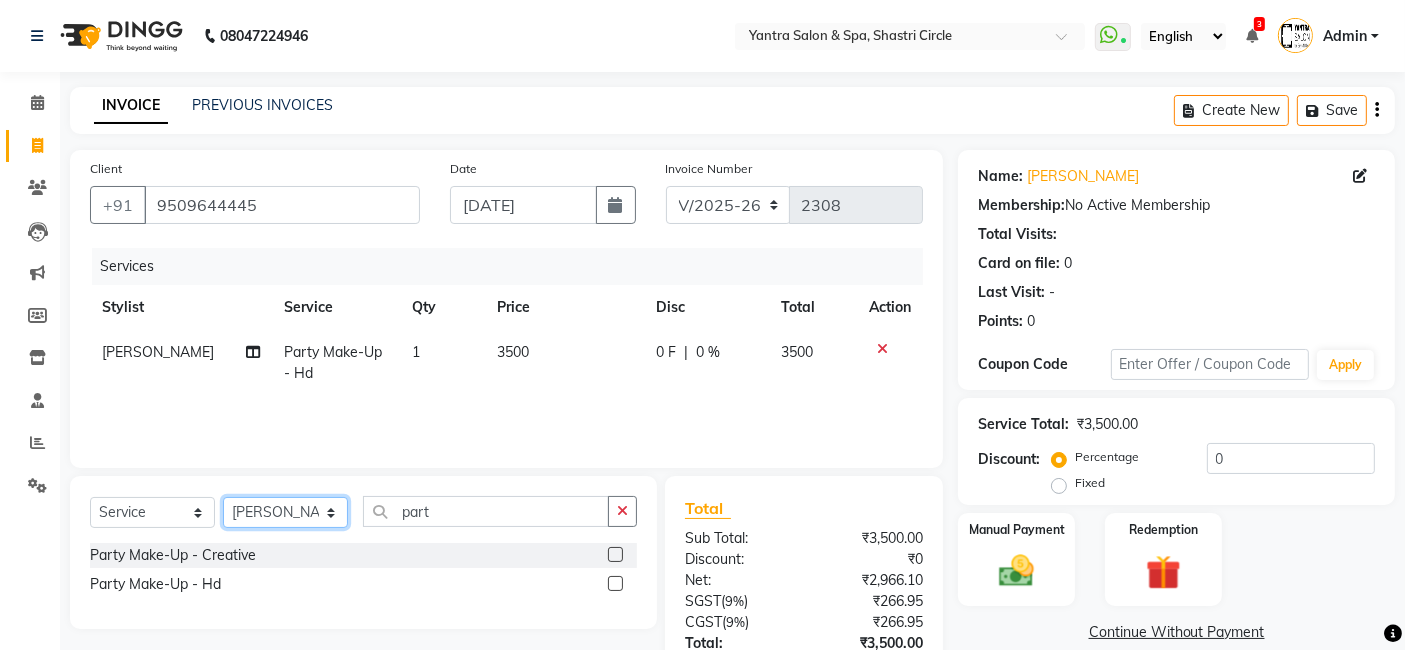 select on "44019" 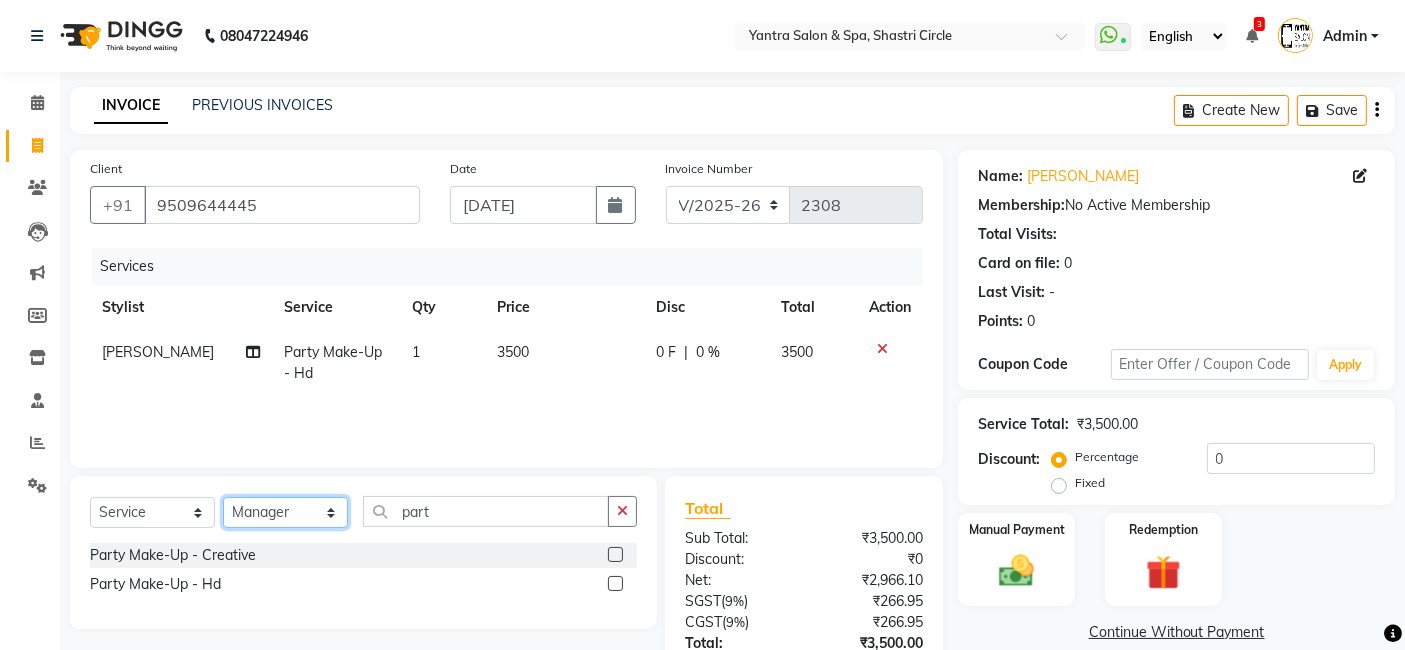 click on "Select Stylist [PERSON_NAME] [PERSON_NAME] Dev Dimple Director [PERSON_NAME] kajal [PERSON_NAME] lucky Manager [PERSON_NAME] maam [PERSON_NAME]  Pallavi Pinky [PERSON_NAME] [PERSON_NAME]" 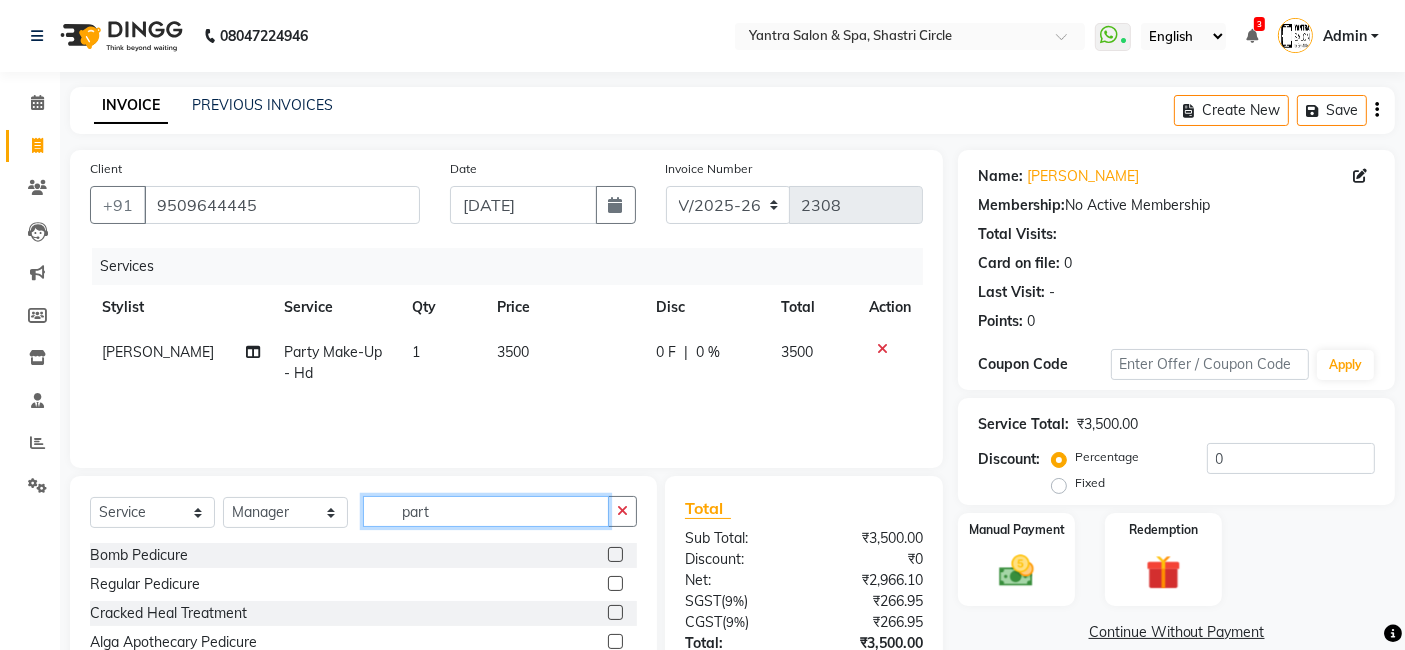 click on "part" 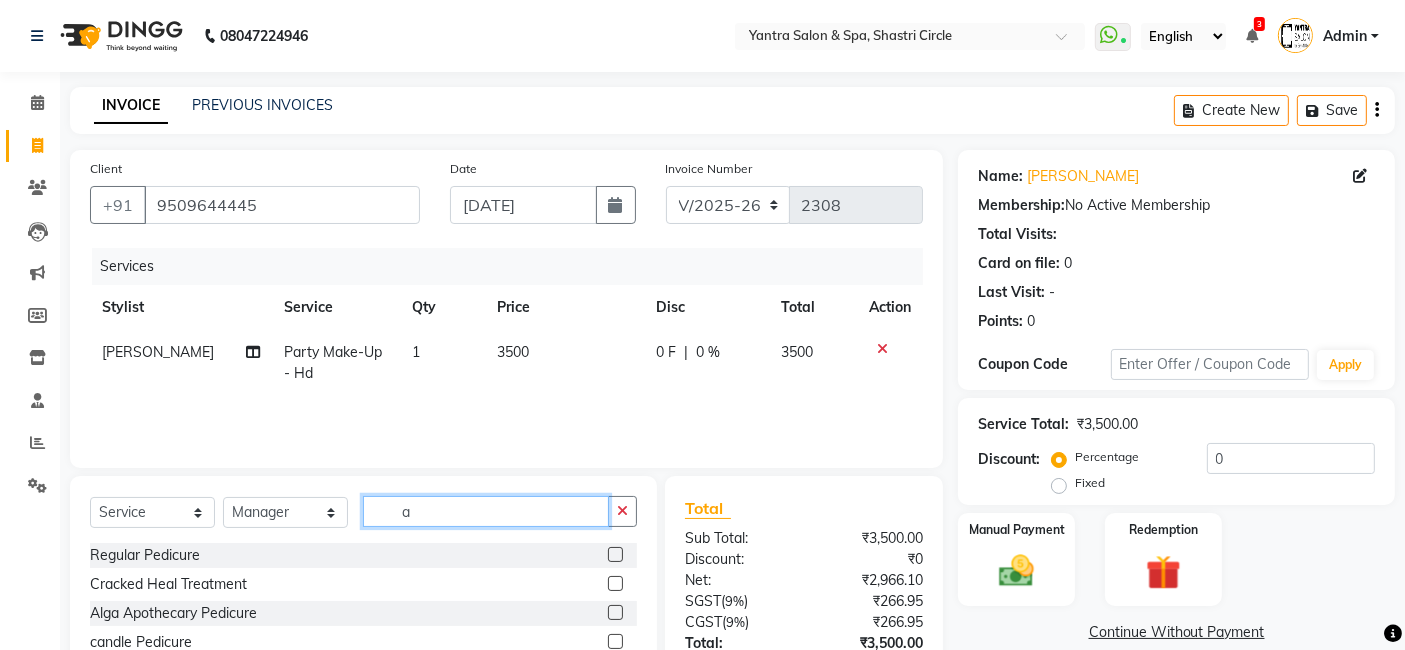 click on "a" 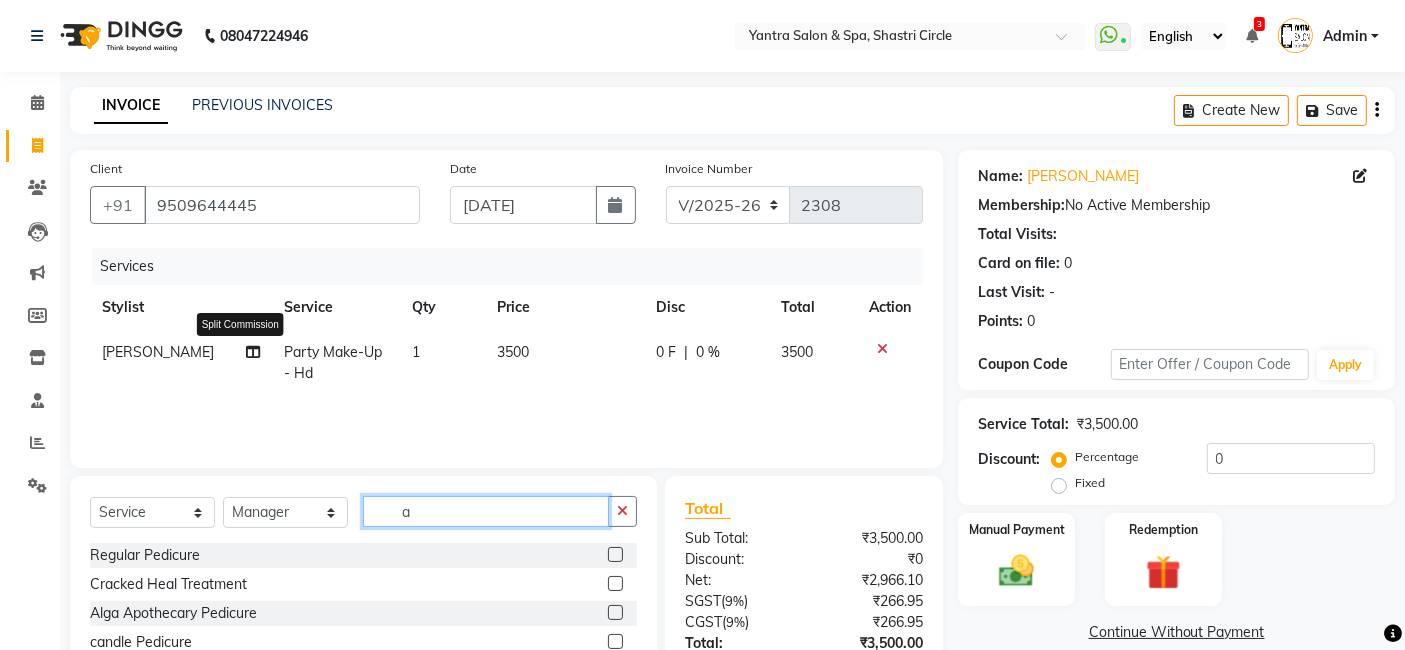 type on "a" 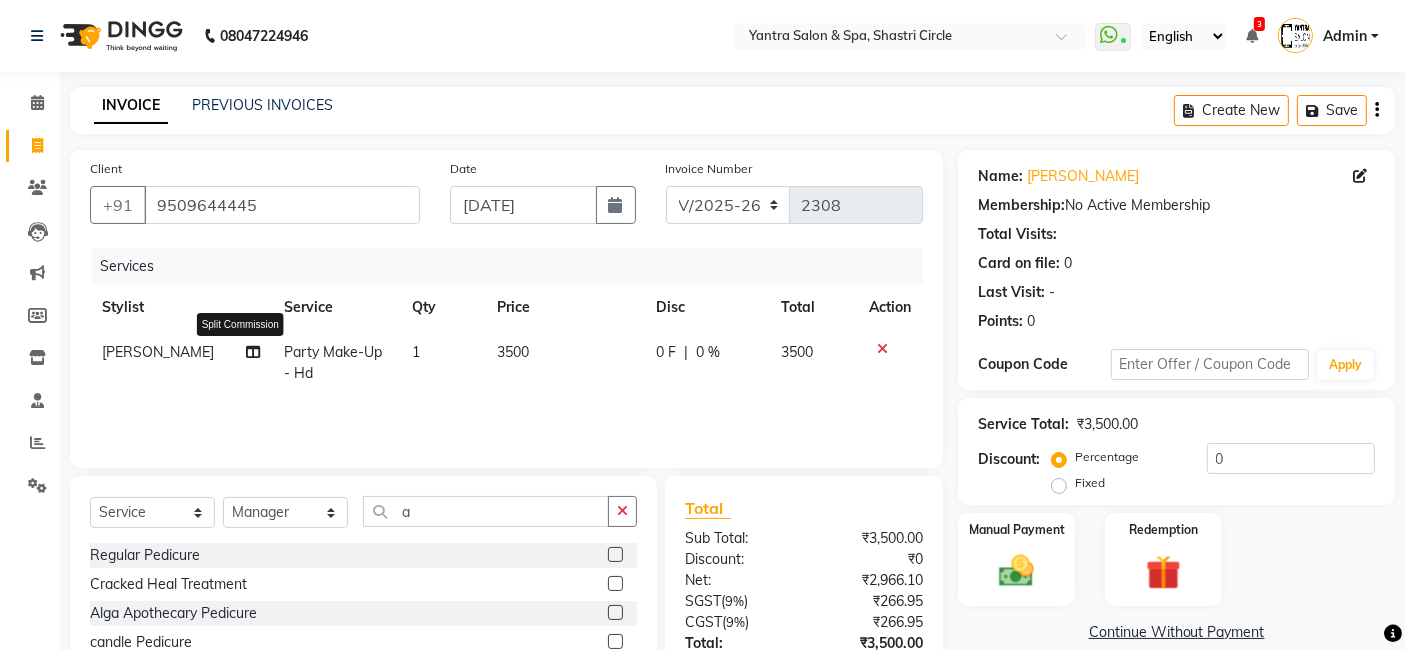 click 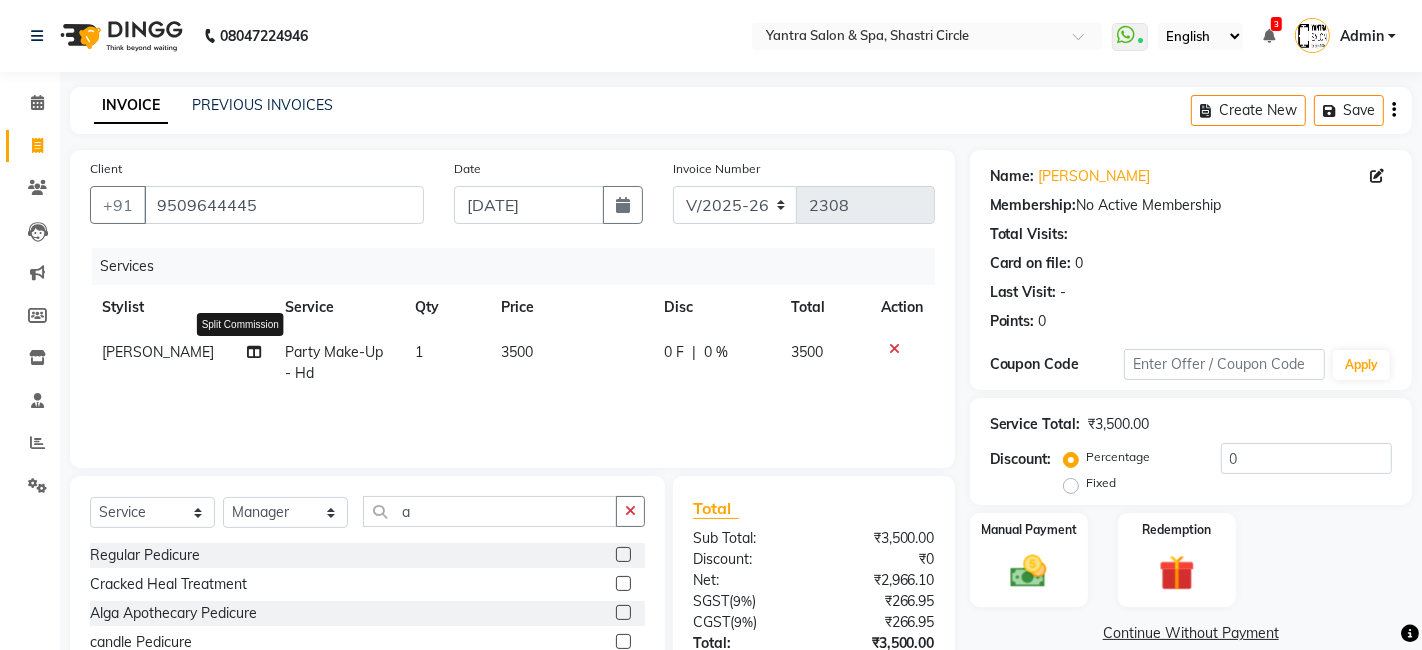 select on "4416" 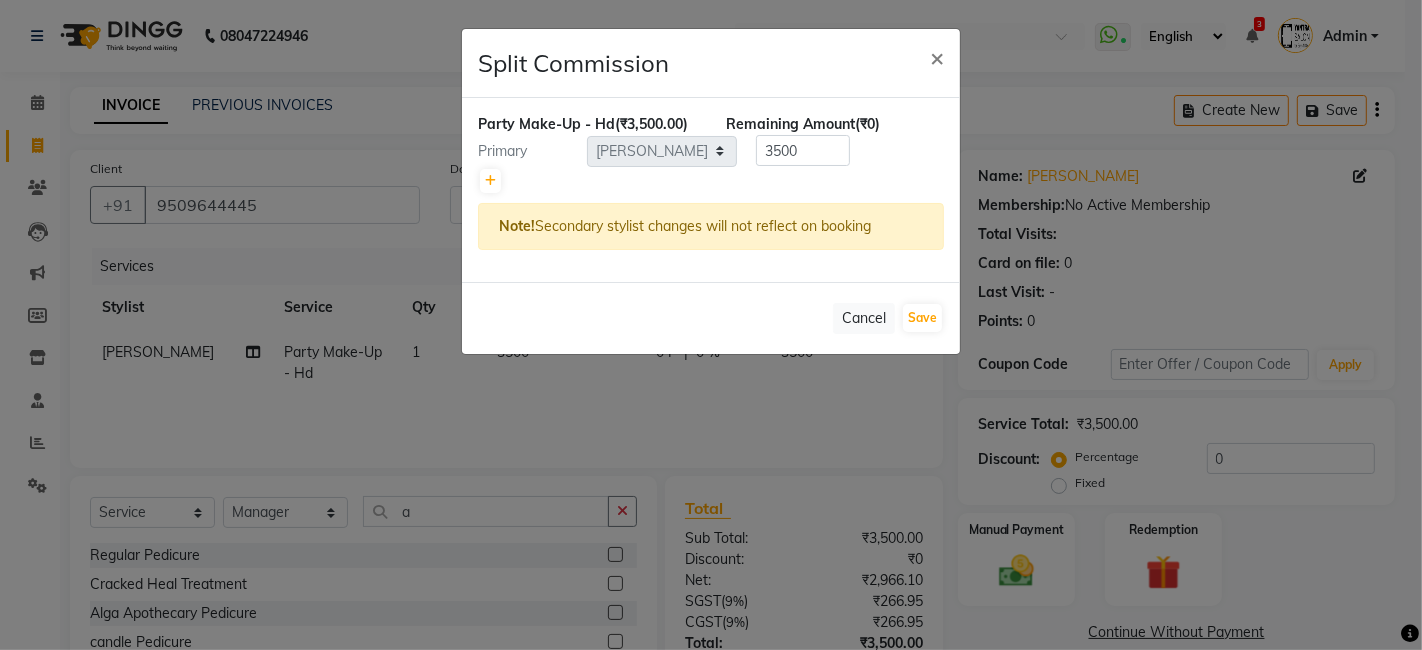 click 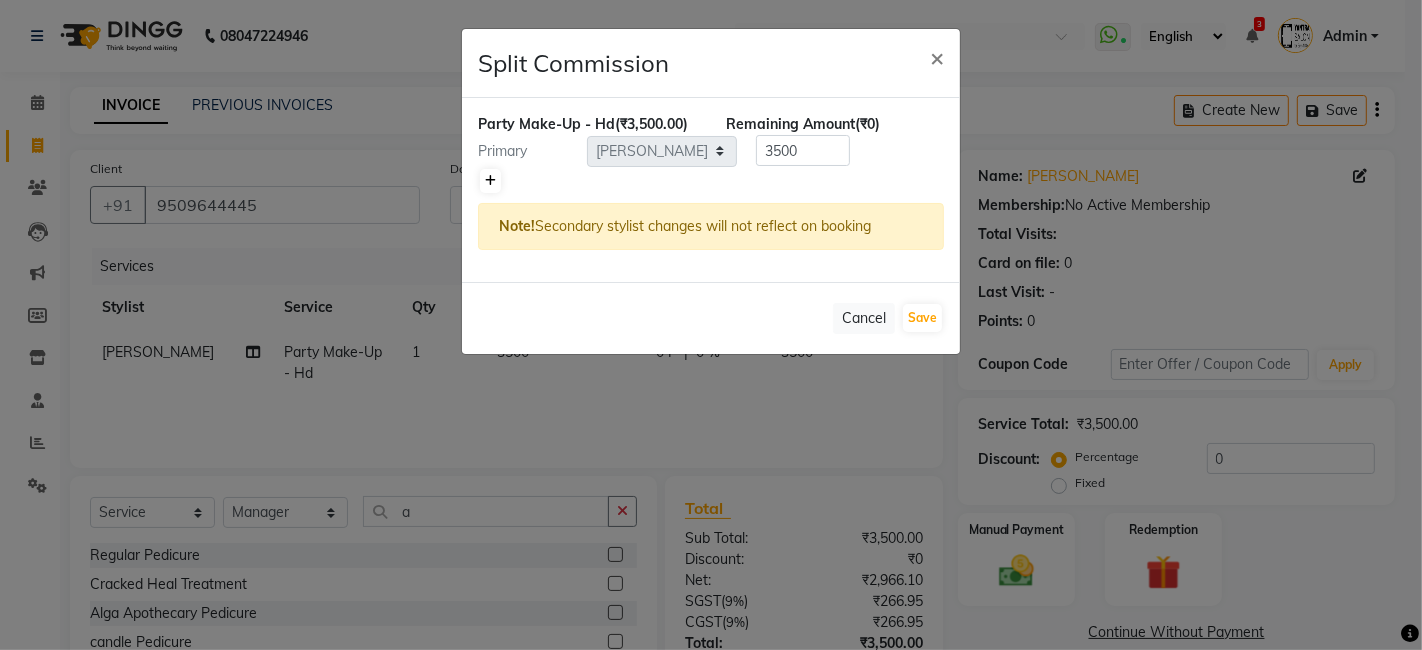 click 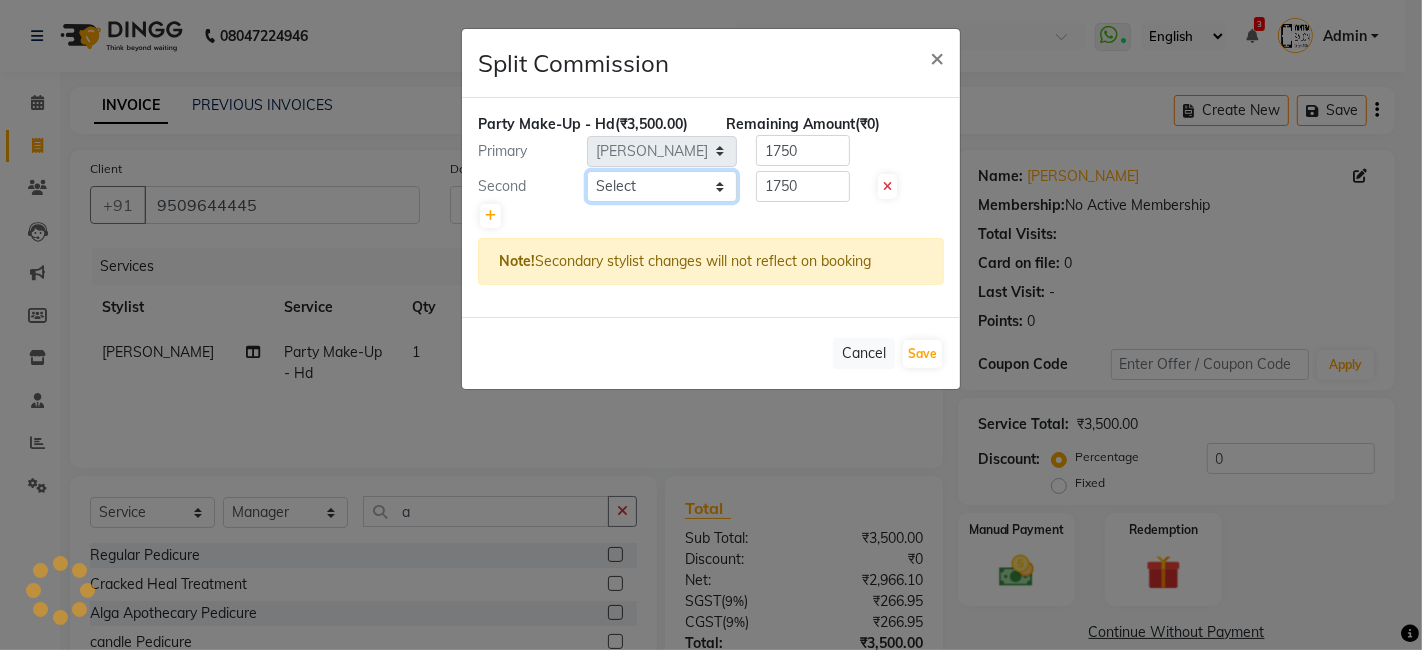 drag, startPoint x: 496, startPoint y: 183, endPoint x: 674, endPoint y: 177, distance: 178.10109 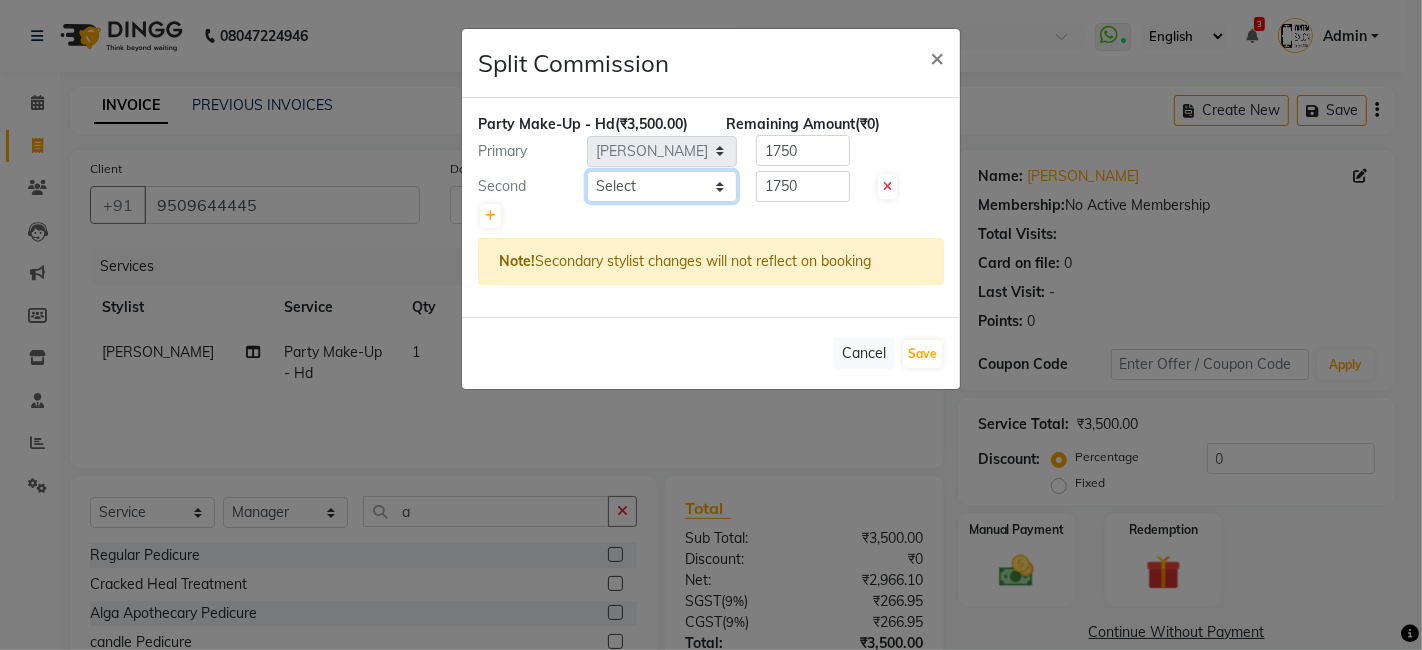 select on "4454" 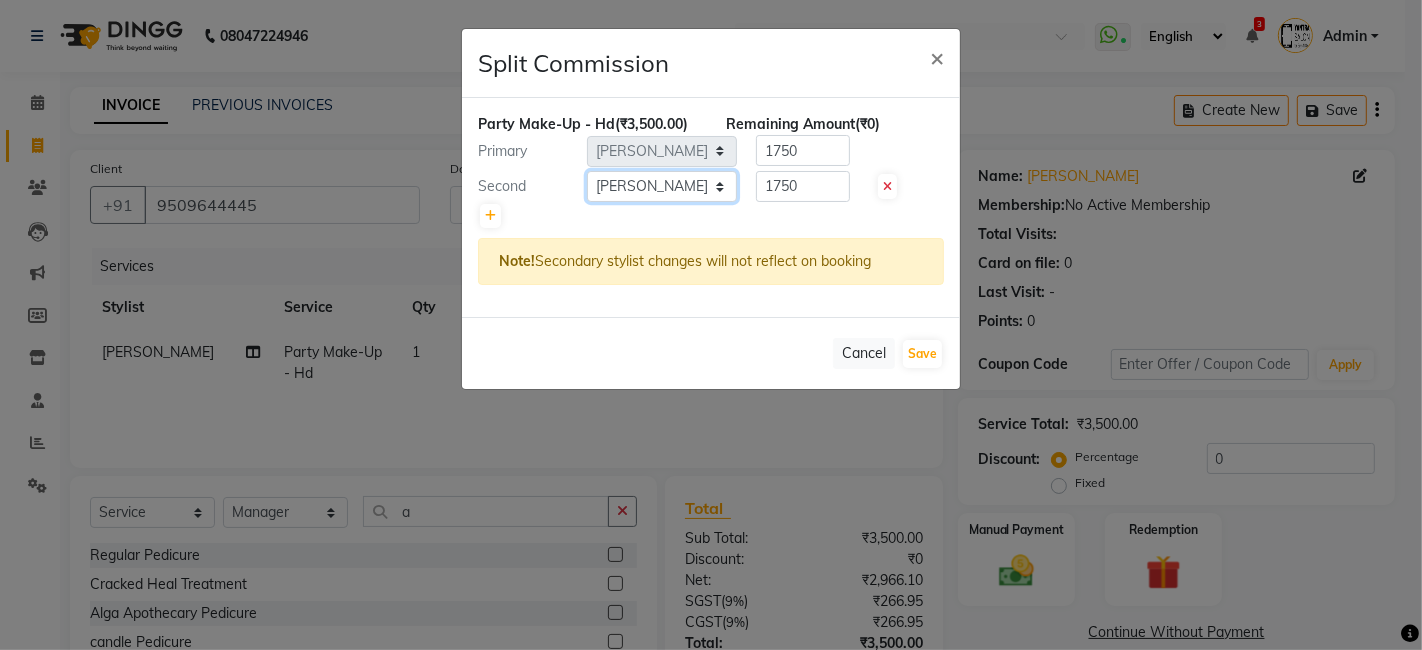 click on "Select  [PERSON_NAME]   [PERSON_NAME]   Dev   Dimple   Director   [PERSON_NAME]   kajal   [PERSON_NAME]   lucky   Manager   [PERSON_NAME] maam   [PERSON_NAME]    No Preference   Pallavi   Pinky   Priyanka   [PERSON_NAME]   [PERSON_NAME]" 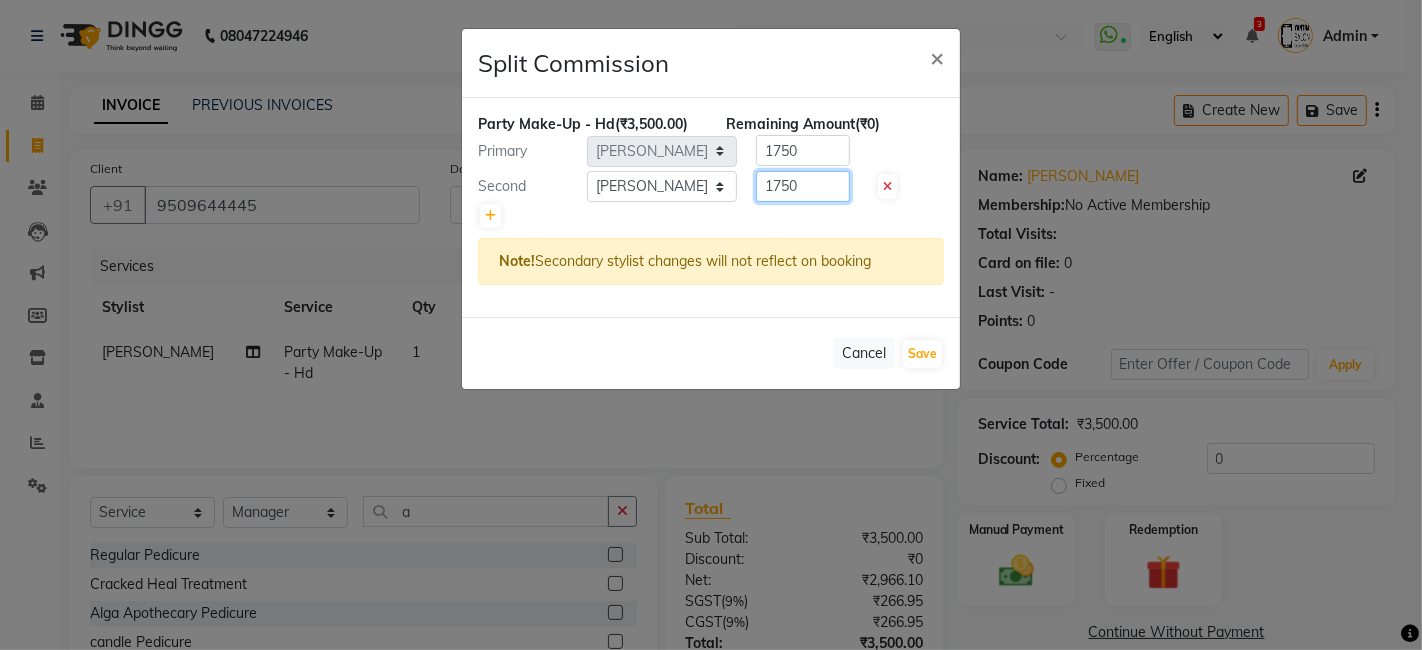 click on "1750" 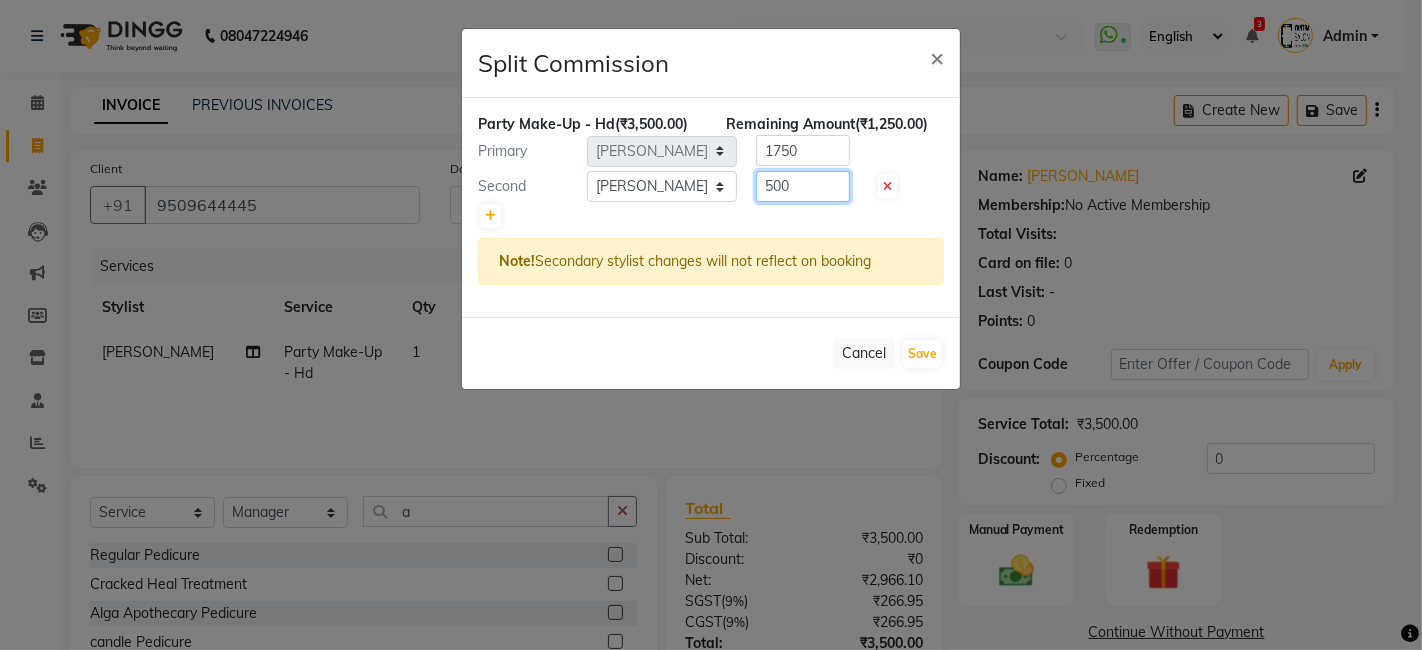 type on "500" 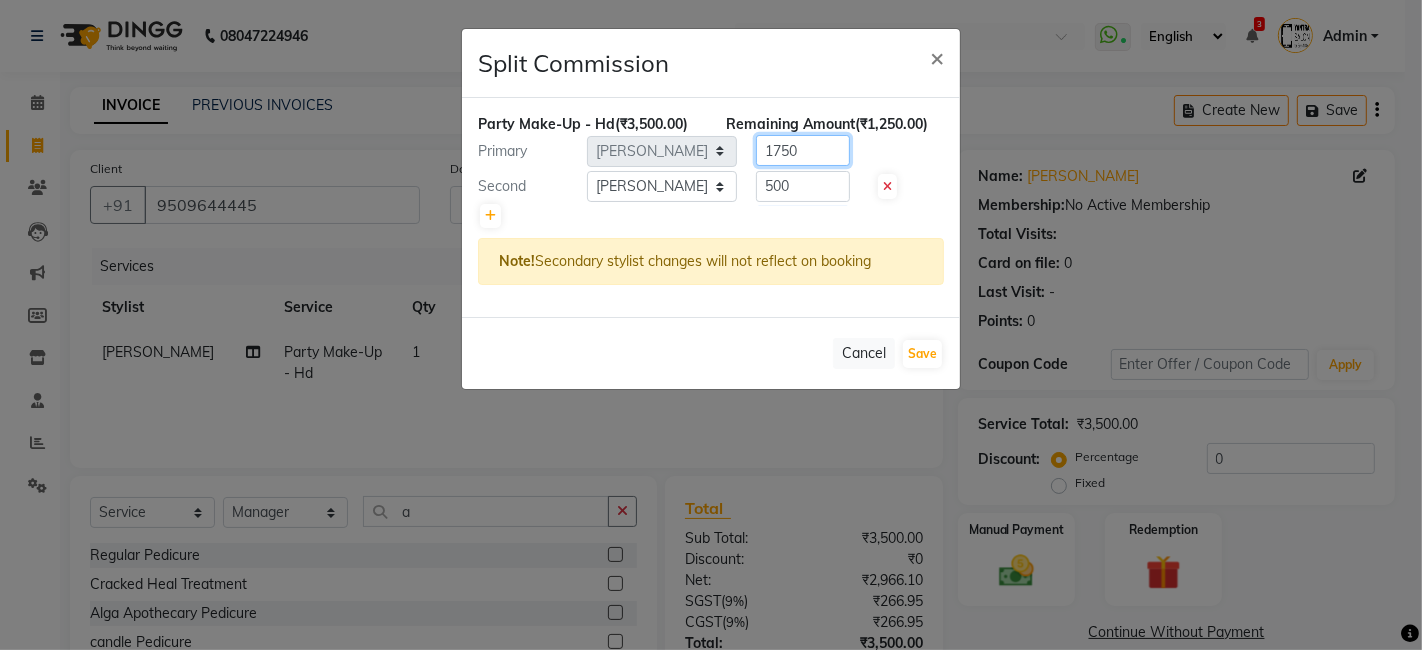 click on "1750" 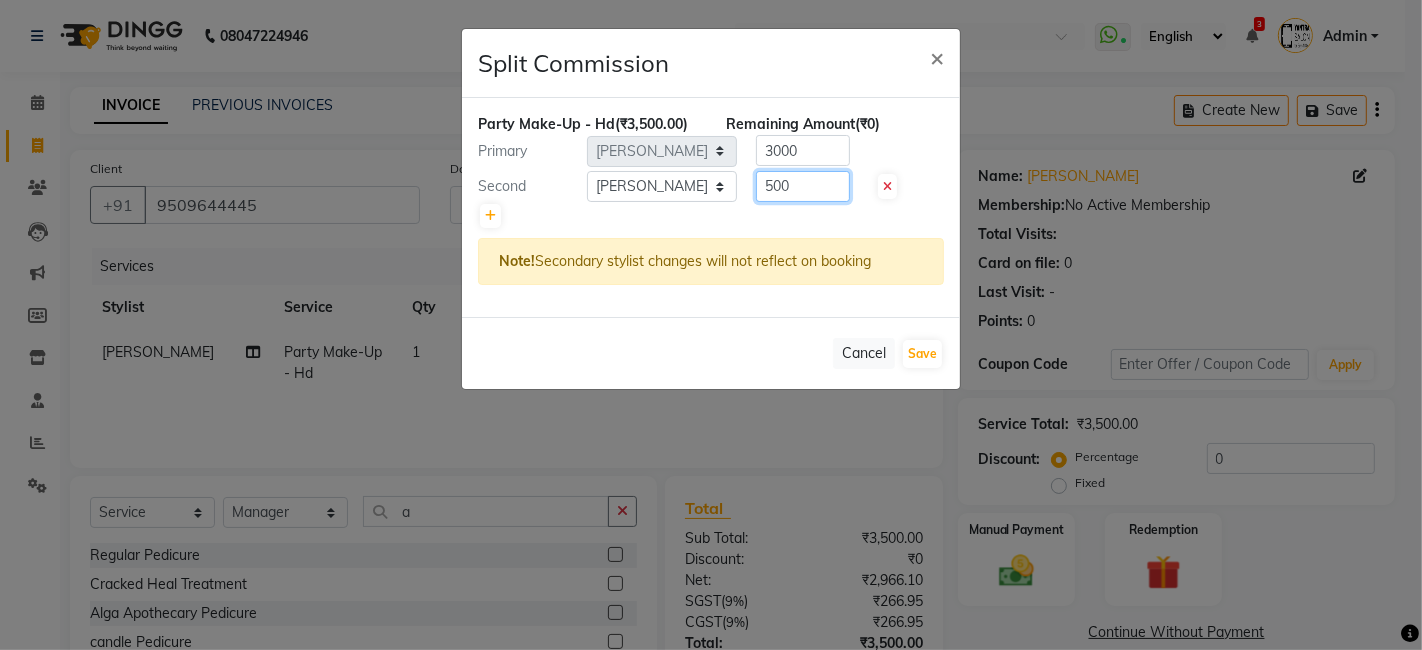 click on "500" 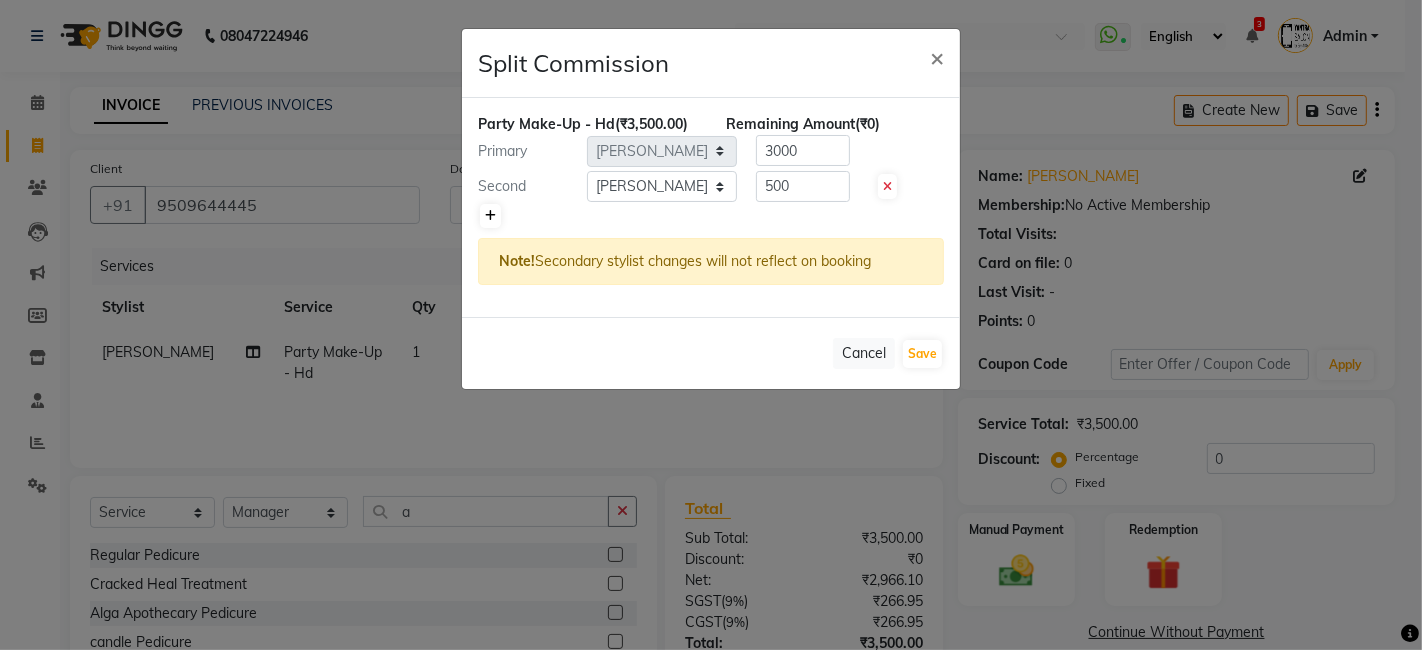 click 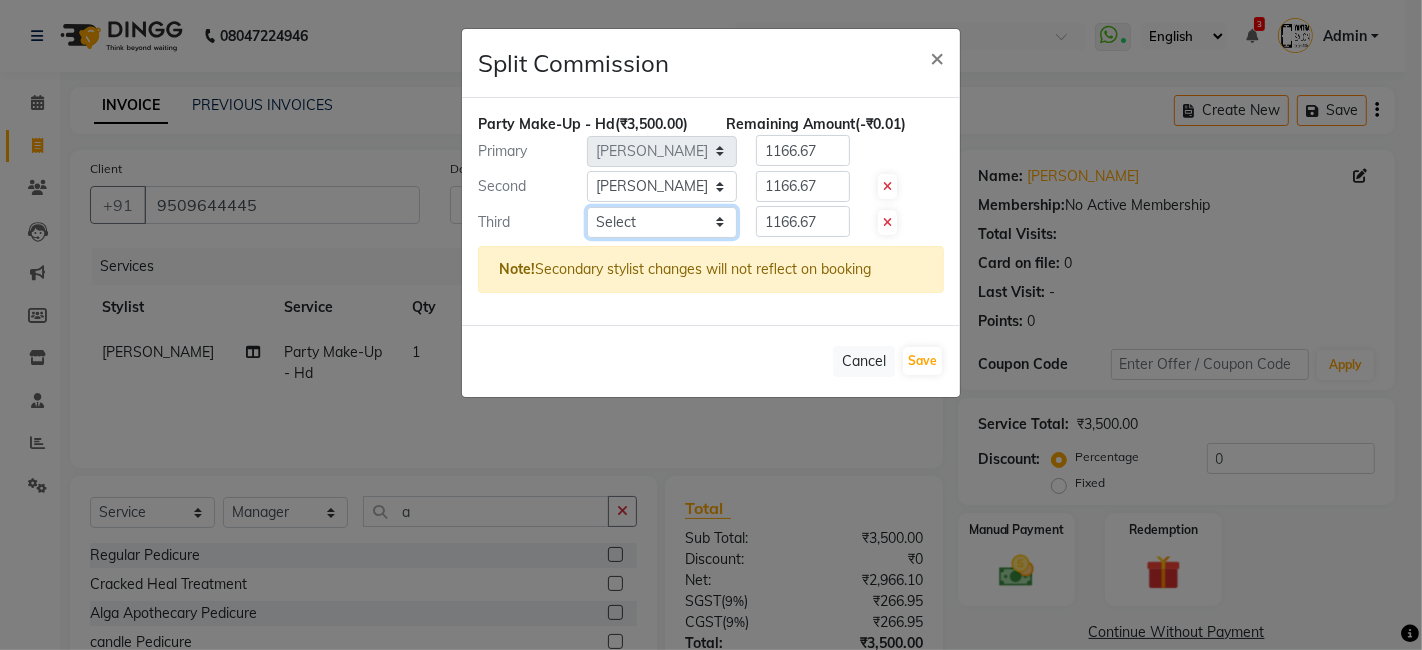 drag, startPoint x: 494, startPoint y: 218, endPoint x: 629, endPoint y: 222, distance: 135.05925 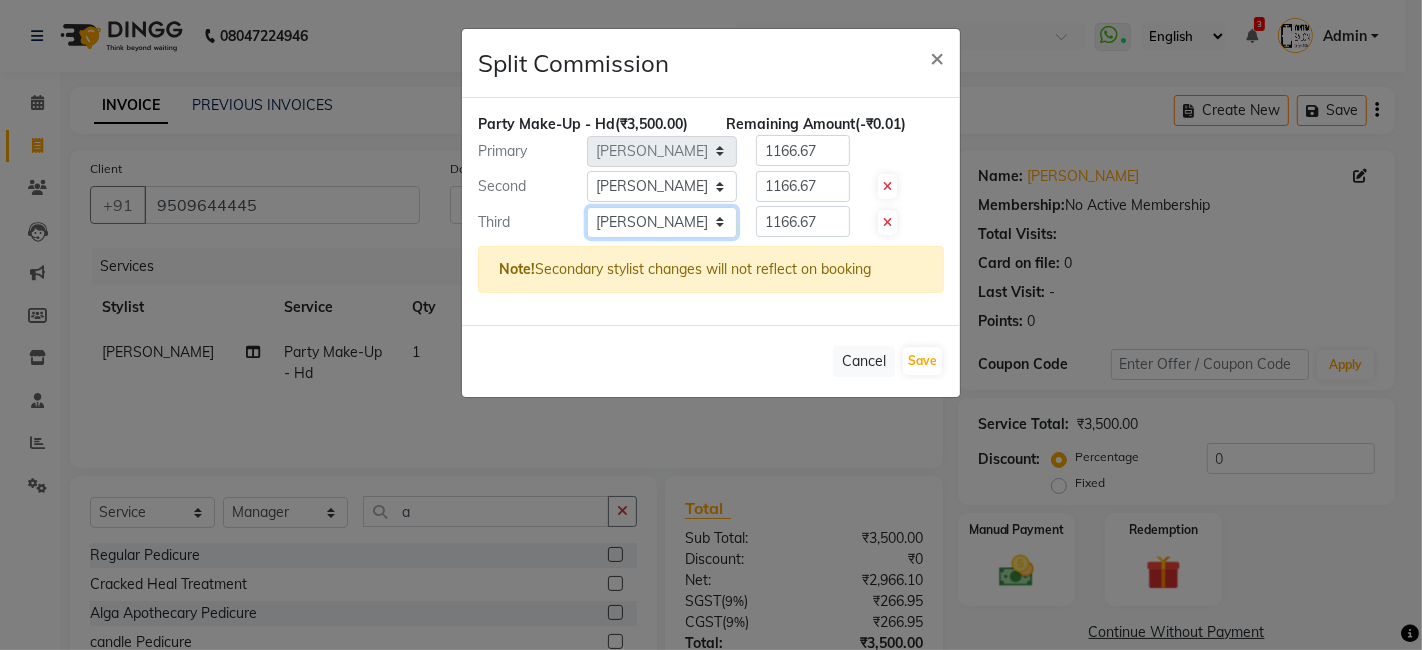 click on "Select  [PERSON_NAME]   [PERSON_NAME]   Dev   Dimple   Director   [PERSON_NAME]   kajal   [PERSON_NAME]   lucky   Manager   [PERSON_NAME] maam   [PERSON_NAME]    No Preference   Pallavi   Pinky   Priyanka   [PERSON_NAME]   [PERSON_NAME]" 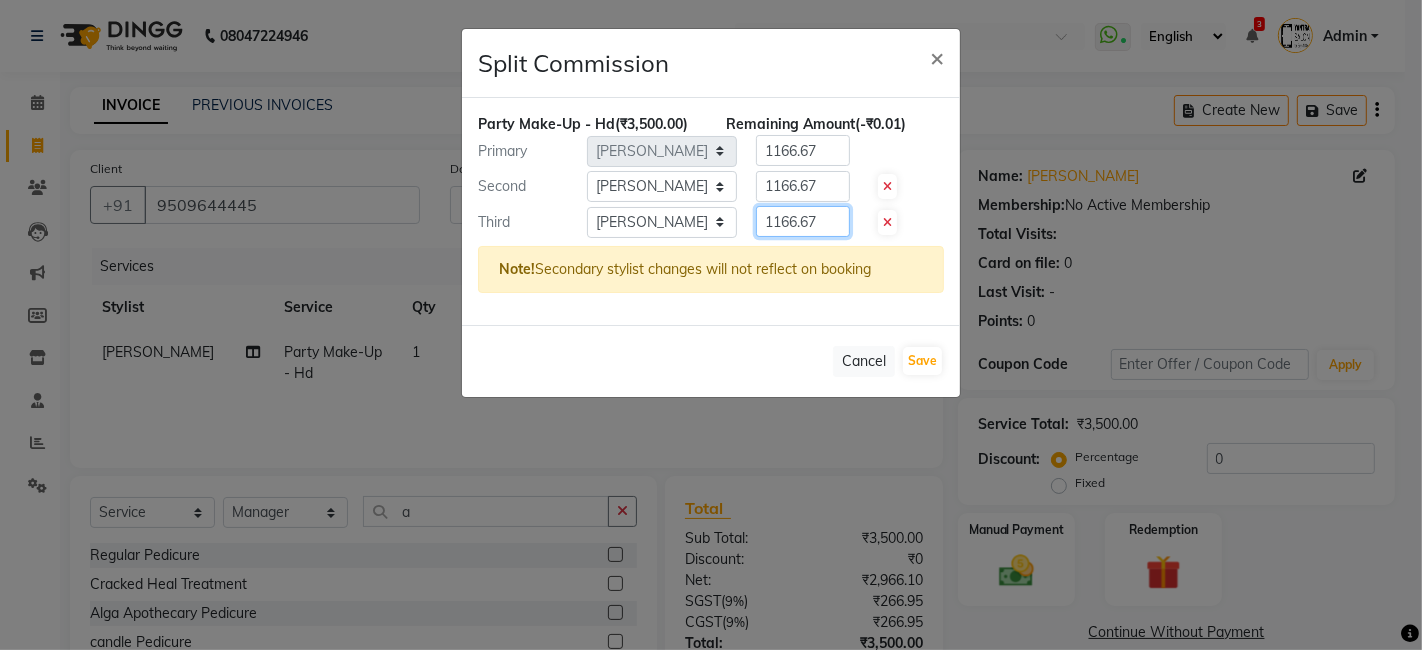 click on "1166.67" 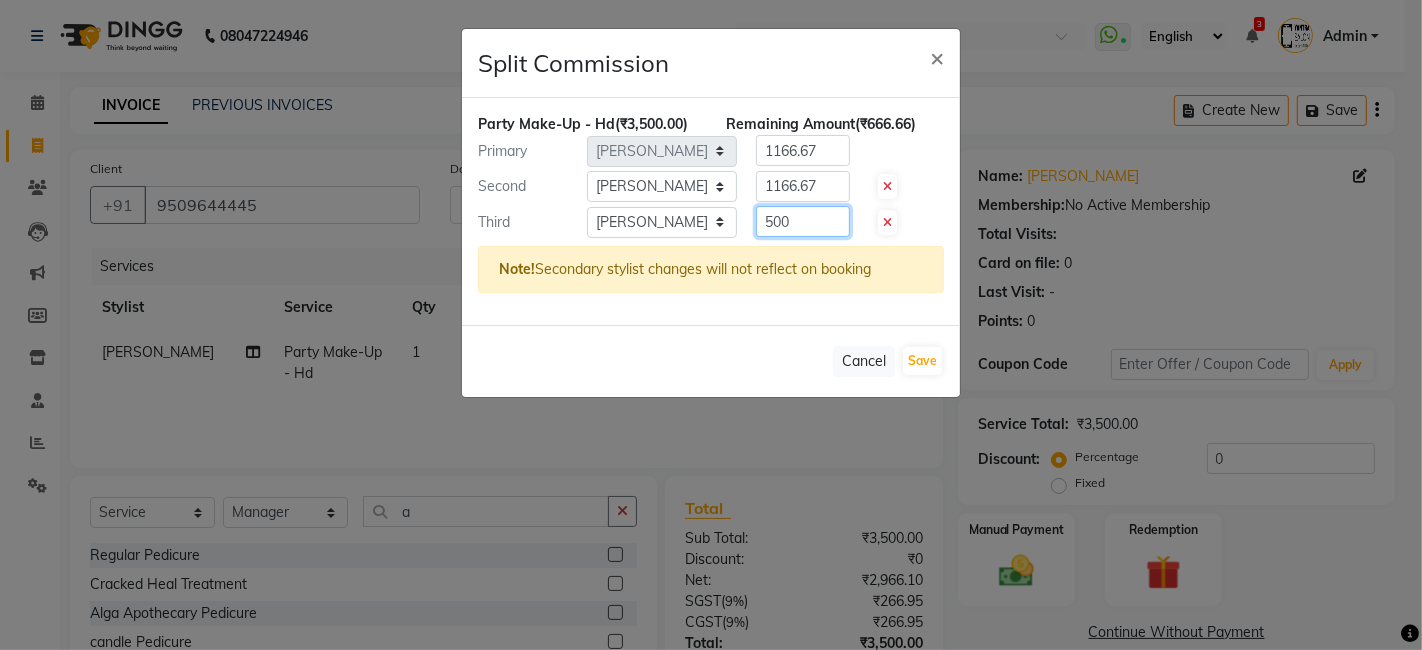 type on "500" 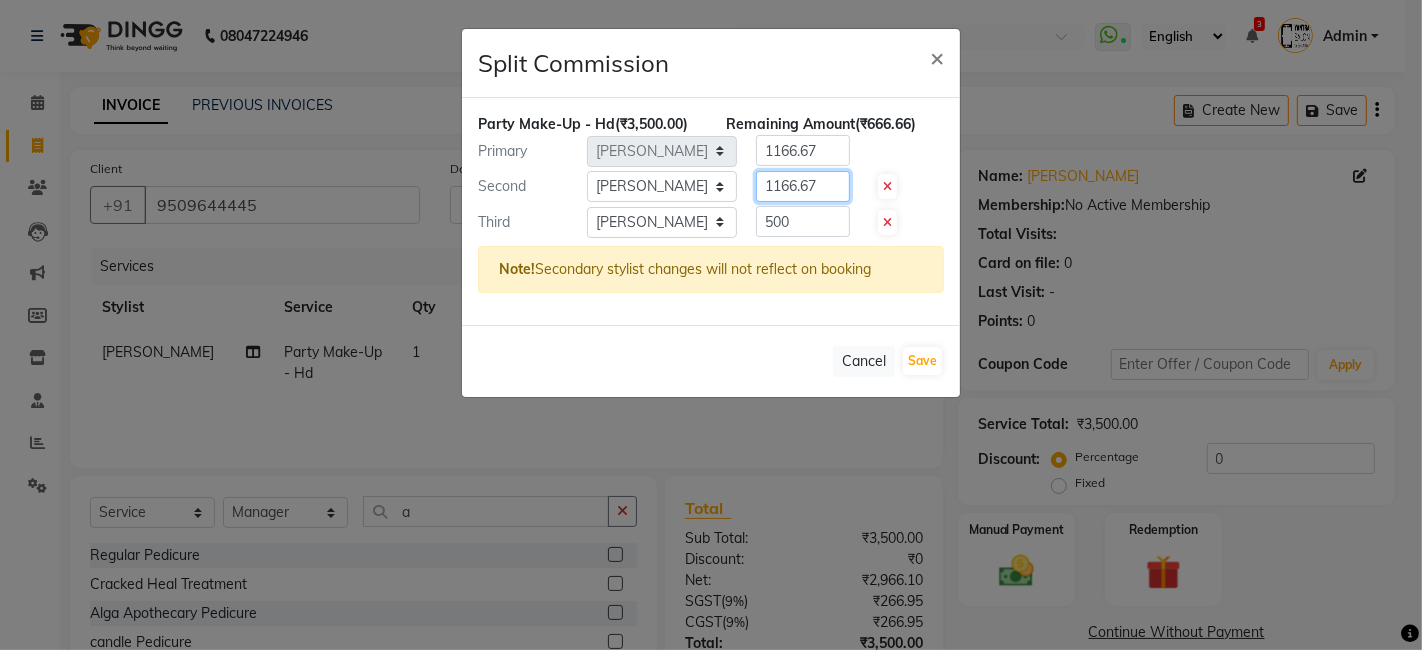 click on "1166.67" 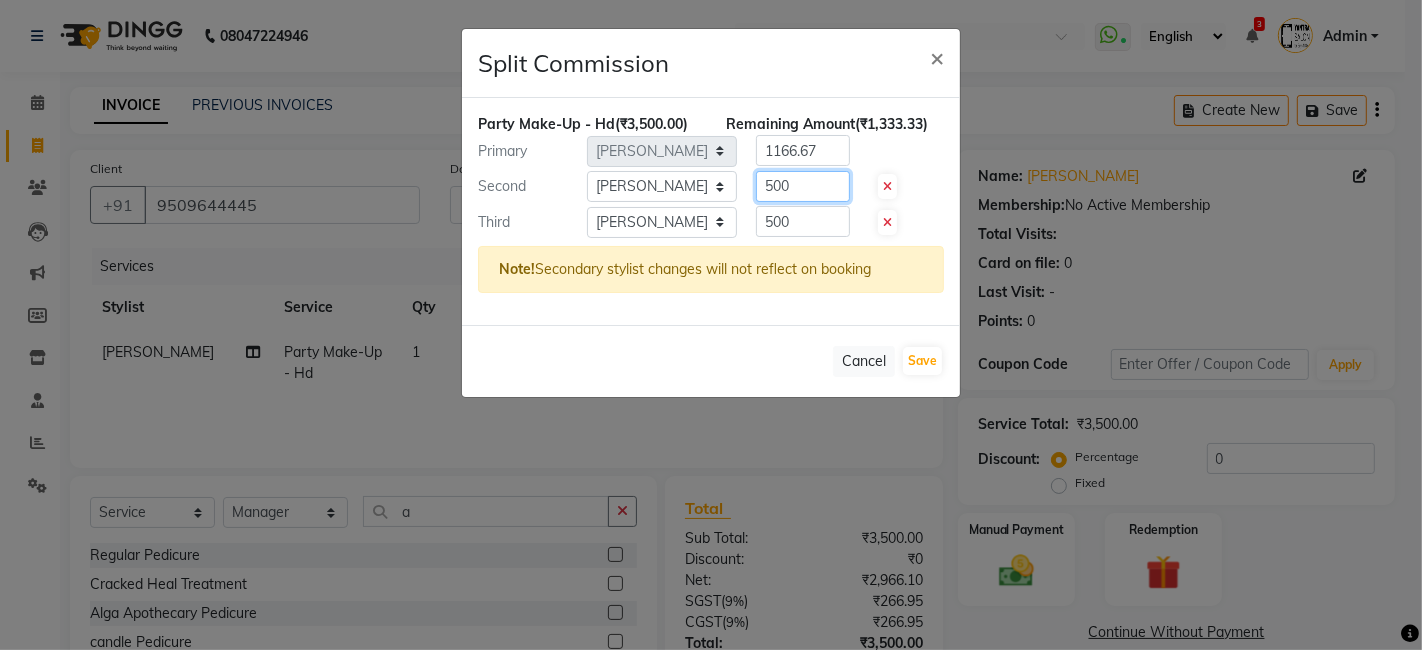 type on "500" 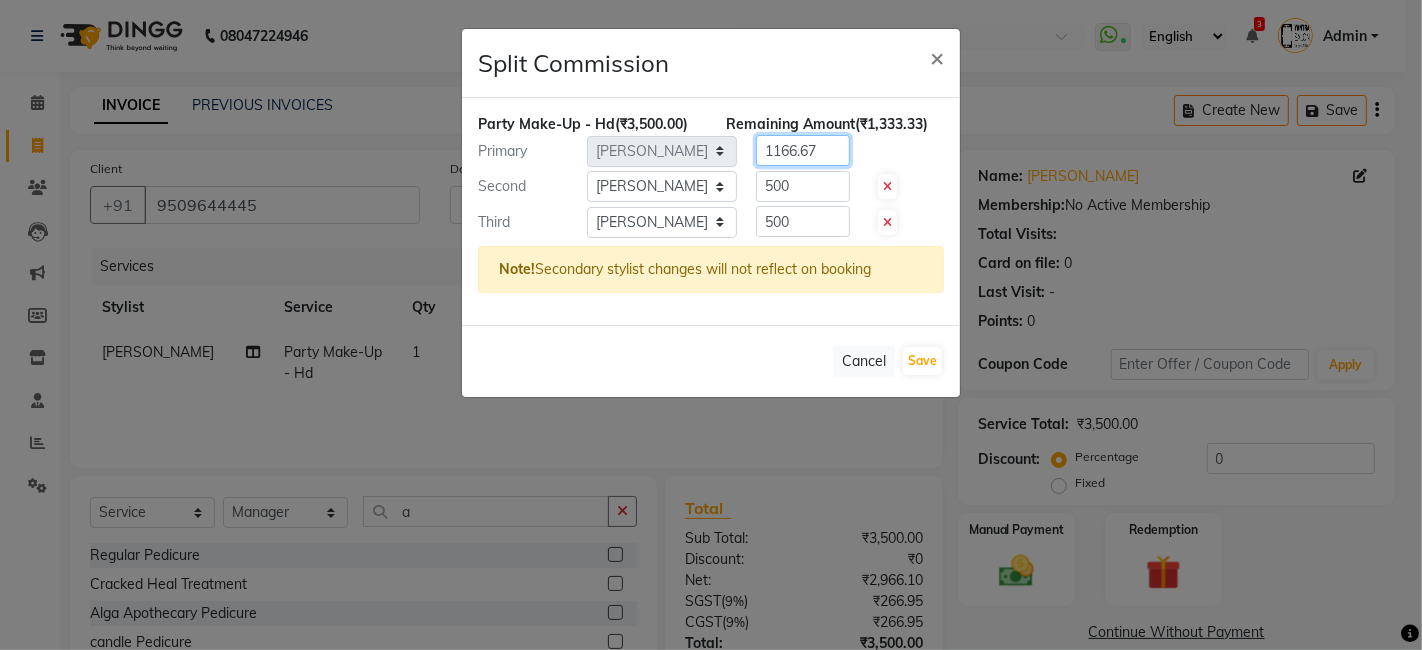click on "1166.67" 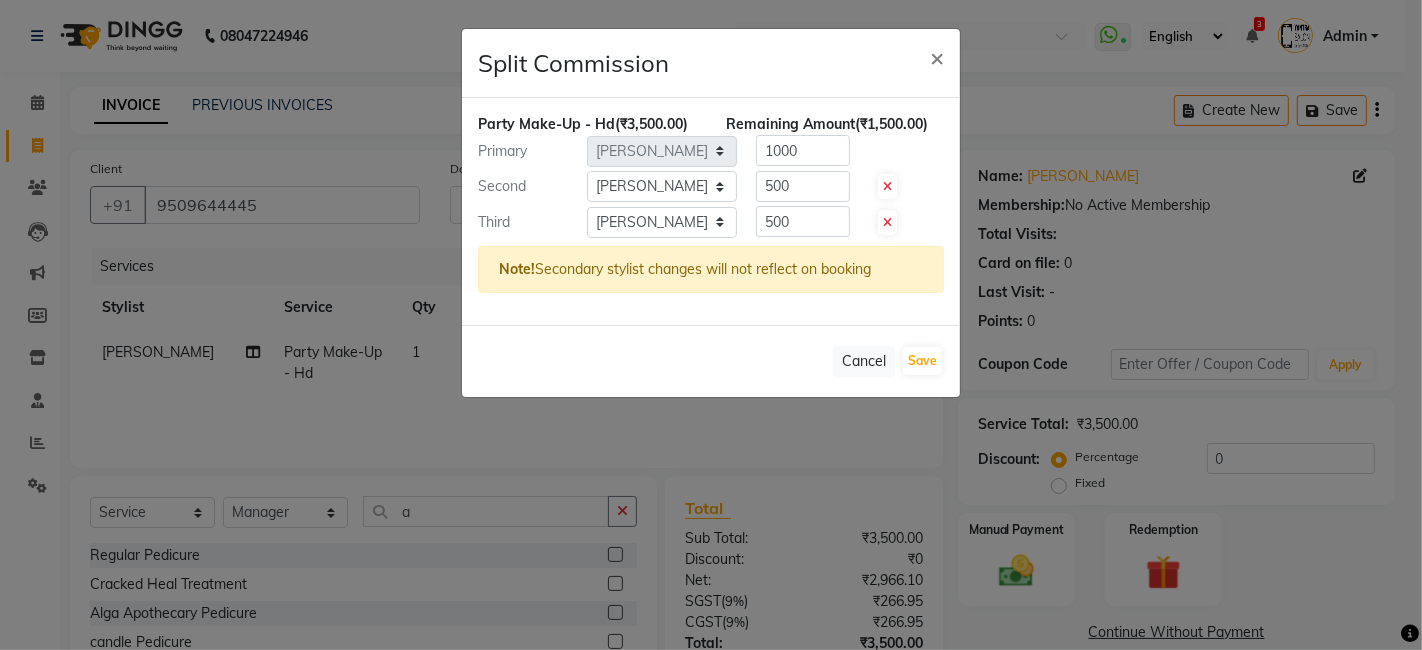 click on "Second Select  [PERSON_NAME]   ASHA   [PERSON_NAME]   Dev   Dimple   Director   [PERSON_NAME]   [PERSON_NAME]   lucky   Manager   [PERSON_NAME] maam   [PERSON_NAME]    No Preference   Pallavi   Pinky   [PERSON_NAME]   [PERSON_NAME]  500" 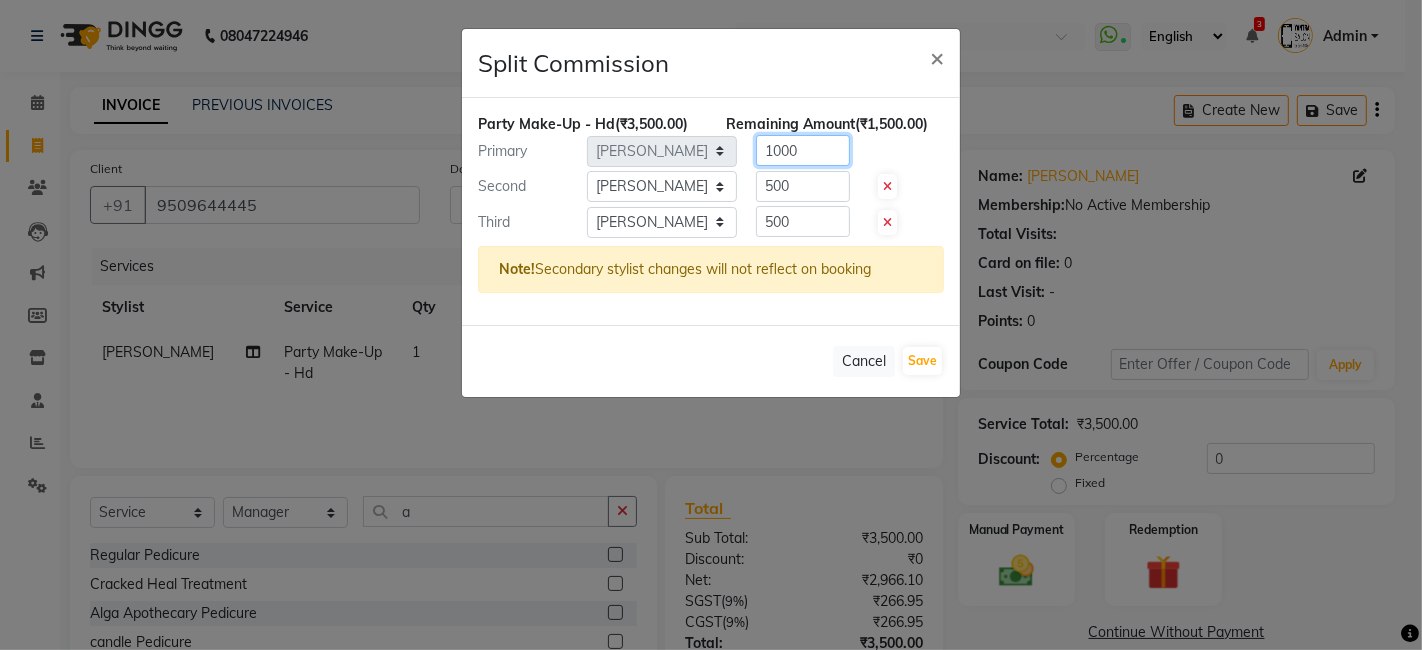 click on "1000" 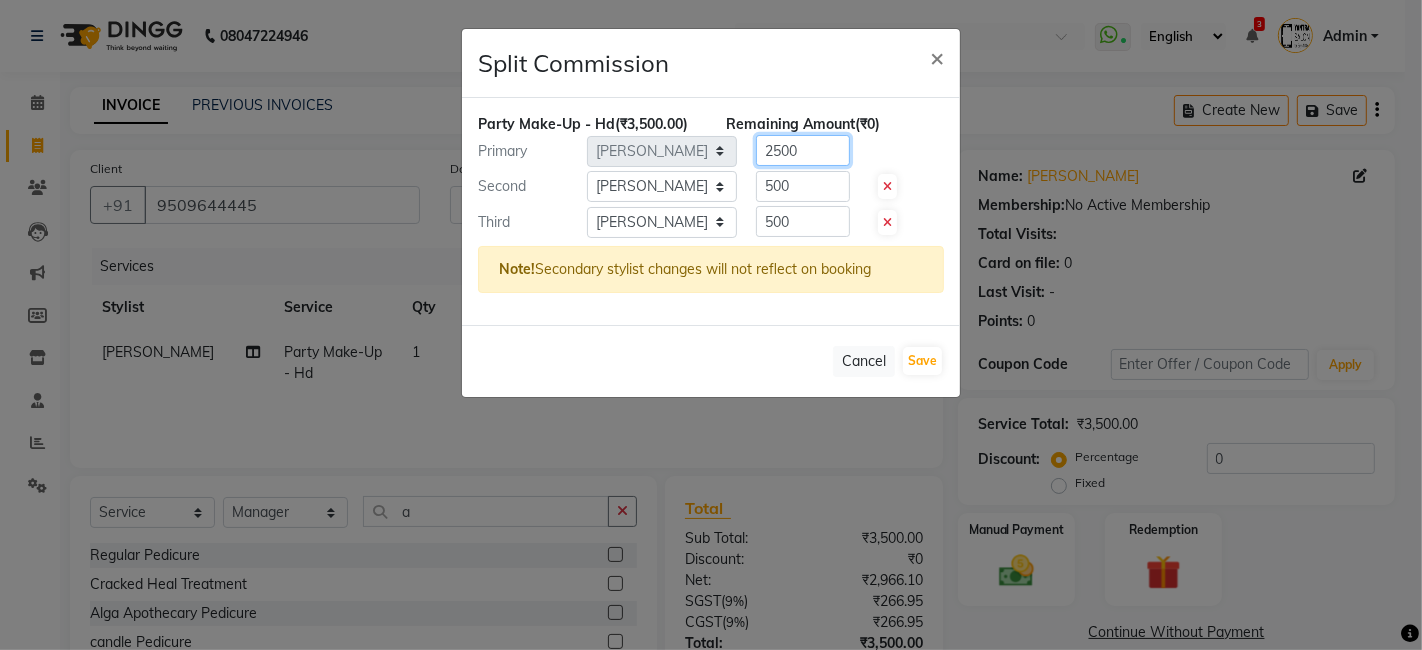 type on "2500" 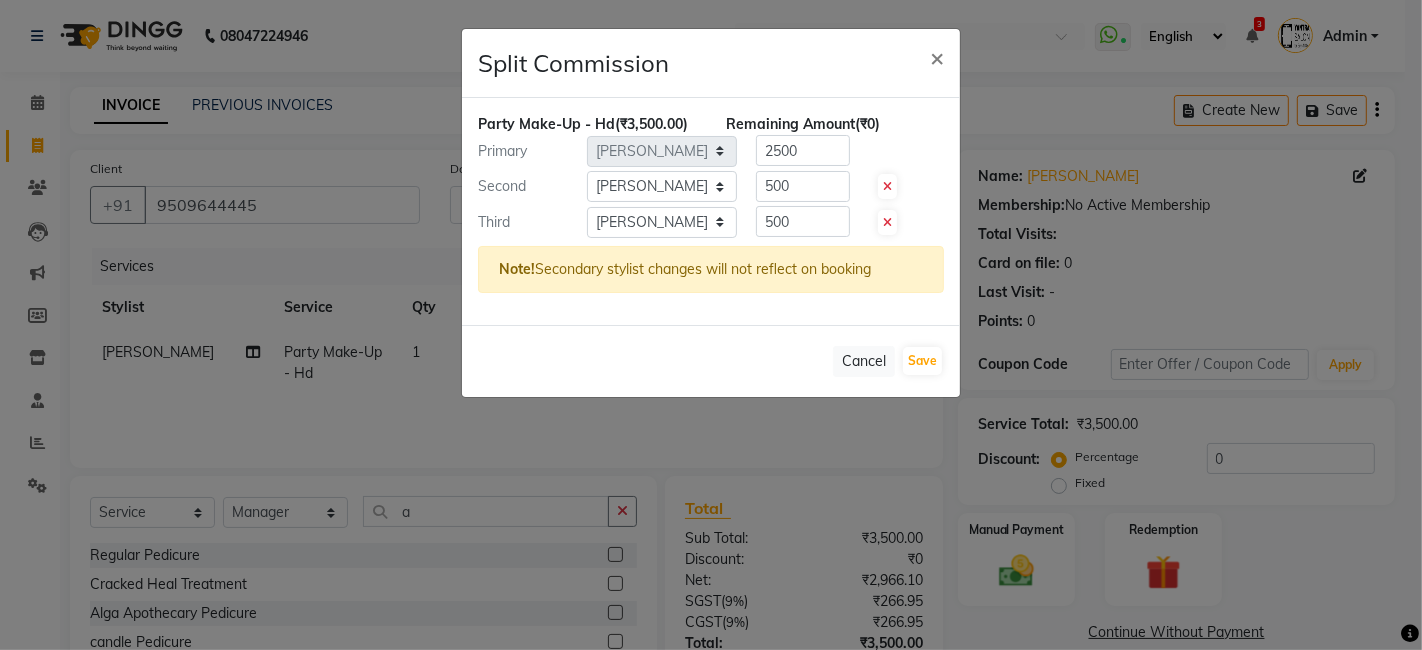 click on "Second Select  [PERSON_NAME]   ASHA   [PERSON_NAME]   Dev   Dimple   Director   [PERSON_NAME]   [PERSON_NAME]   lucky   Manager   [PERSON_NAME] maam   [PERSON_NAME]    No Preference   Pallavi   Pinky   [PERSON_NAME]   [PERSON_NAME]  500" 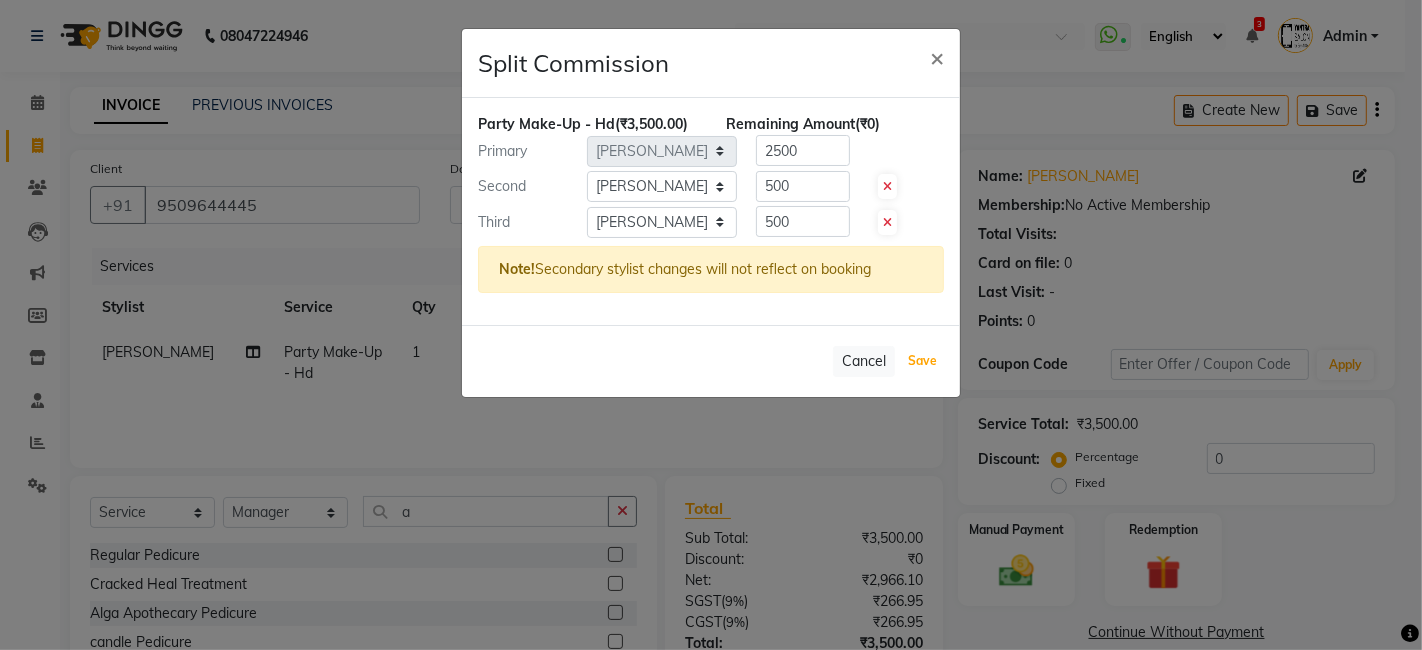 click on "Save" 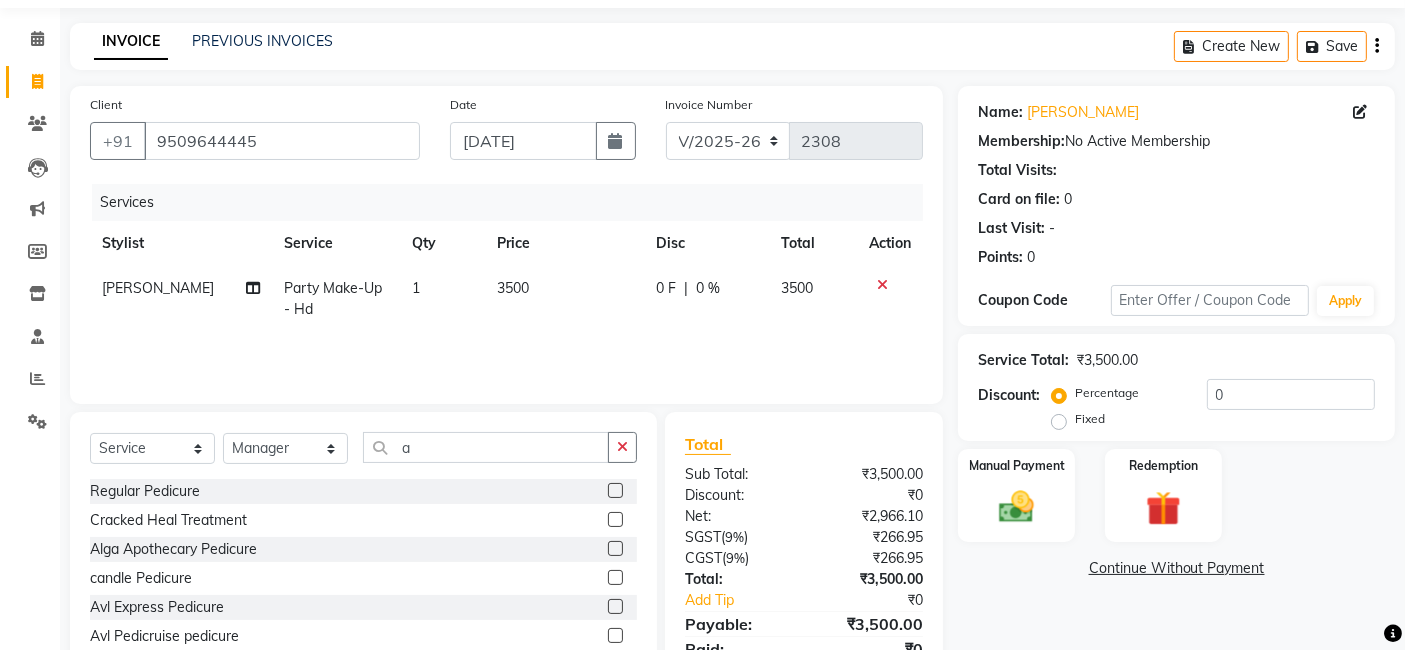 scroll, scrollTop: 111, scrollLeft: 0, axis: vertical 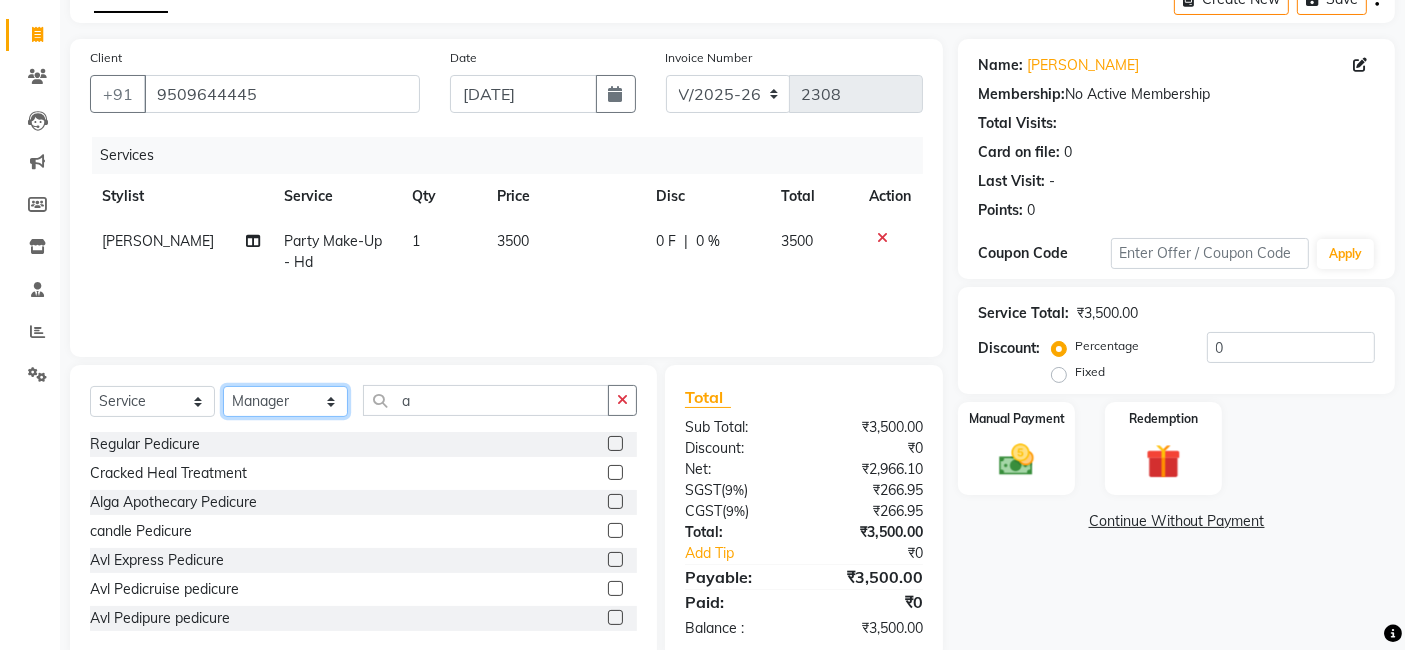 click on "Select Stylist [PERSON_NAME] [PERSON_NAME] Dev Dimple Director [PERSON_NAME] kajal [PERSON_NAME] lucky Manager [PERSON_NAME] maam [PERSON_NAME]  Pallavi Pinky [PERSON_NAME] [PERSON_NAME]" 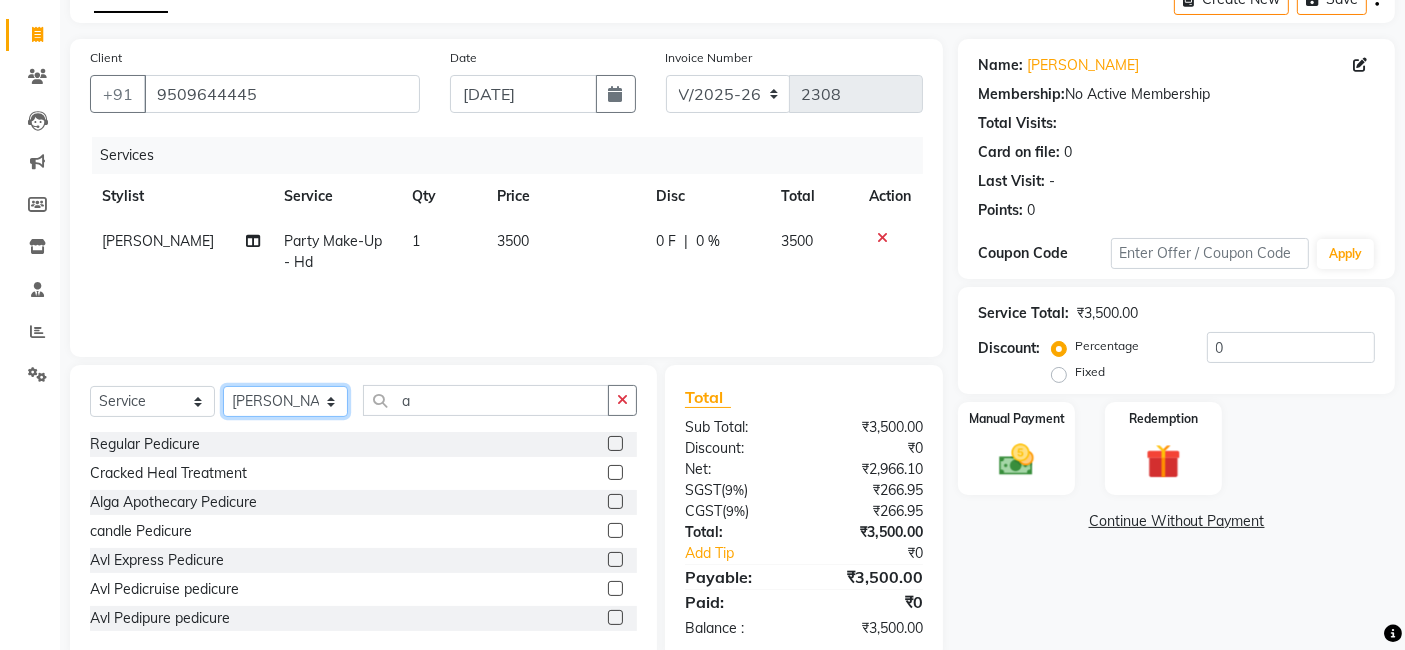 click on "Select Stylist [PERSON_NAME] [PERSON_NAME] Dev Dimple Director [PERSON_NAME] kajal [PERSON_NAME] lucky Manager [PERSON_NAME] maam [PERSON_NAME]  Pallavi Pinky [PERSON_NAME] [PERSON_NAME]" 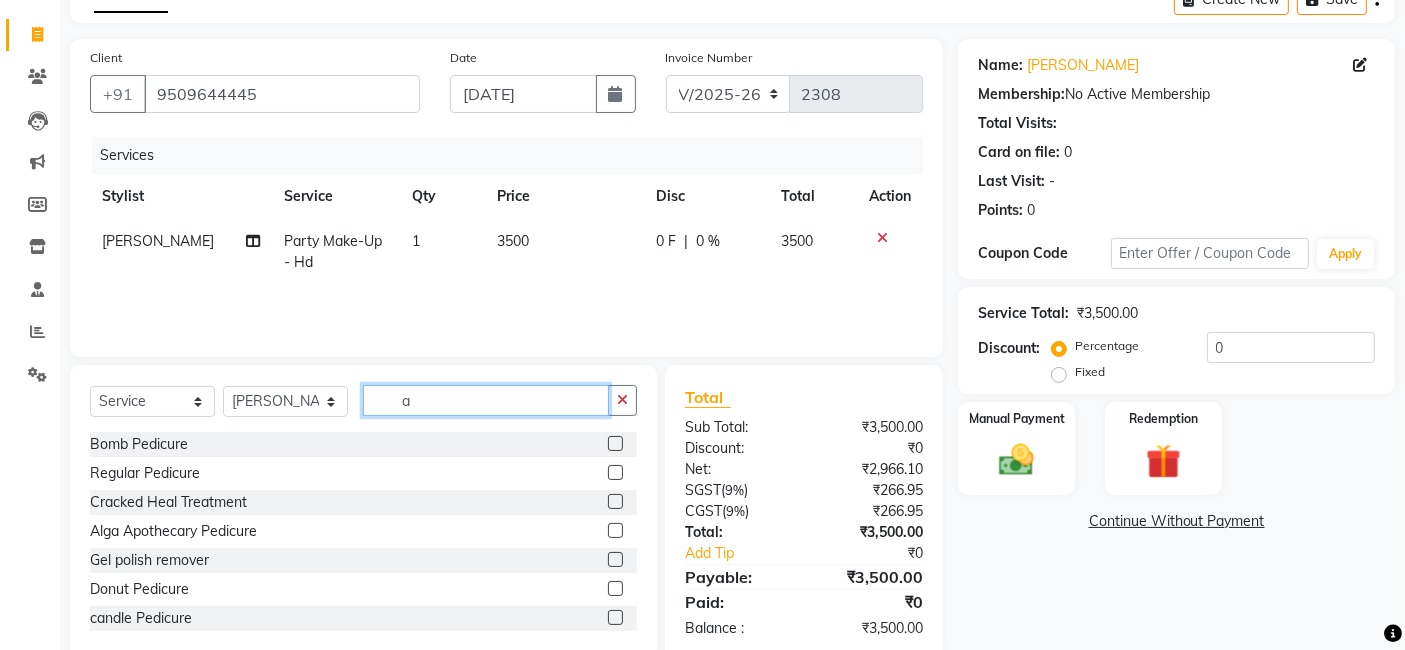 click on "a" 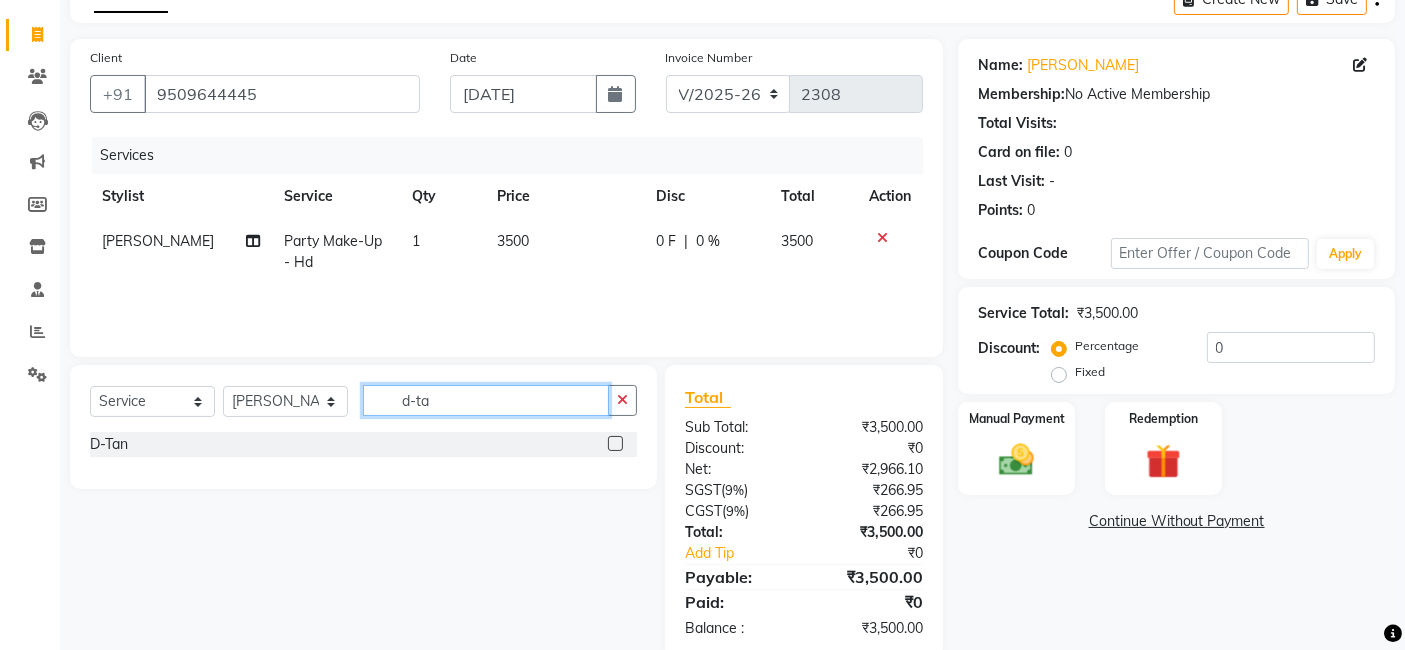 type on "d-ta" 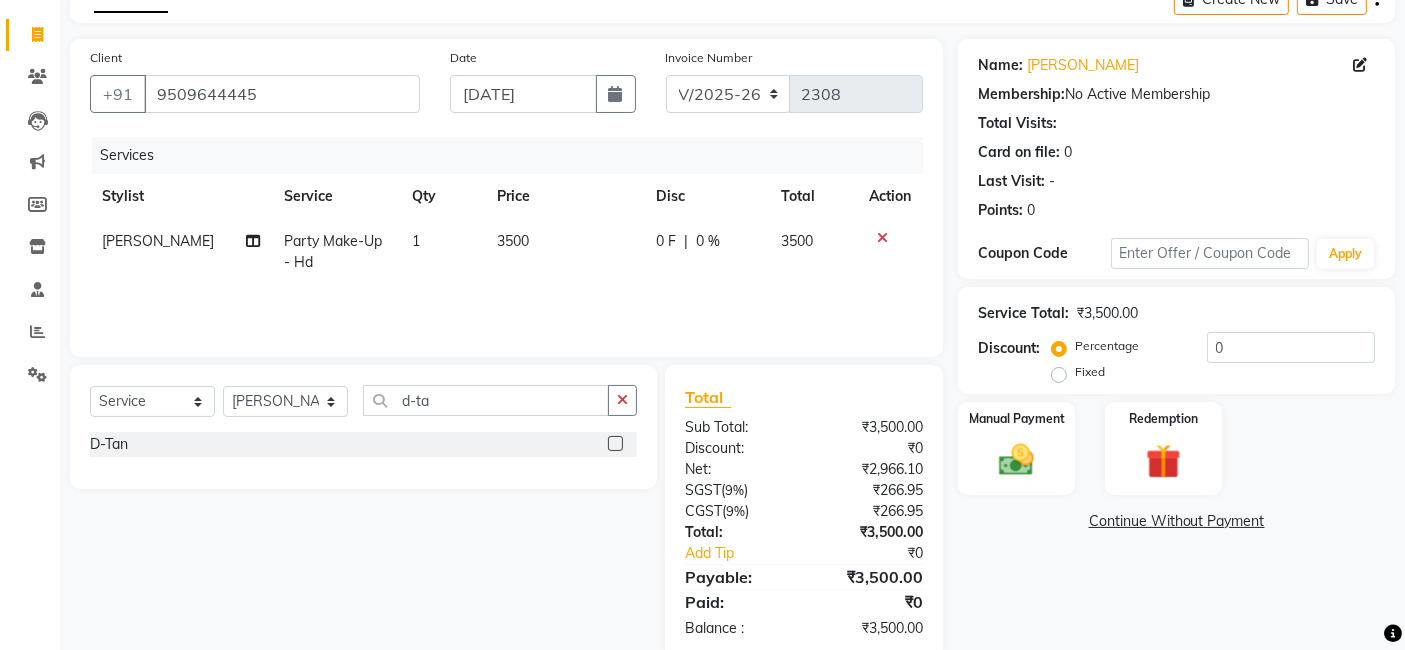 click 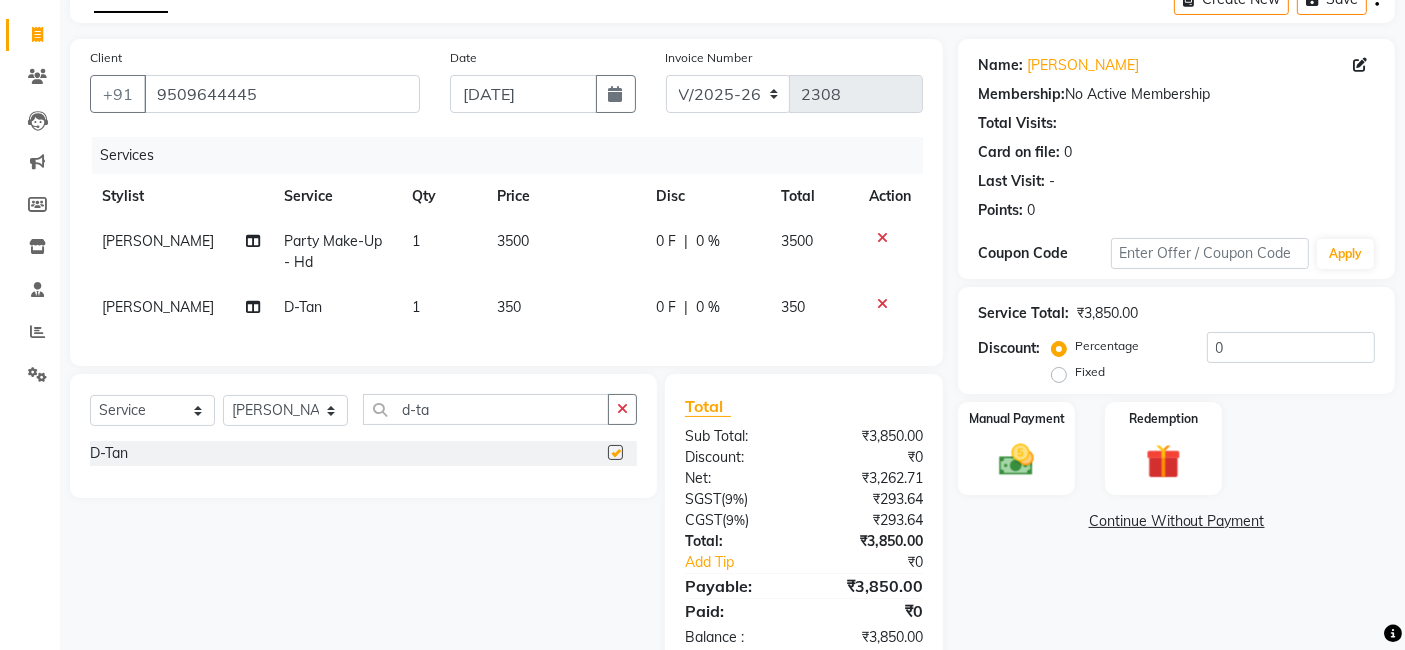 checkbox on "false" 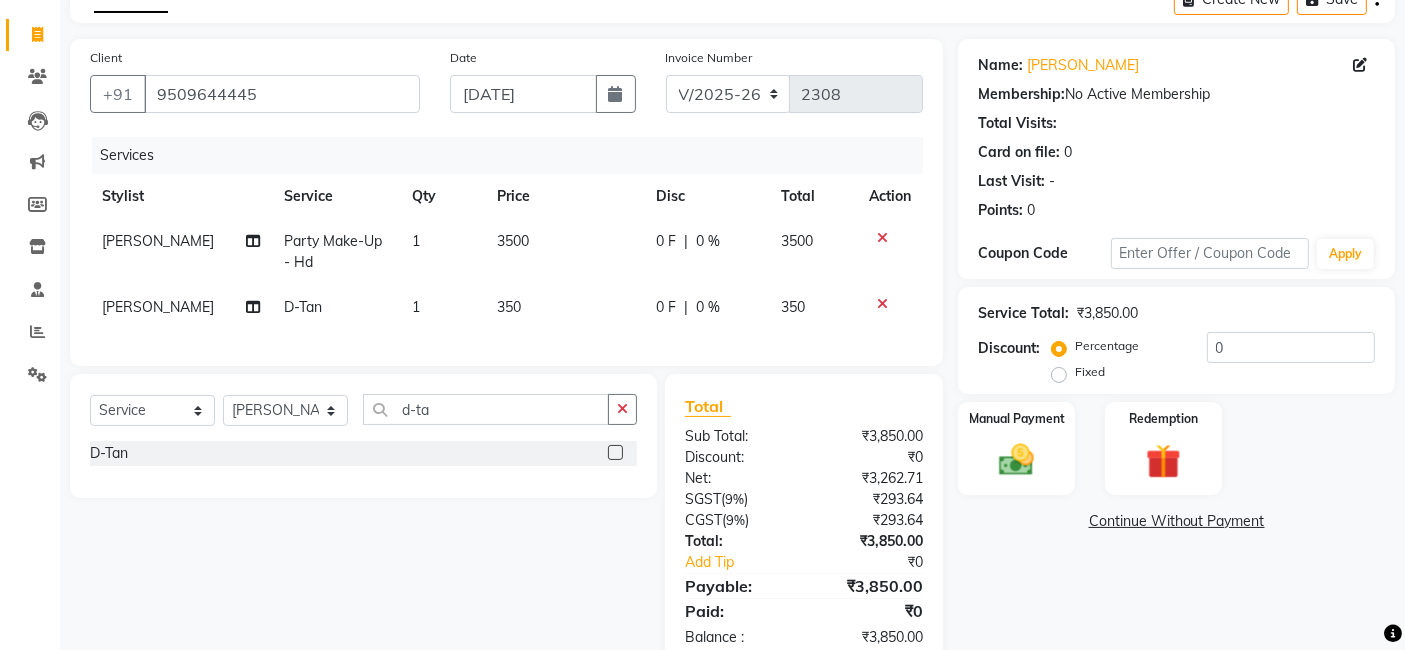 click on "350" 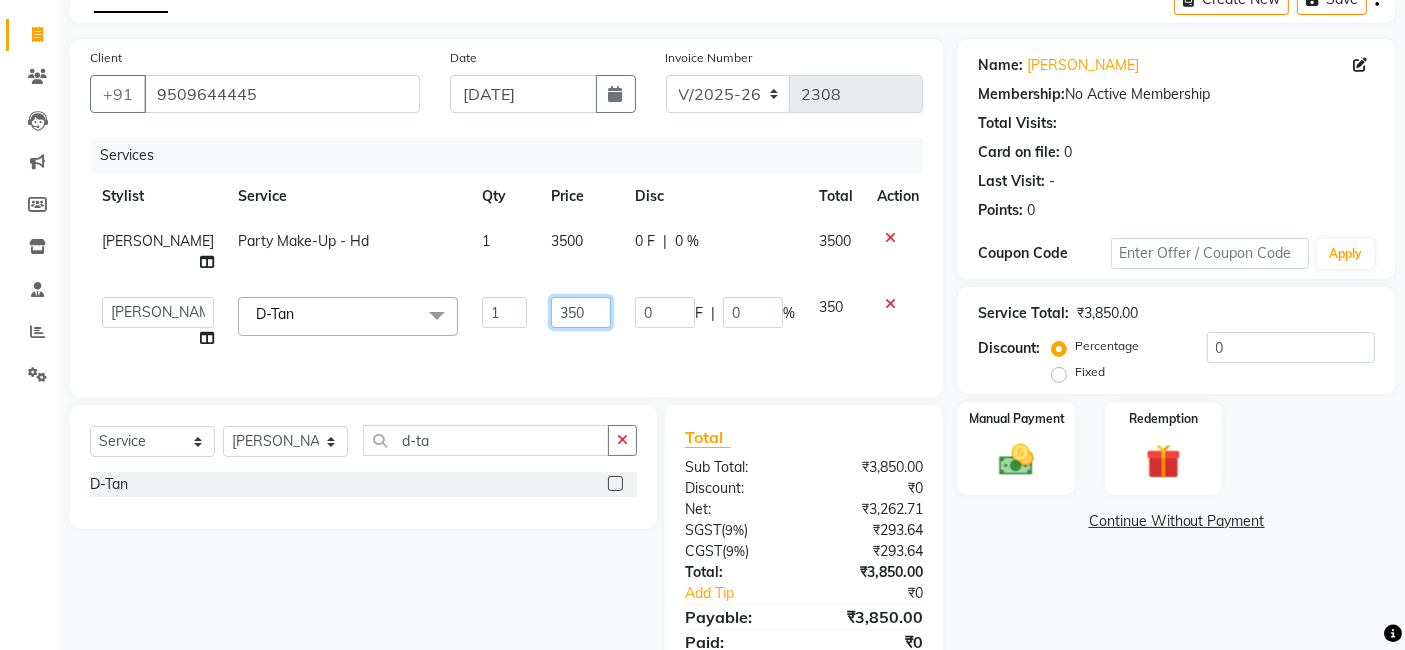 click on "350" 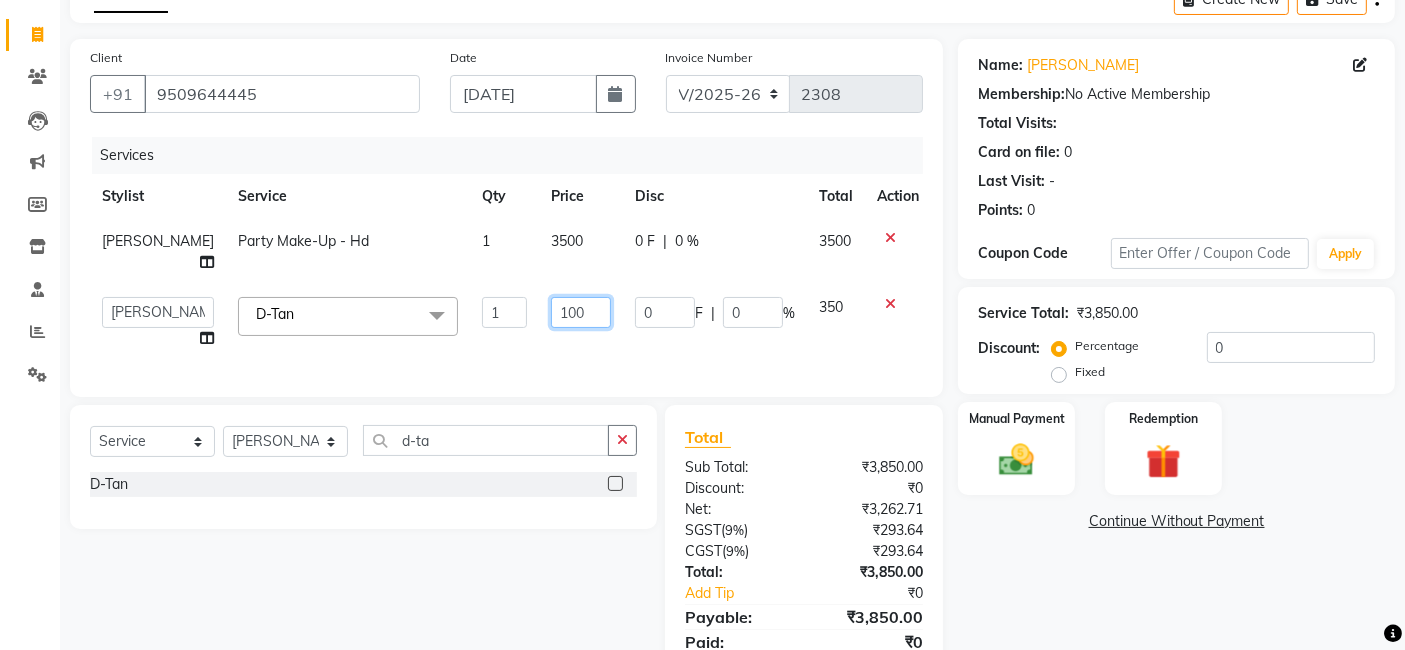 type on "1000" 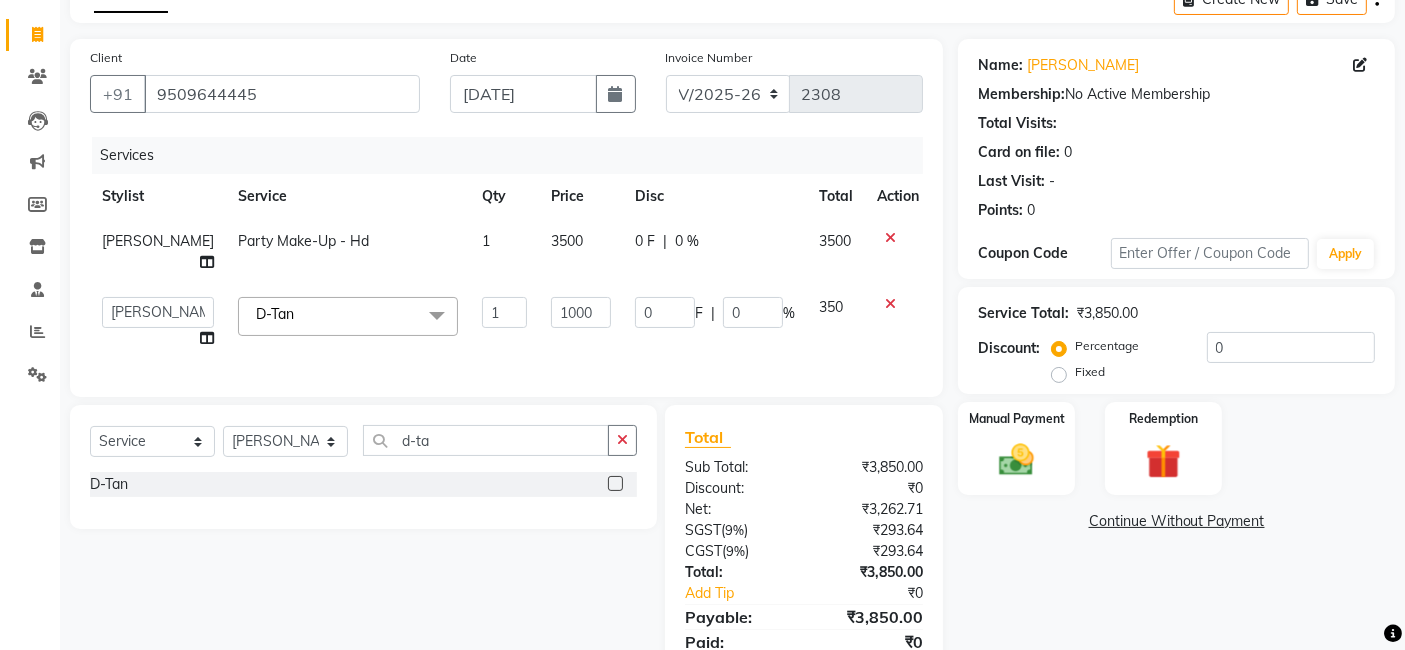 click on "1000" 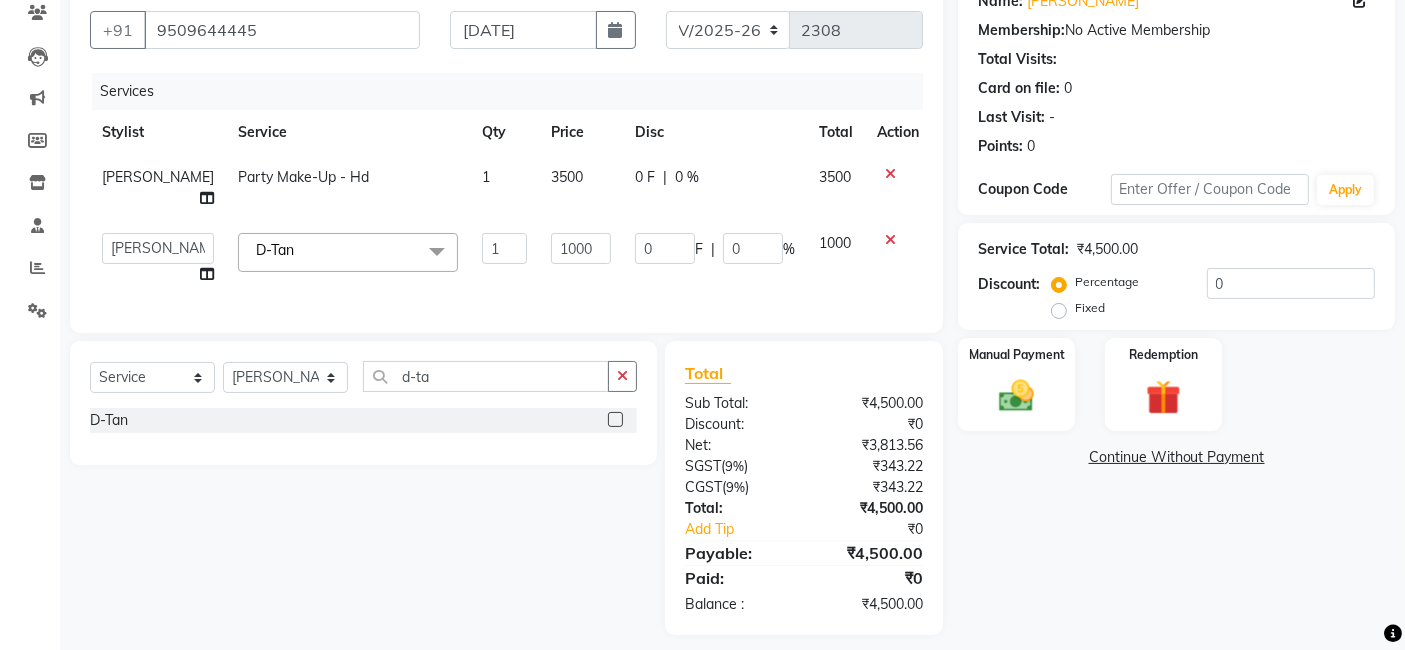 scroll, scrollTop: 184, scrollLeft: 0, axis: vertical 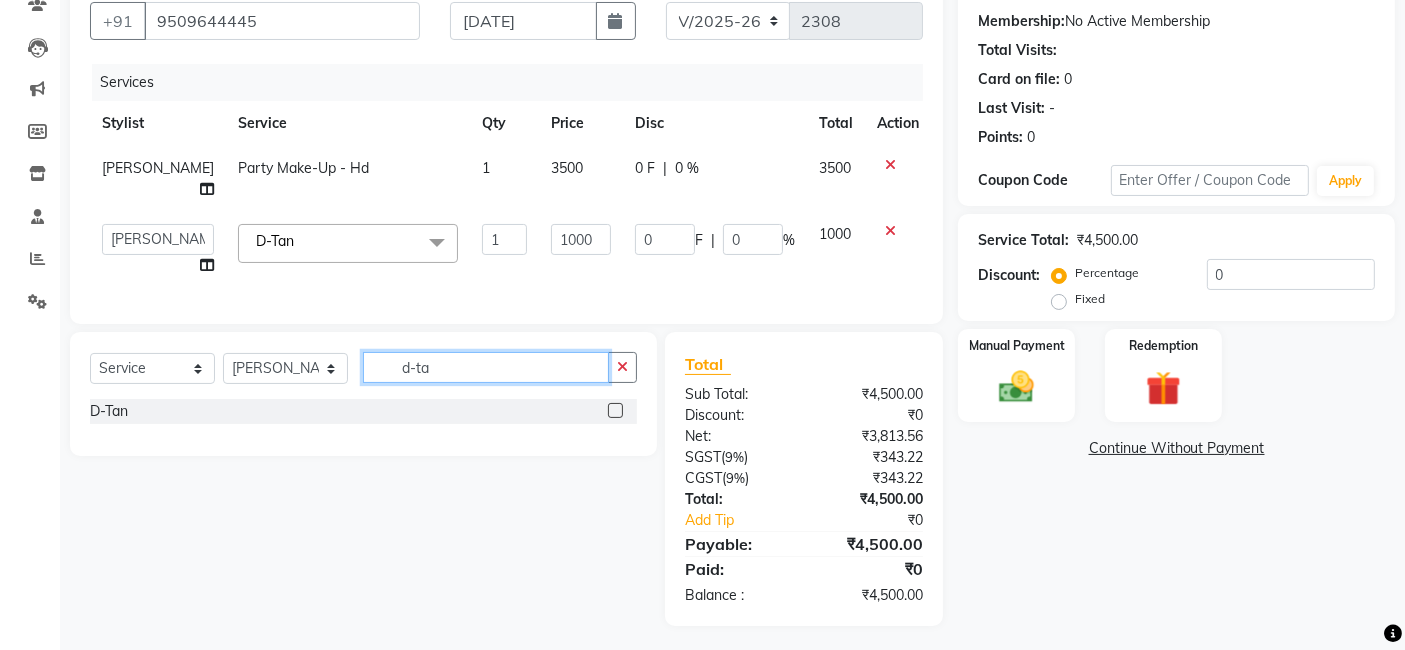 click on "d-ta" 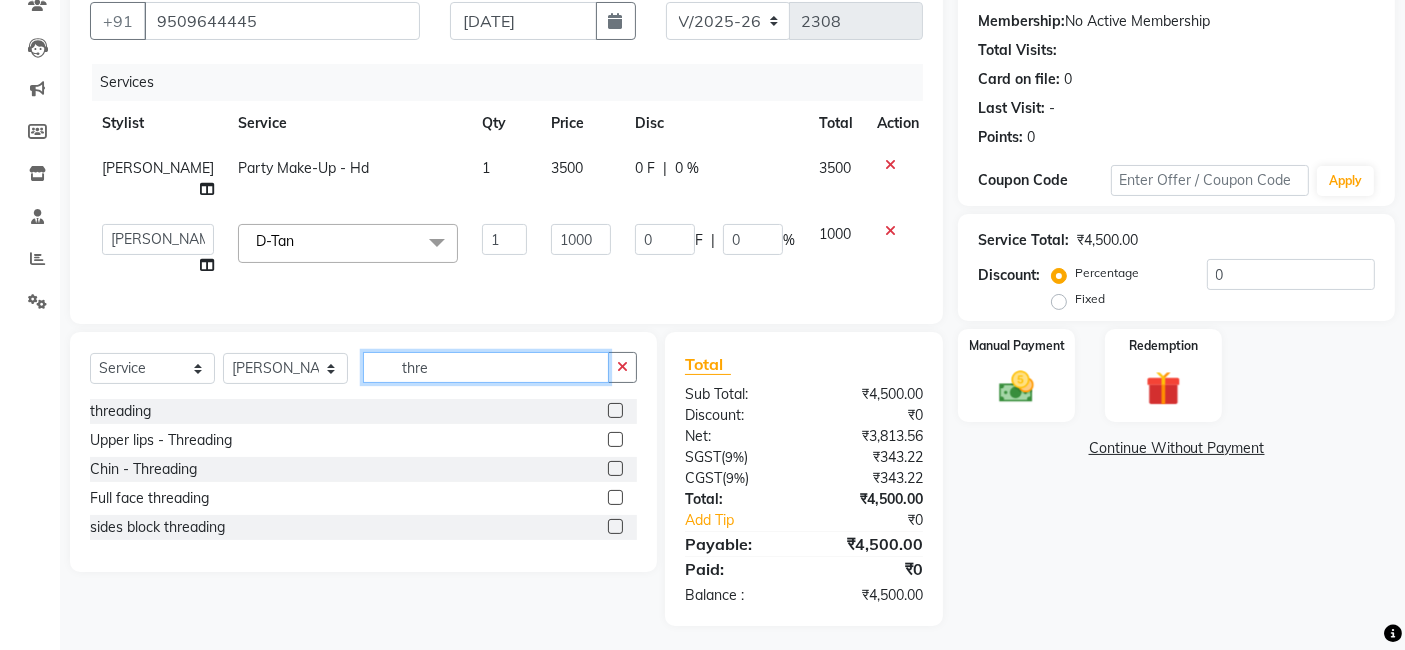 type on "thre" 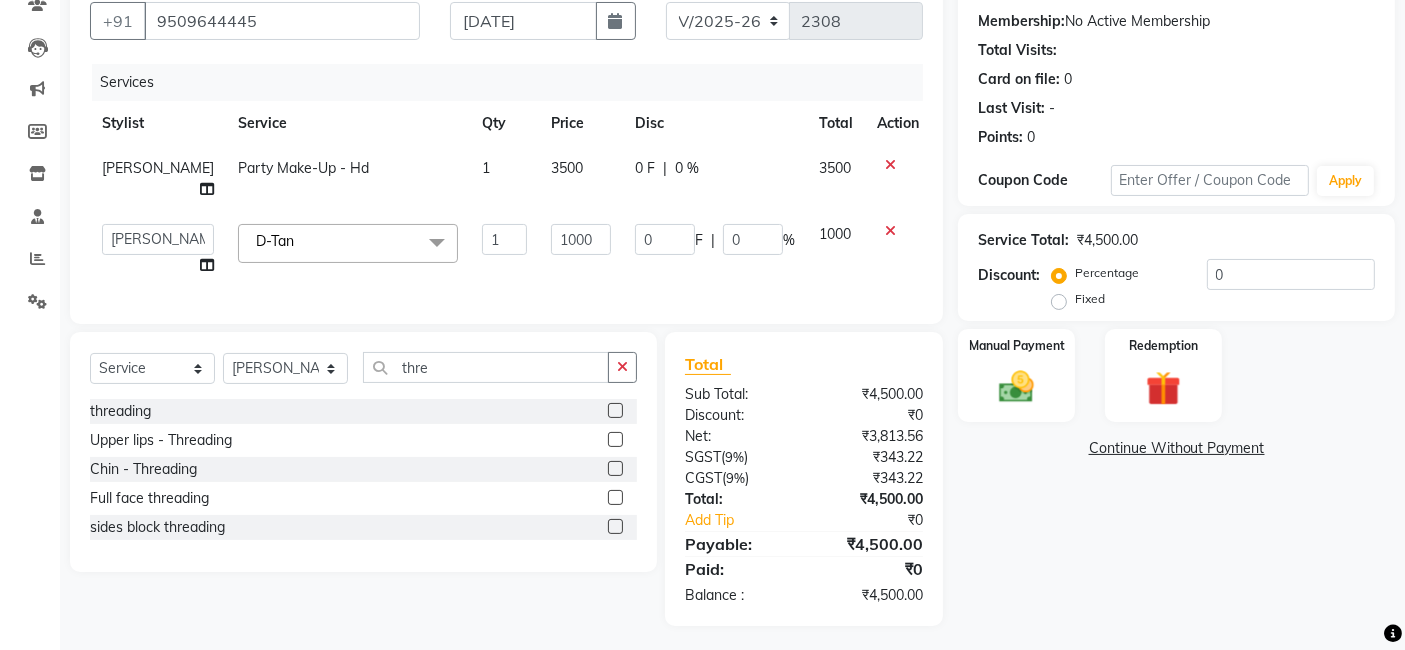 click 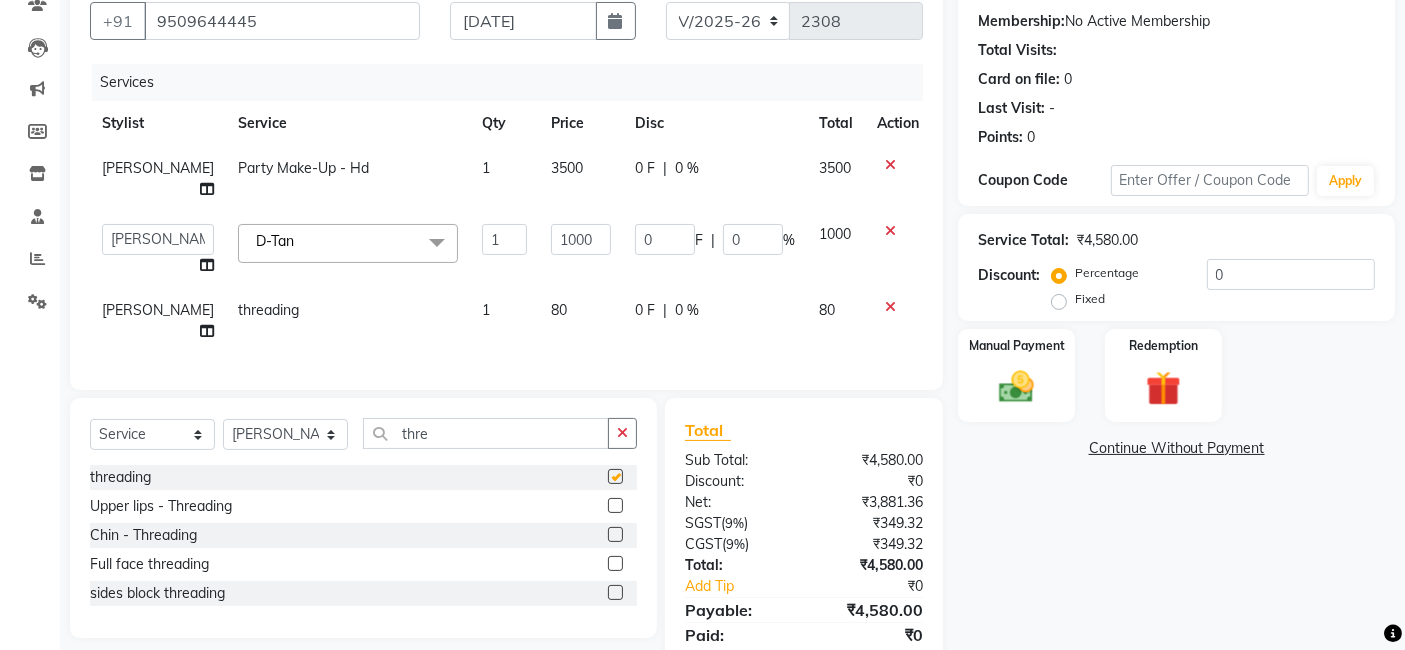 checkbox on "false" 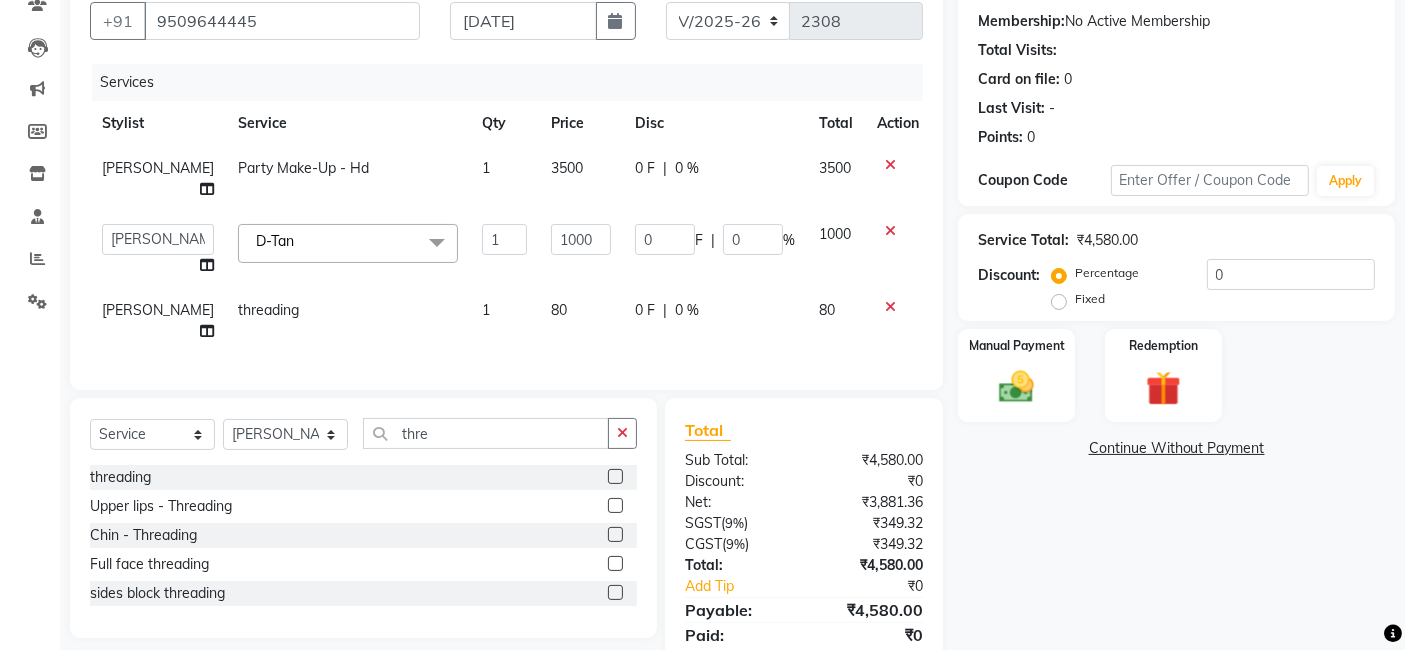 click on "80" 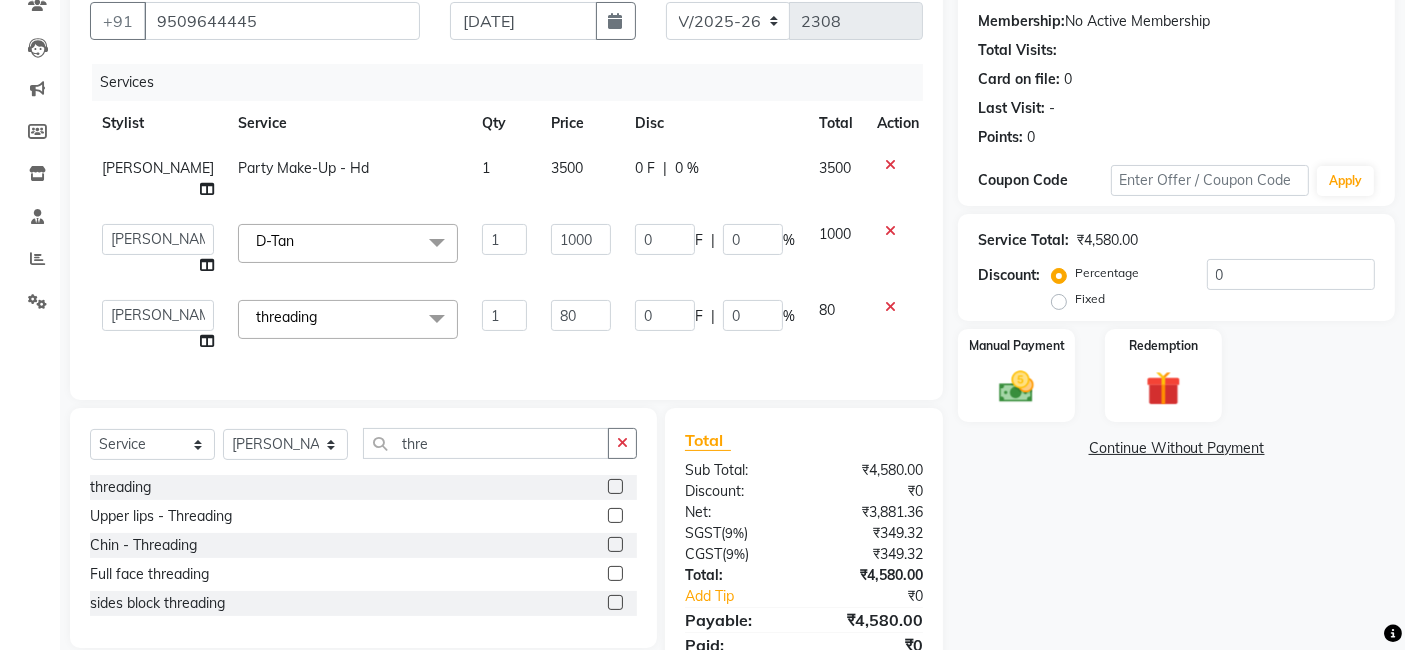 click on "80" 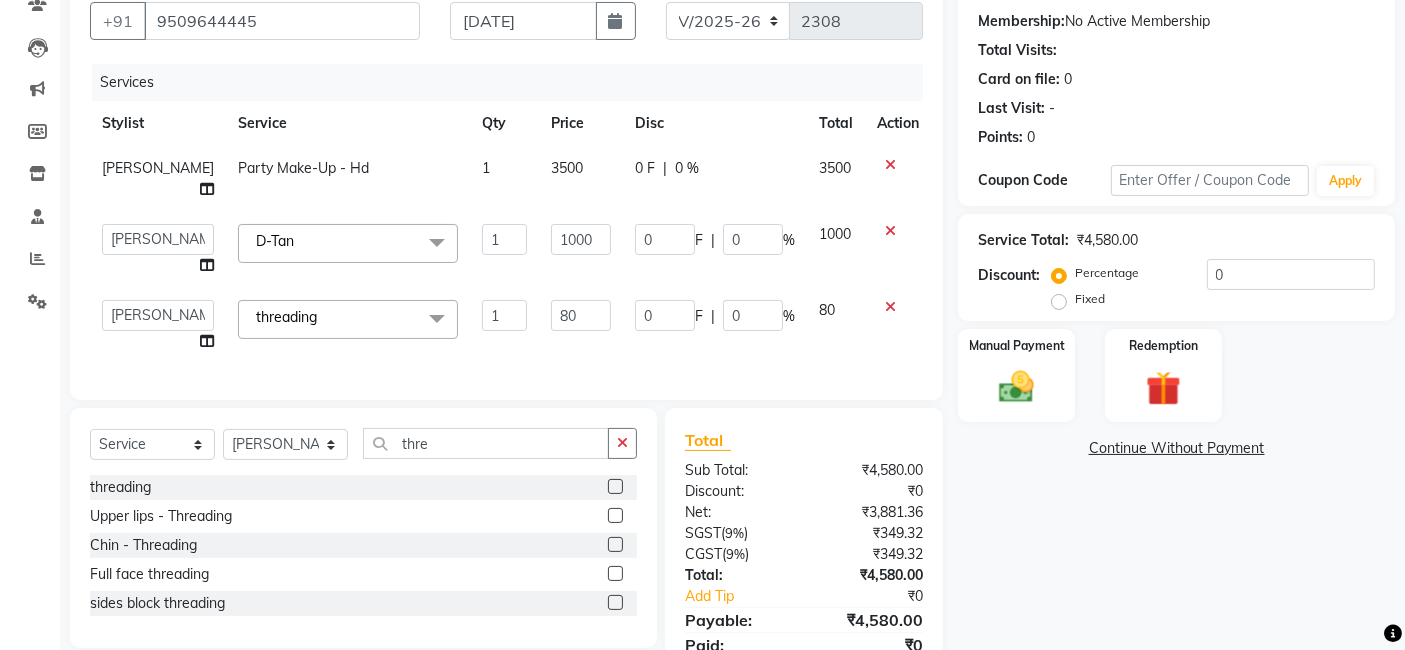 click on "80" 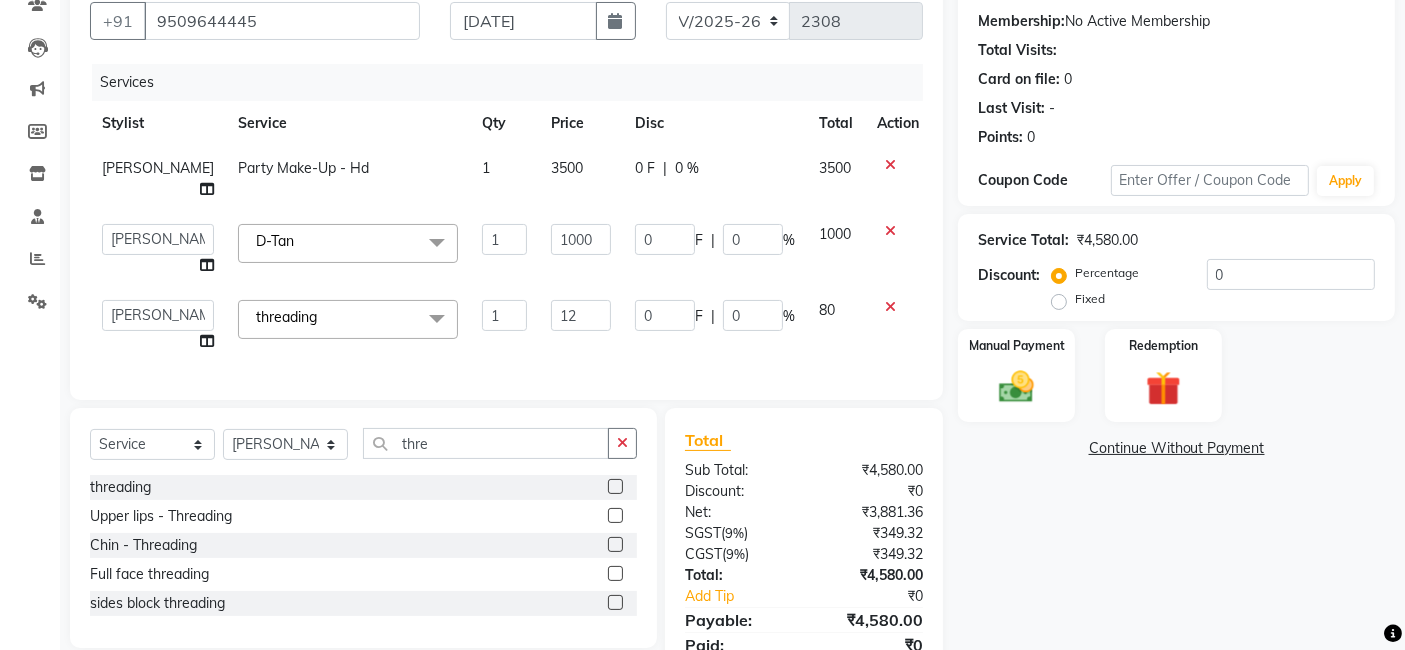 type on "120" 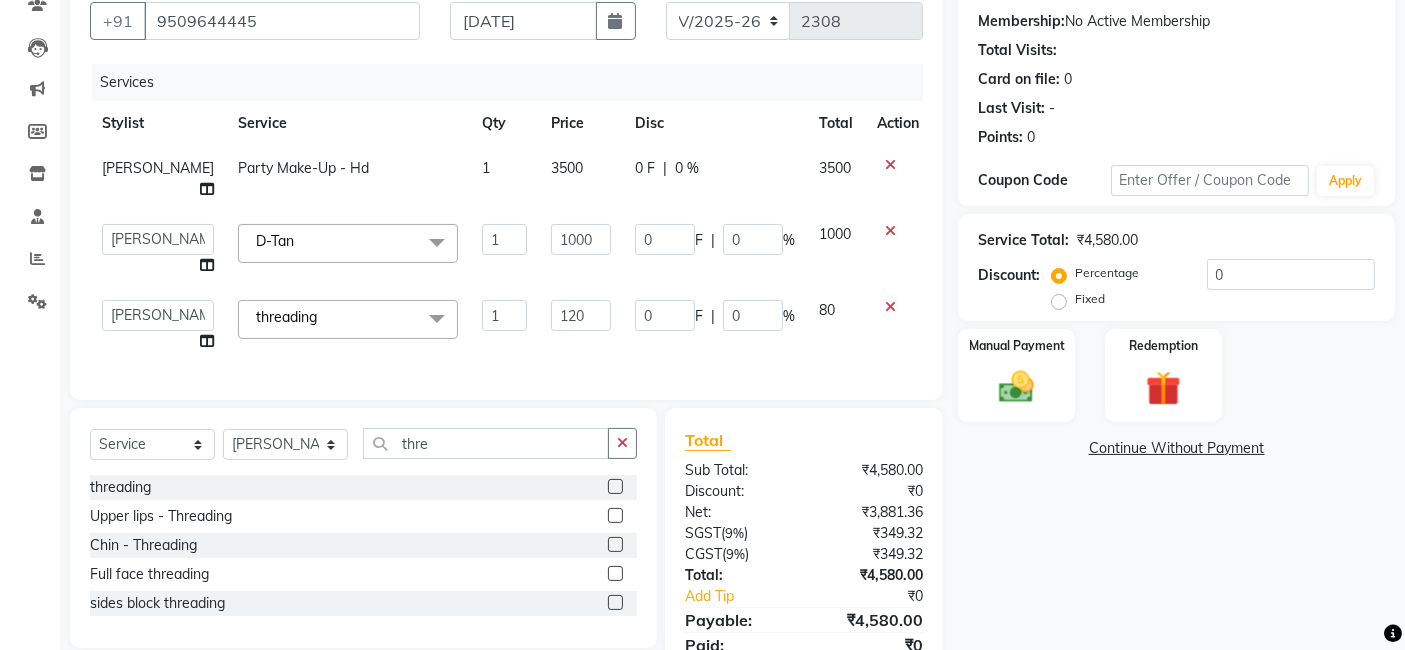click on "120" 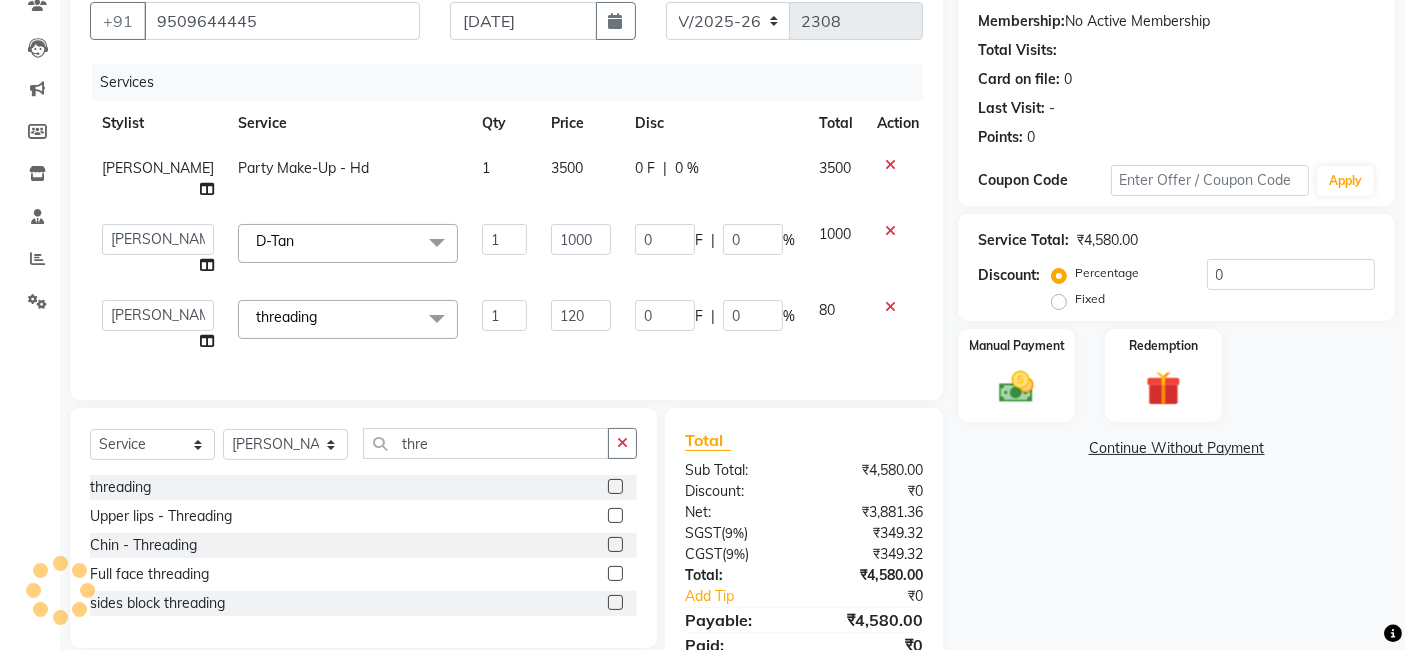 click on "Services Stylist Service Qty Price Disc Total Action [PERSON_NAME] Party Make-Up - Hd 1 3500 0 F | 0 % 3500  Arvind   ASHA   [PERSON_NAME]   Dev   Dimple   Director   [PERSON_NAME]   kajal   [PERSON_NAME]   lucky   Manager   [PERSON_NAME] maam   [PERSON_NAME]    Pallavi   Pinky   Priyanka   [PERSON_NAME]   [PERSON_NAME]  x Bomb Pedicure Regular Pedicure Cracked Heal Treatment Alga Apothecary Pedicure Gel polish remover  Donut Pedicure candle Pedicure Avl Express Pedicure Avl Pedicruise pedicure Avl Pedipure pedicure Pedi Pai pedicure Under arms polish Kanpeki body spa Regular Manicure Bomb Manicure Alga Apothecary Manicure Nail Extensions Gel nail pent Pedi Pai manicure Donut manicure Avl express manicure Avl Pedicruise manicure Avl Pedipure manicure Candle manicure Back polish Foot Massage Head Massage Back Massage Hand & Shoulder Massage Body Spa Relaxing Body Massage Aromatherapy Associates - Renewing Rose Aromatherapy Associates - intense nourishment Aromatherapy Associates Body Massage Full Body Bleach Body Polishing body scrub" 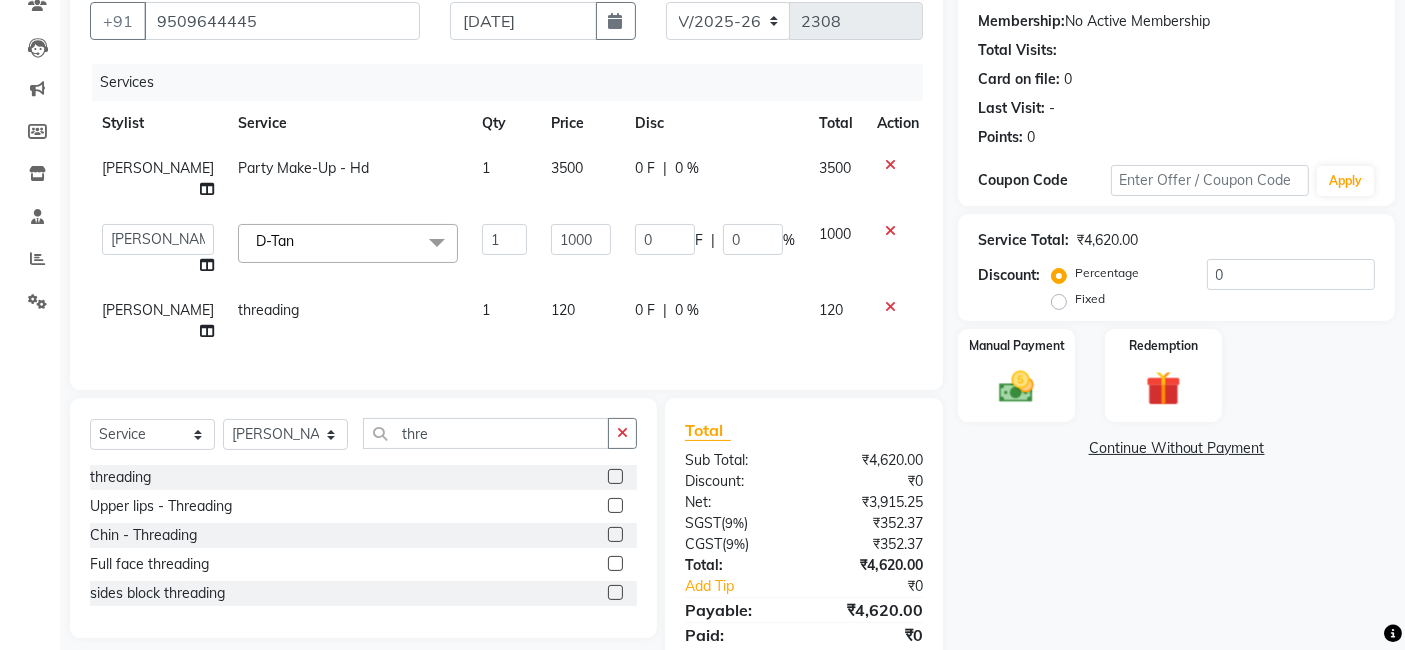 scroll, scrollTop: 229, scrollLeft: 0, axis: vertical 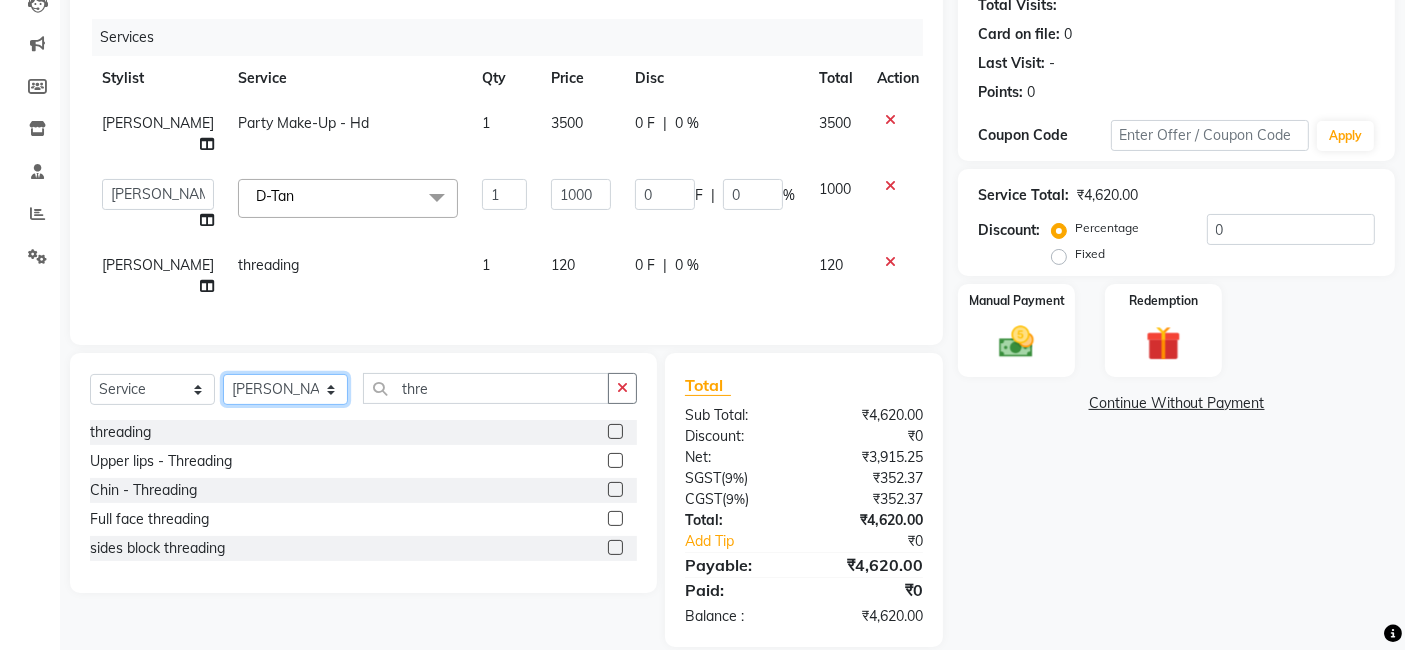 click on "Select Stylist [PERSON_NAME] [PERSON_NAME] Dev Dimple Director [PERSON_NAME] kajal [PERSON_NAME] lucky Manager [PERSON_NAME] maam [PERSON_NAME]  Pallavi Pinky [PERSON_NAME] [PERSON_NAME]" 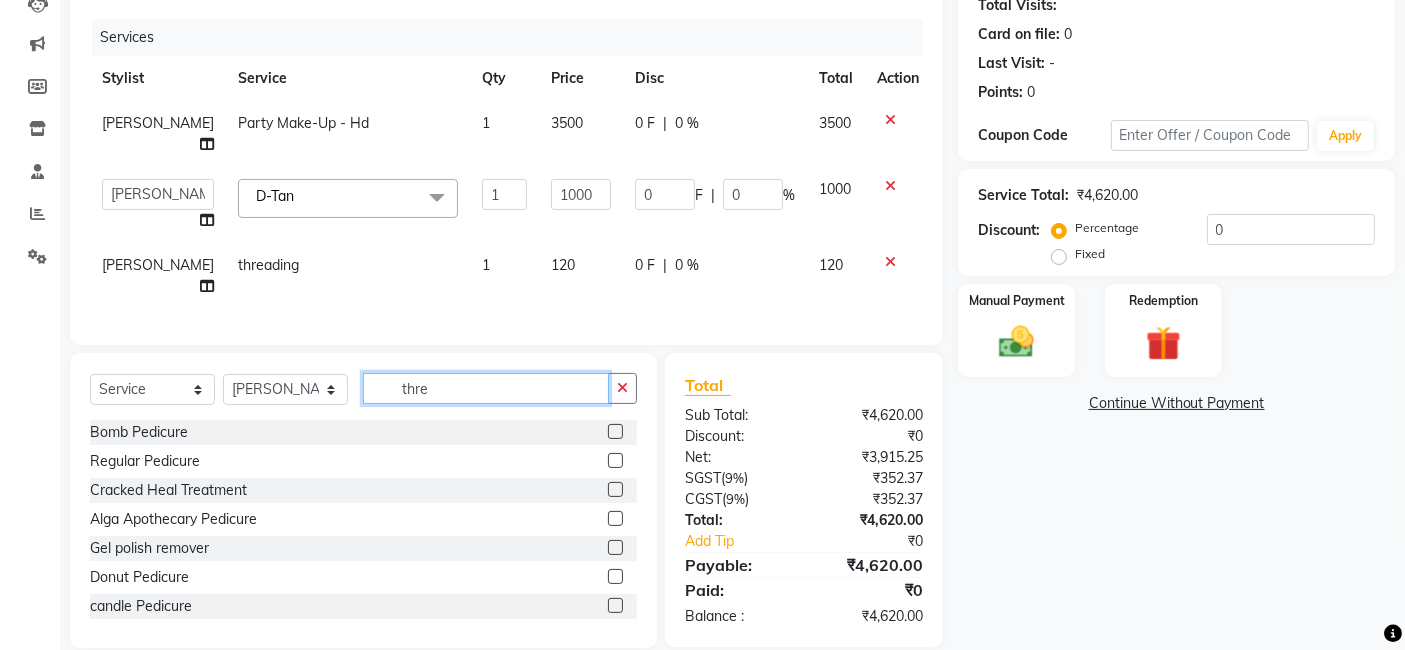 click on "thre" 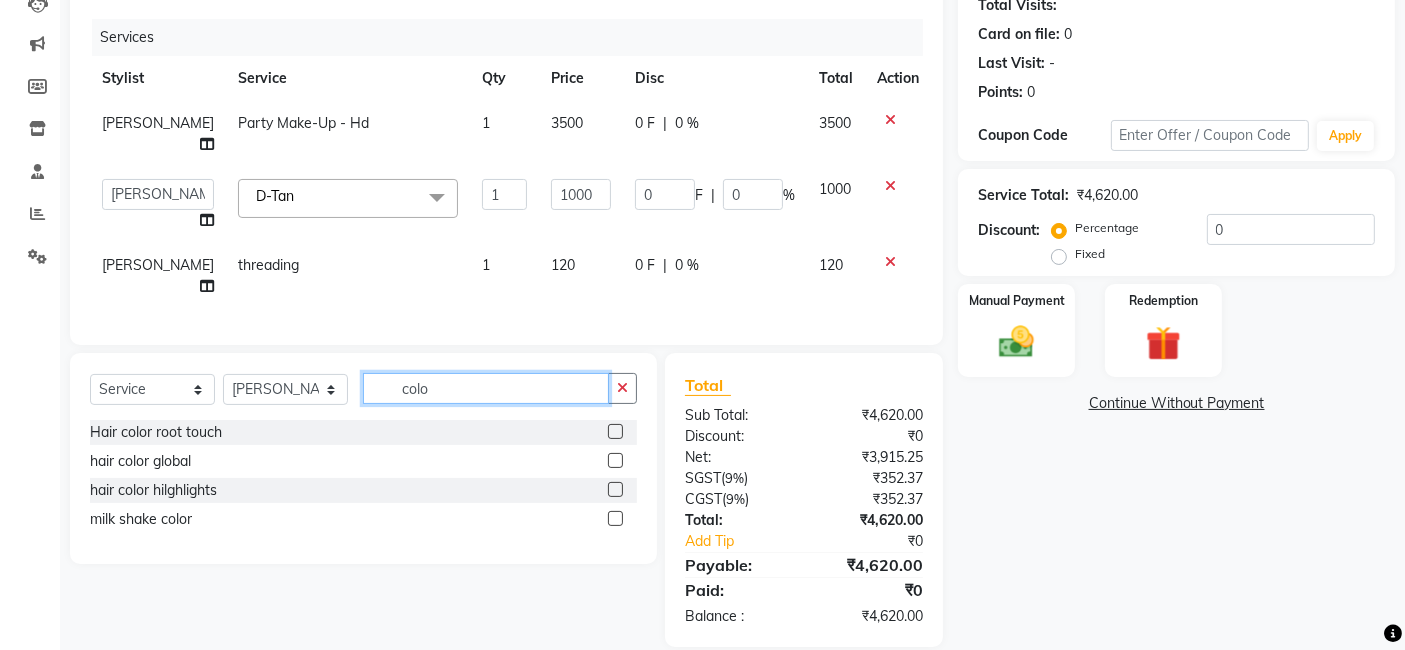 type on "colo" 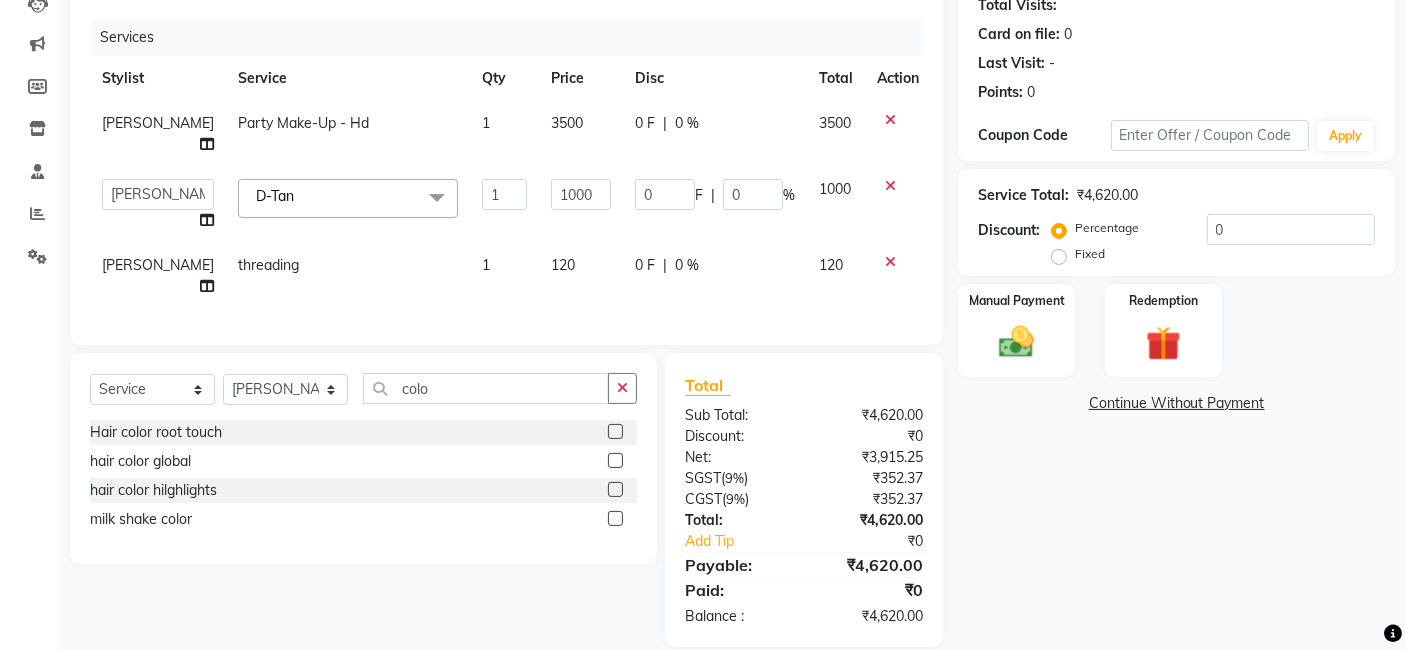 click 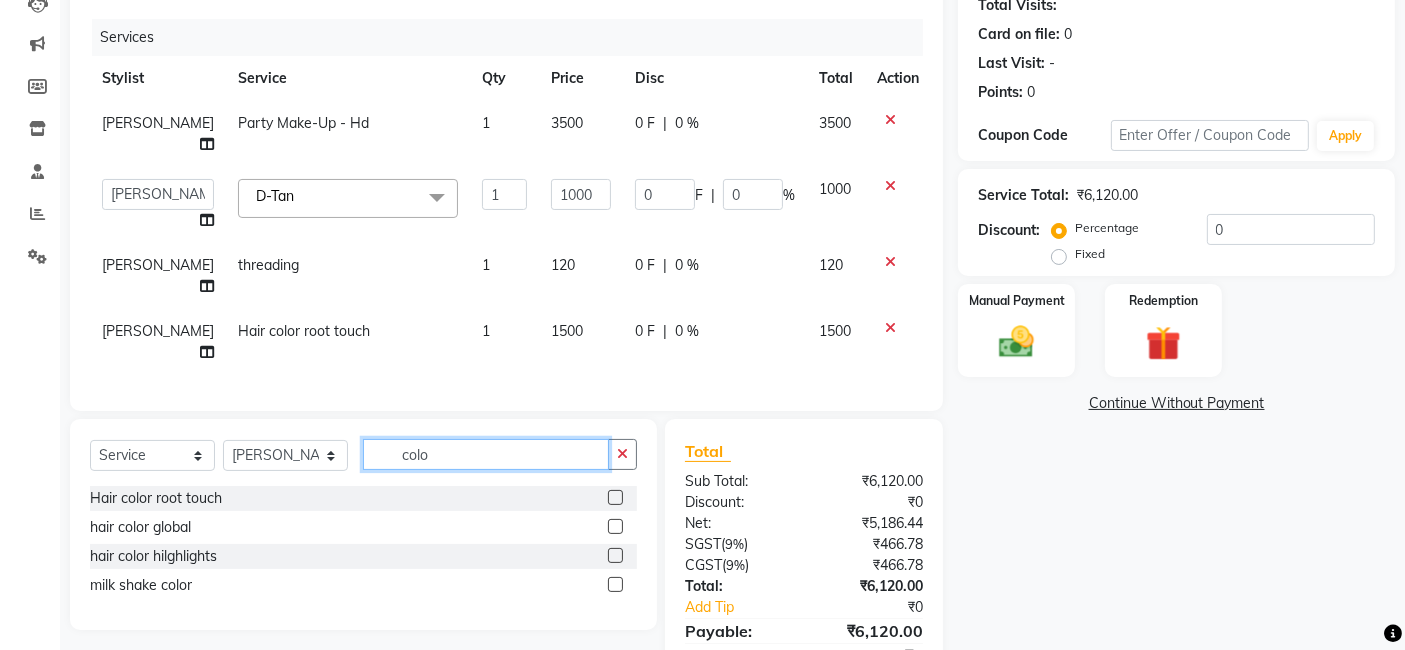 checkbox on "false" 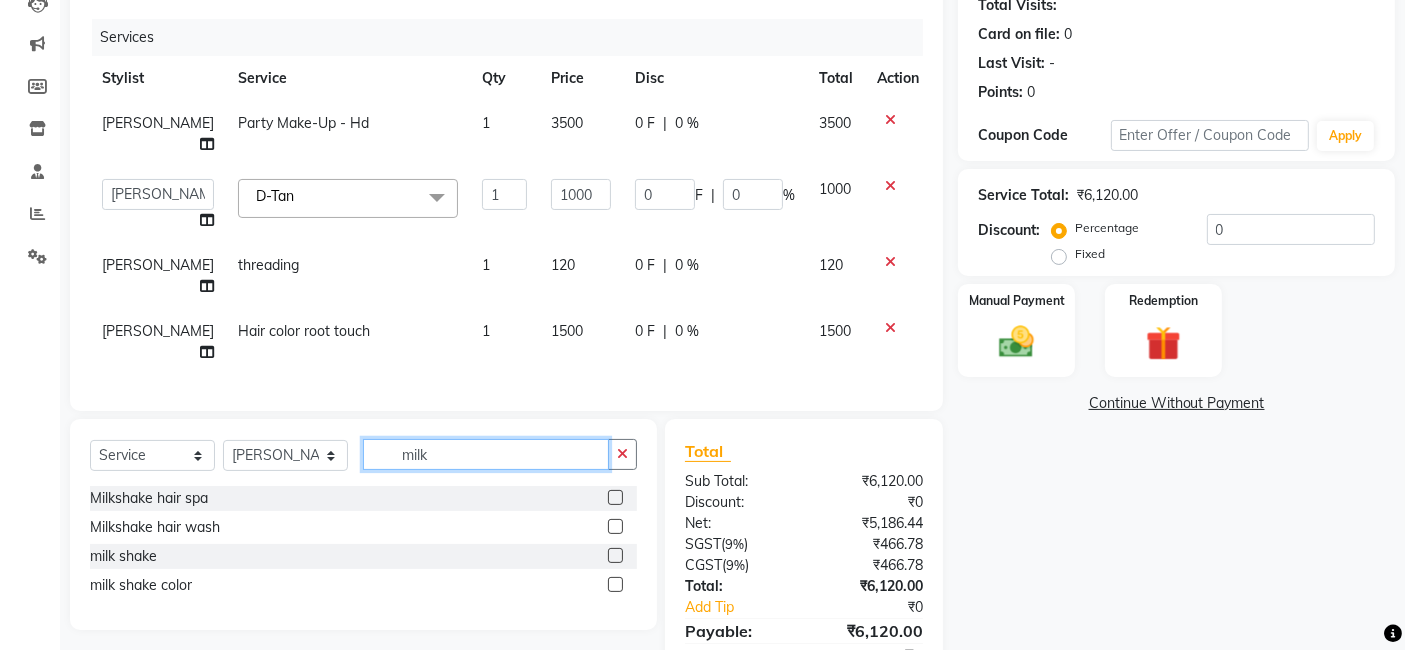 type on "milk" 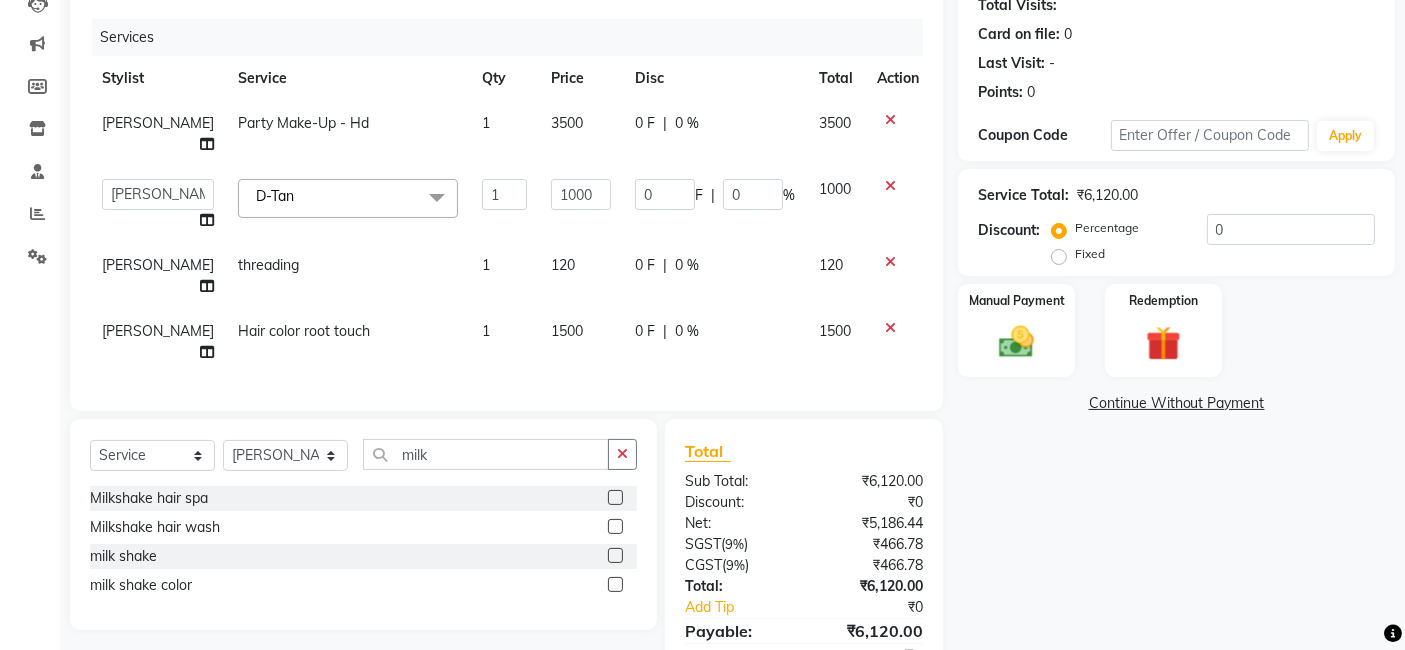 click 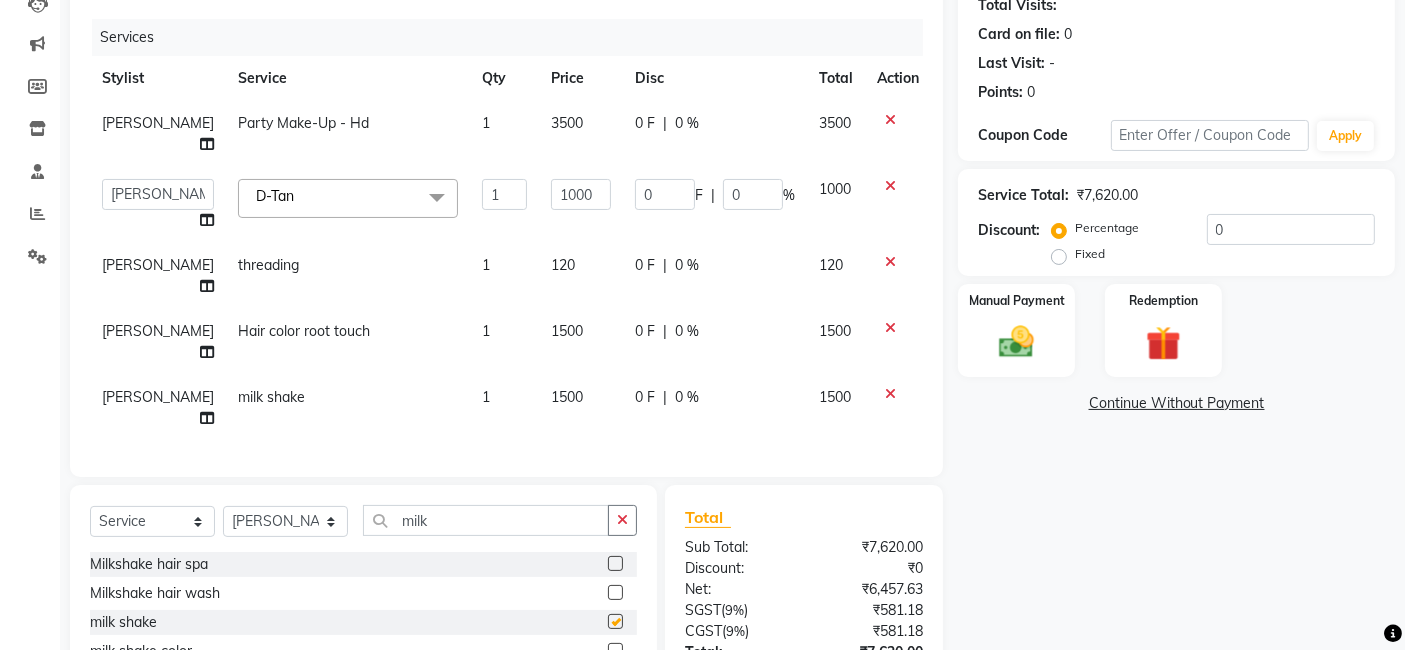 checkbox on "false" 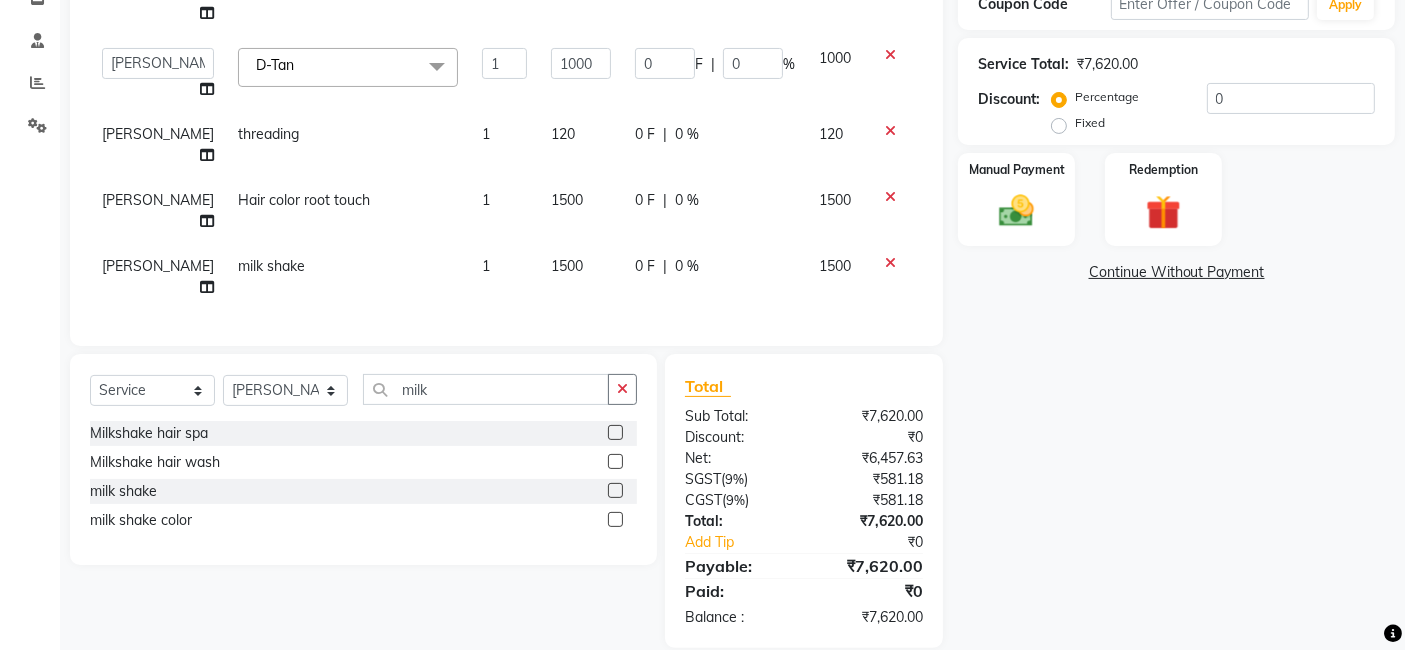 scroll, scrollTop: 361, scrollLeft: 0, axis: vertical 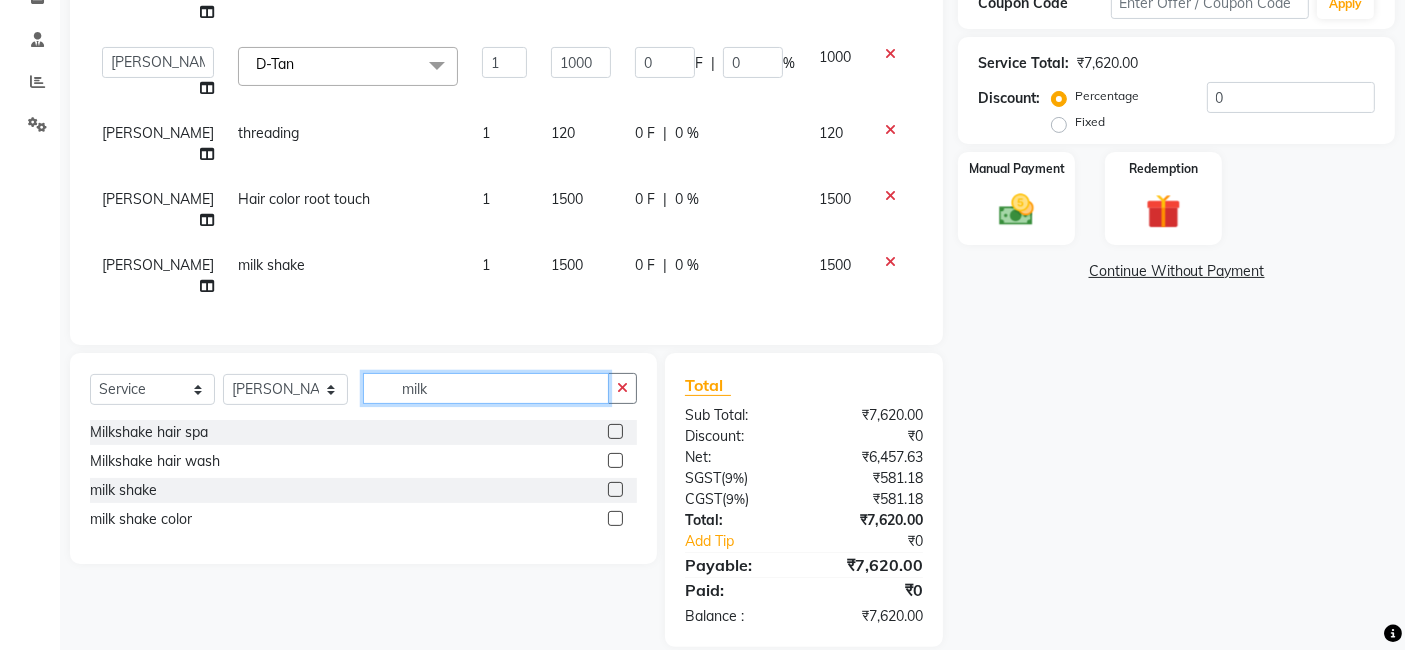 click on "milk" 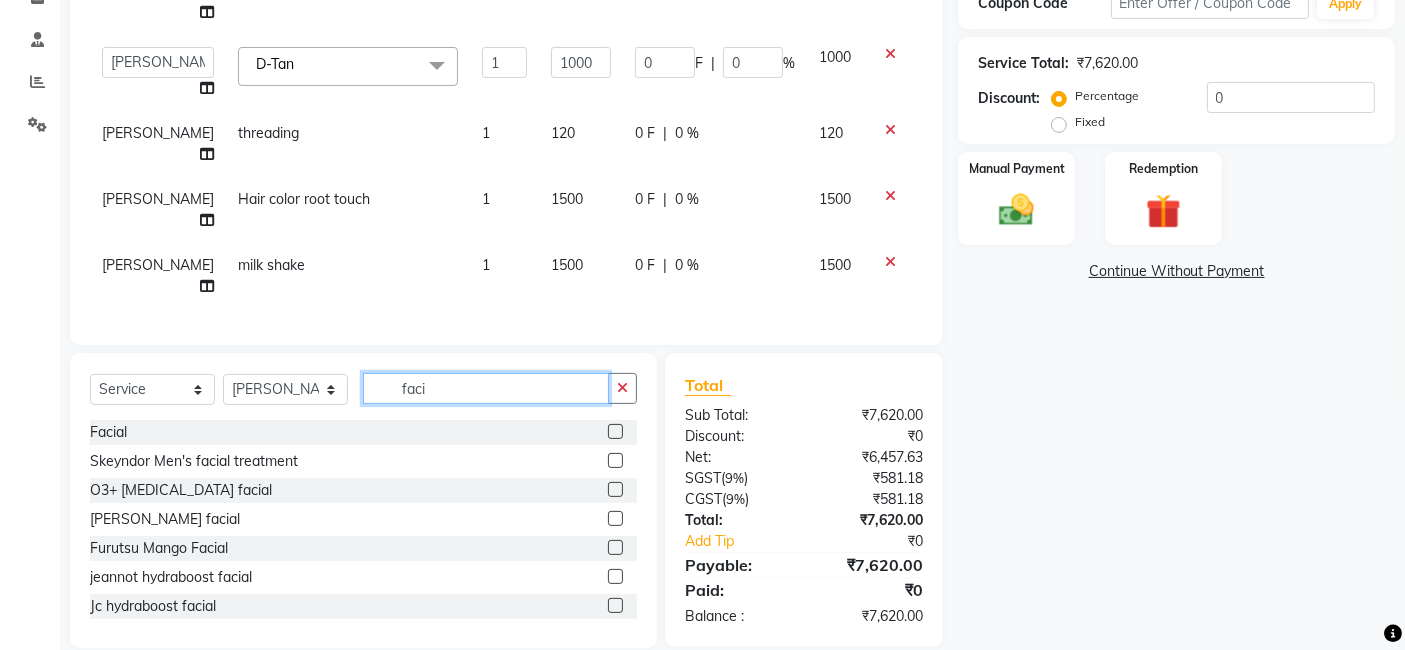 type on "faci" 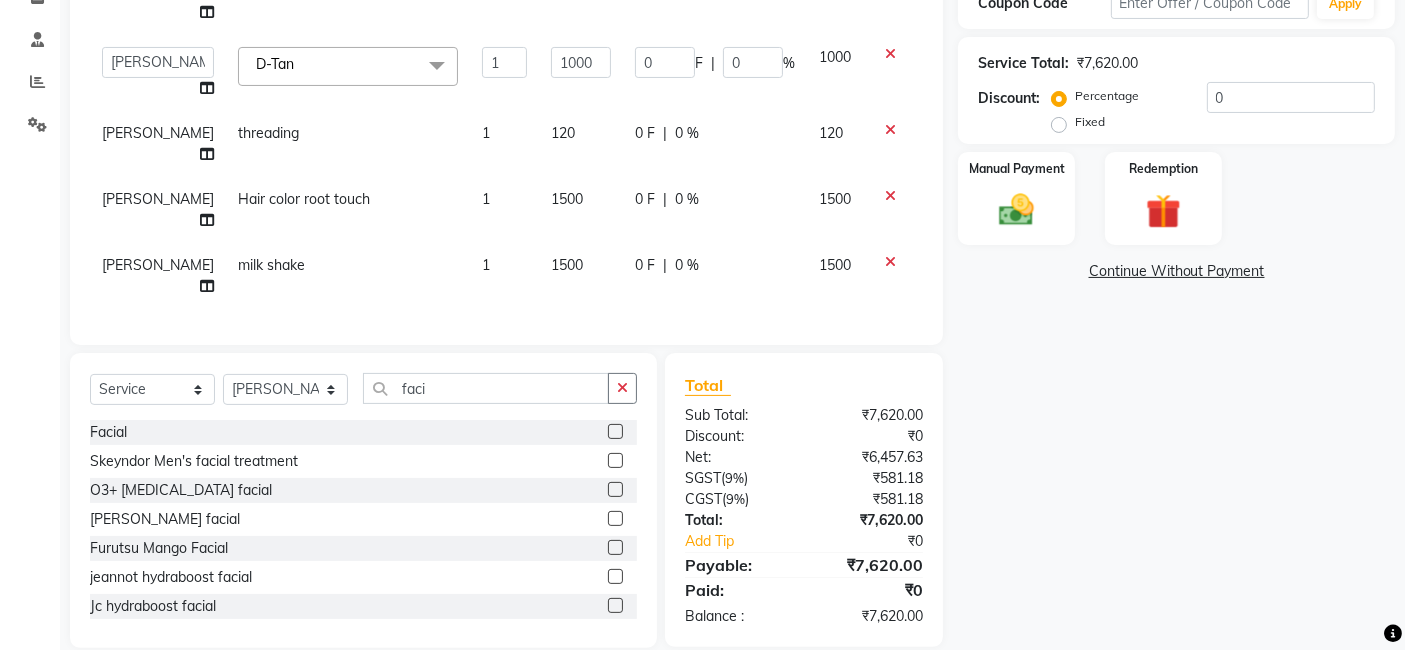 click 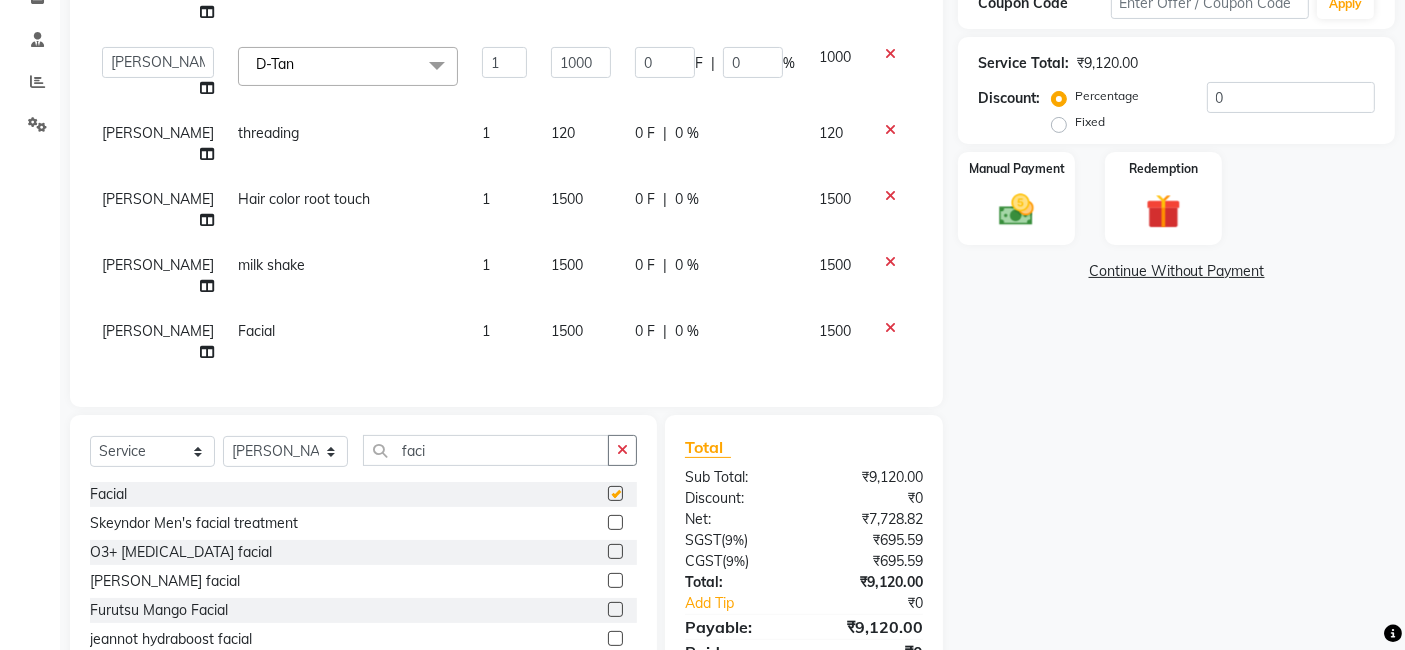 checkbox on "false" 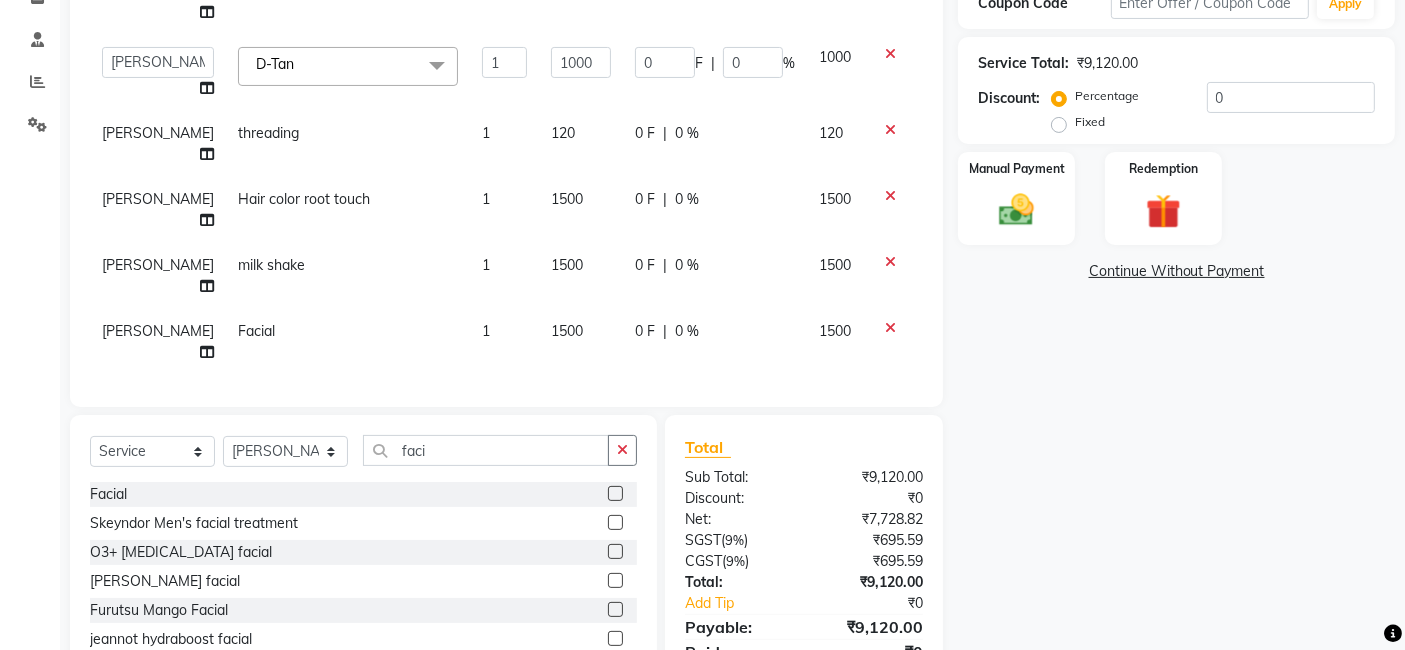 click on "1500" 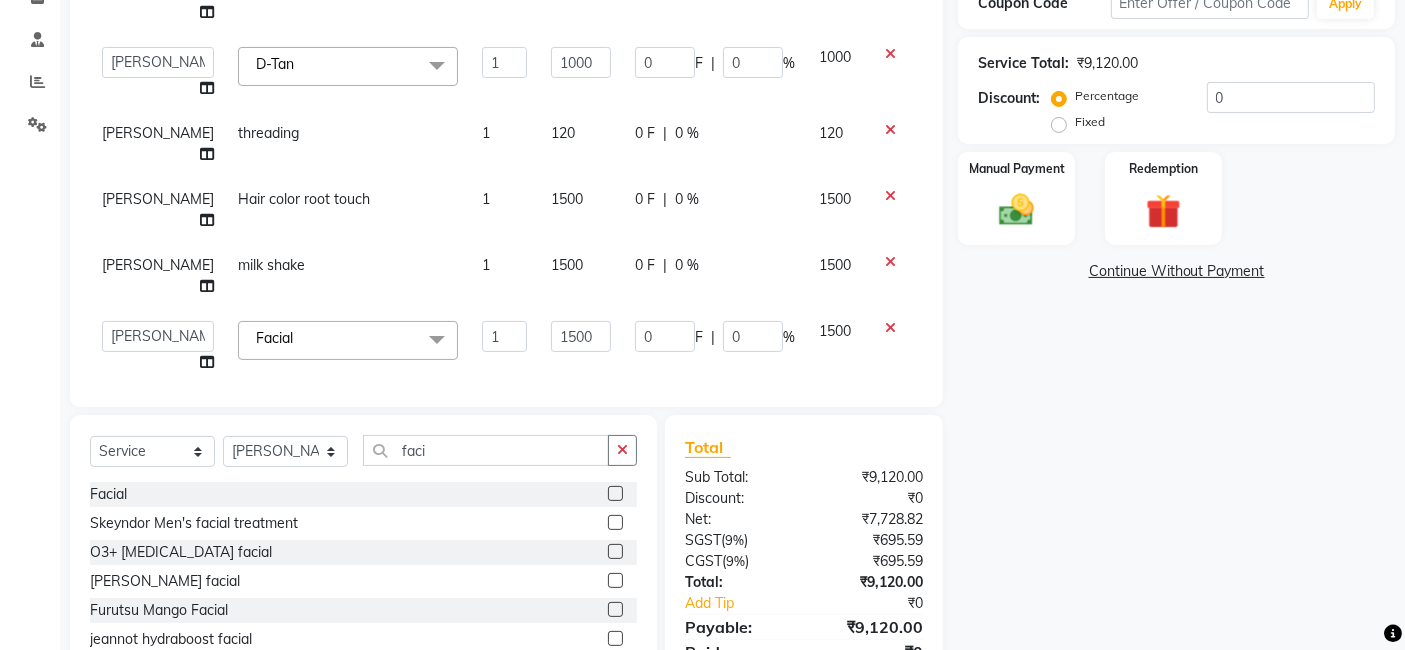 click on "1500" 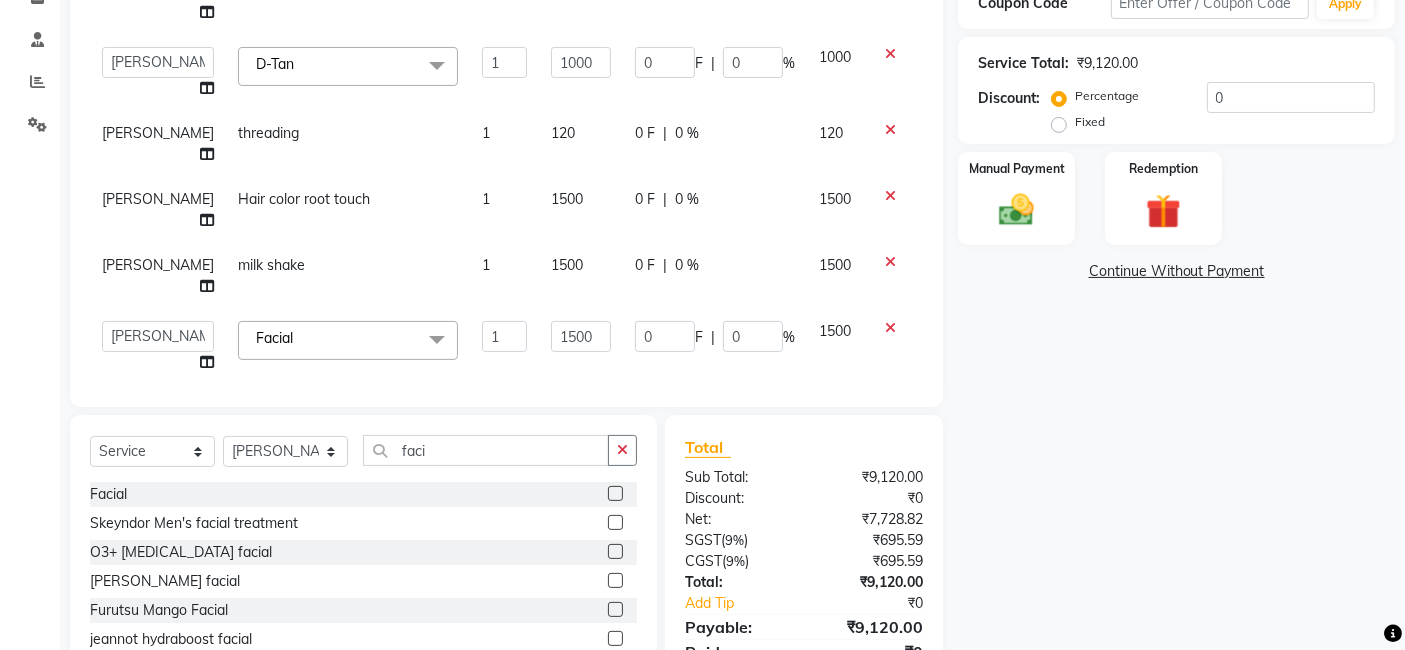 click on "1500" 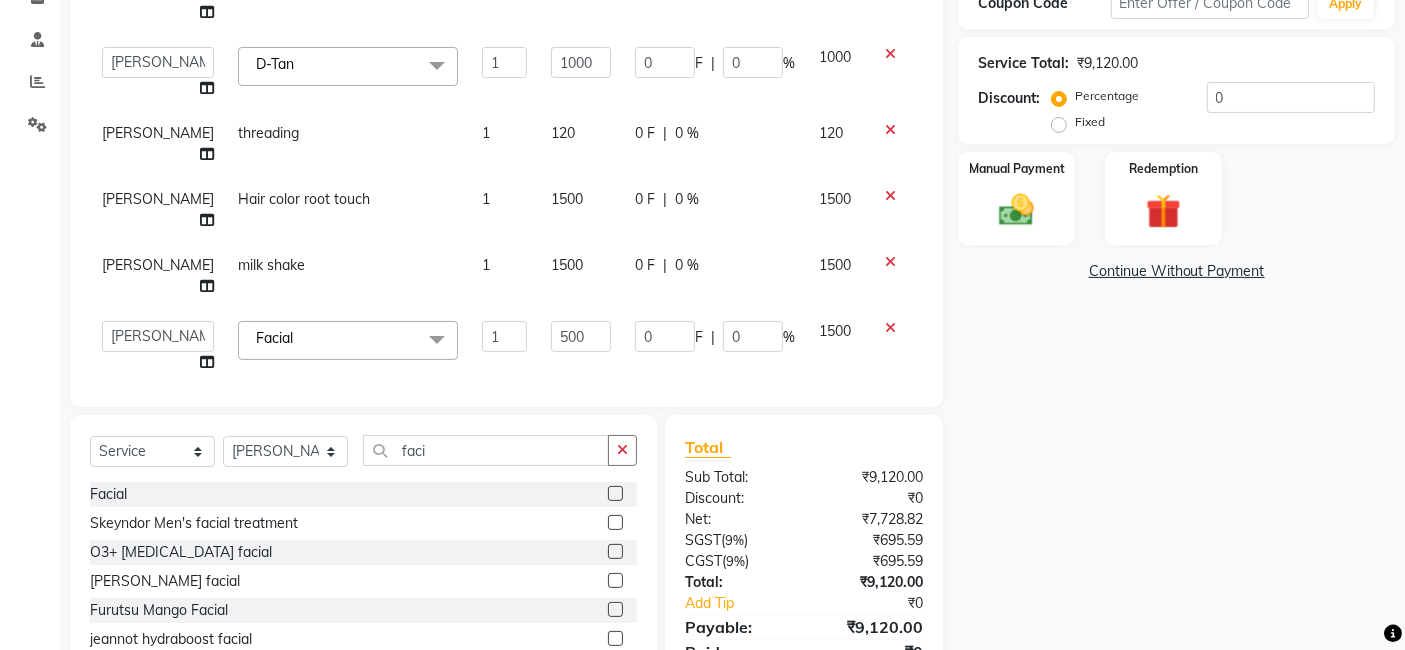 type on "5000" 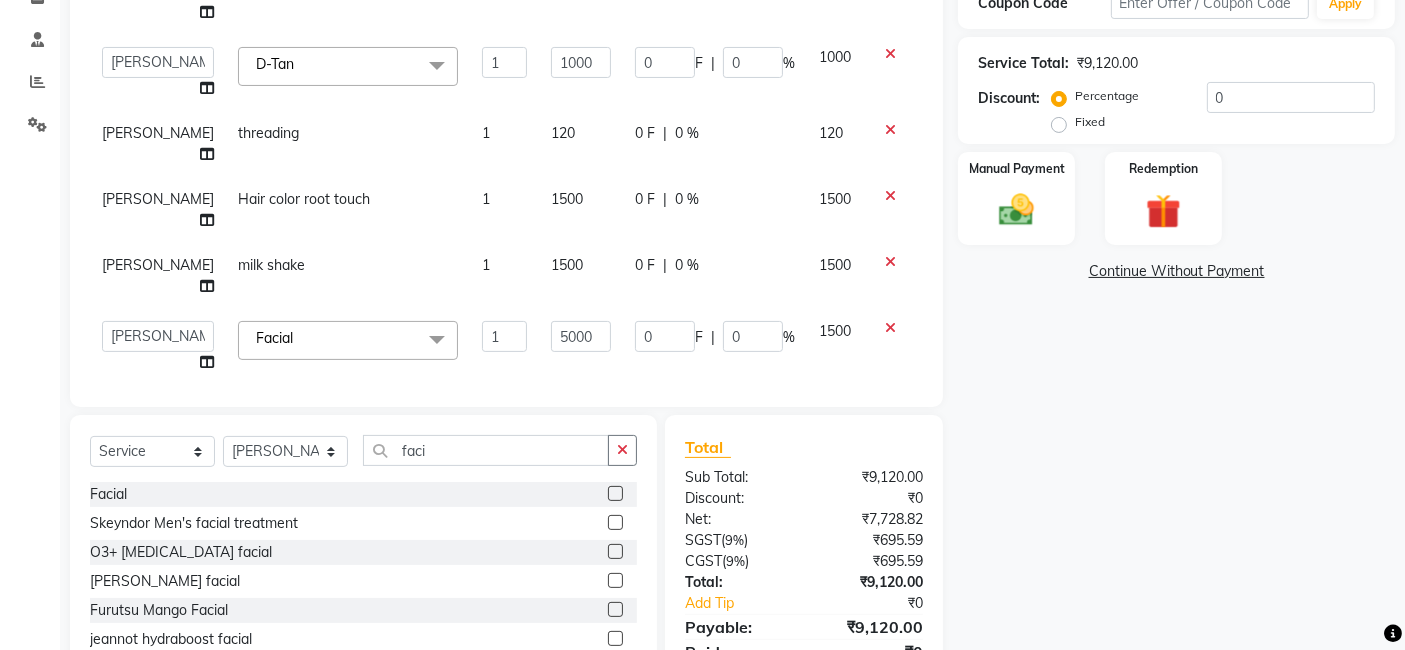 click on "5000" 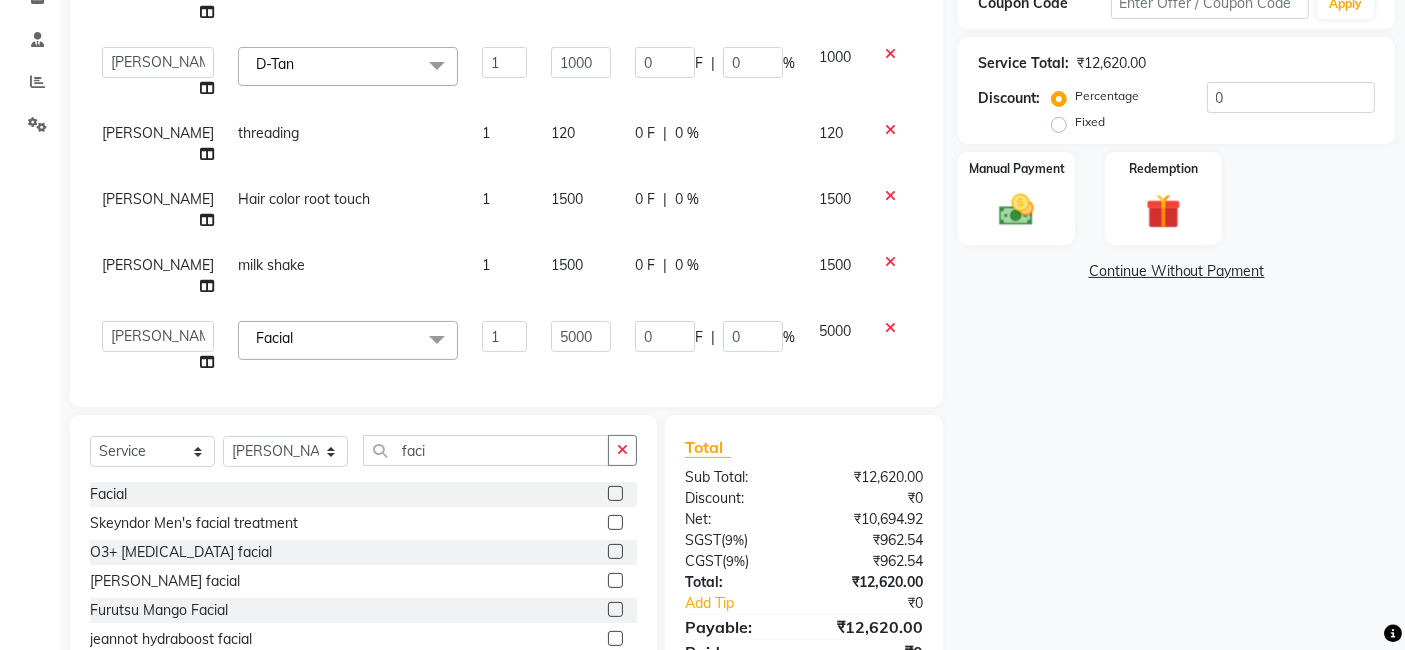 scroll, scrollTop: 439, scrollLeft: 0, axis: vertical 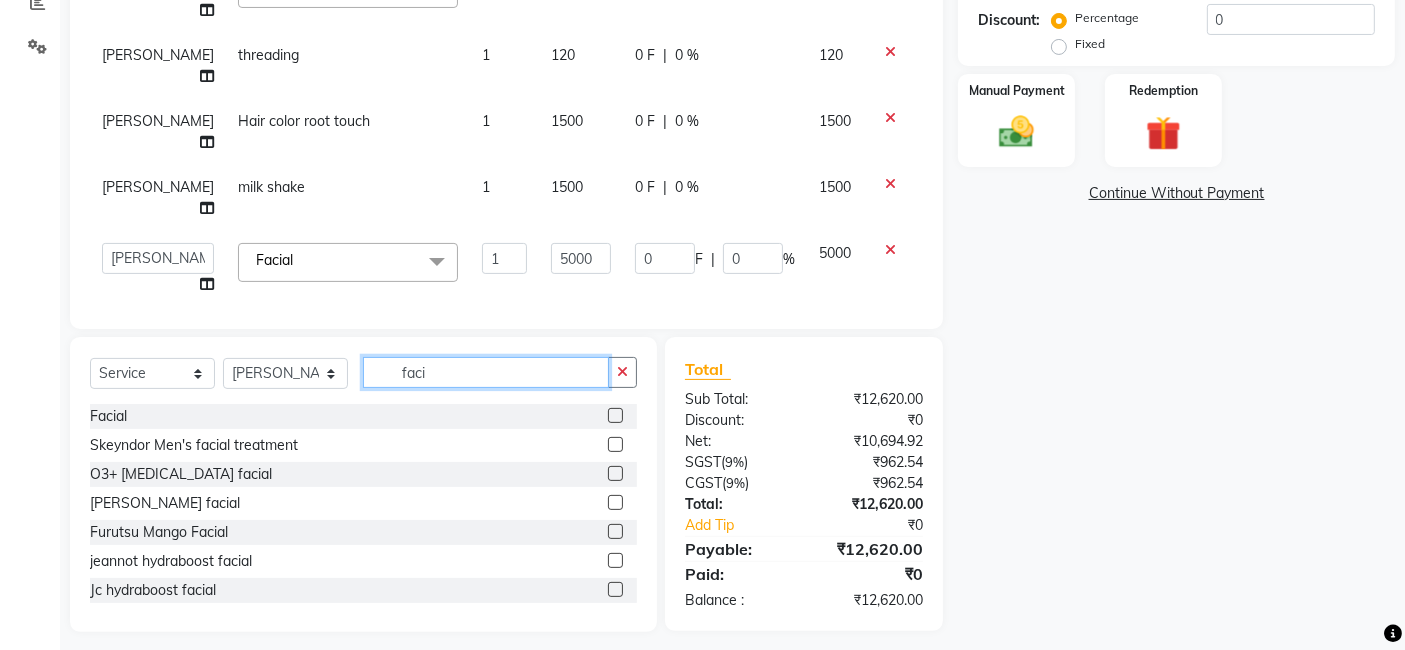 click on "faci" 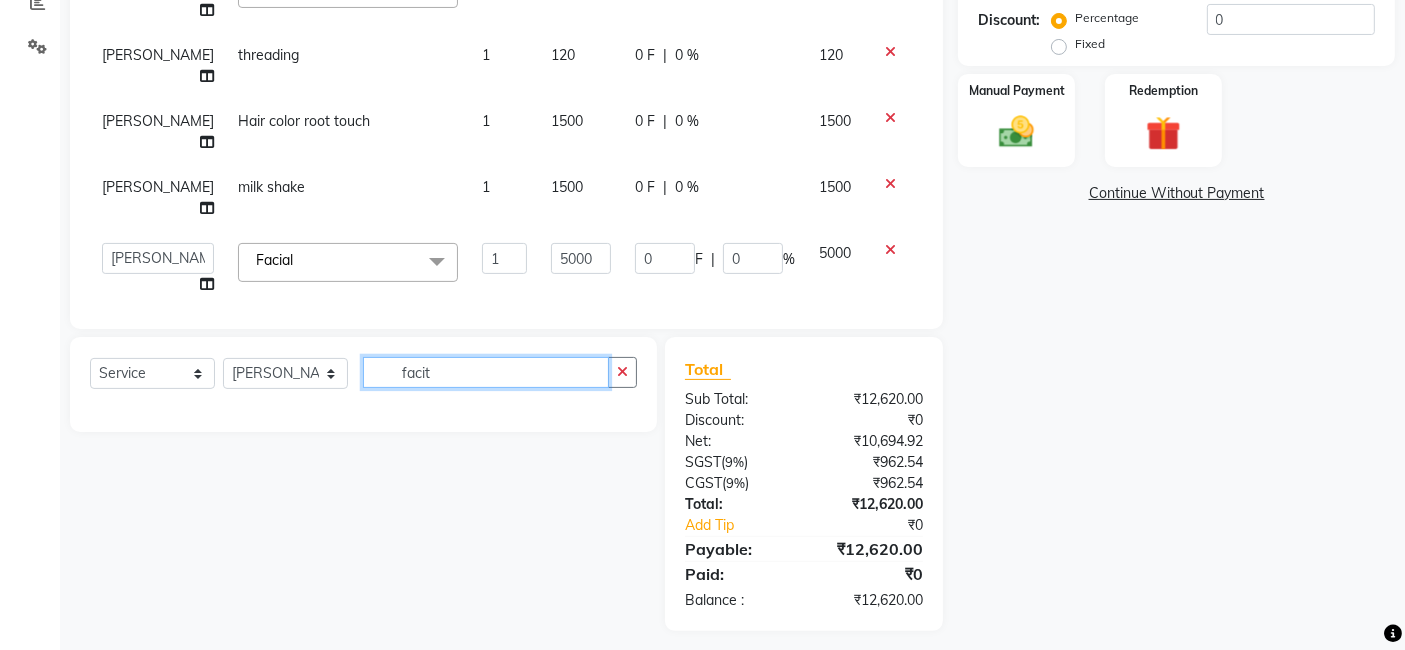 scroll, scrollTop: 437, scrollLeft: 0, axis: vertical 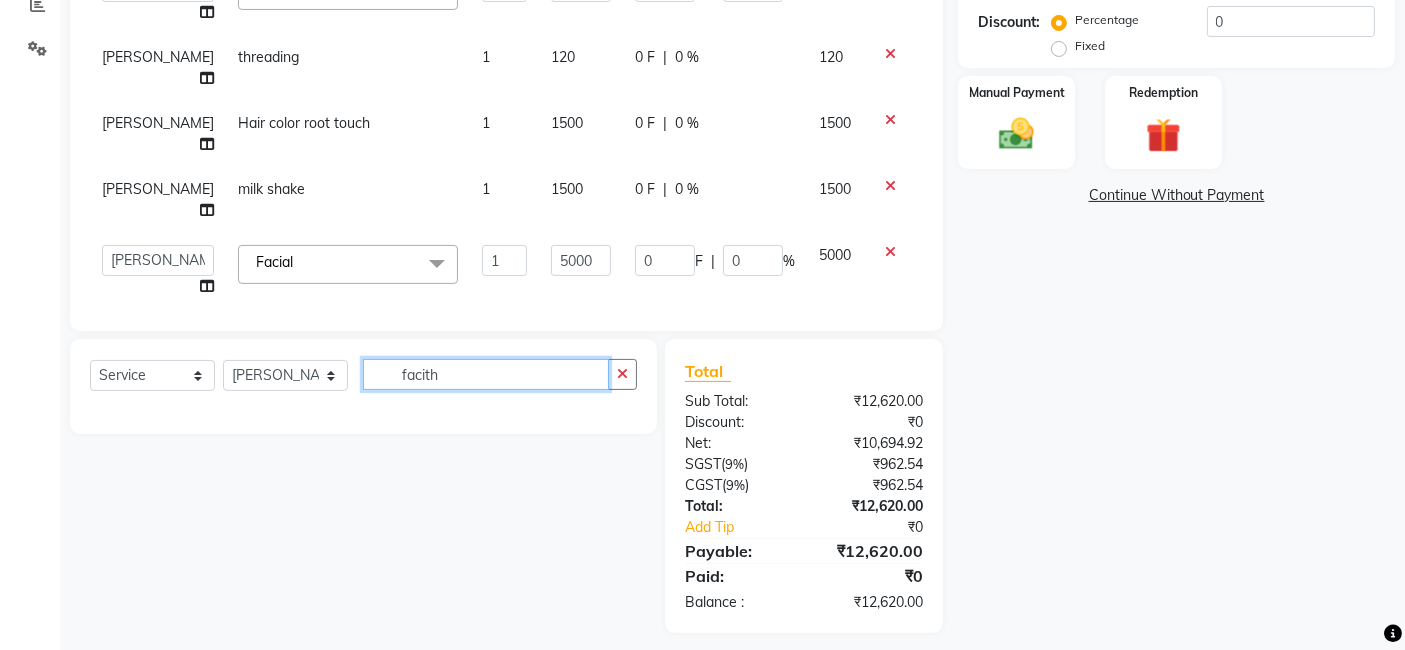 click on "facith" 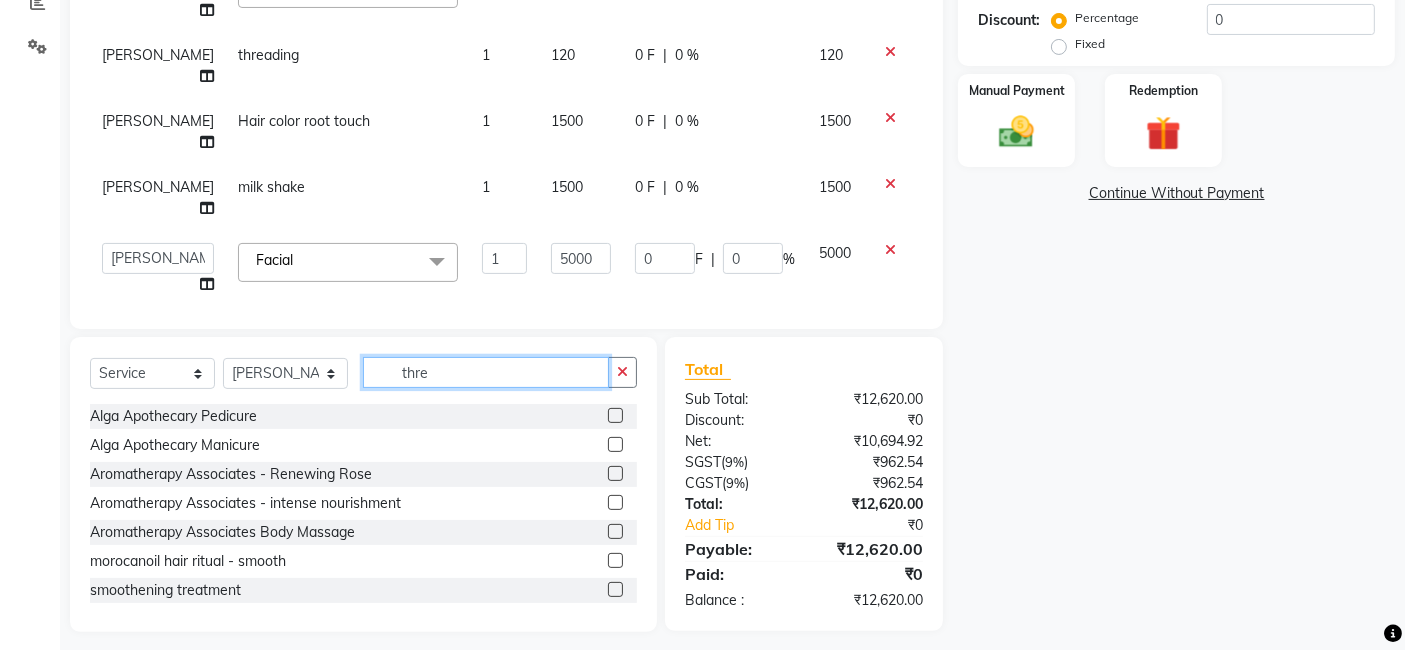 scroll, scrollTop: 437, scrollLeft: 0, axis: vertical 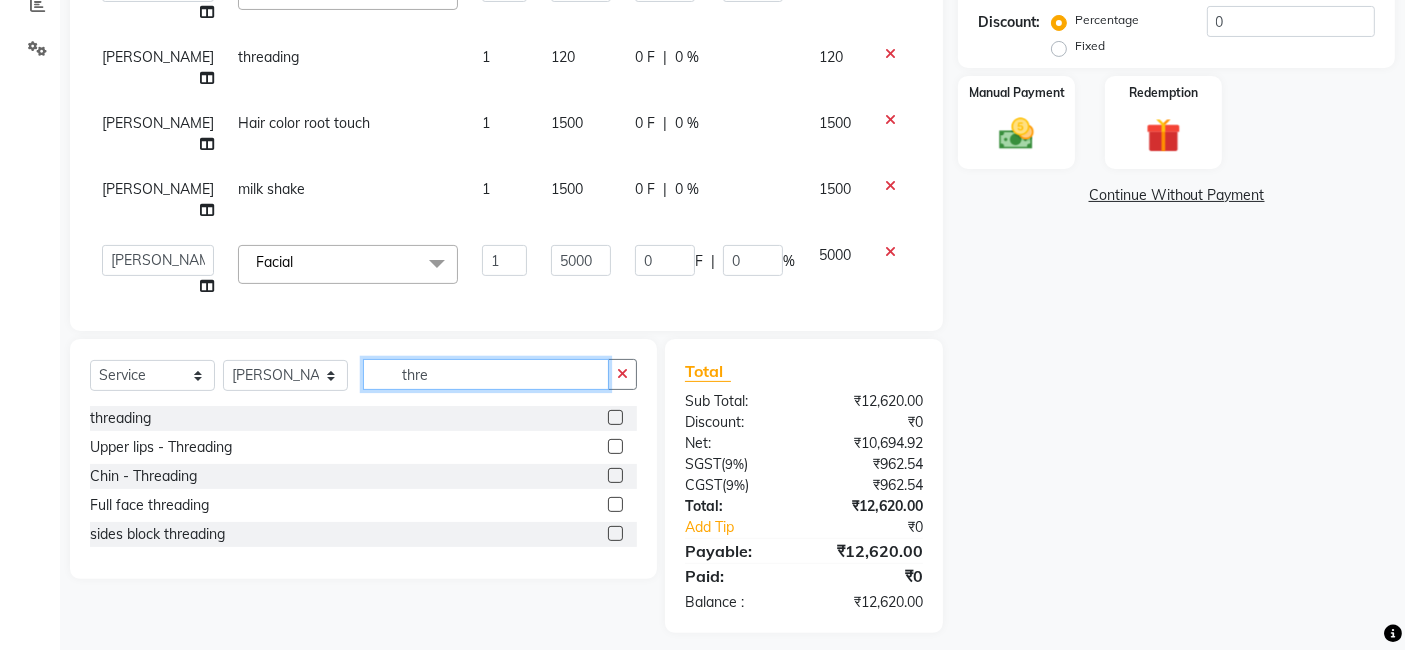 type on "thre" 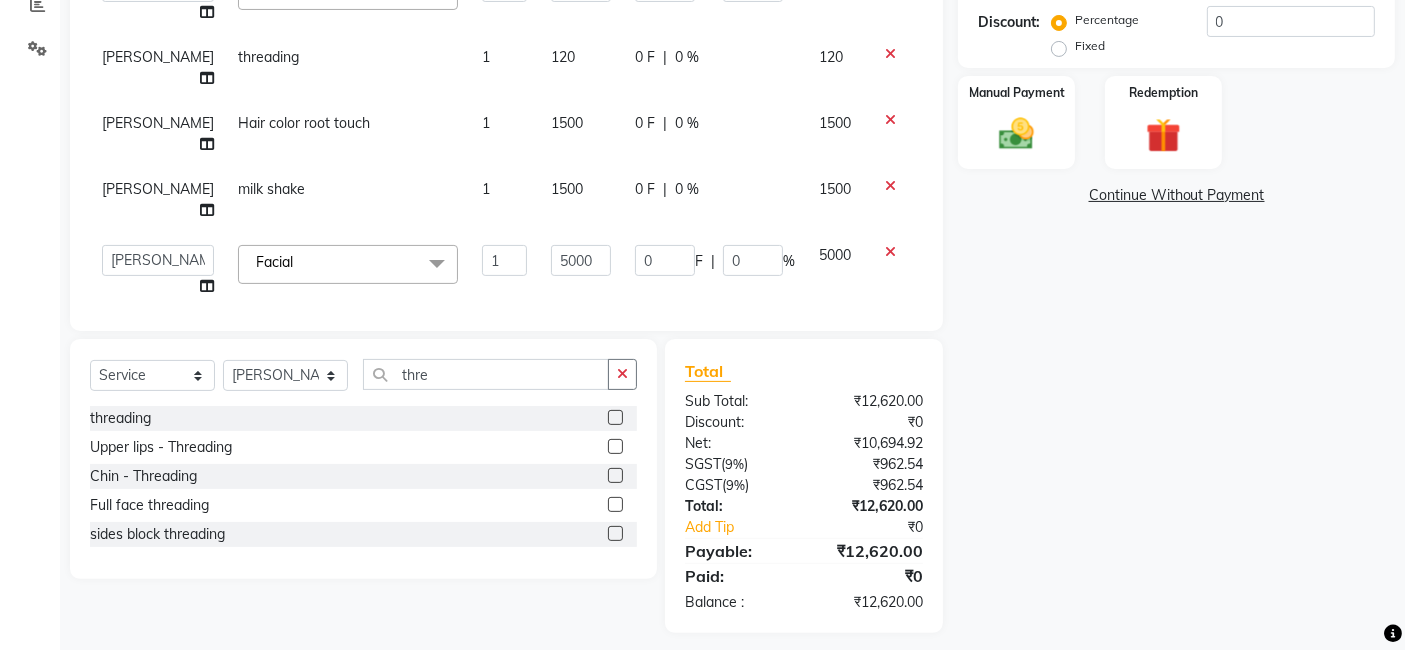 drag, startPoint x: 620, startPoint y: 403, endPoint x: 480, endPoint y: 389, distance: 140.69826 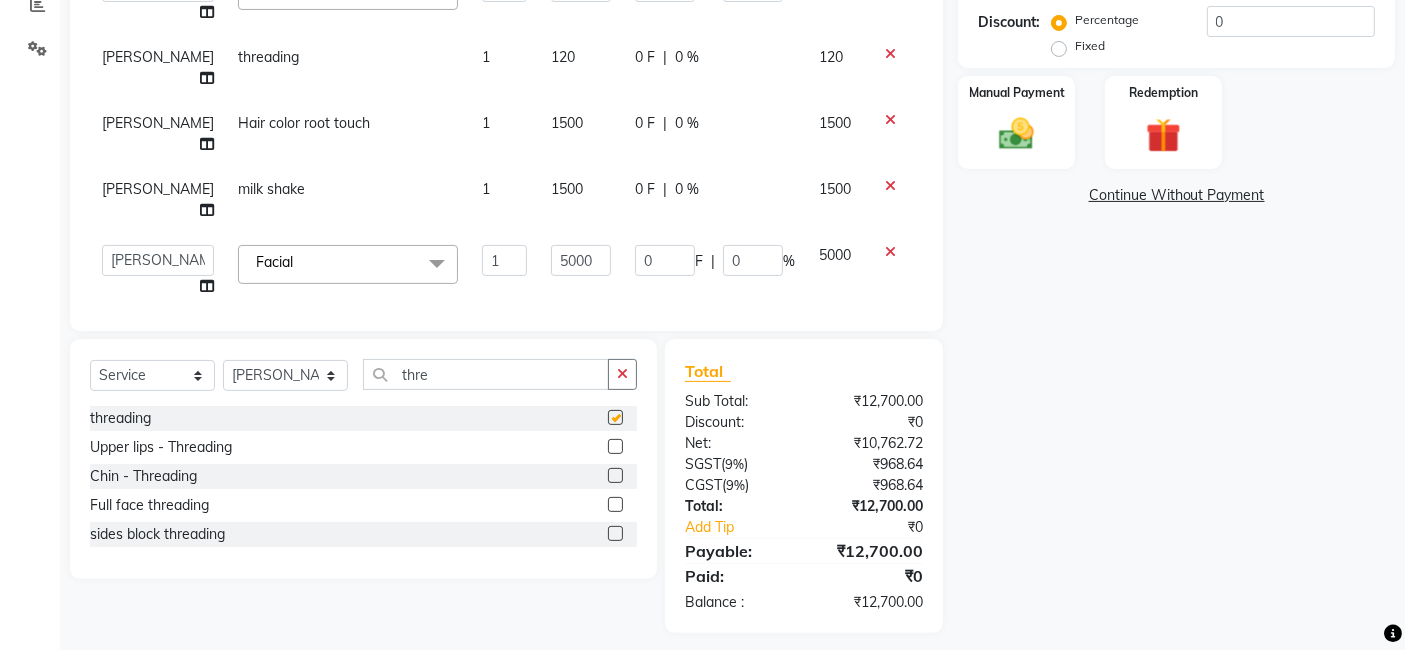 checkbox on "false" 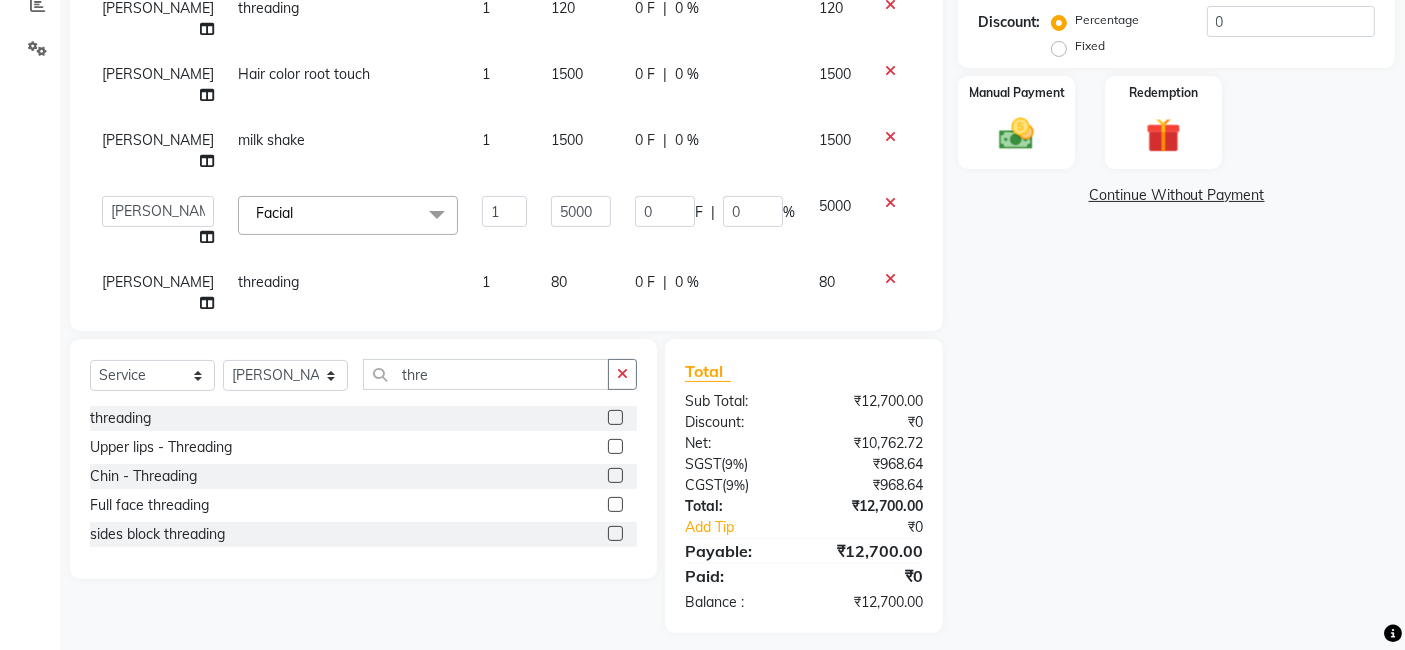 scroll, scrollTop: 76, scrollLeft: 0, axis: vertical 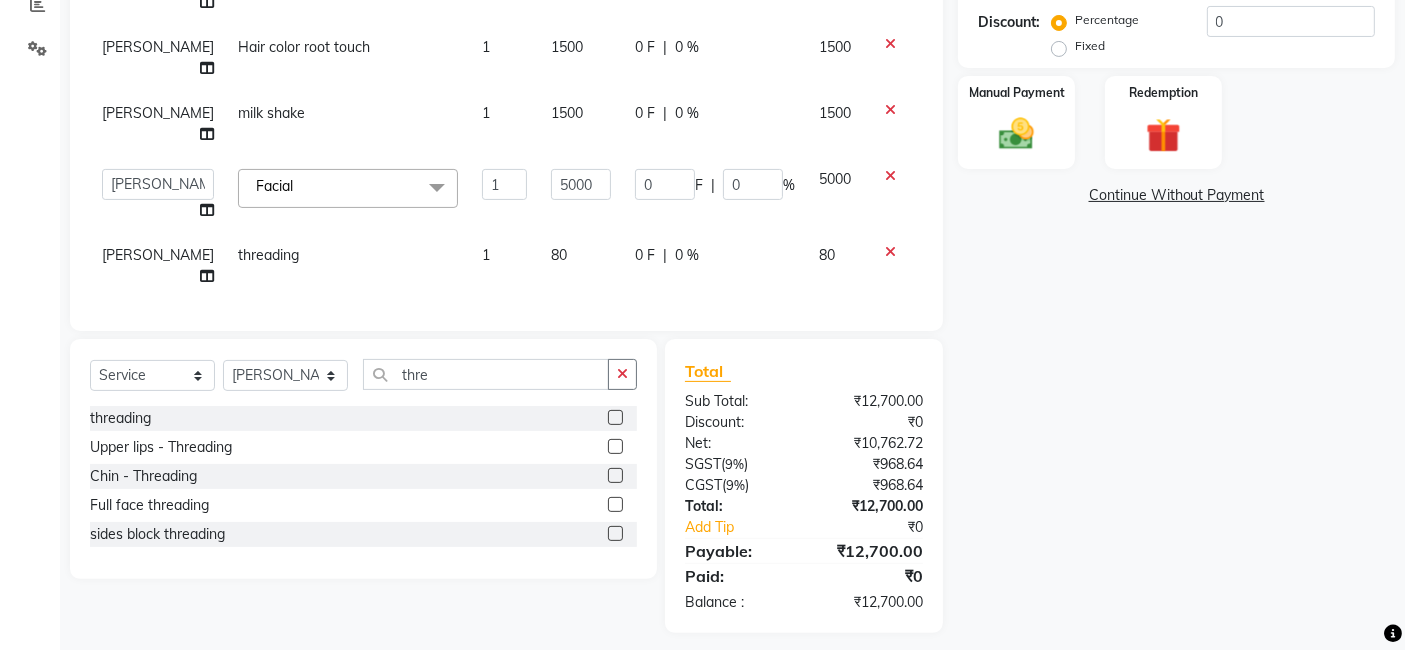 click on "80" 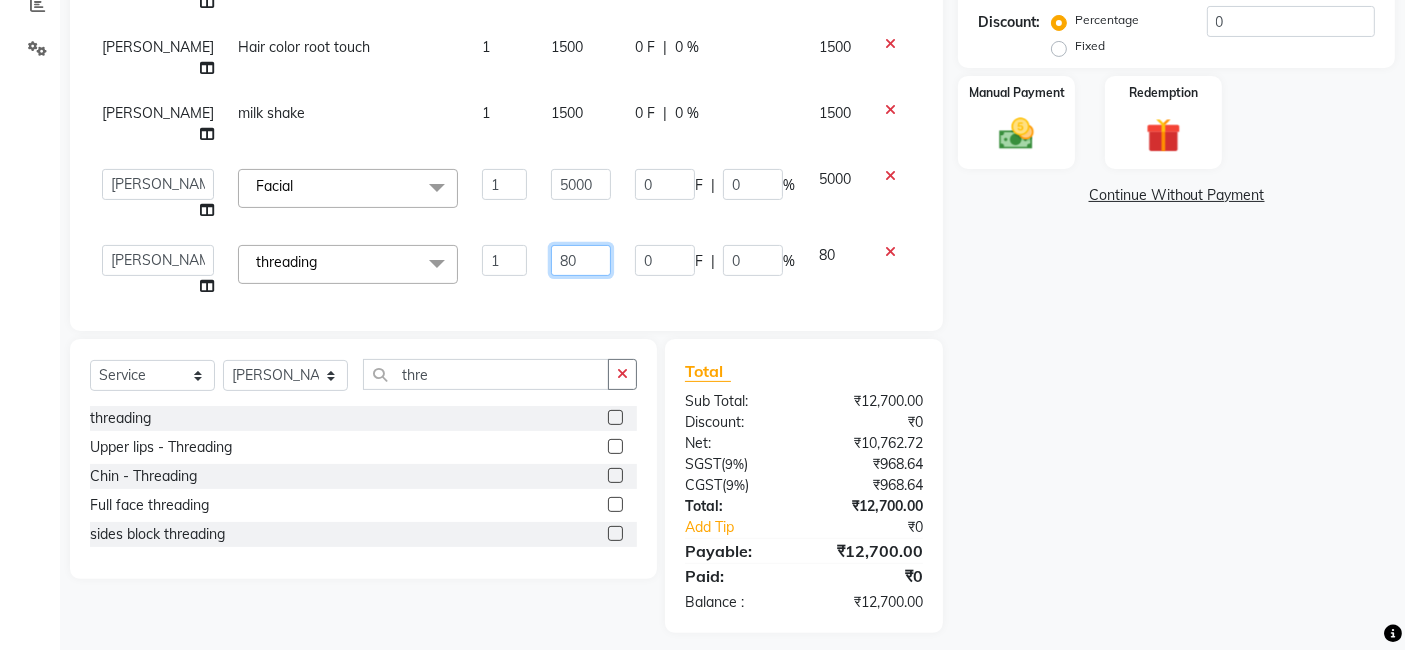 click on "80" 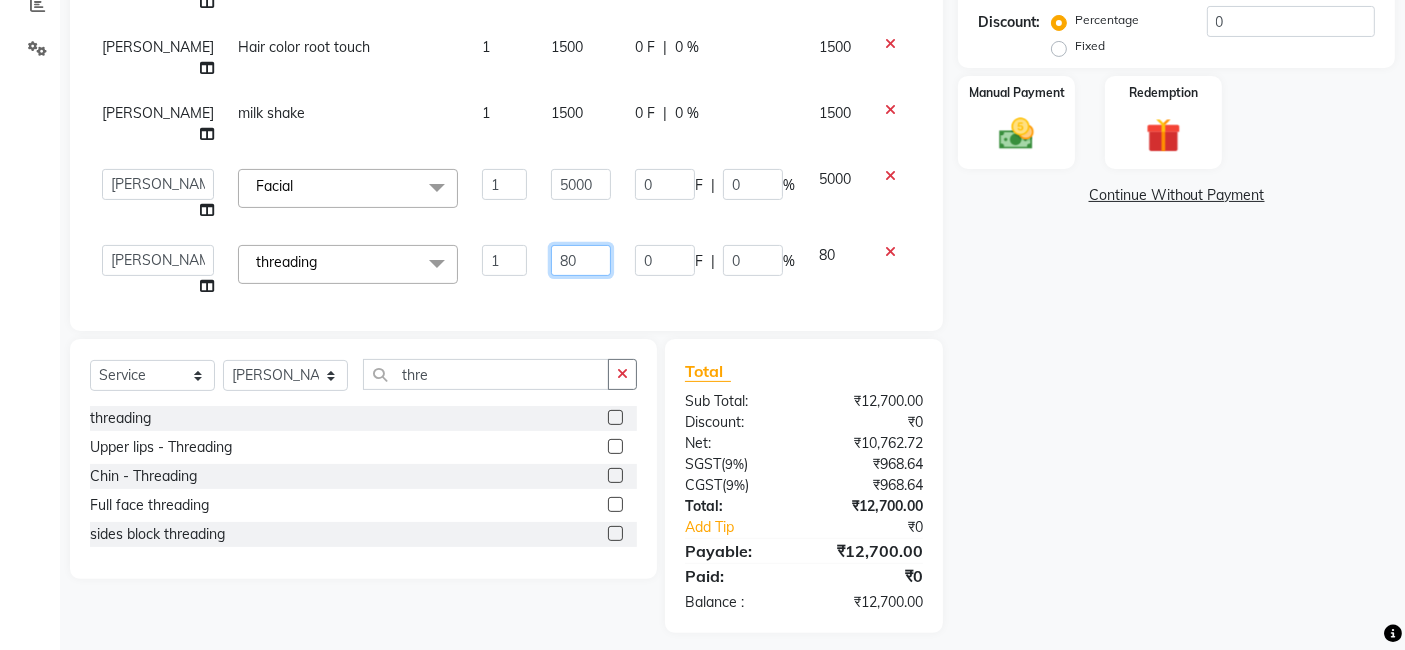 click on "80" 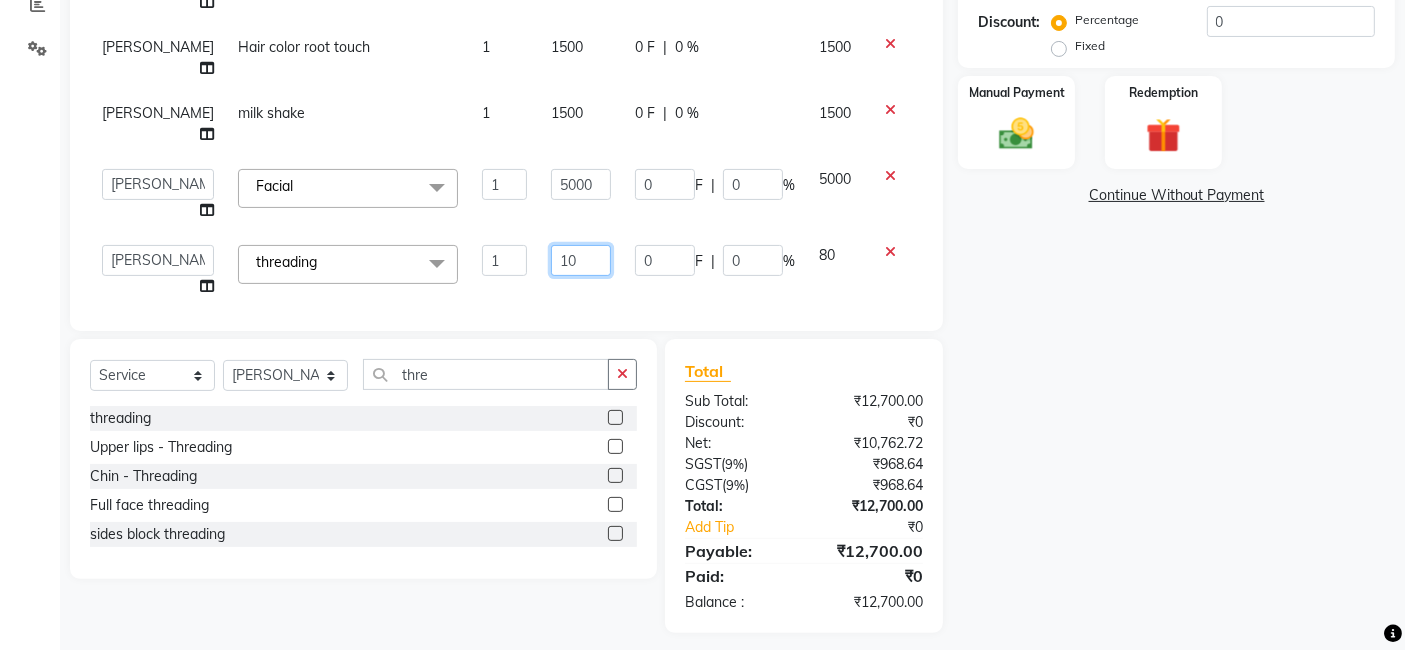 type on "100" 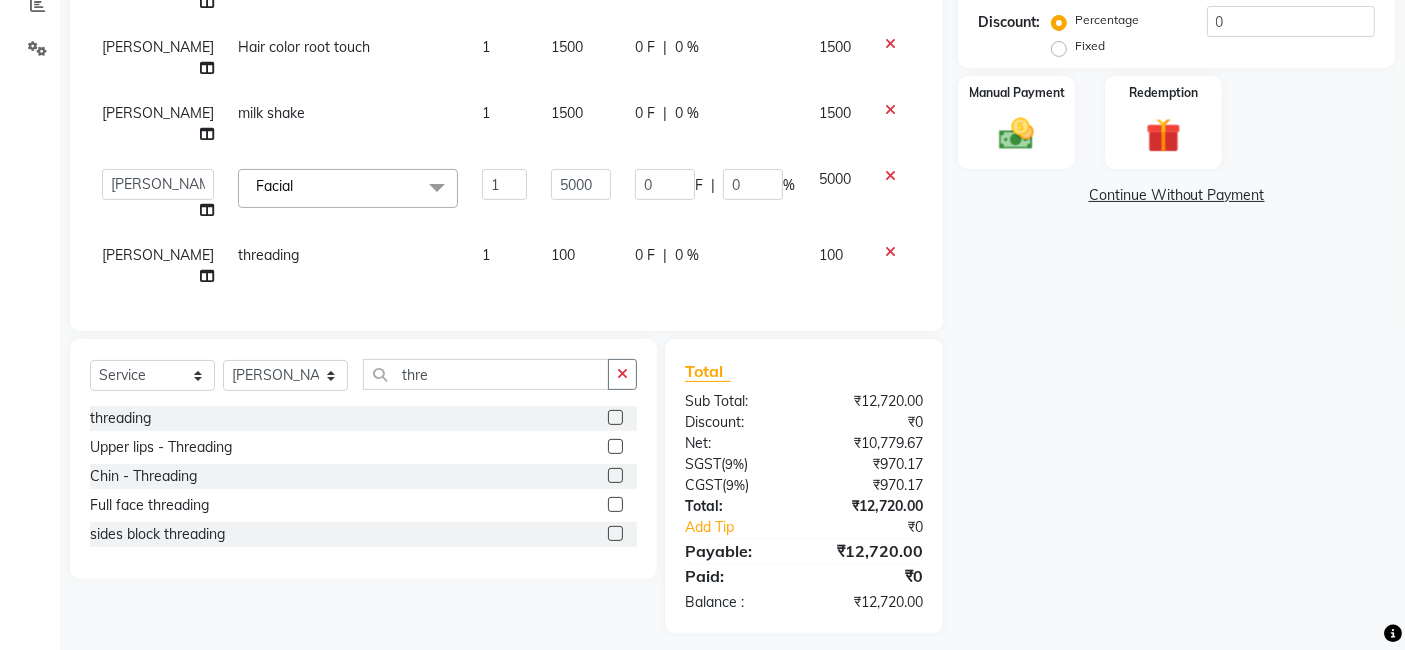 click on "100" 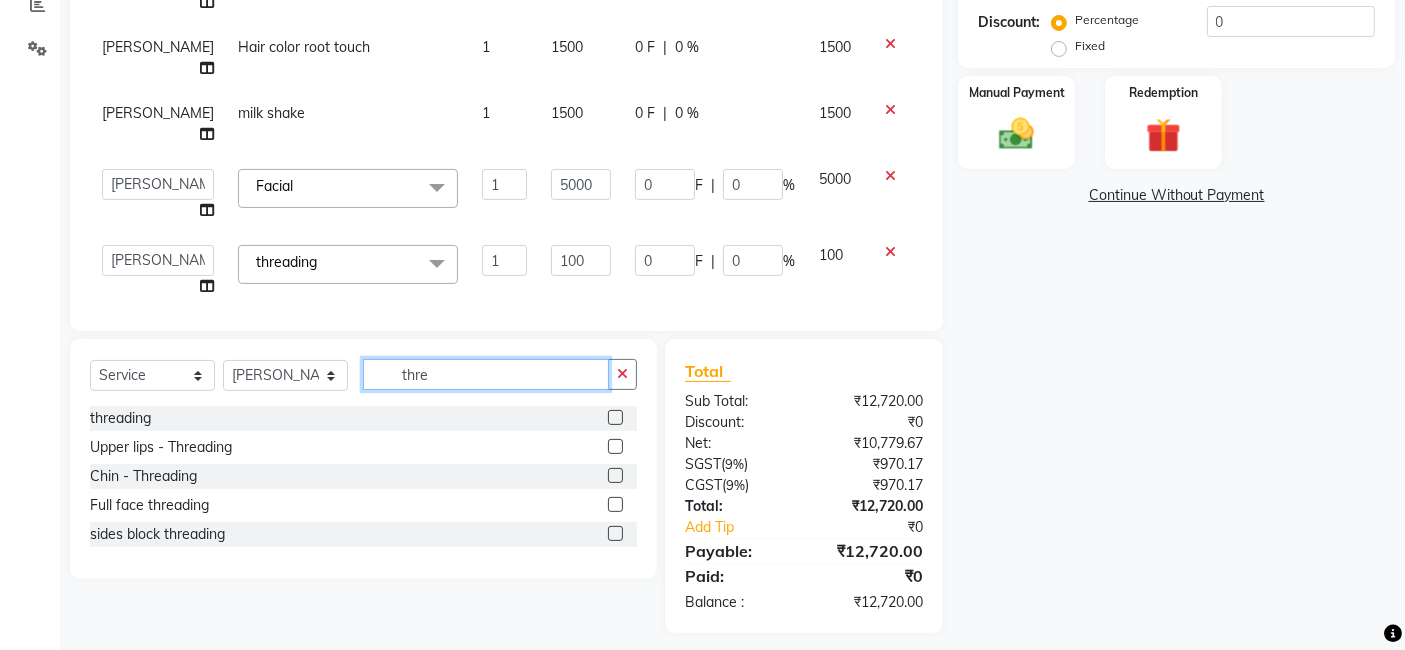click on "thre" 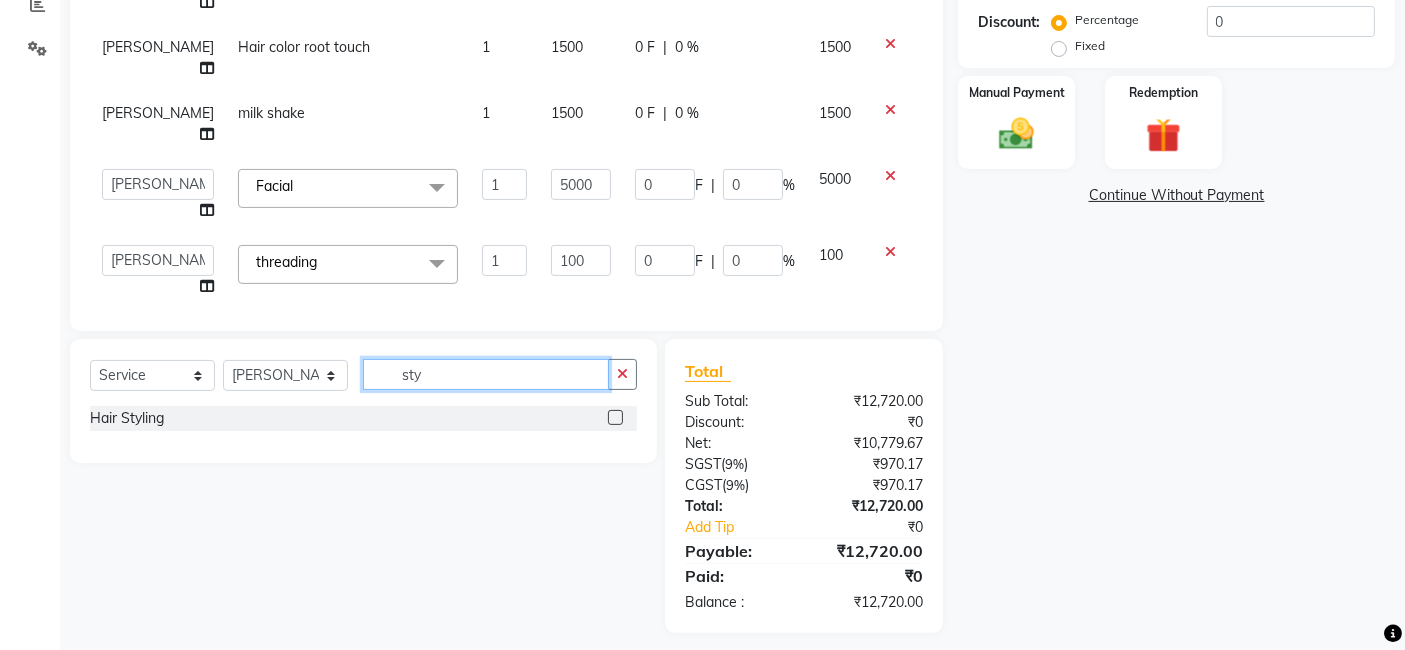 type on "sty" 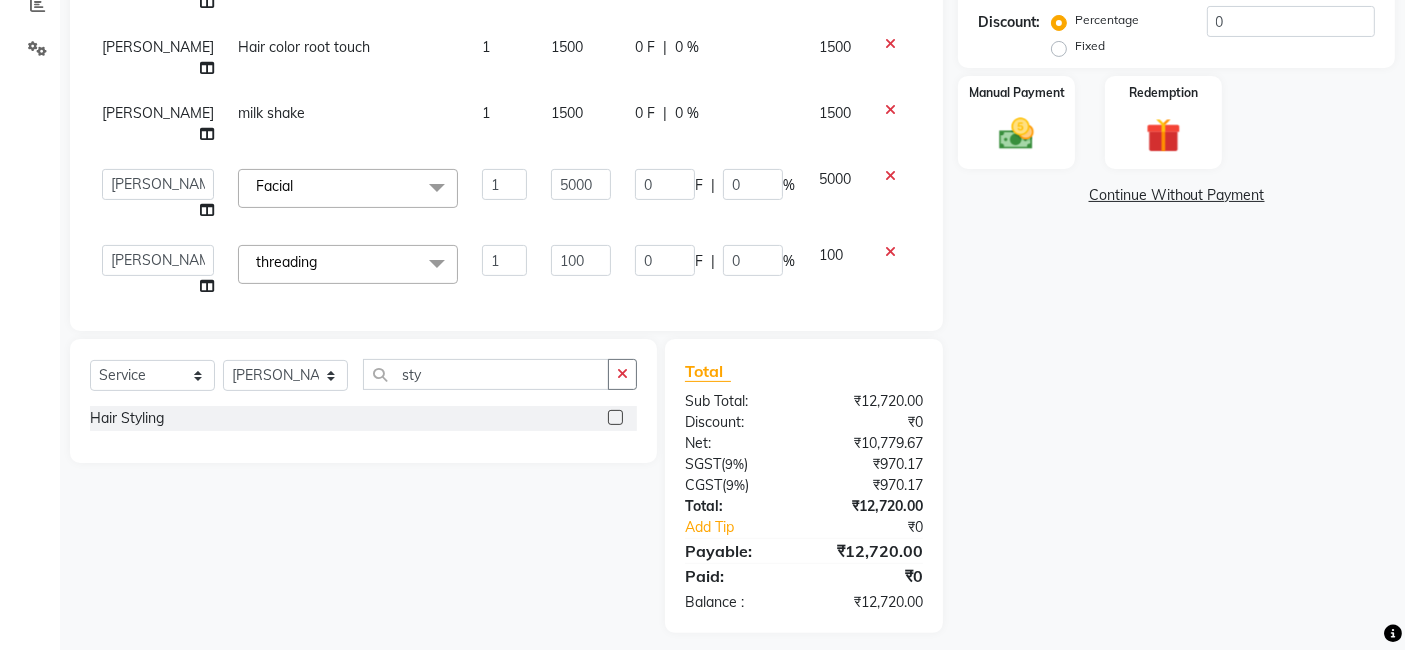 click 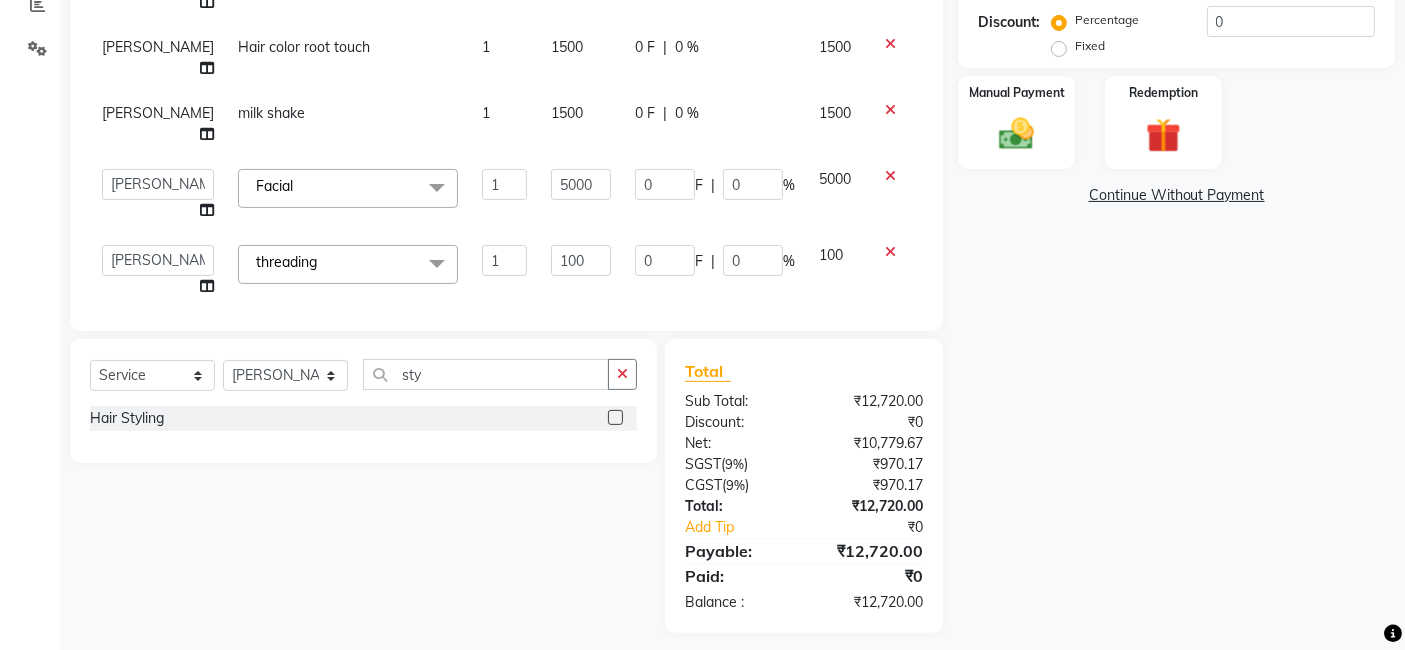 click at bounding box center [614, 418] 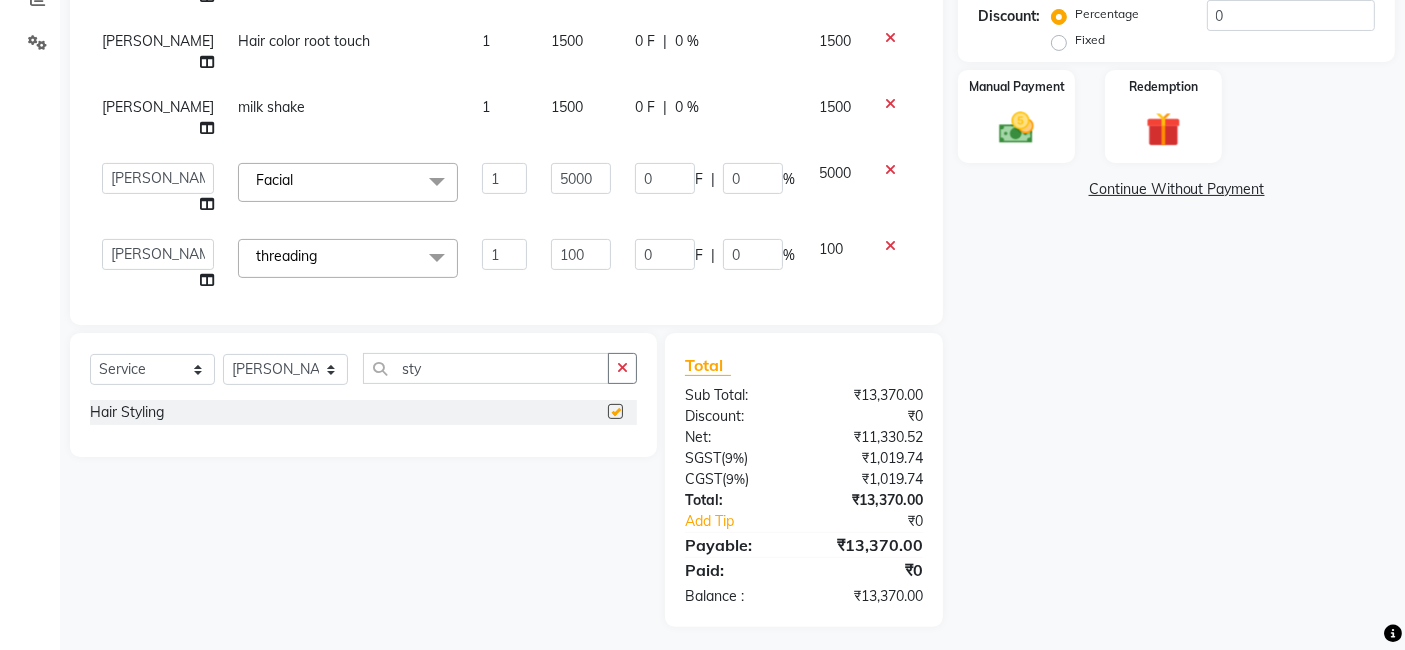 checkbox on "false" 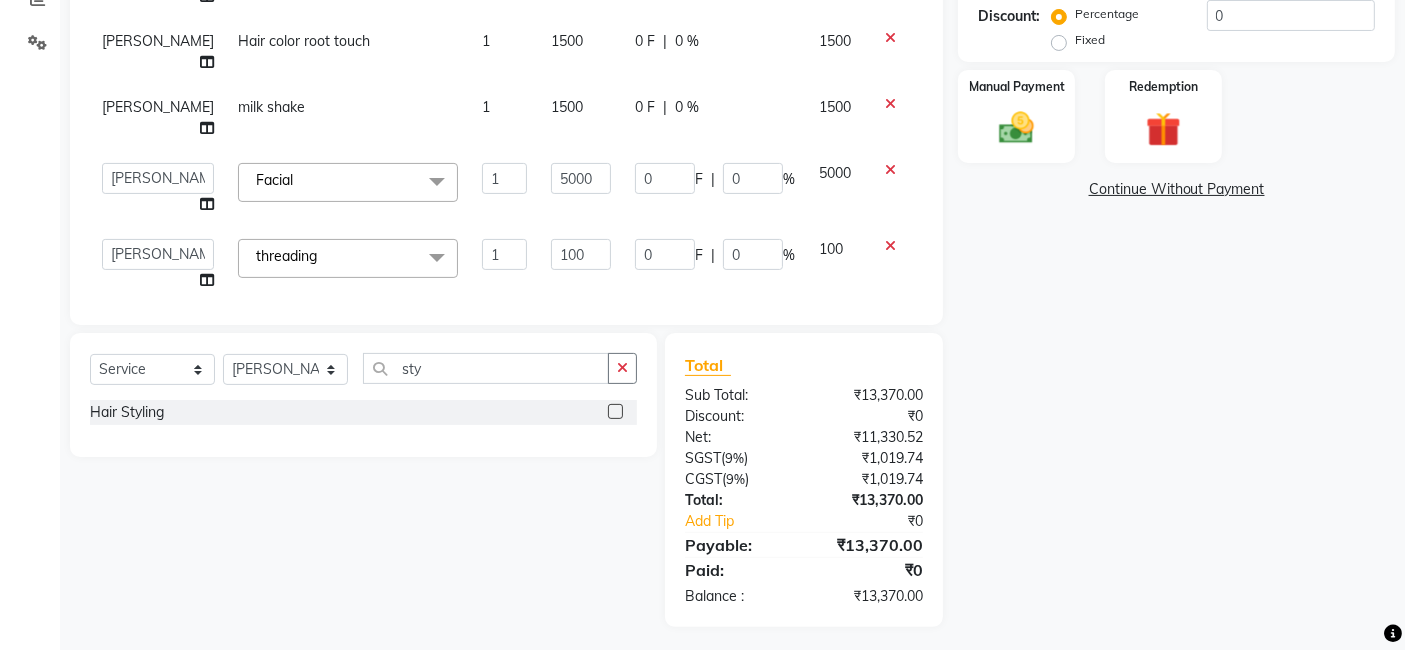 scroll, scrollTop: 448, scrollLeft: 0, axis: vertical 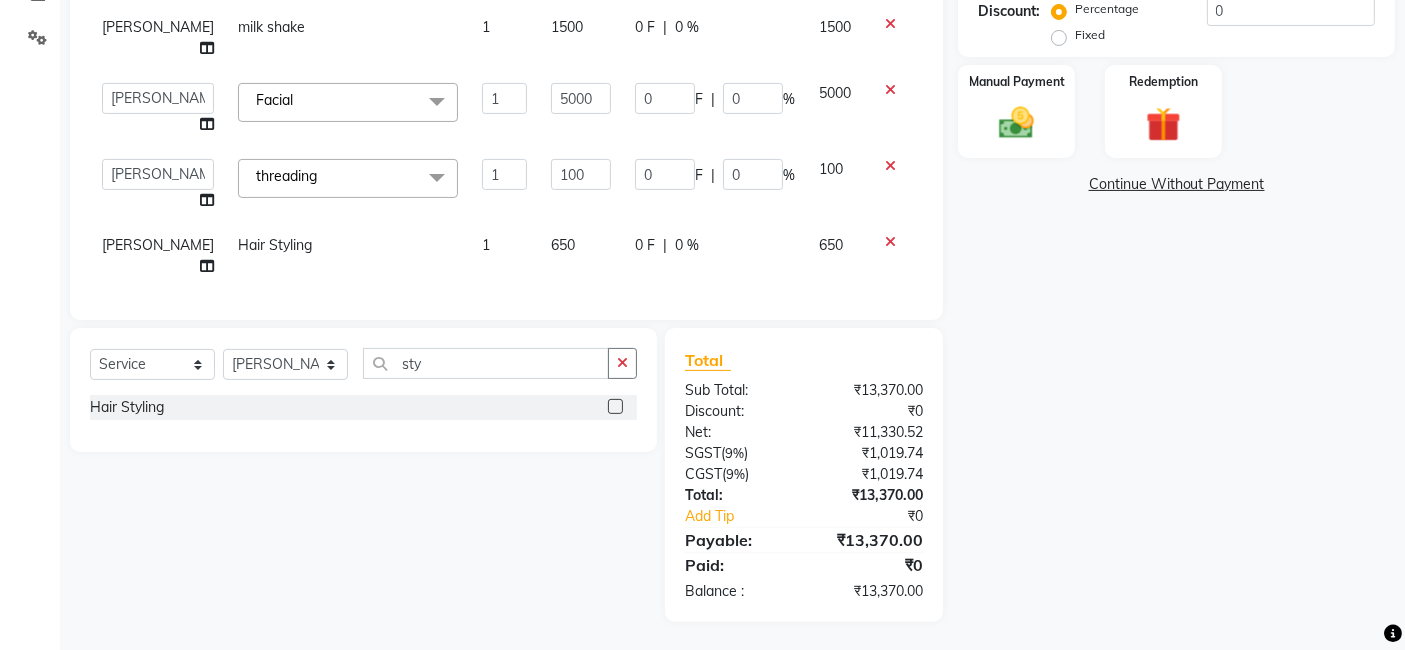 click on "650" 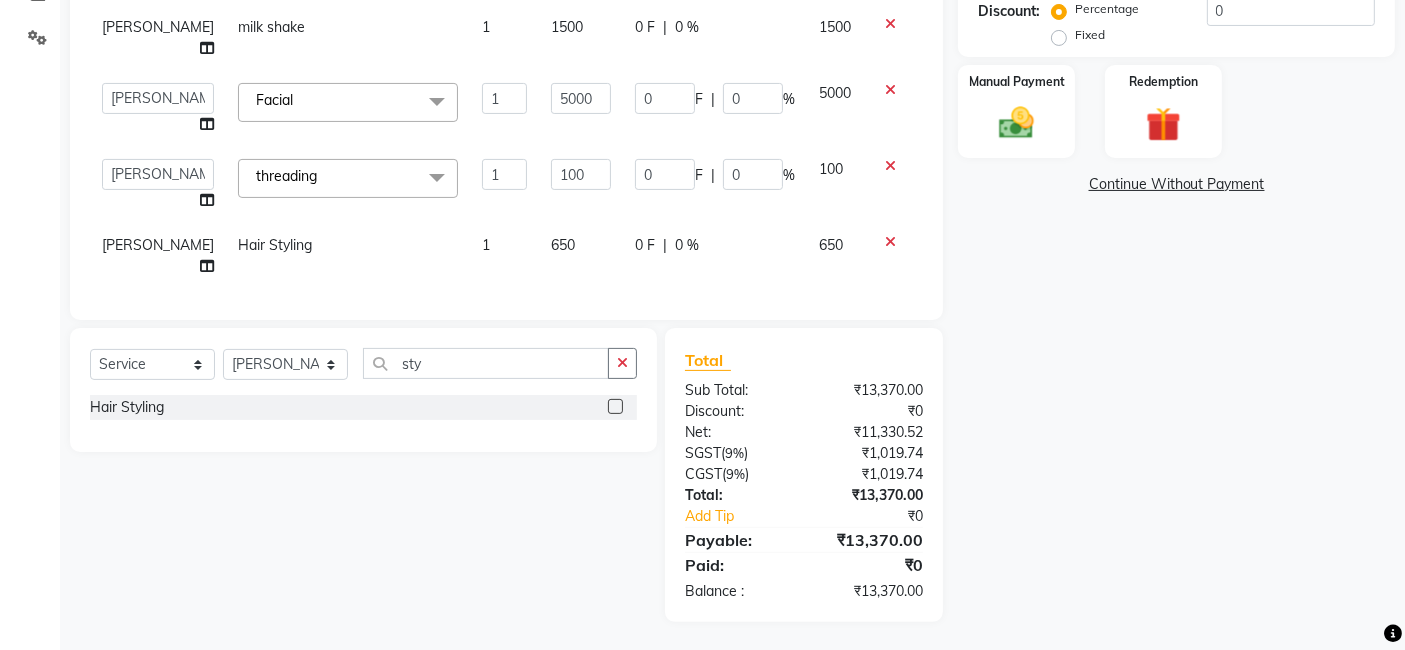 select on "7539" 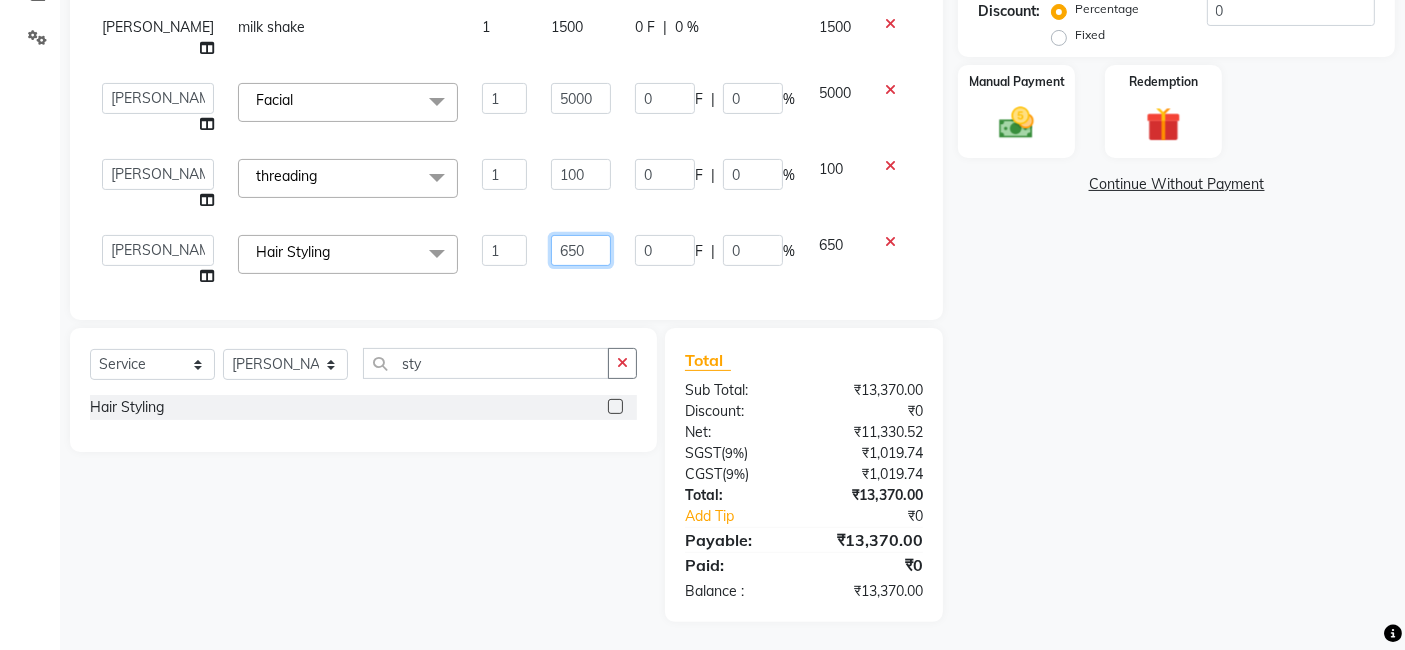 click on "650" 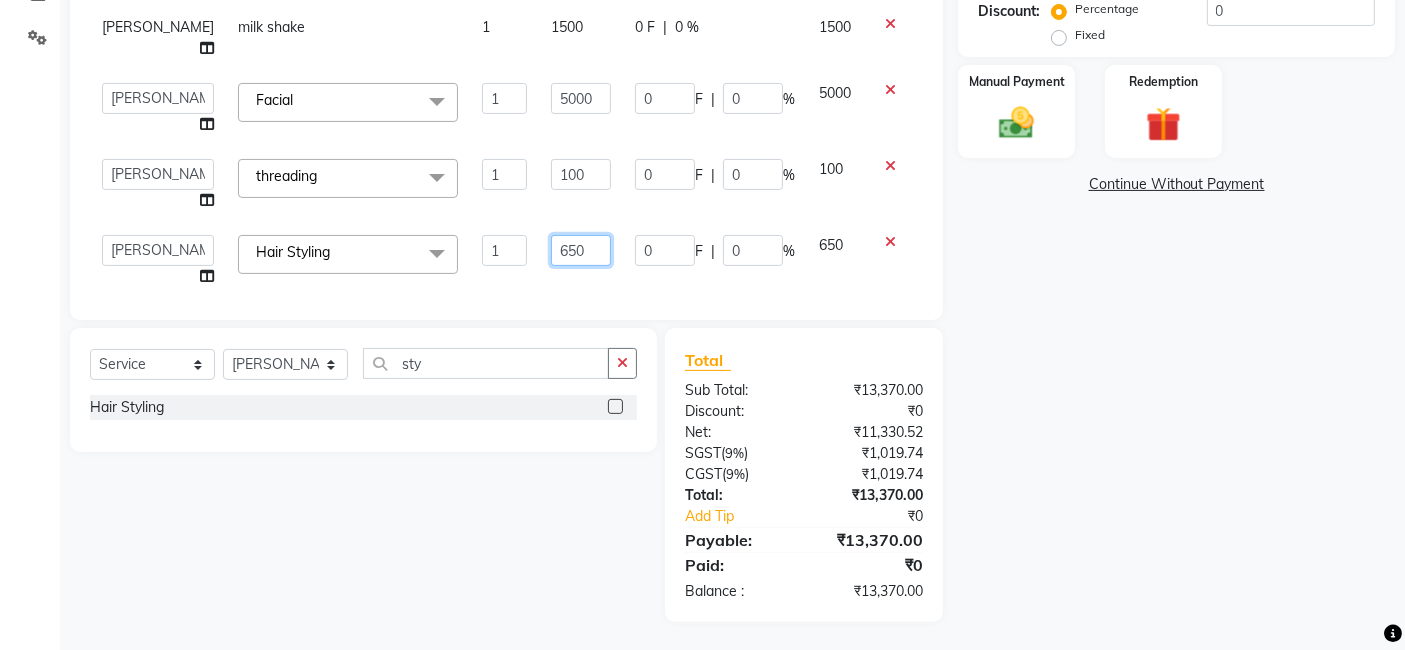 click on "650" 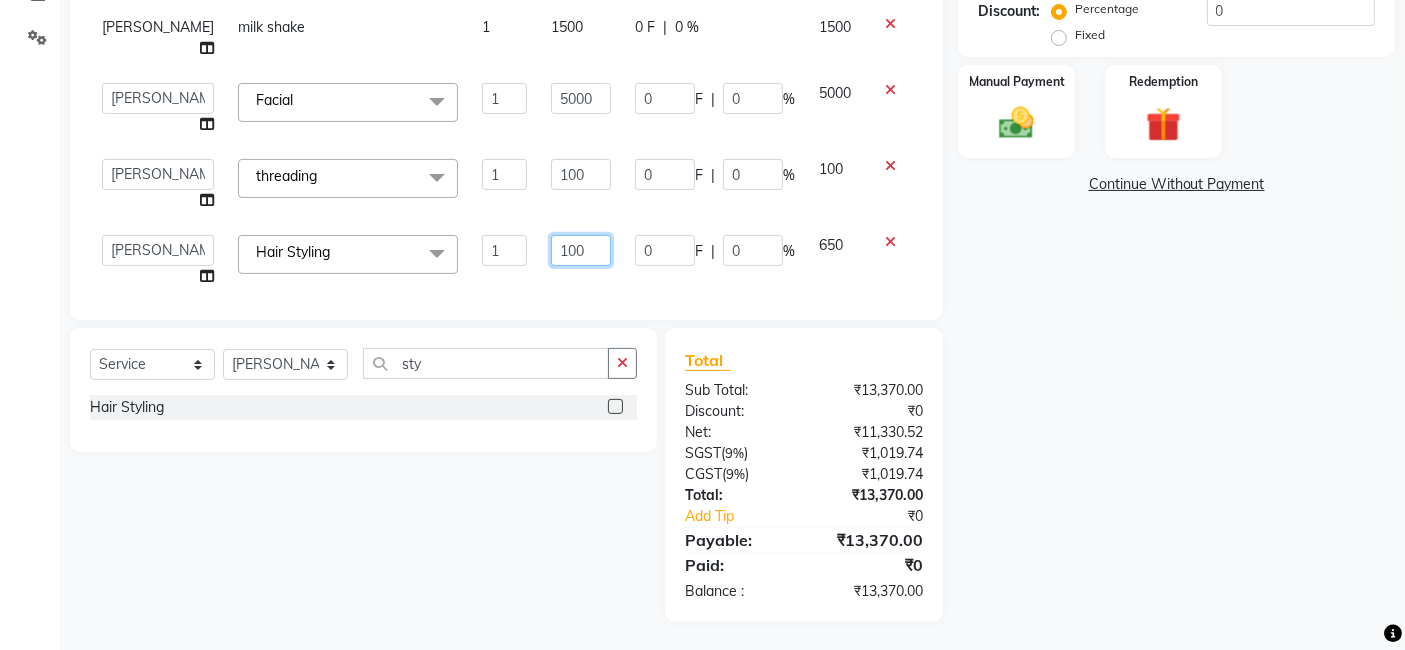 type on "1000" 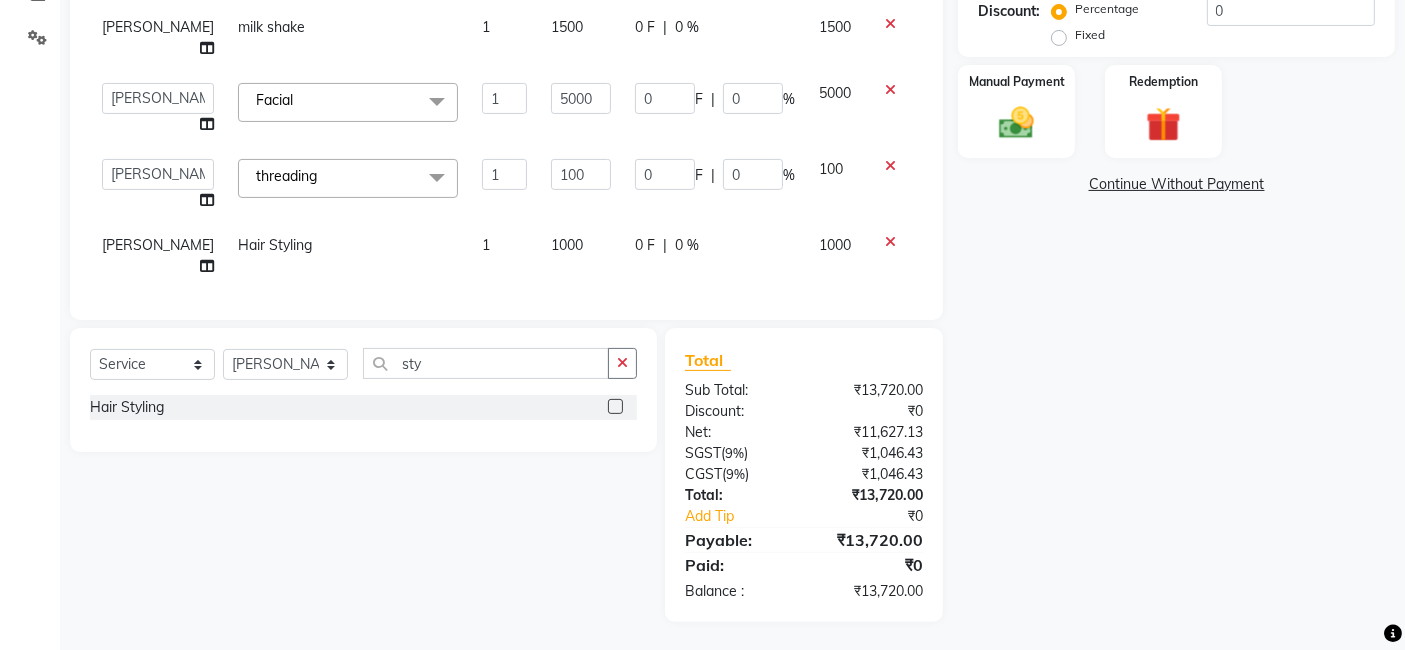 click on "1000" 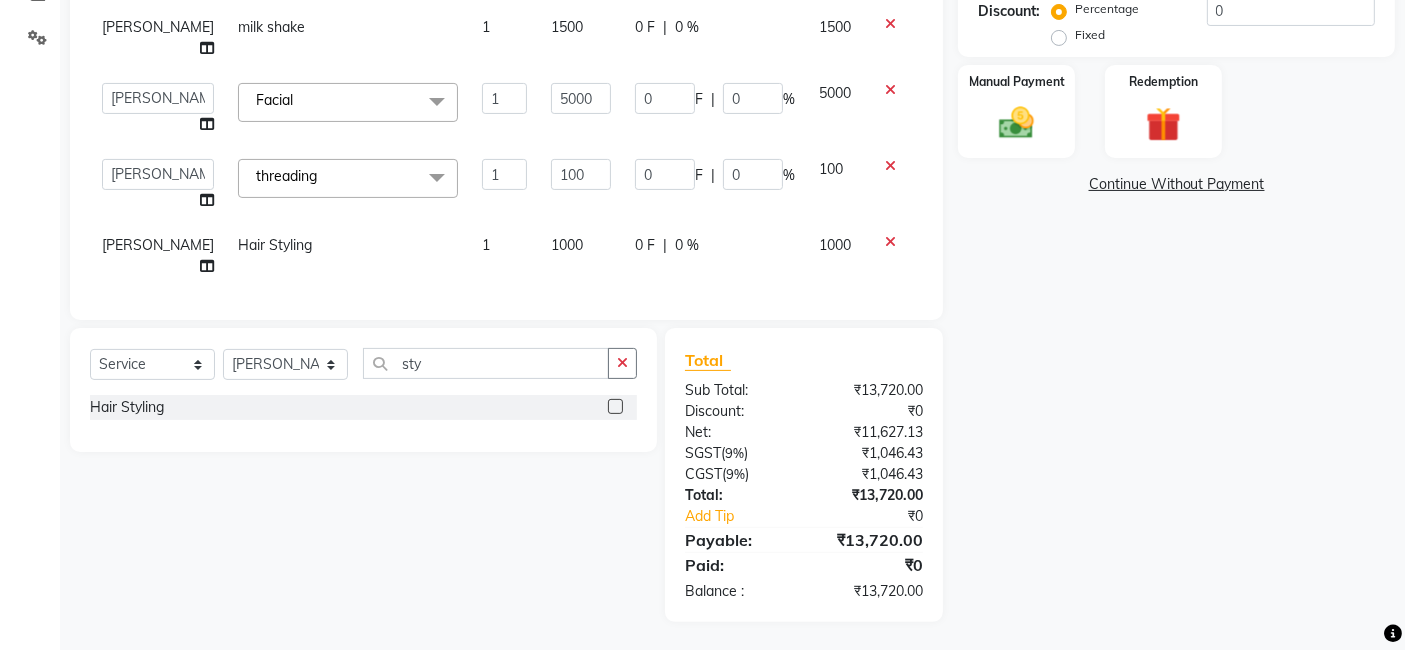 select on "7539" 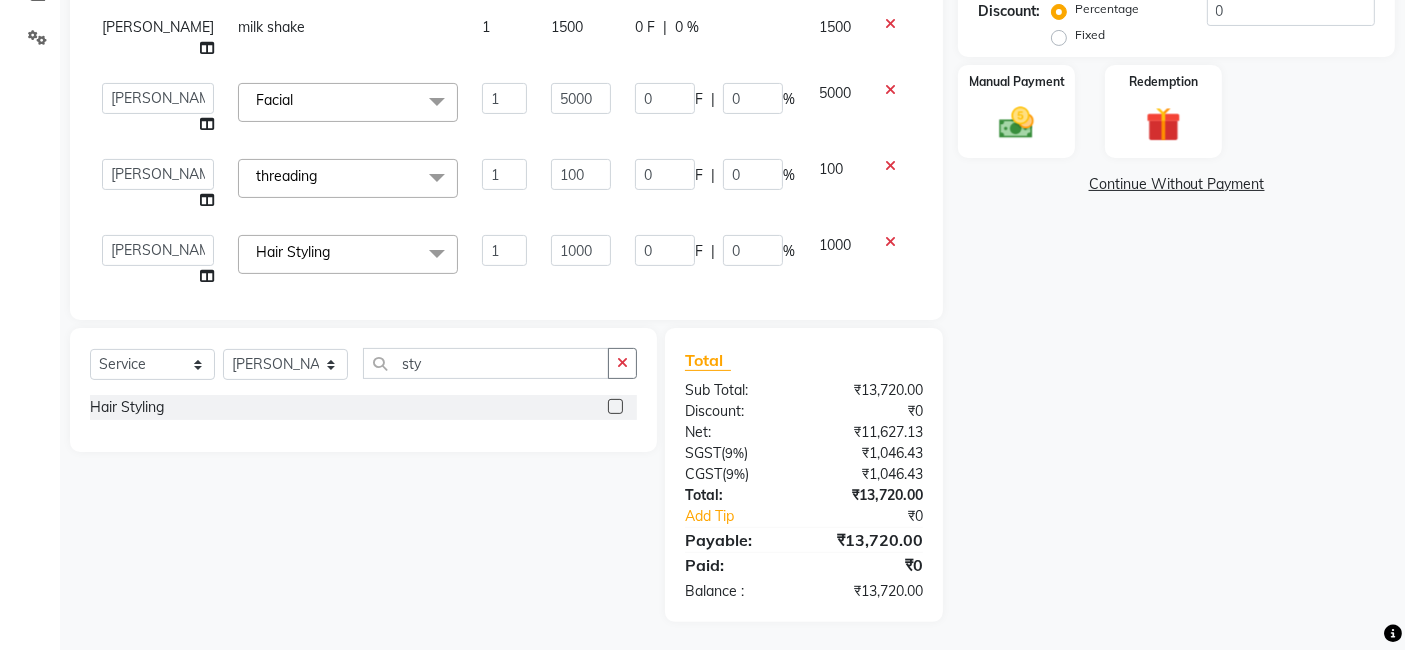 scroll, scrollTop: 162, scrollLeft: 0, axis: vertical 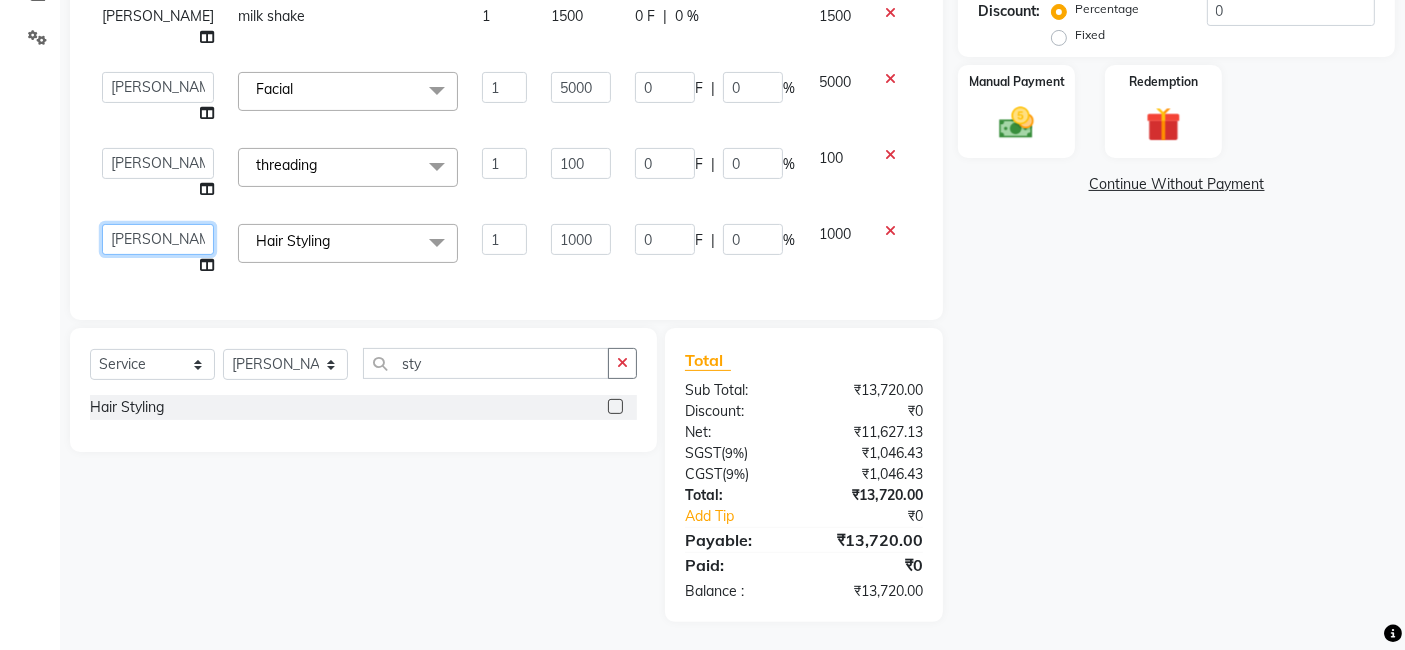 click on "[PERSON_NAME]   ASHA   [PERSON_NAME]   [PERSON_NAME]   Director   [PERSON_NAME]   kajal   [PERSON_NAME]   lucky   Manager   [PERSON_NAME] maam   [PERSON_NAME]    Pallavi   Pinky   [PERSON_NAME]   [PERSON_NAME]" 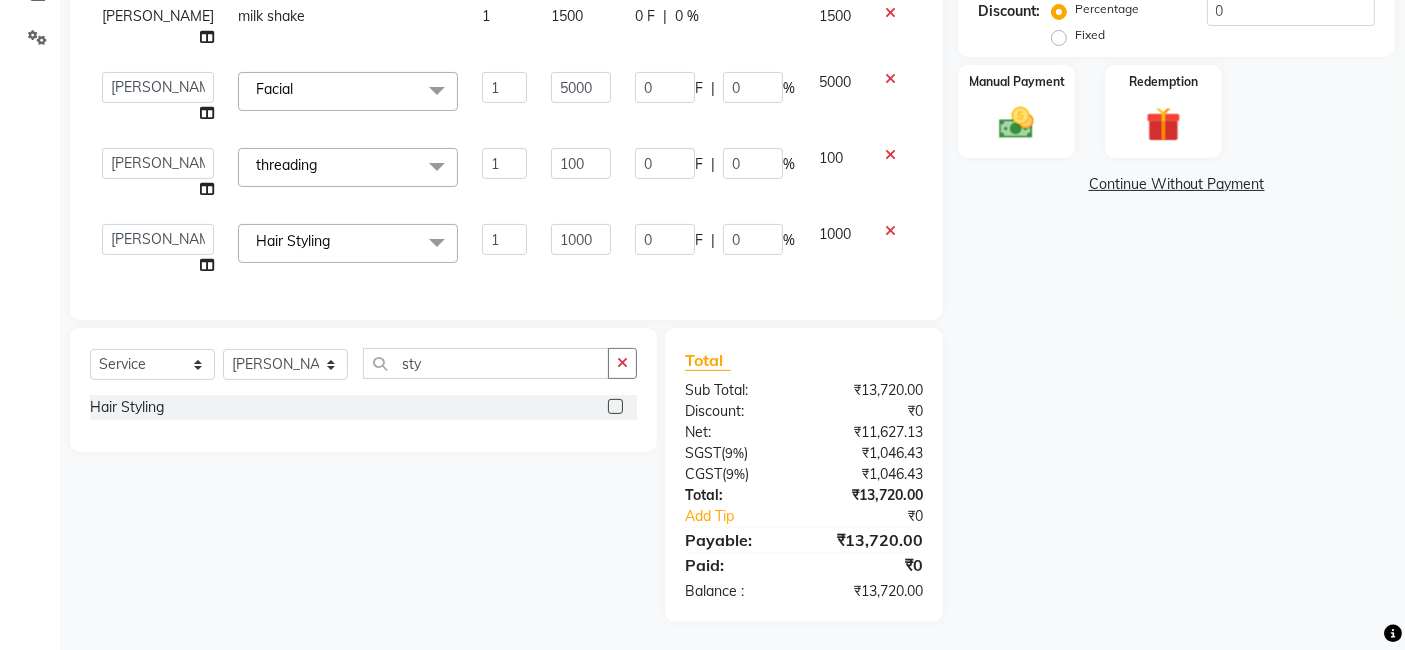 select on "4458" 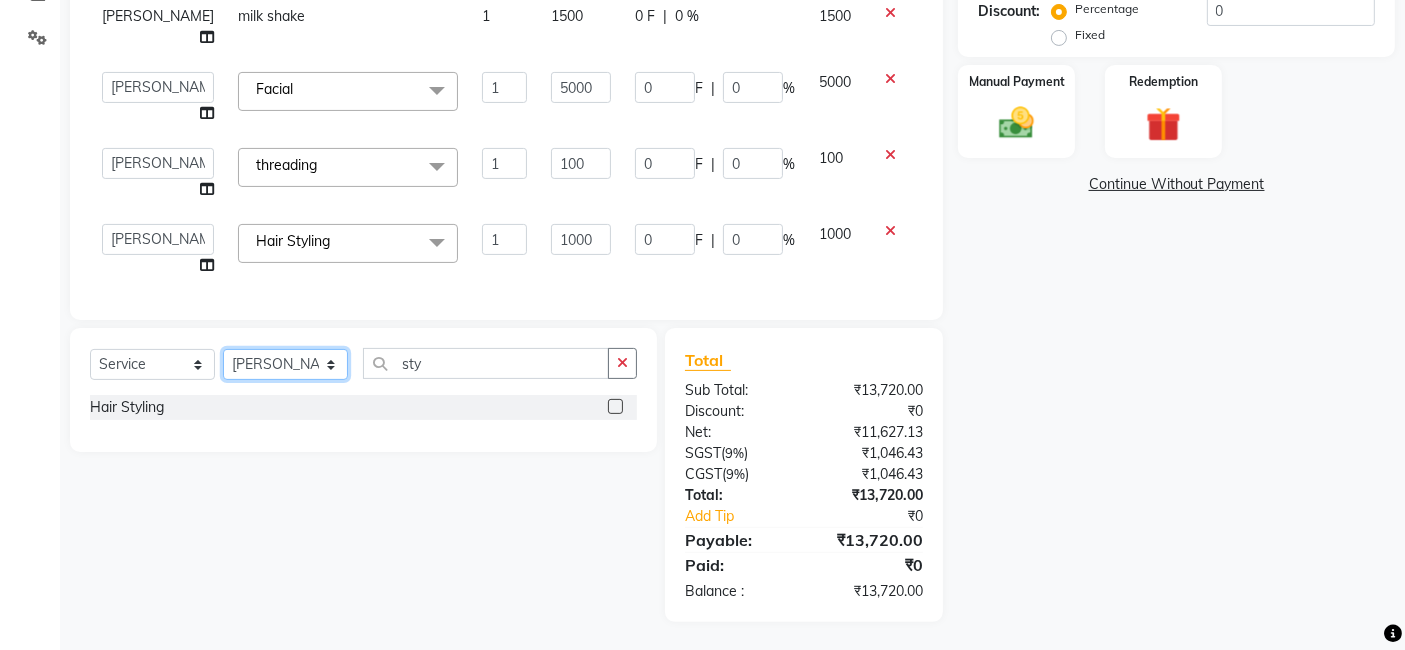 click on "Select Stylist [PERSON_NAME] [PERSON_NAME] Dev Dimple Director [PERSON_NAME] kajal [PERSON_NAME] lucky Manager [PERSON_NAME] maam [PERSON_NAME]  Pallavi Pinky [PERSON_NAME] [PERSON_NAME]" 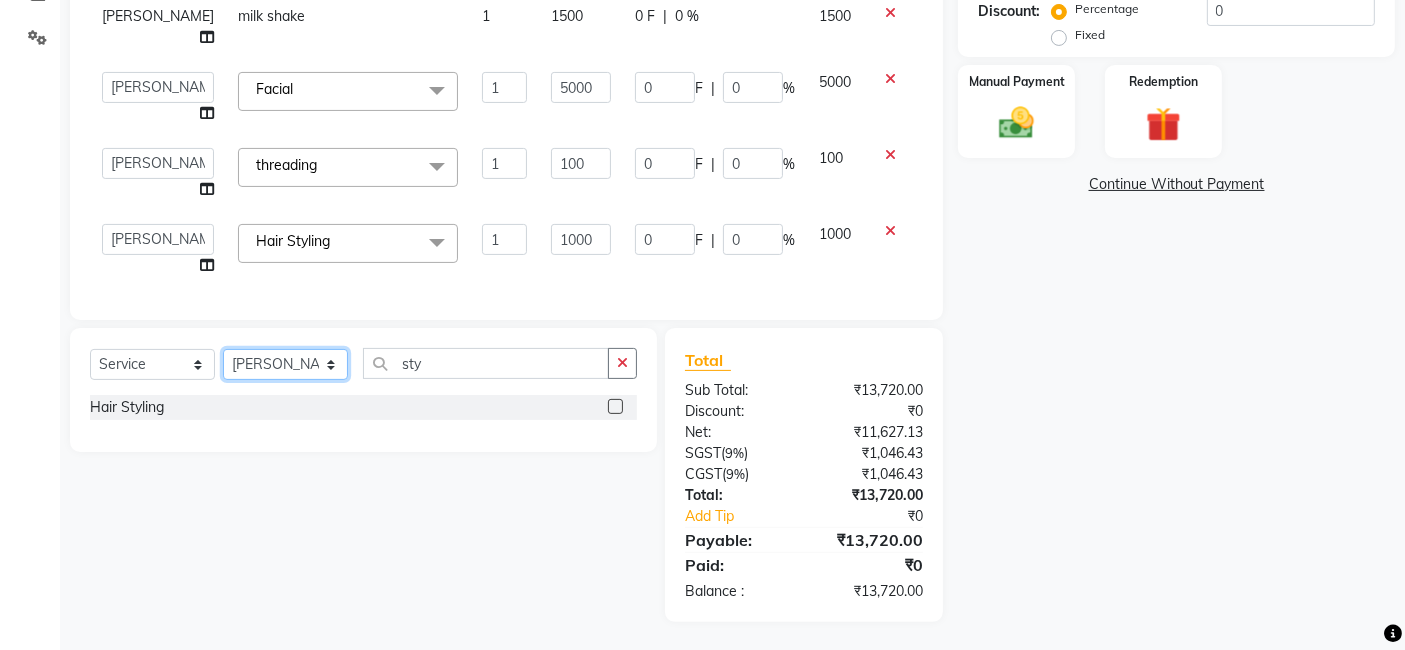 select on "44019" 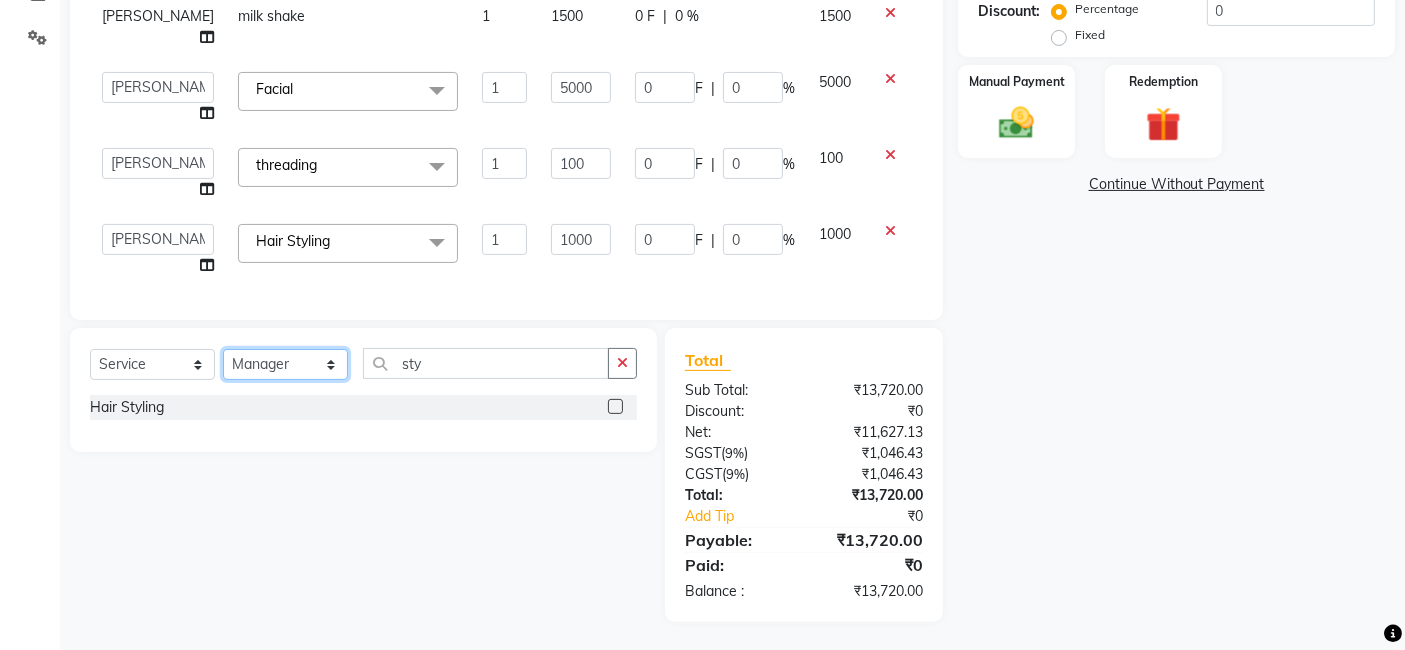 click on "Select Stylist [PERSON_NAME] [PERSON_NAME] Dev Dimple Director [PERSON_NAME] kajal [PERSON_NAME] lucky Manager [PERSON_NAME] maam [PERSON_NAME]  Pallavi Pinky [PERSON_NAME] [PERSON_NAME]" 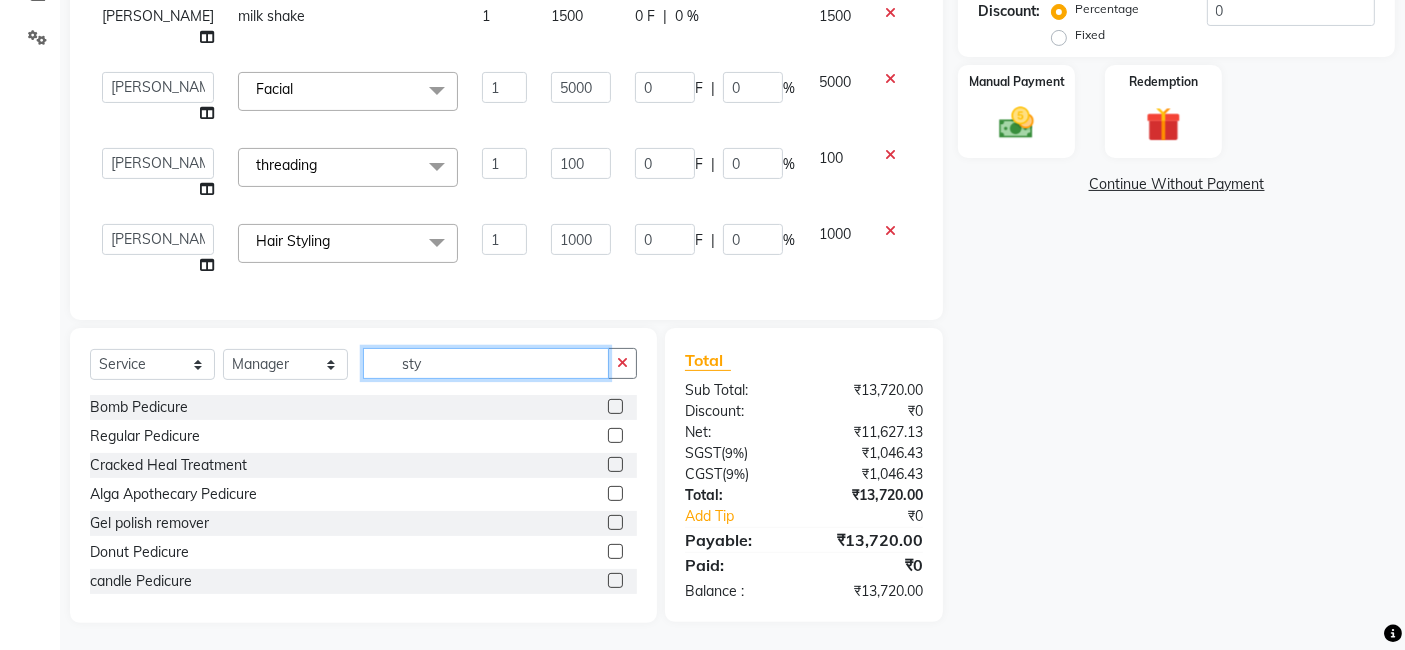 click on "sty" 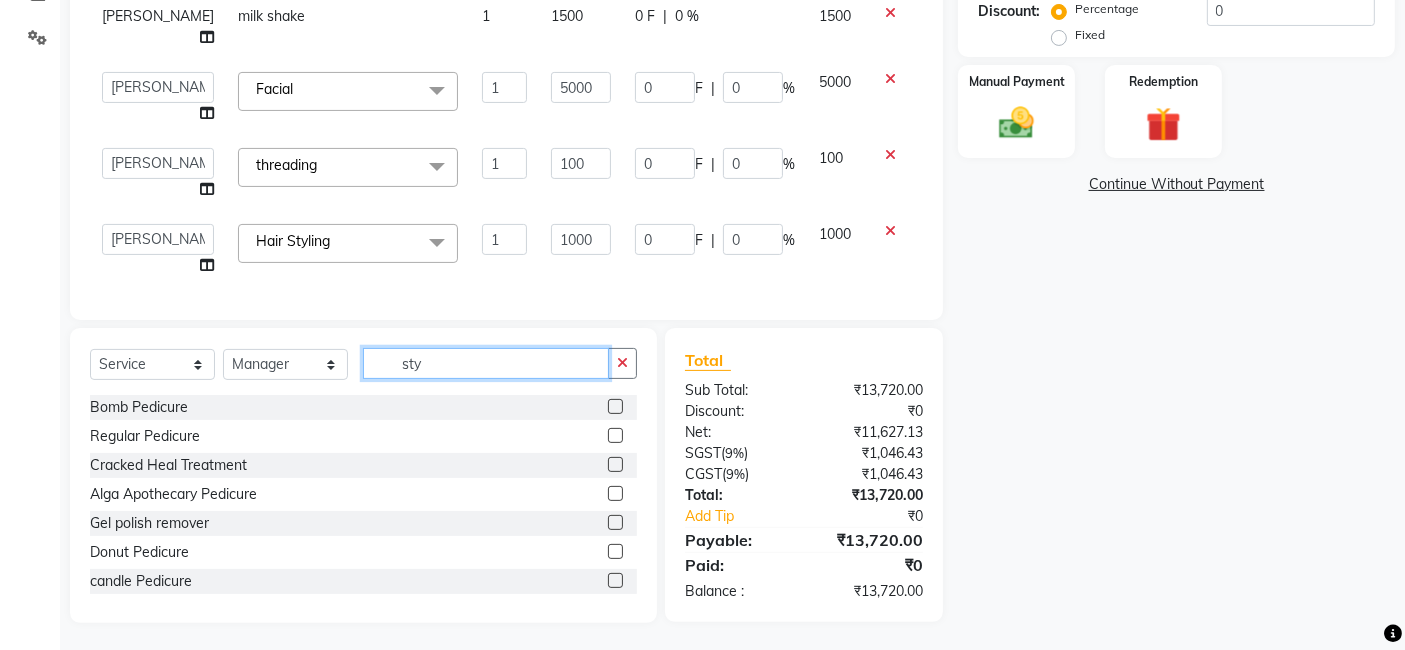 click on "sty" 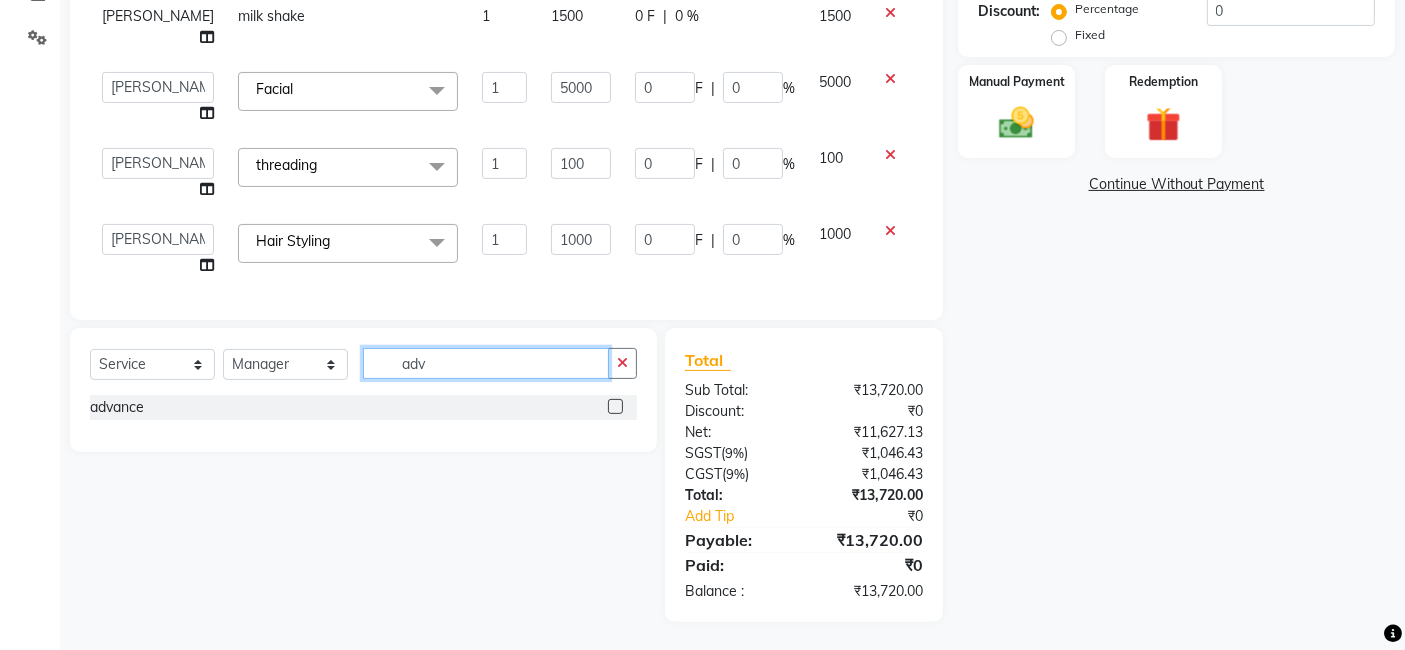 type on "adv" 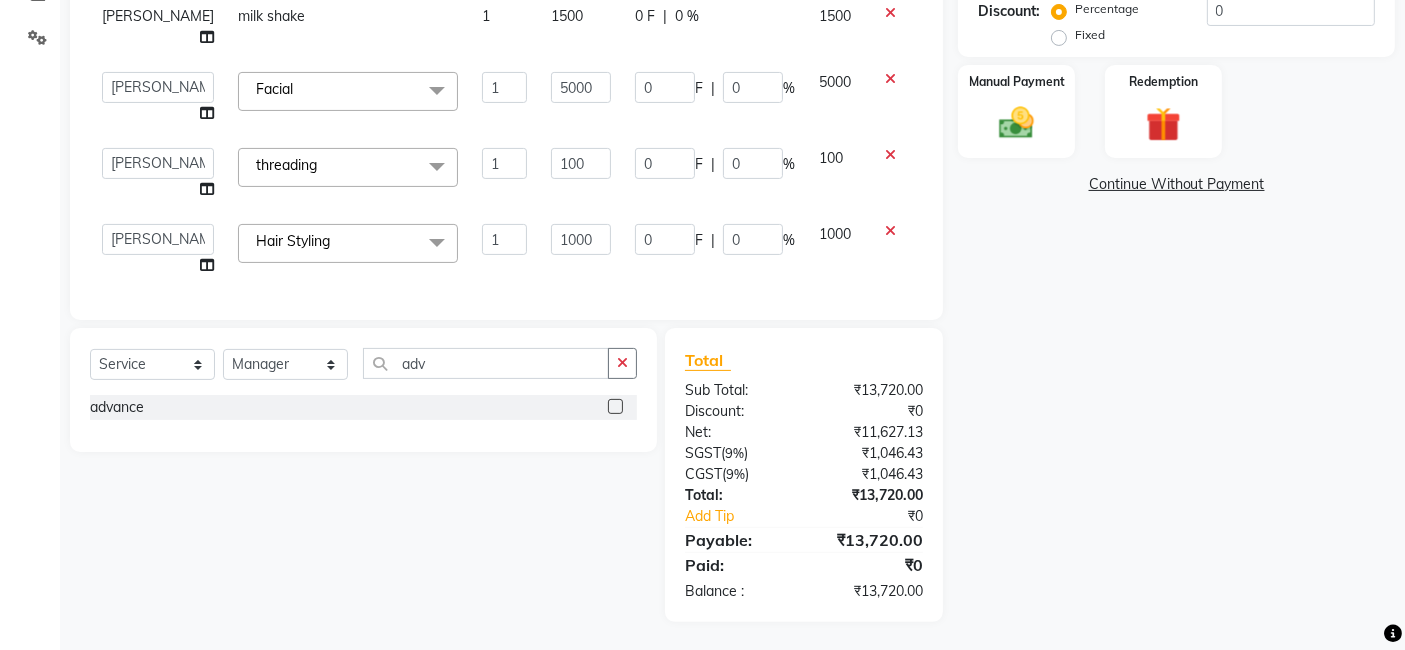 click 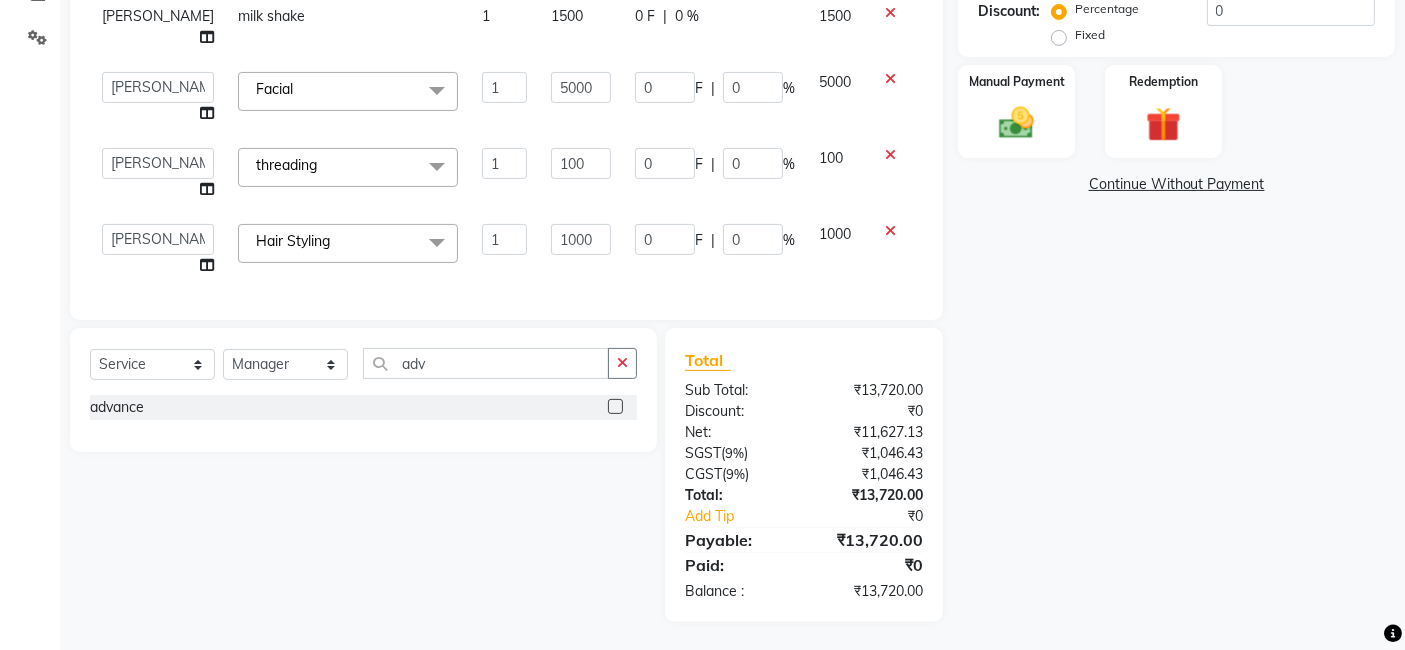 click at bounding box center (614, 407) 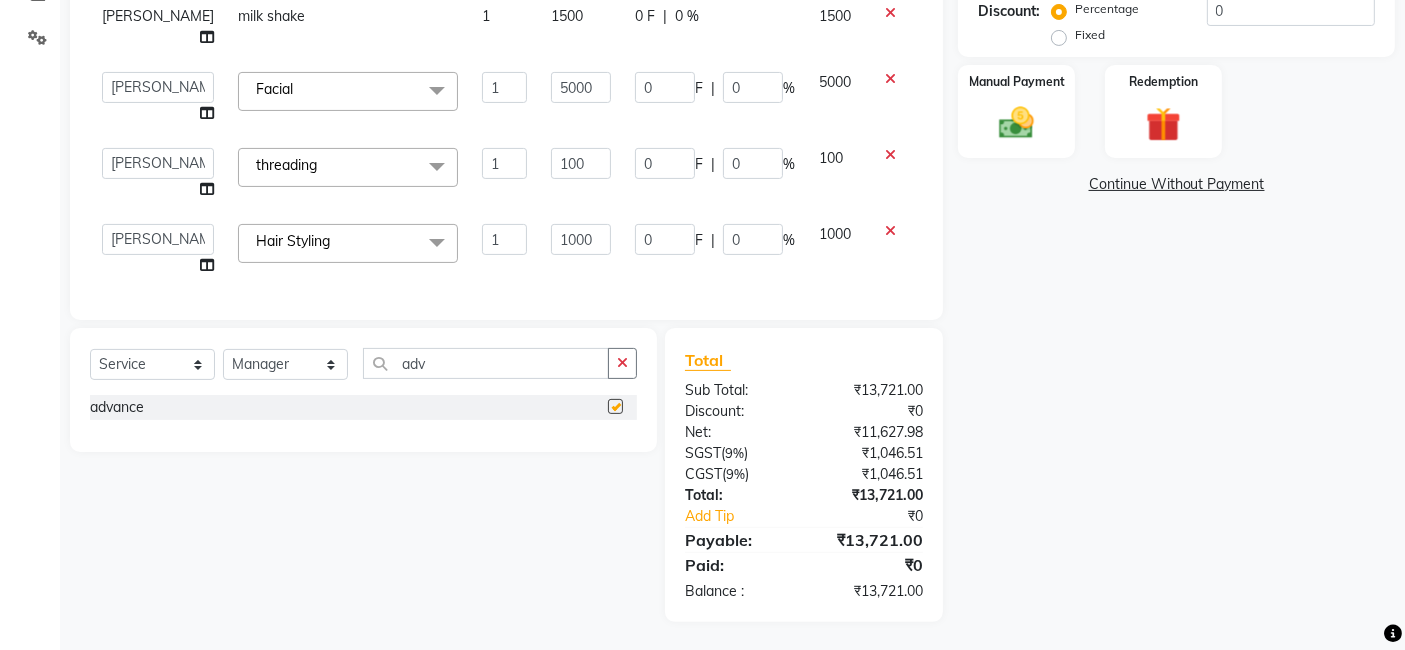 checkbox on "false" 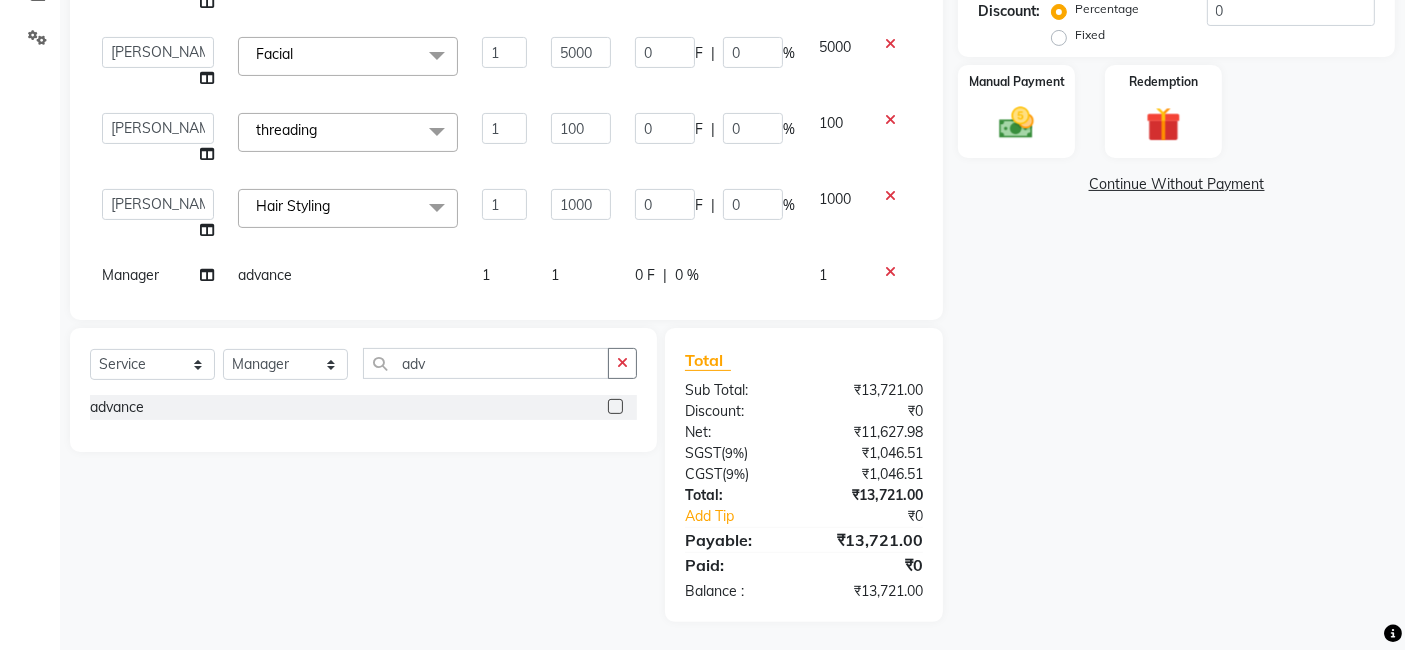 scroll, scrollTop: 228, scrollLeft: 0, axis: vertical 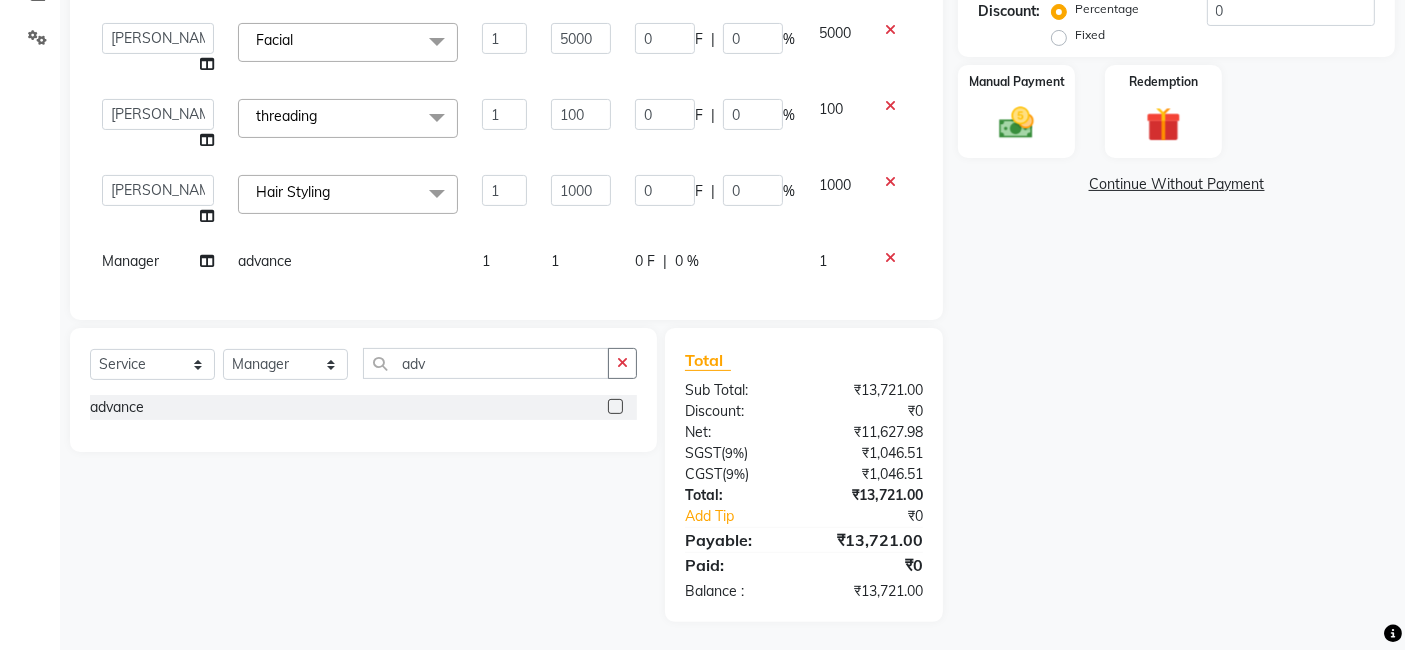 click on "1" 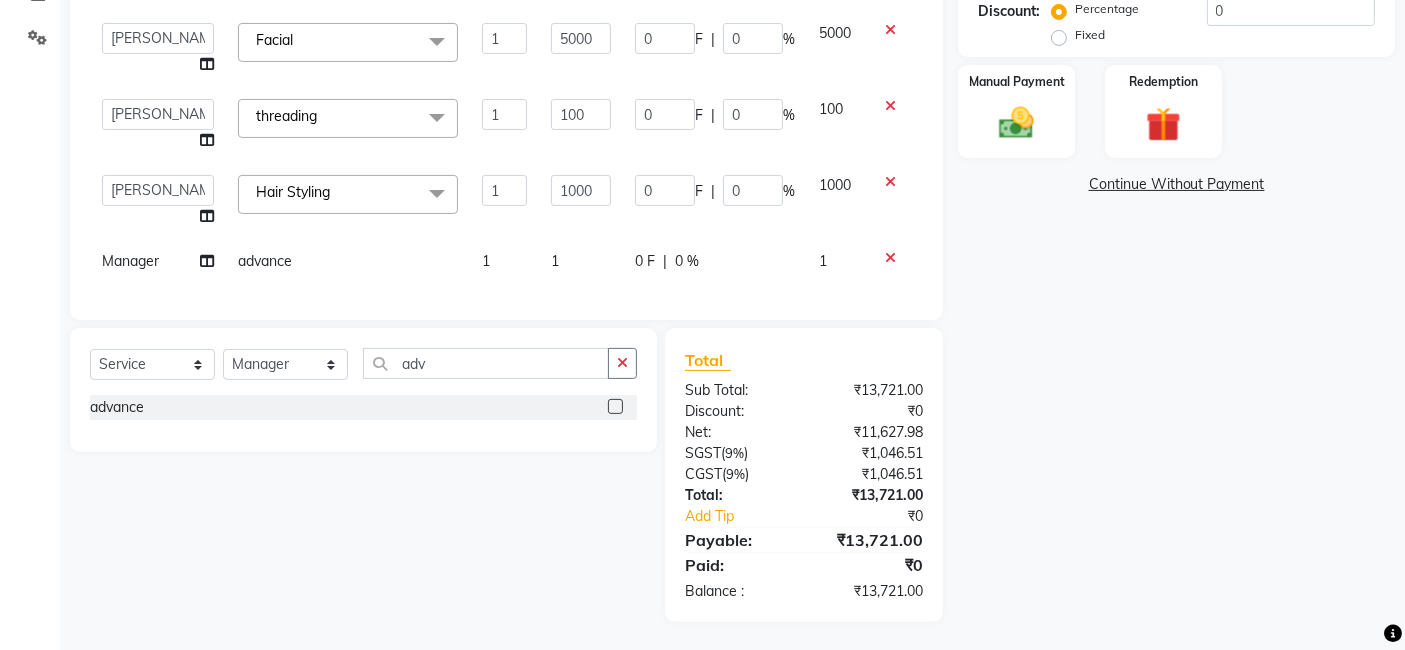 select on "44019" 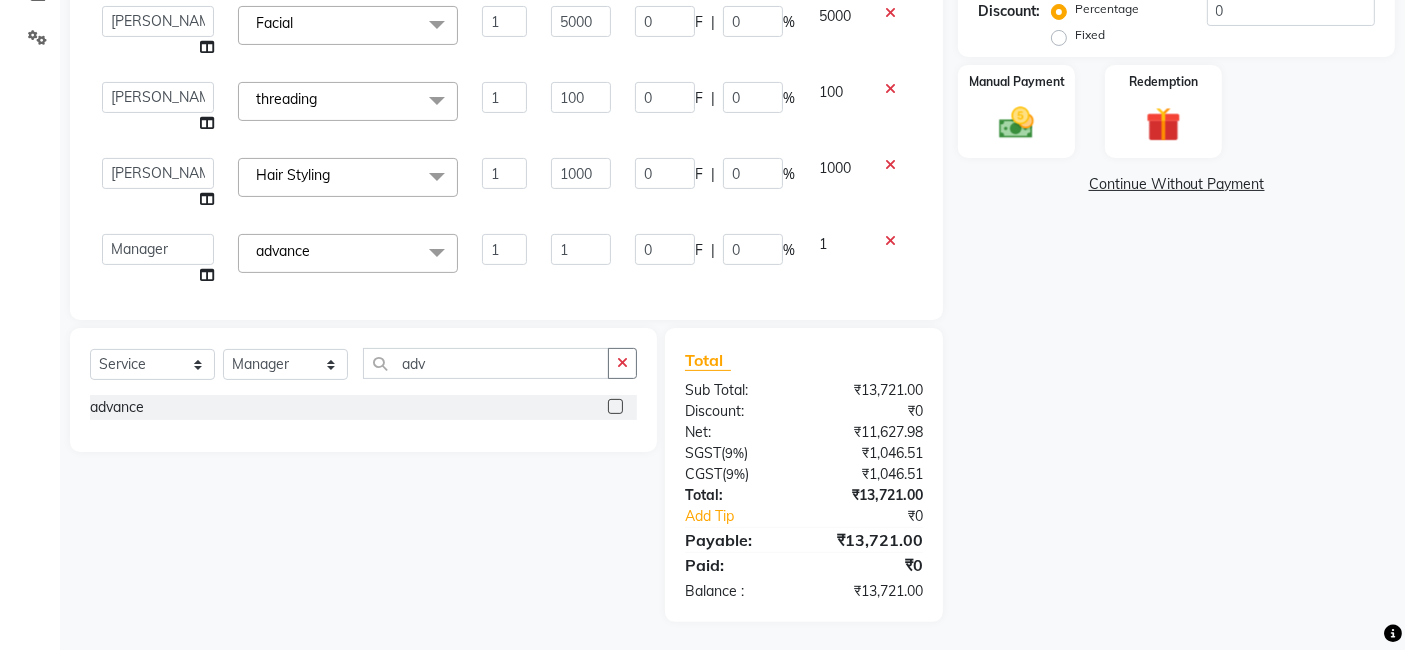 click on "1" 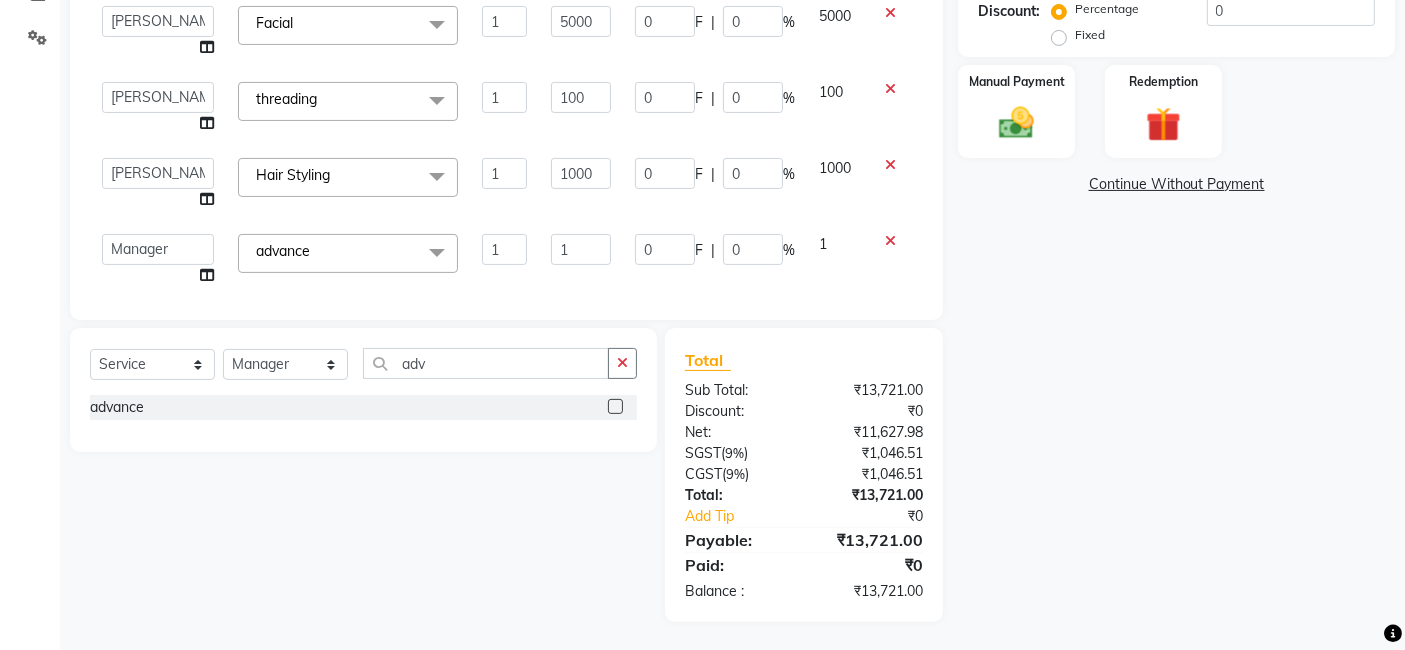 click on "1" 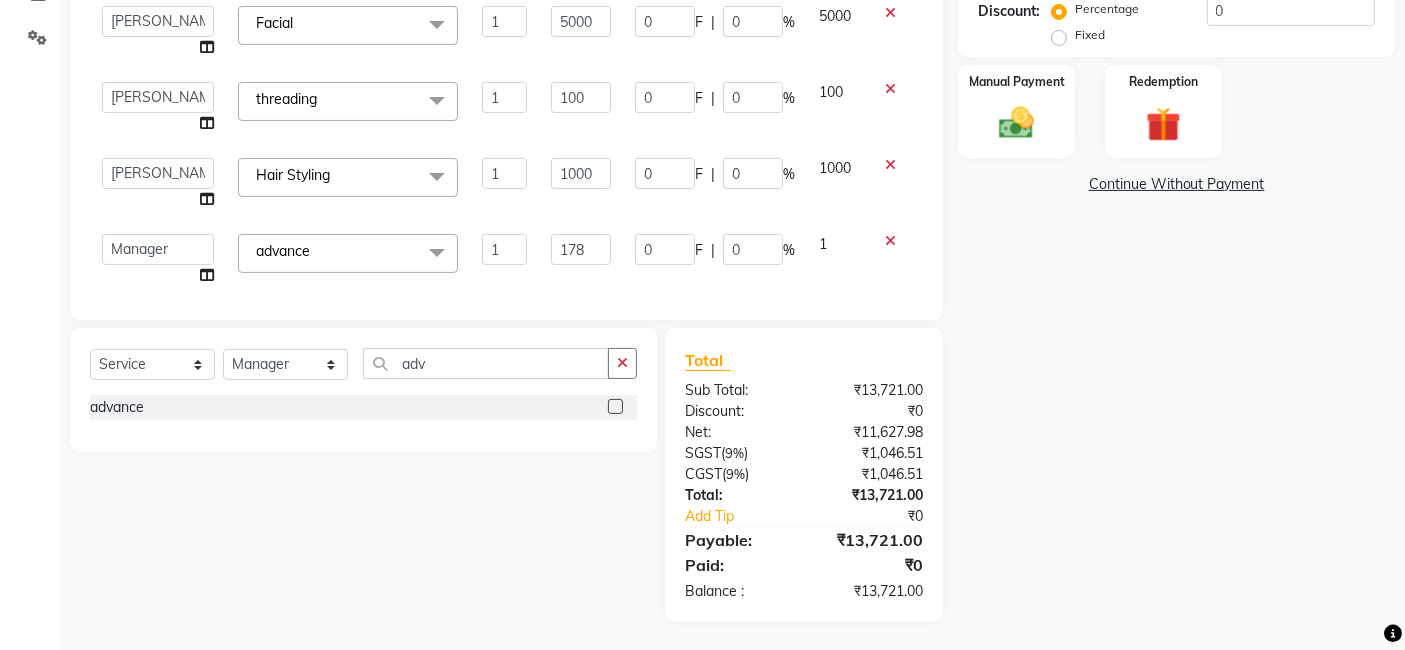 type on "1780" 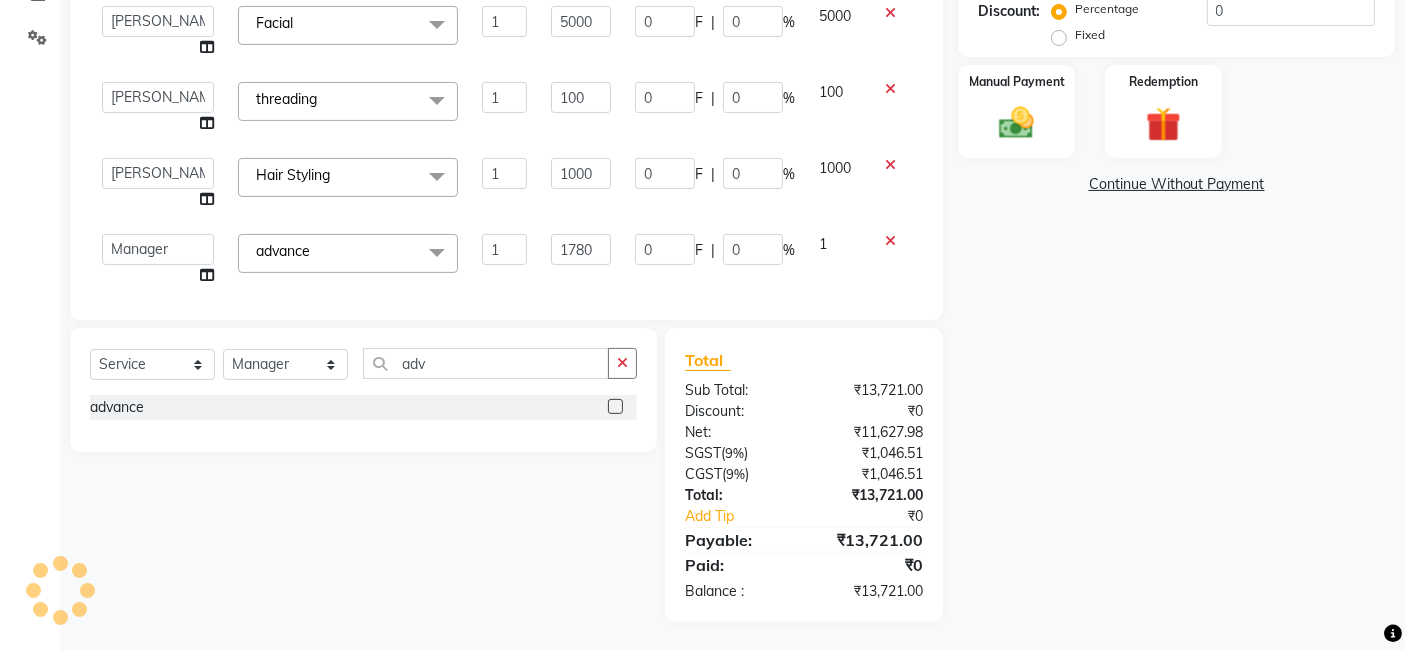 click on "1780" 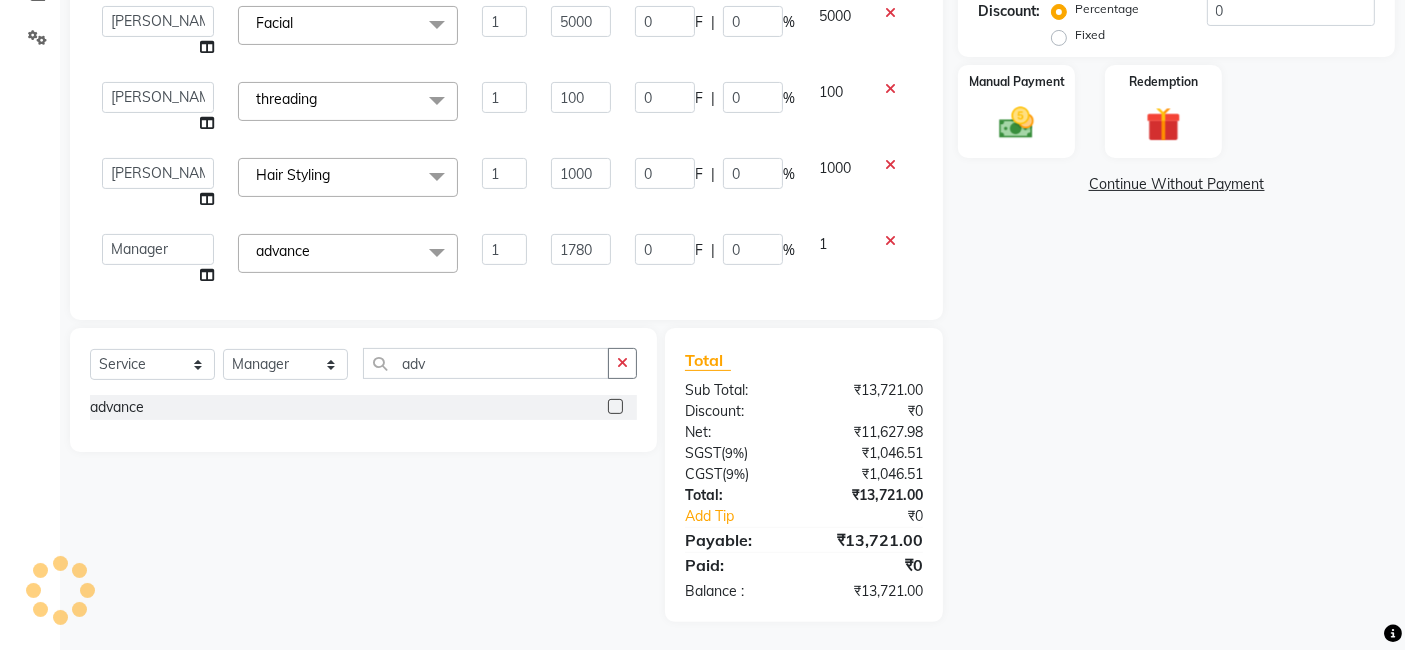 select on "44019" 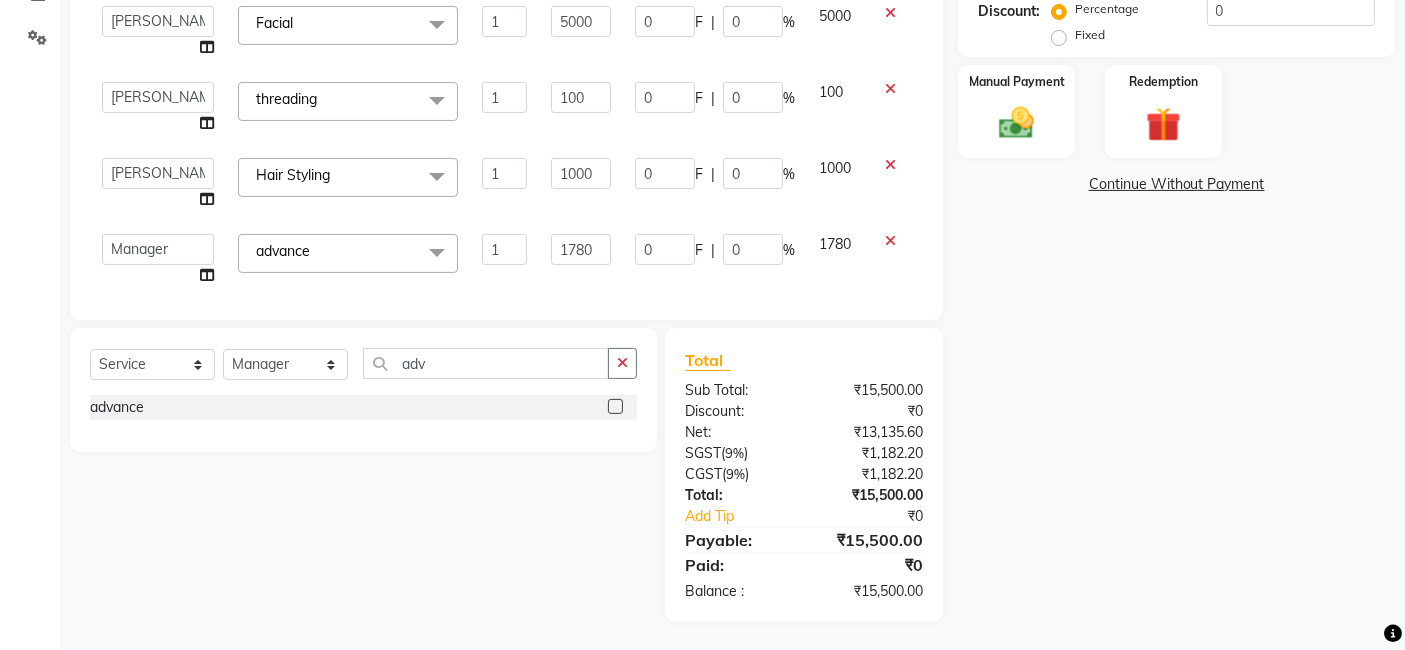 scroll, scrollTop: 237, scrollLeft: 0, axis: vertical 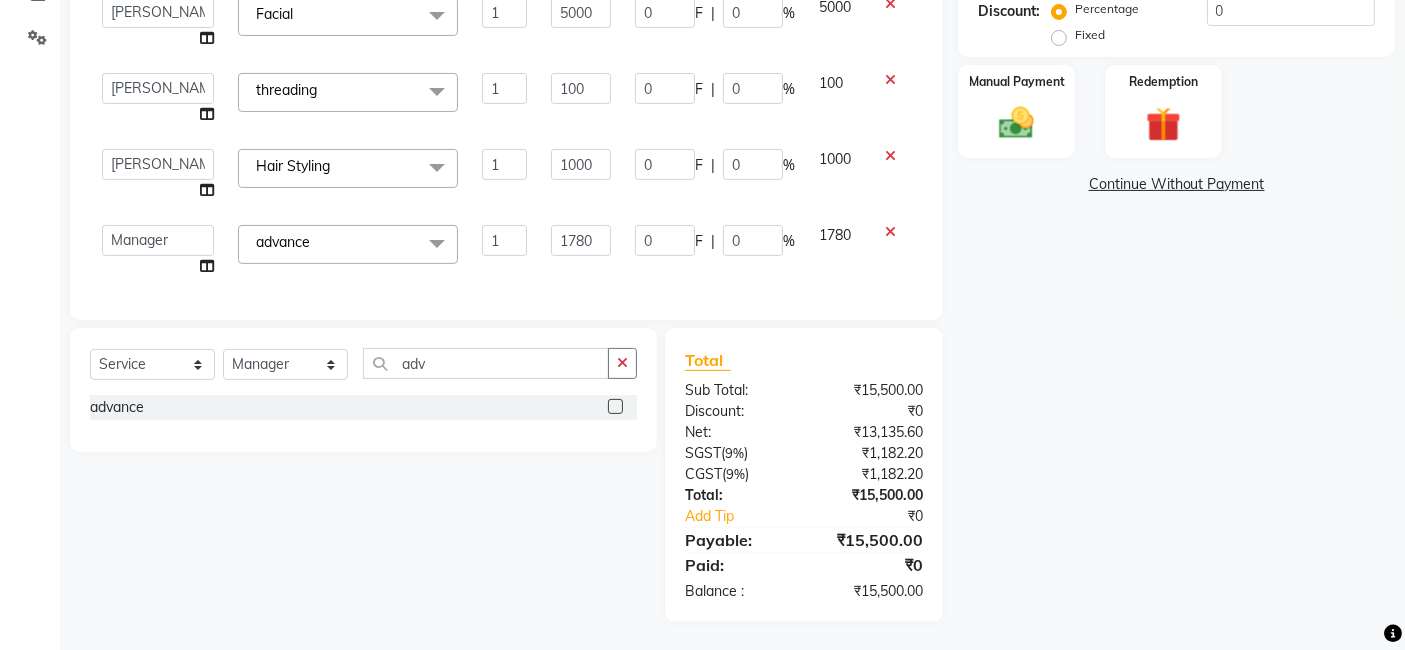 click on "Manual Payment" 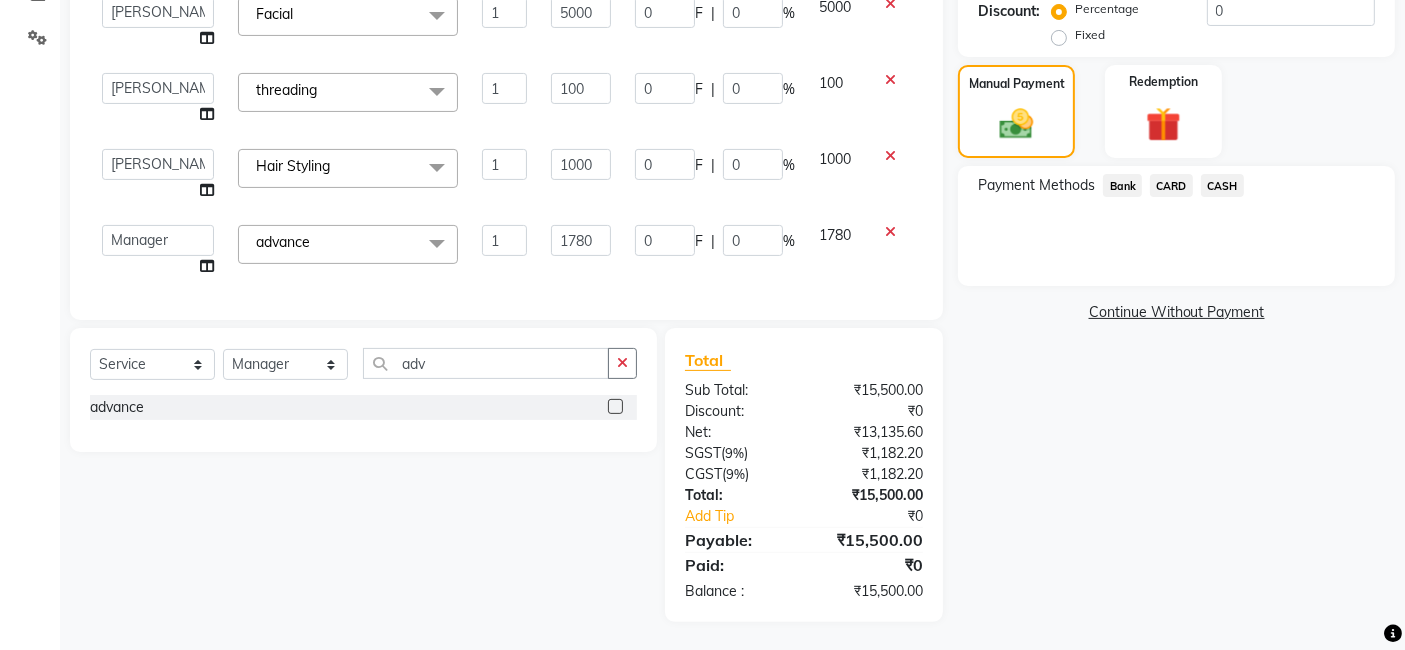 click on "CASH" 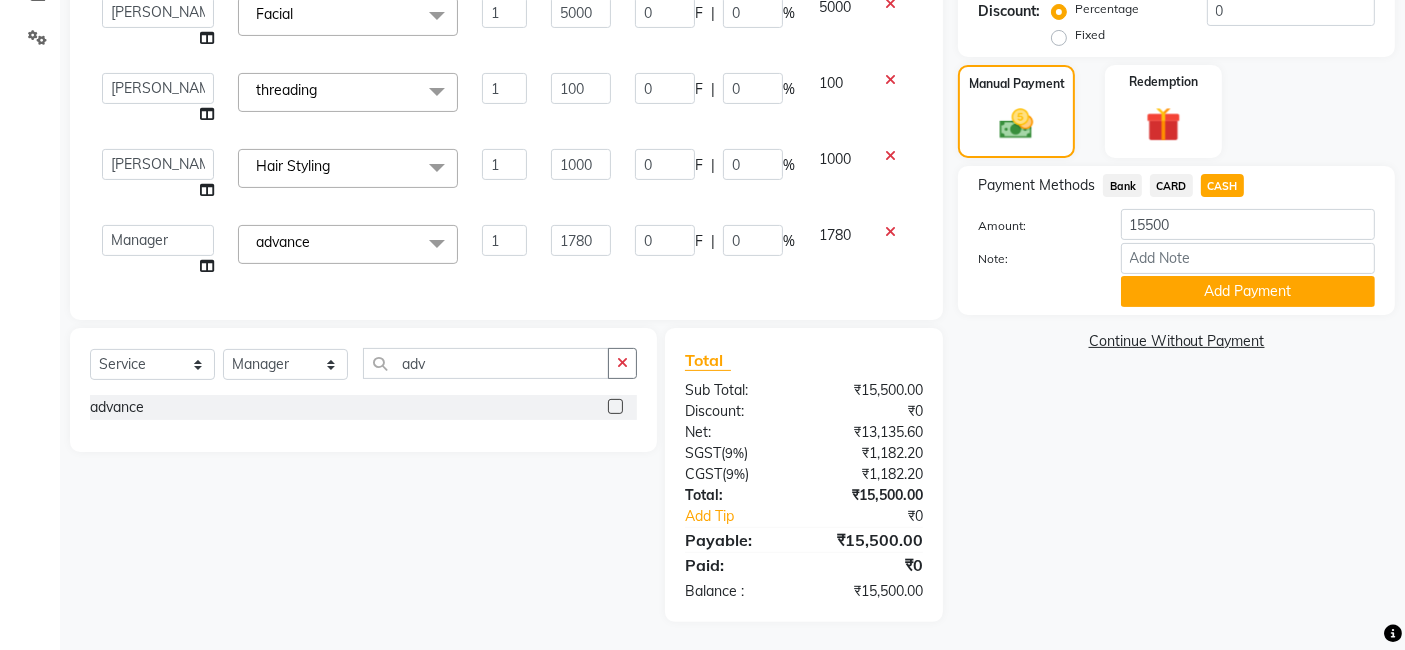 click on "Add Payment" 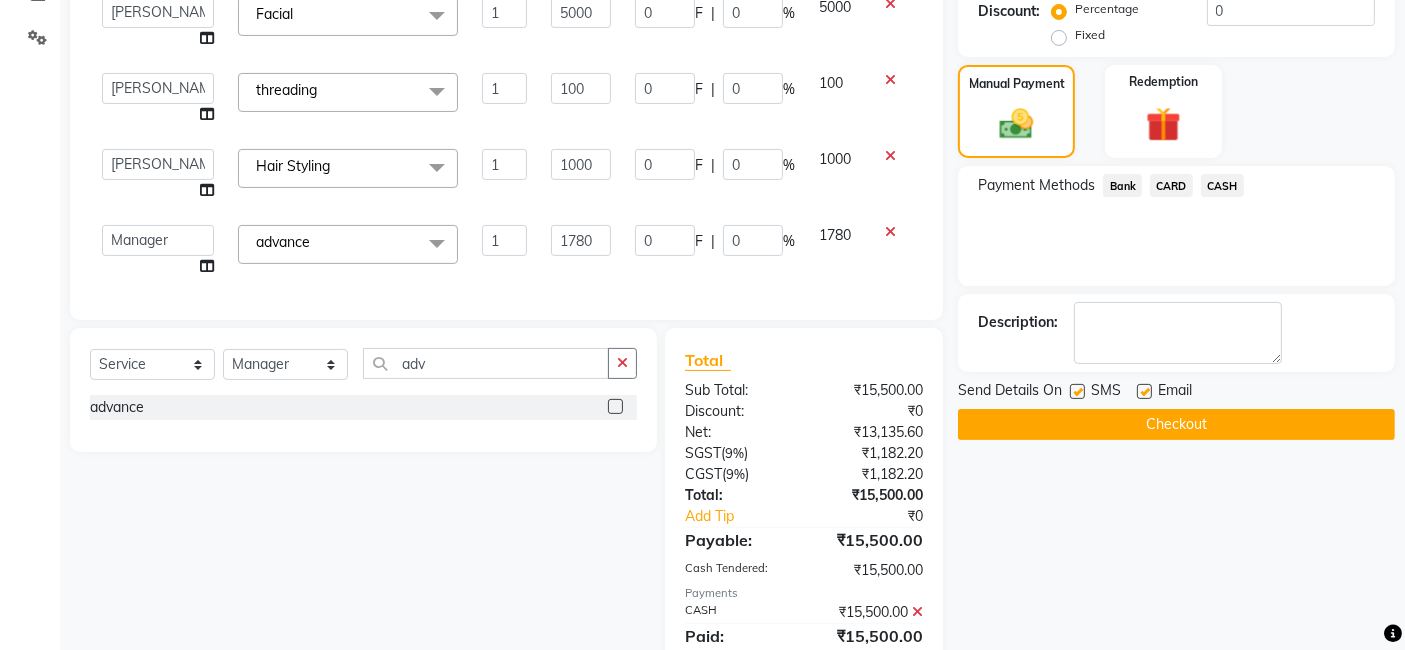 scroll, scrollTop: 519, scrollLeft: 0, axis: vertical 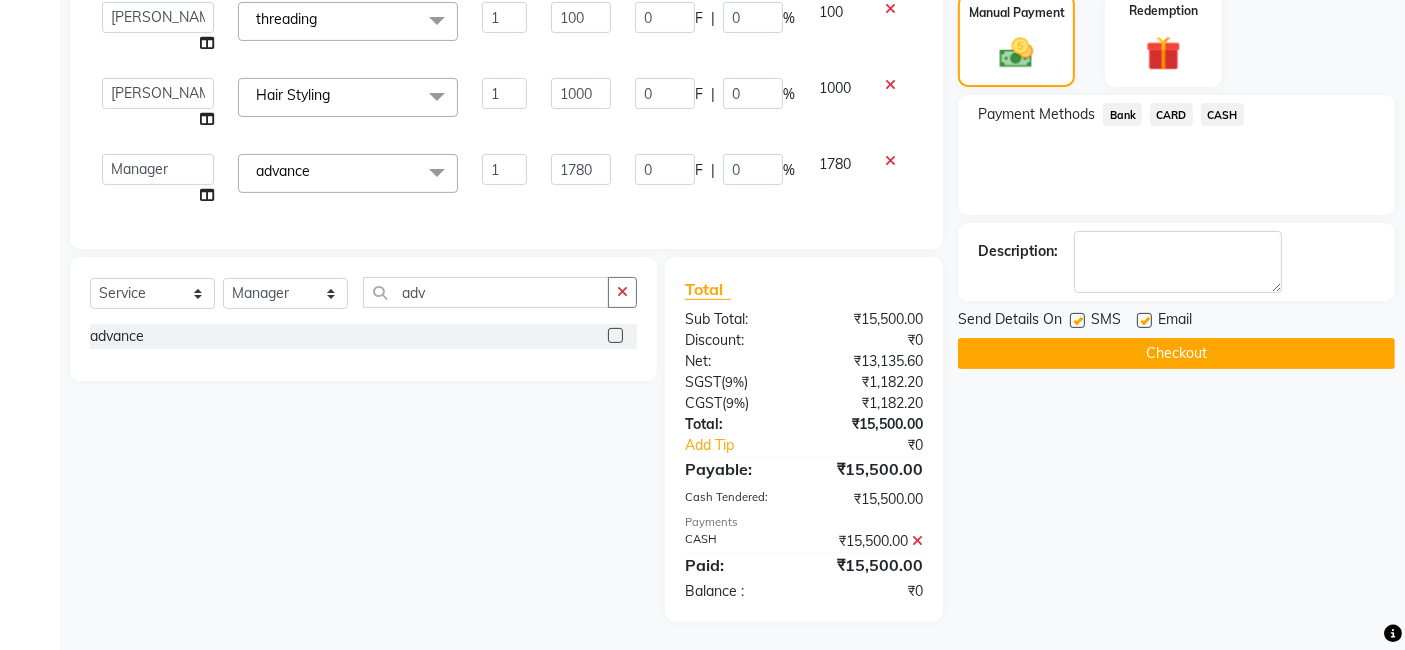 click on "Checkout" 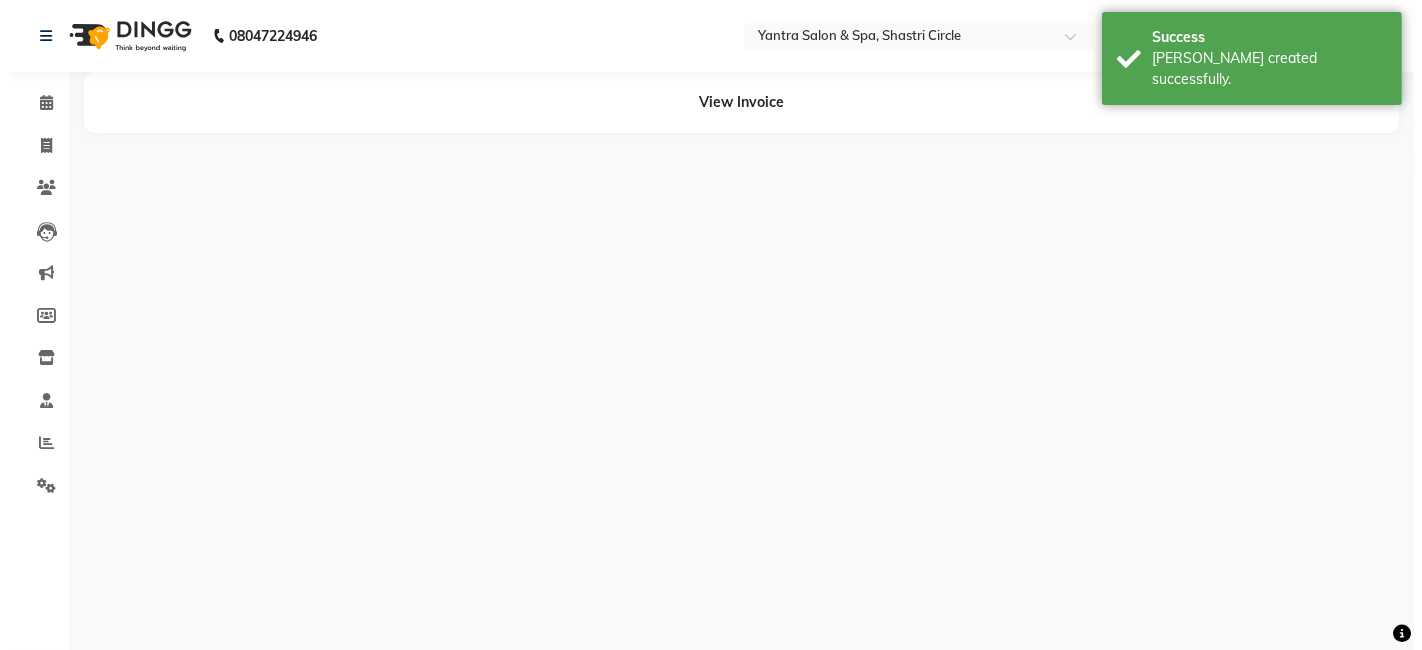 scroll, scrollTop: 0, scrollLeft: 0, axis: both 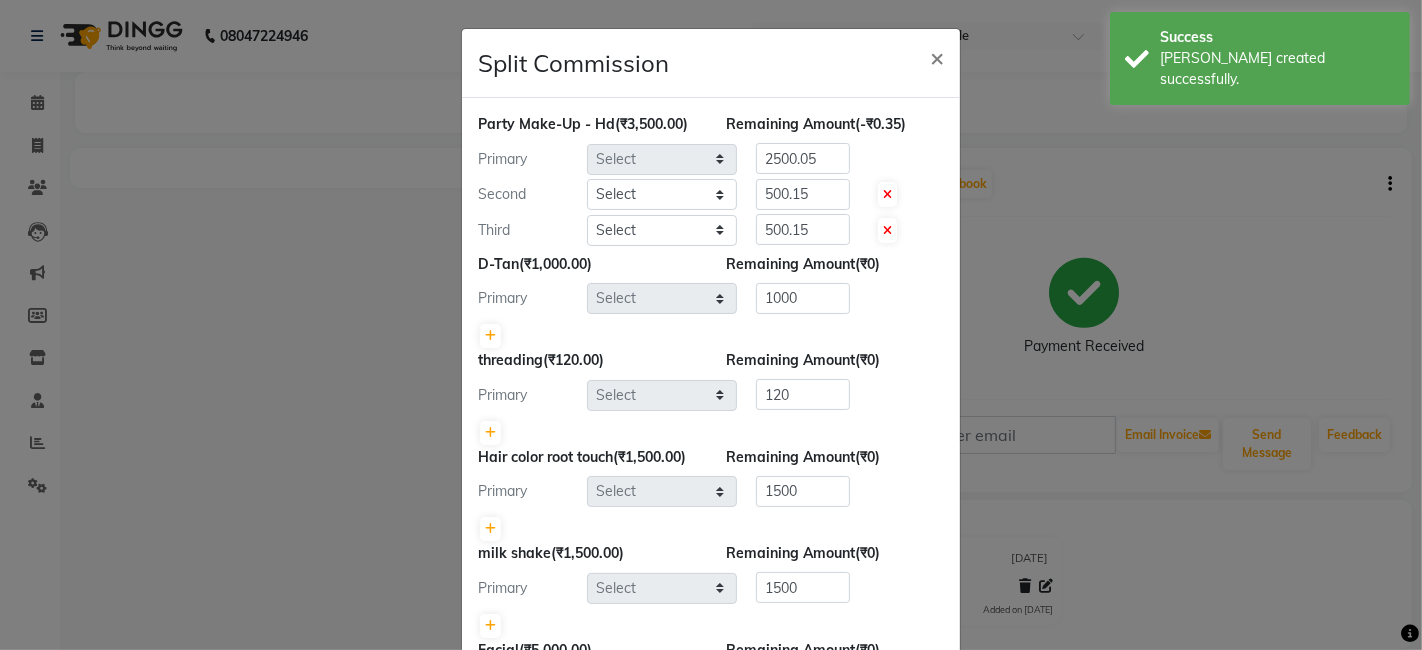 select on "4416" 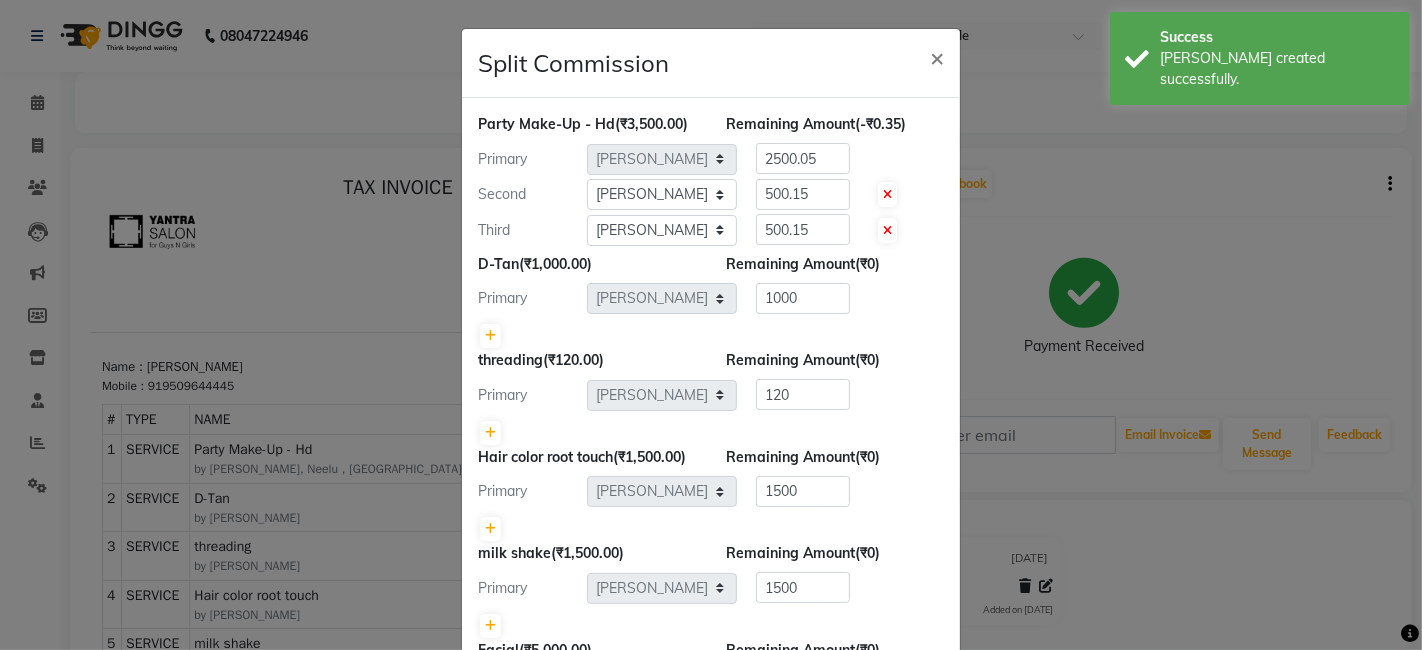 scroll, scrollTop: 0, scrollLeft: 0, axis: both 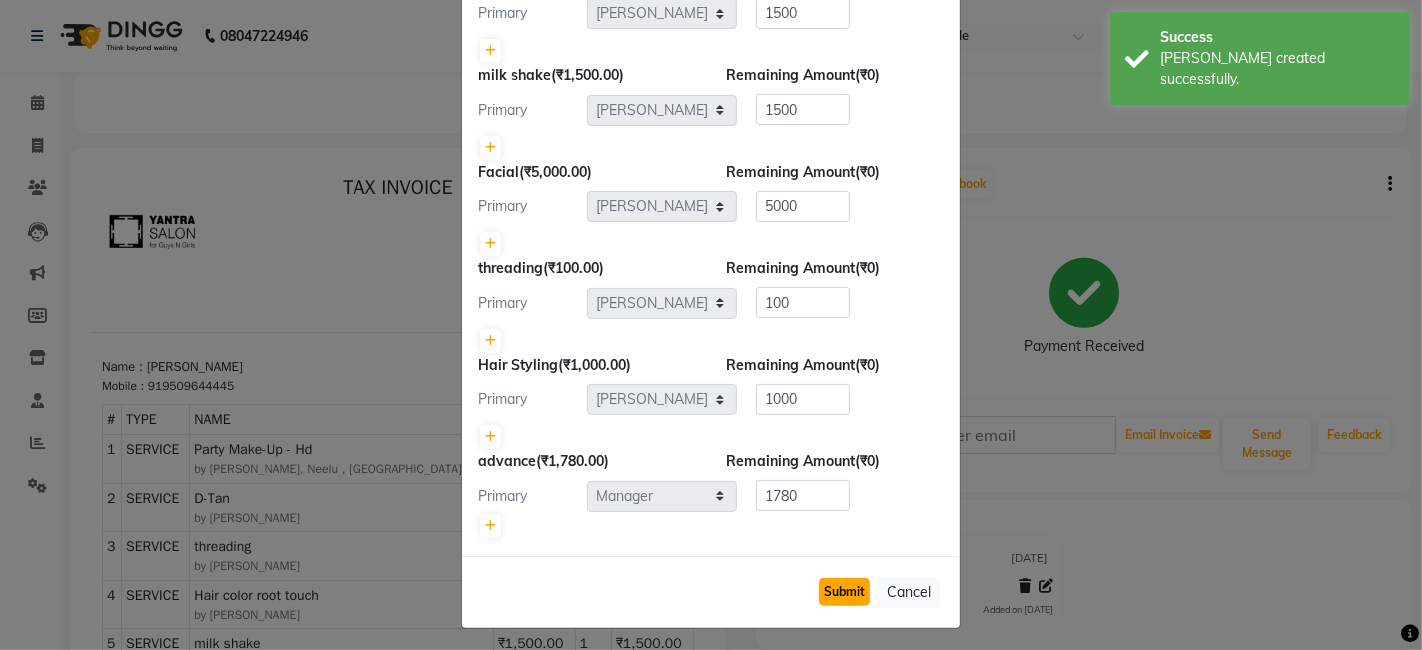click on "Submit" 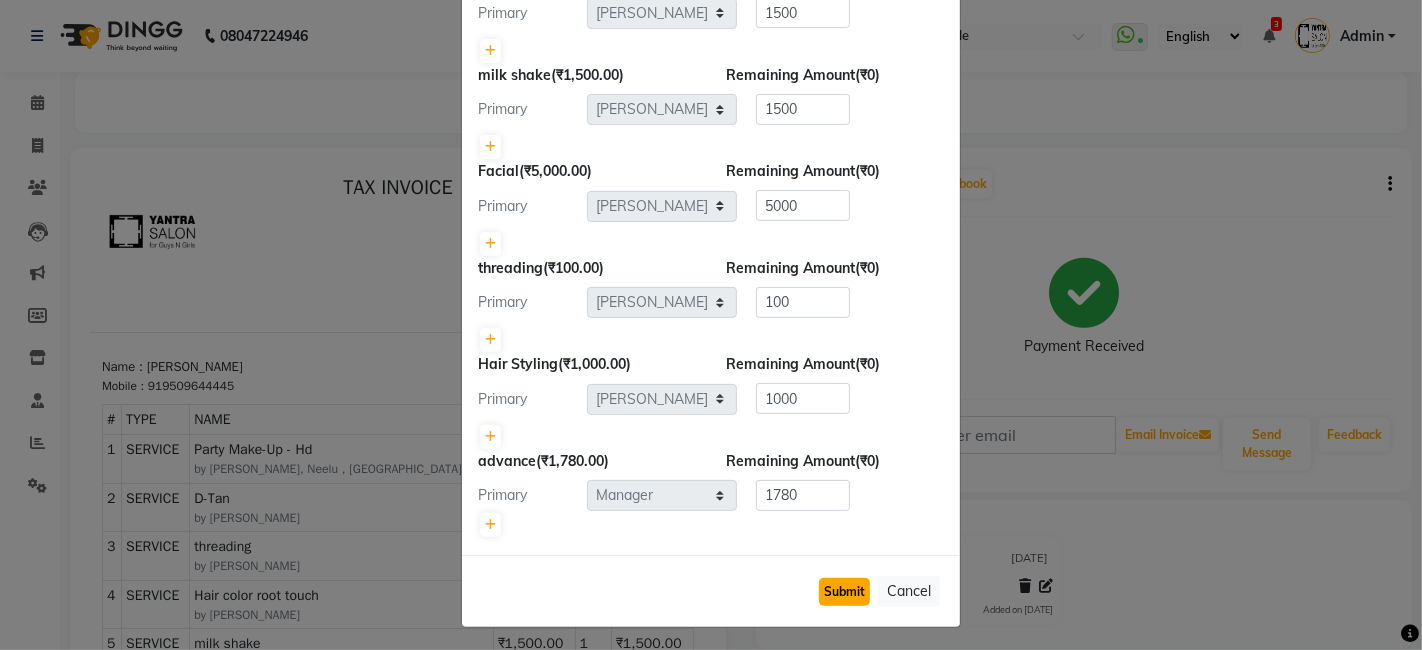 click on "Submit" 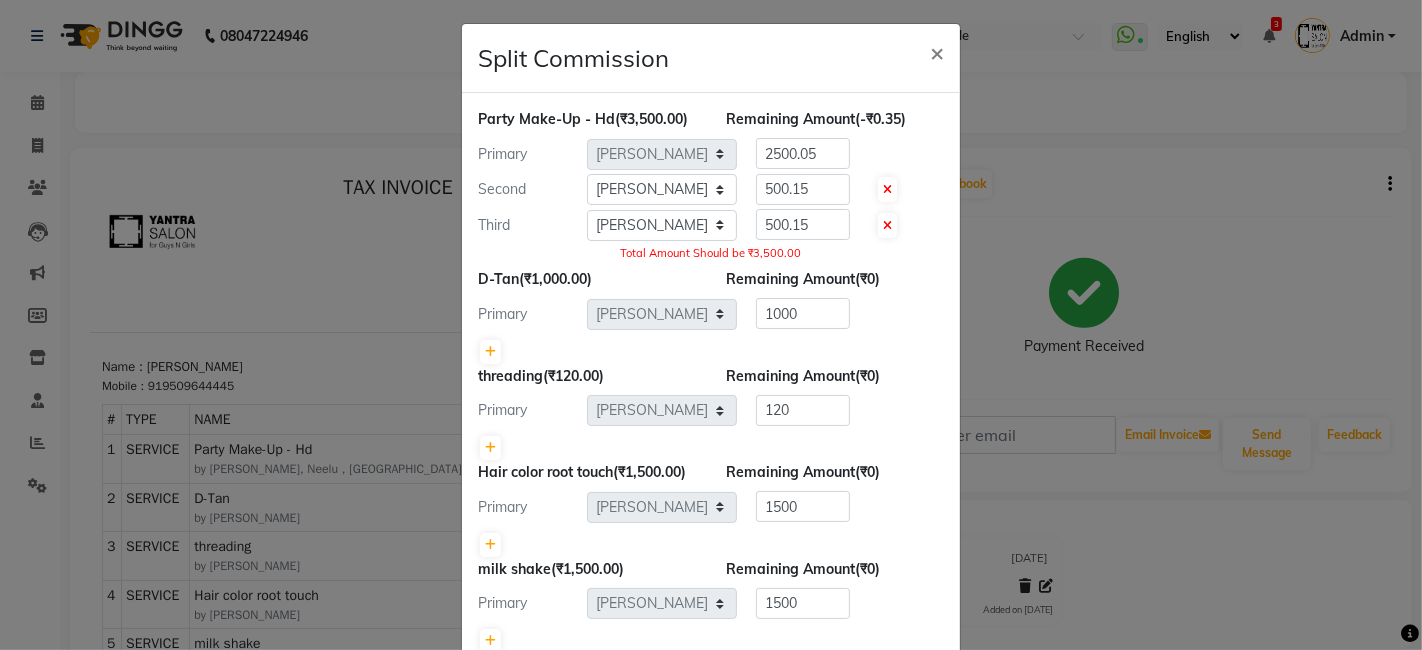scroll, scrollTop: 0, scrollLeft: 0, axis: both 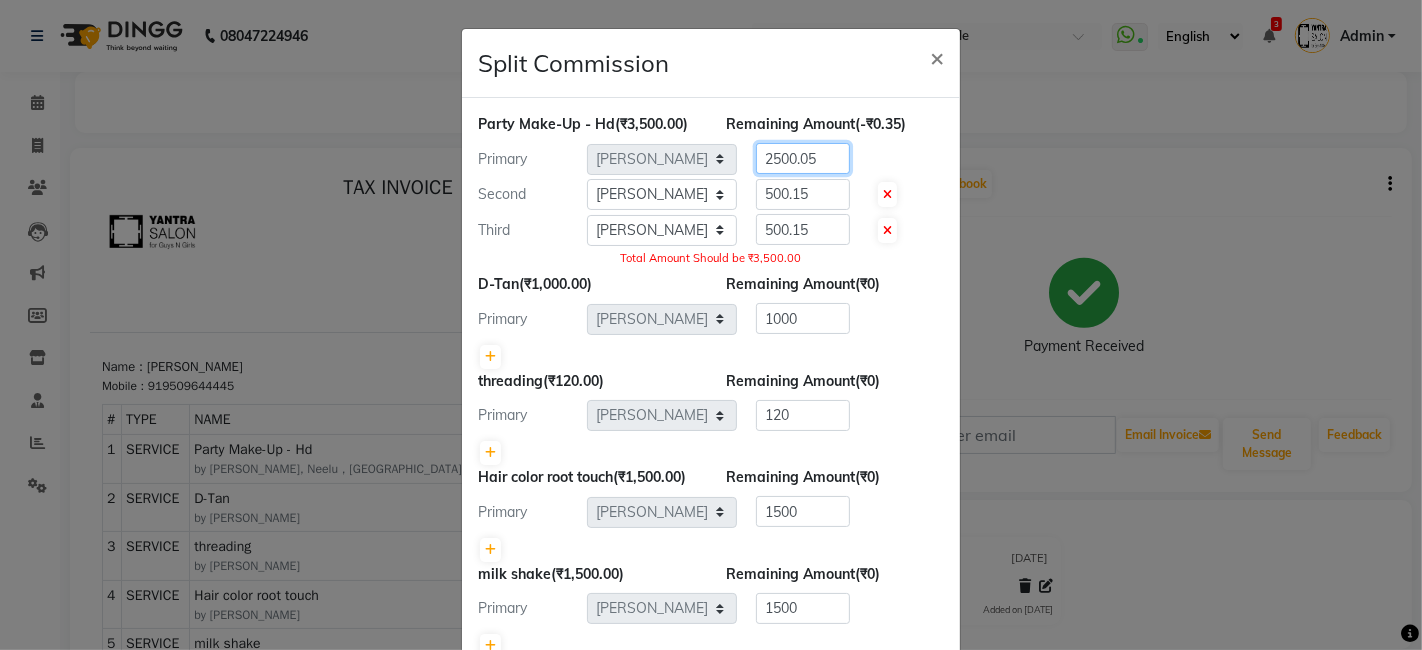 click on "2500.05" 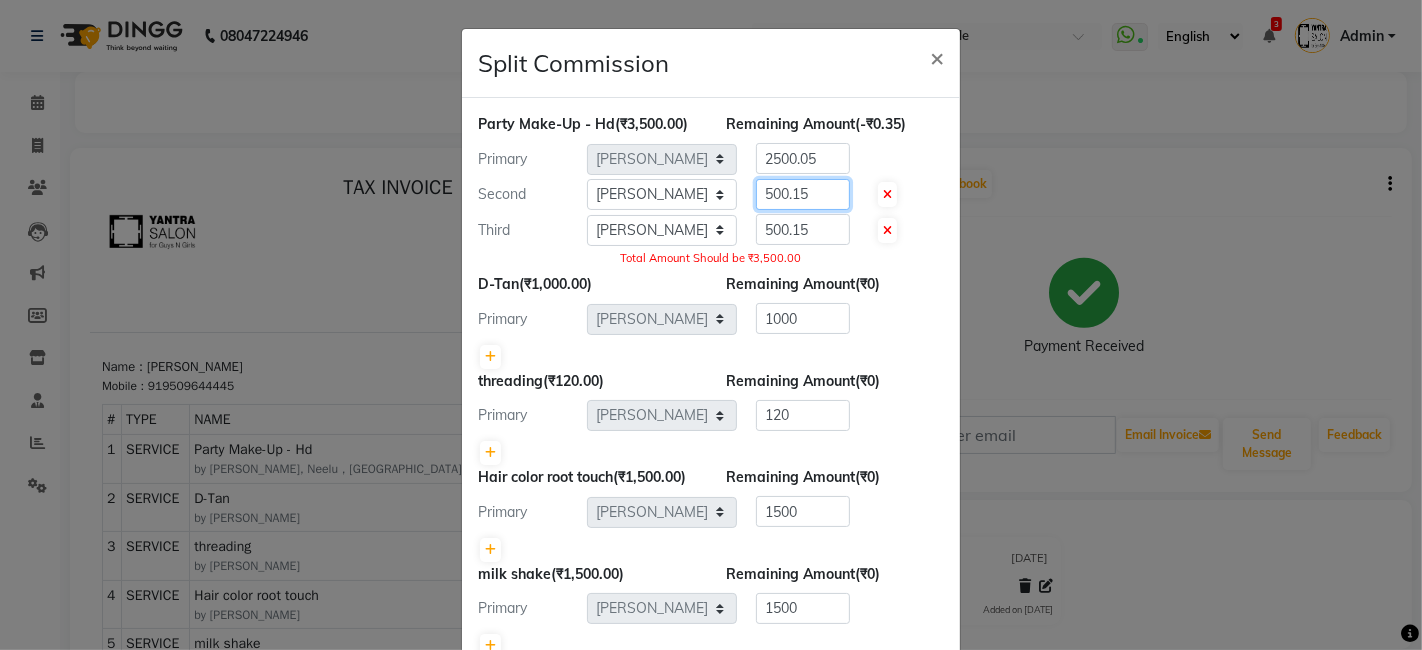 click on "500.15" 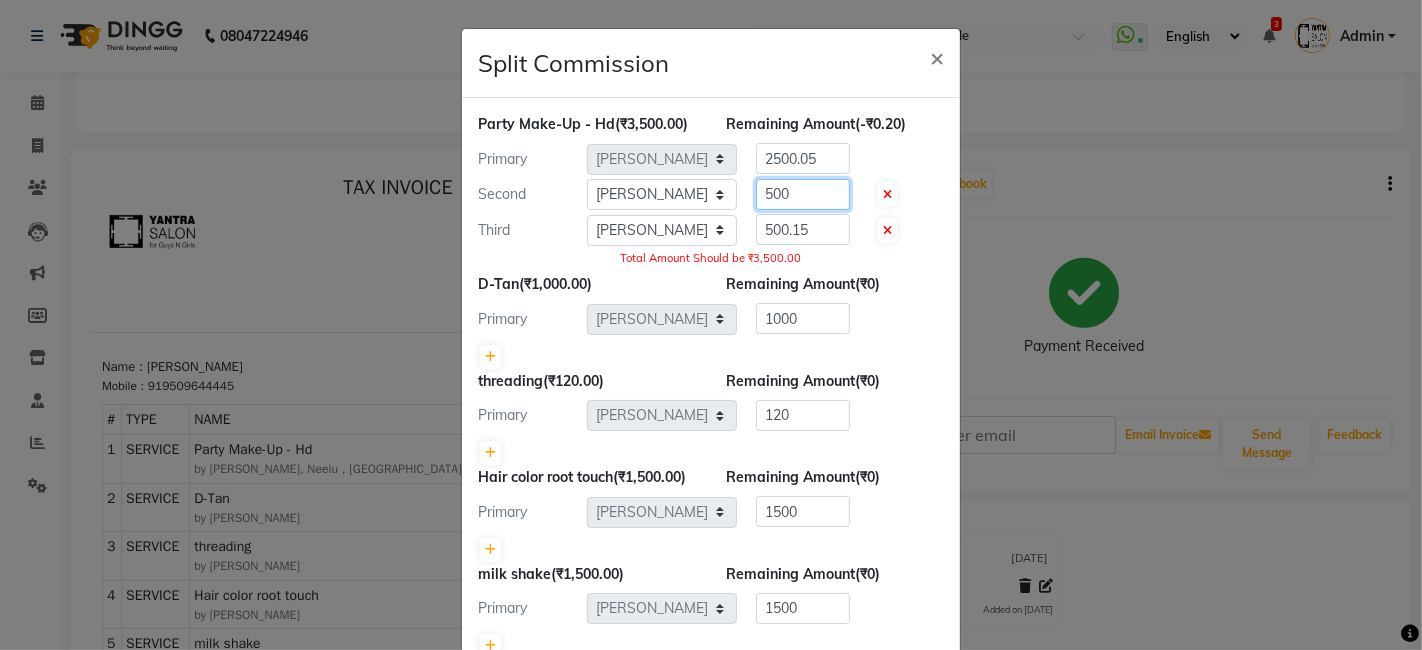 type on "500" 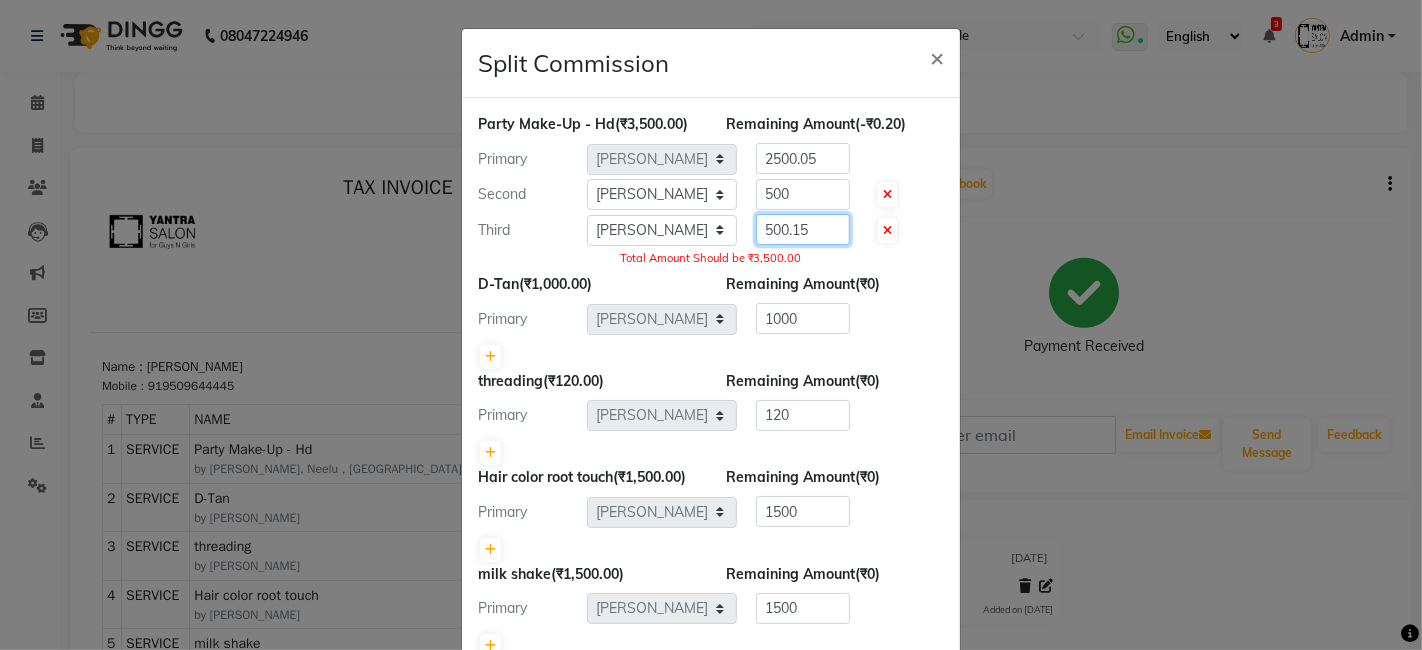 click on "500.15" 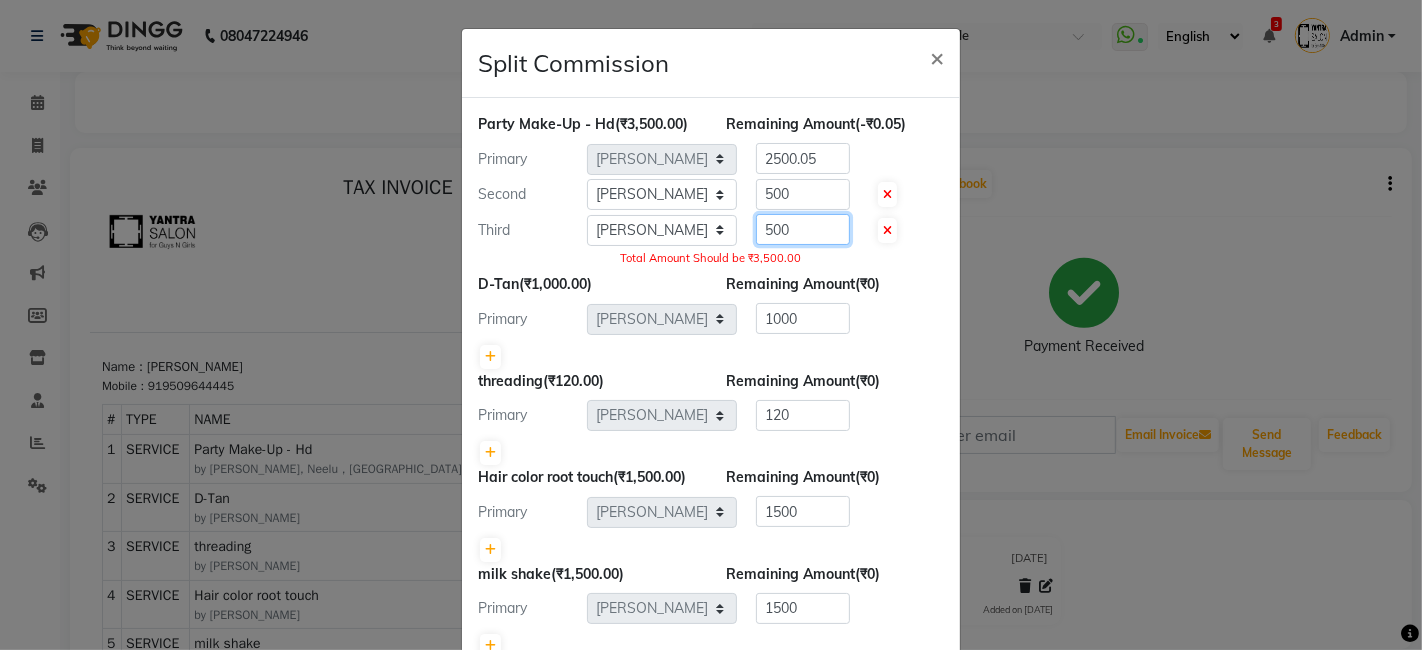 type on "500" 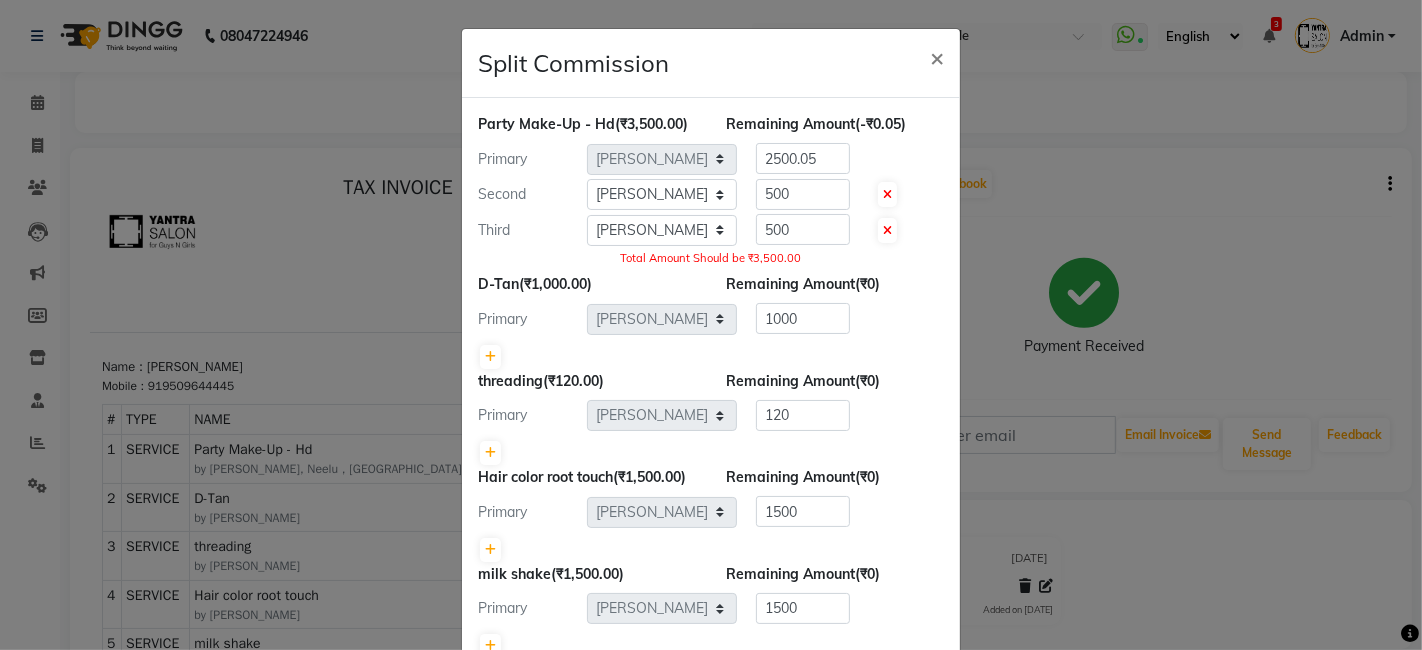 click on "Party Make-Up - Hd  (₹3,500.00) Remaining Amount  (-₹0.05) Primary Select  [PERSON_NAME]   [PERSON_NAME]   Dev   Dimple   Director   [PERSON_NAME]   kajal   [PERSON_NAME]   lucky   Manager   [PERSON_NAME]   [PERSON_NAME]   Pinky   [PERSON_NAME]   [PERSON_NAME]  2500.05 Second Select  [PERSON_NAME]   [PERSON_NAME]   Dev   Dimple   Director   [PERSON_NAME]   kajal   [PERSON_NAME]   lucky   Manager   [PERSON_NAME]   [PERSON_NAME]   Pinky   [PERSON_NAME]   [PERSON_NAME]  500 Third Select  [PERSON_NAME]   [PERSON_NAME]   Dev   Dimple   Director   [PERSON_NAME]   kajal   [PERSON_NAME]   lucky   Manager   [PERSON_NAME] maam   [PERSON_NAME]    Pallavi   Pinky   [PERSON_NAME]   [PERSON_NAME]  500  Total Amount Should be ₹3,500.00" 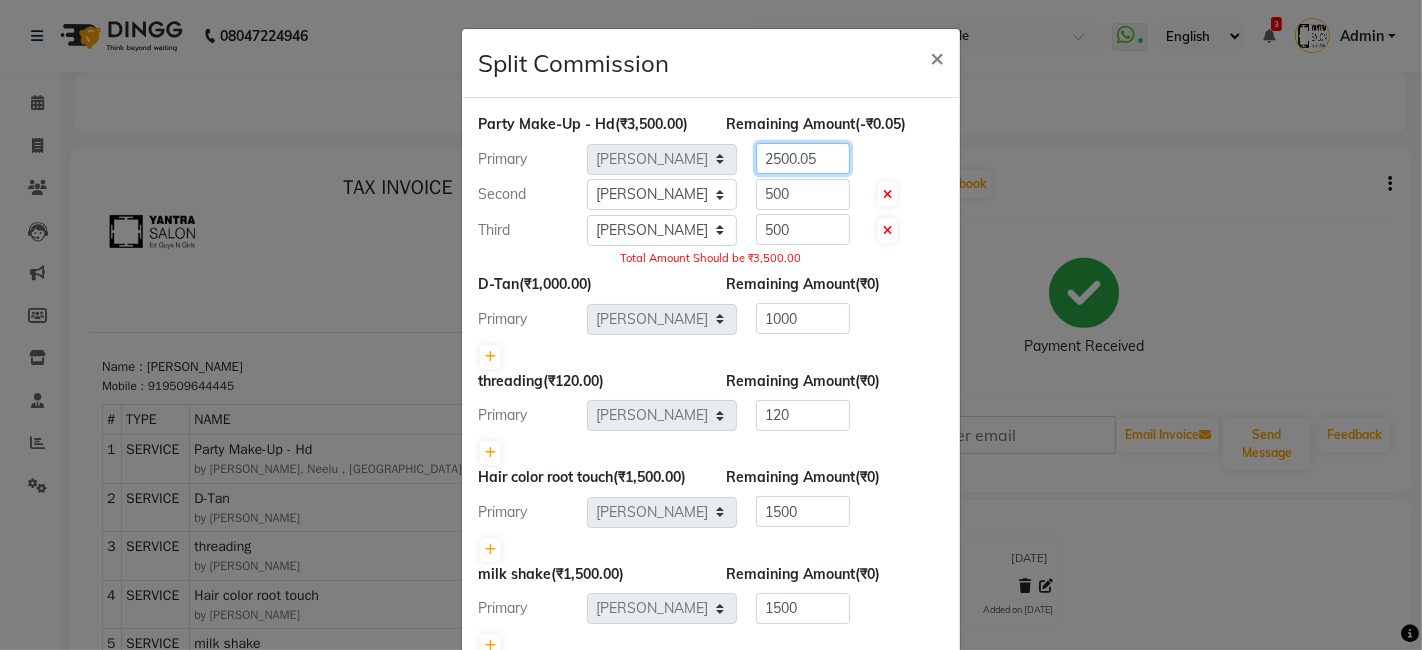 click on "2500.05" 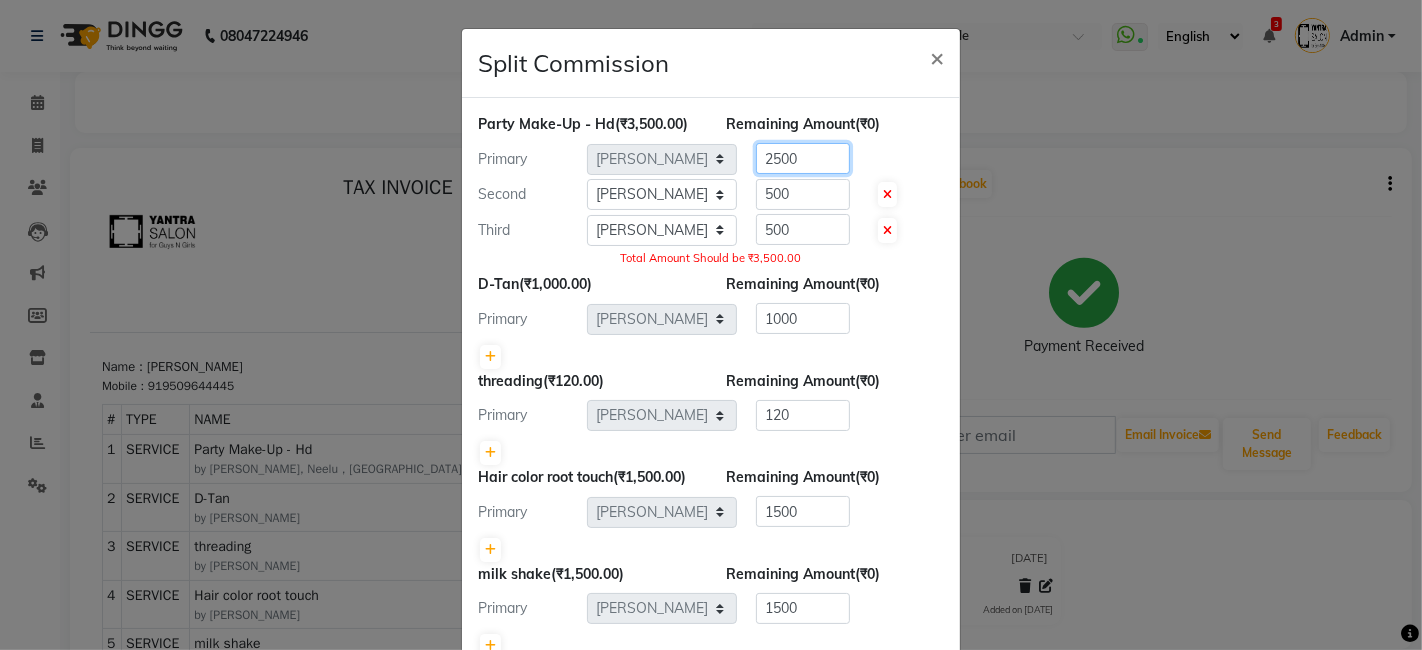 type on "2500" 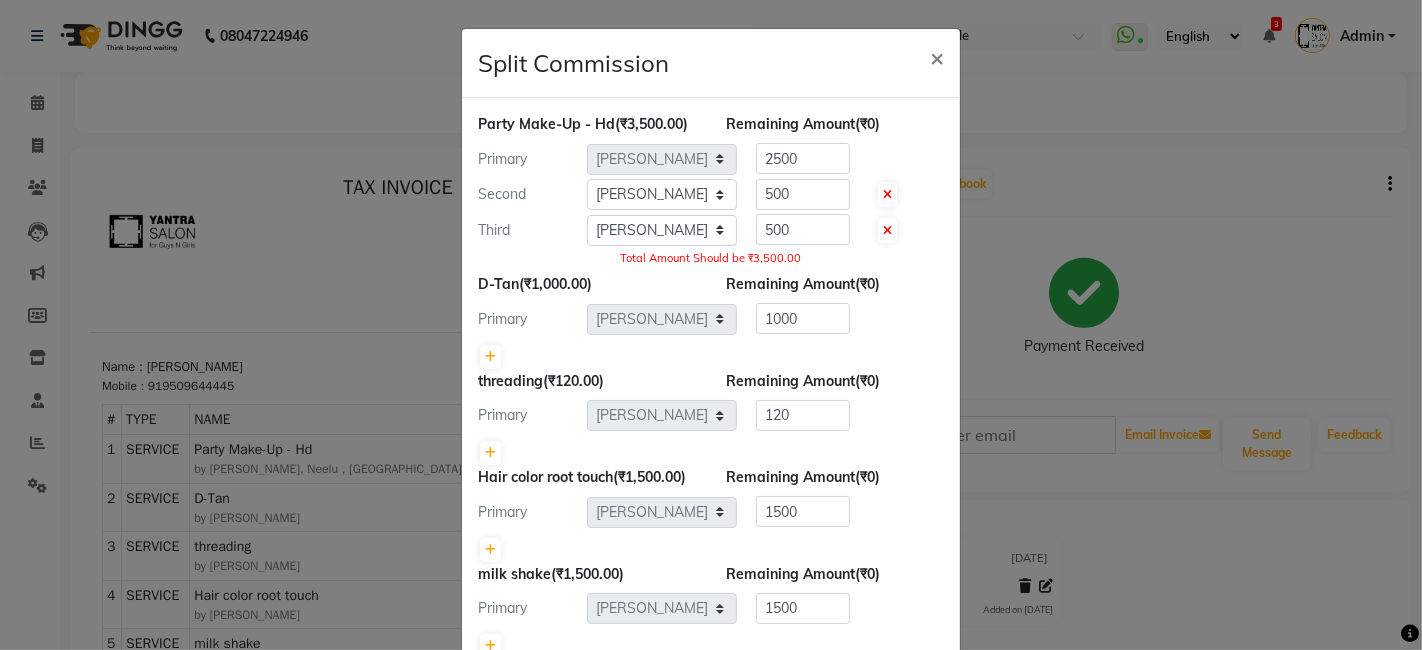 click 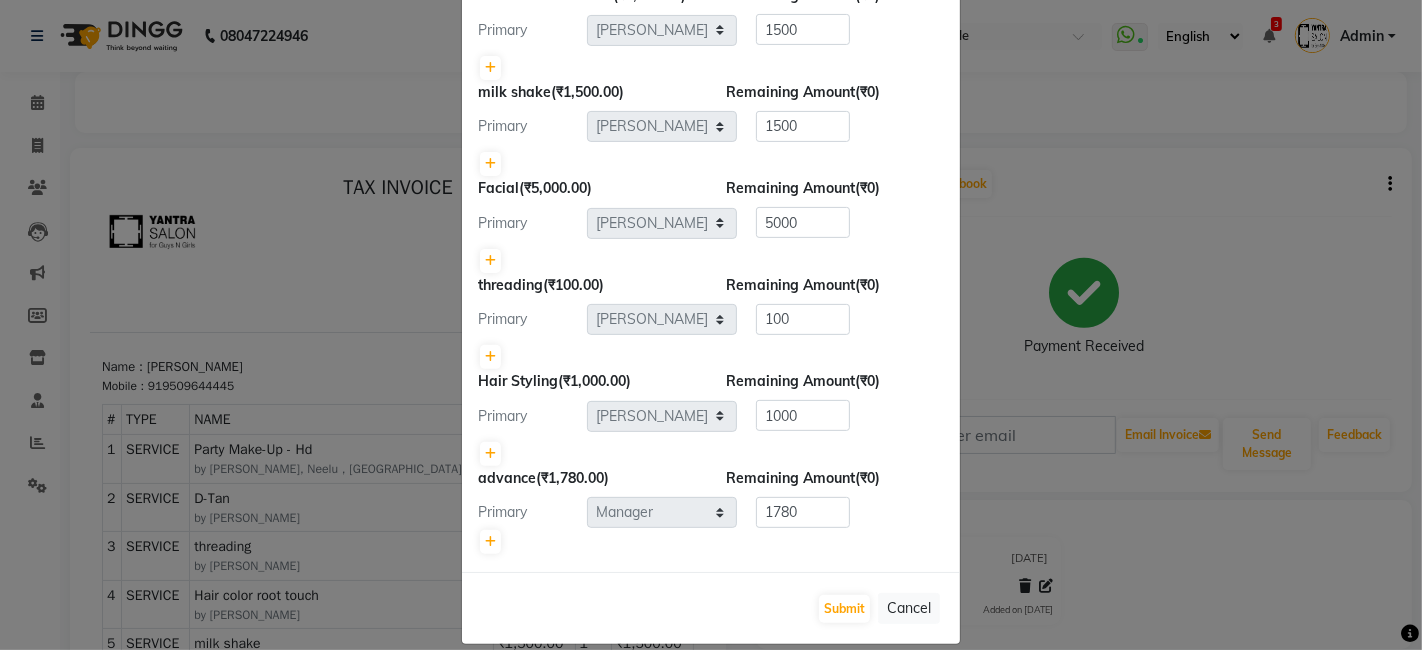 scroll, scrollTop: 499, scrollLeft: 0, axis: vertical 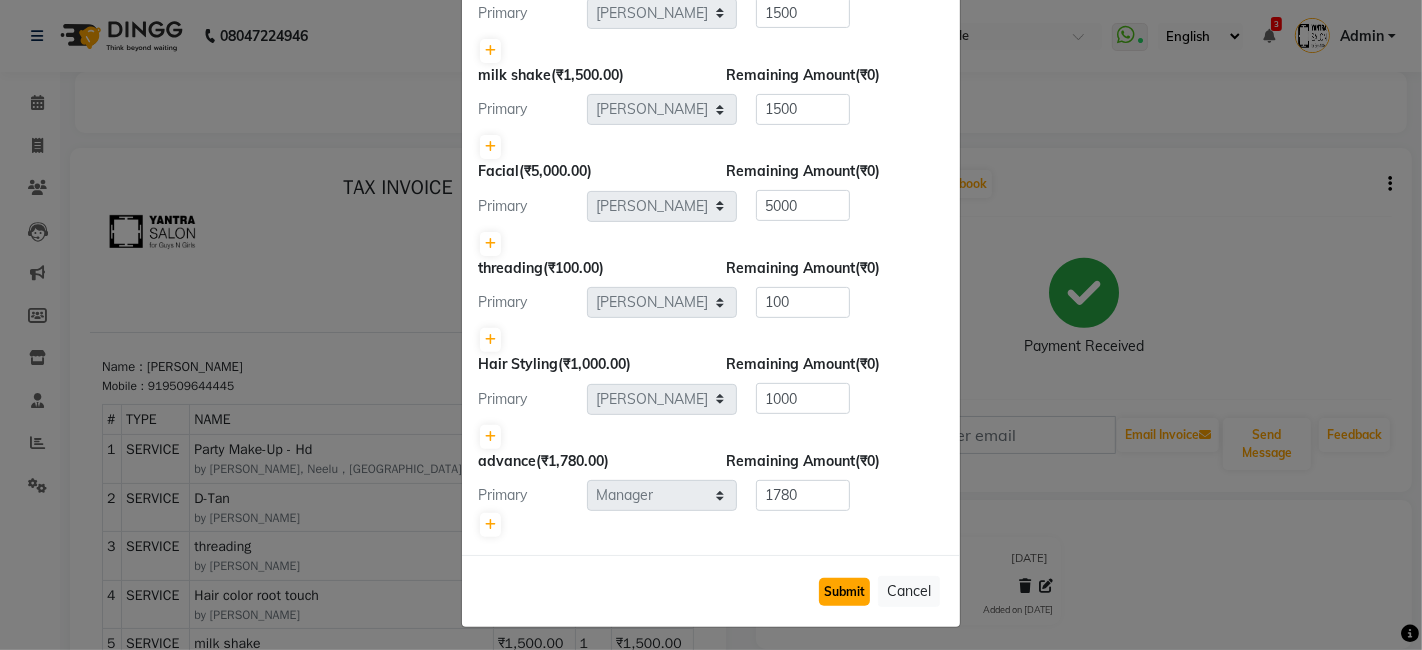 click on "Submit" 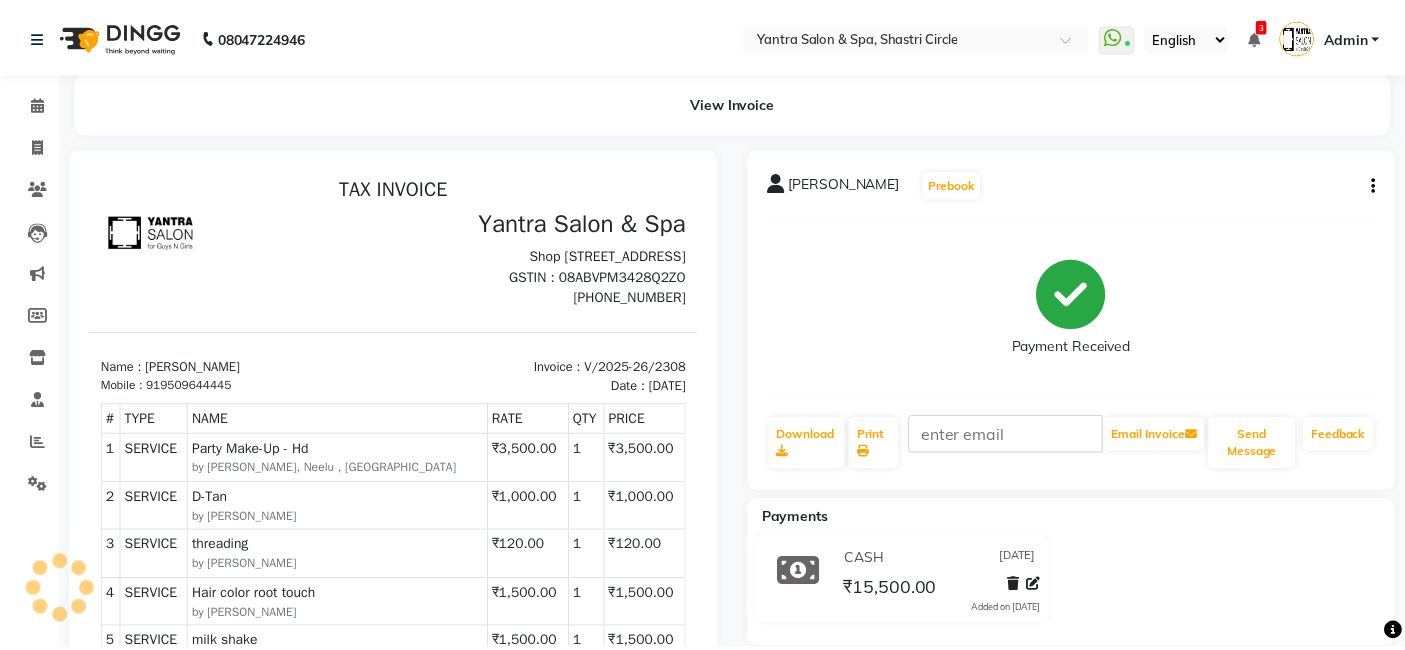 scroll, scrollTop: 478, scrollLeft: 0, axis: vertical 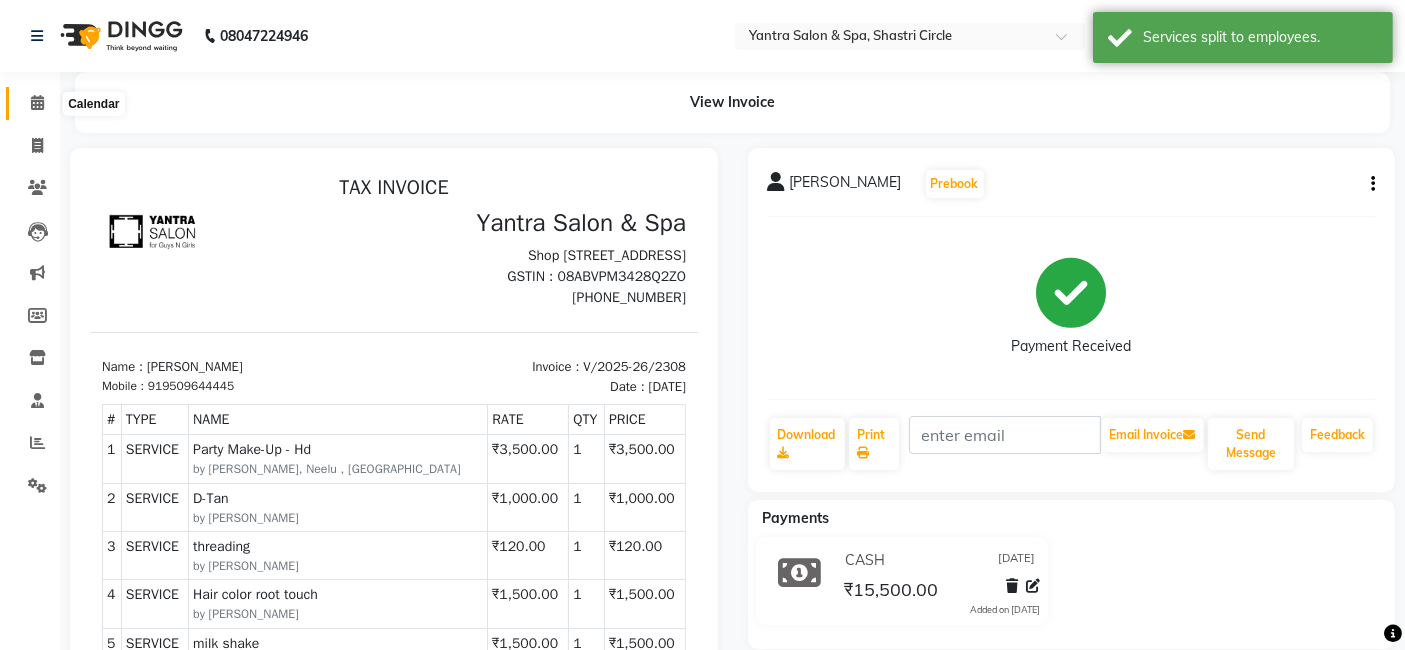 click 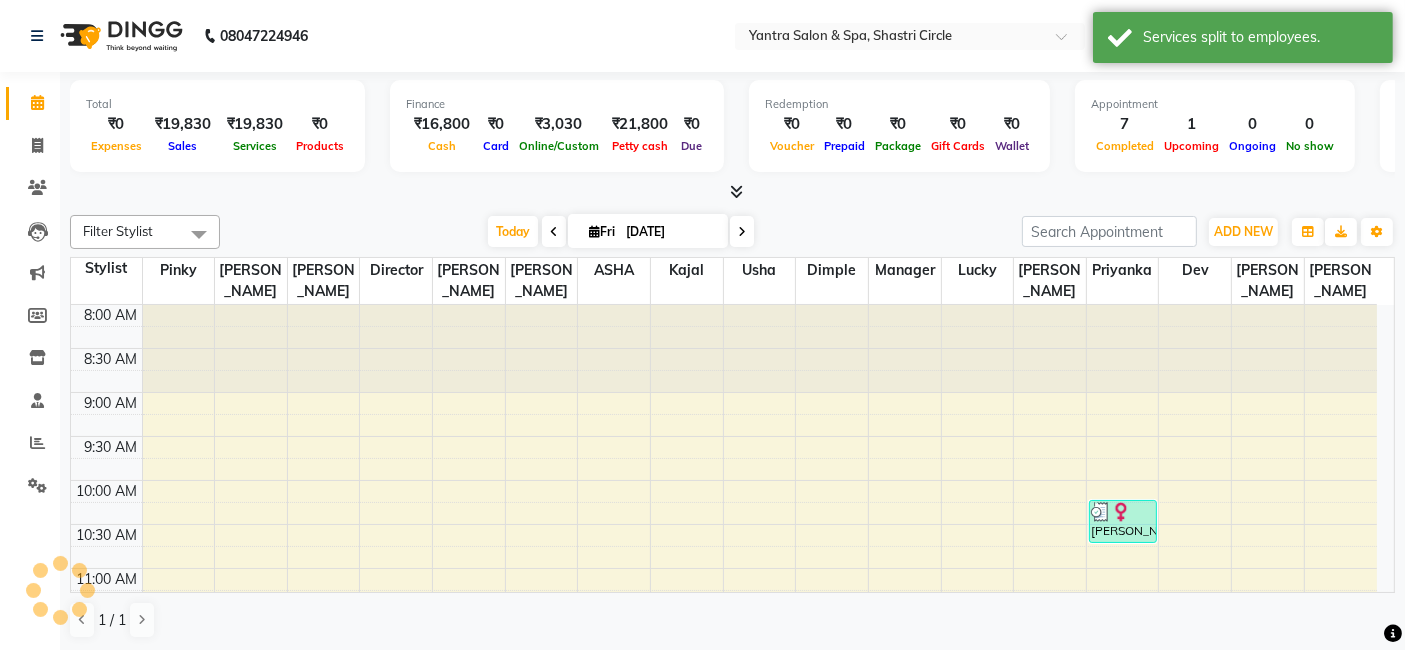 scroll, scrollTop: 0, scrollLeft: 0, axis: both 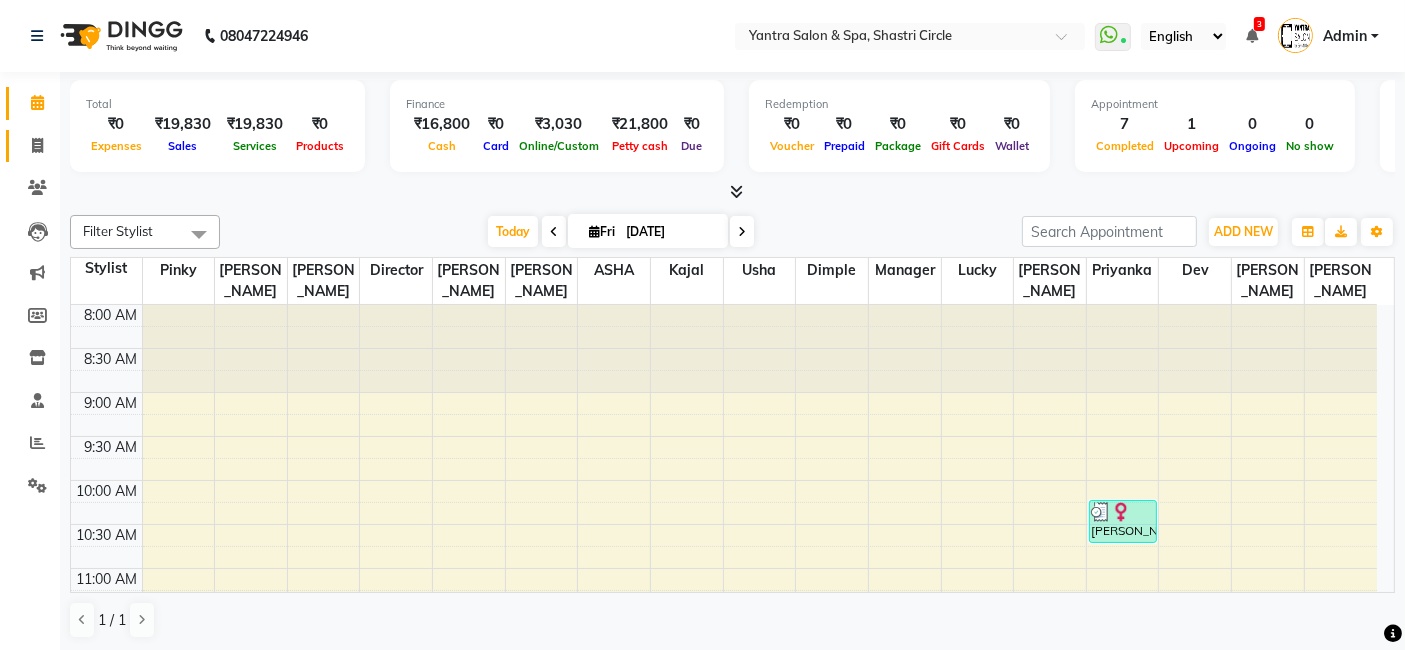 click on "Invoice" 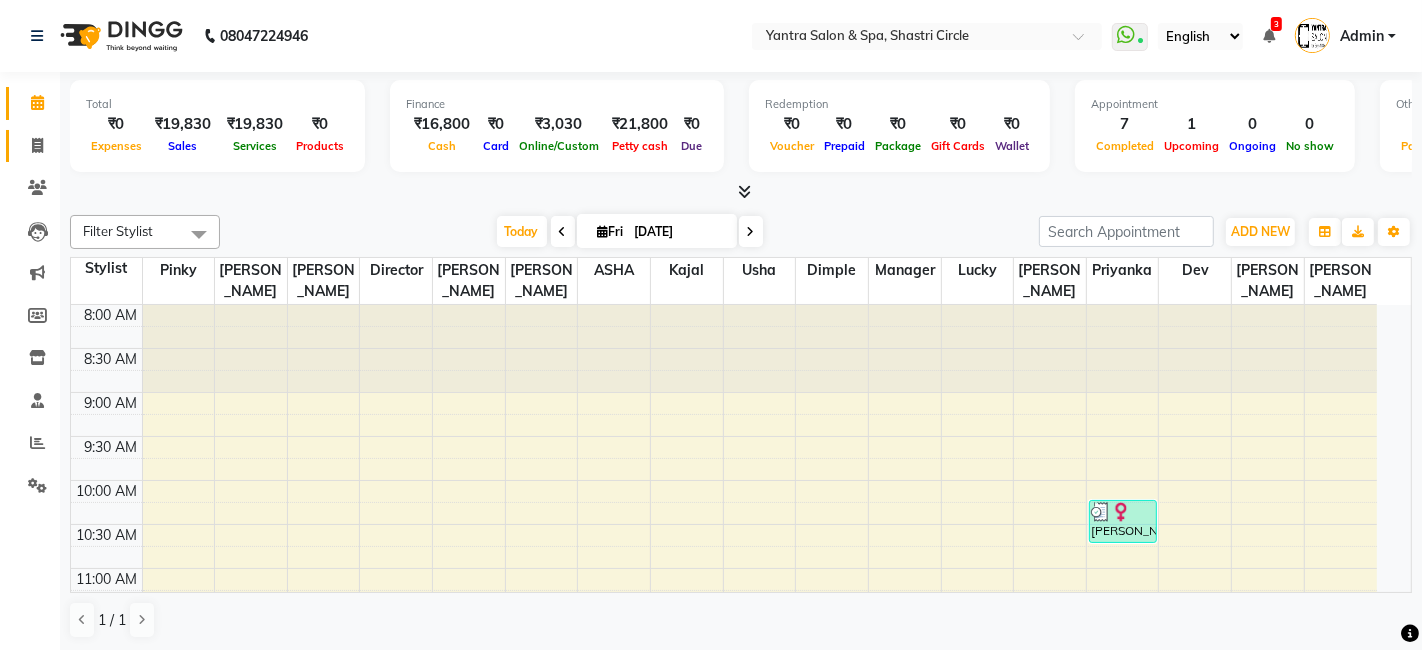 select on "154" 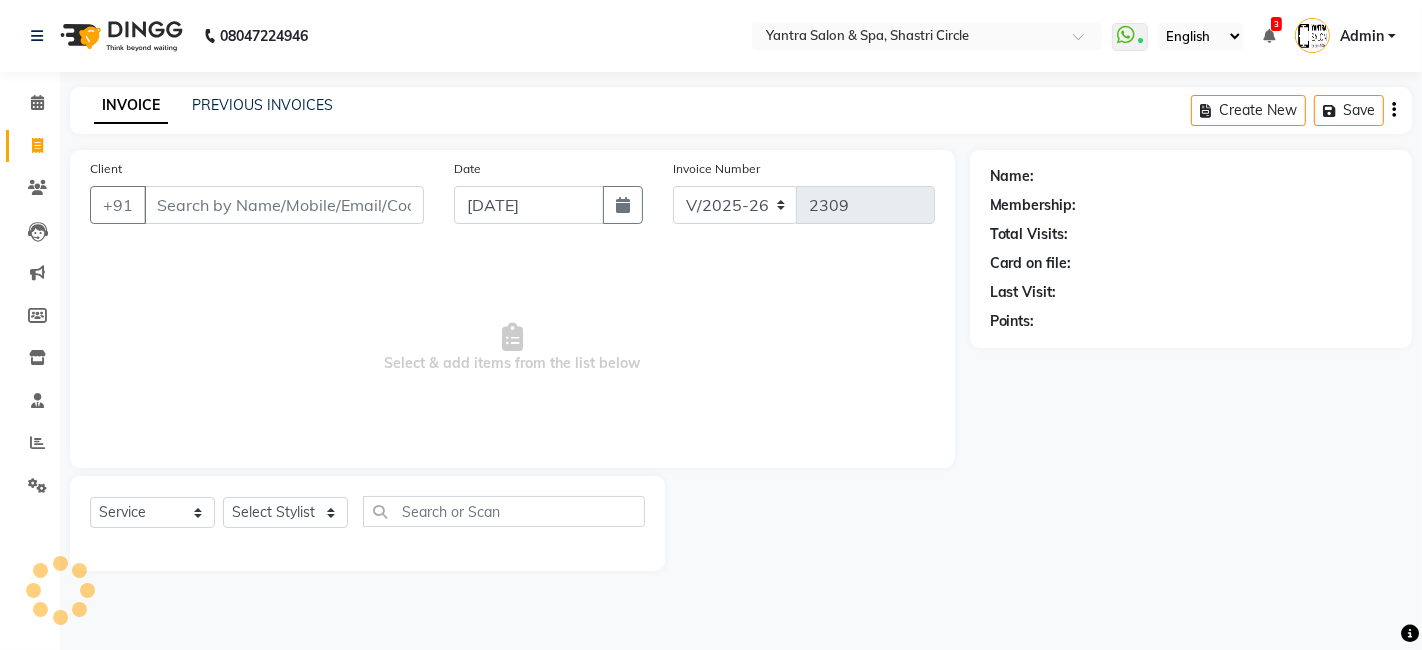click on "Client" at bounding box center (284, 205) 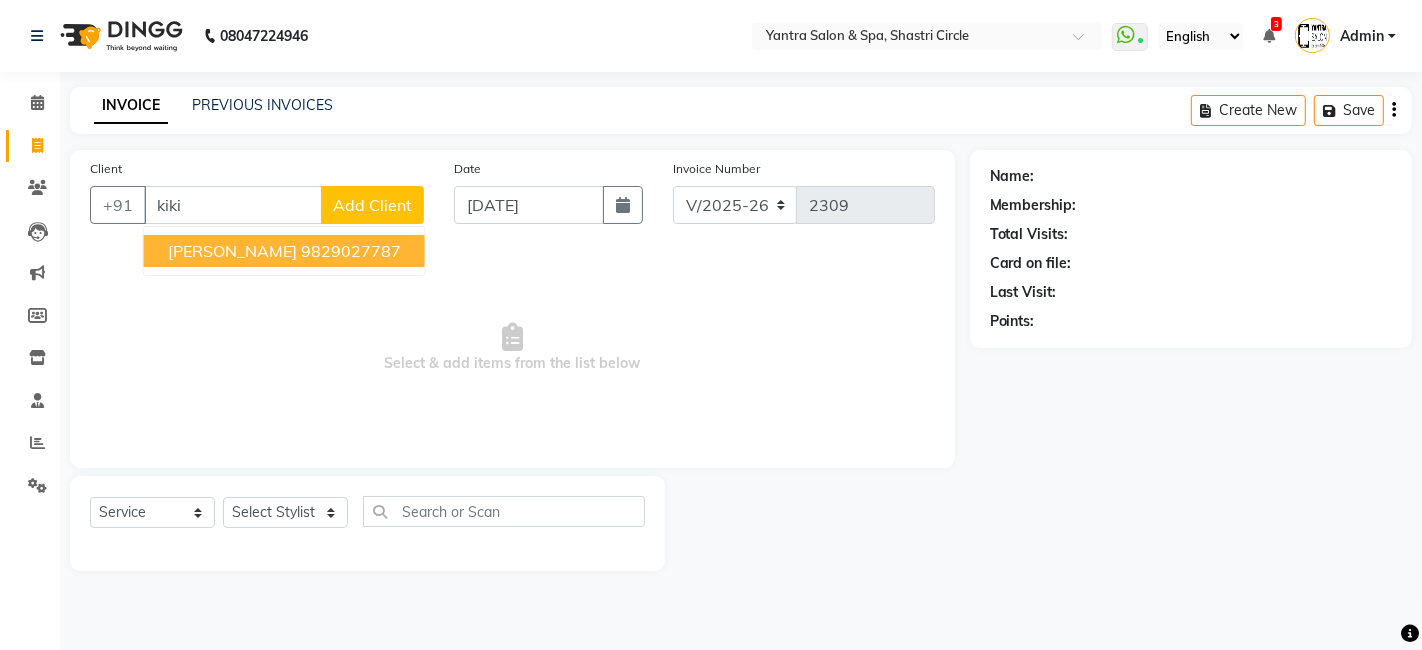 click on "[PERSON_NAME]  9829027787" at bounding box center (284, 251) 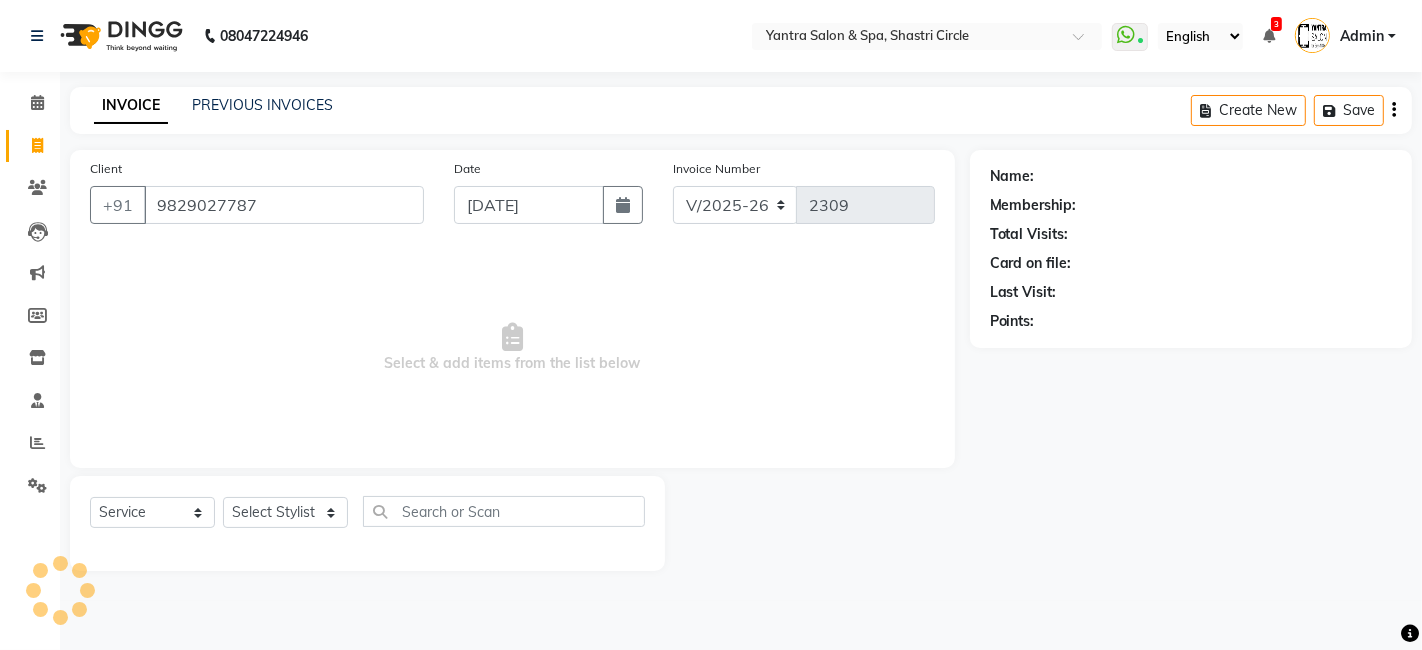 type on "9829027787" 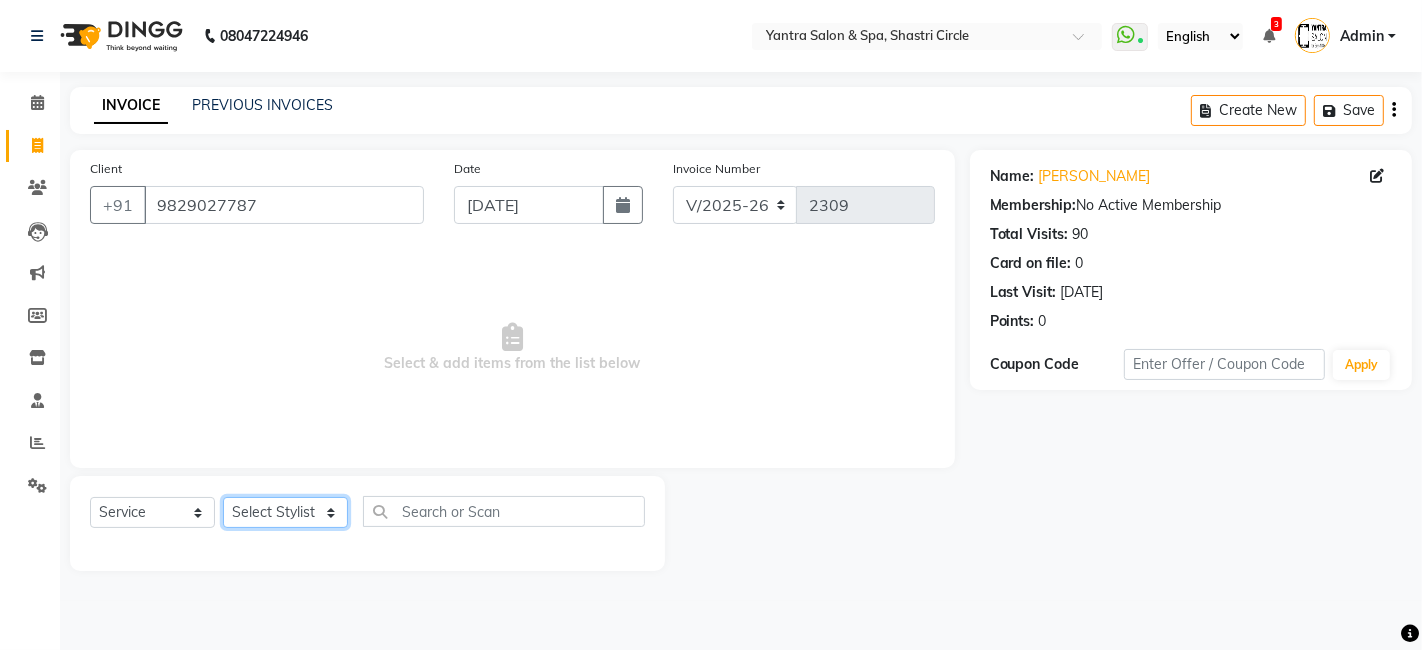 click on "Select Stylist [PERSON_NAME] [PERSON_NAME] Dev Dimple Director [PERSON_NAME] kajal [PERSON_NAME] lucky Manager [PERSON_NAME] maam [PERSON_NAME]  Pallavi Pinky [PERSON_NAME] [PERSON_NAME]" 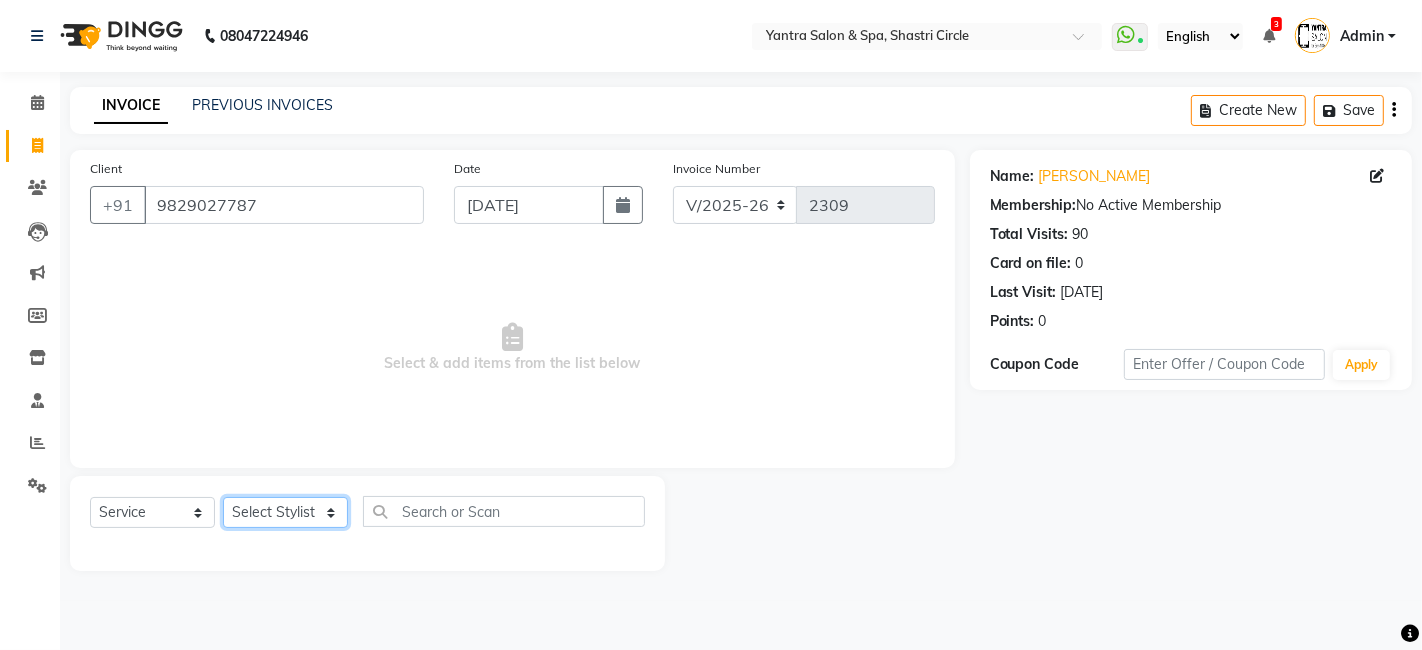 select on "44024" 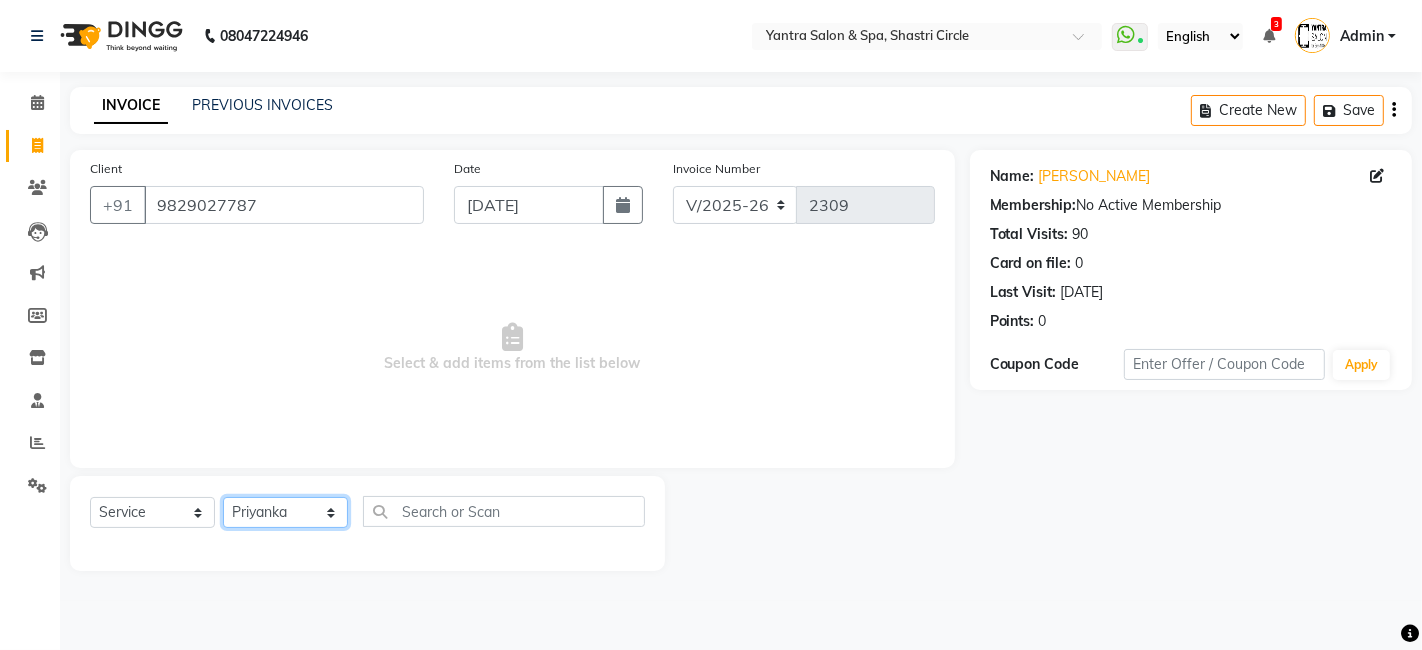 click on "Select Stylist [PERSON_NAME] [PERSON_NAME] Dev Dimple Director [PERSON_NAME] kajal [PERSON_NAME] lucky Manager [PERSON_NAME] maam [PERSON_NAME]  Pallavi Pinky [PERSON_NAME] [PERSON_NAME]" 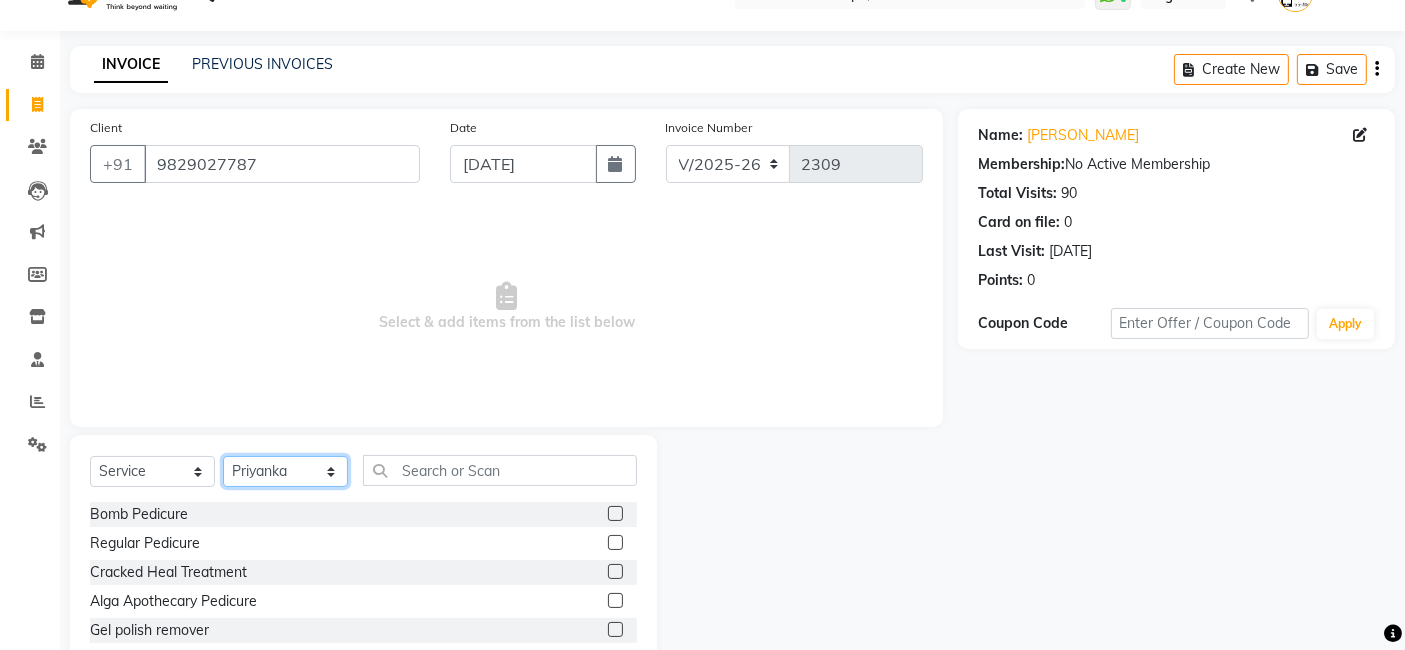 scroll, scrollTop: 150, scrollLeft: 0, axis: vertical 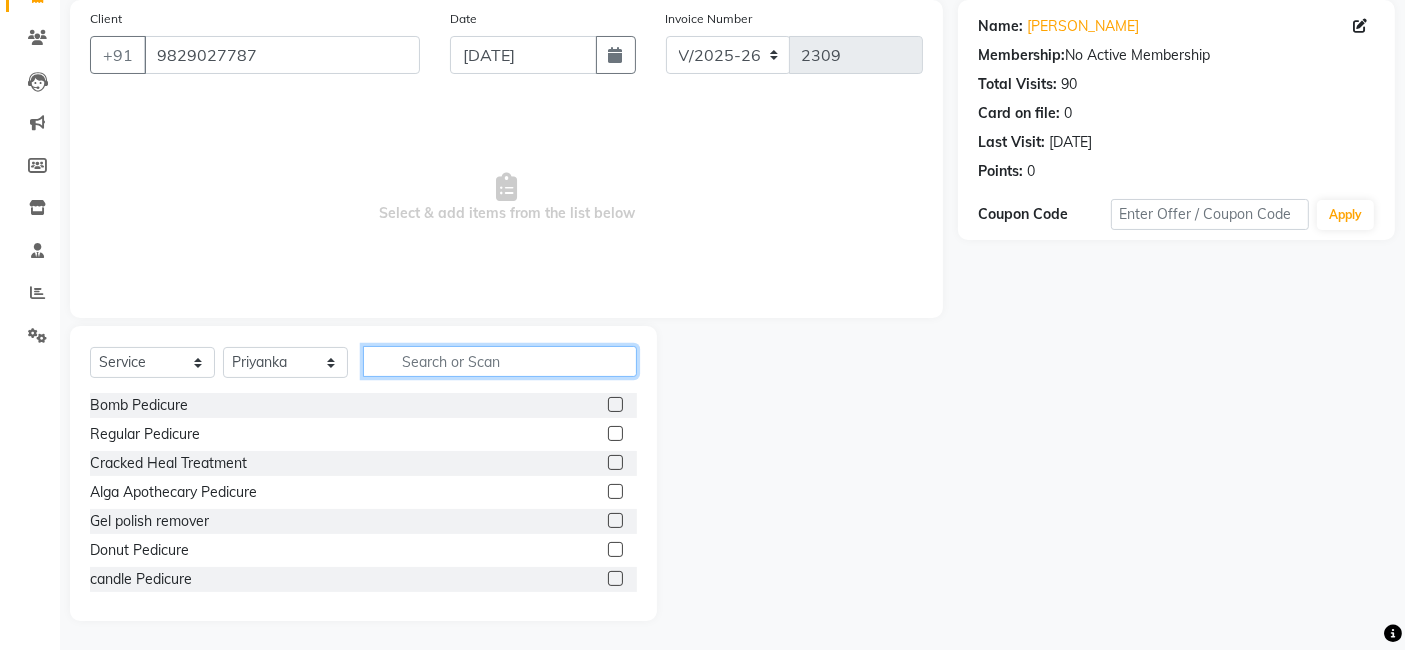 click 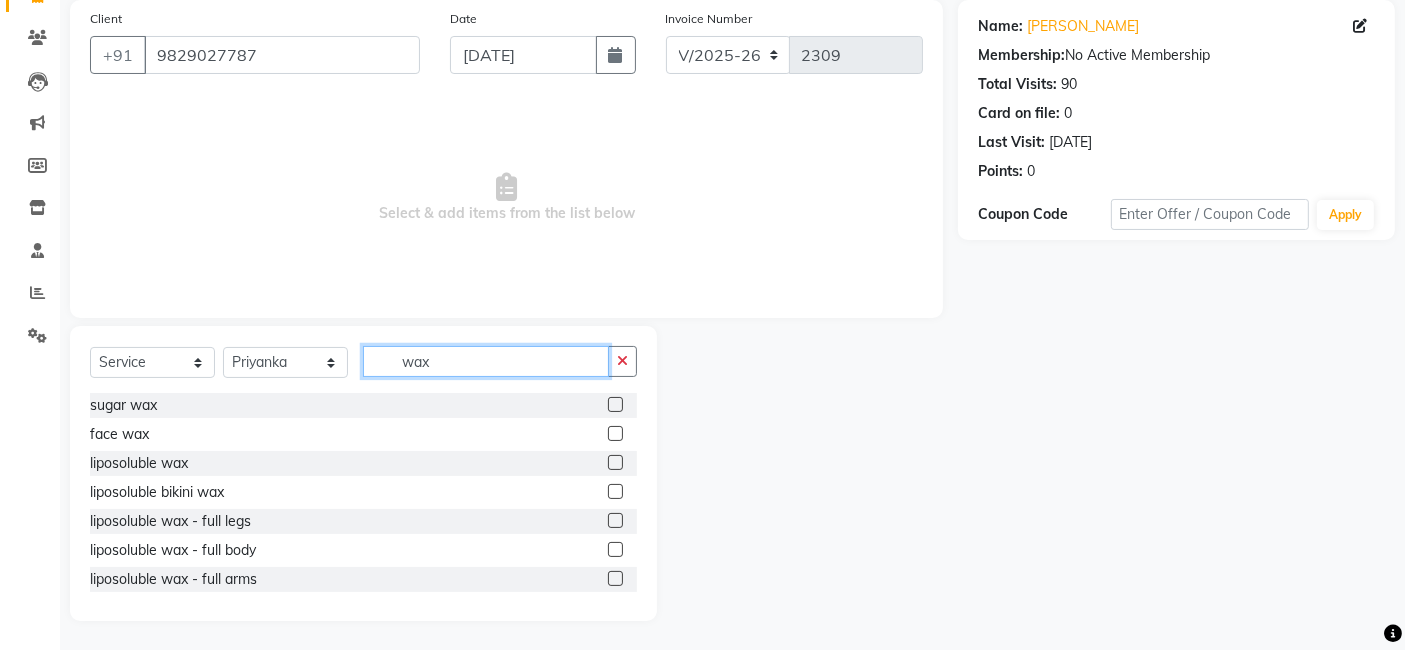 type on "wax" 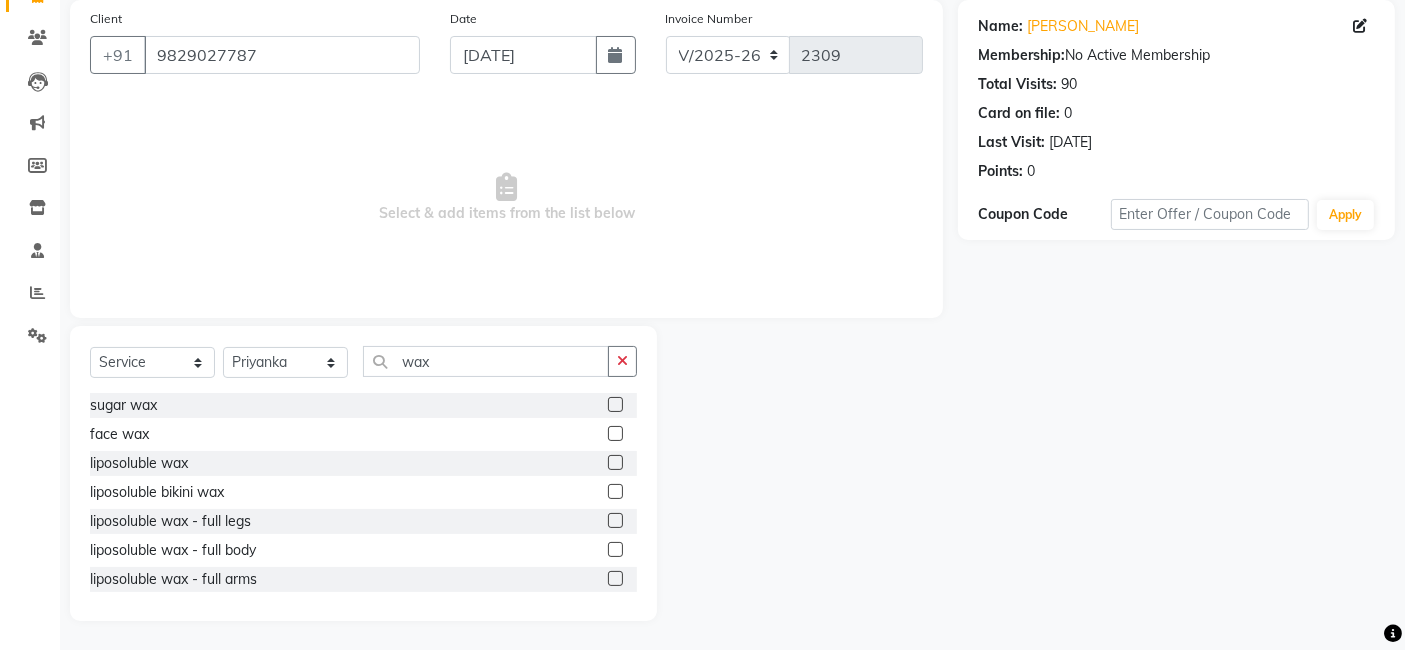 click 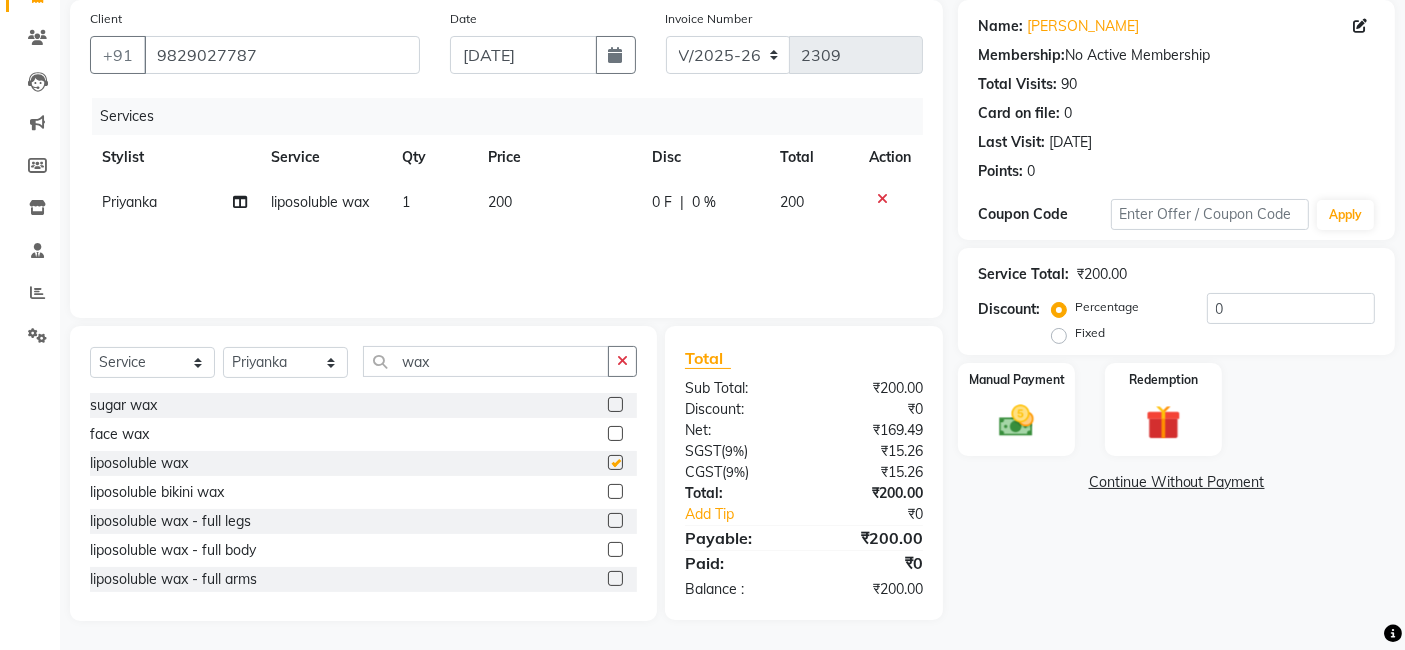 checkbox on "false" 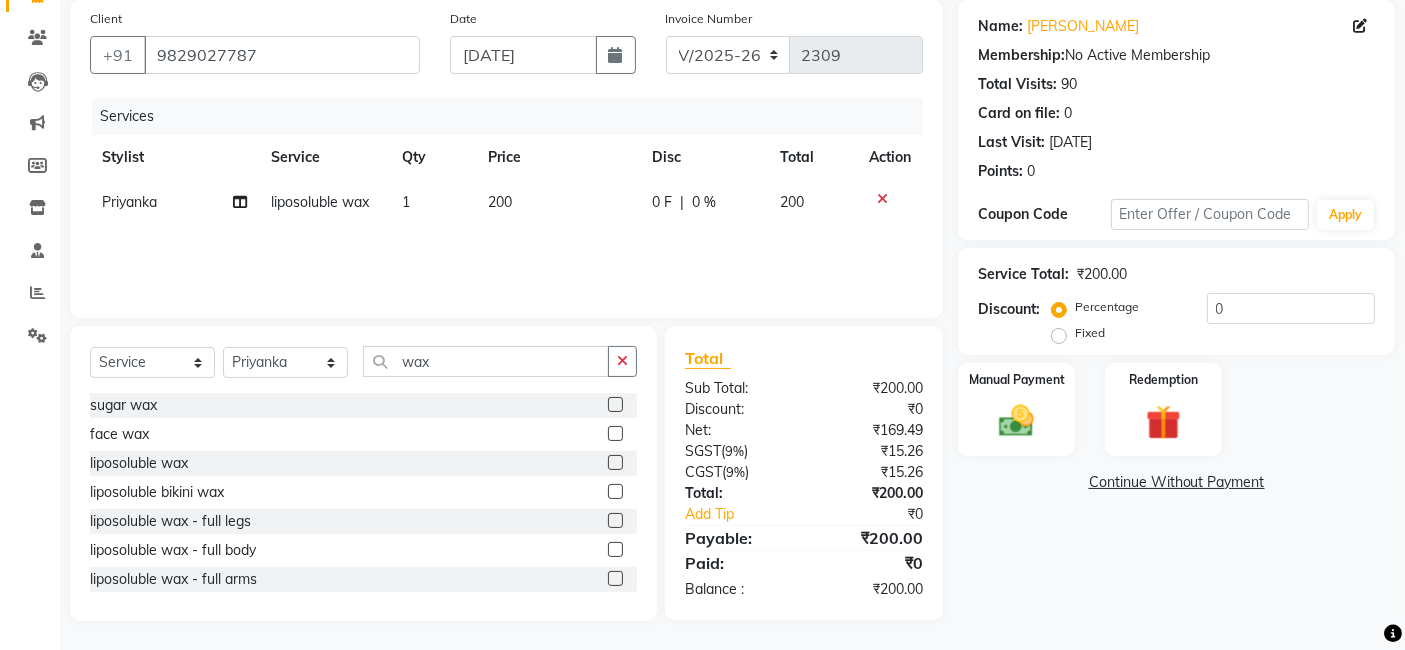 click on "200" 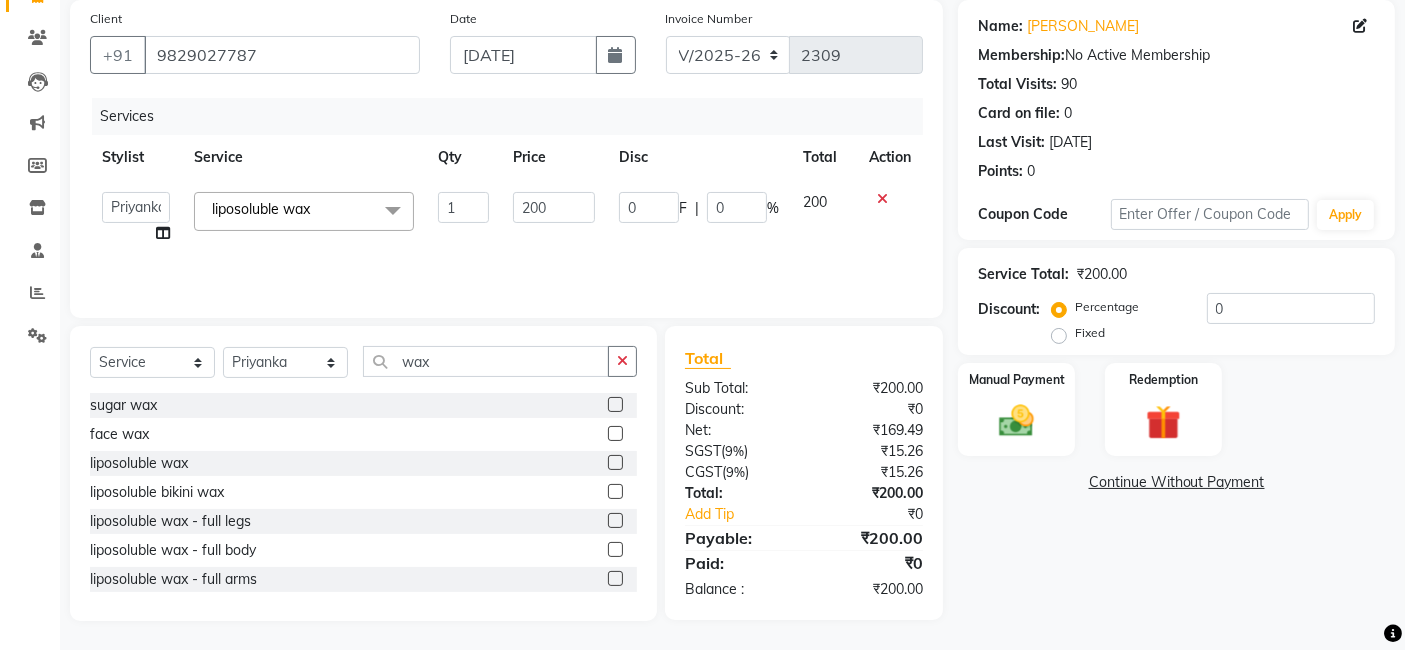 click on "200" 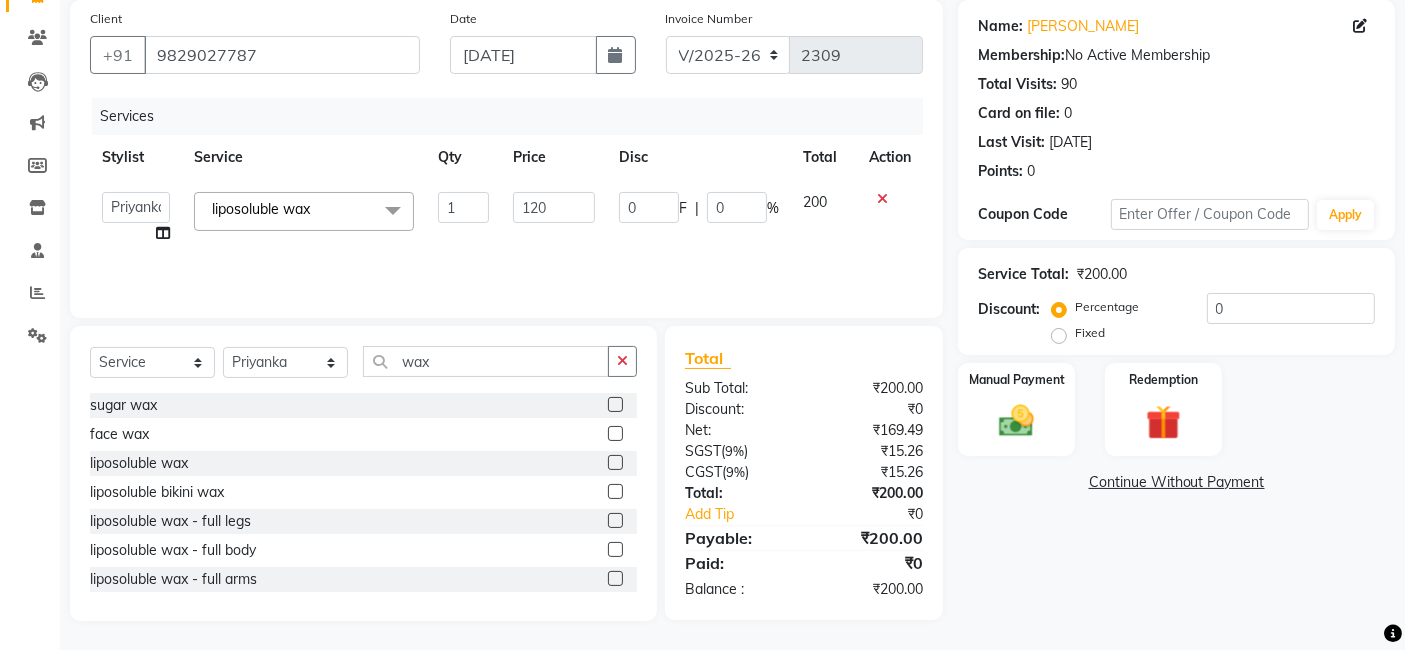 type on "1200" 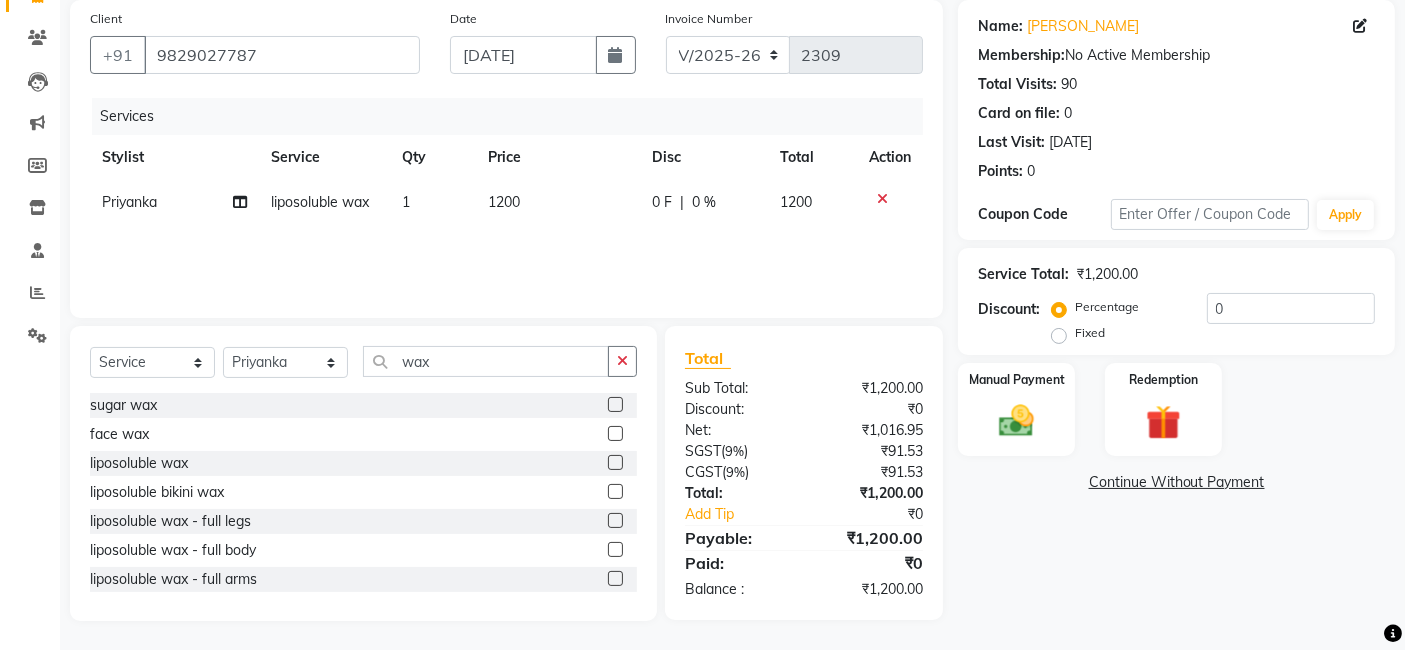 click on "Services Stylist Service Qty Price Disc Total Action Priyanka liposoluble wax 1 1200 0 F | 0 % 1200" 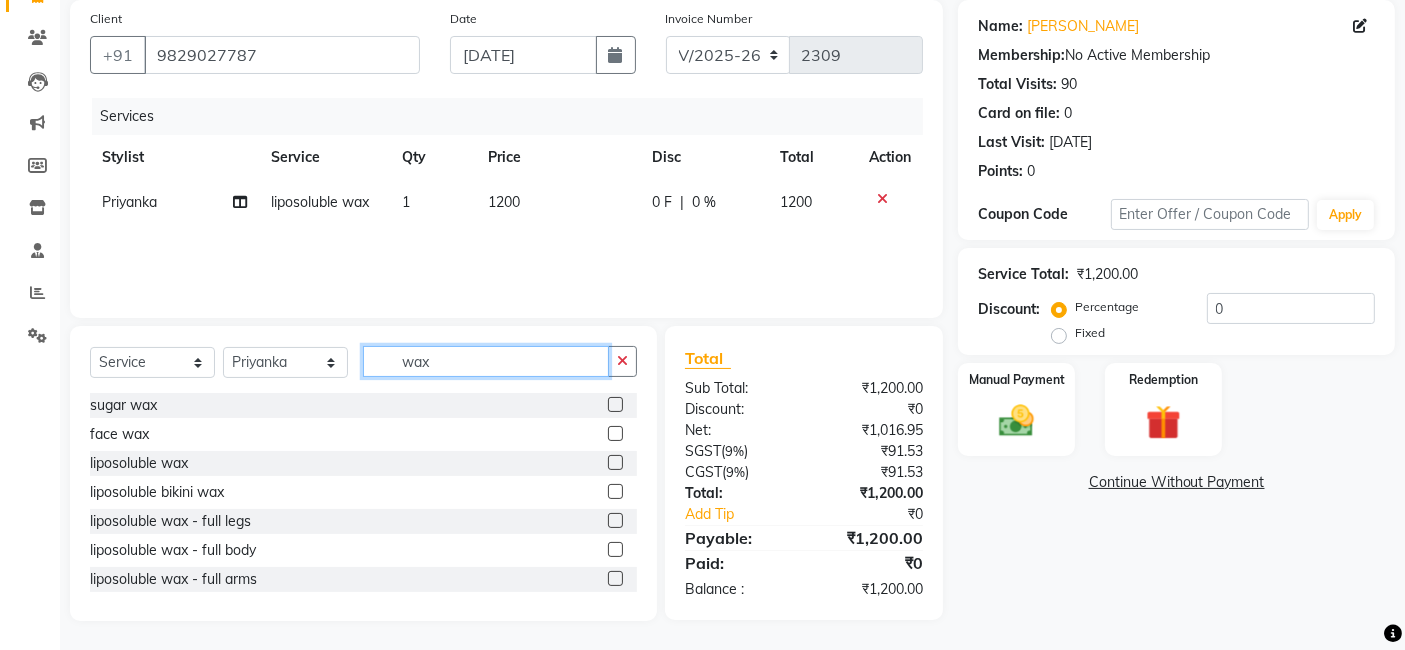 click on "wax" 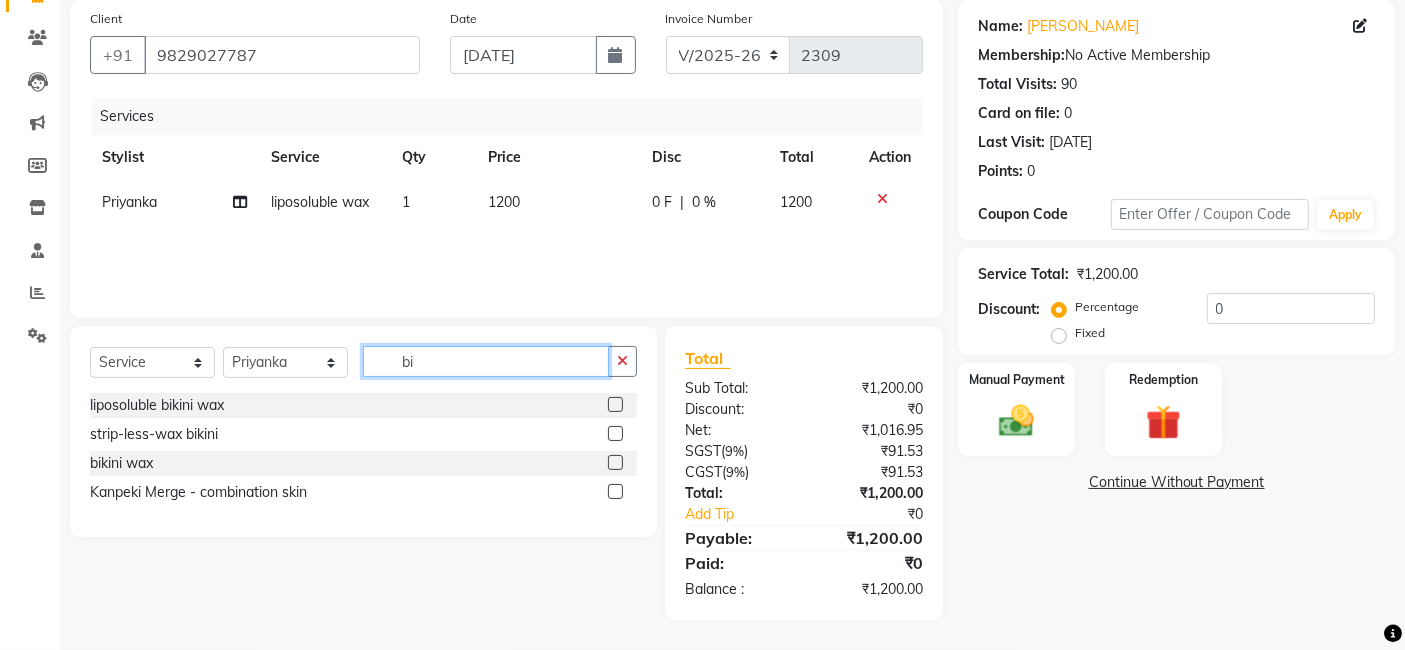 scroll, scrollTop: 148, scrollLeft: 0, axis: vertical 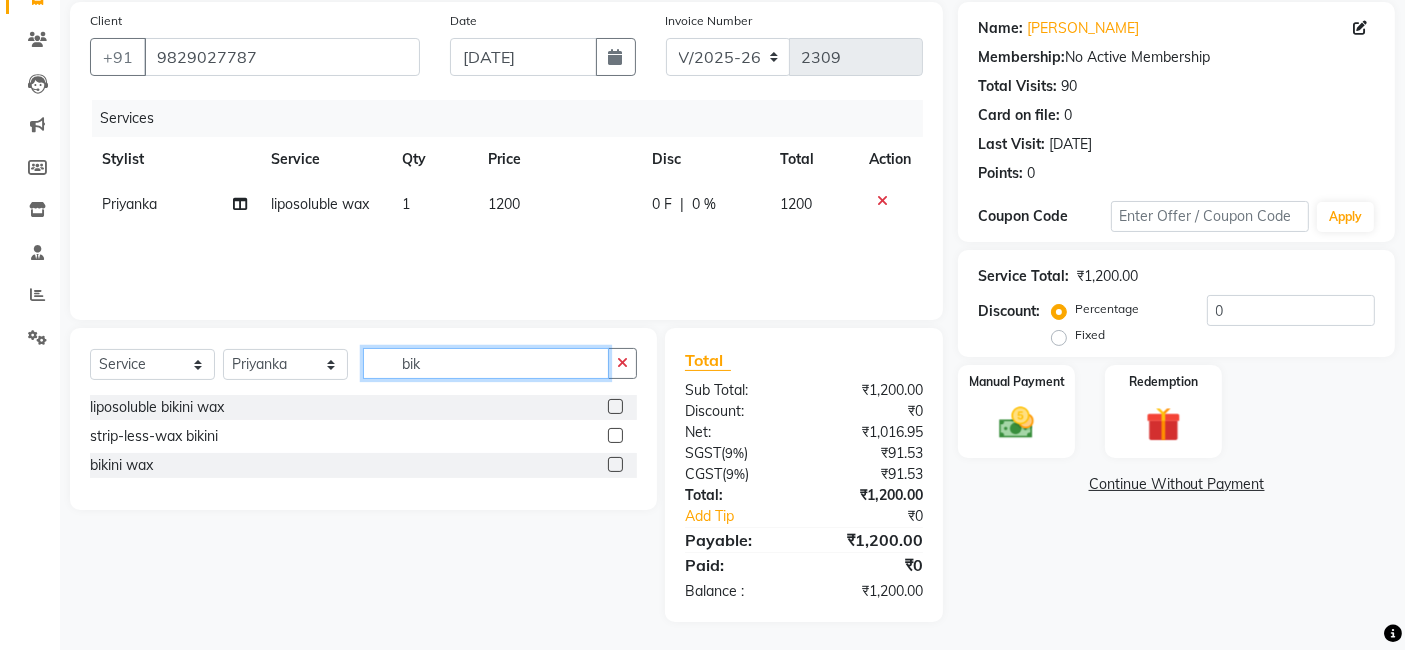 type on "bik" 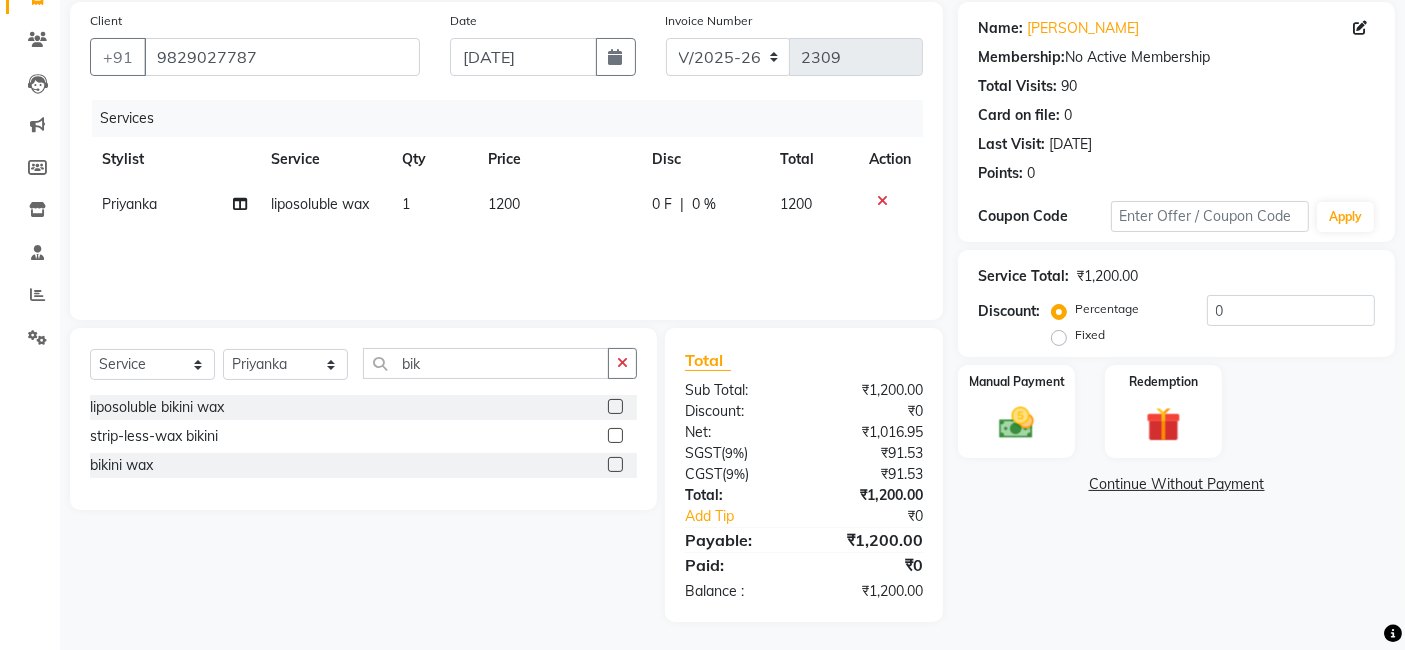 click 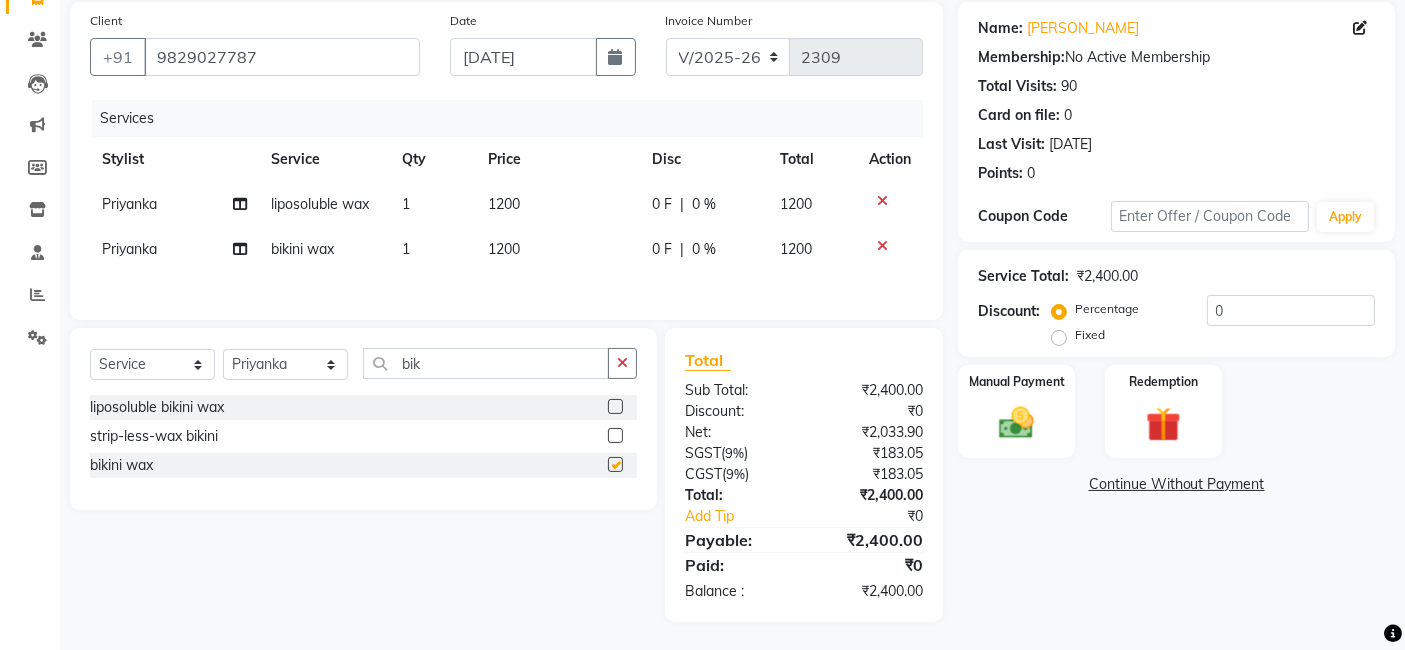 click on "1200" 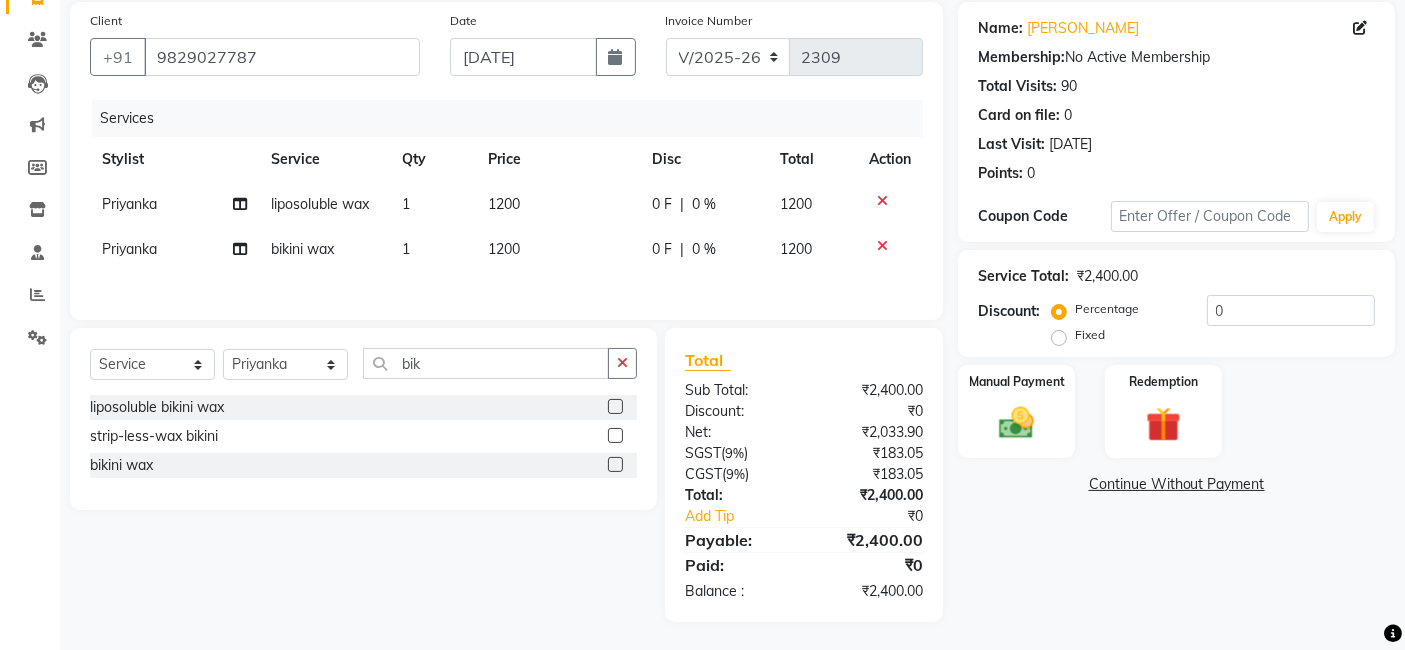 checkbox on "false" 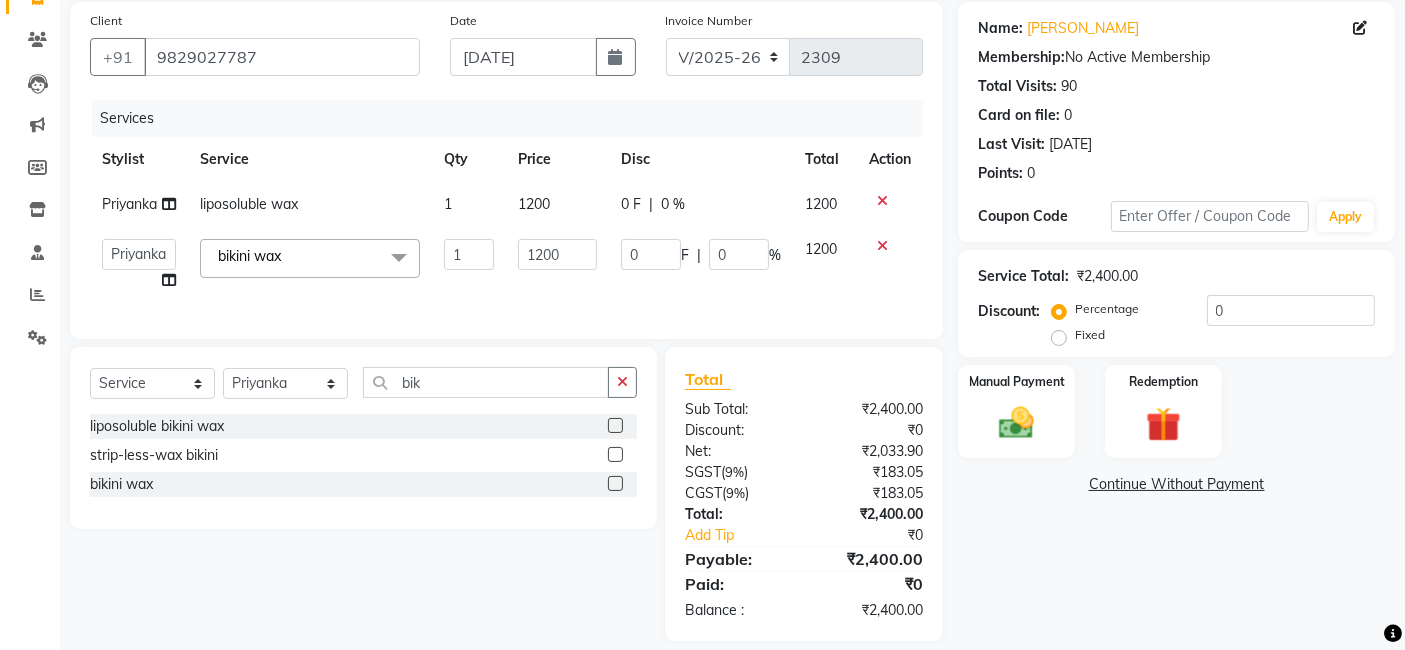 click on "1200" 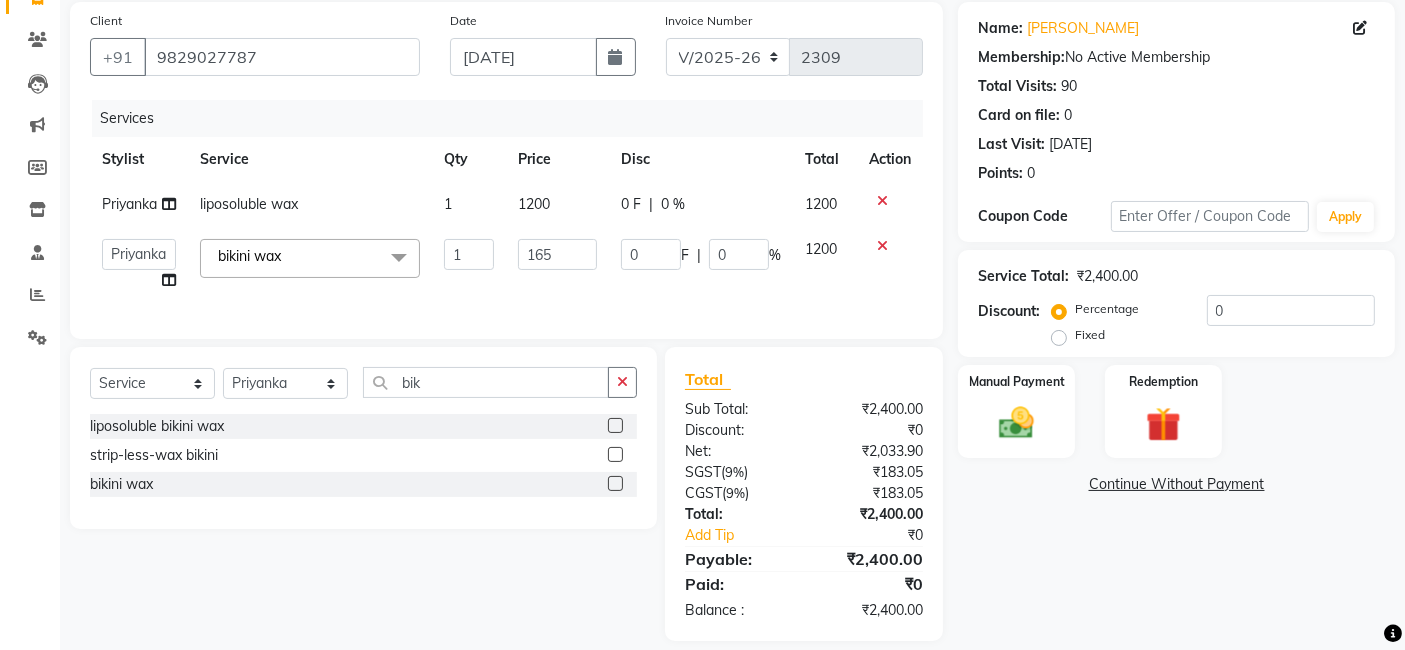 type on "1650" 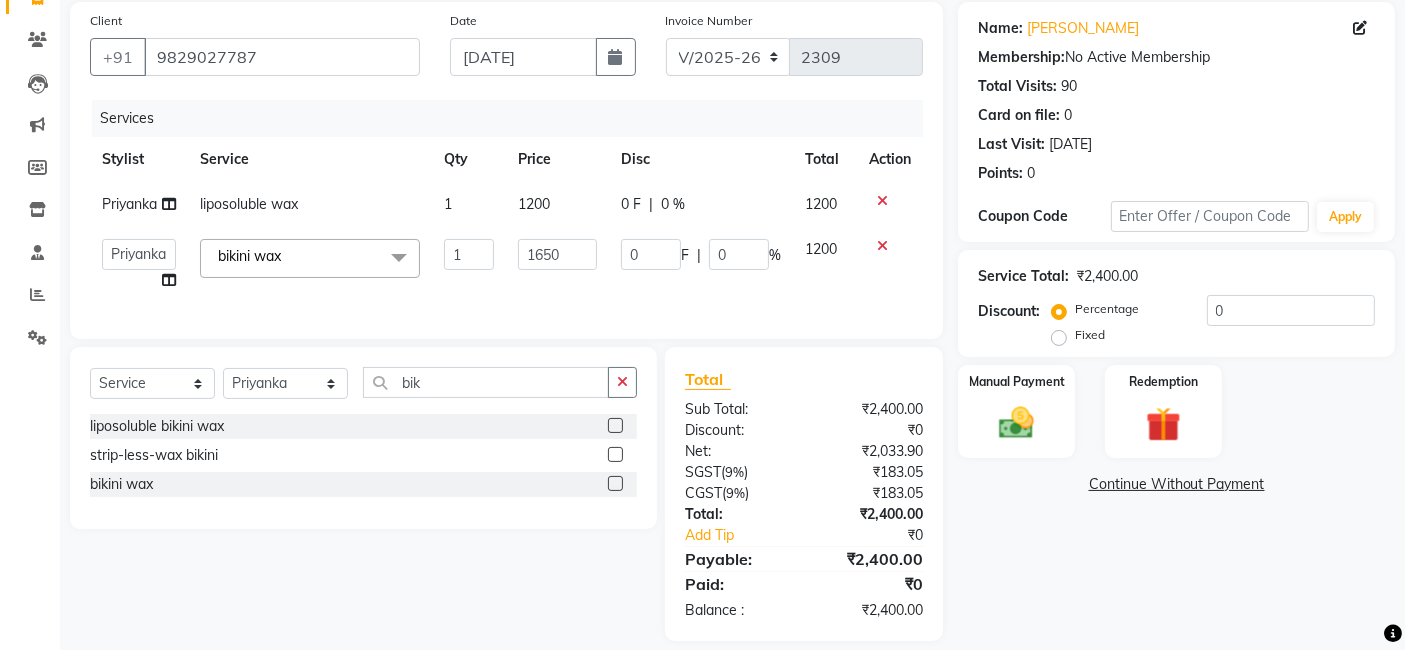 click on "Services Stylist Service Qty Price Disc Total Action Priyanka liposoluble wax 1 1200 0 F | 0 % 1200  [PERSON_NAME]   [PERSON_NAME]   Dev   Dimple   Director   [PERSON_NAME]   kajal   [PERSON_NAME]   lucky   Manager   [PERSON_NAME] maam   [PERSON_NAME]    Pallavi   Pinky   Priyanka   [PERSON_NAME]   [PERSON_NAME]  bikini wax  x Bomb Pedicure Regular Pedicure Cracked Heal Treatment Alga Apothecary Pedicure Gel polish remover  Donut Pedicure candle Pedicure Avl Express Pedicure Avl Pedicruise pedicure Avl Pedipure pedicure Pedi Pai pedicure Under arms polish Kanpeki body spa Regular Manicure Bomb Manicure Alga Apothecary Manicure Nail Extensions Gel nail pent Pedi Pai manicure Donut manicure Avl express manicure Avl Pedicruise manicure Avl Pedipure manicure Candle manicure Back polish Foot Massage Head Massage Back Massage Hand & Shoulder Massage Body Spa Relaxing Body Massage Aromatherapy Associates - Renewing Rose Aromatherapy Associates - intense nourishment Aromatherapy Associates Body Massage Full Body Bleach Body Polishing bleach 1" 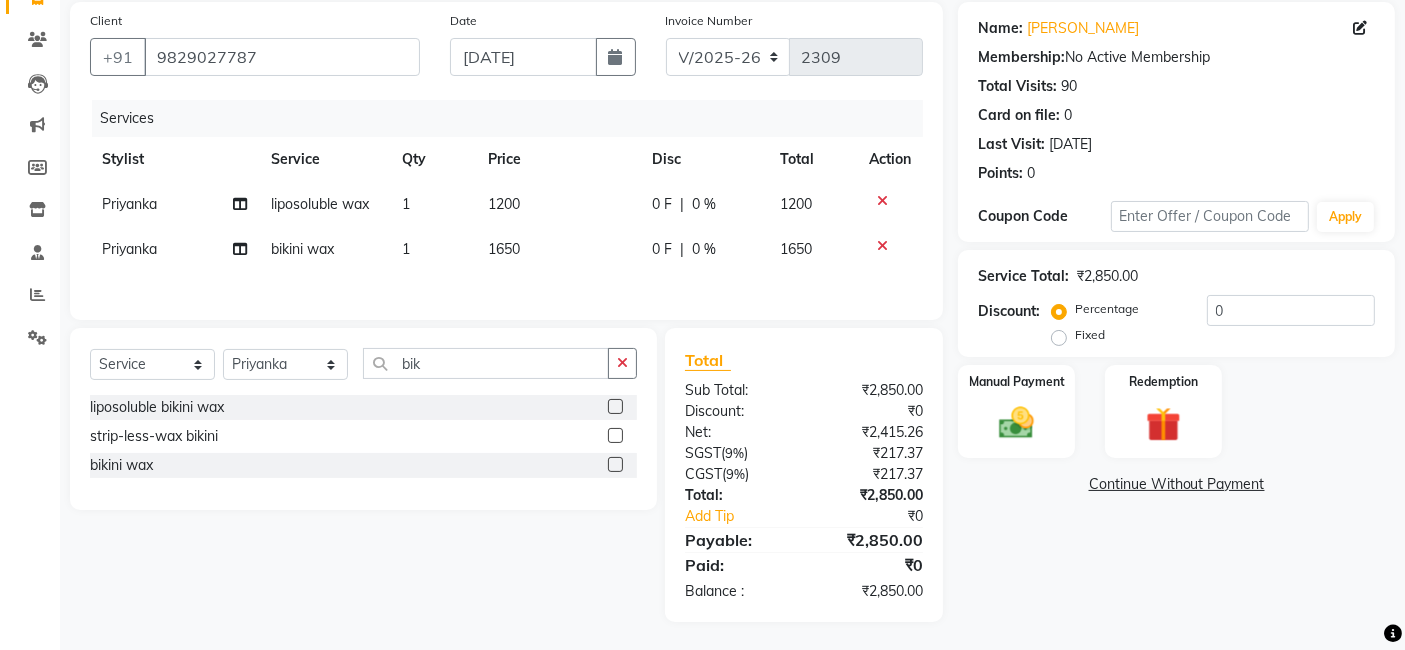 click on "0 F | 0 %" 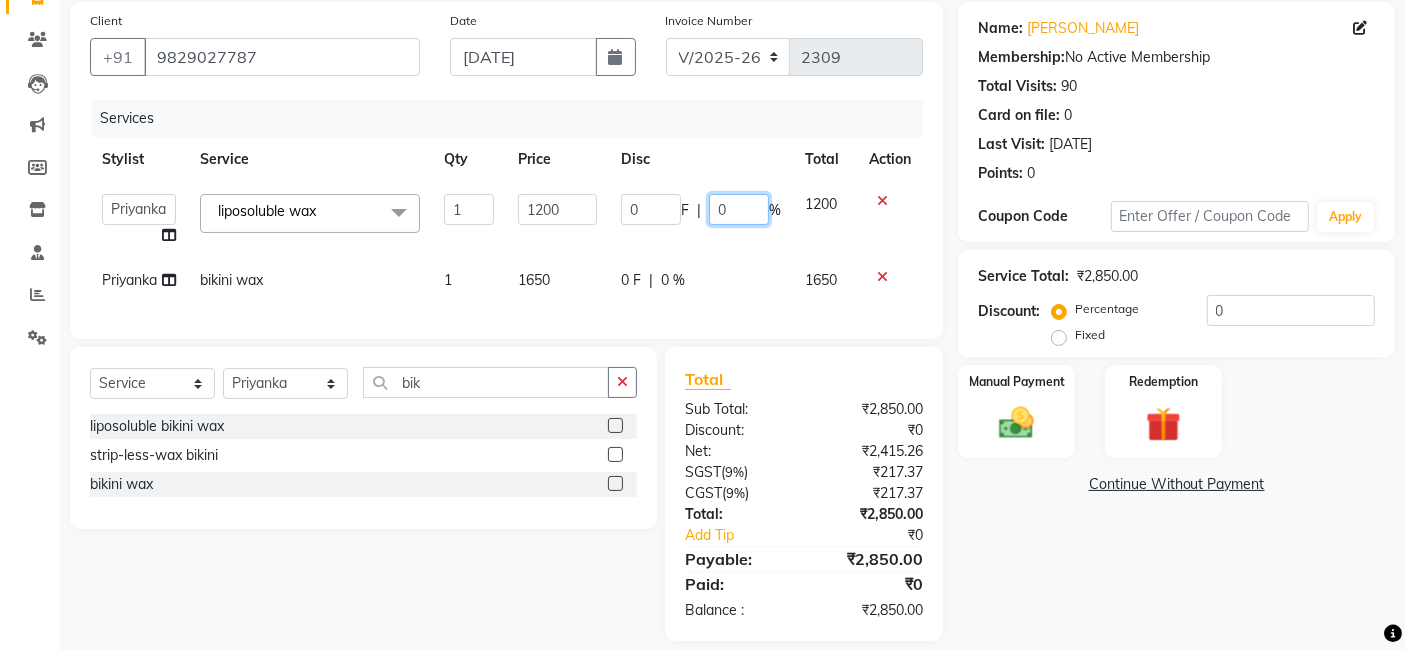click on "0" 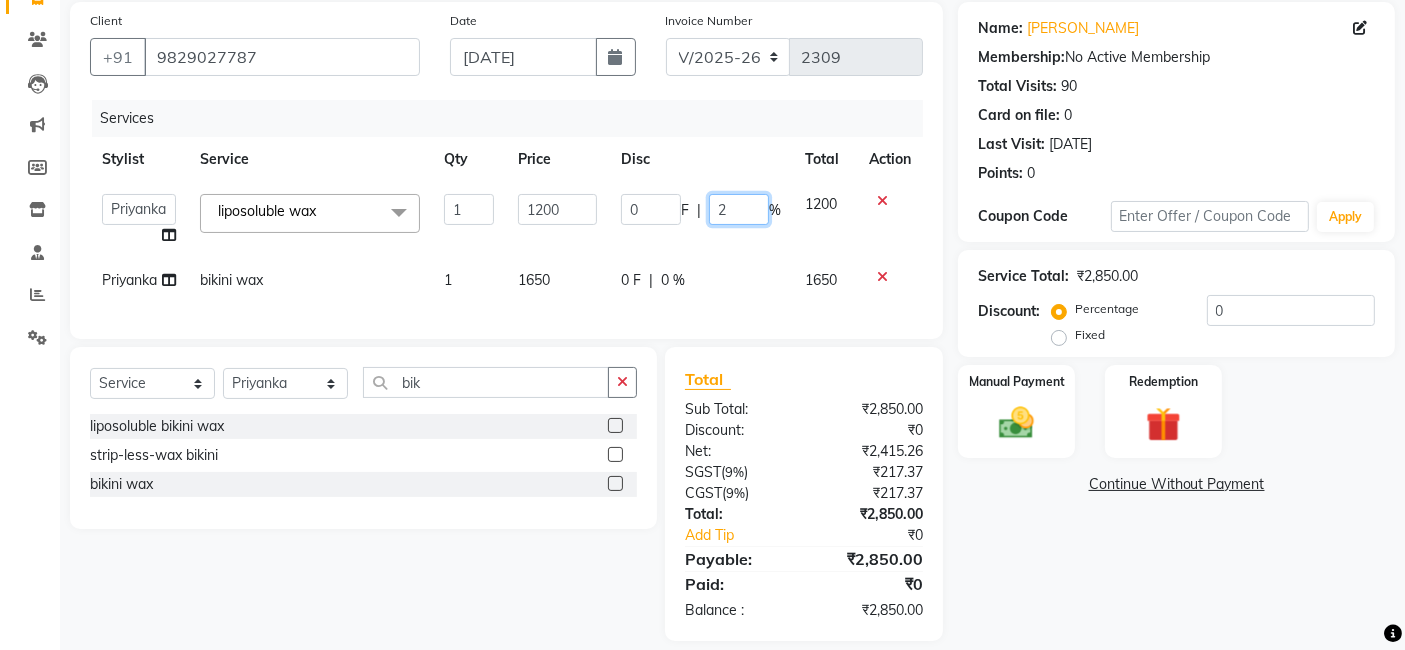 type on "20" 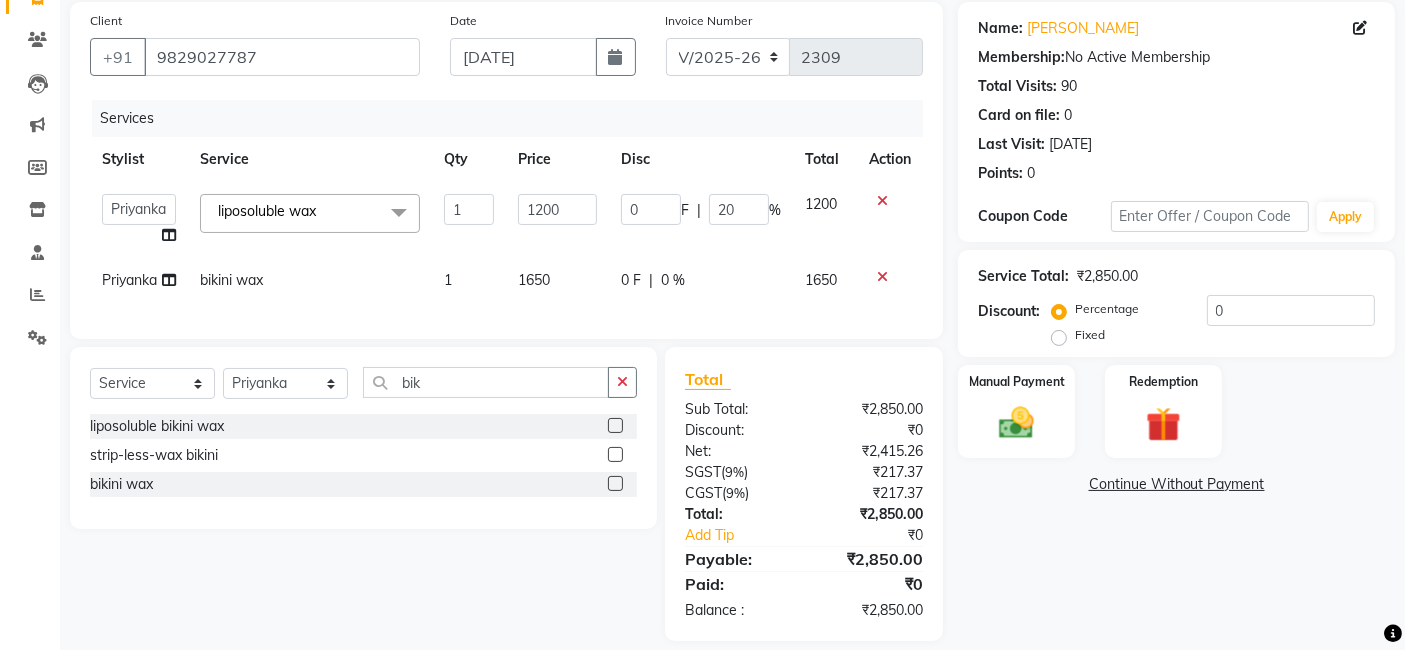 click on "0 F | 0 %" 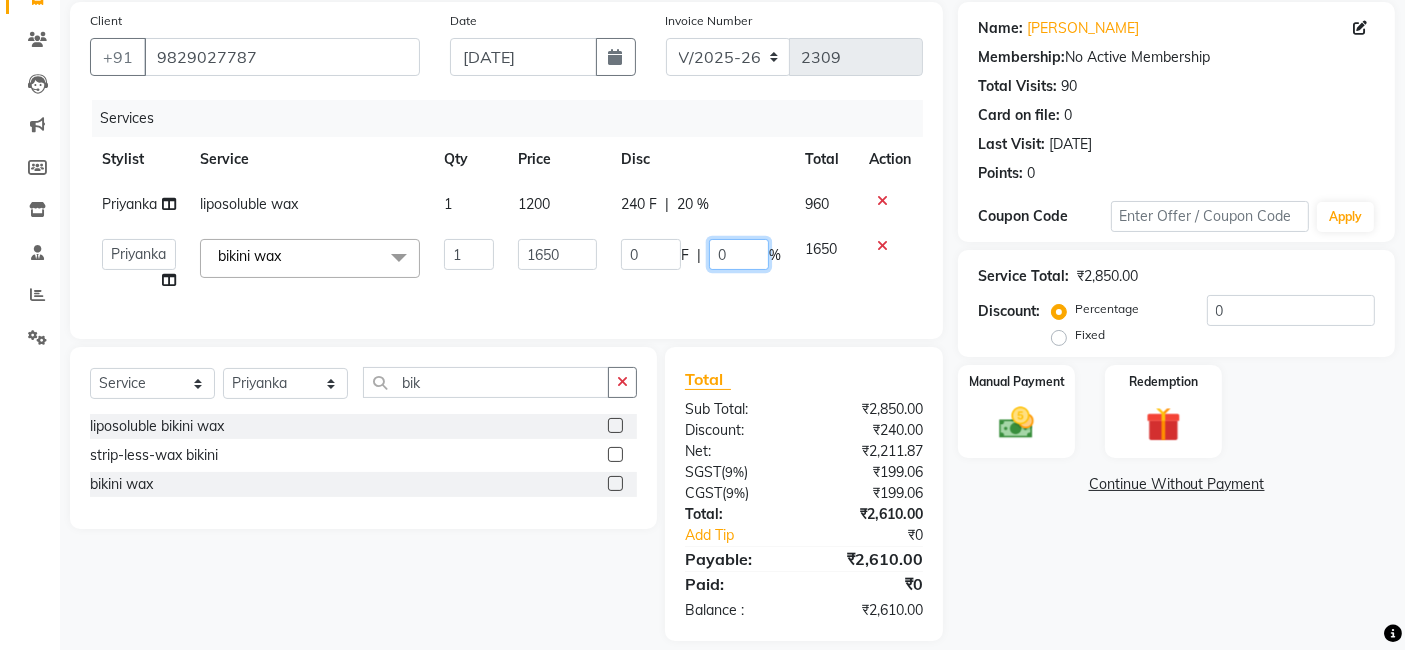 click on "0" 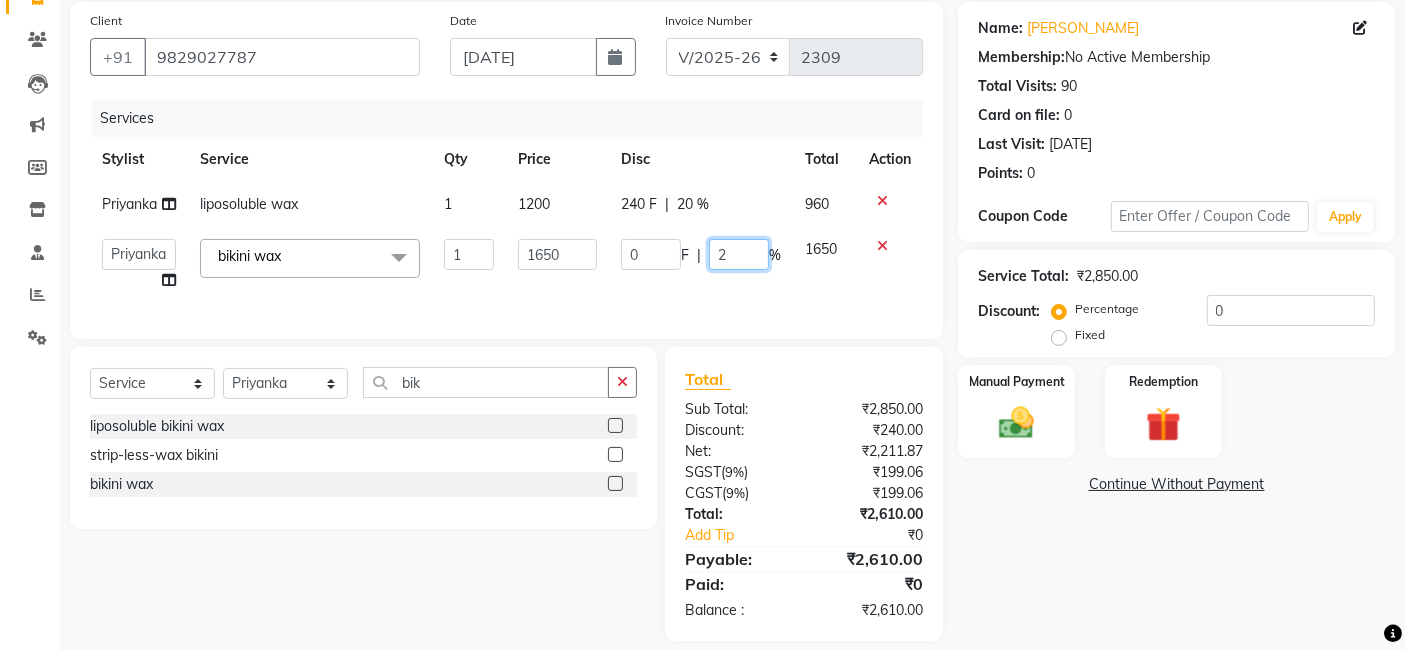type on "20" 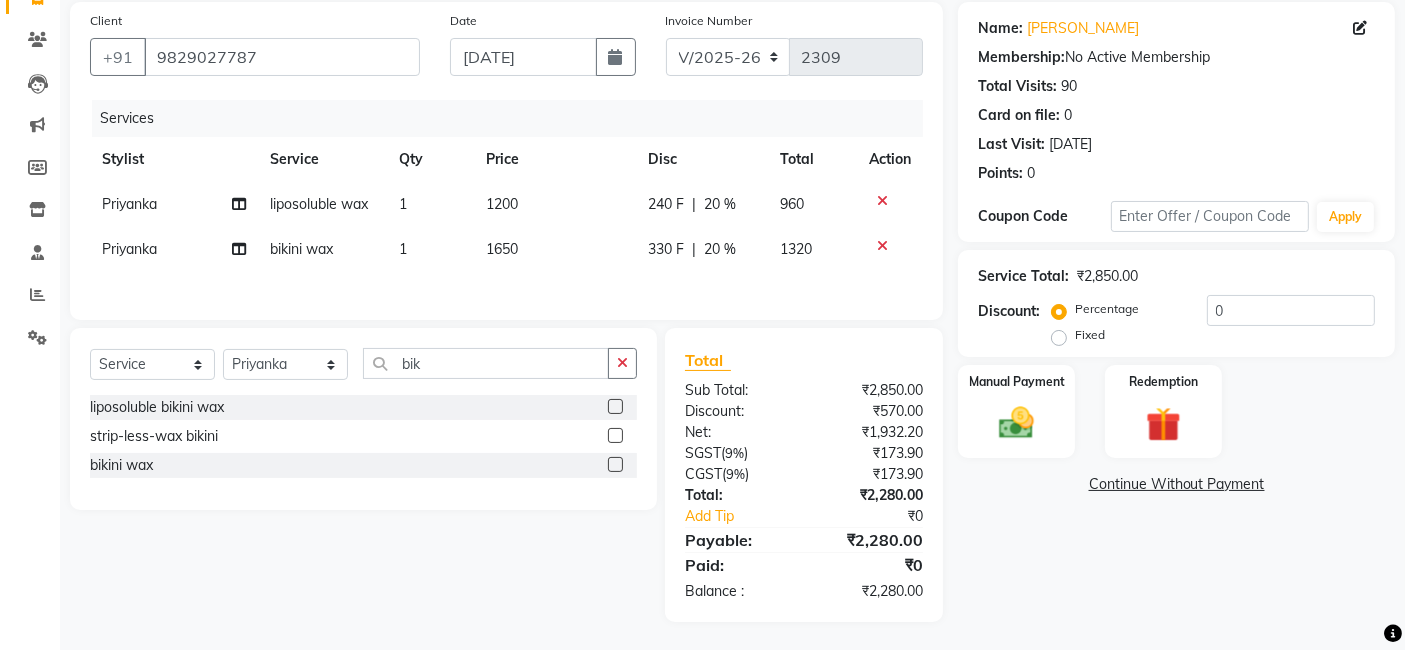 click on "Services Stylist Service Qty Price Disc Total Action Priyanka liposoluble wax 1 1200 240 F | 20 % 960 Priyanka bikini wax 1 1650 330 F | 20 % 1320" 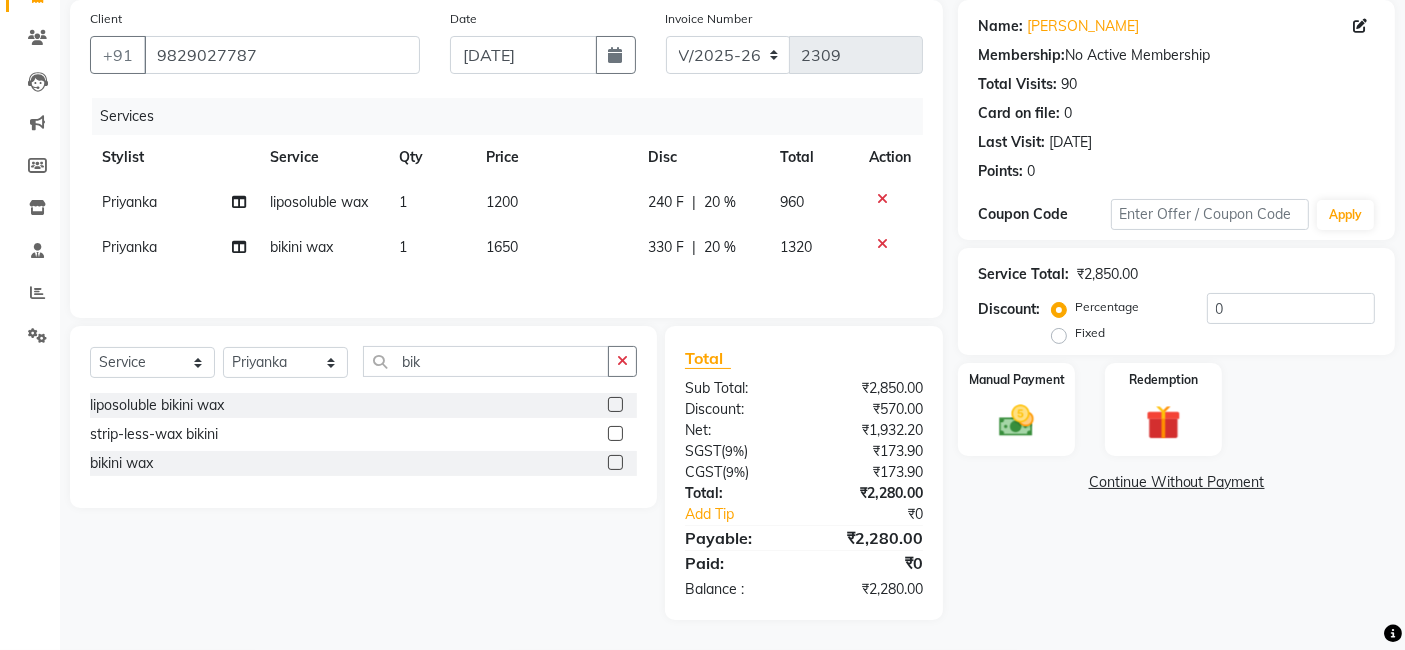 scroll, scrollTop: 154, scrollLeft: 0, axis: vertical 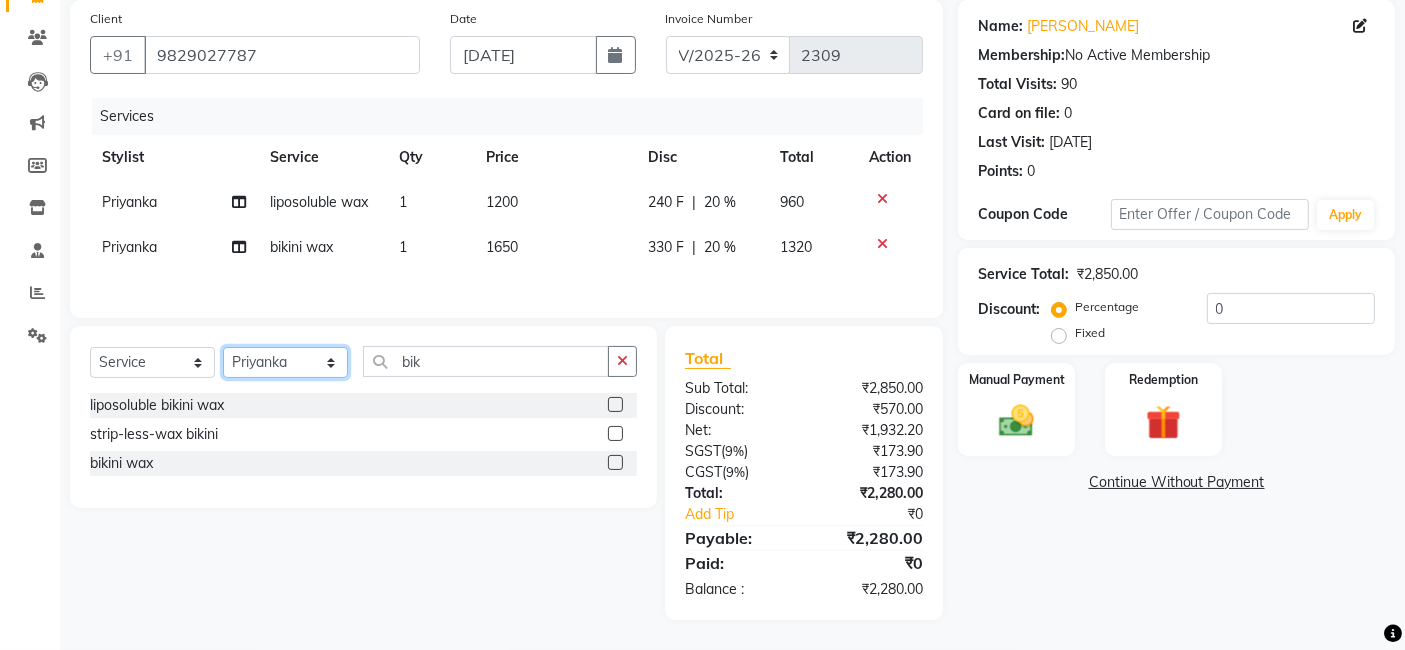 click on "Select Stylist [PERSON_NAME] [PERSON_NAME] Dev Dimple Director [PERSON_NAME] kajal [PERSON_NAME] lucky Manager [PERSON_NAME] maam [PERSON_NAME]  Pallavi Pinky [PERSON_NAME] [PERSON_NAME]" 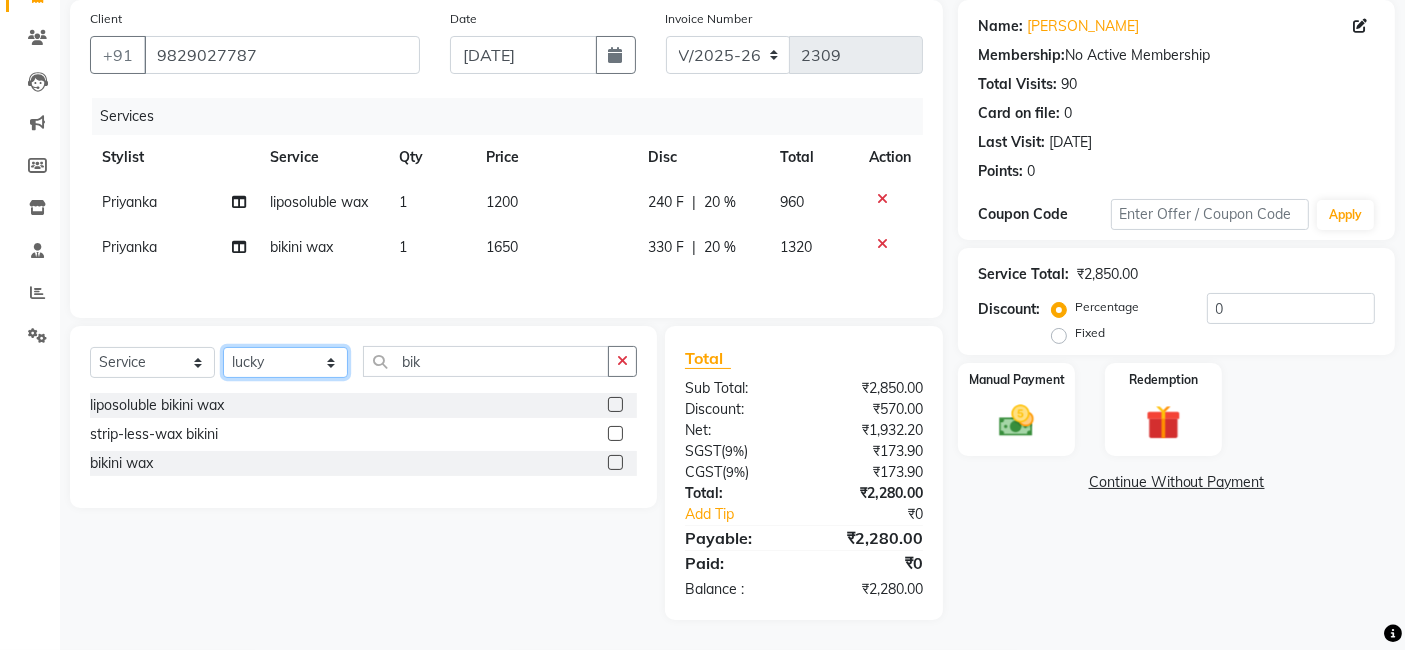 click on "Select Stylist [PERSON_NAME] [PERSON_NAME] Dev Dimple Director [PERSON_NAME] kajal [PERSON_NAME] lucky Manager [PERSON_NAME] maam [PERSON_NAME]  Pallavi Pinky [PERSON_NAME] [PERSON_NAME]" 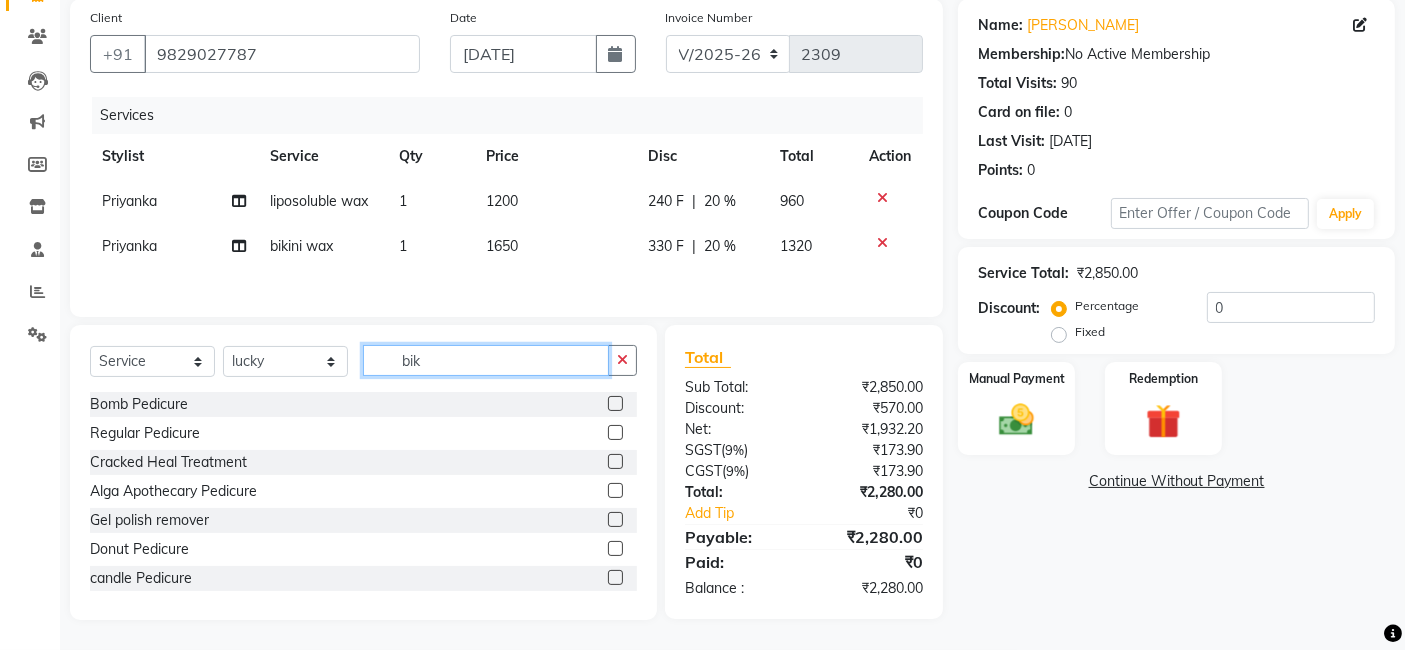 click on "bik" 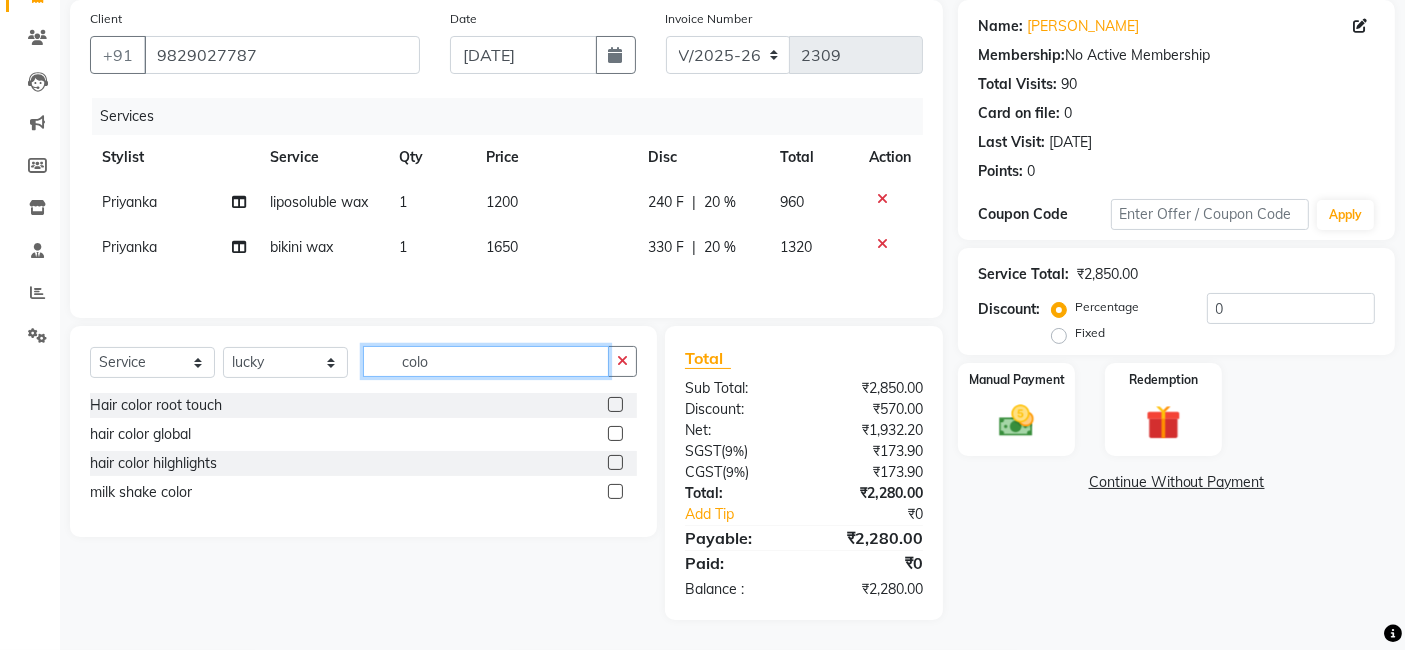 type on "colo" 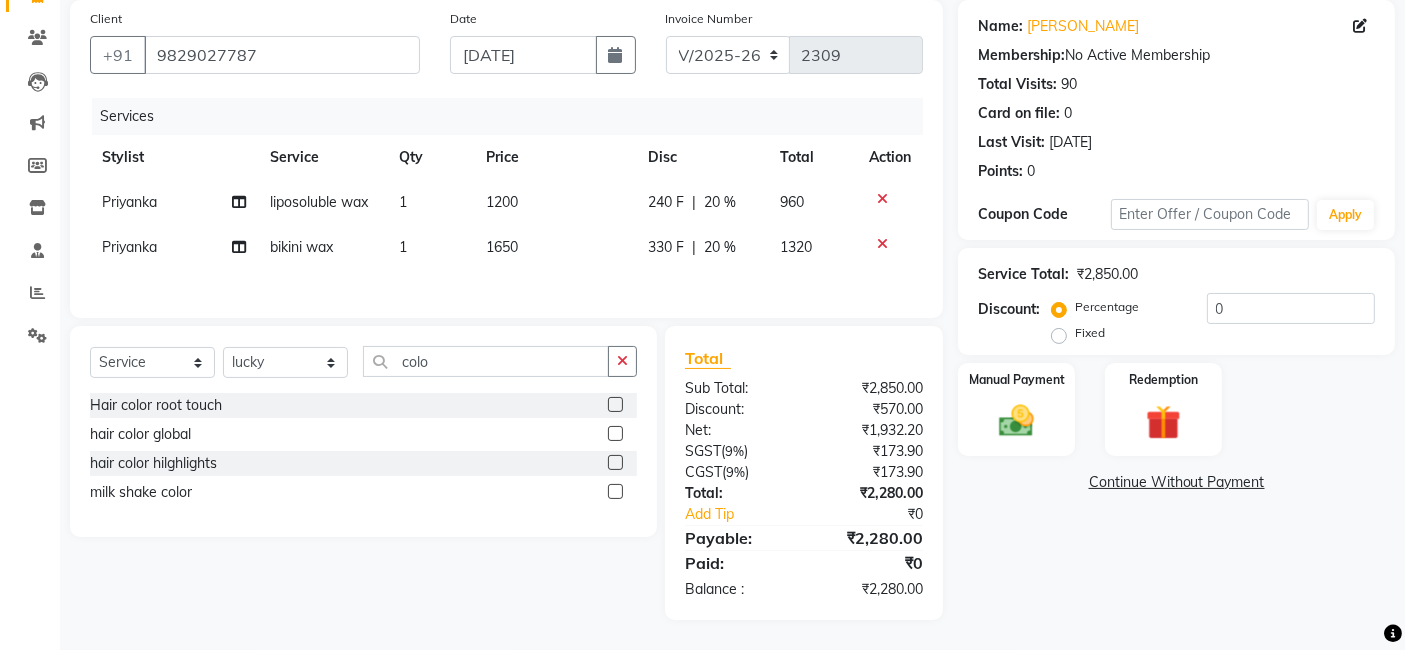 click 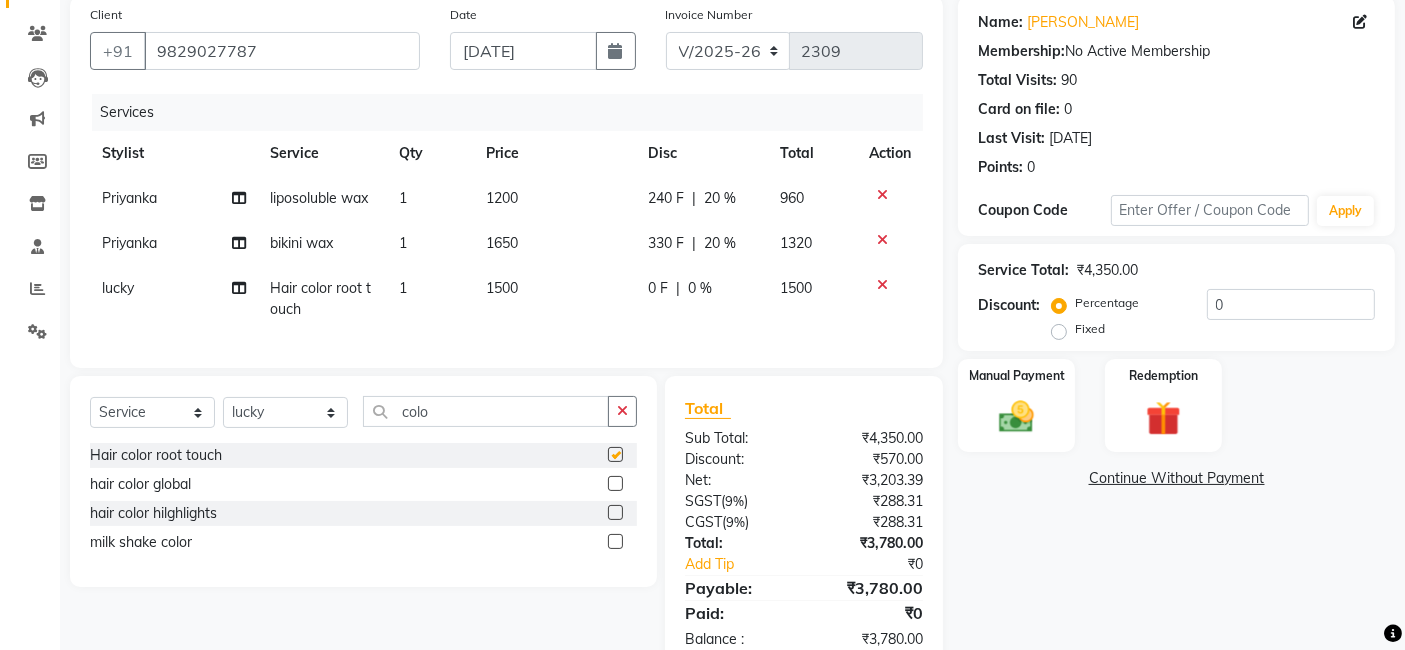 checkbox on "false" 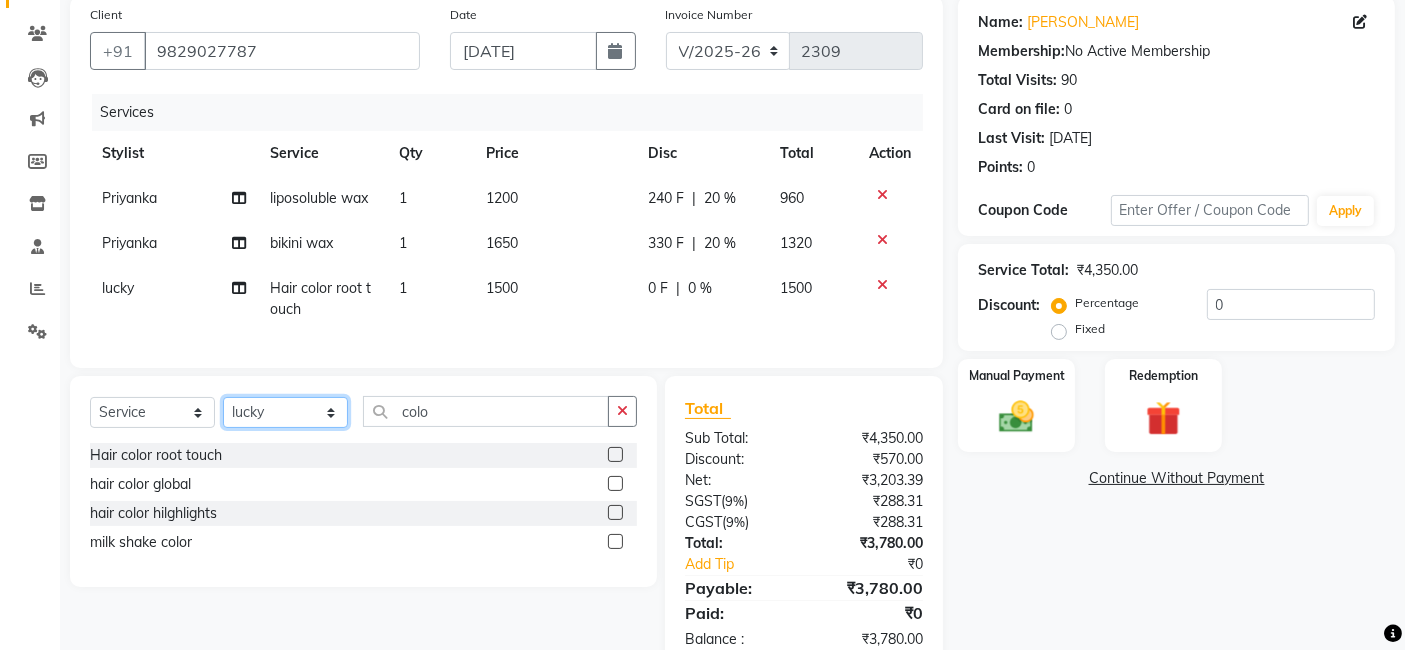 click on "Select Stylist [PERSON_NAME] [PERSON_NAME] Dev Dimple Director [PERSON_NAME] kajal [PERSON_NAME] lucky Manager [PERSON_NAME] maam [PERSON_NAME]  Pallavi Pinky [PERSON_NAME] [PERSON_NAME]" 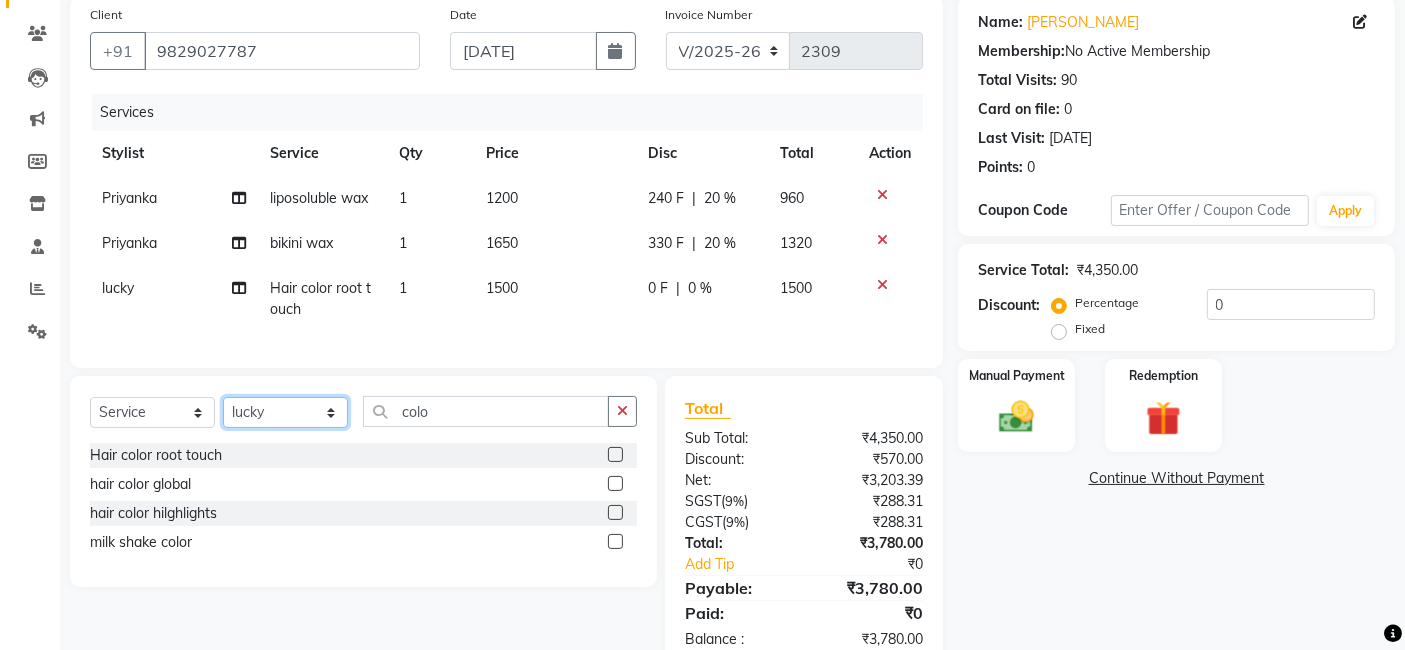 select on "44024" 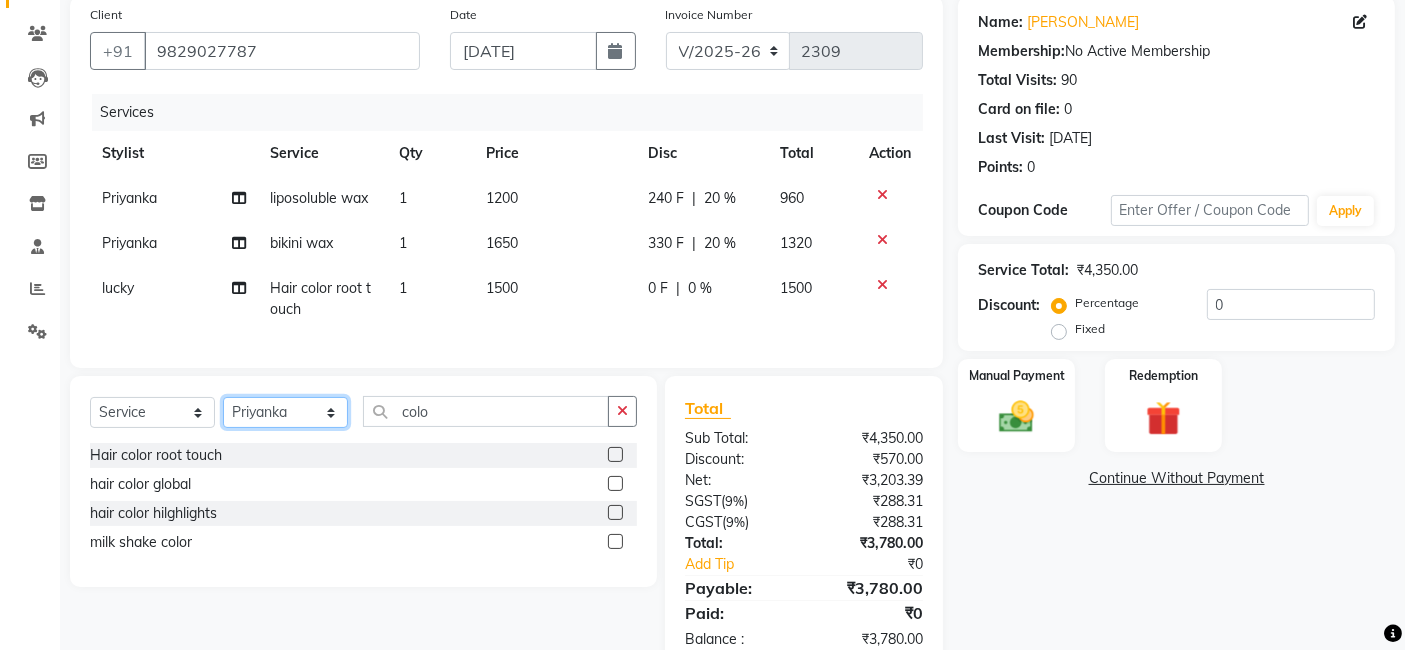 click on "Select Stylist [PERSON_NAME] [PERSON_NAME] Dev Dimple Director [PERSON_NAME] kajal [PERSON_NAME] lucky Manager [PERSON_NAME] maam [PERSON_NAME]  Pallavi Pinky [PERSON_NAME] [PERSON_NAME]" 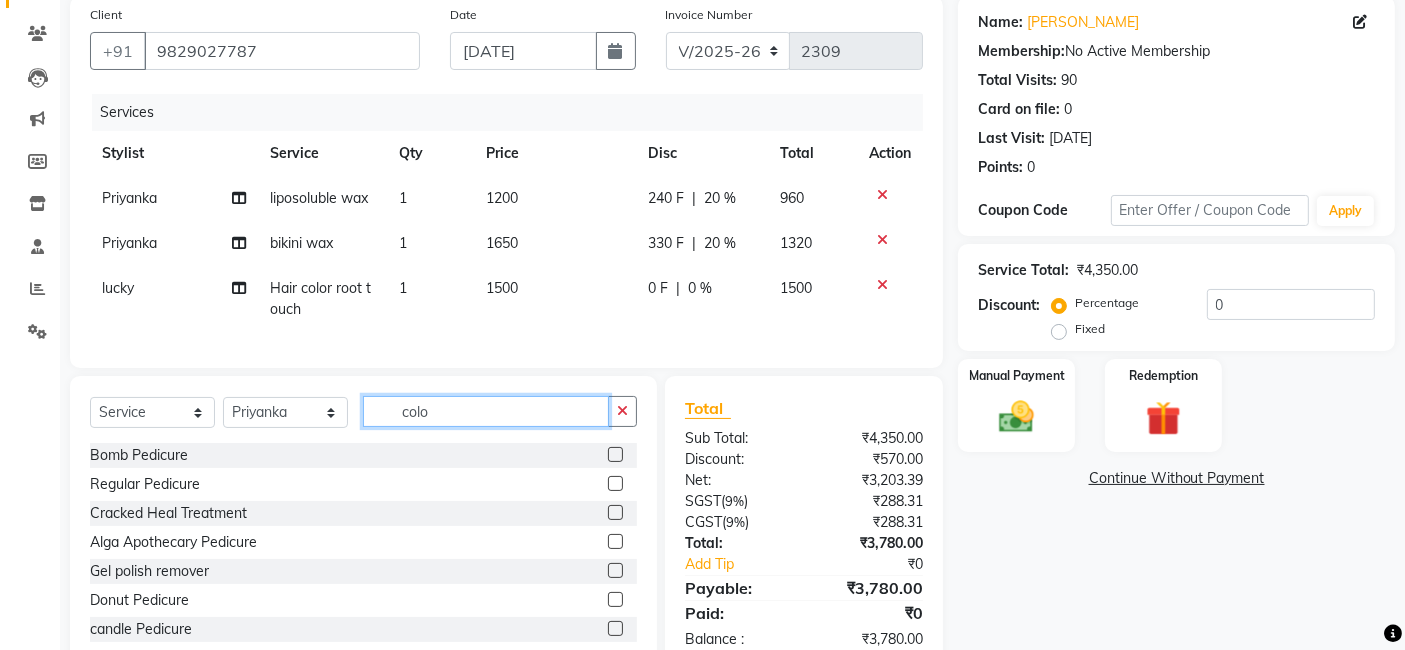 click on "colo" 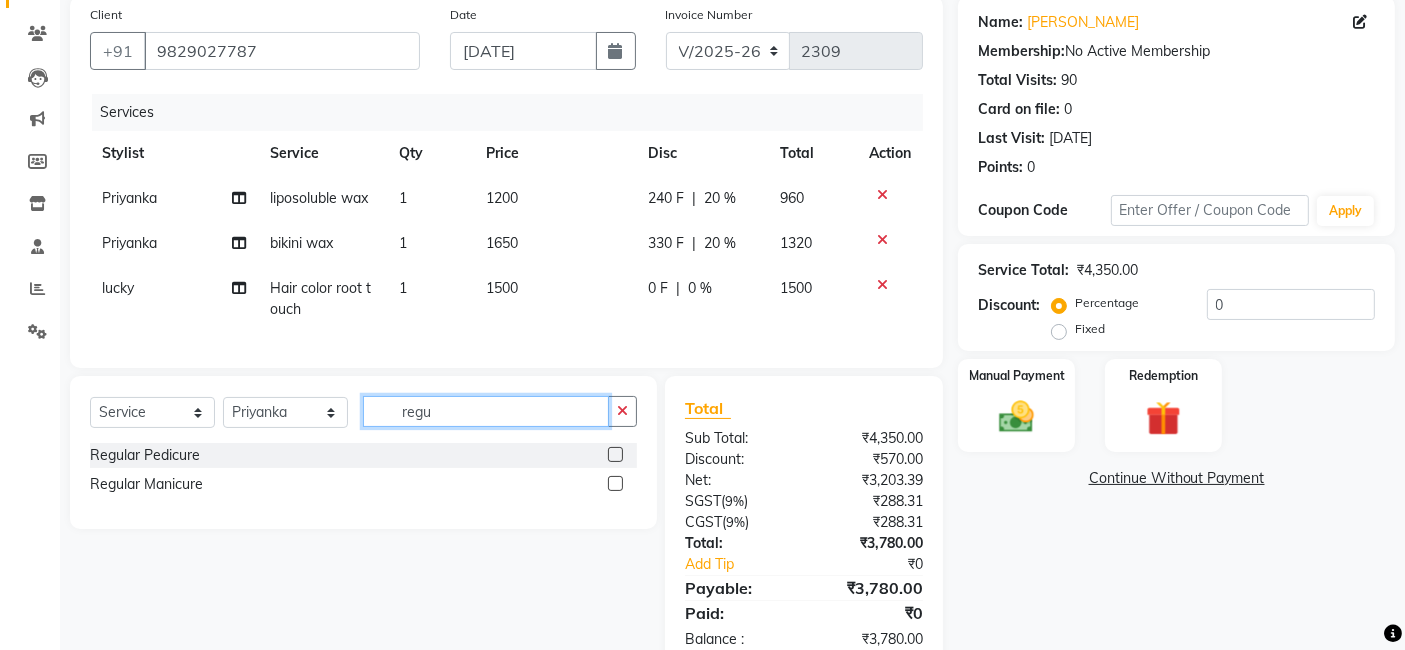 type on "regu" 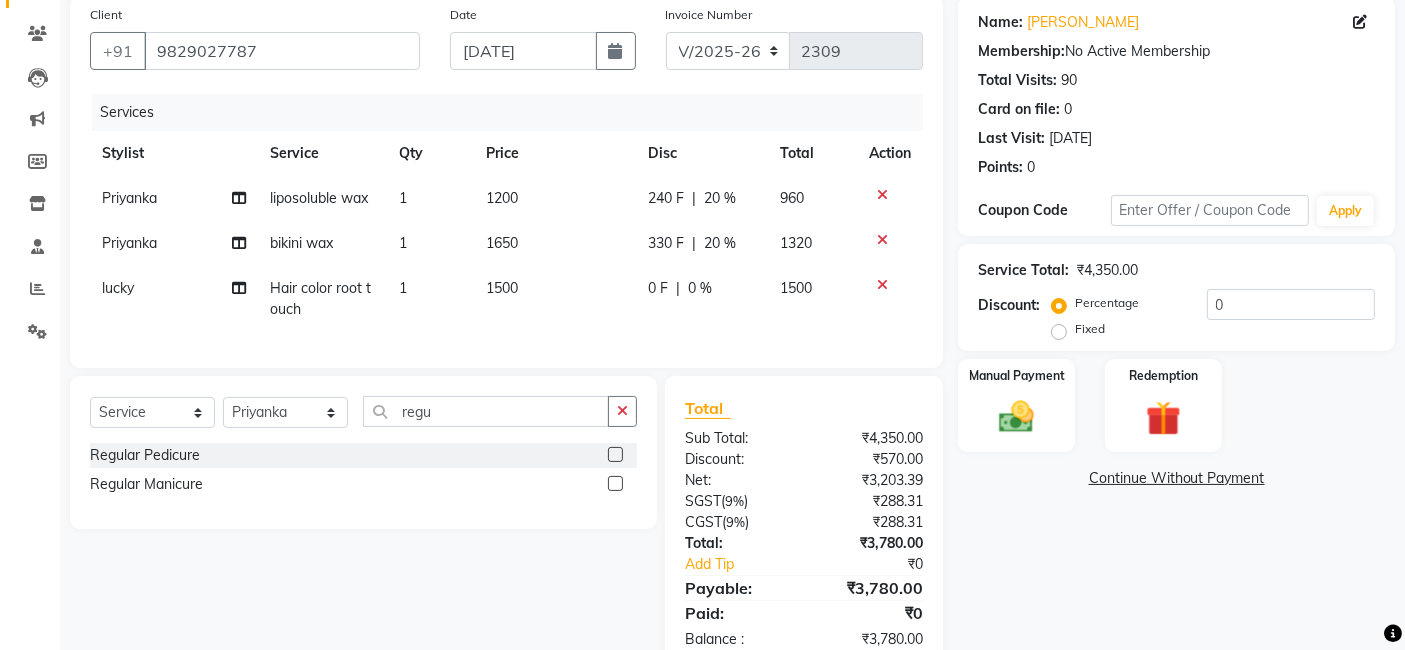 click 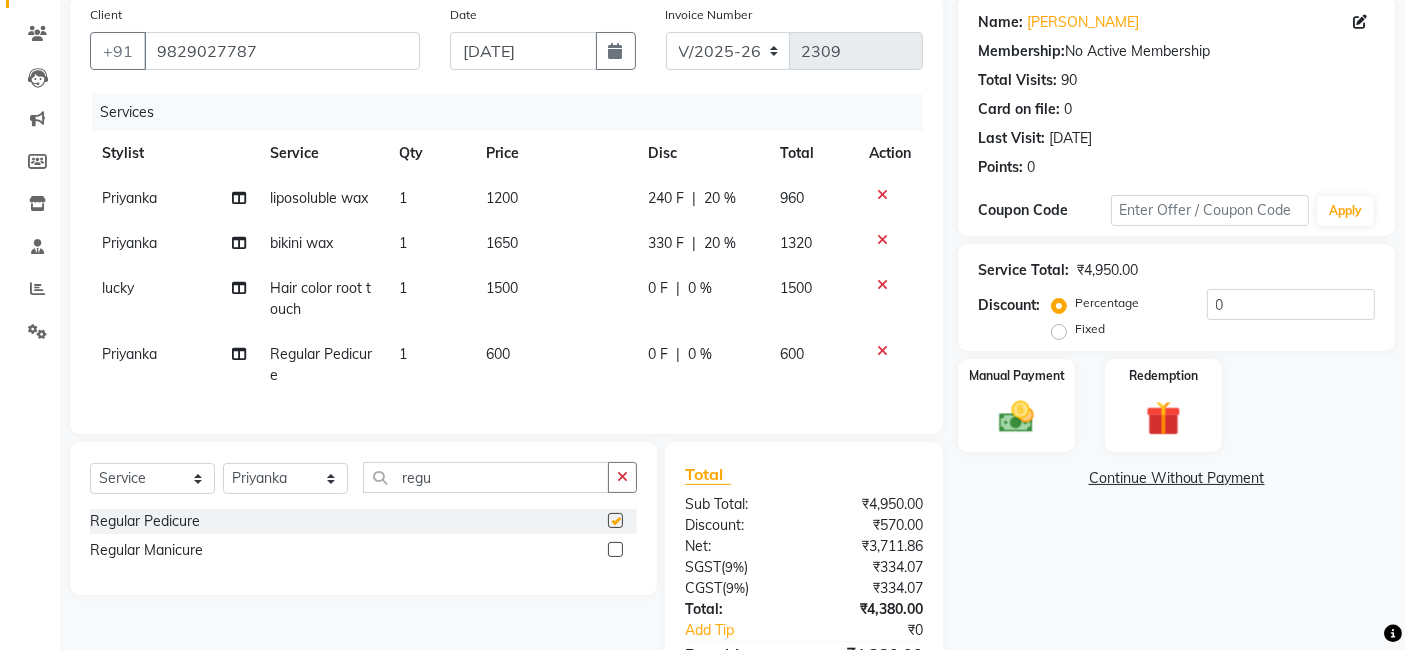 checkbox on "false" 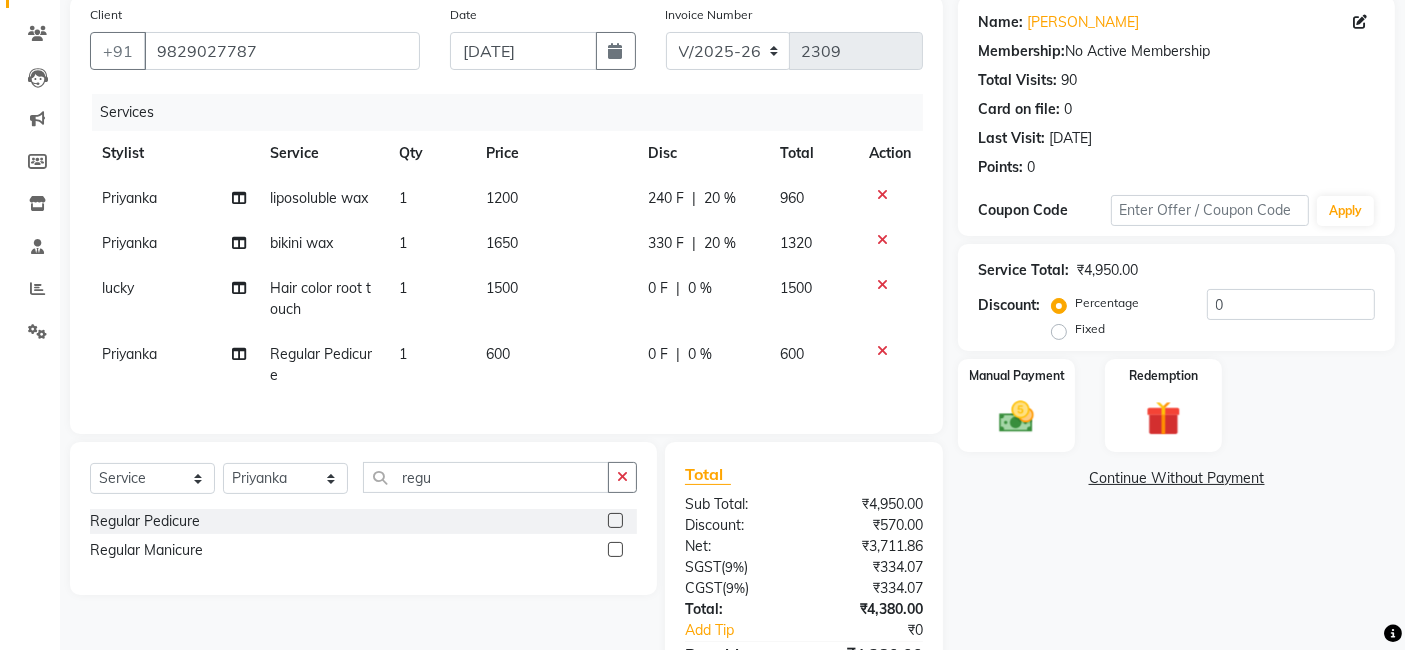 click on "600" 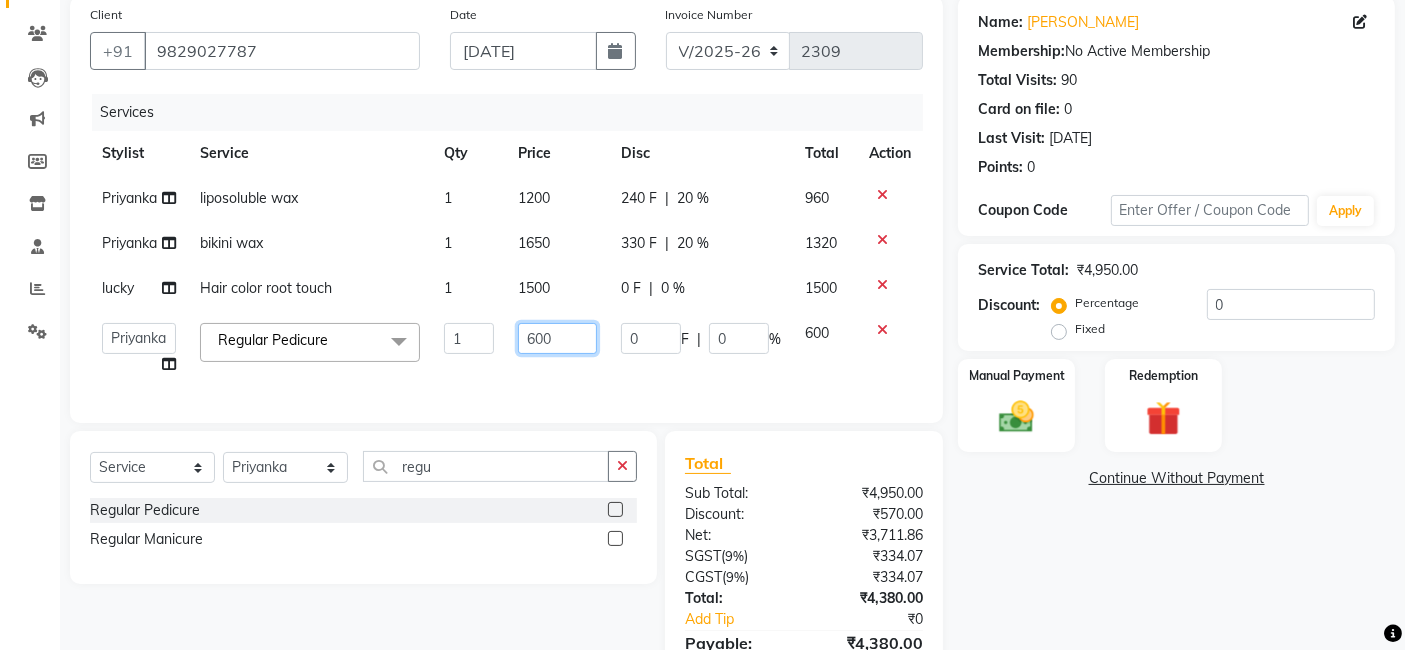 click on "600" 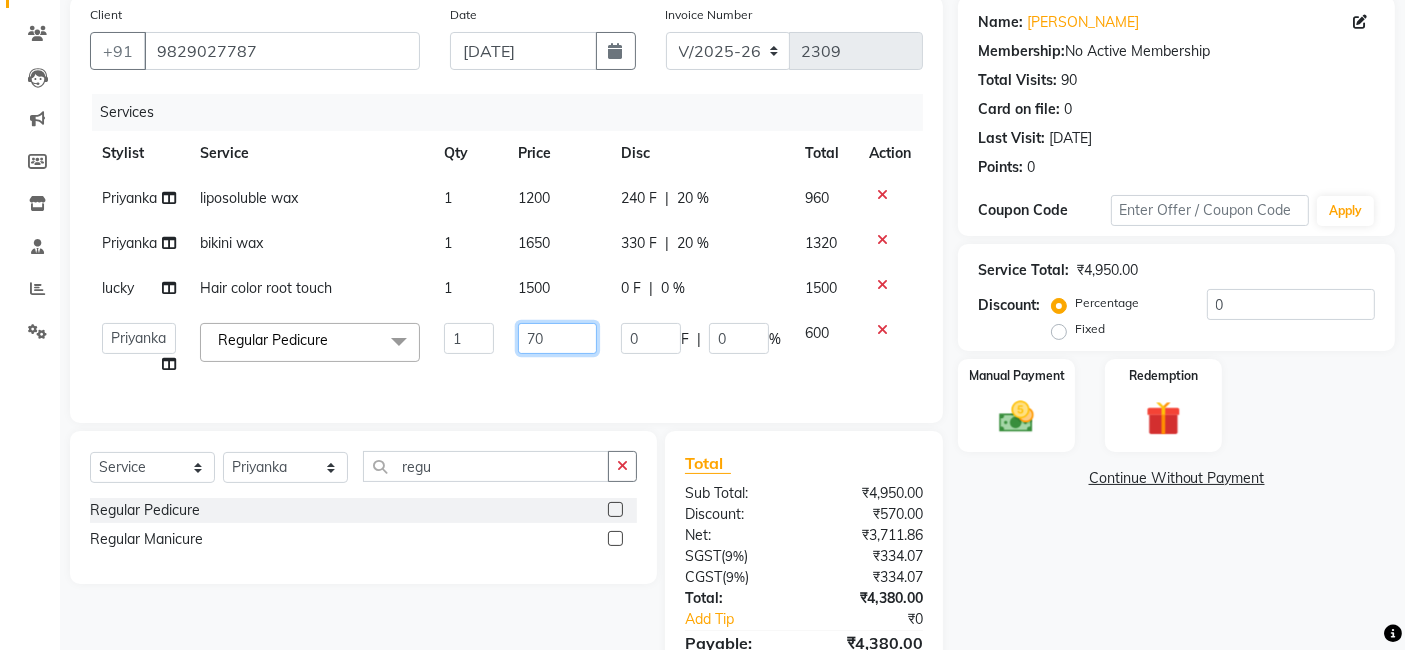 type on "700" 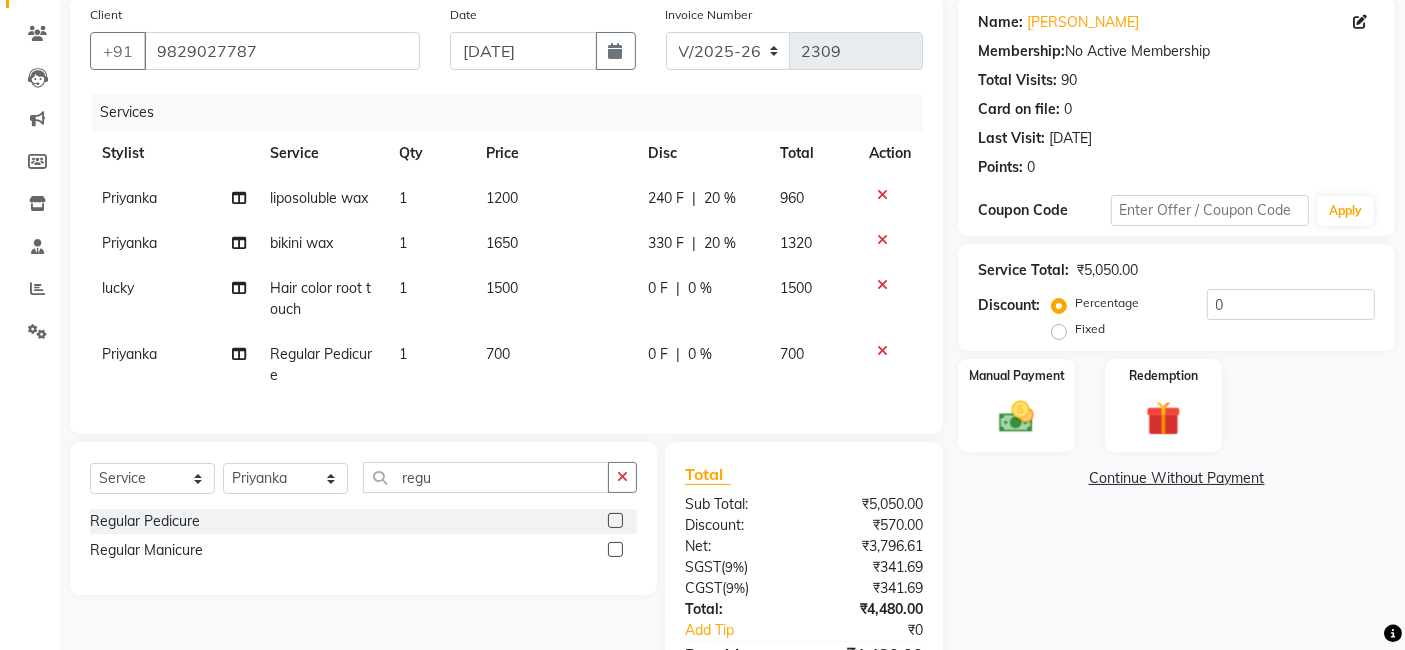 click on "700" 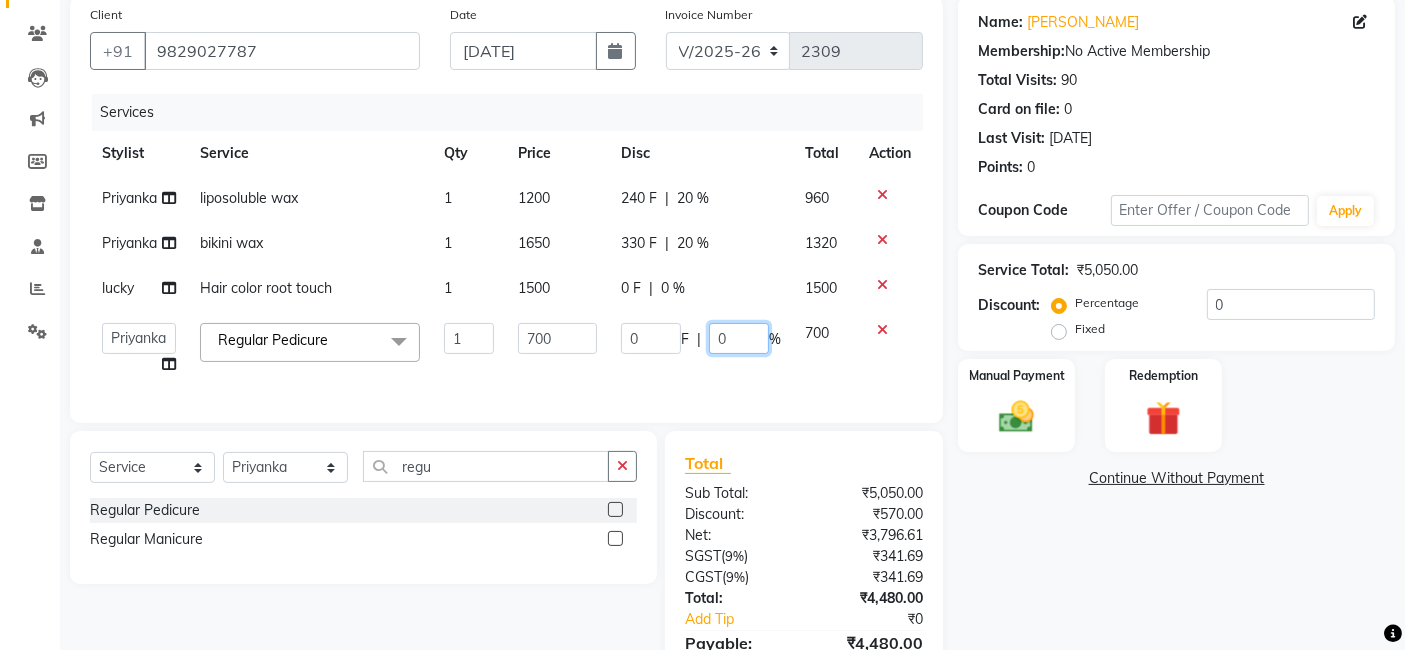 click on "0" 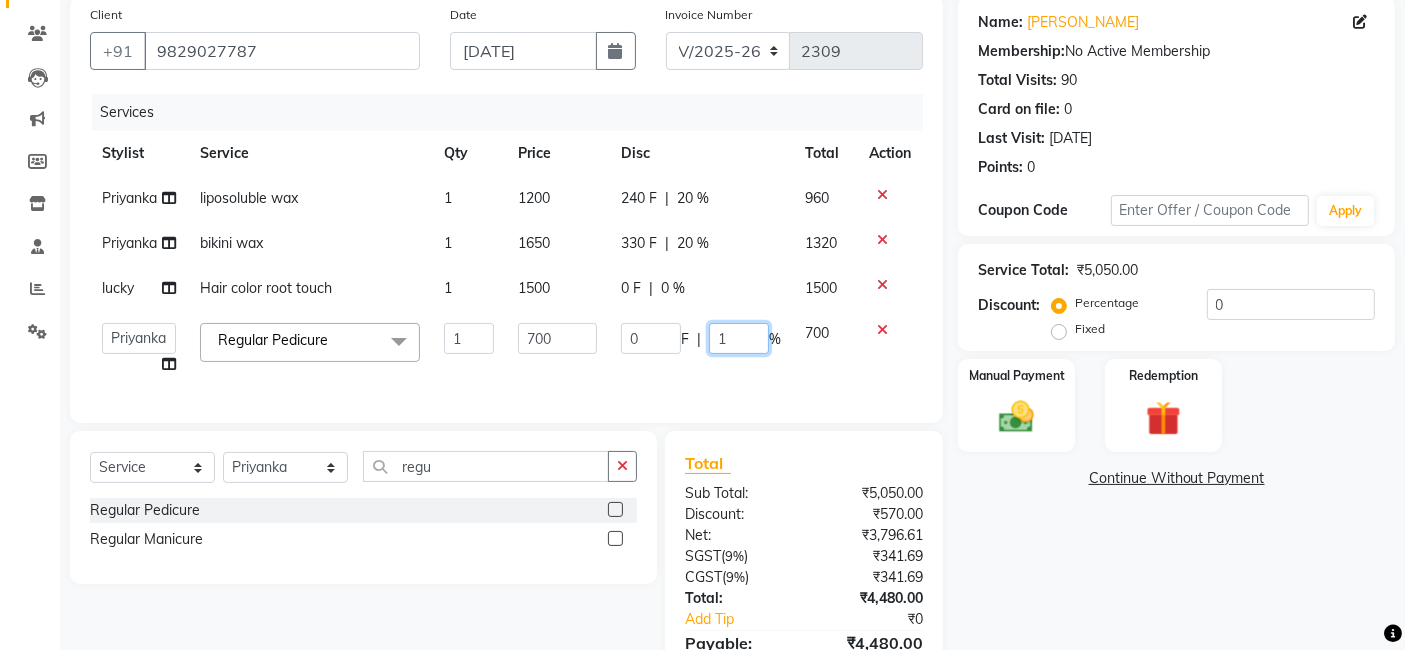 type on "10" 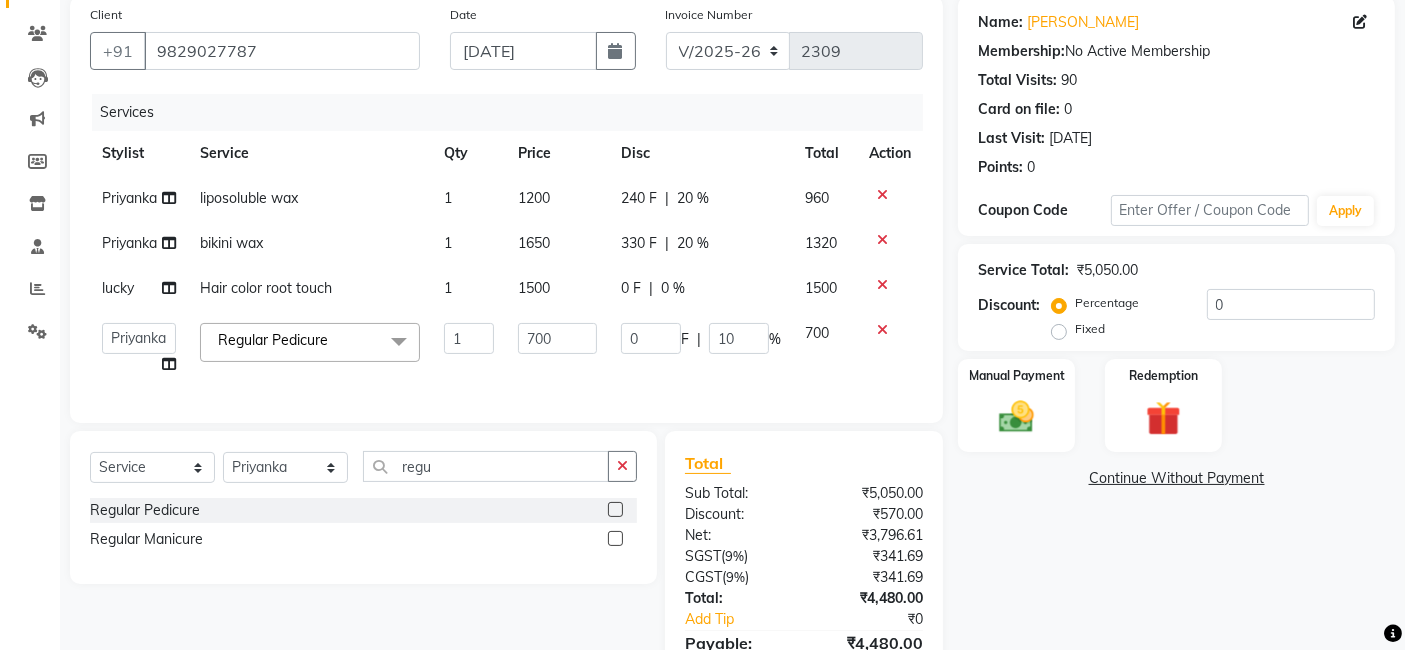 click on "0 F | 0 %" 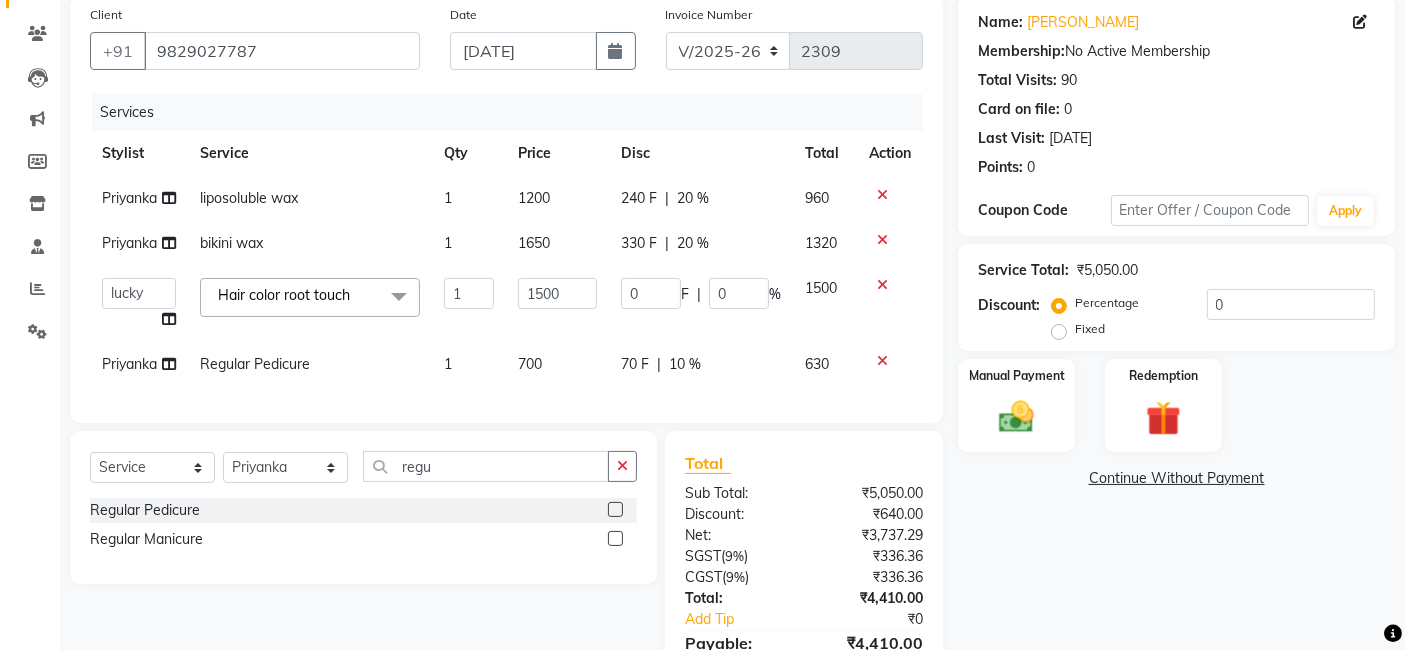 click on "0" 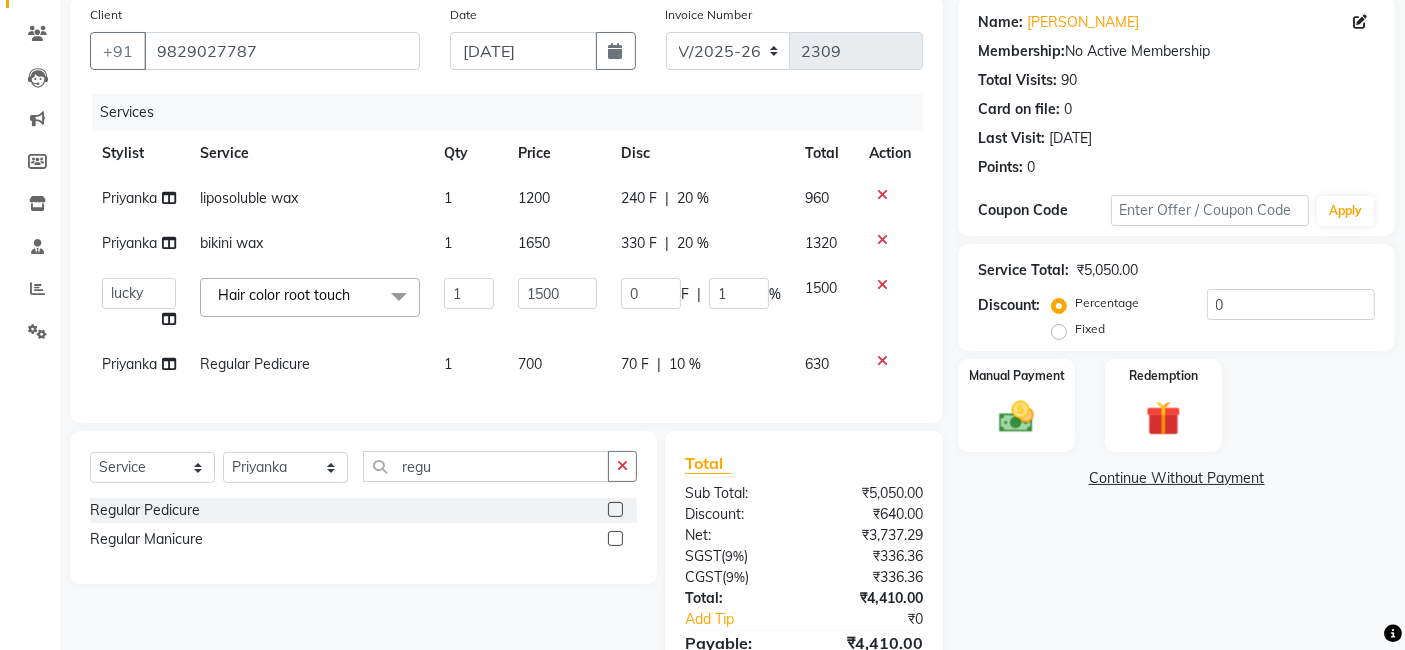 type on "10" 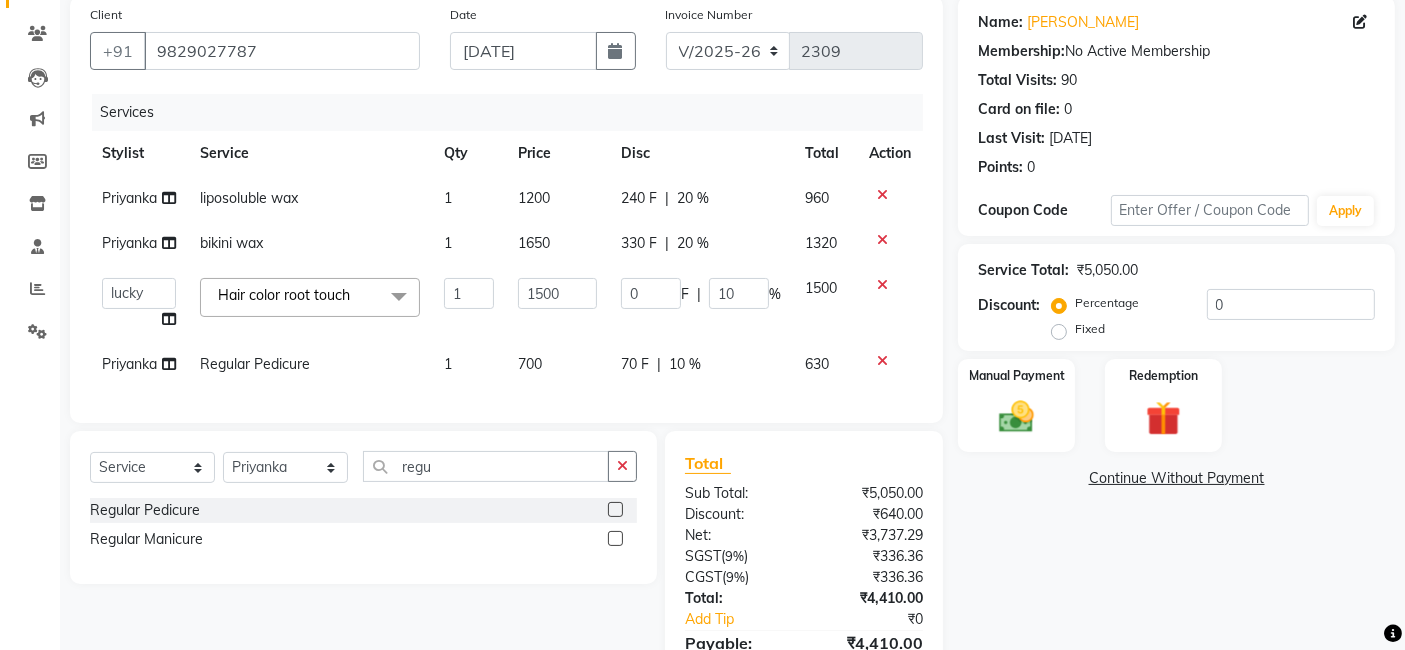 click on "70 F | 10 %" 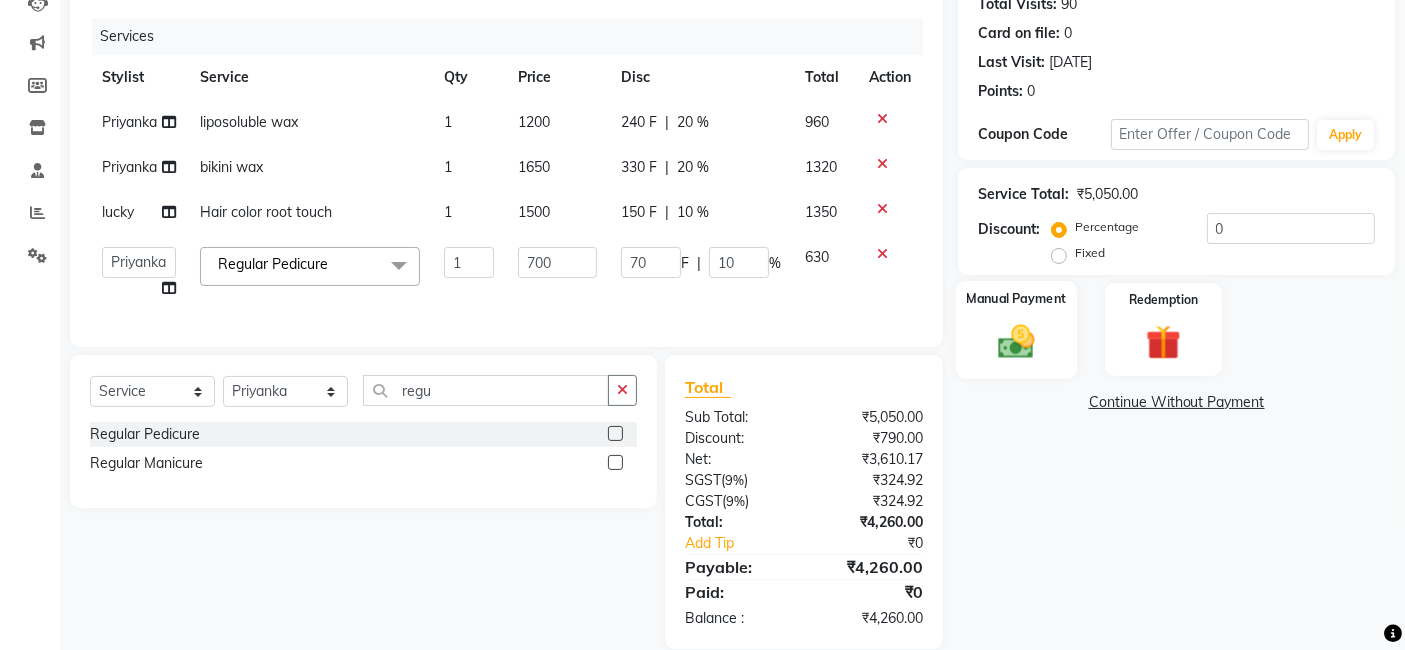 scroll, scrollTop: 265, scrollLeft: 0, axis: vertical 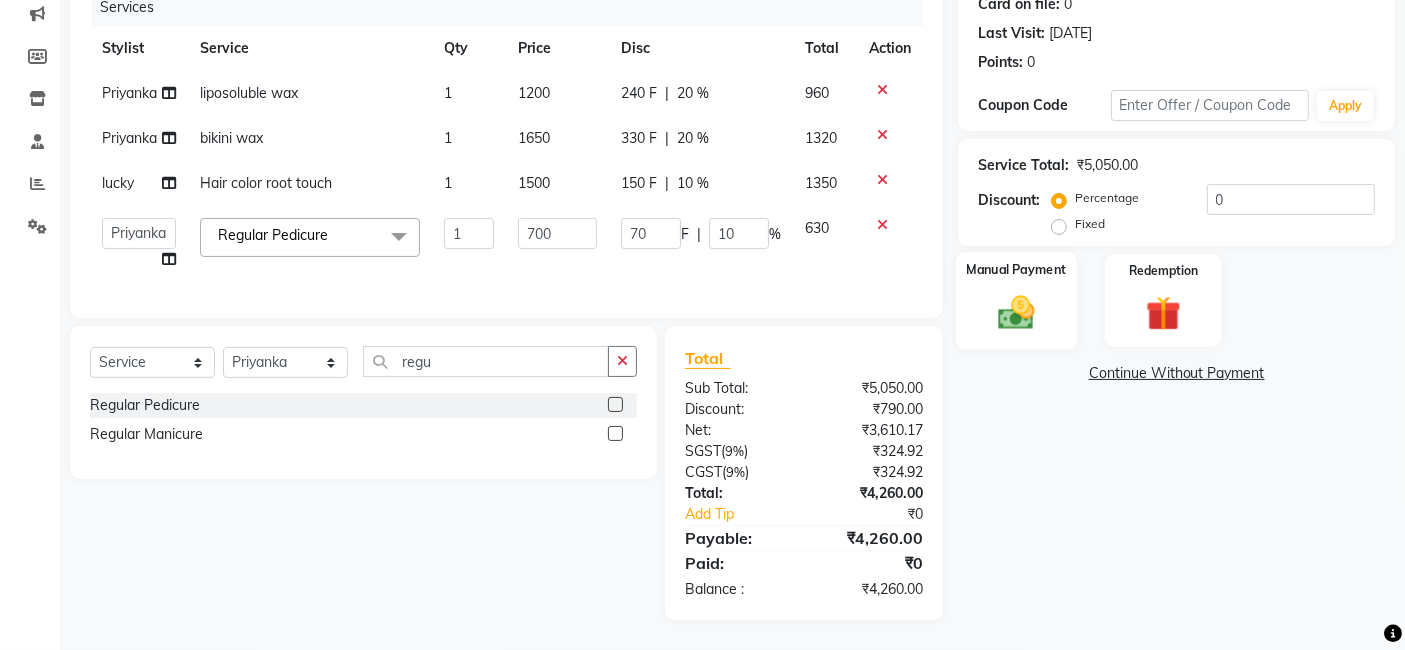 click 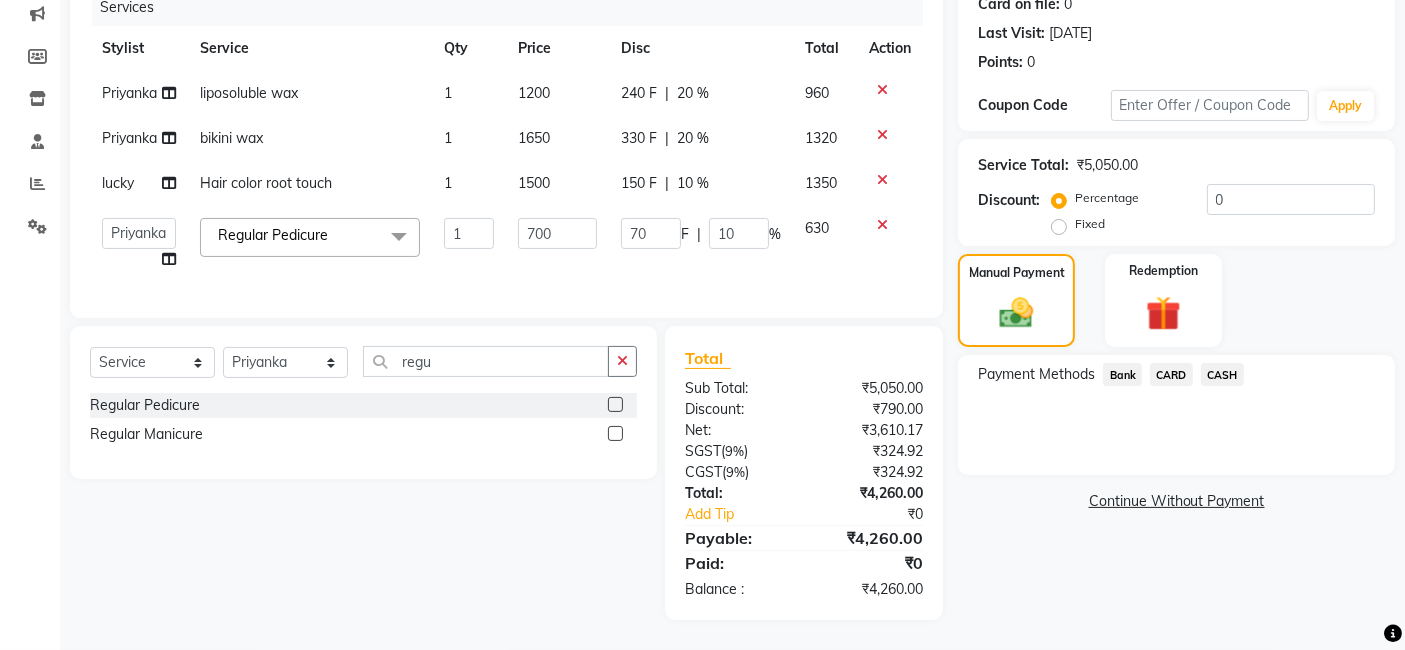 click on "Bank" 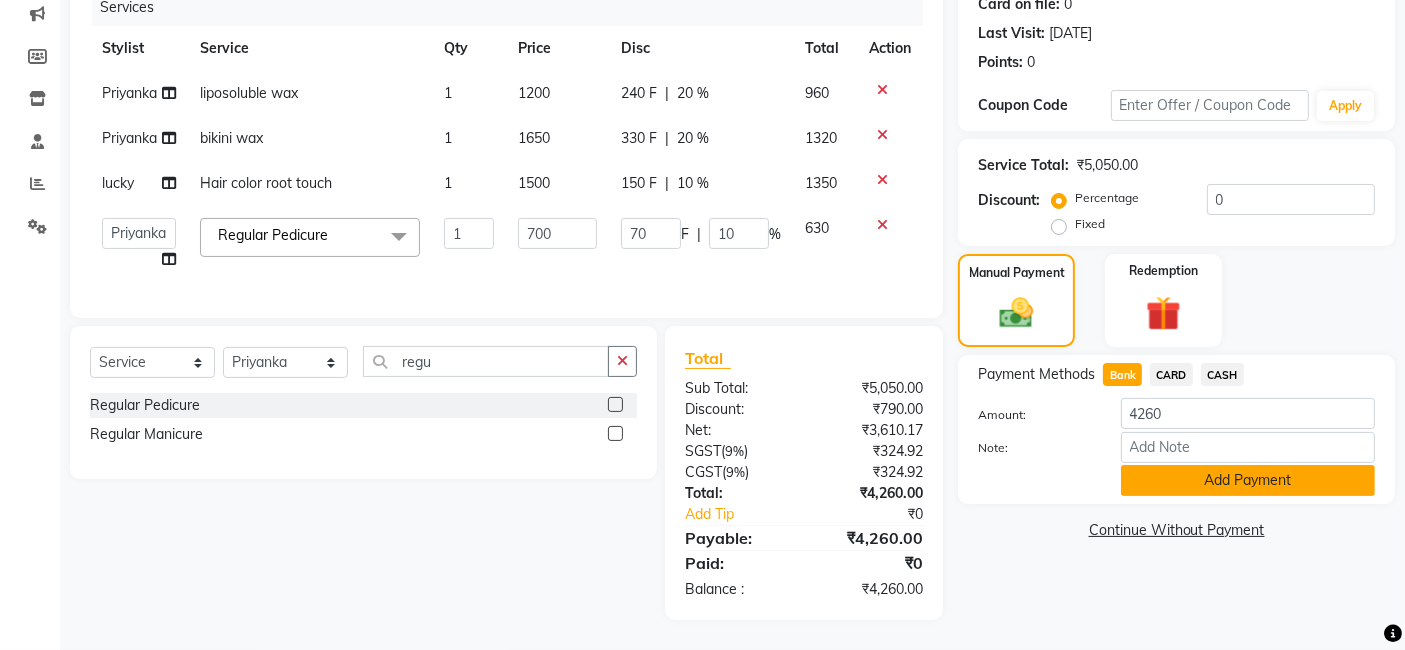 click on "Add Payment" 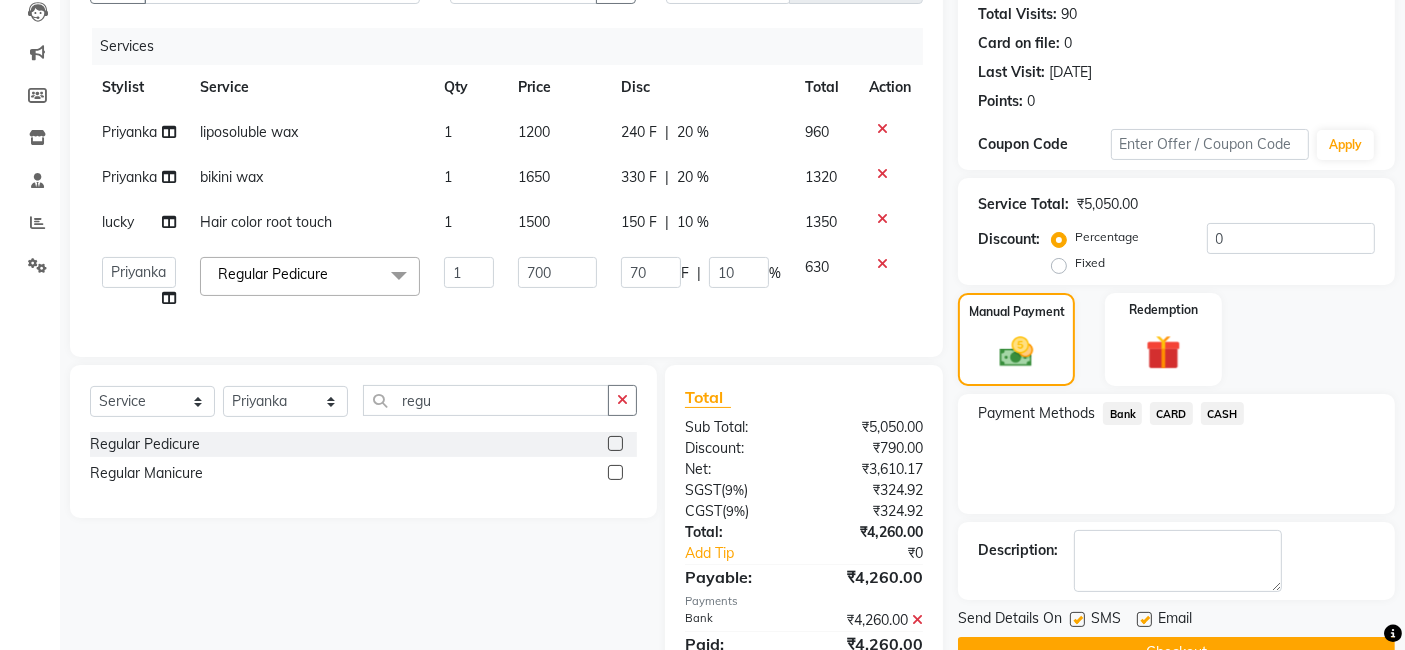 scroll, scrollTop: 316, scrollLeft: 0, axis: vertical 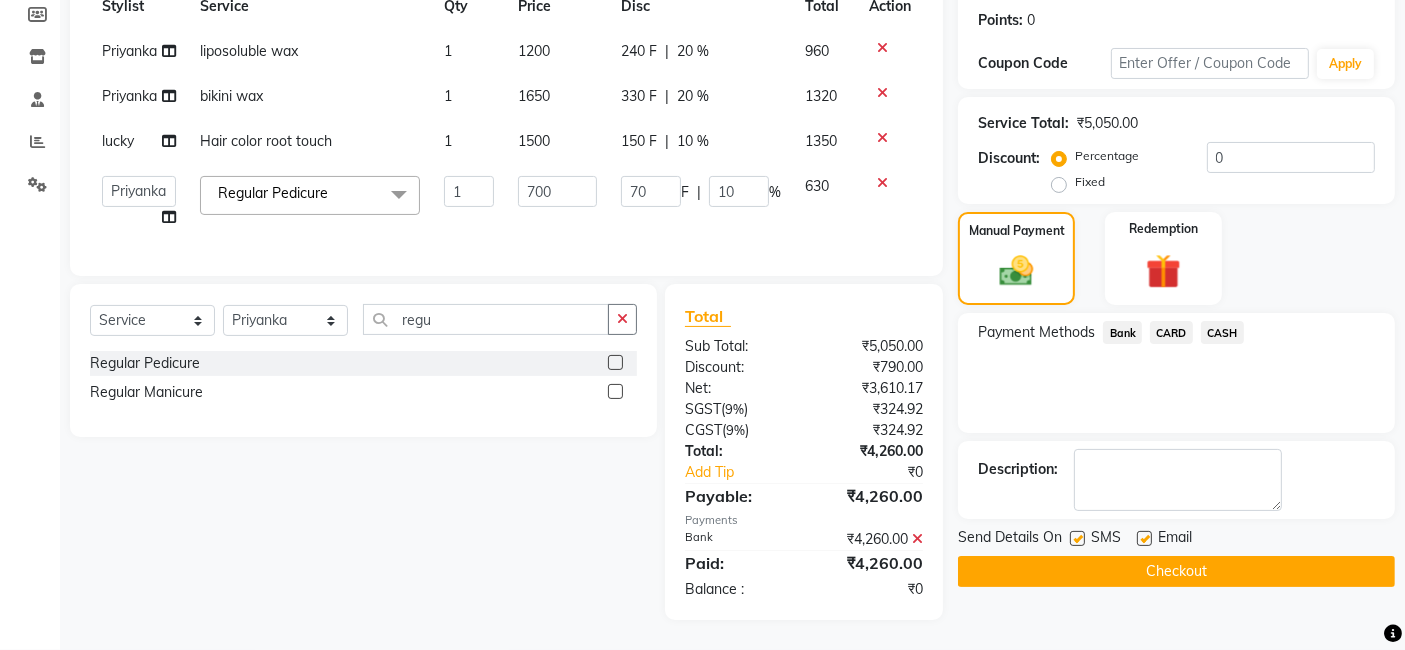 click on "Checkout" 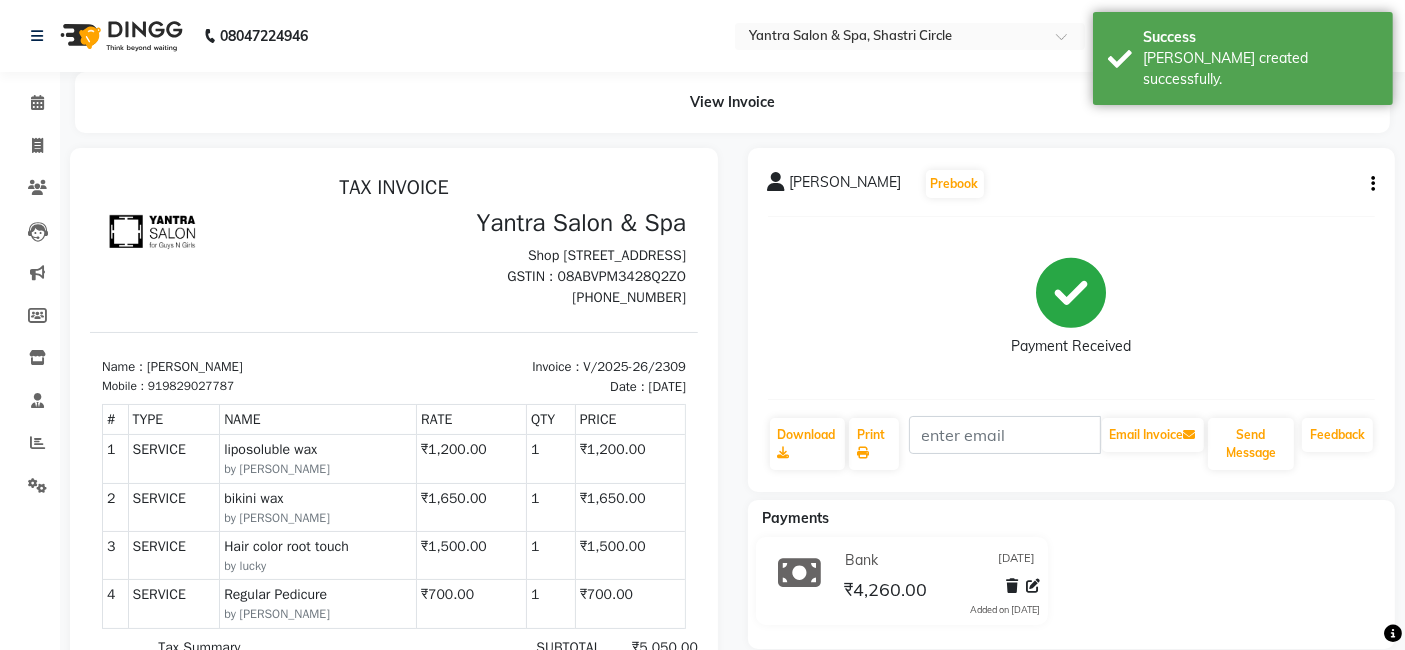 scroll, scrollTop: 0, scrollLeft: 0, axis: both 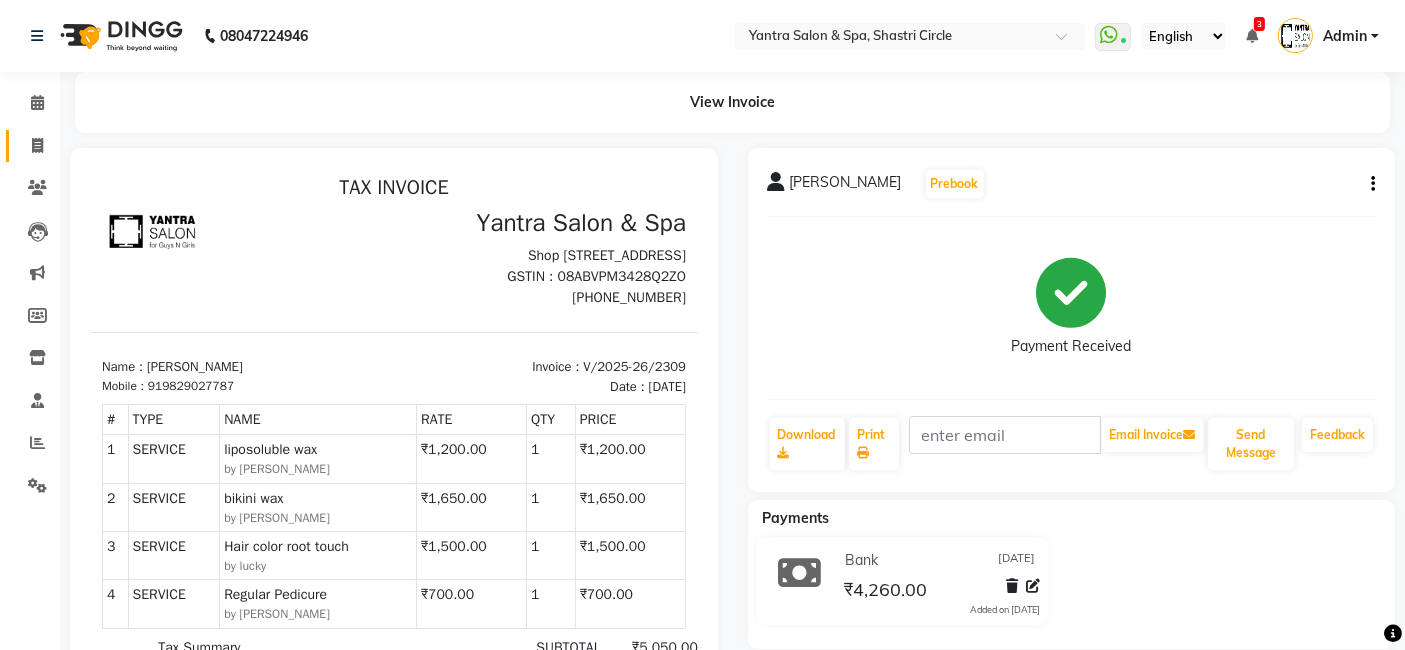 click 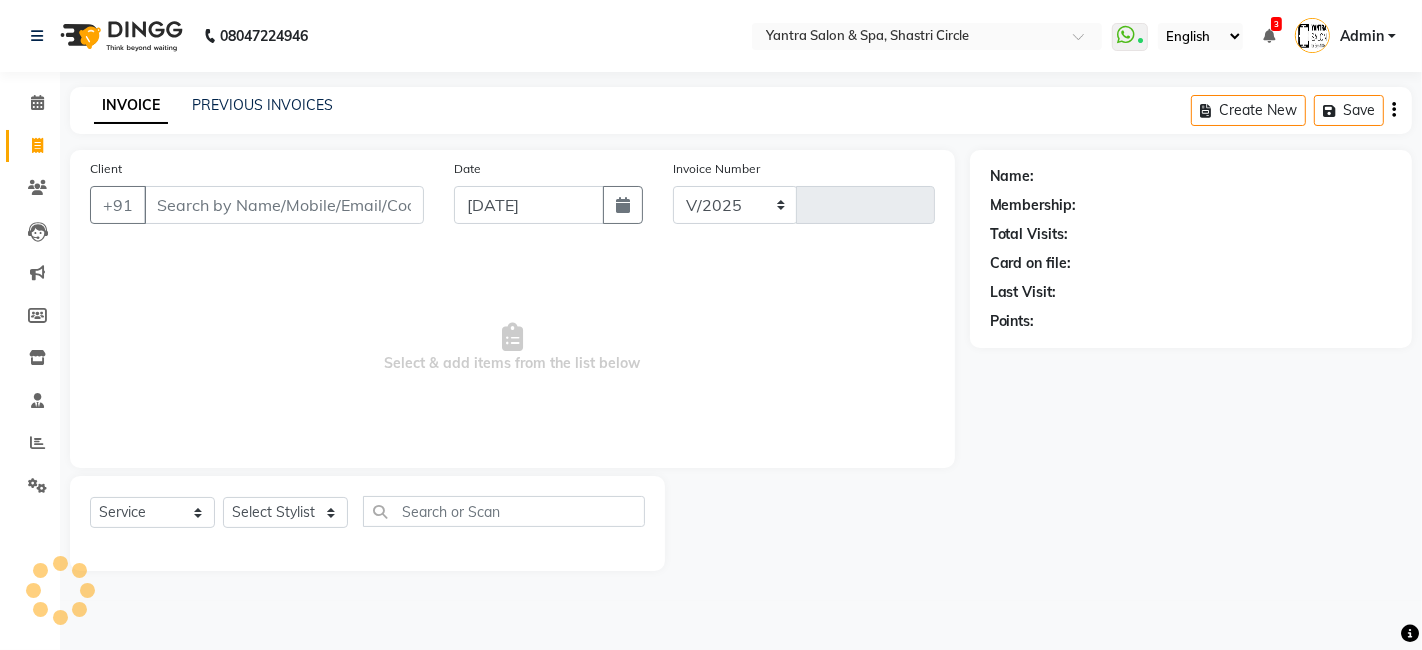select on "154" 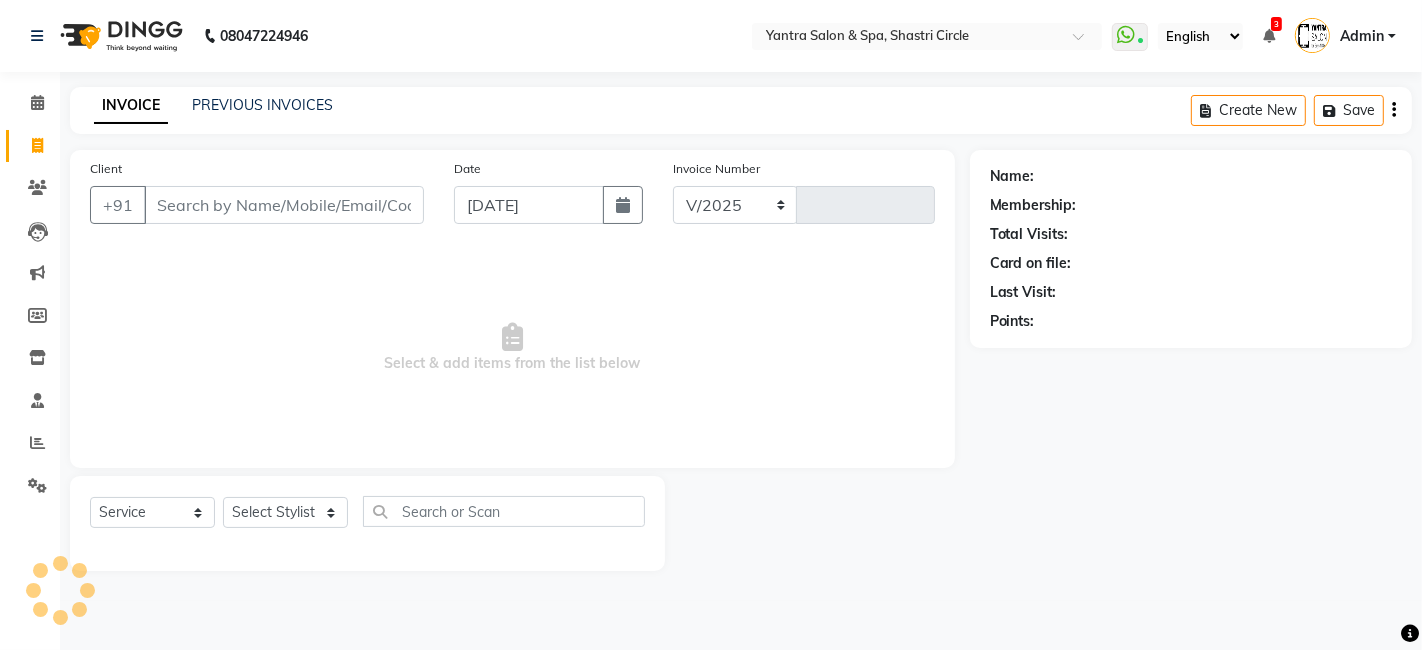 type on "2310" 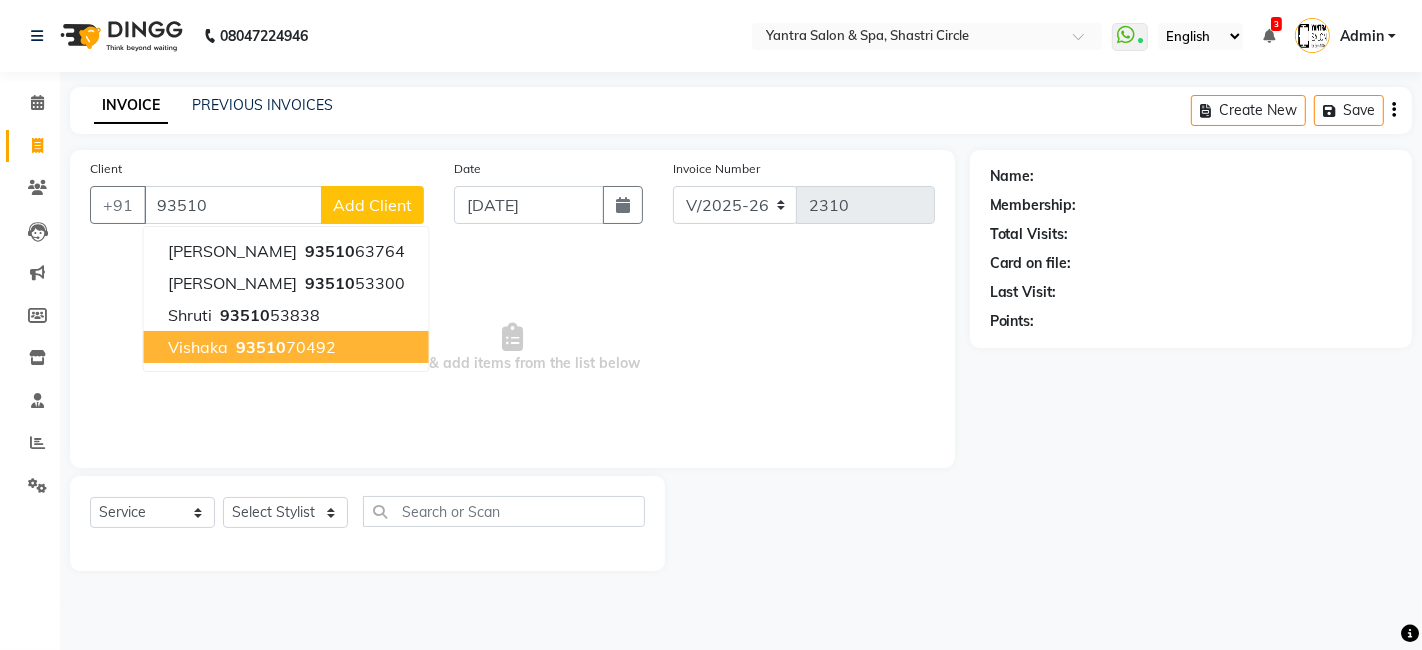 click on "93510" at bounding box center (261, 347) 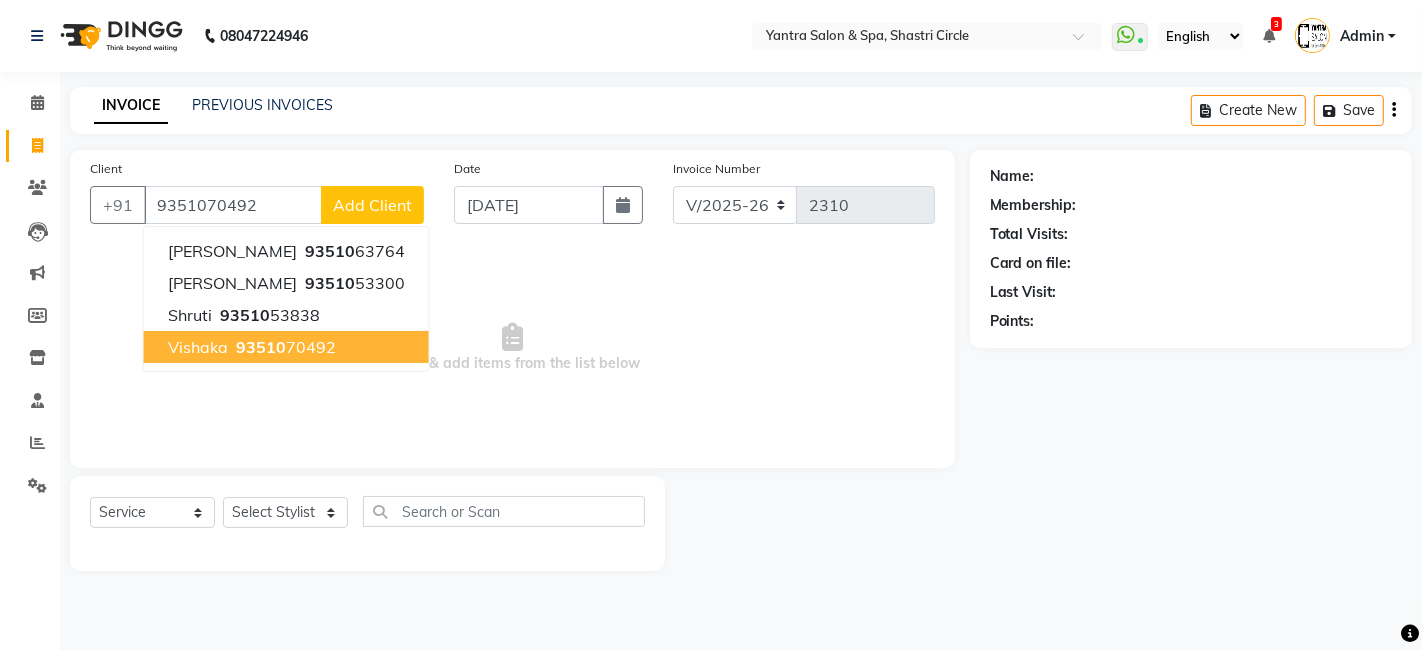 type on "9351070492" 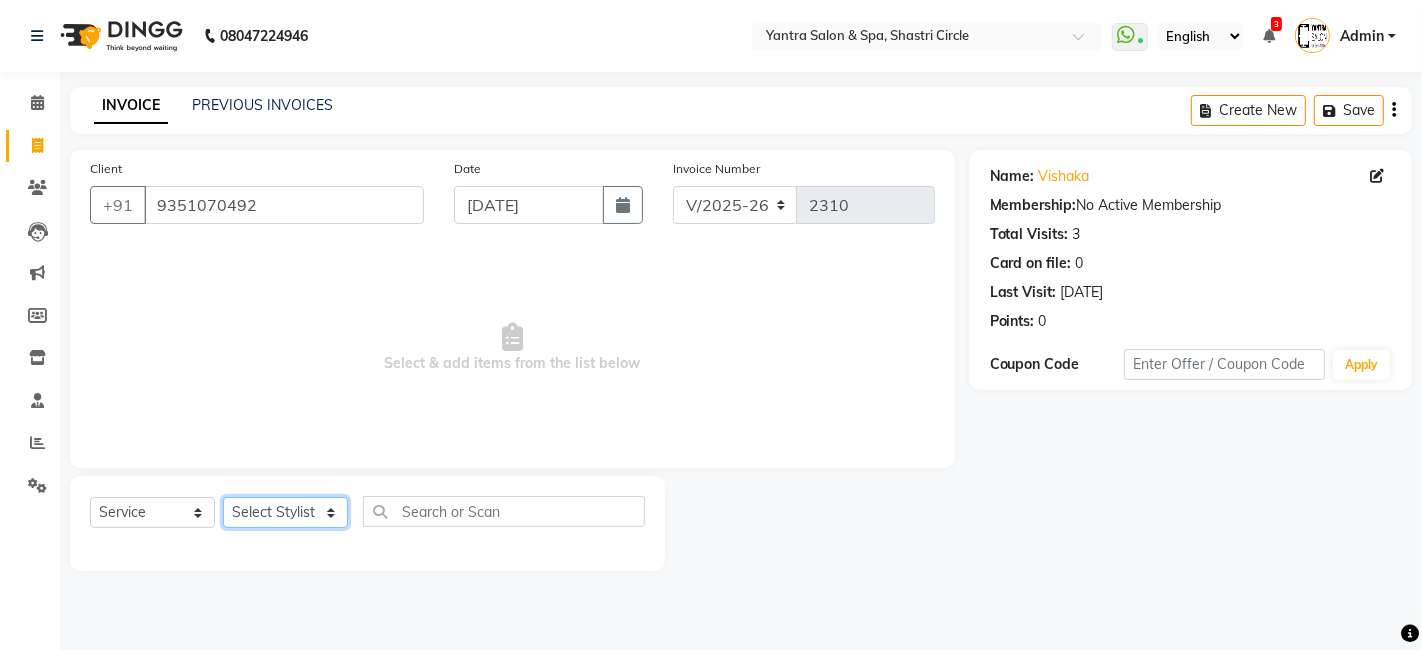 click on "Select Stylist [PERSON_NAME] [PERSON_NAME] Dev Dimple Director [PERSON_NAME] kajal [PERSON_NAME] lucky Manager [PERSON_NAME] maam [PERSON_NAME]  Pallavi Pinky [PERSON_NAME] [PERSON_NAME]" 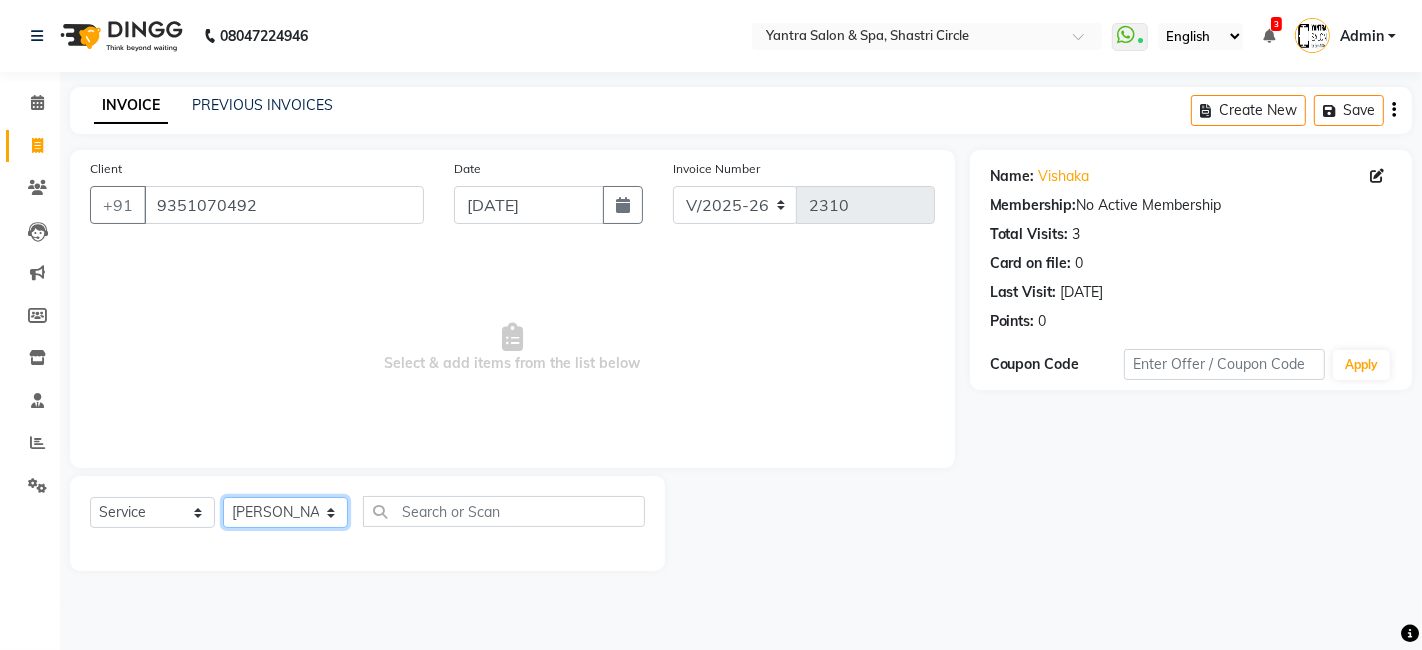 click on "Select Stylist [PERSON_NAME] [PERSON_NAME] Dev Dimple Director [PERSON_NAME] kajal [PERSON_NAME] lucky Manager [PERSON_NAME] maam [PERSON_NAME]  Pallavi Pinky [PERSON_NAME] [PERSON_NAME]" 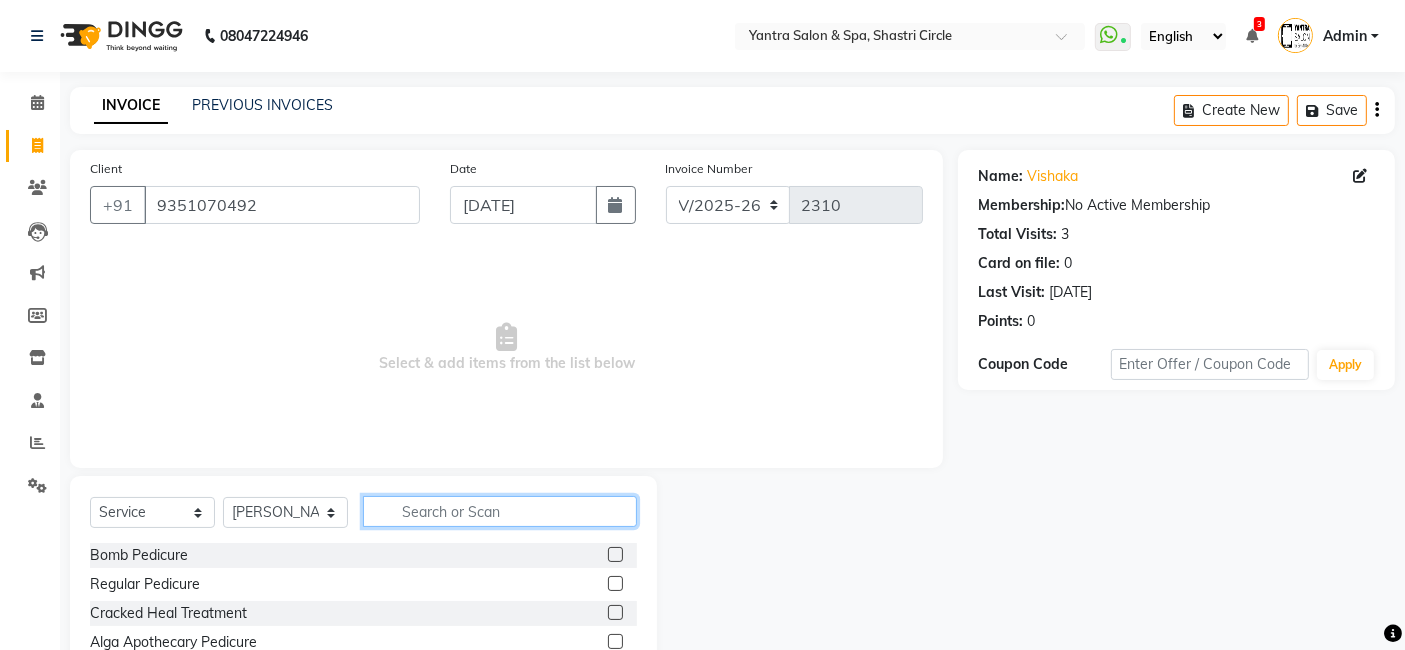 click 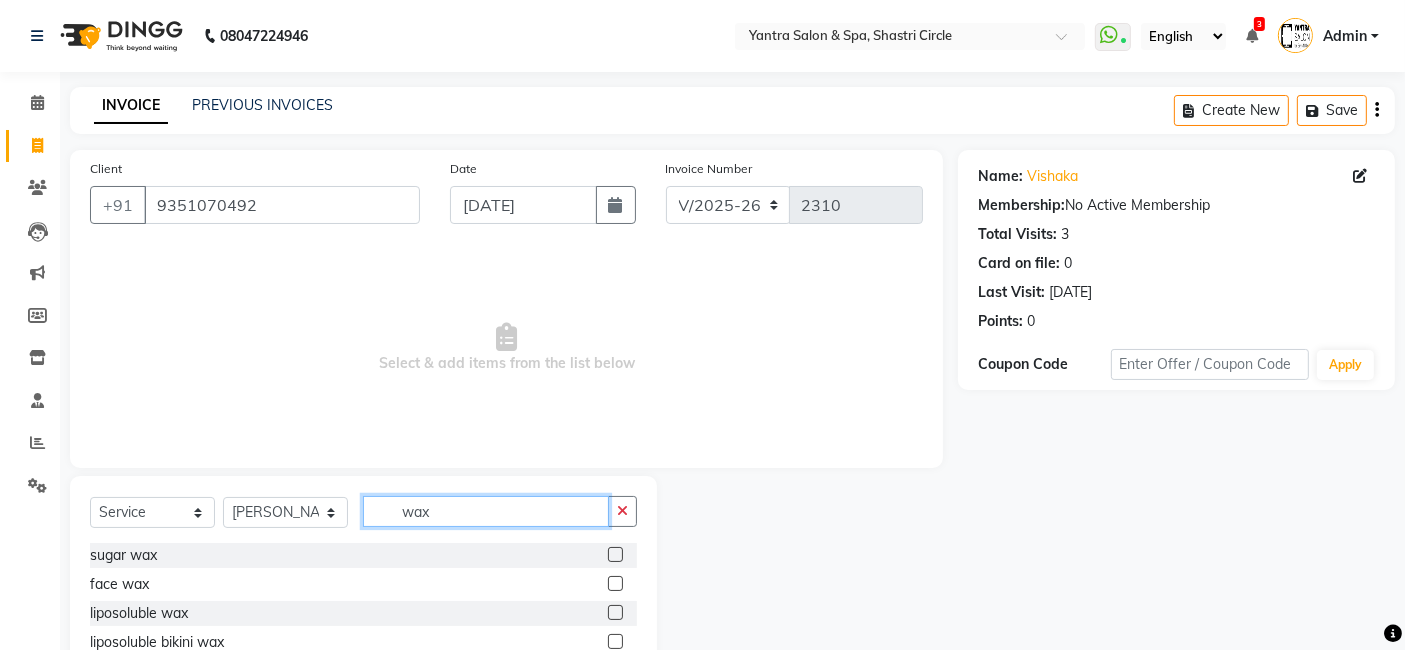 type on "wax" 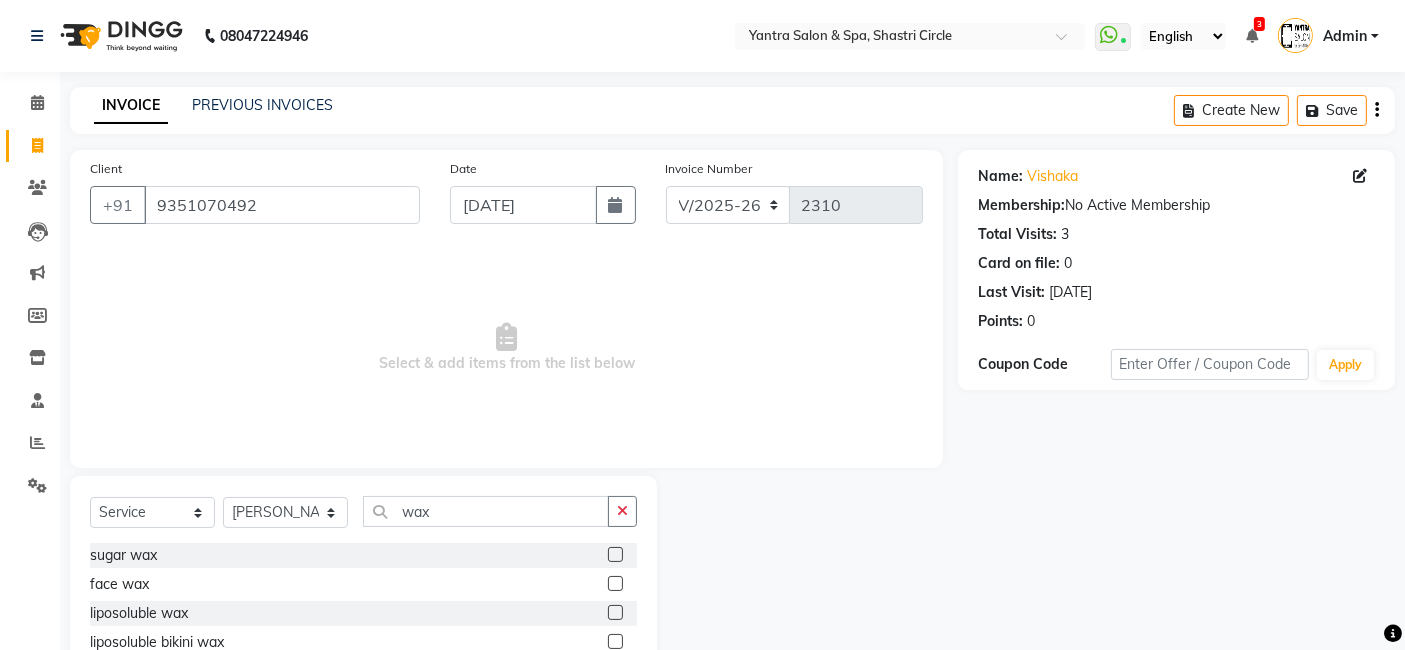 click 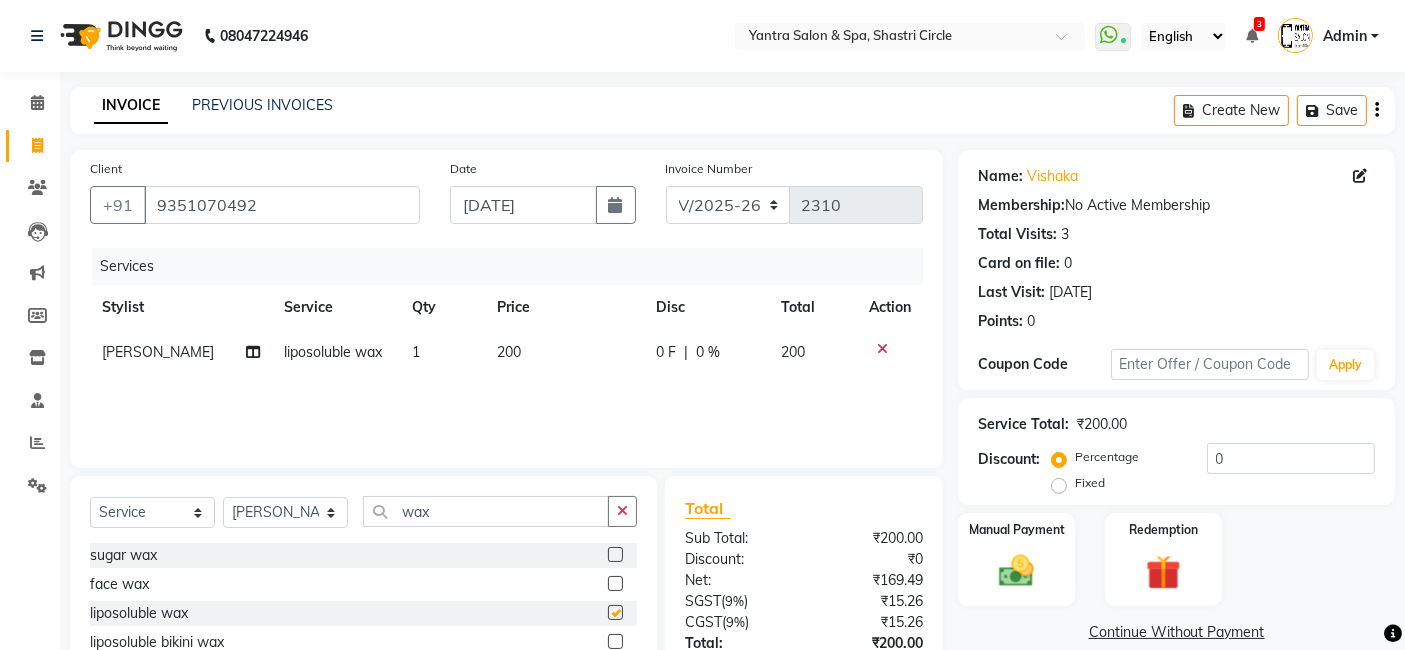 checkbox on "false" 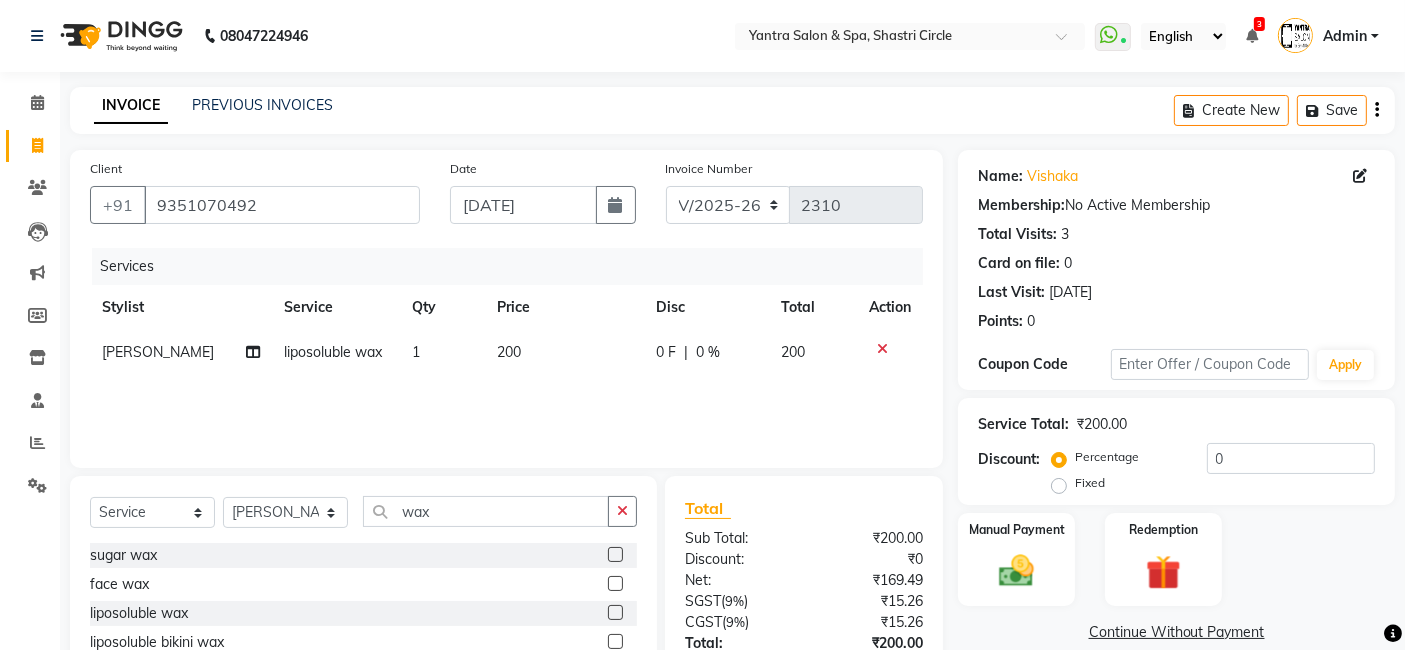 click on "200" 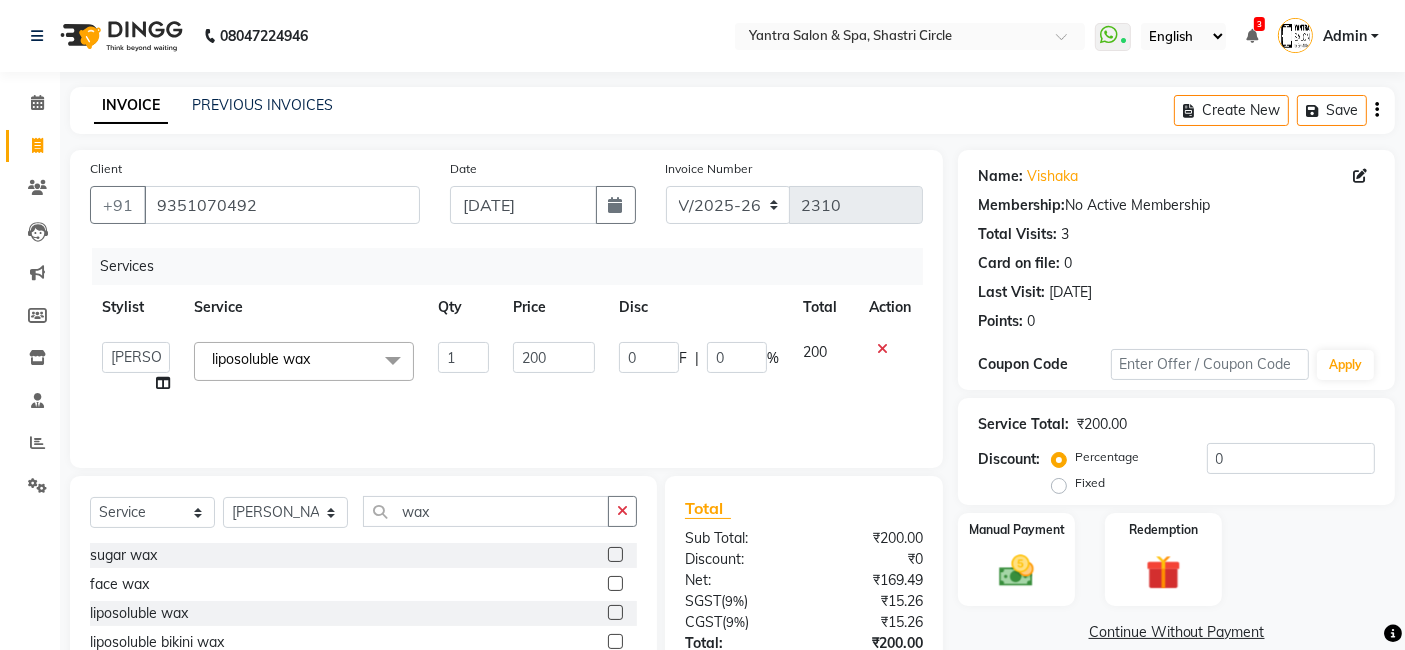 click on "200" 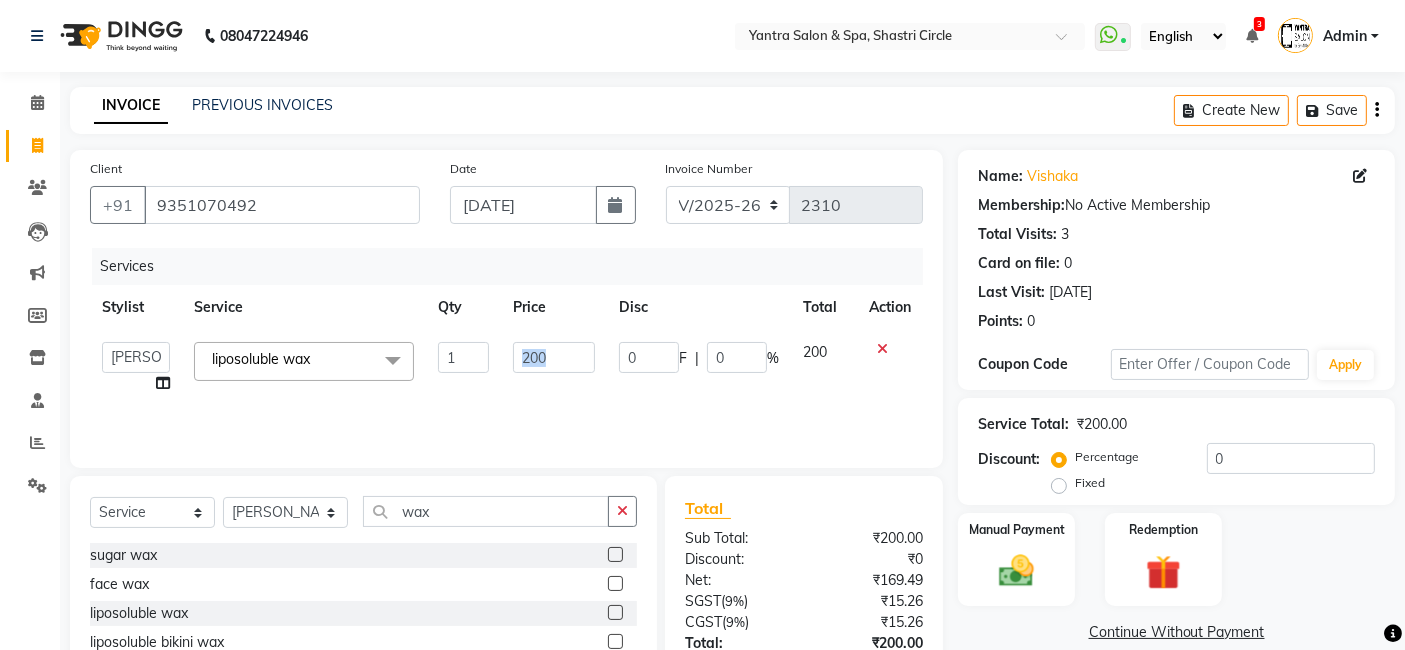 click on "200" 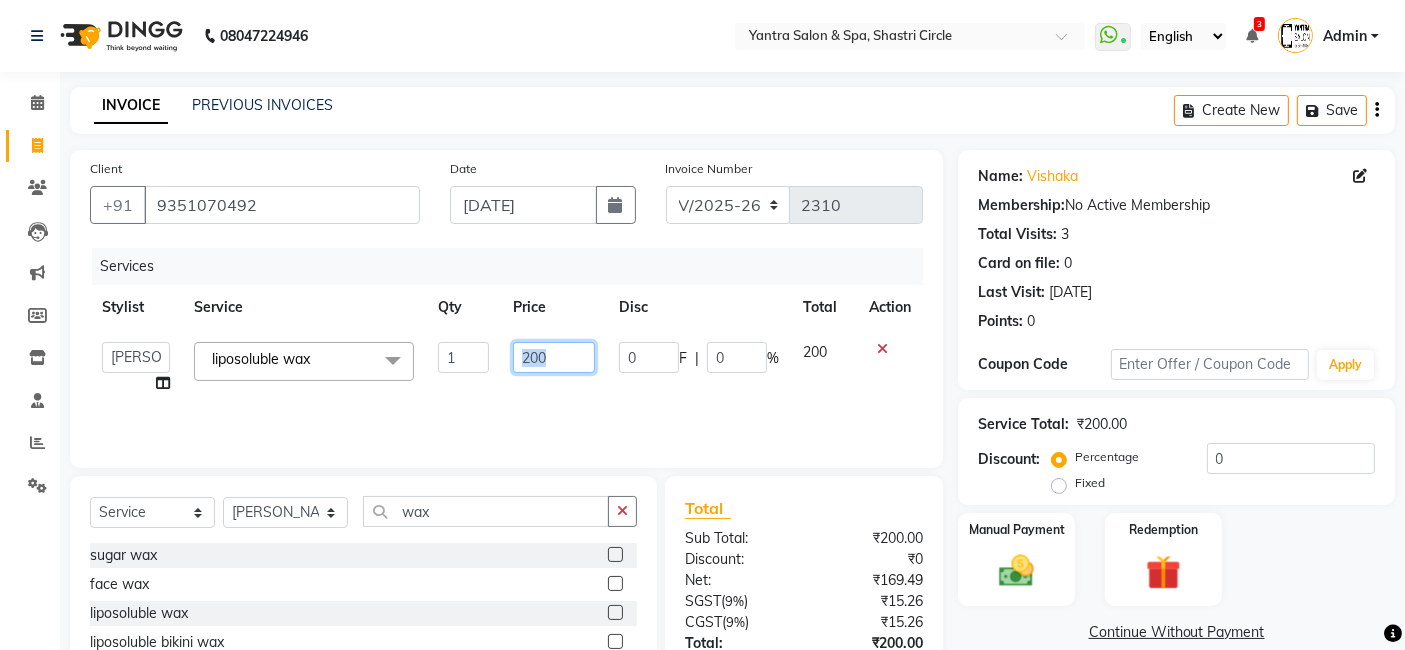 click on "200" 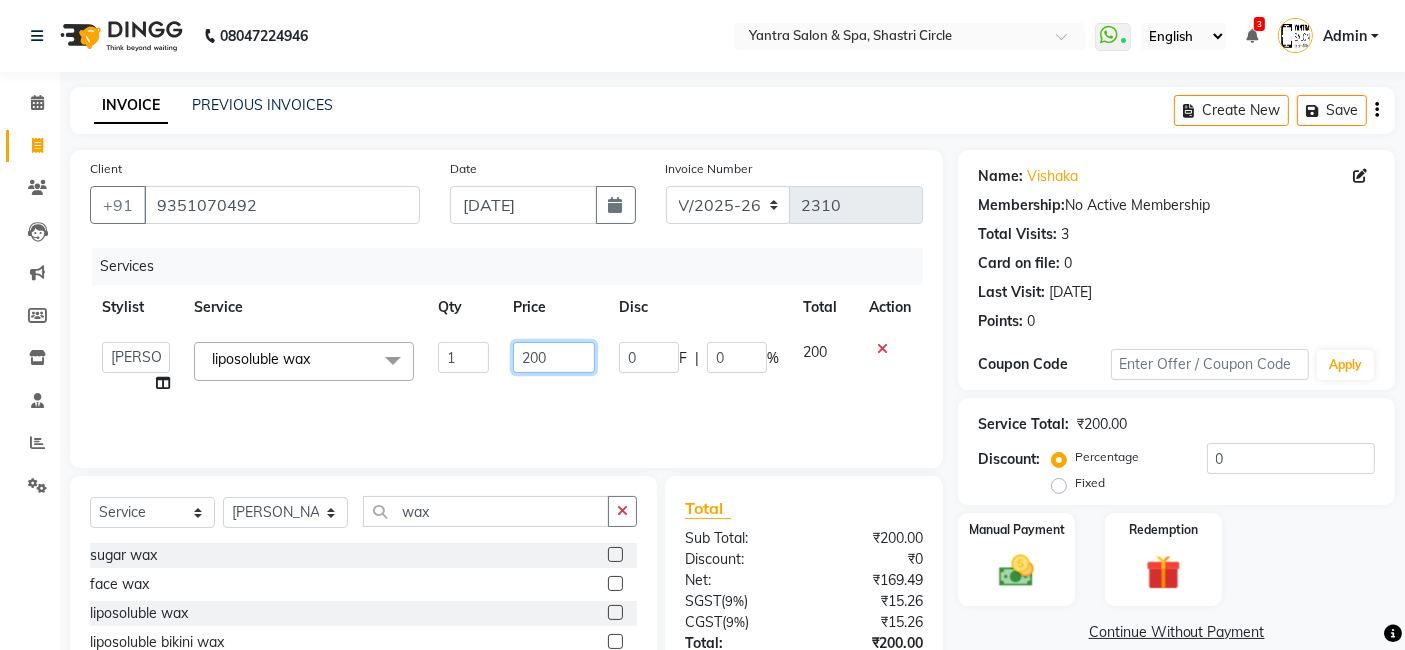 click on "200" 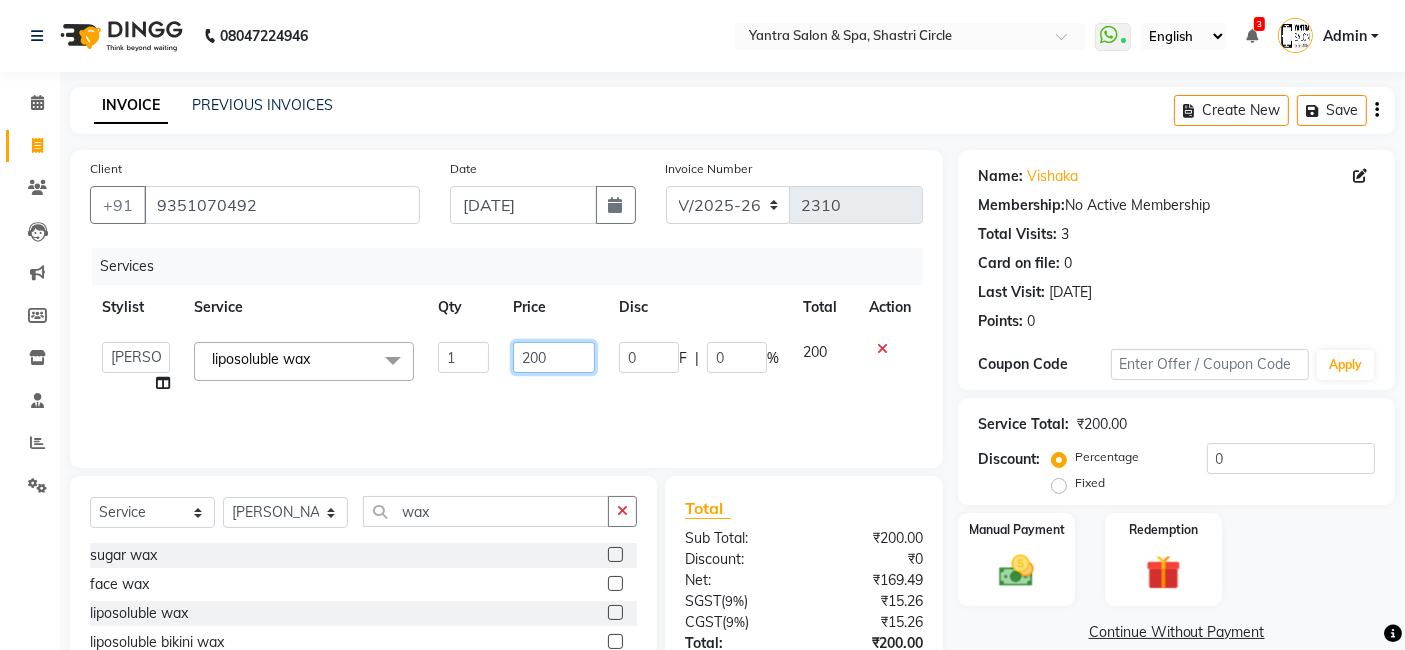click on "200" 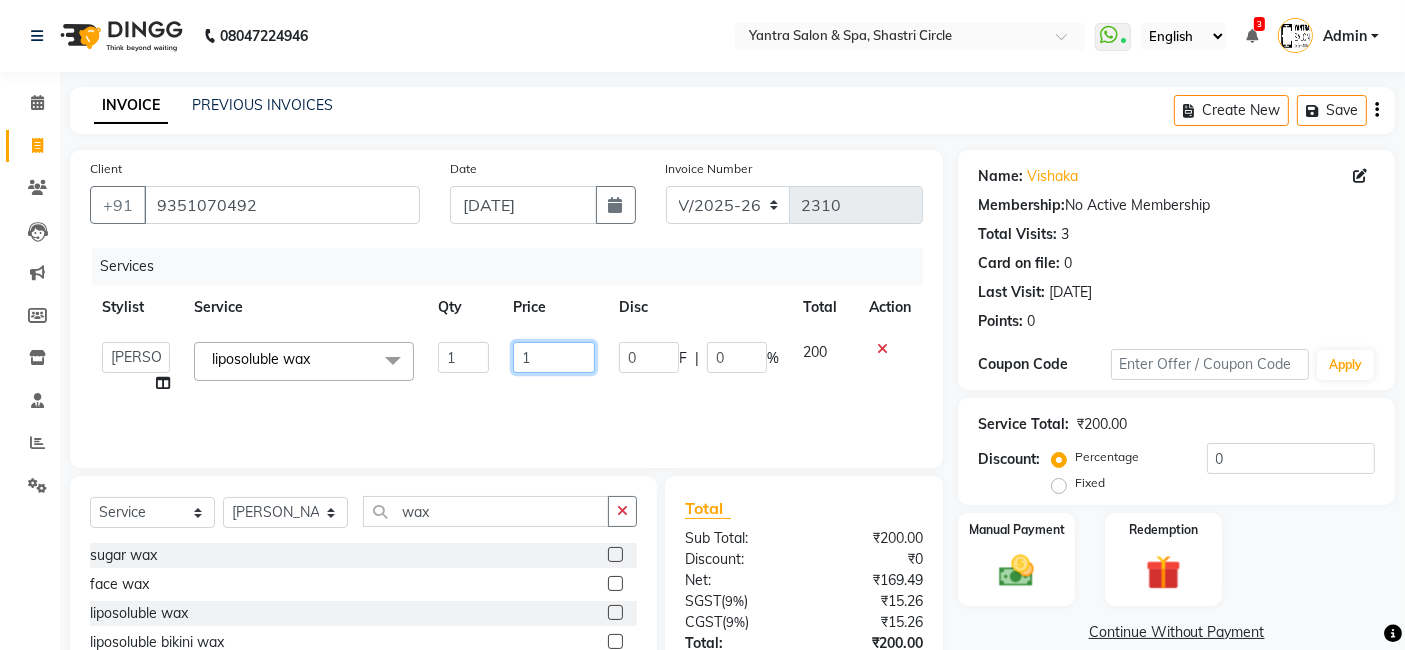 click on "1" 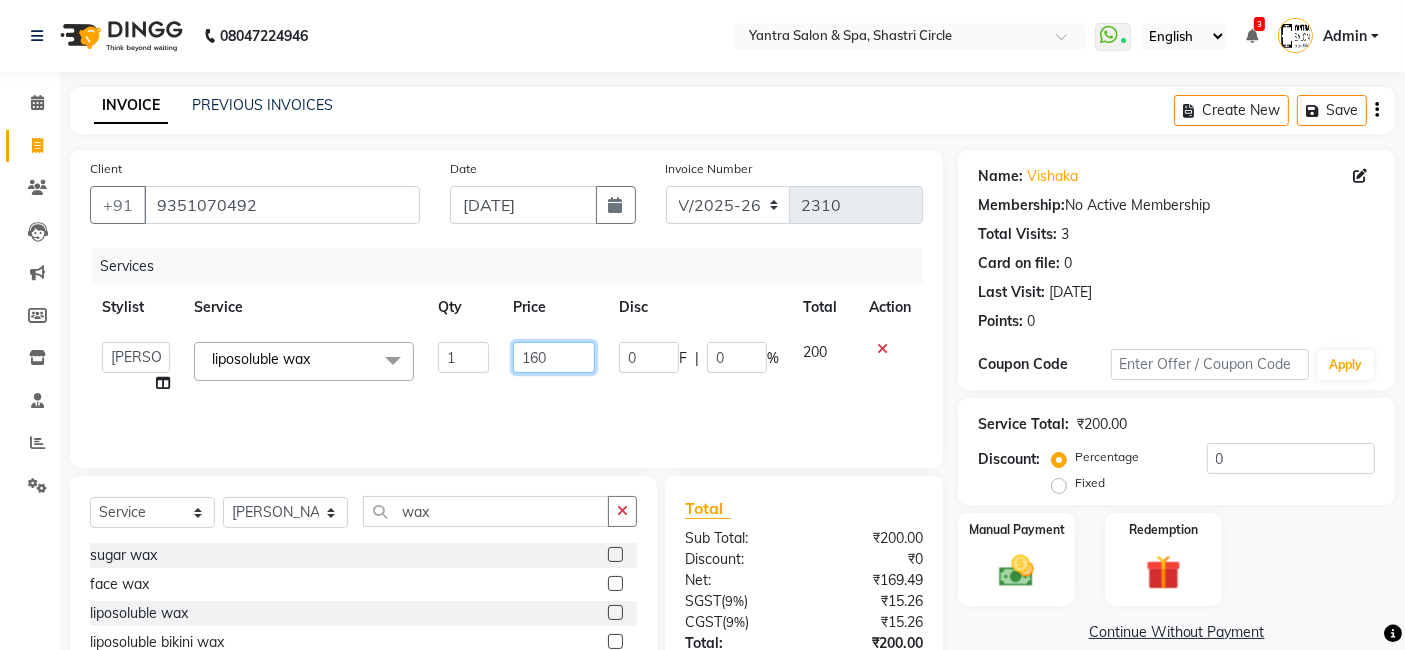 type on "1600" 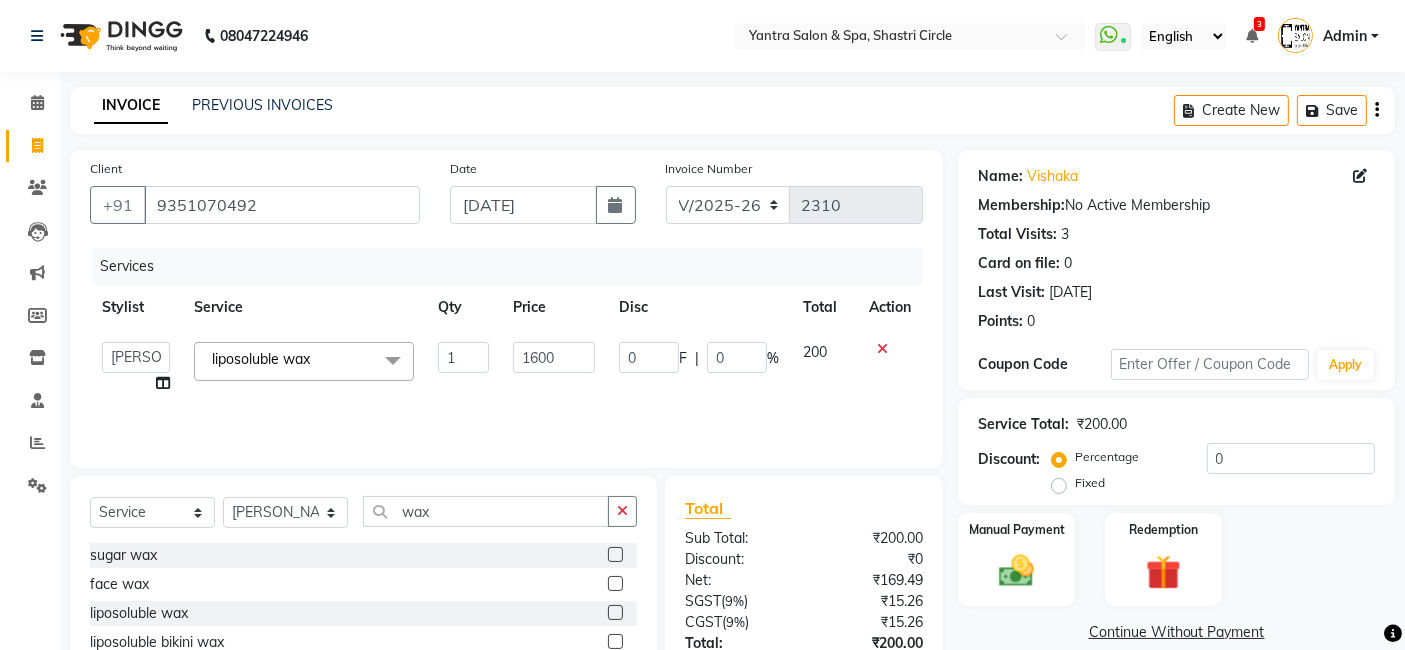 click on "Services Stylist Service Qty Price Disc Total Action  Arvind   ASHA   [PERSON_NAME]   Dev   Dimple   Director   [PERSON_NAME]   kajal   [PERSON_NAME]   lucky   Manager   [PERSON_NAME] maam   [PERSON_NAME]    Pallavi   Pinky   Priyanka   [PERSON_NAME]   [PERSON_NAME]  liposoluble wax  x Bomb Pedicure Regular Pedicure Cracked Heal Treatment Alga Apothecary Pedicure Gel polish remover  Donut Pedicure candle Pedicure Avl Express Pedicure Avl Pedicruise pedicure Avl Pedipure pedicure Pedi Pai pedicure Under arms polish Kanpeki body spa Regular Manicure Bomb Manicure Alga Apothecary Manicure Nail Extensions Gel nail pent Pedi Pai manicure Donut manicure Avl express manicure Avl Pedicruise manicure Avl Pedipure manicure Candle manicure Back polish Foot Massage Head Massage Back Massage Hand & Shoulder Massage Body Spa Relaxing Body Massage Aromatherapy Associates - Renewing Rose Aromatherapy Associates - intense nourishment Aromatherapy Associates Body Massage Full Body Bleach Body Polishing body scrub  face bleach back scrub bleach misc 1 0" 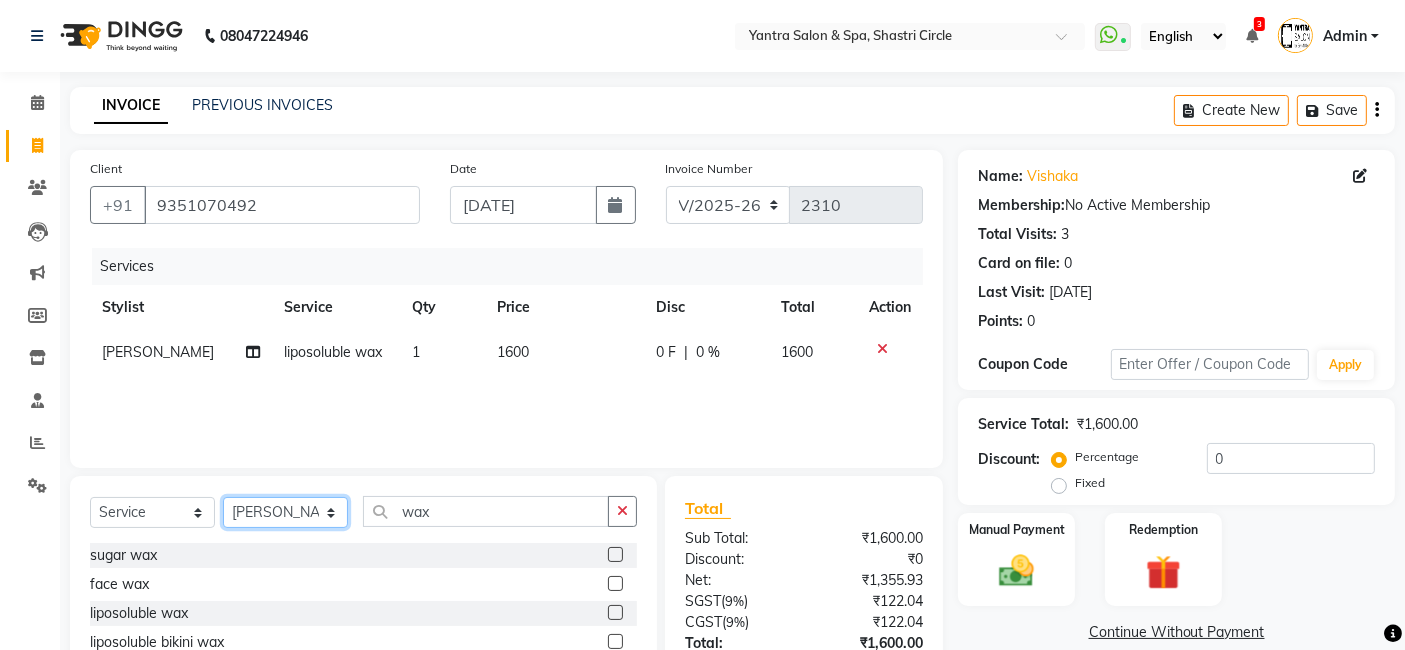click on "Select Stylist [PERSON_NAME] [PERSON_NAME] Dev Dimple Director [PERSON_NAME] kajal [PERSON_NAME] lucky Manager [PERSON_NAME] maam [PERSON_NAME]  Pallavi Pinky [PERSON_NAME] [PERSON_NAME]" 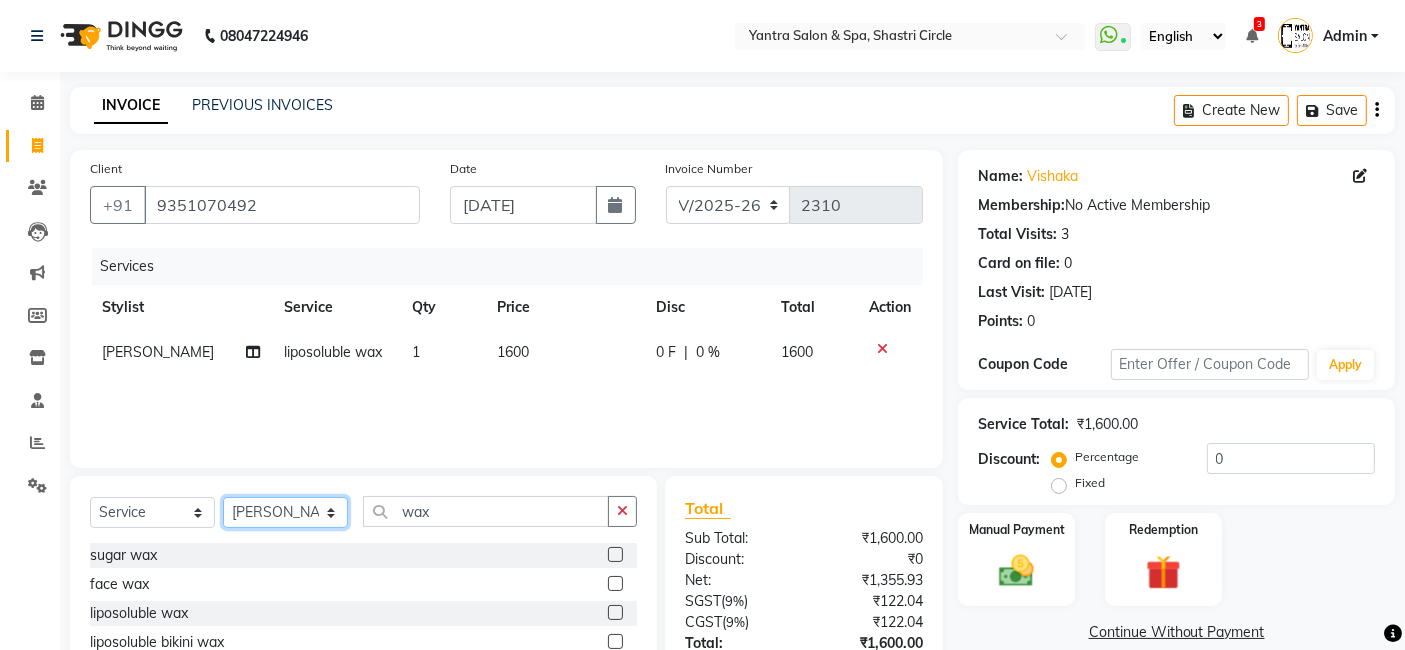 select on "15716" 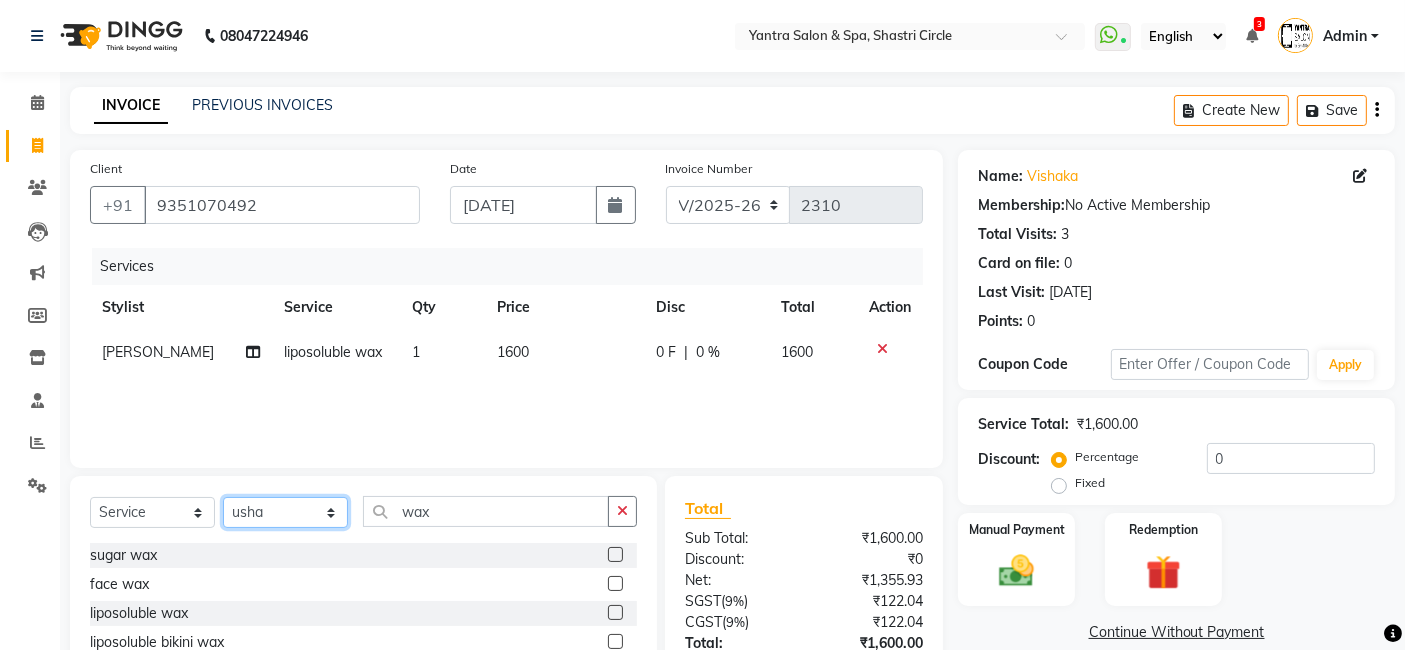 click on "Select Stylist [PERSON_NAME] [PERSON_NAME] Dev Dimple Director [PERSON_NAME] kajal [PERSON_NAME] lucky Manager [PERSON_NAME] maam [PERSON_NAME]  Pallavi Pinky [PERSON_NAME] [PERSON_NAME]" 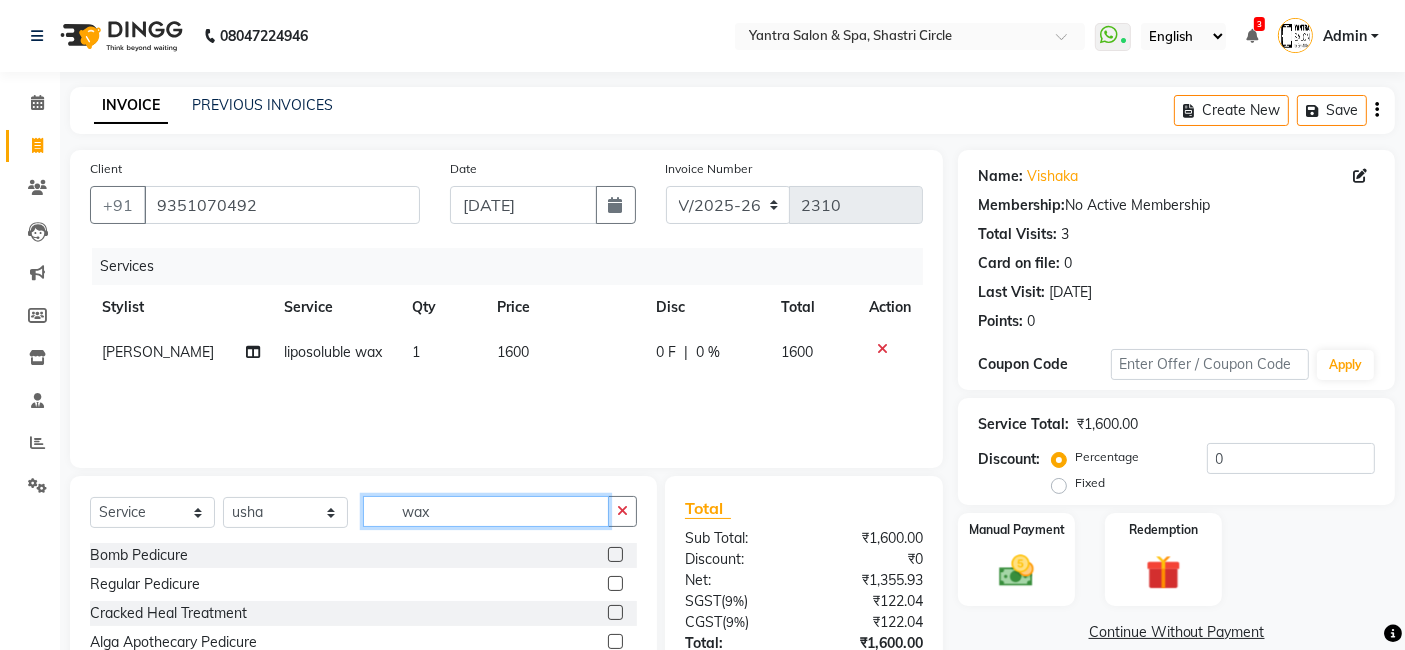 click on "wax" 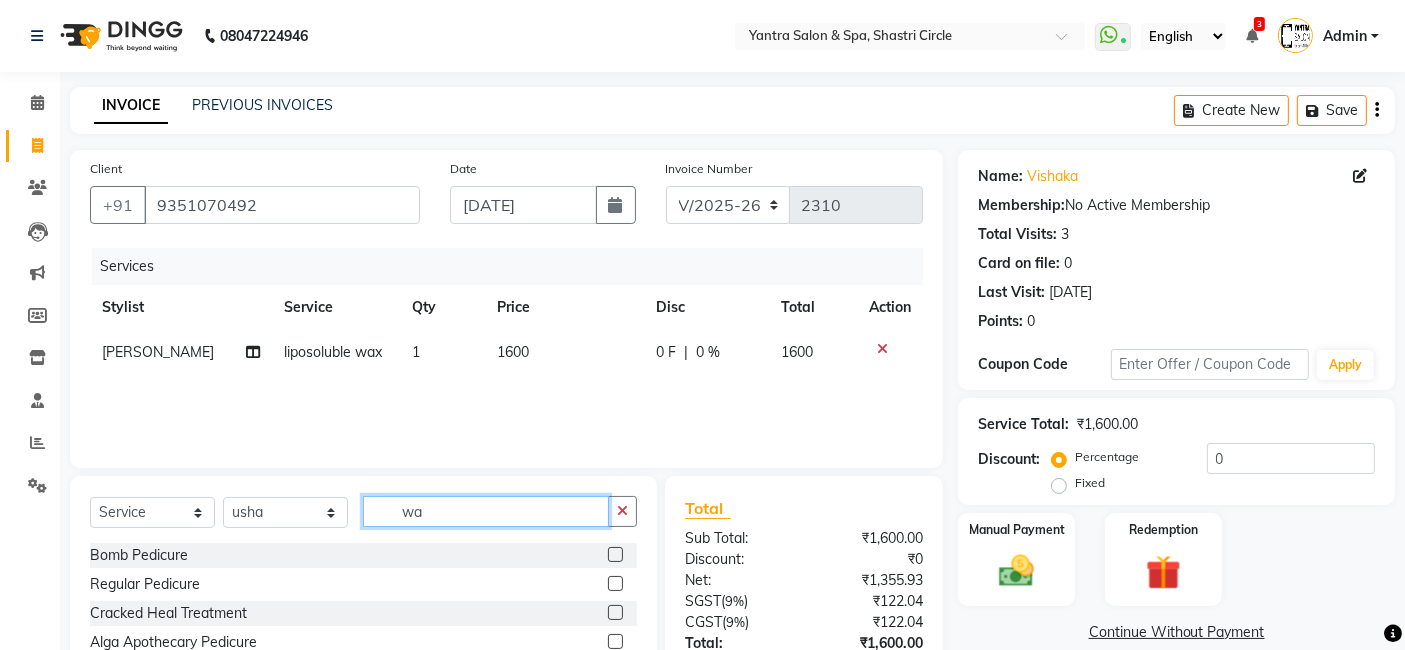 type on "wax" 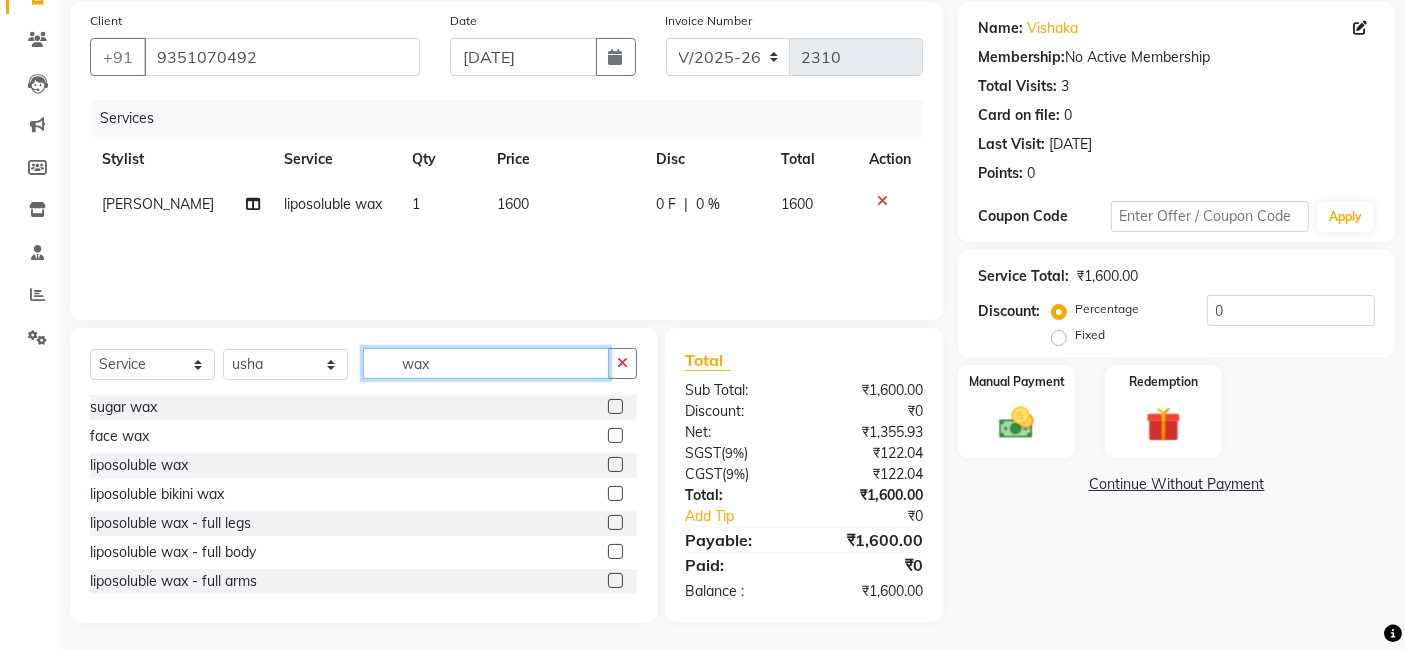 scroll, scrollTop: 150, scrollLeft: 0, axis: vertical 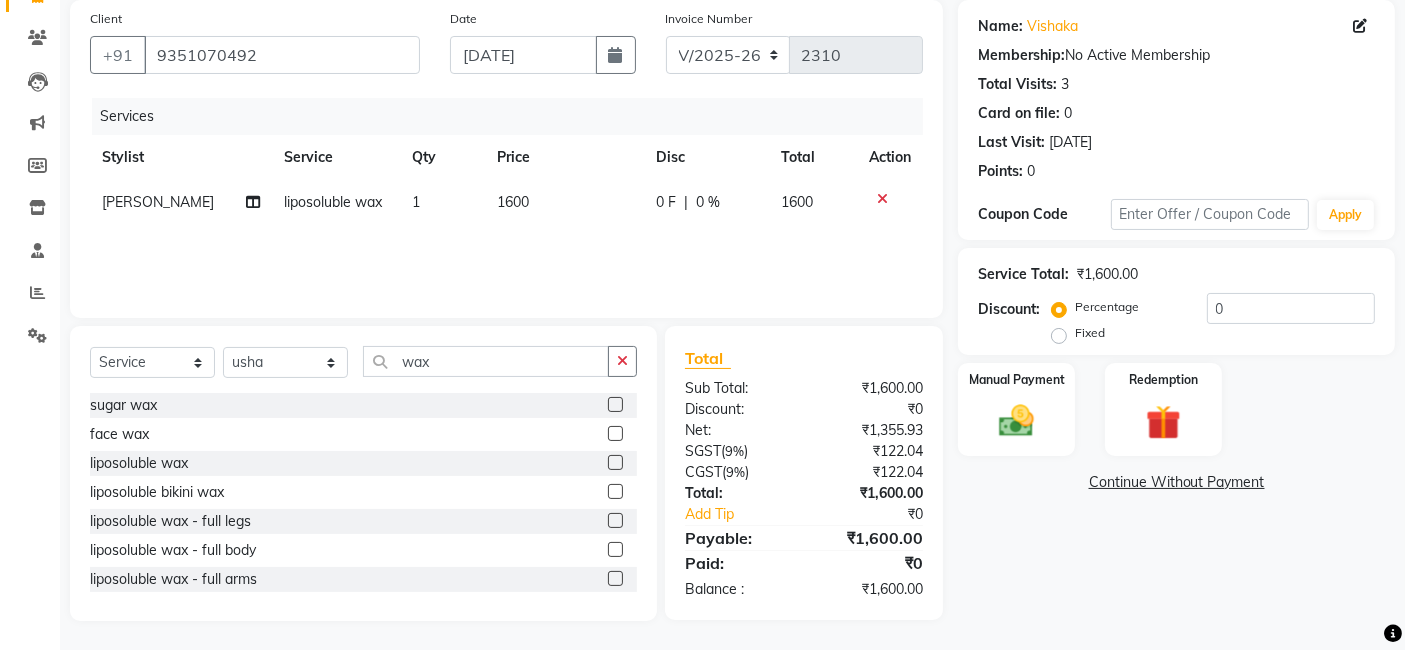 click 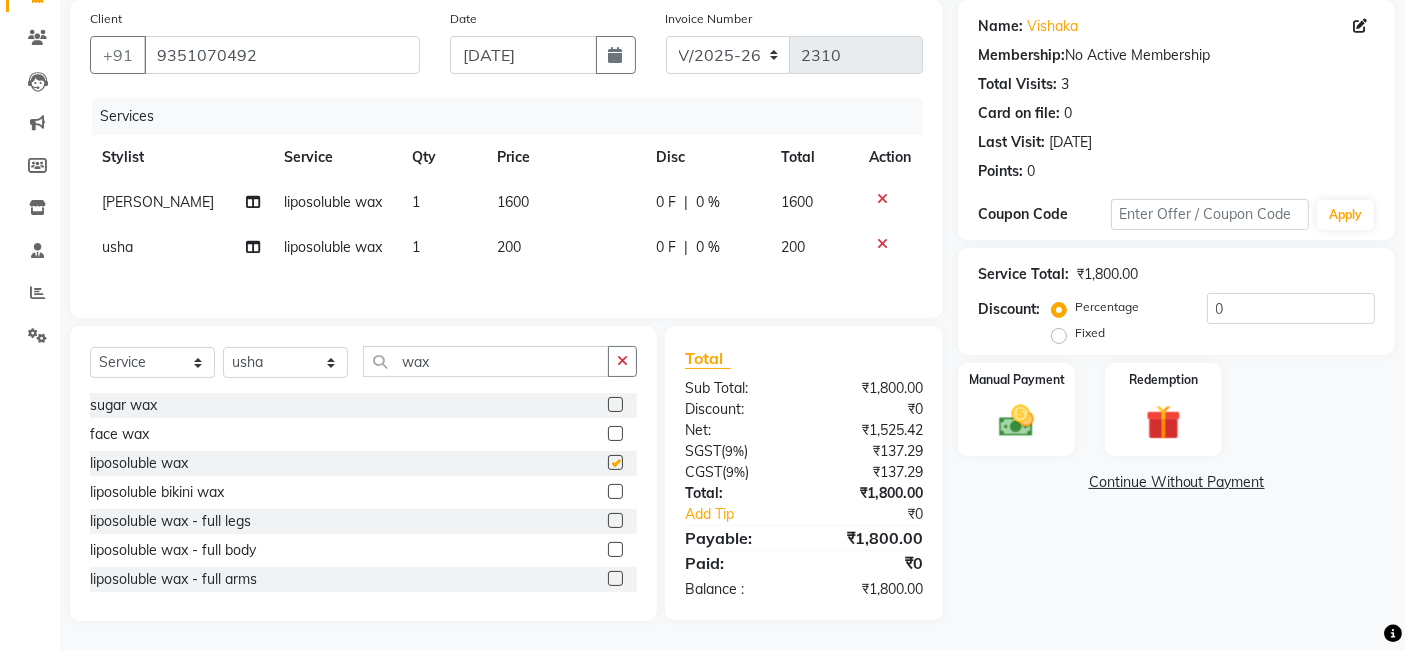 checkbox on "false" 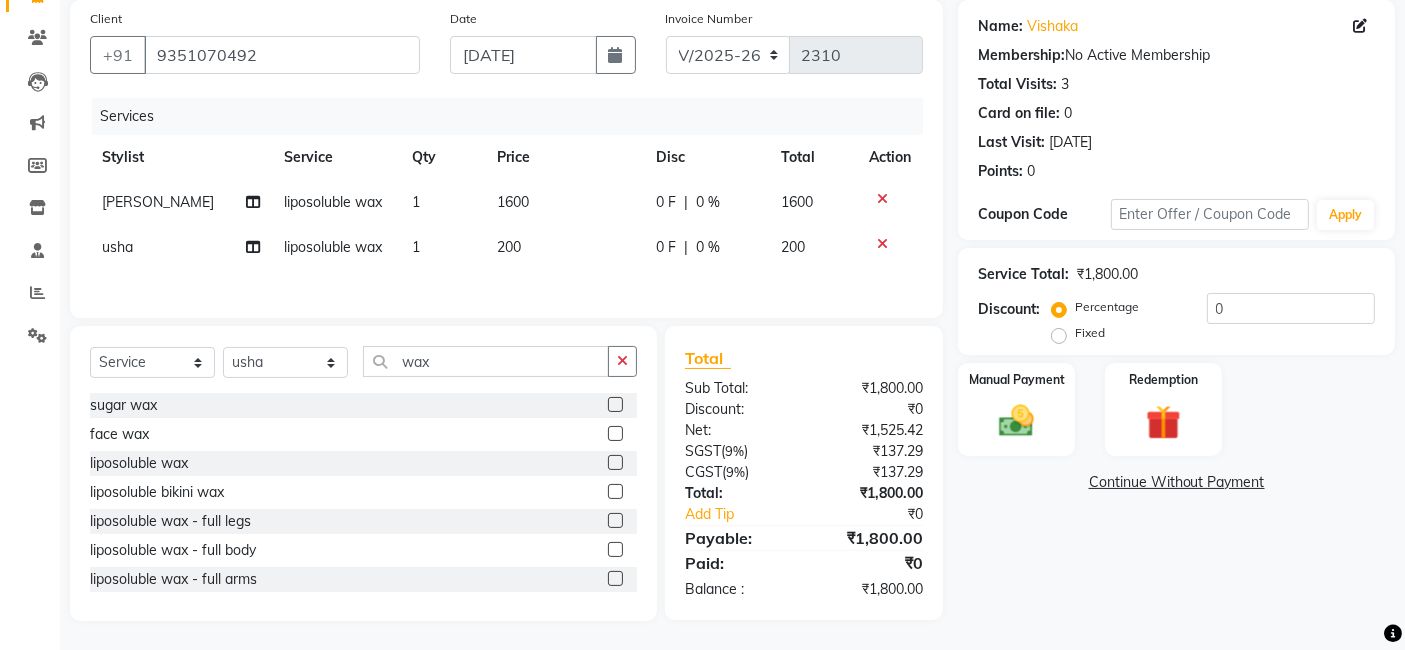 click on "200" 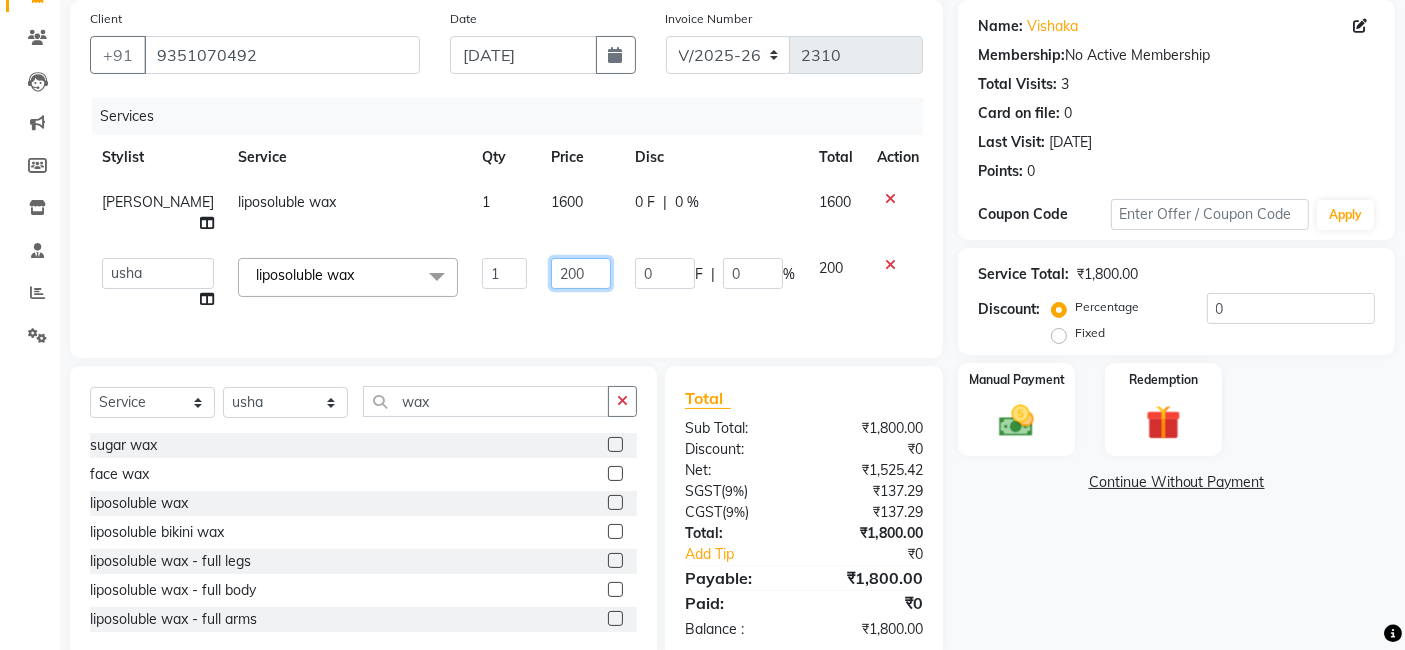 click on "200" 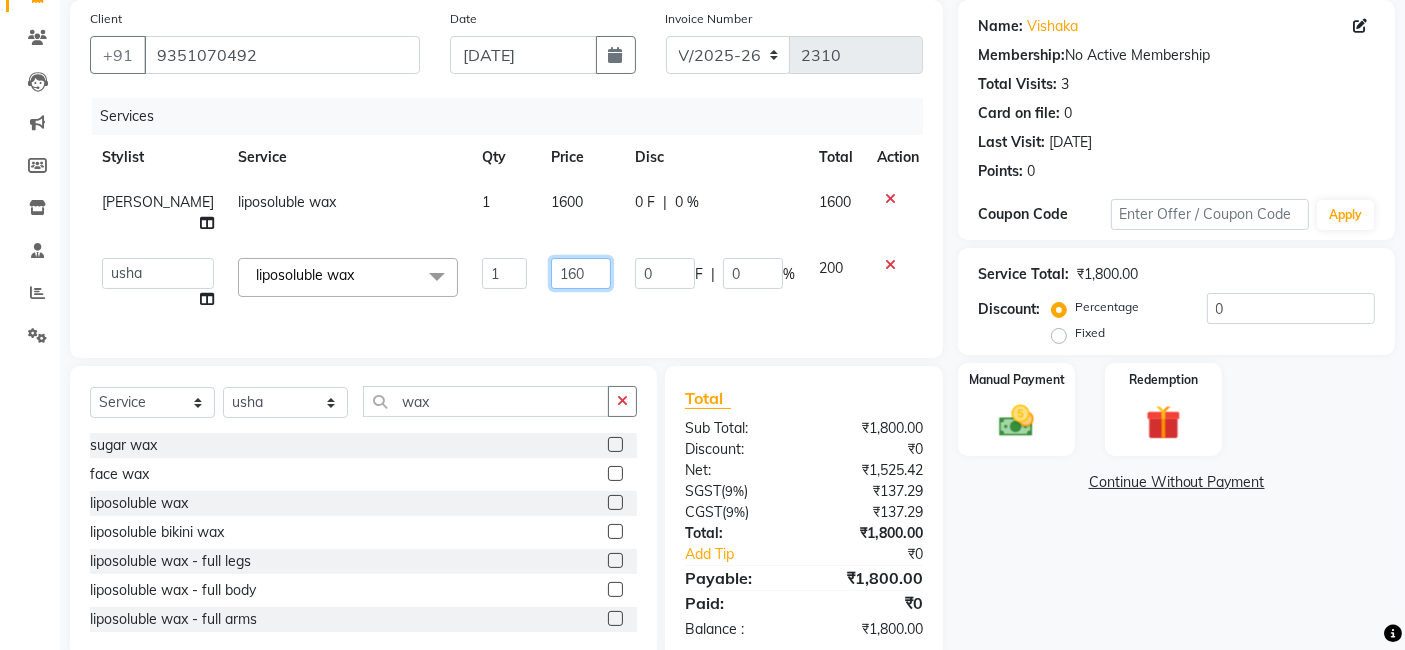 type on "1600" 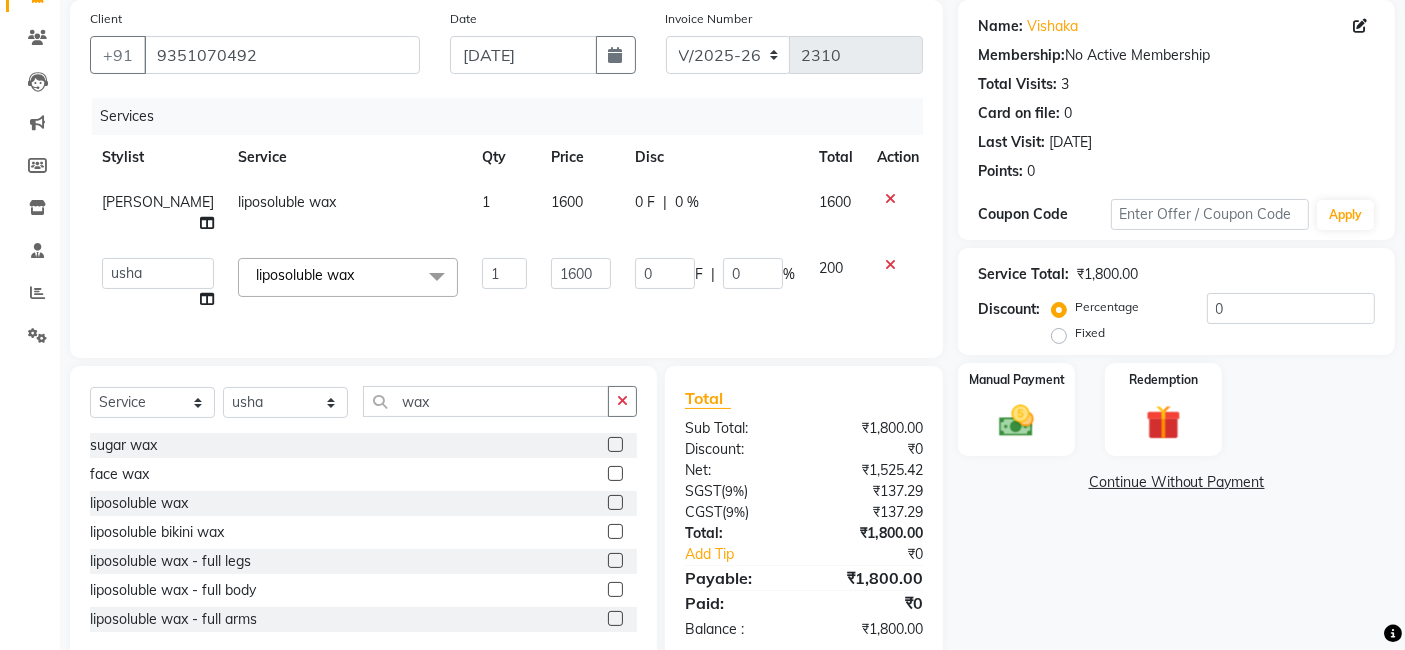 click on "Services Stylist Service Qty Price Disc Total Action [PERSON_NAME]  liposoluble wax 1 1600 0 F | 0 % 1600  [PERSON_NAME]   [PERSON_NAME]   Dev   Dimple   Director   [PERSON_NAME]   kajal   [PERSON_NAME]   lucky   Manager   [PERSON_NAME] maam   [PERSON_NAME]    Pallavi   Pinky   Priyanka   [PERSON_NAME]   [PERSON_NAME]  liposoluble wax  x Bomb Pedicure Regular Pedicure Cracked Heal Treatment Alga Apothecary Pedicure Under arms polish Kanpeki body spa Regular Manicure Bomb Manicure Alga Apothecary Manicure Nail Extensions Gel nail pent Back polish Foot Massage Head Massage Back Massage Hand & Shoulder Massage Body Spa Relaxing Body Massage Aromatherapy Associates - Renewing Rose Aromatherapy Associates - intense nourishment Aromatherapy Associates Body Massage Full Body Bleach Body Polishing body scrub  face bleach back scrub bleach Party Make-Up -  Creative Party Make-Up - Hd Bridal Make-Up - Hd By Senior Artist Bridal Make-Up - Airbrush By Senior Artist Bridal Make-Up - Airbrush By Director Bridal Make-Up - Hd By Director [PERSON_NAME] misc 1" 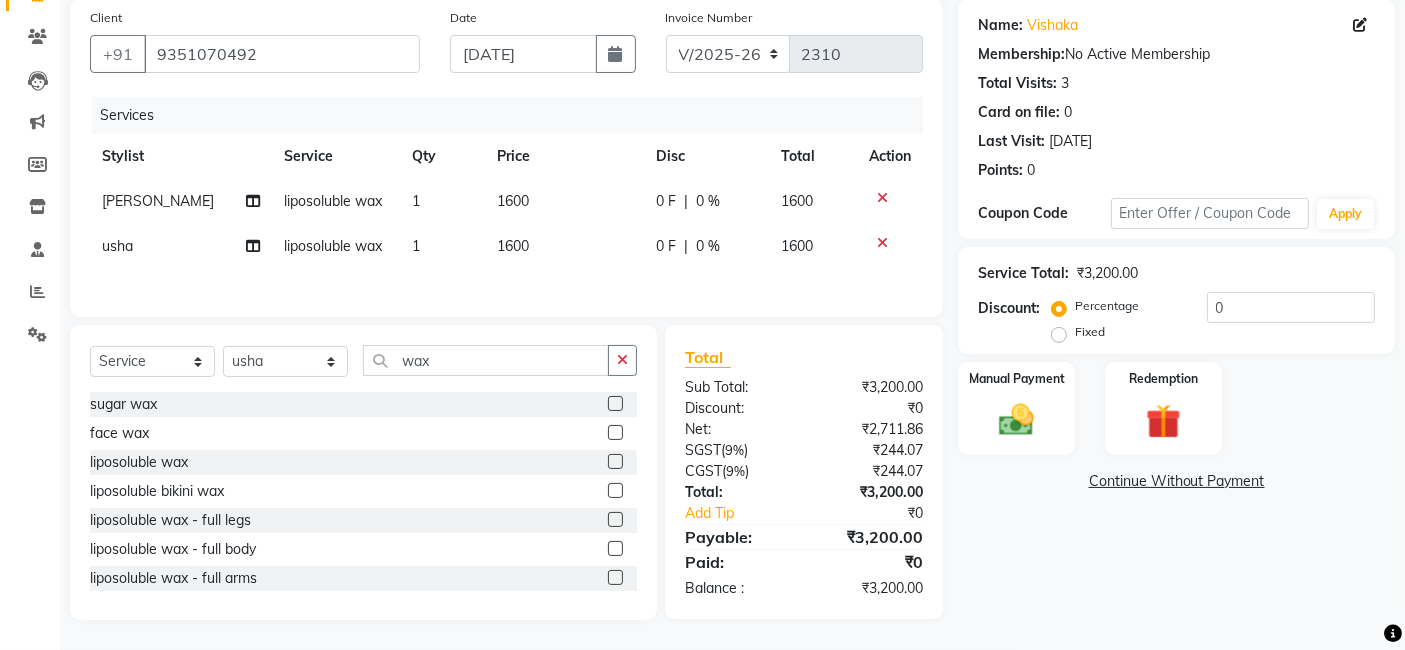 scroll, scrollTop: 155, scrollLeft: 0, axis: vertical 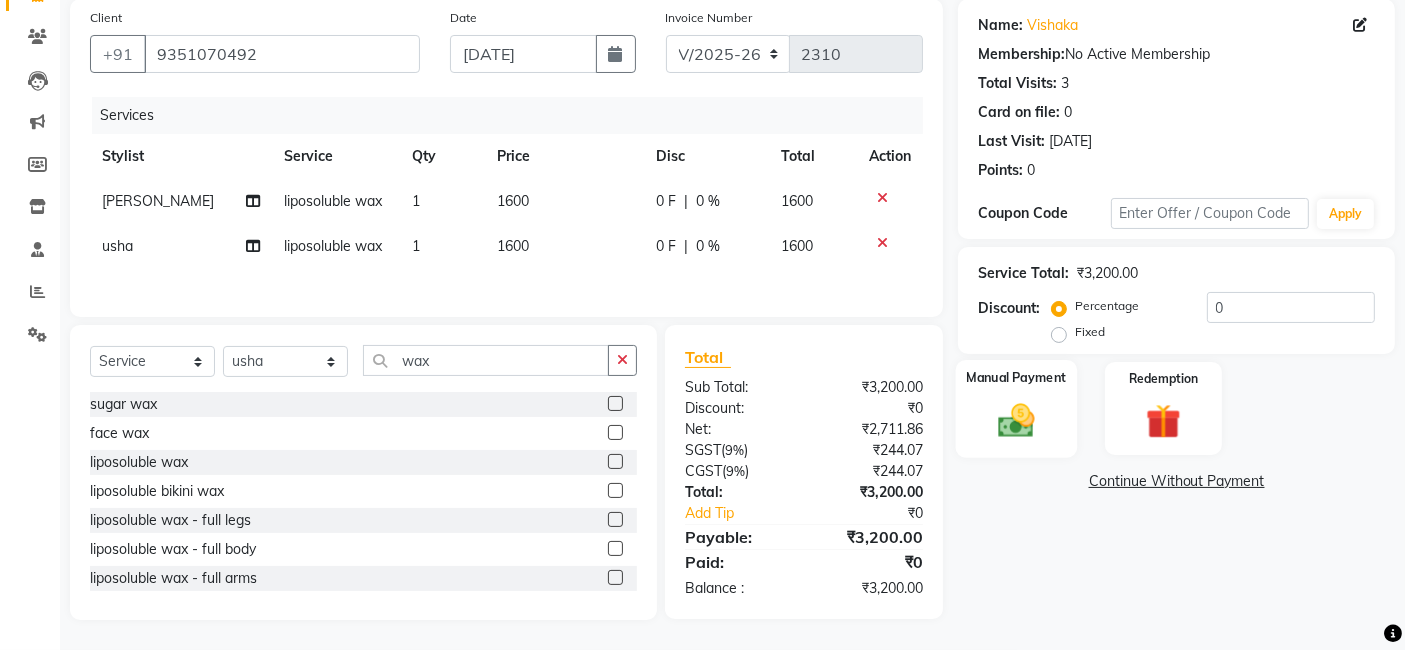 click 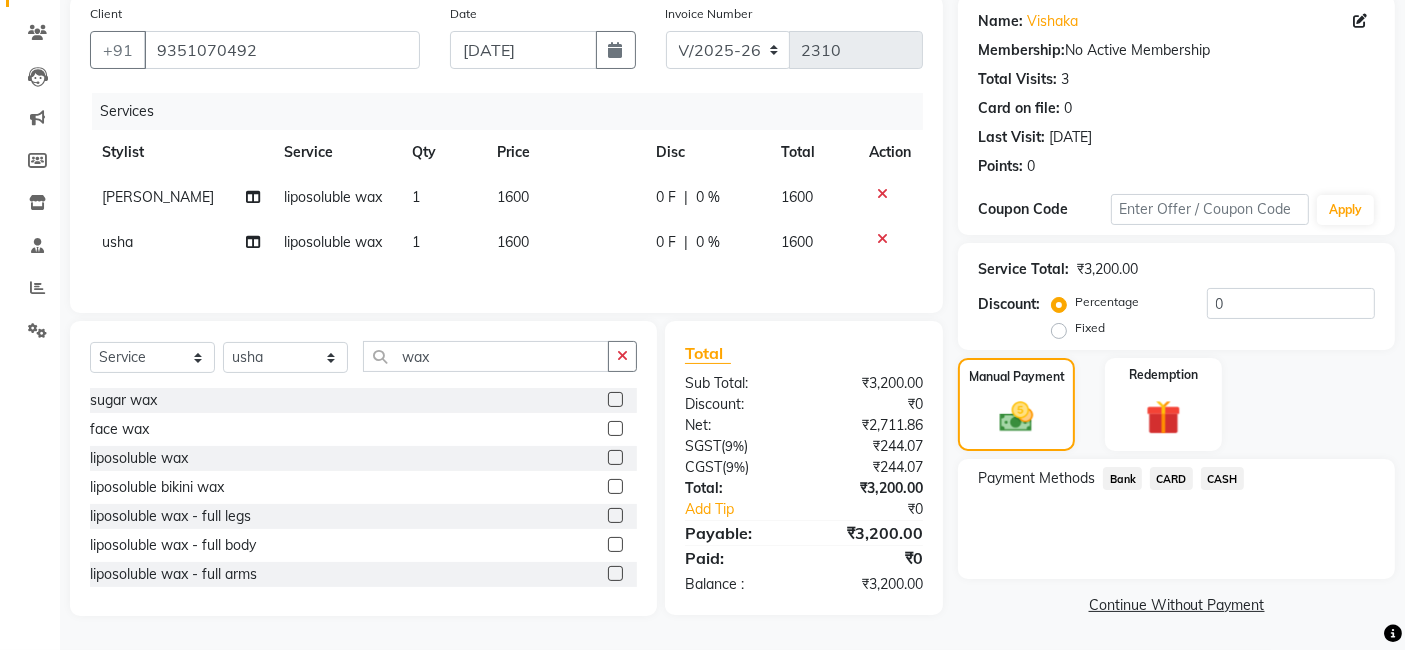 click on "CASH" 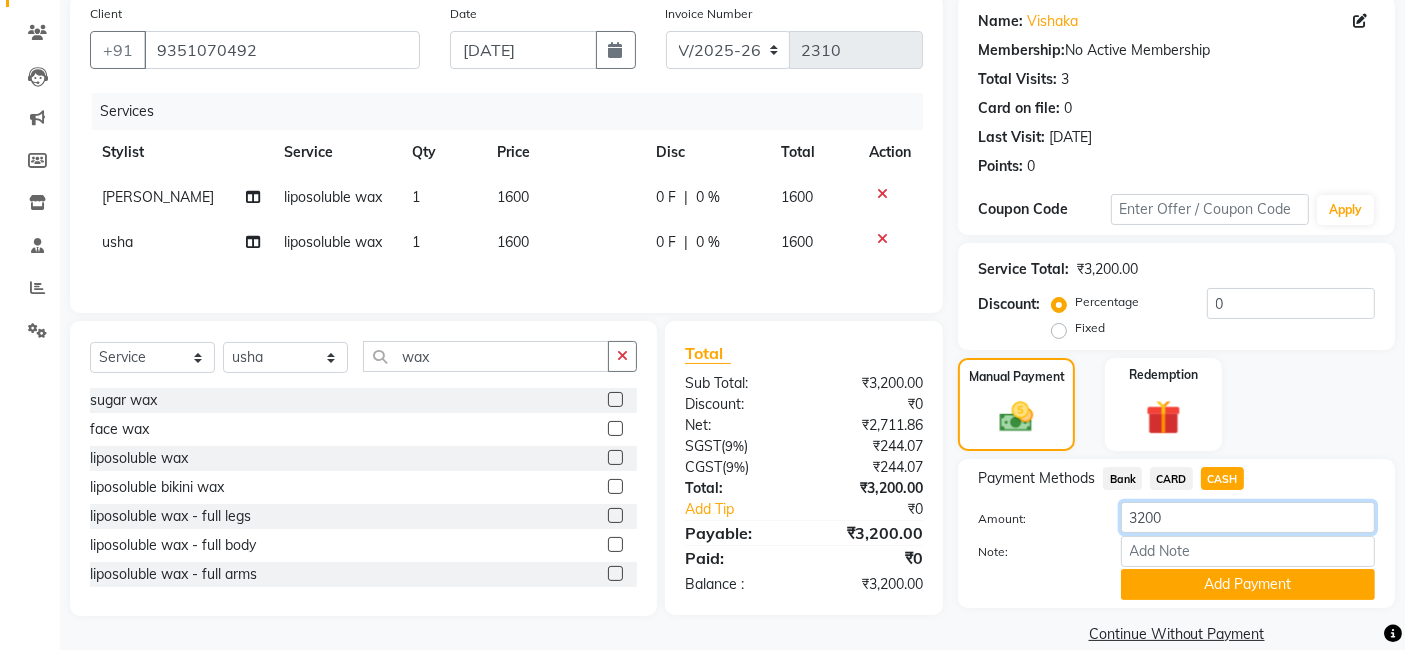 click on "3200" 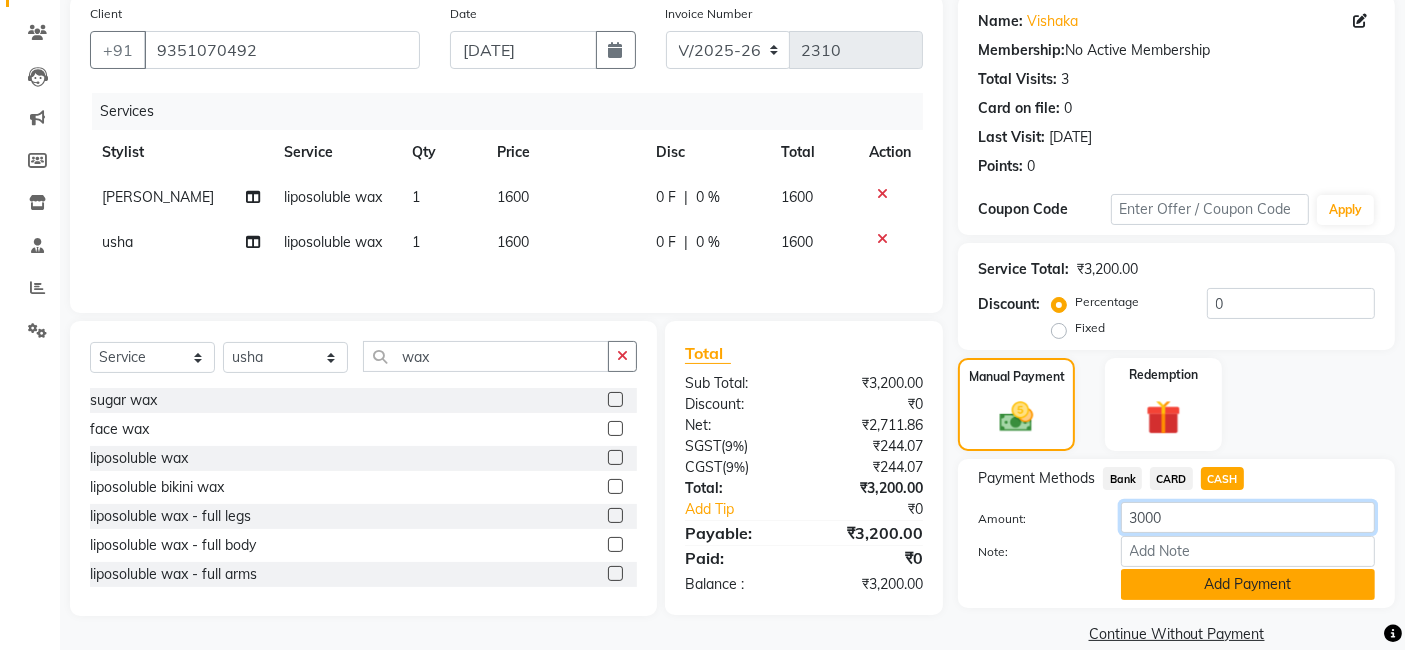 type on "3000" 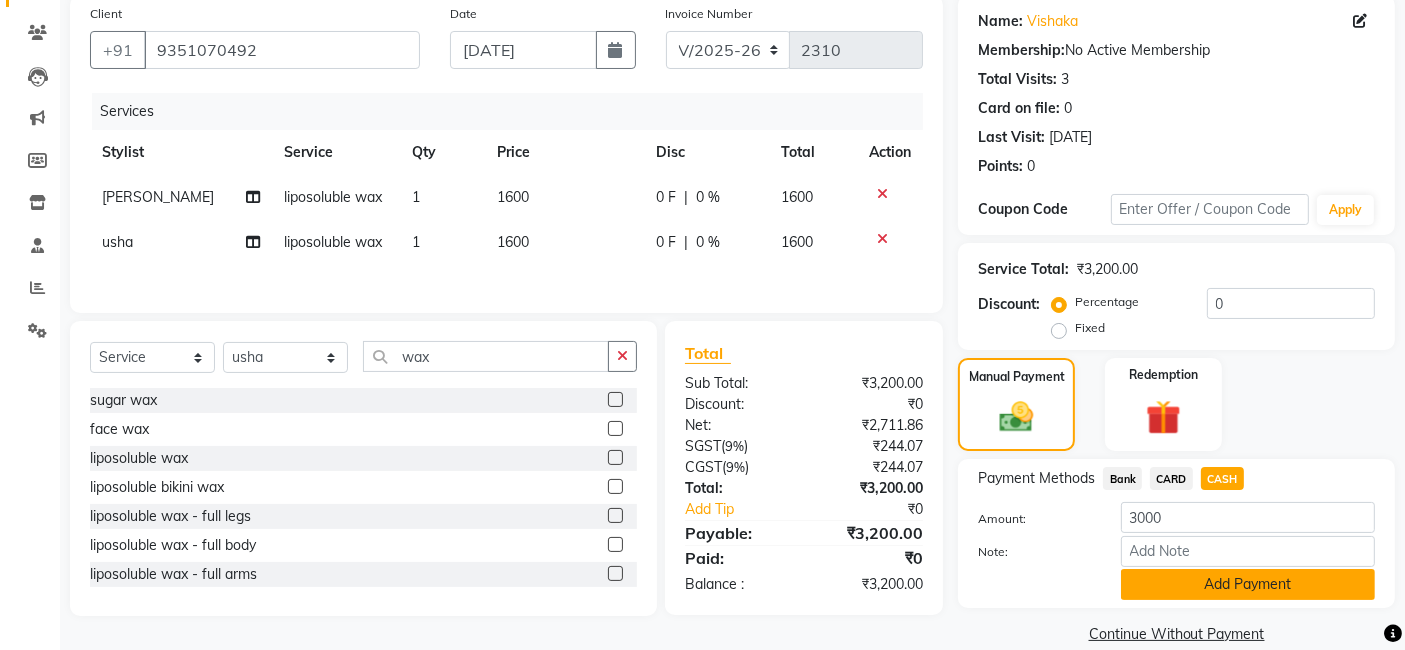 click on "Add Payment" 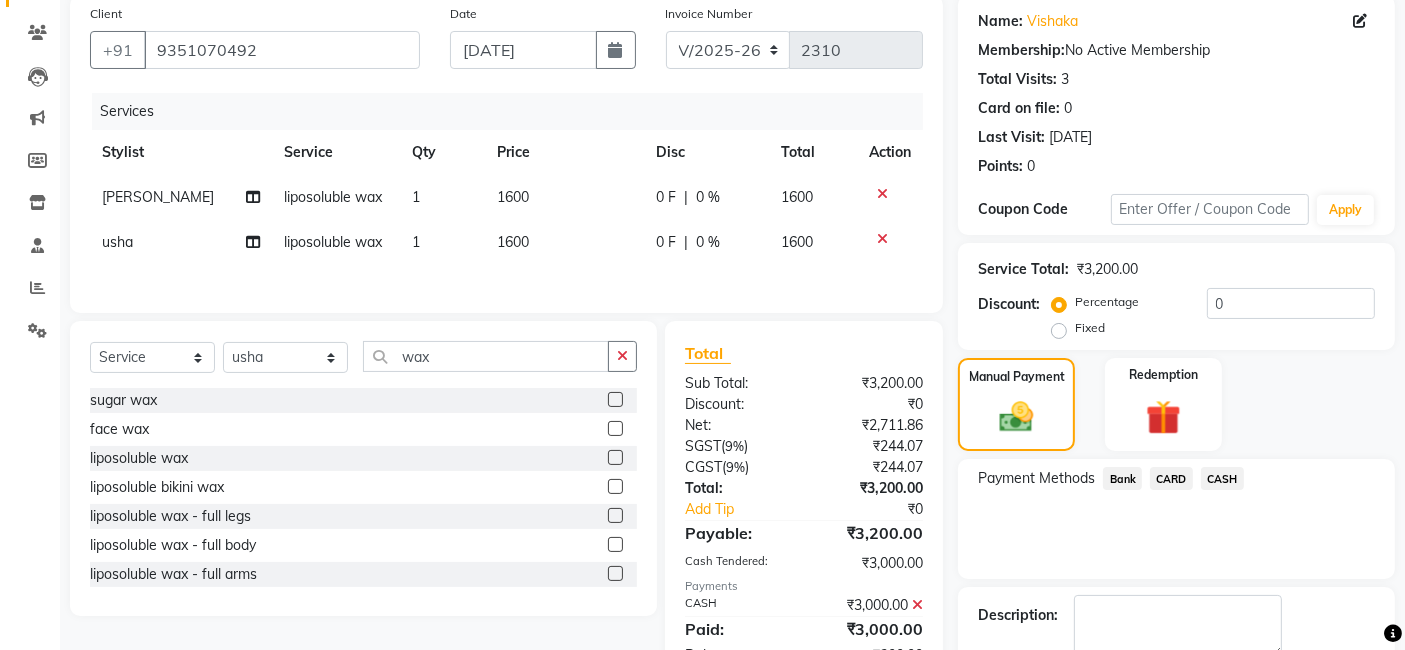 drag, startPoint x: 1122, startPoint y: 469, endPoint x: 1122, endPoint y: 498, distance: 29 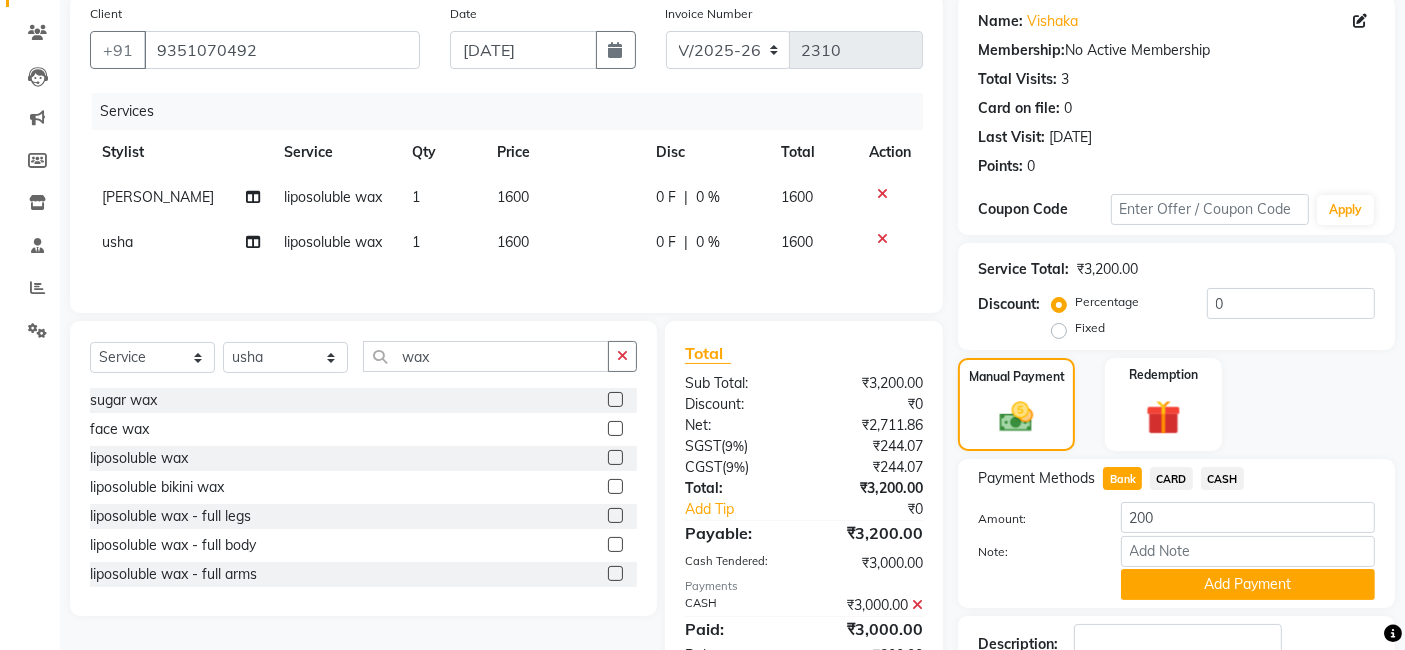 click on "Note:" 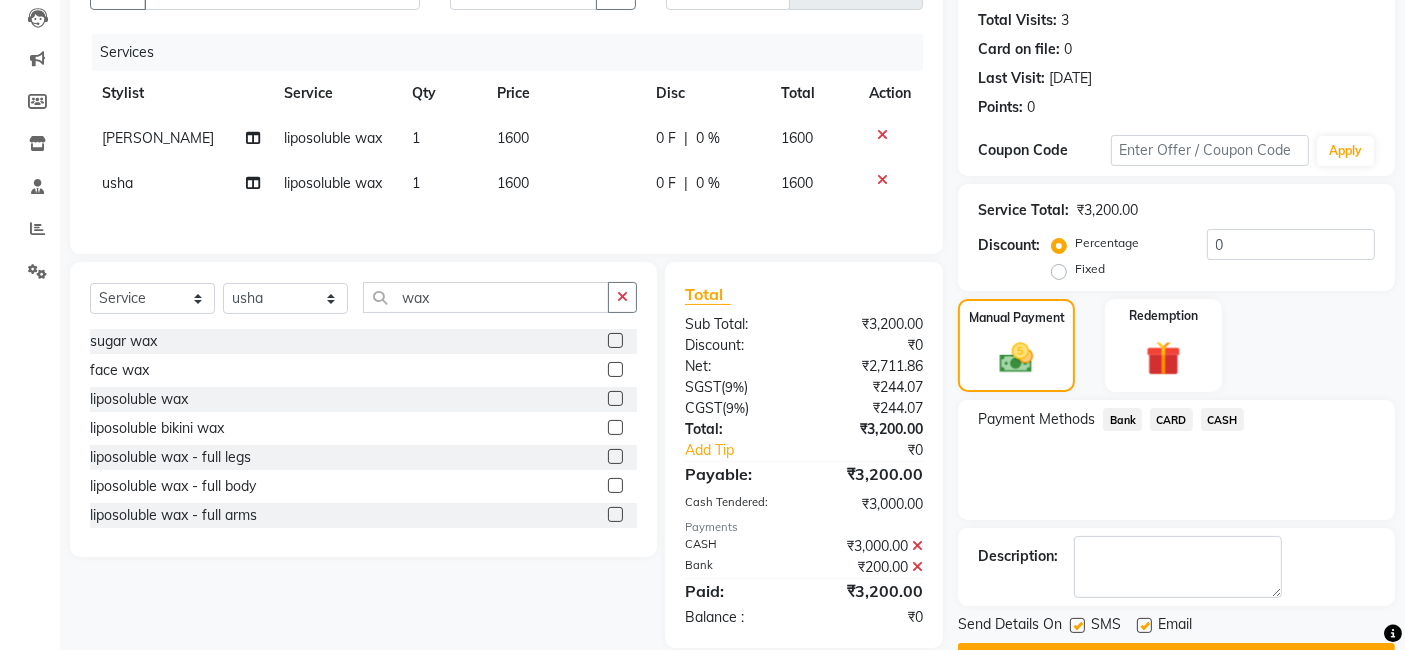 scroll, scrollTop: 266, scrollLeft: 0, axis: vertical 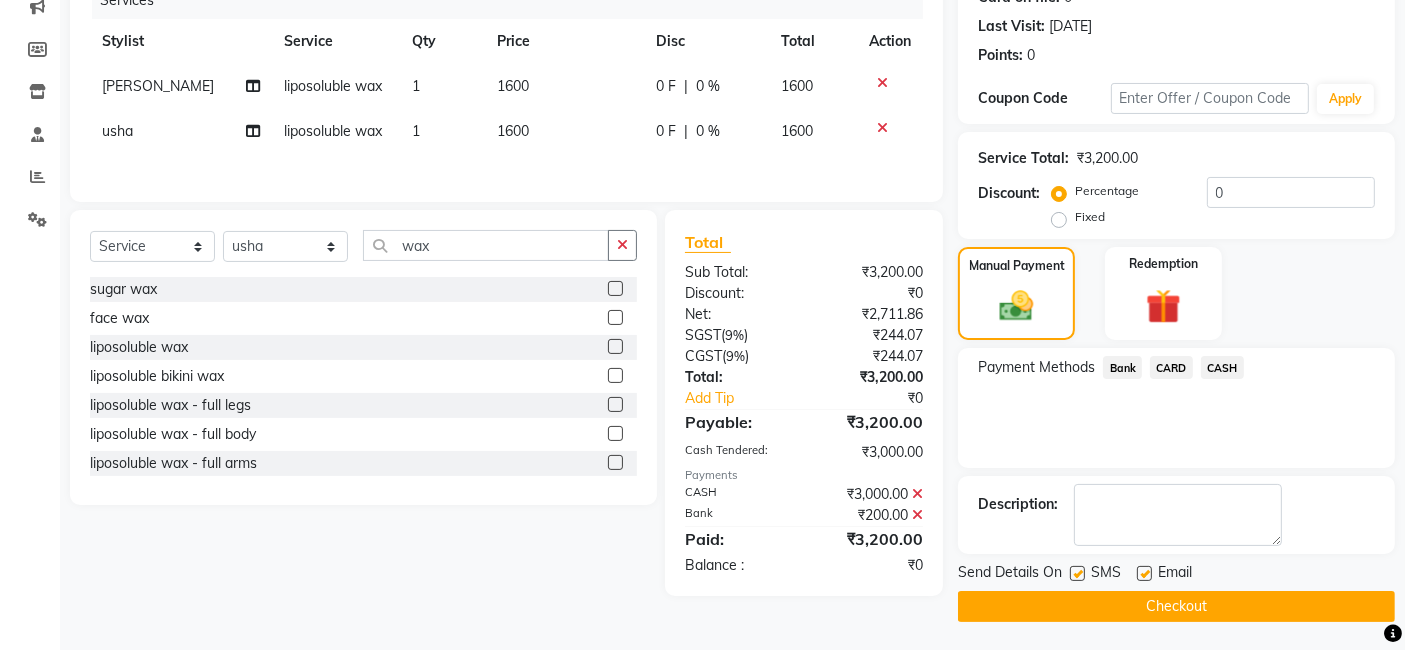click on "Checkout" 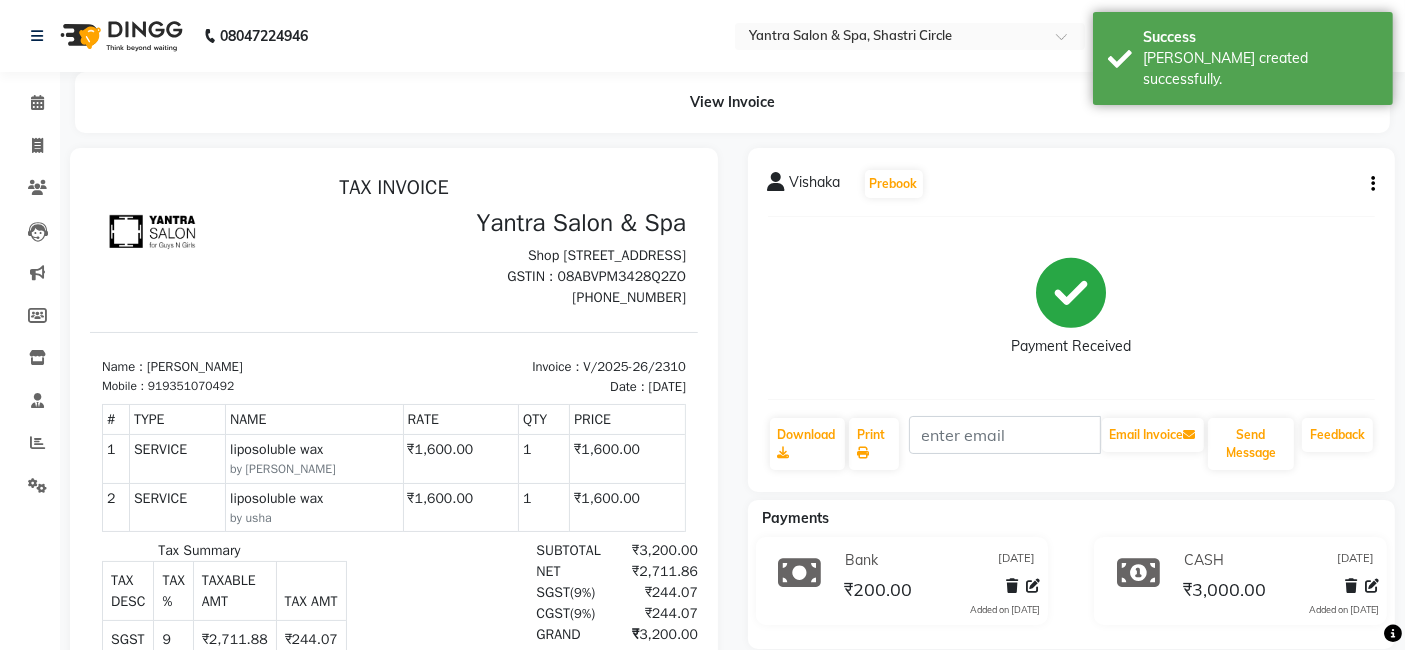scroll, scrollTop: 0, scrollLeft: 0, axis: both 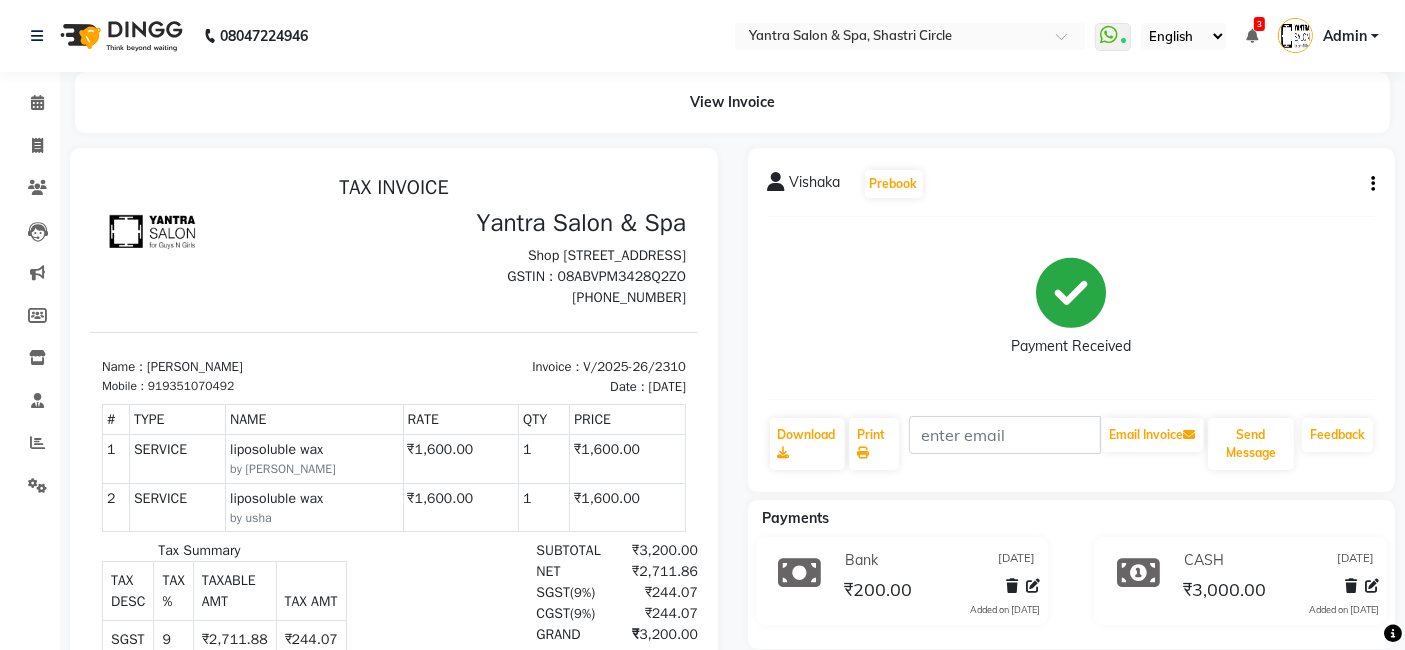 click on "Calendar" 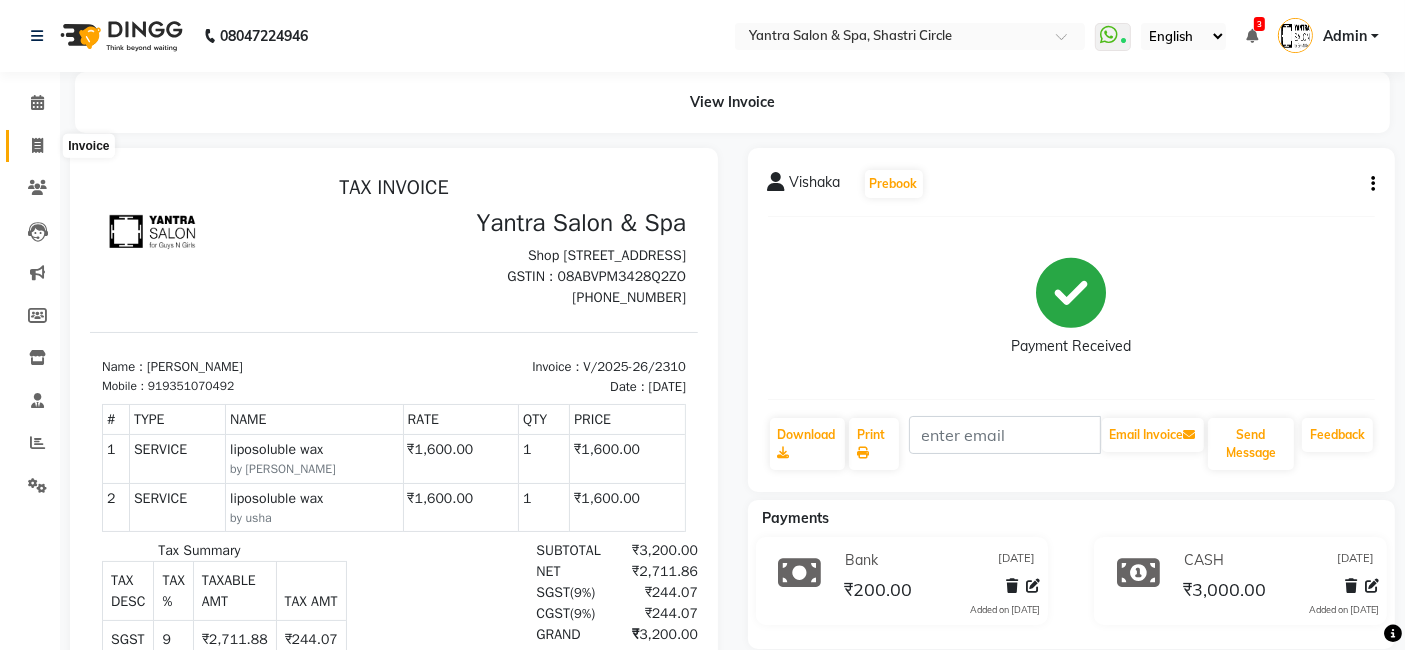 click 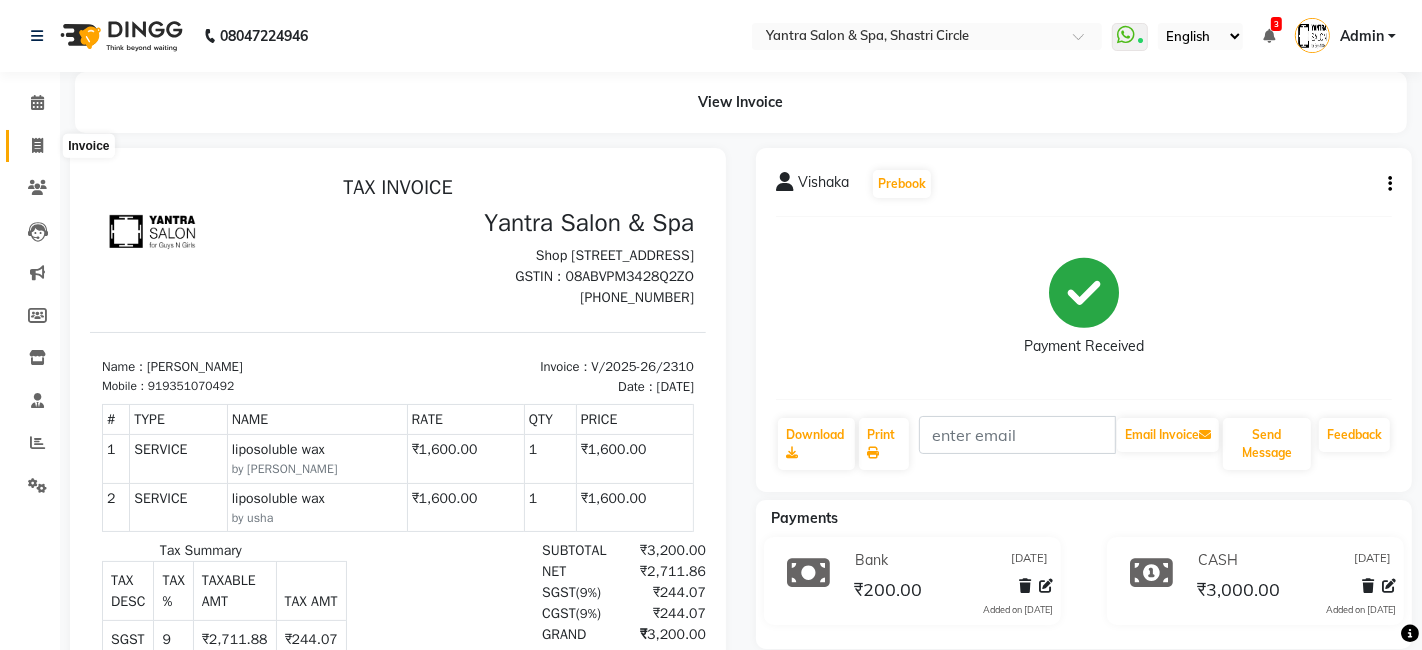 select on "service" 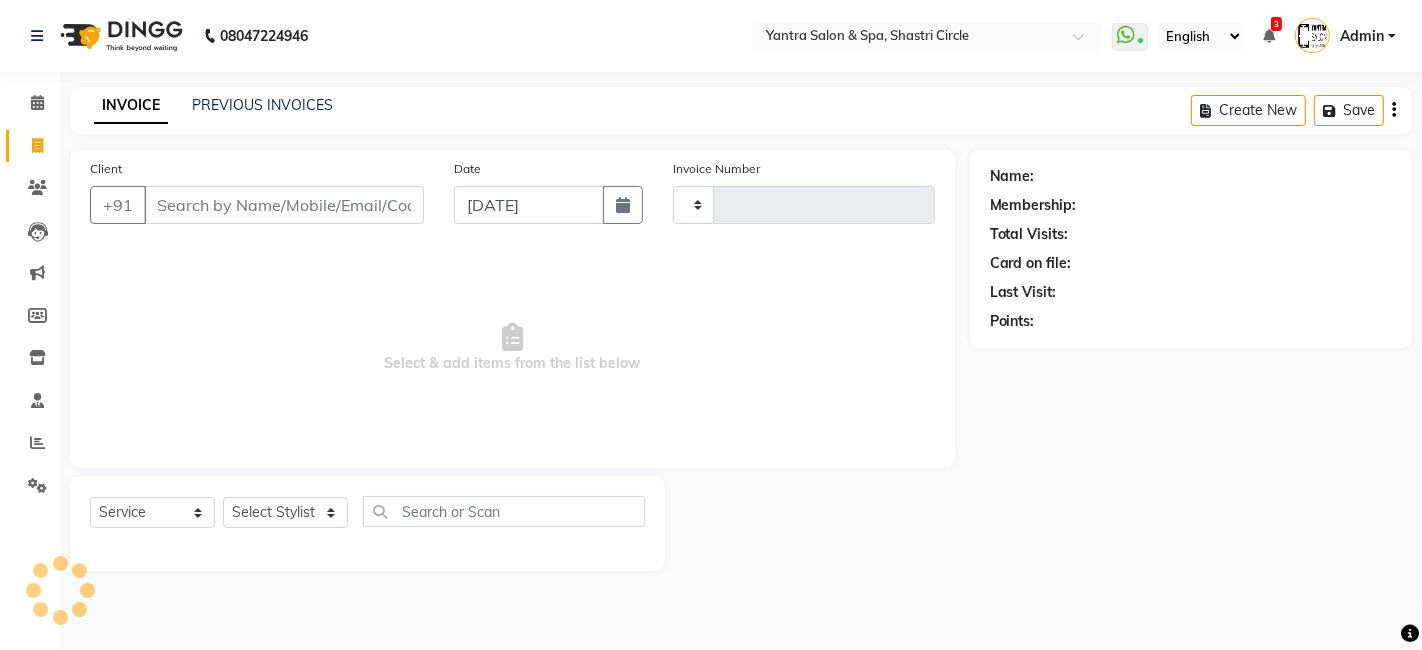 type on "2311" 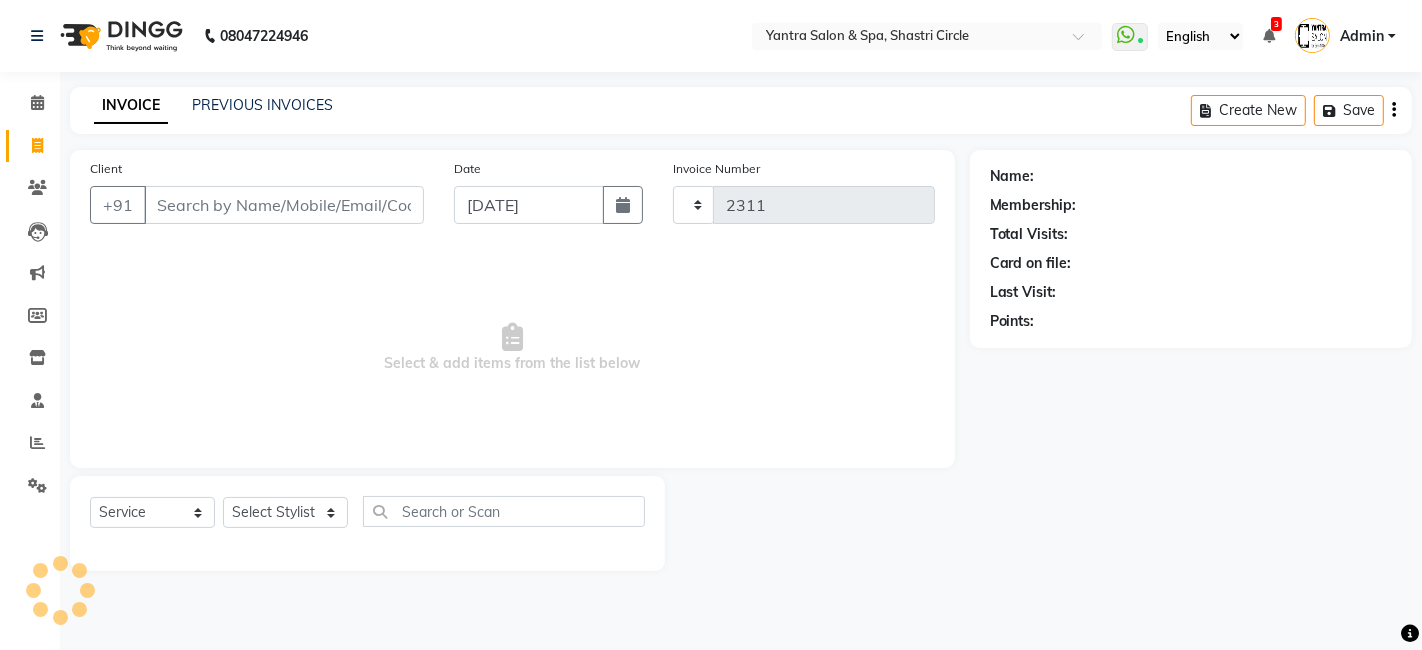 select on "154" 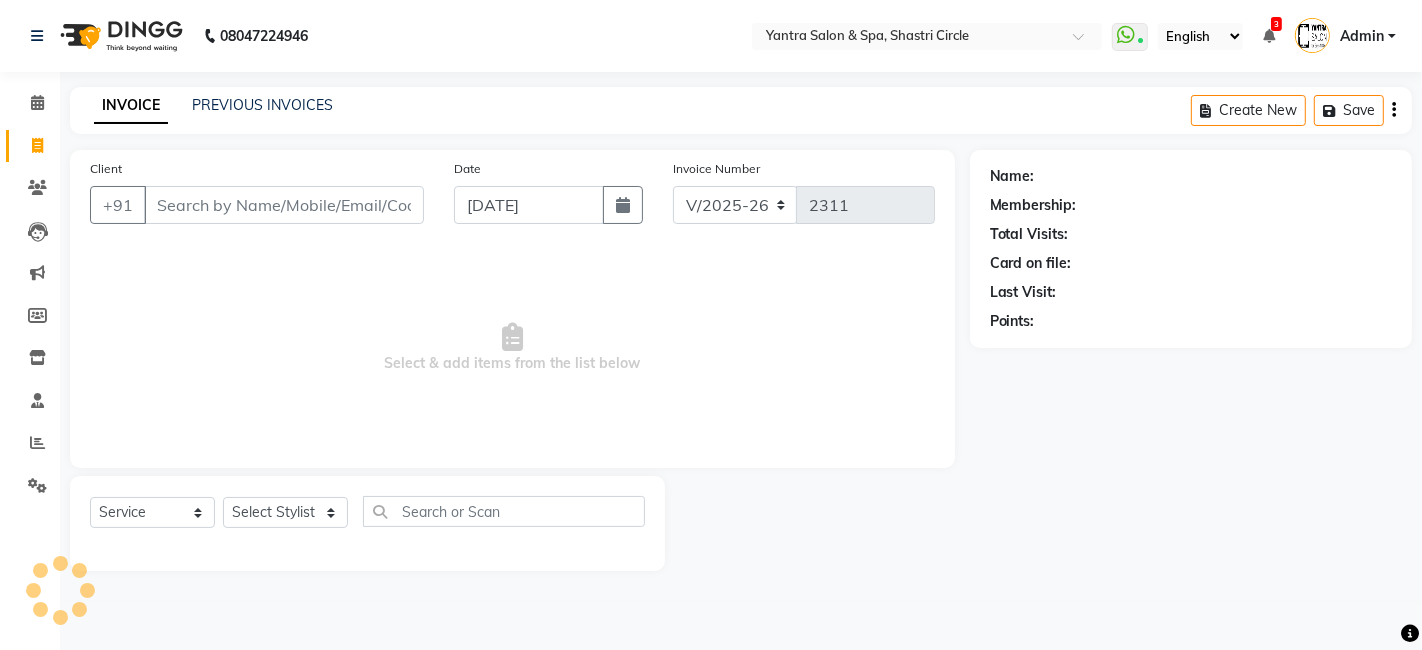 click on "Client" at bounding box center [284, 205] 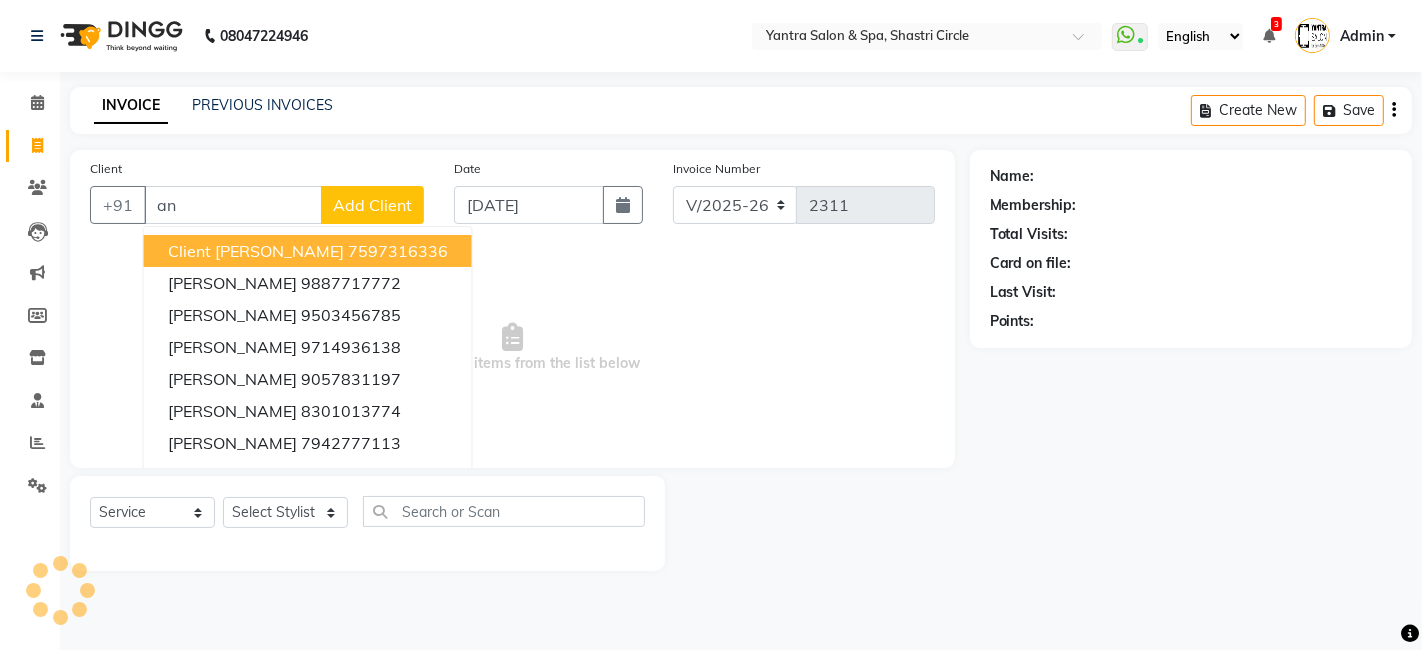 type on "a" 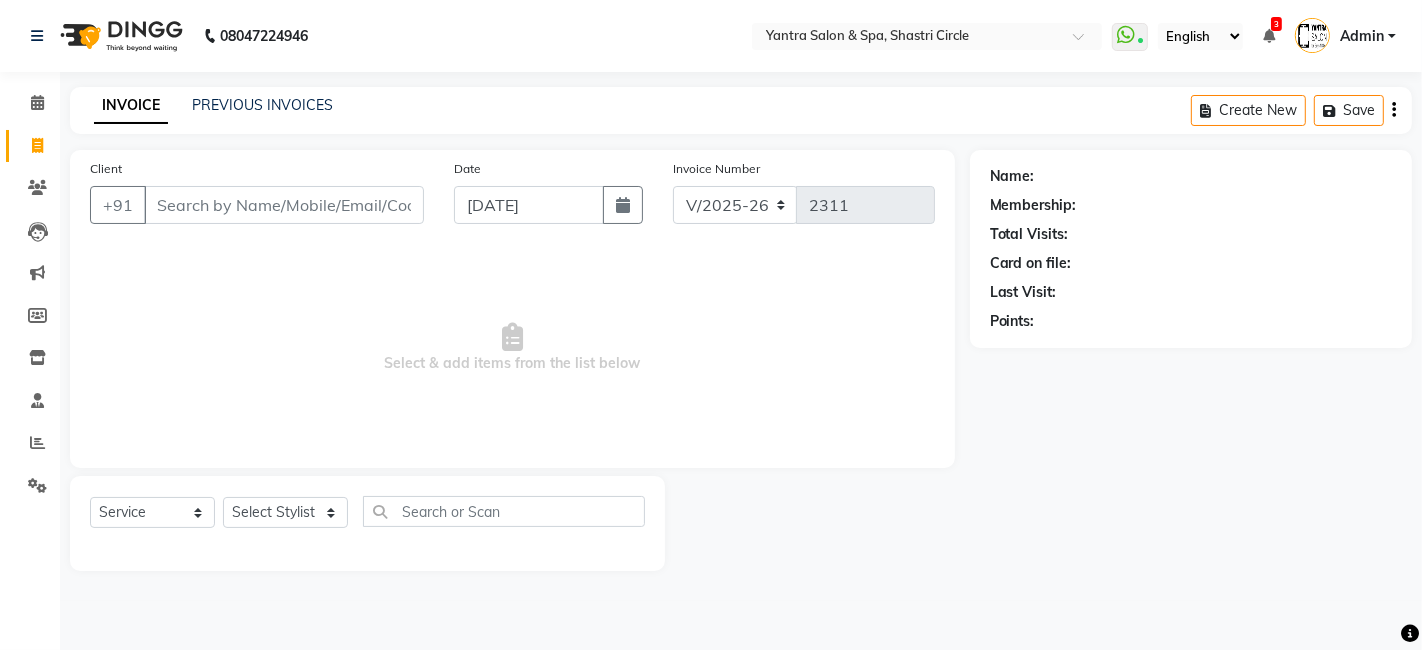 click on "Client" at bounding box center [284, 205] 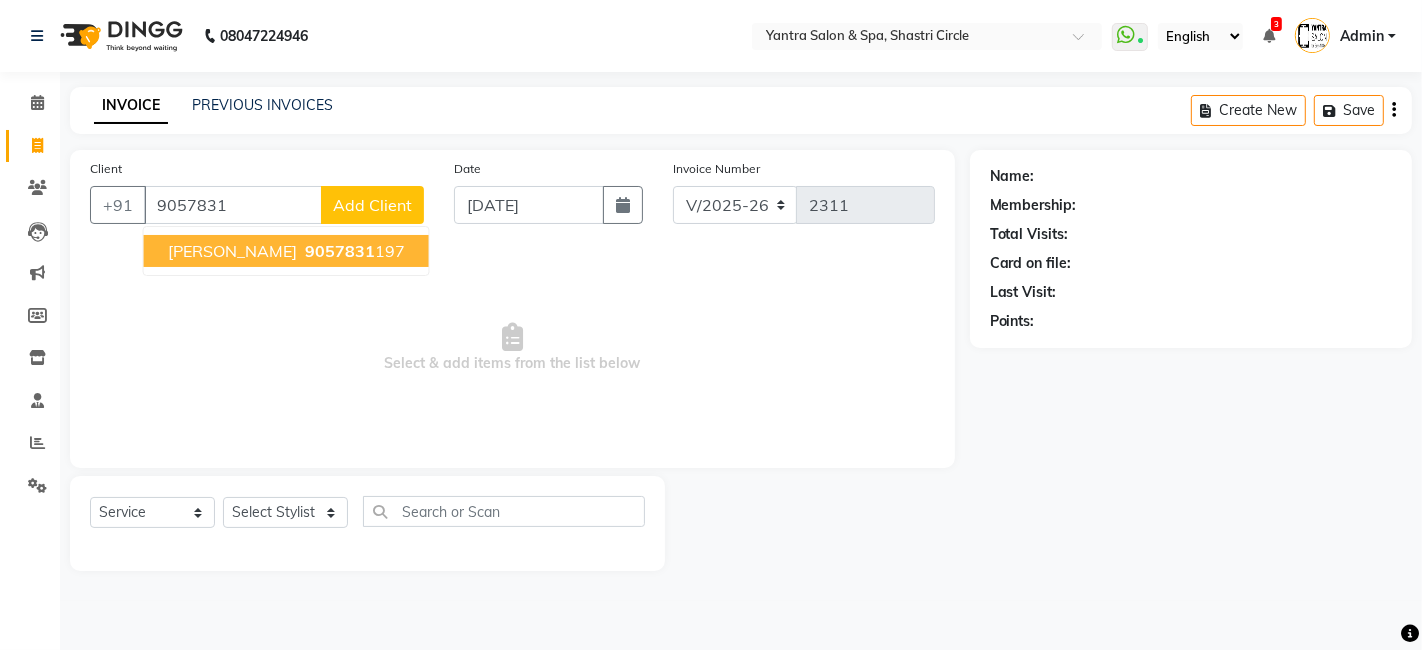 click on "9057831" at bounding box center (340, 251) 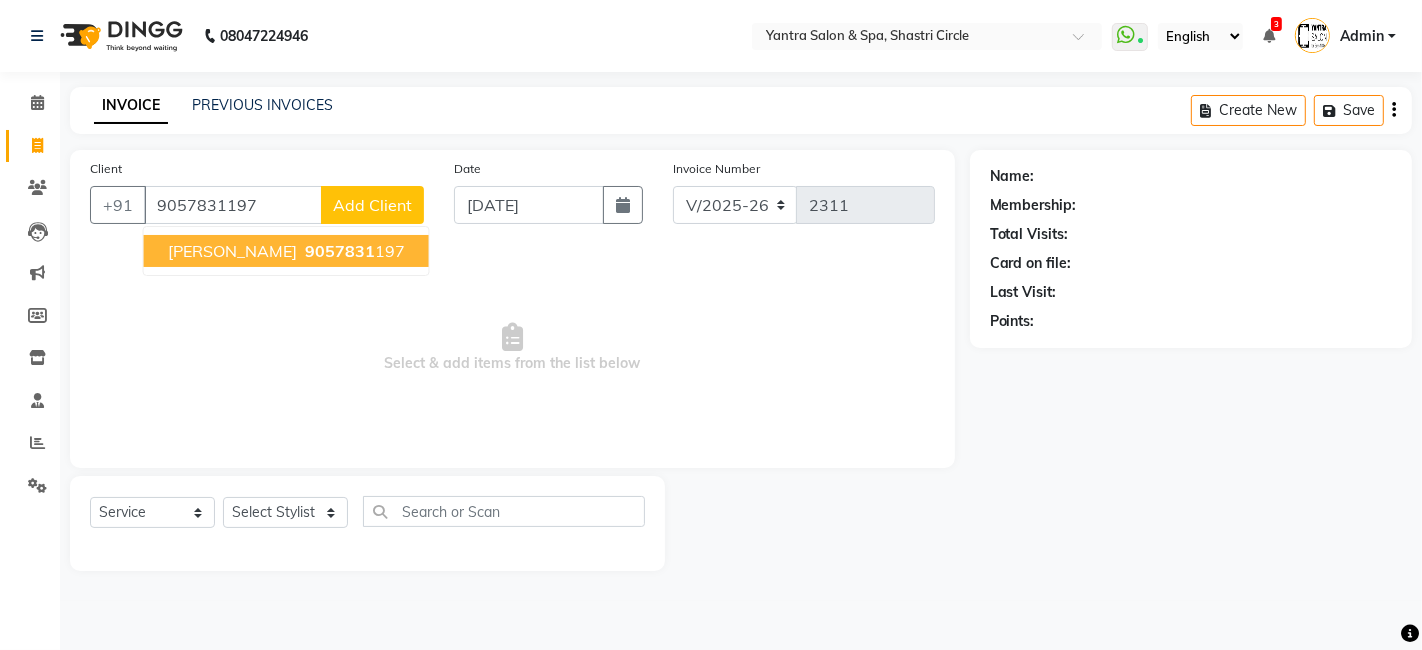 type on "9057831197" 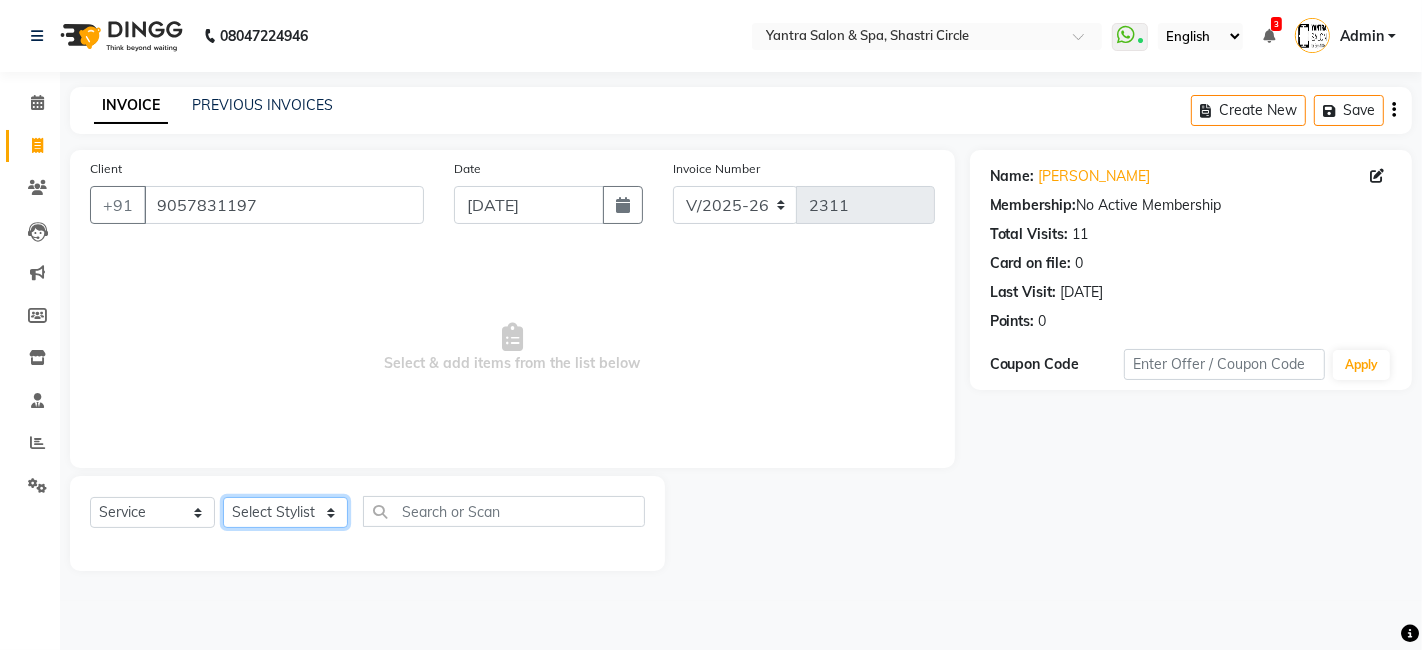 click on "Select Stylist [PERSON_NAME] [PERSON_NAME] Dev Dimple Director [PERSON_NAME] kajal [PERSON_NAME] lucky Manager [PERSON_NAME] maam [PERSON_NAME]  Pallavi Pinky [PERSON_NAME] [PERSON_NAME]" 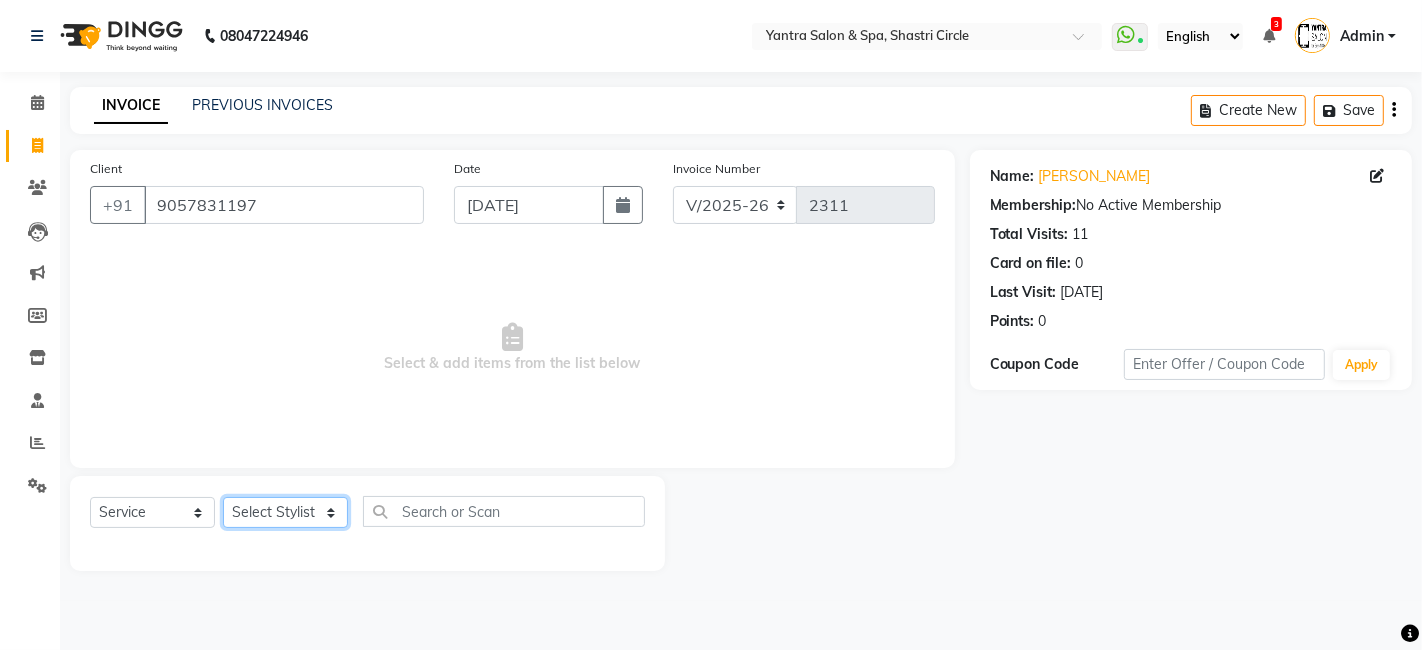 select on "15716" 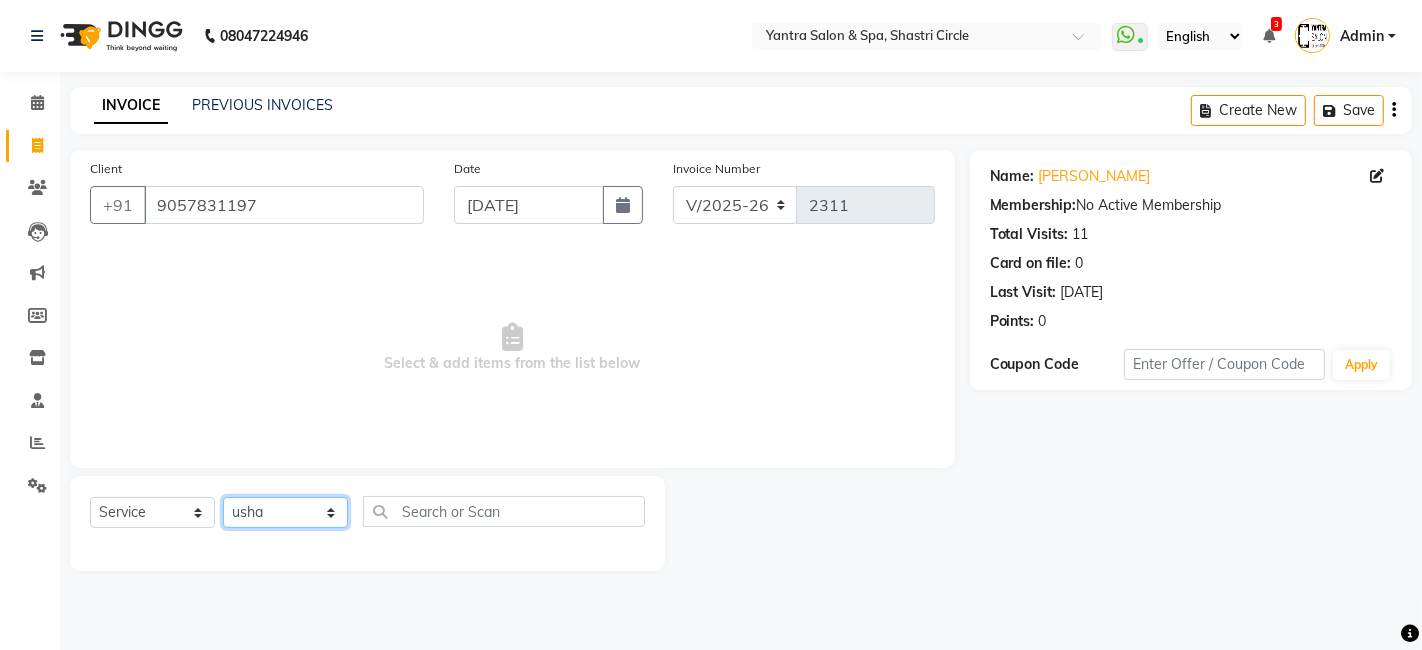 click on "Select Stylist [PERSON_NAME] [PERSON_NAME] Dev Dimple Director [PERSON_NAME] kajal [PERSON_NAME] lucky Manager [PERSON_NAME] maam [PERSON_NAME]  Pallavi Pinky [PERSON_NAME] [PERSON_NAME]" 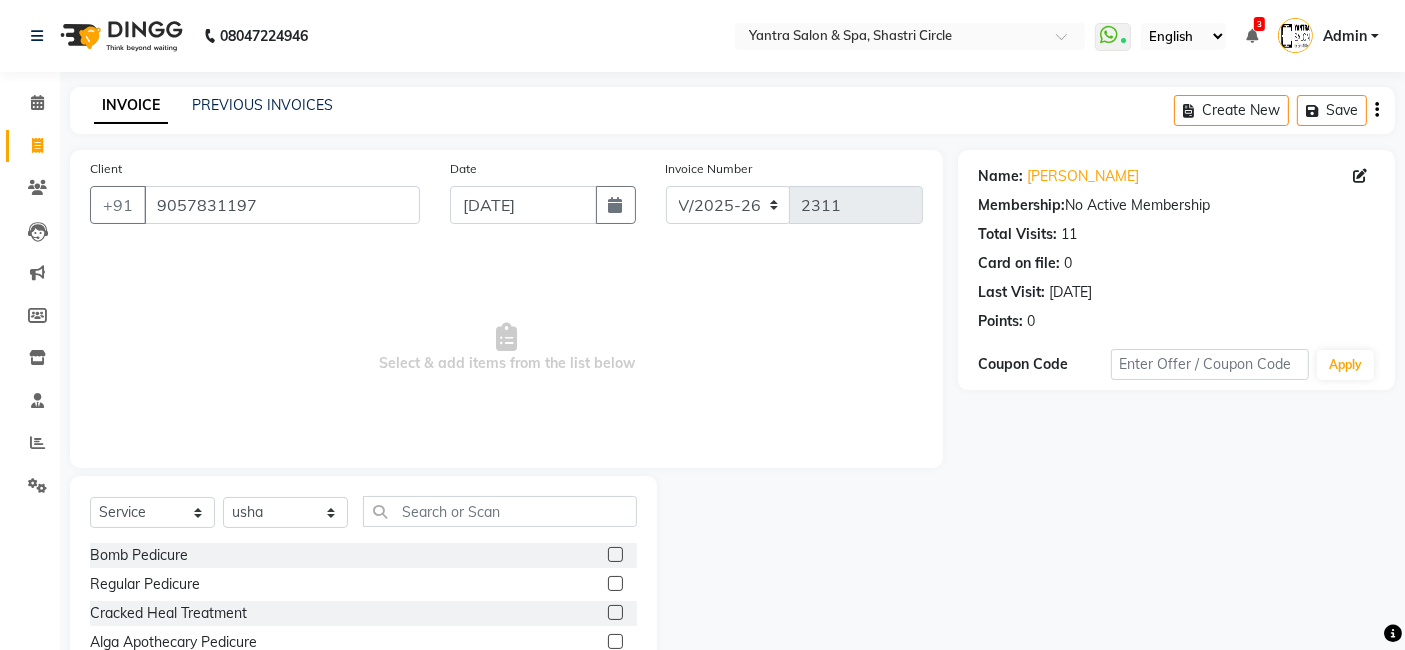 click on "Select  Service  Product  Membership  Package Voucher Prepaid Gift Card  Select Stylist [PERSON_NAME] [PERSON_NAME] Dev Dimple Director [PERSON_NAME] kajal [PERSON_NAME] lucky Manager [PERSON_NAME] maam [PERSON_NAME]  Pallavi Pinky [PERSON_NAME] [PERSON_NAME]" 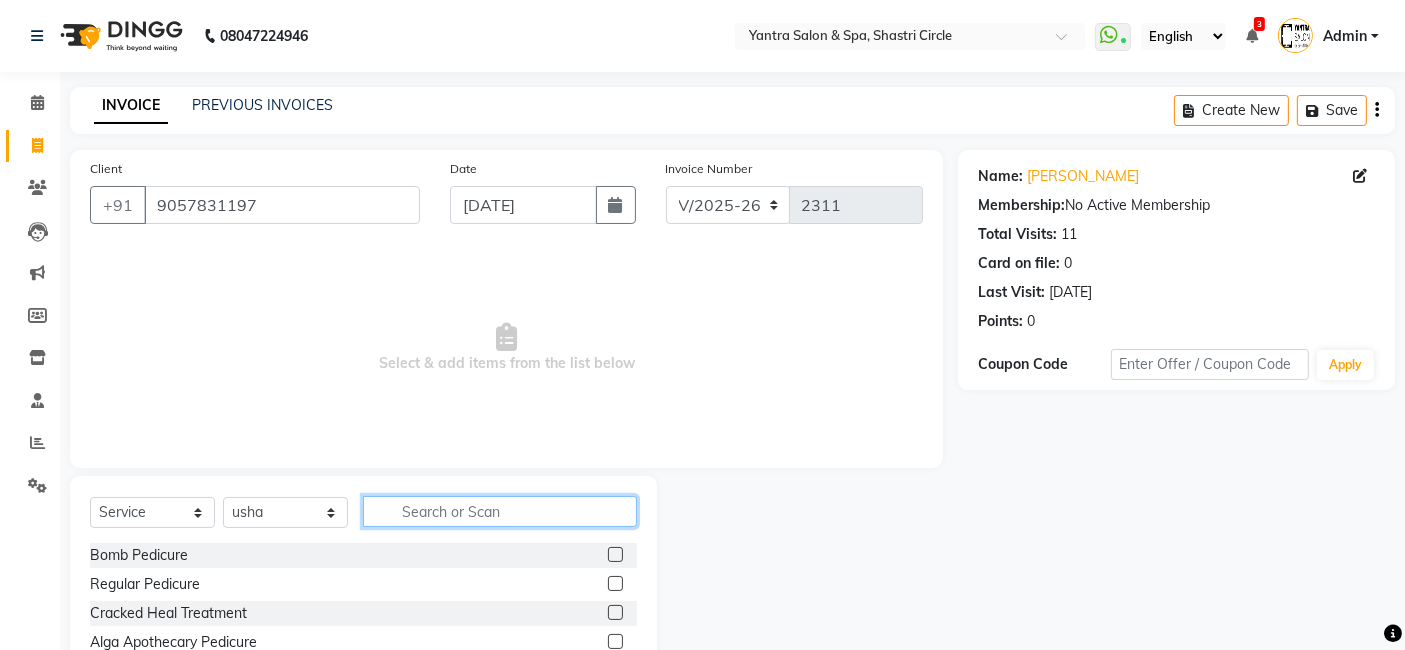 click 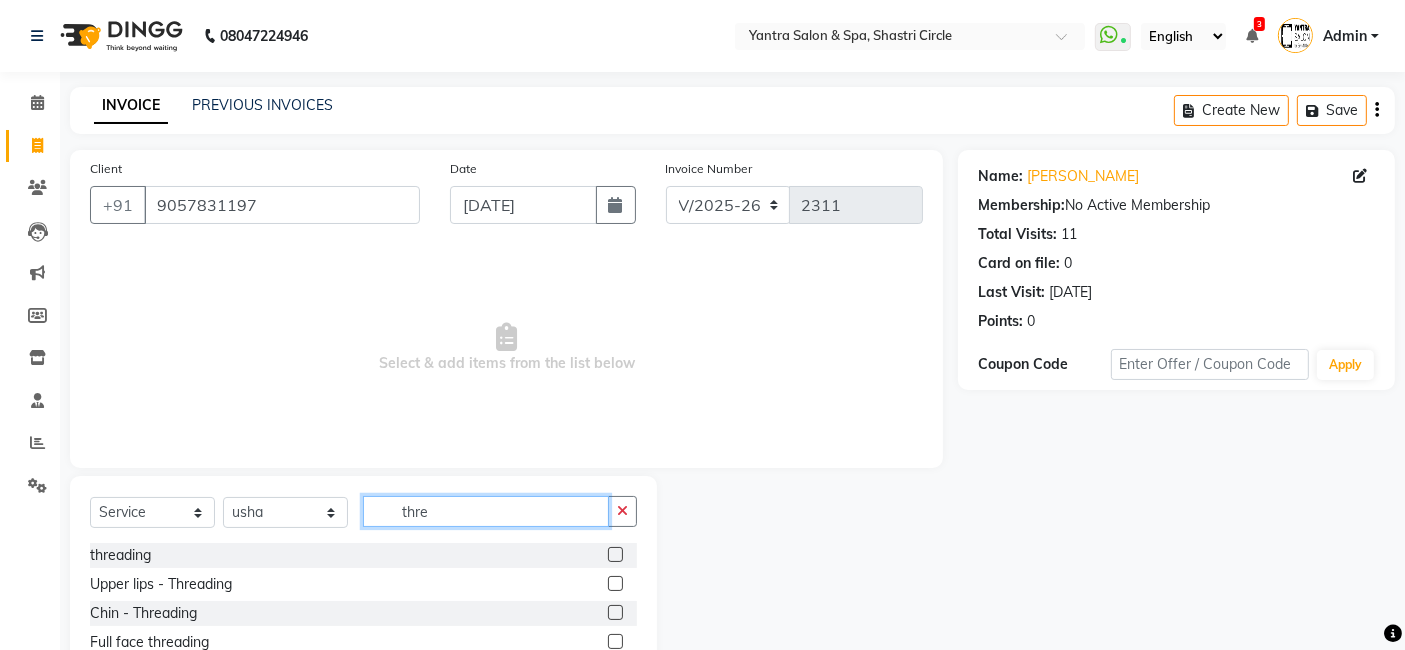 type on "thre" 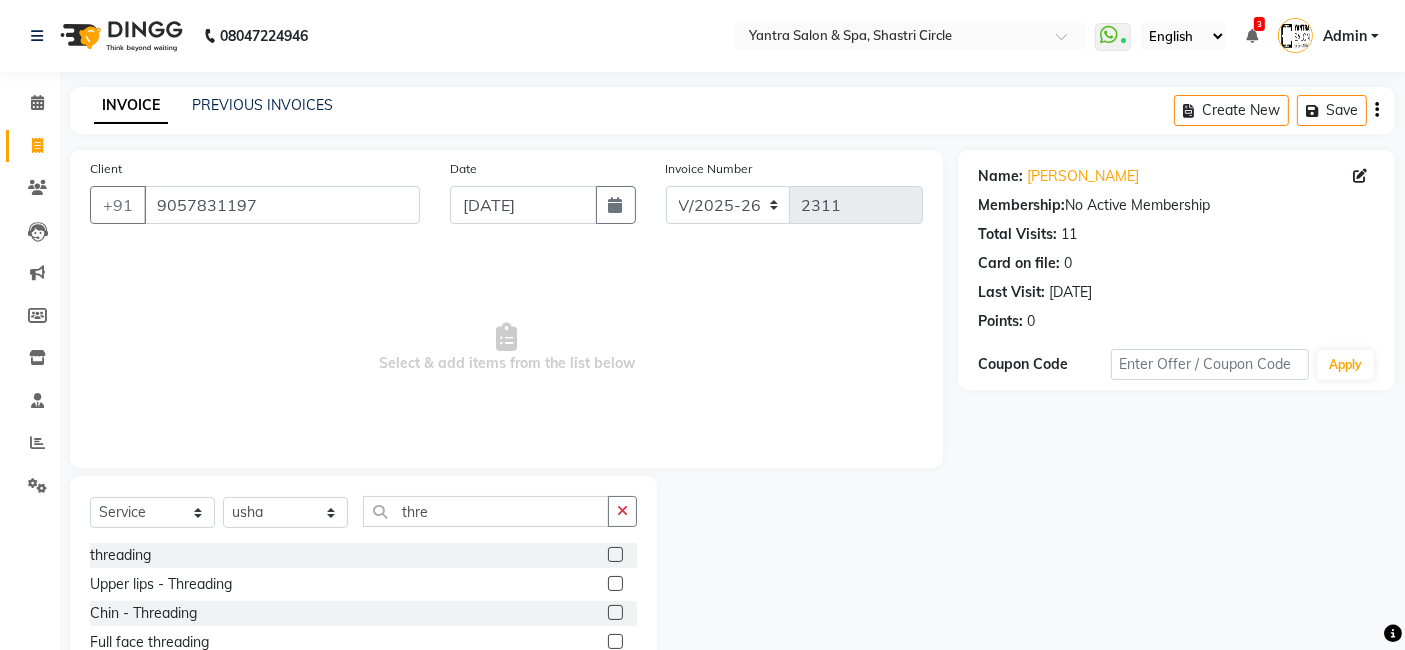 click 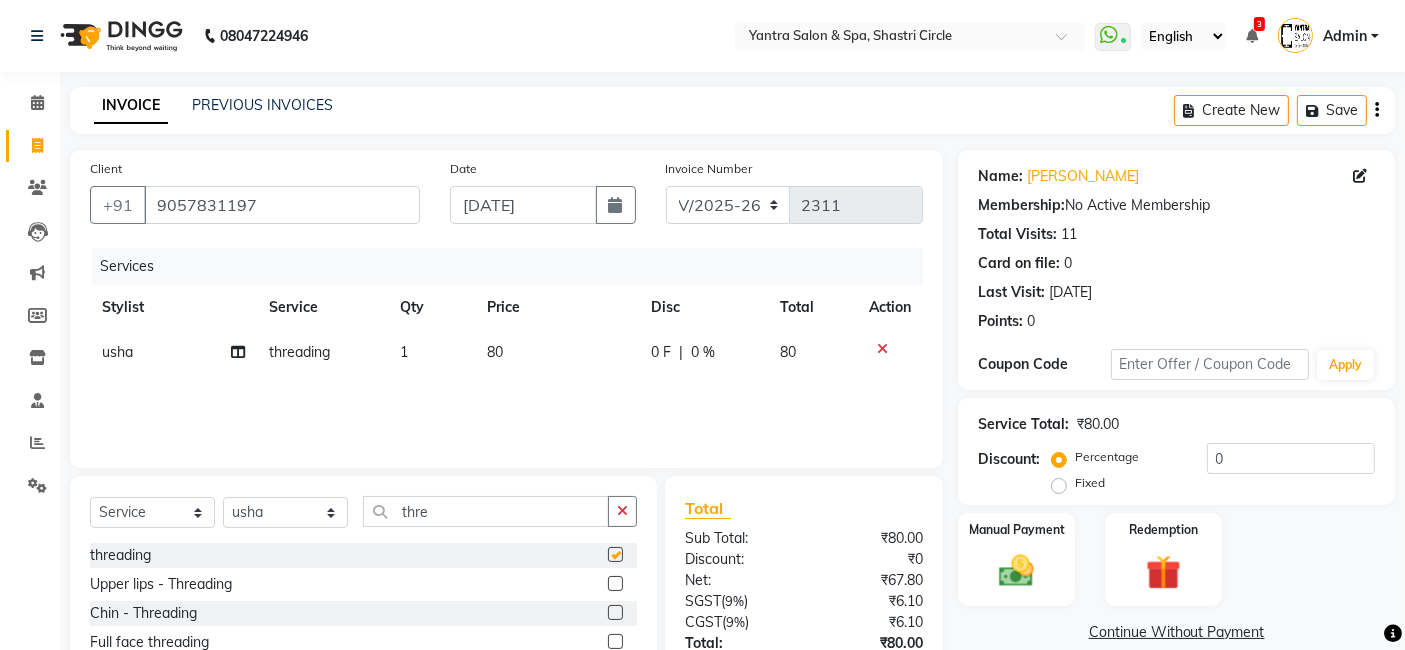 checkbox on "false" 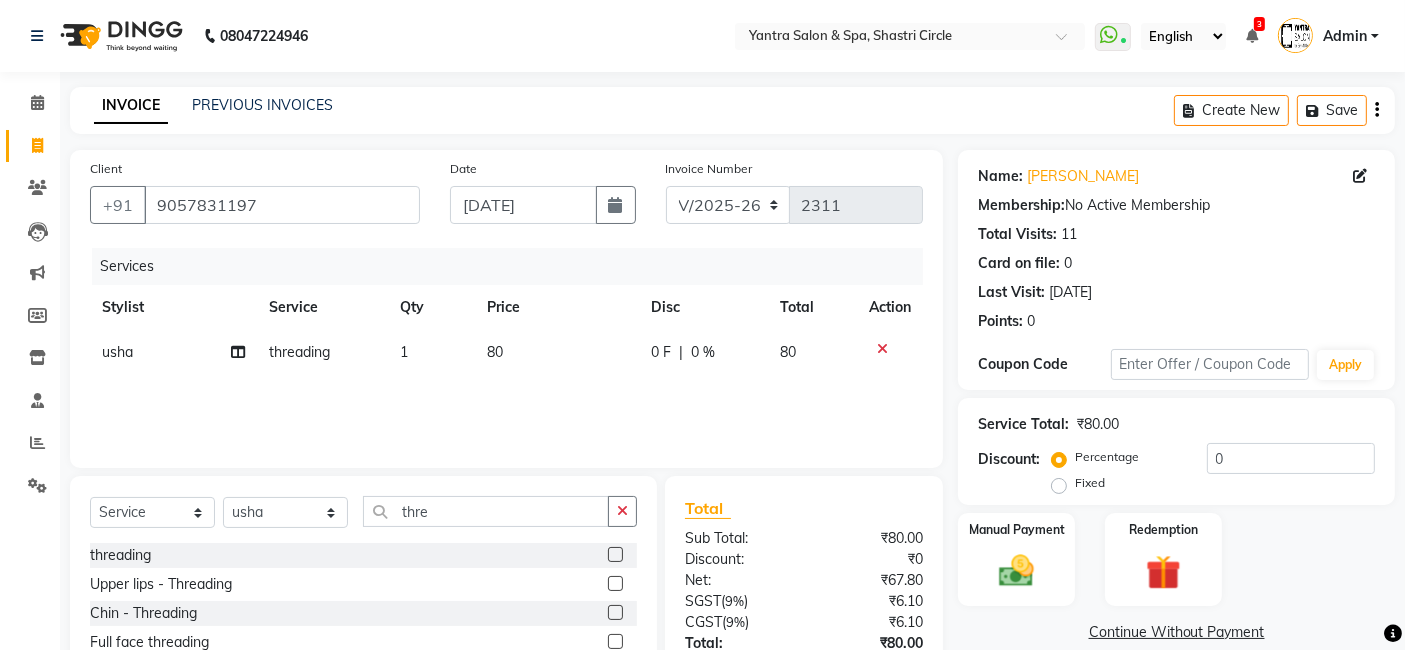 click on "80" 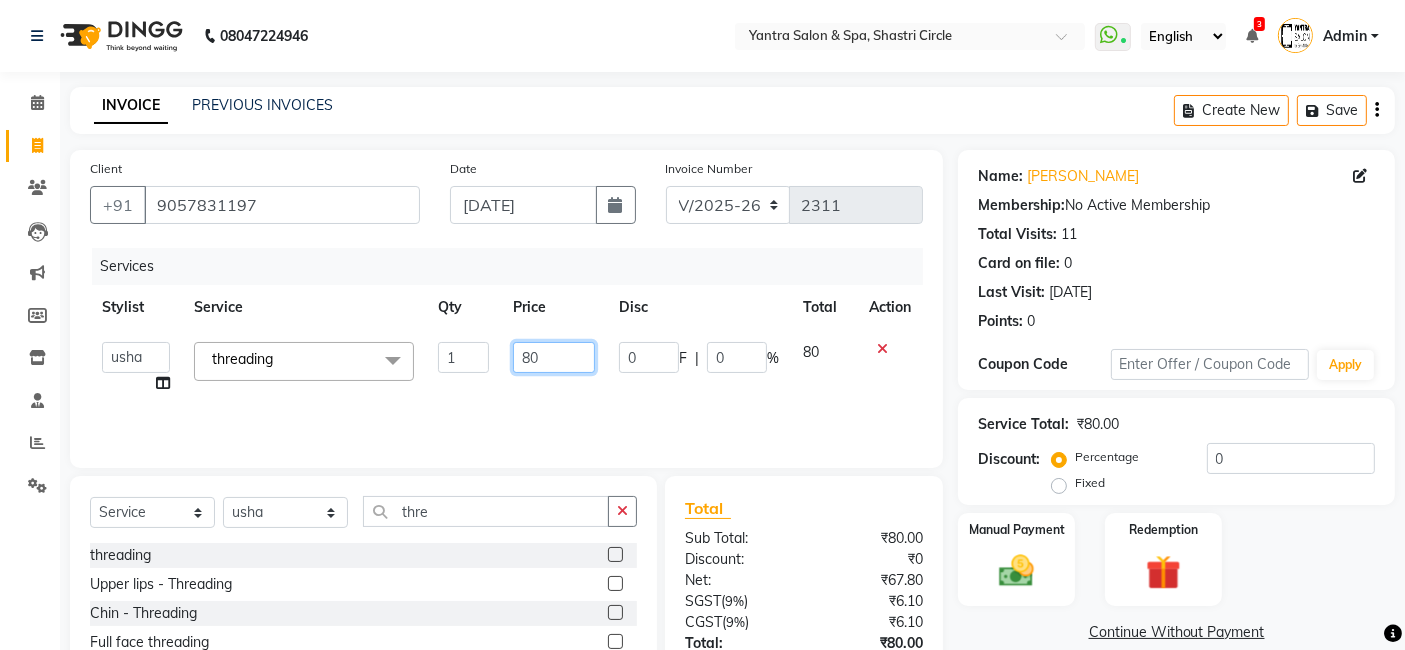 click on "80" 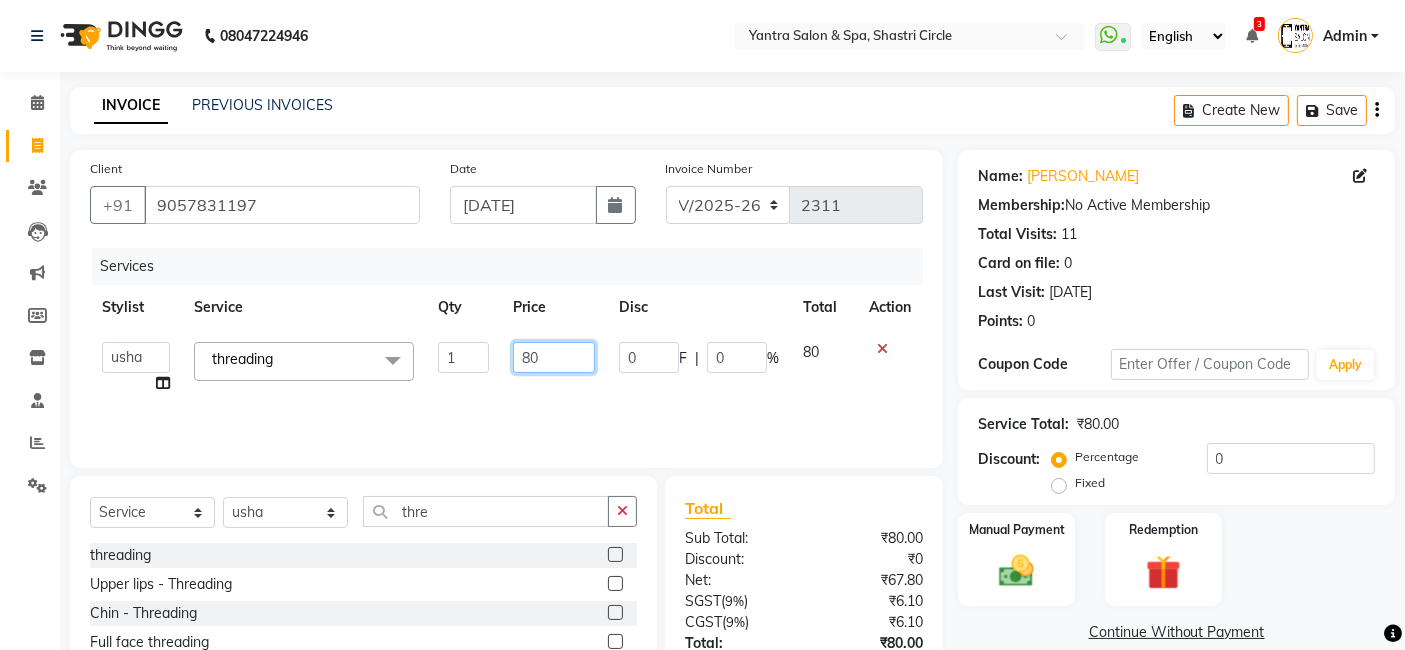 click on "80" 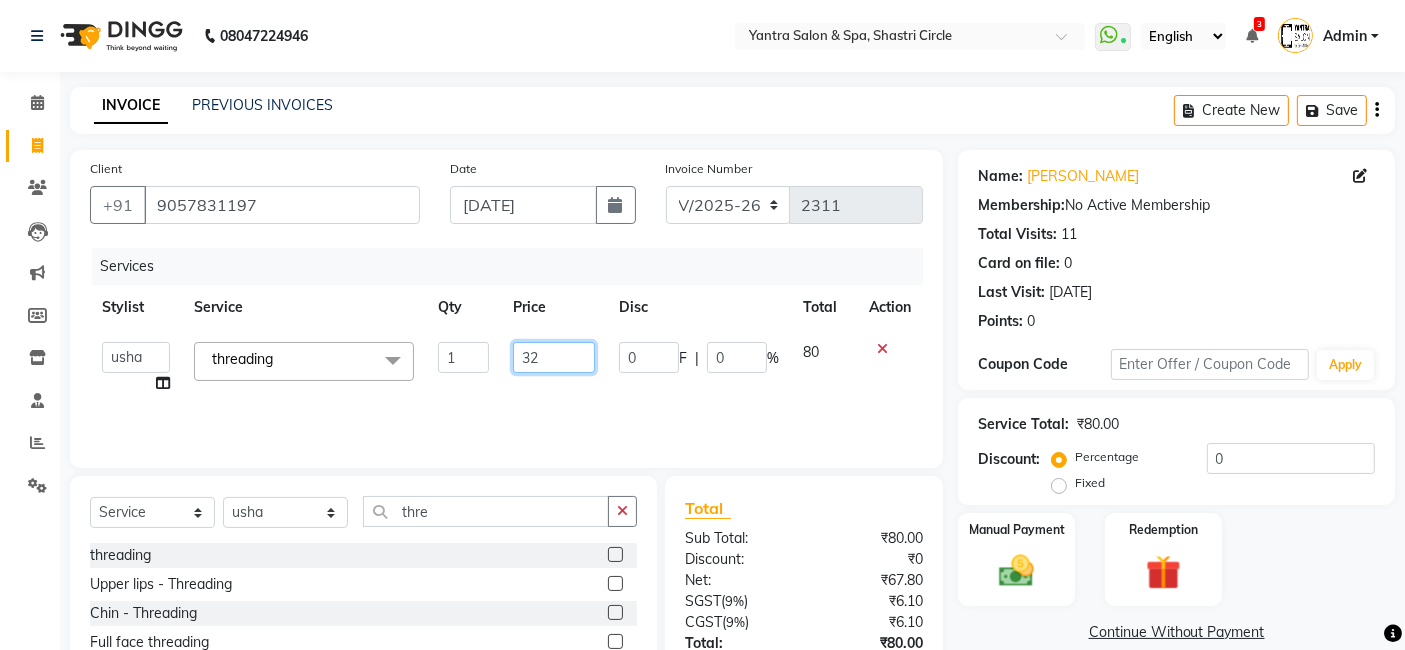 type on "320" 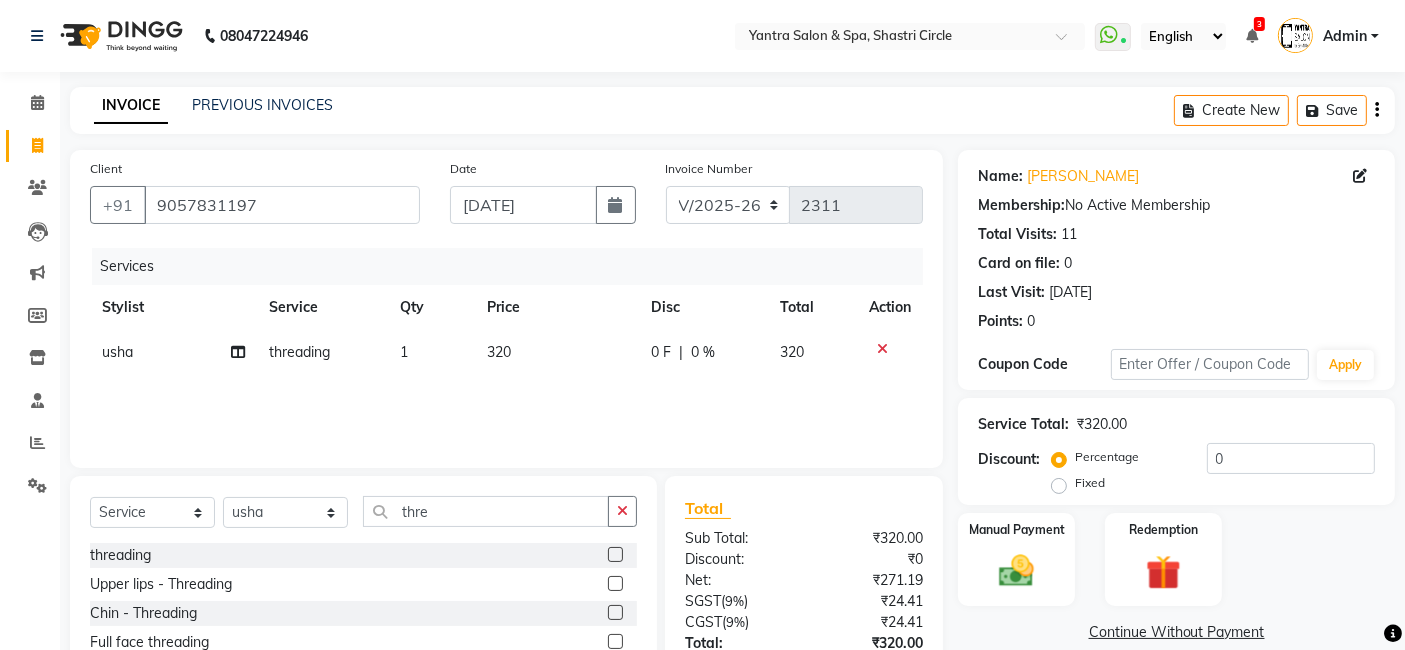 click on "Services Stylist Service Qty Price Disc Total Action usha threading 1 320 0 F | 0 % 320" 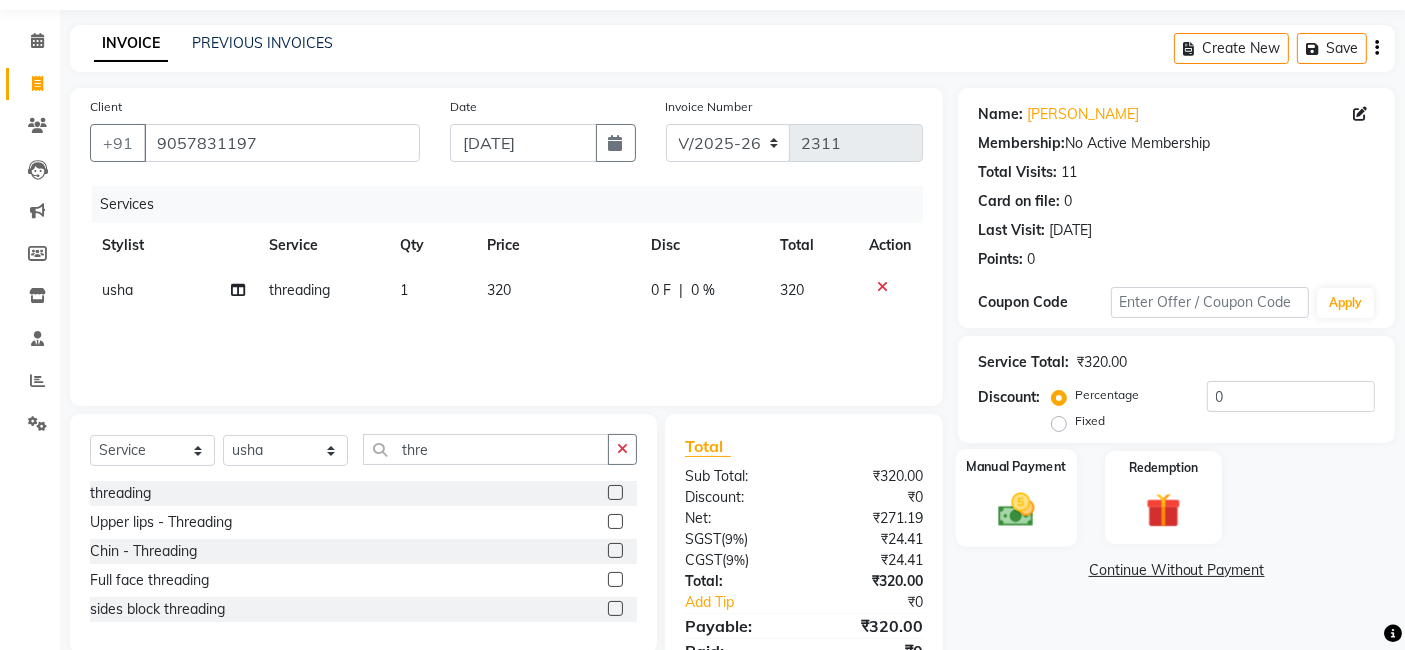 scroll, scrollTop: 148, scrollLeft: 0, axis: vertical 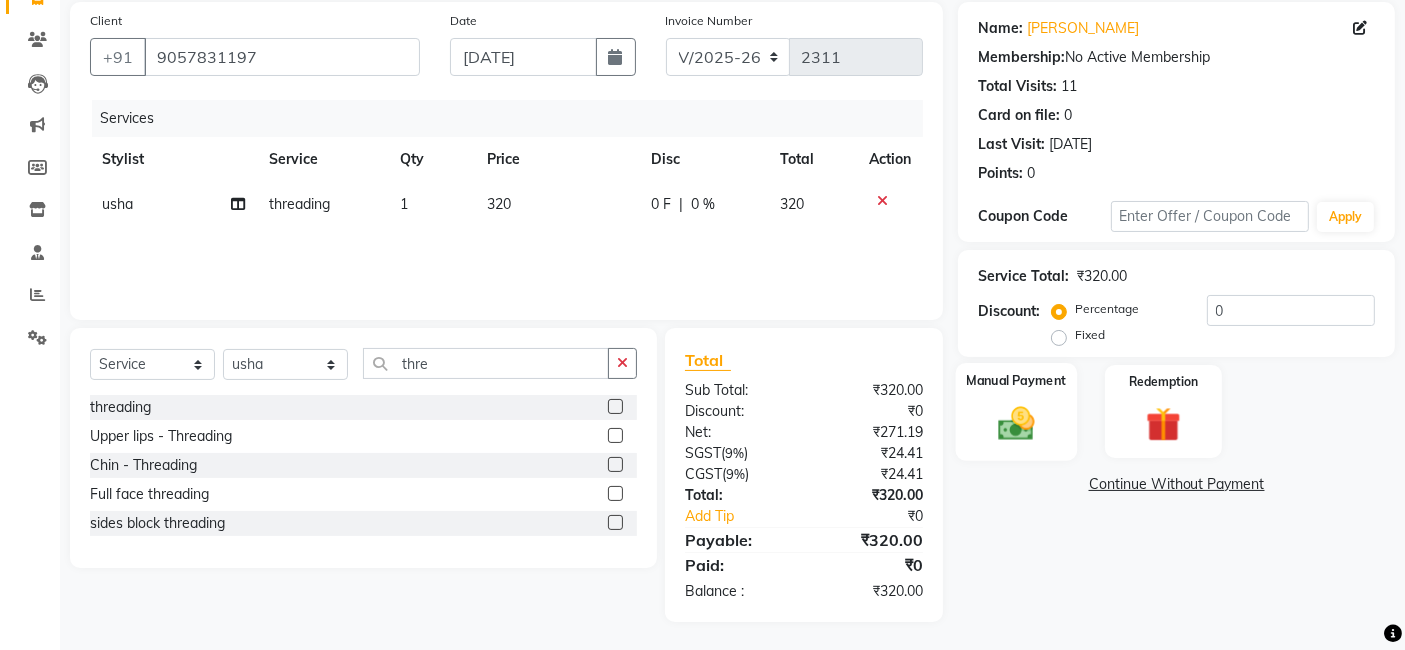 click 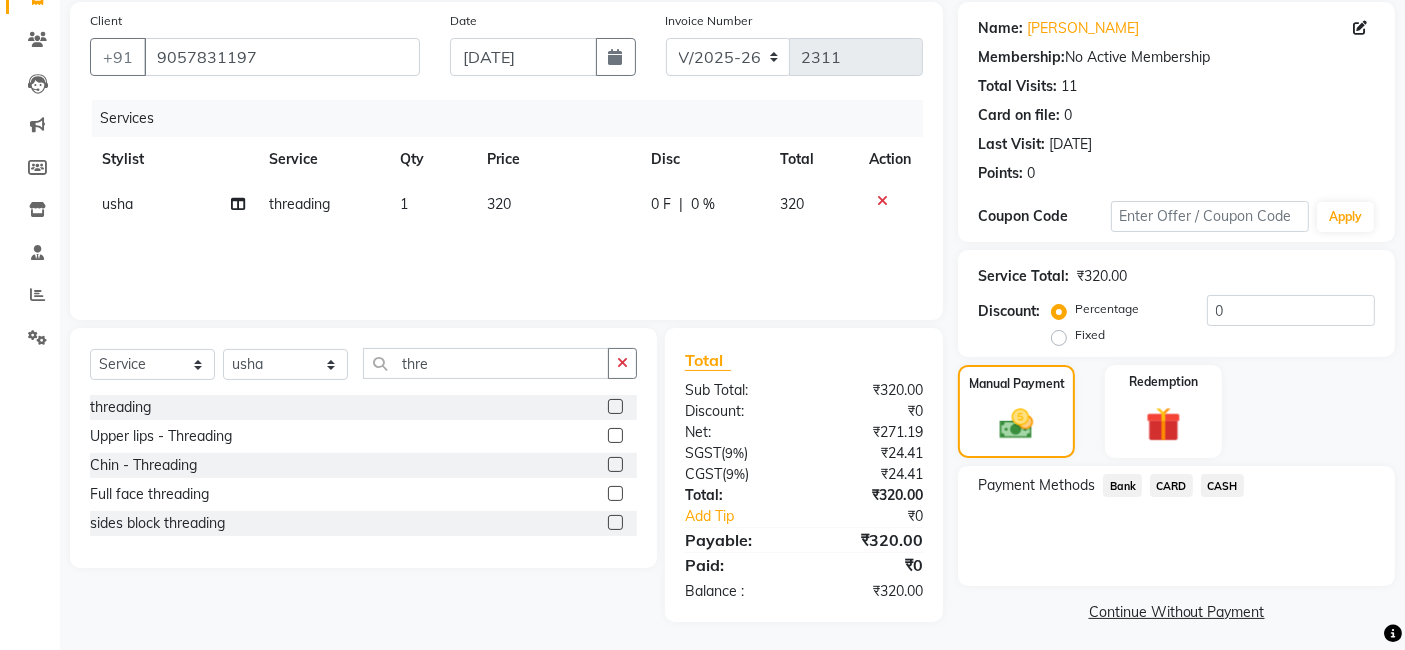 click on "CASH" 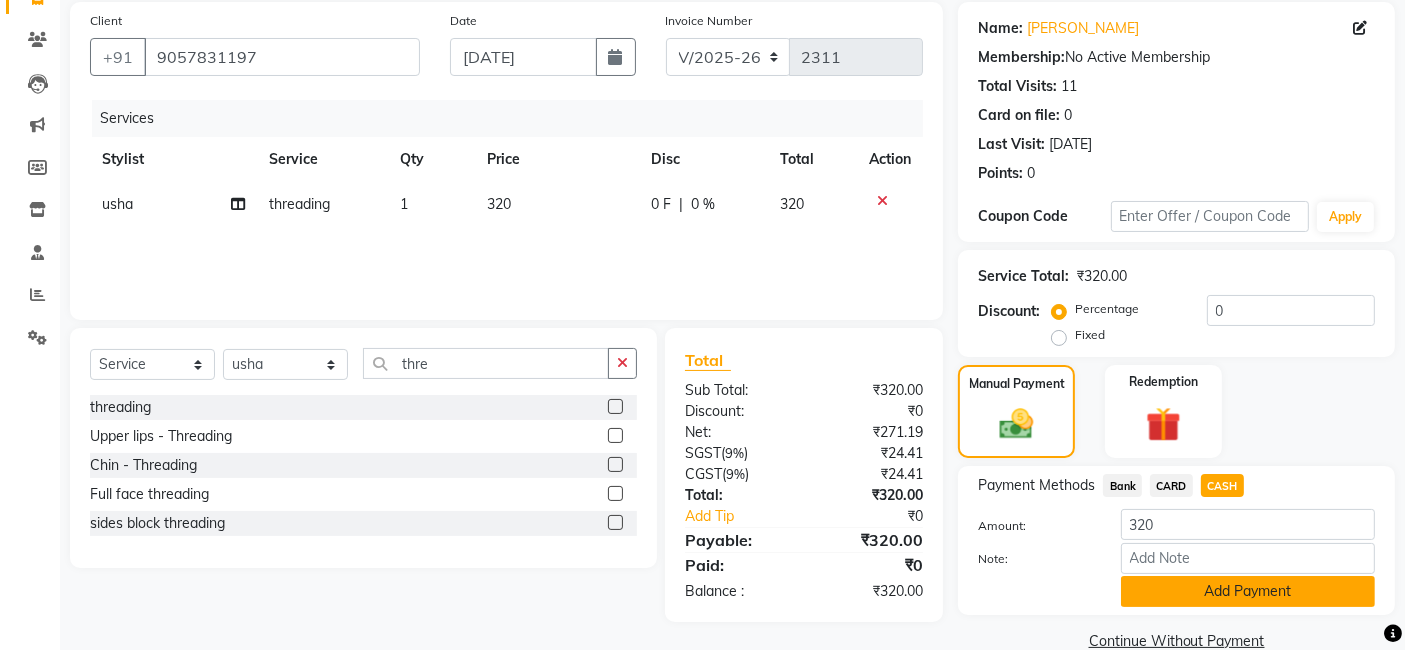 click on "Add Payment" 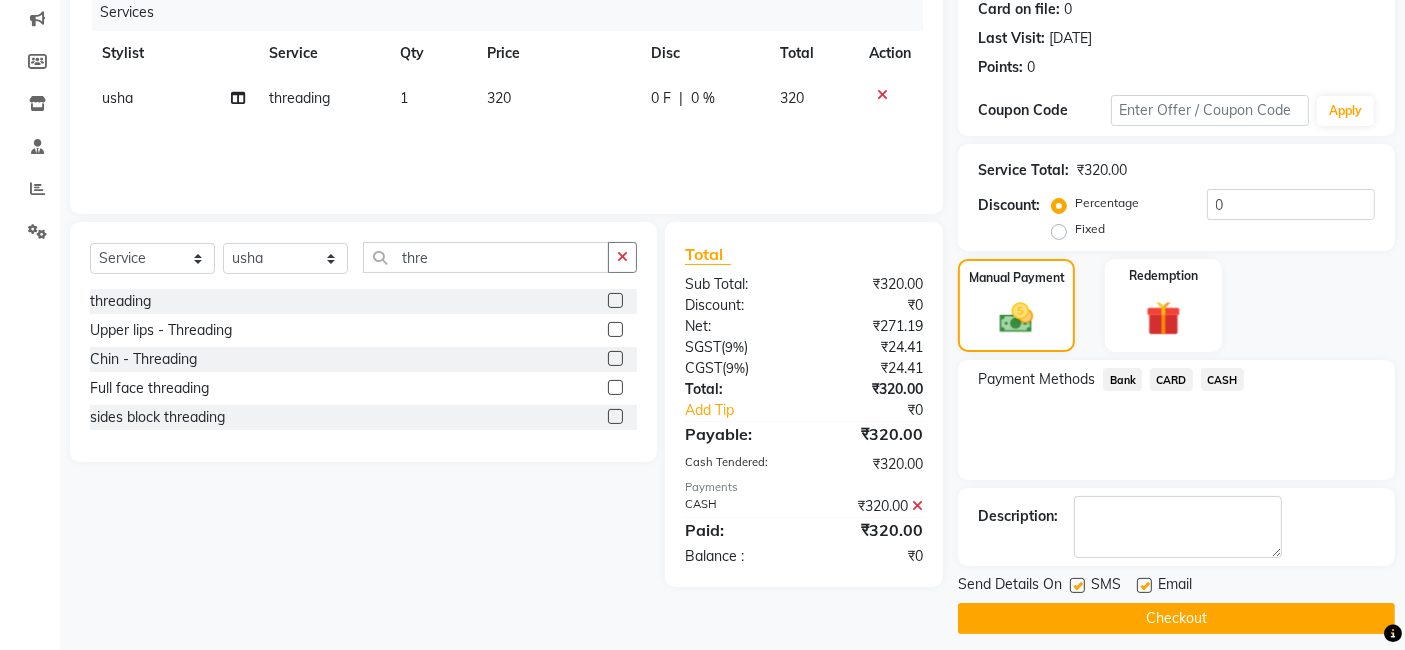 scroll, scrollTop: 266, scrollLeft: 0, axis: vertical 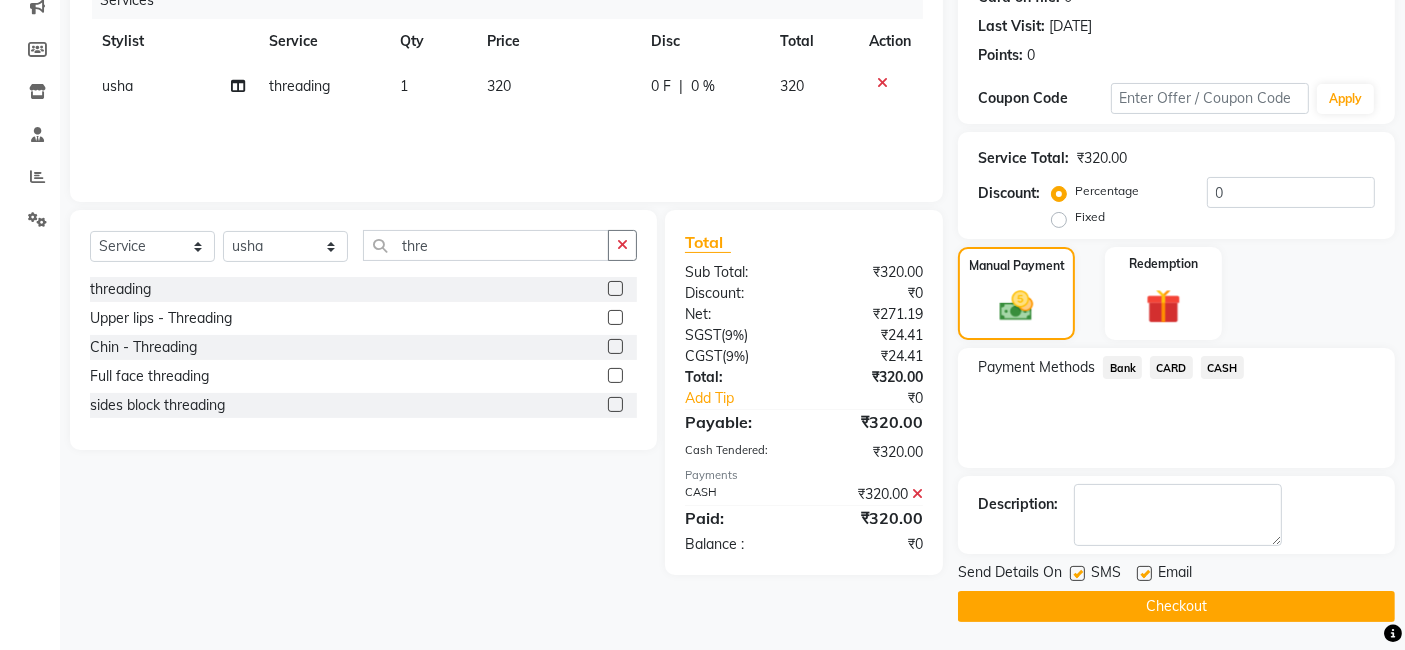 click on "Checkout" 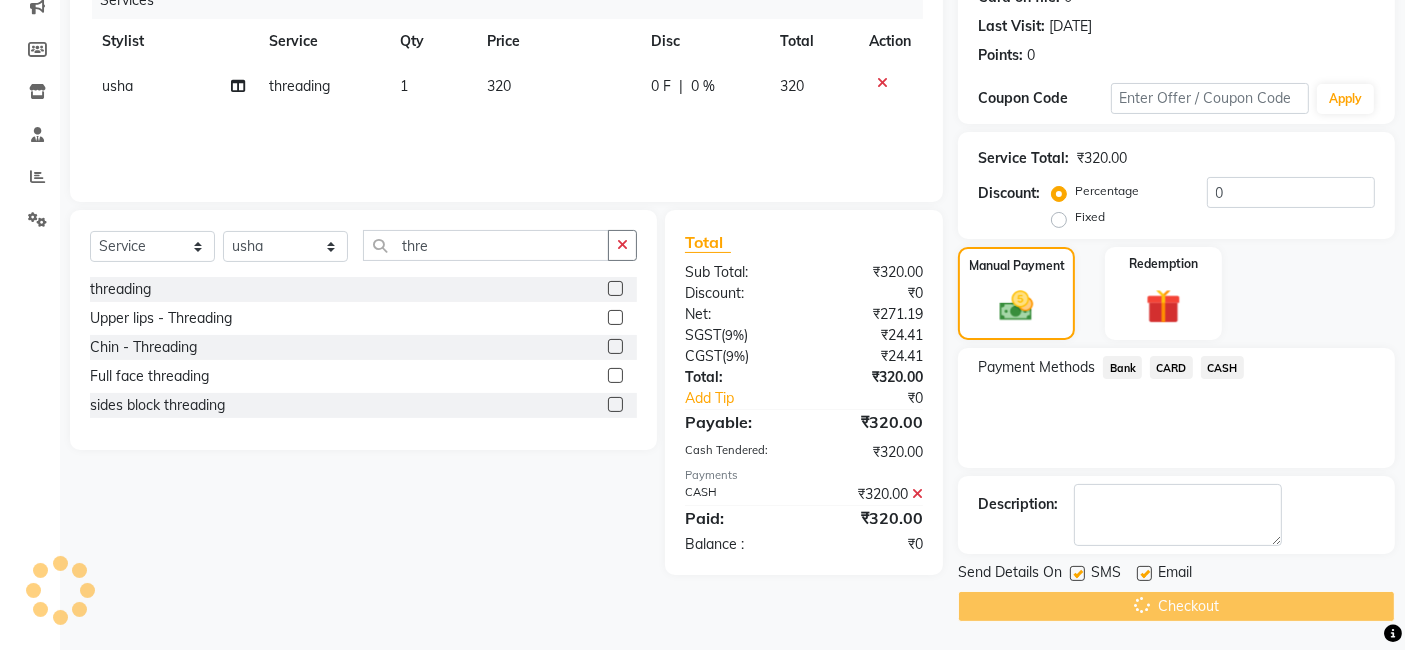 scroll, scrollTop: 0, scrollLeft: 0, axis: both 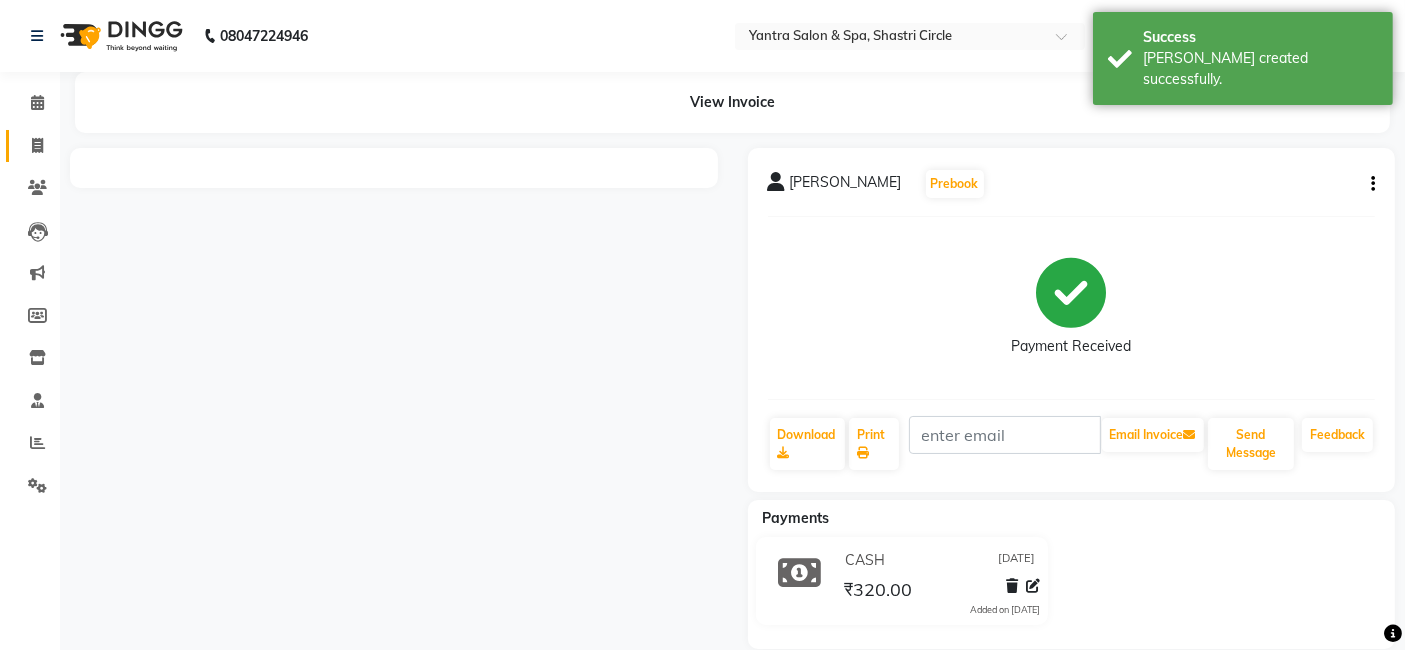 click 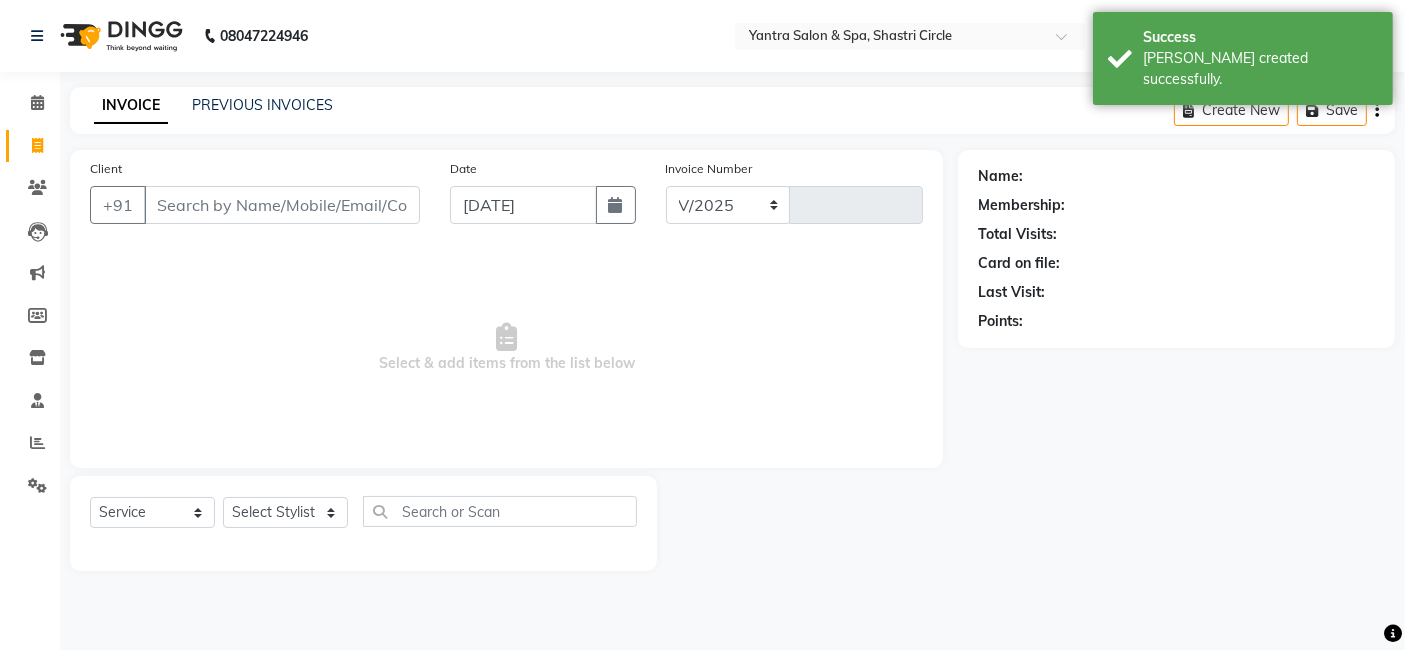 select on "154" 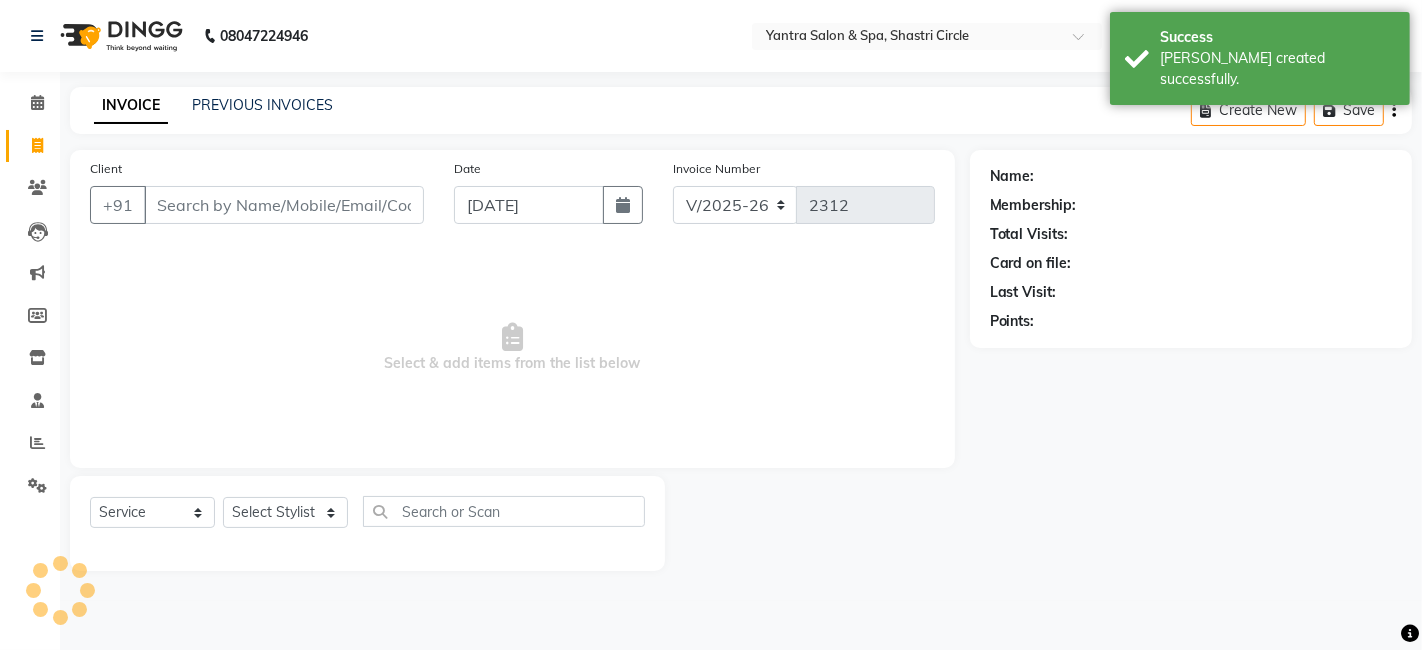click on "Client" at bounding box center (284, 205) 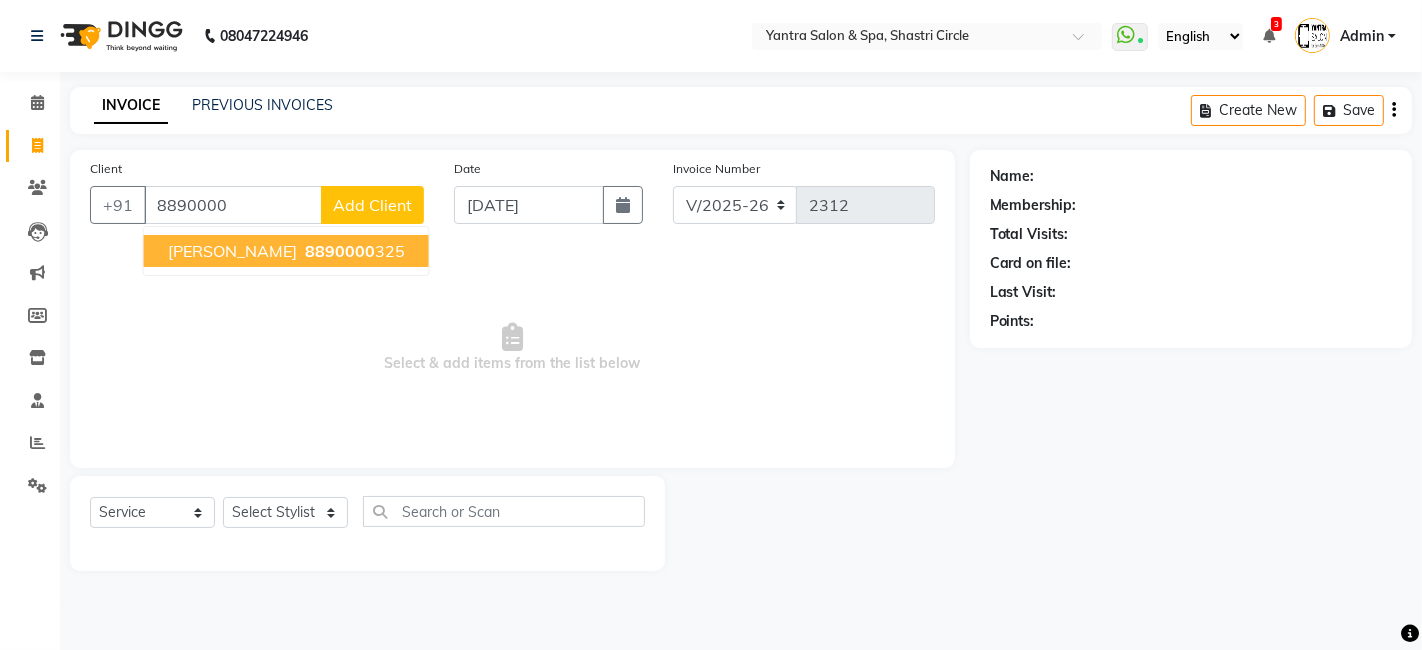 click on "8890000" at bounding box center [340, 251] 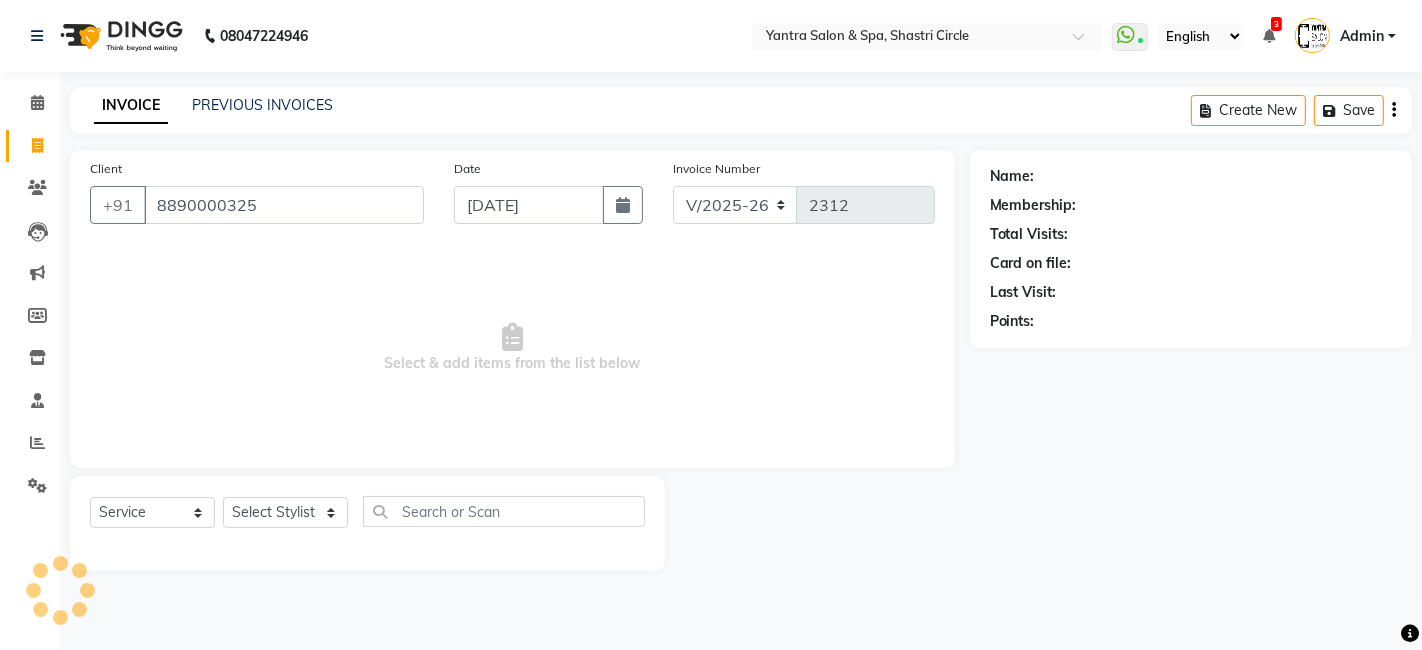 type on "8890000325" 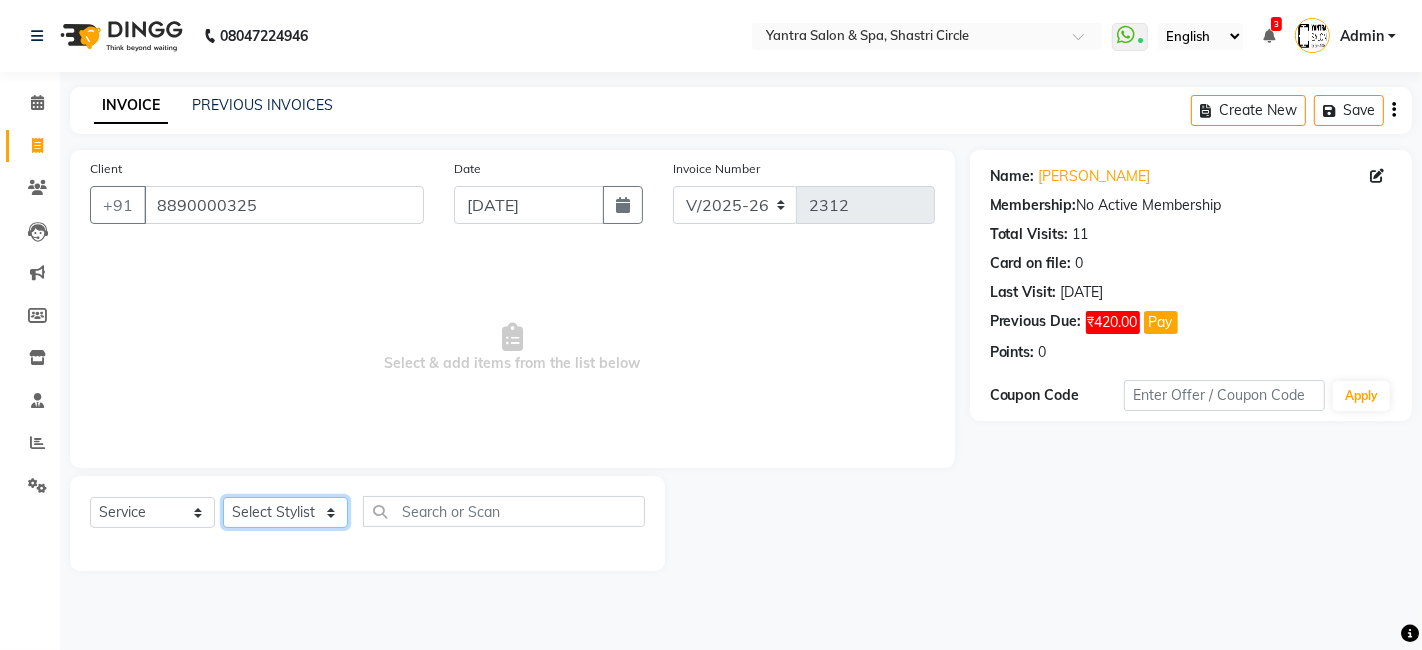 click on "Select Stylist [PERSON_NAME] [PERSON_NAME] Dev Dimple Director [PERSON_NAME] kajal [PERSON_NAME] lucky Manager [PERSON_NAME] maam [PERSON_NAME]  Pallavi Pinky [PERSON_NAME] [PERSON_NAME]" 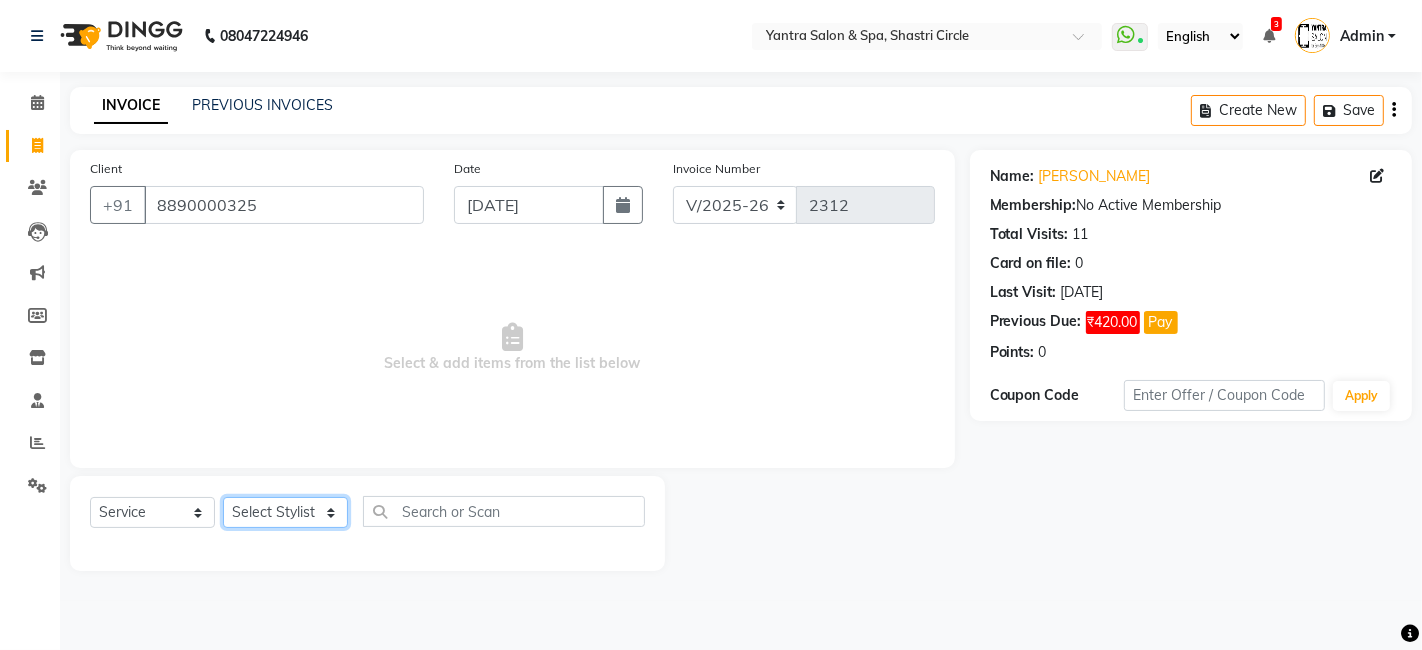 select on "44022" 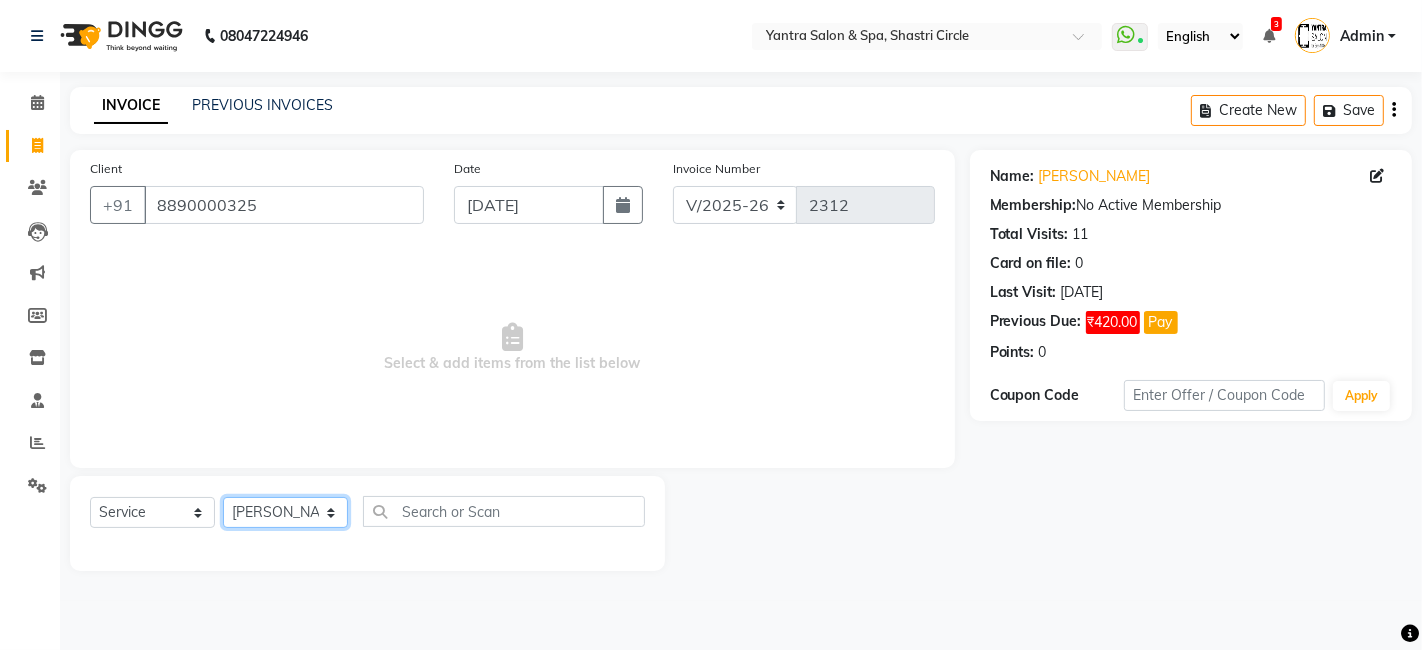 click on "Select Stylist [PERSON_NAME] [PERSON_NAME] Dev Dimple Director [PERSON_NAME] kajal [PERSON_NAME] lucky Manager [PERSON_NAME] maam [PERSON_NAME]  Pallavi Pinky [PERSON_NAME] [PERSON_NAME]" 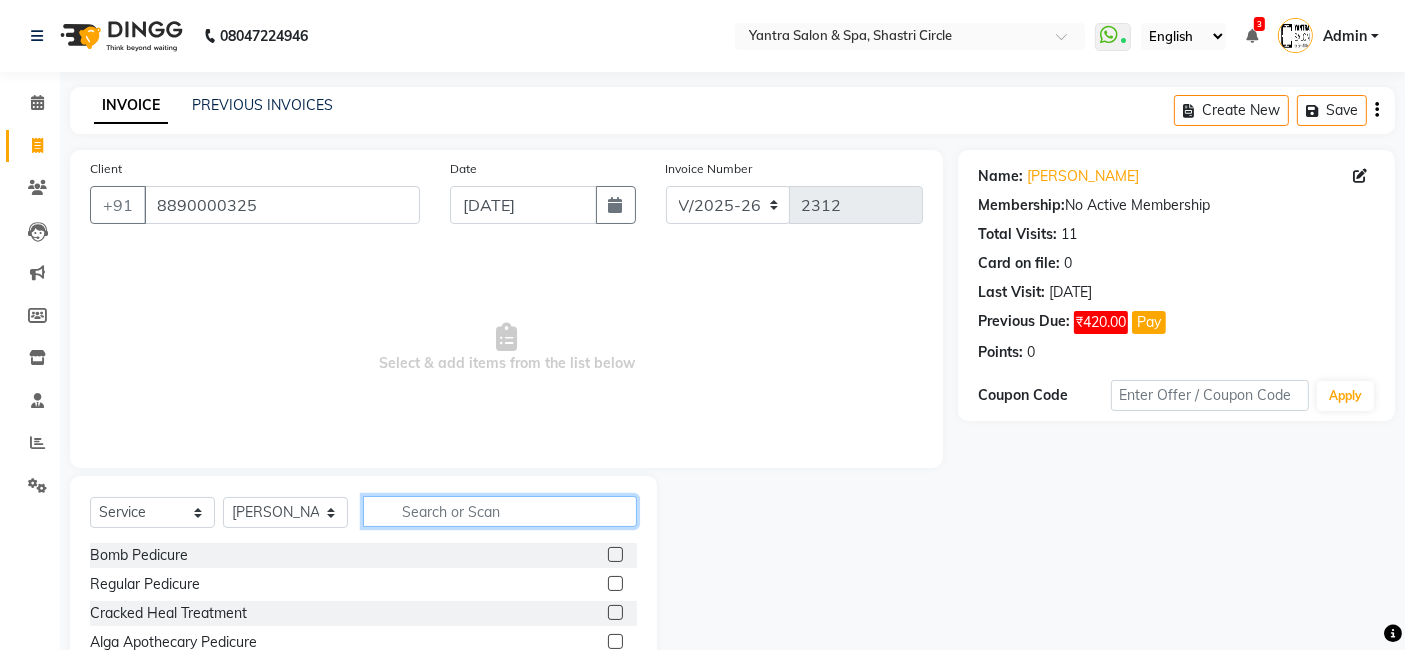 click 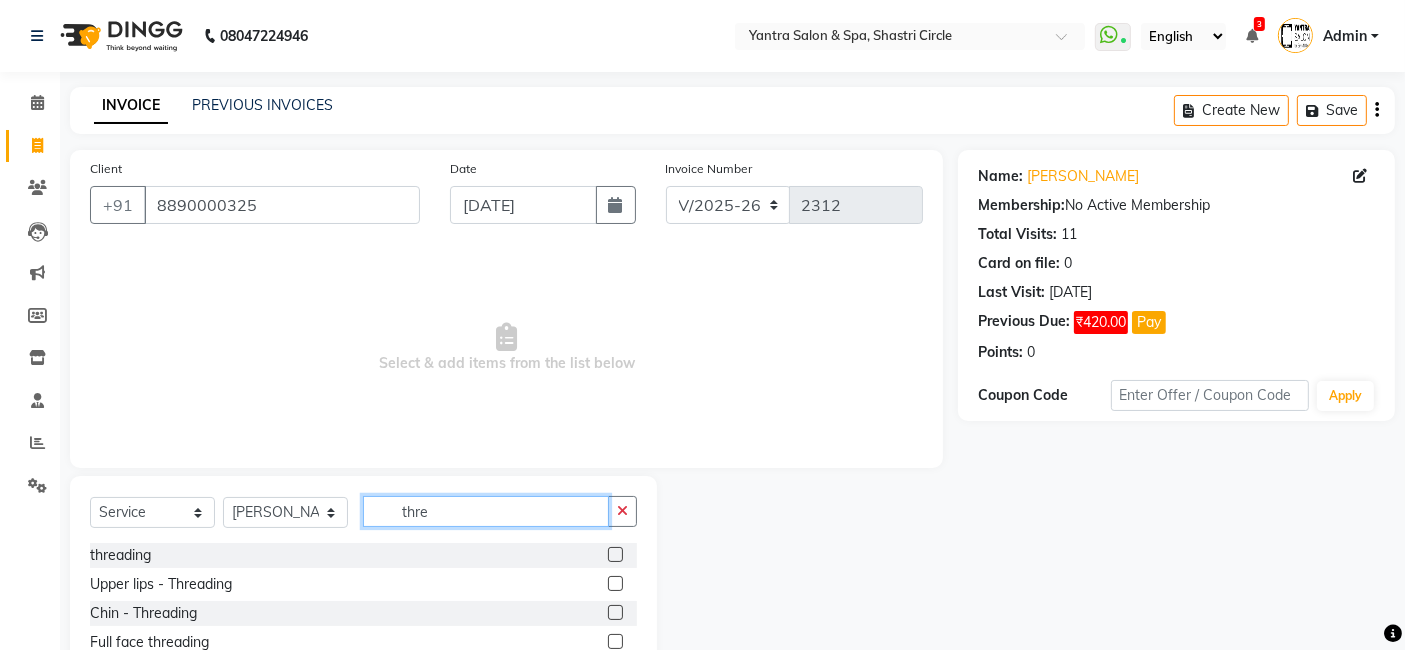 type on "thre" 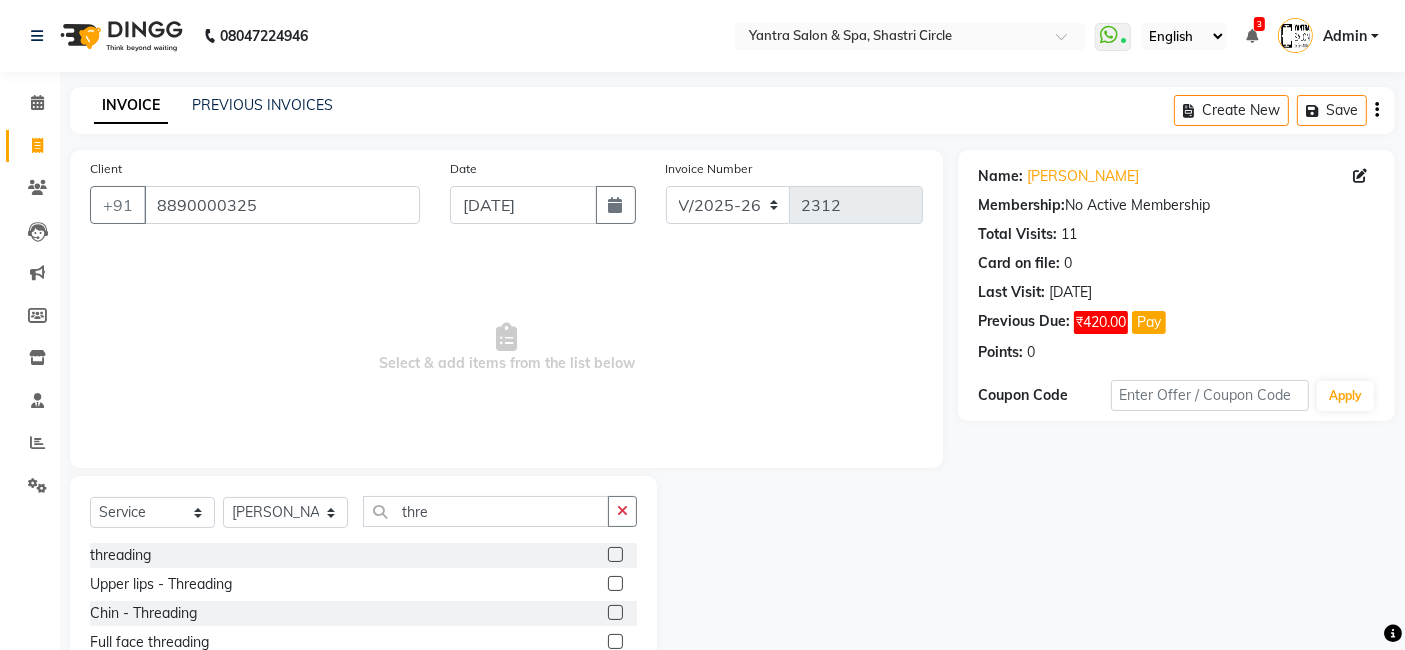 click 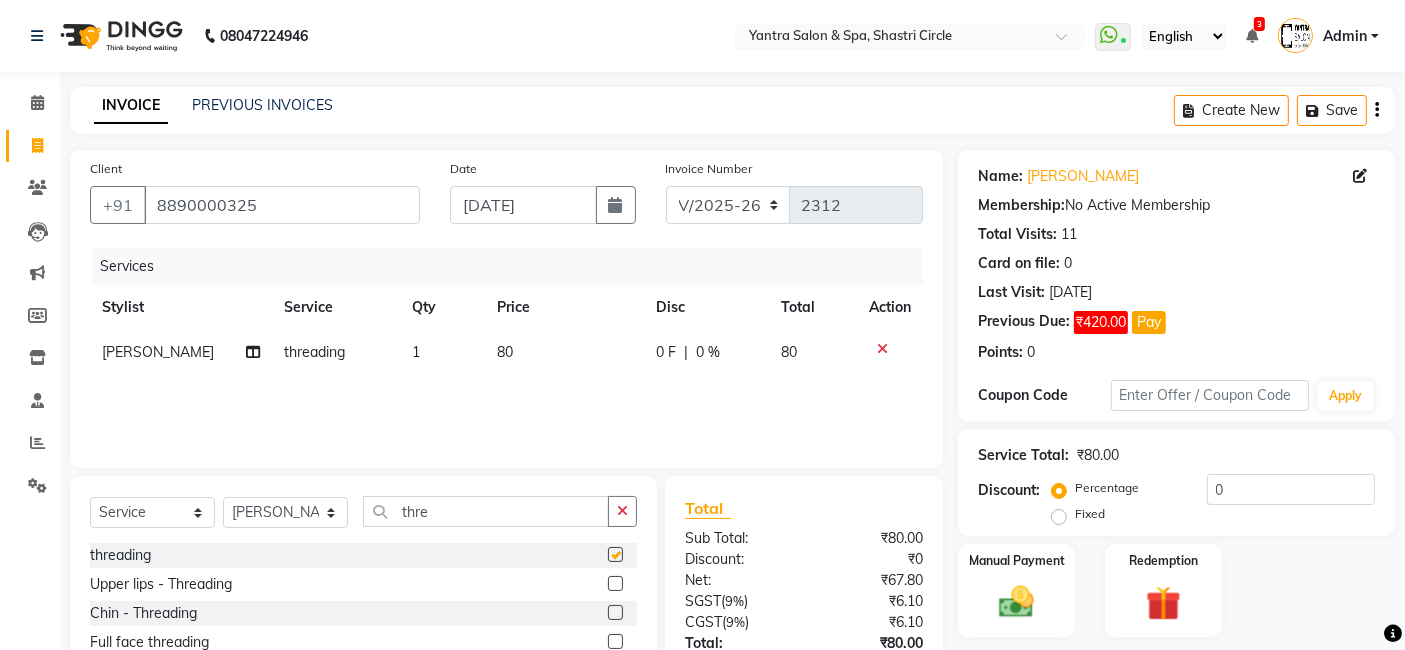 checkbox on "false" 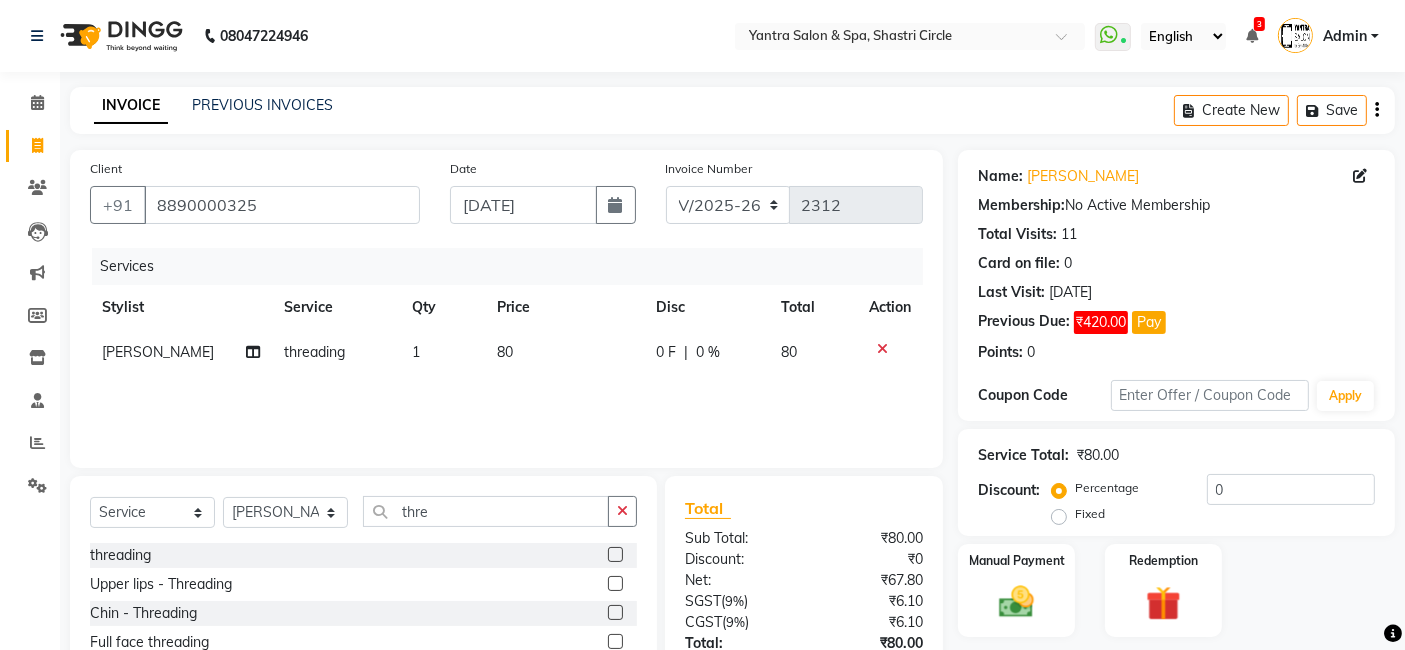 click on "80" 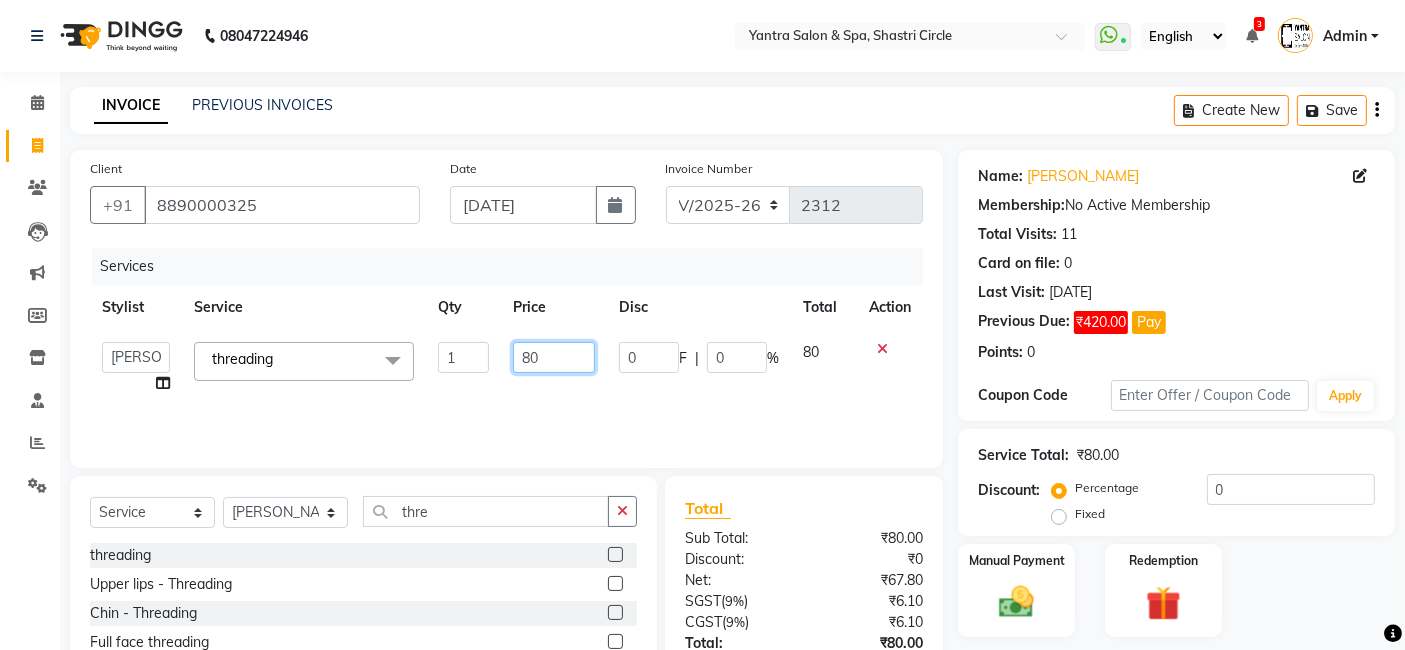 click on "80" 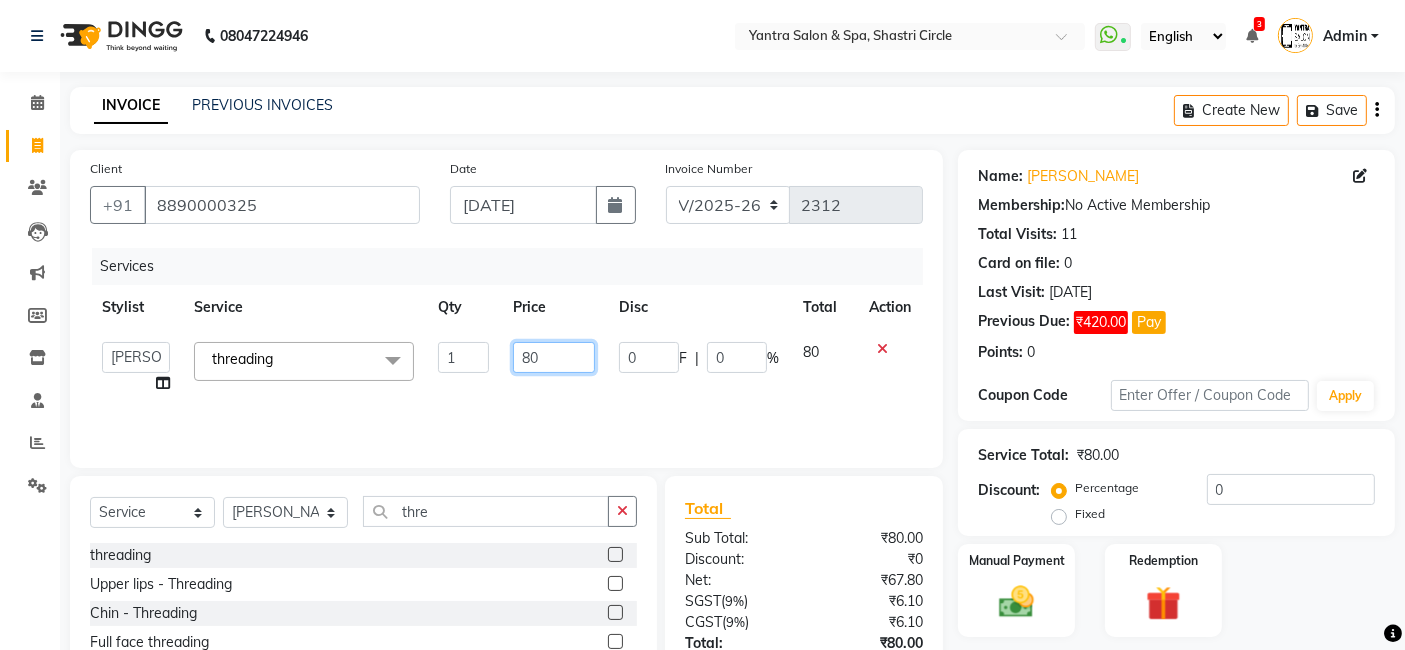 click on "80" 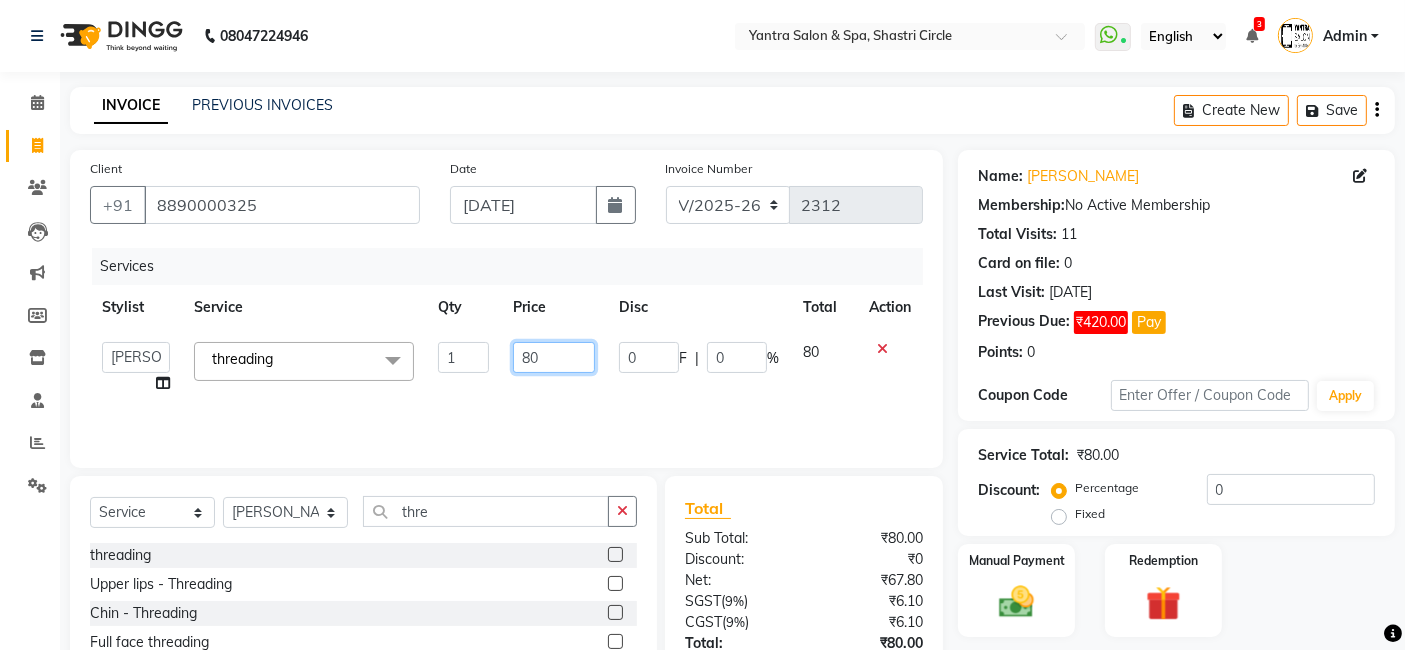 click on "80" 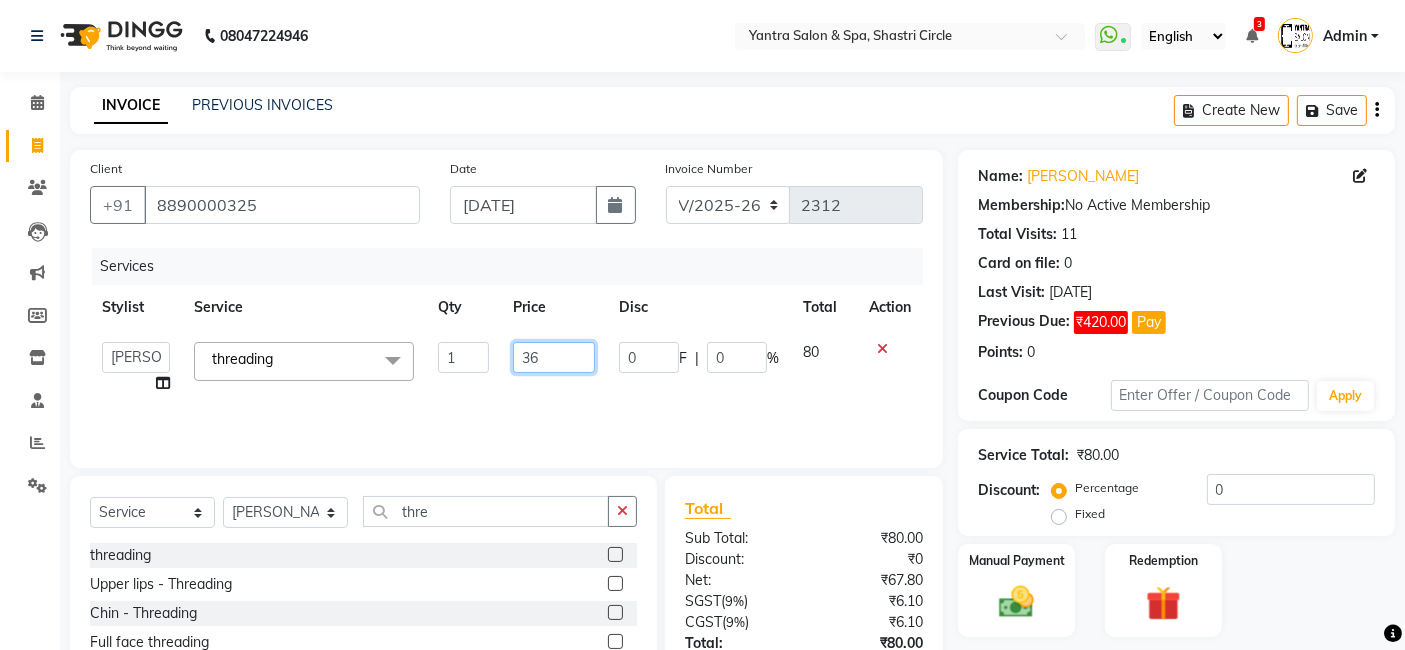 type on "360" 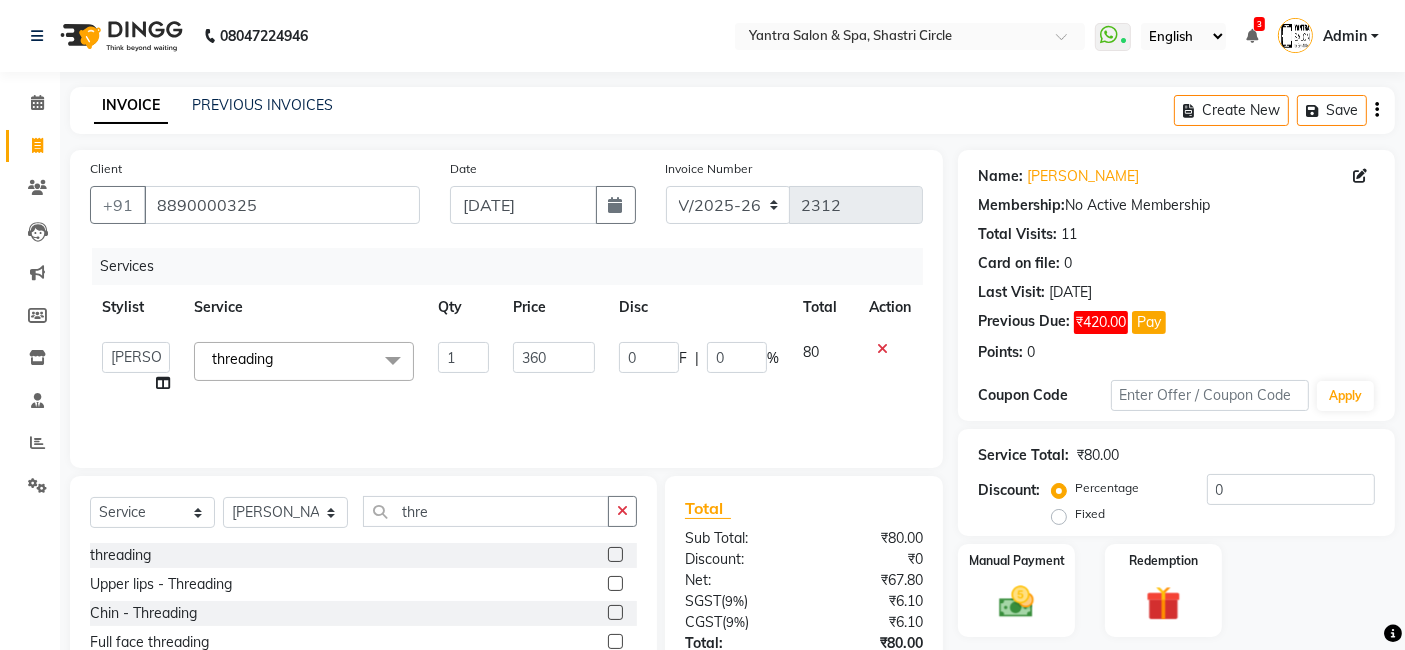 click on "Services Stylist Service Qty Price Disc Total Action  [PERSON_NAME]   [PERSON_NAME]   Dev   Dimple   Director   [PERSON_NAME]   kajal   [PERSON_NAME]   lucky   Manager   [PERSON_NAME] maam   [PERSON_NAME]    Pallavi   Pinky   Priyanka   [PERSON_NAME]   [PERSON_NAME]  threading  x Bomb Pedicure Regular Pedicure Cracked Heal Treatment Alga Apothecary Pedicure Gel polish remover  Donut Pedicure candle Pedicure Avl Express Pedicure Avl Pedicruise pedicure Avl Pedipure pedicure Pedi Pai pedicure Under arms polish Kanpeki body spa Regular Manicure Bomb Manicure Alga Apothecary Manicure Nail Extensions Gel nail pent Pedi Pai manicure Donut manicure Avl express manicure Avl Pedicruise manicure Avl Pedipure manicure Candle manicure Back polish Foot Massage Head Massage Back Massage Hand & Shoulder Massage Body Spa Relaxing Body Massage Aromatherapy Associates - Renewing Rose Aromatherapy Associates - intense nourishment Aromatherapy Associates Body Massage Full Body Bleach Body Polishing body scrub  face bleach back scrub bleach Saree Draping" 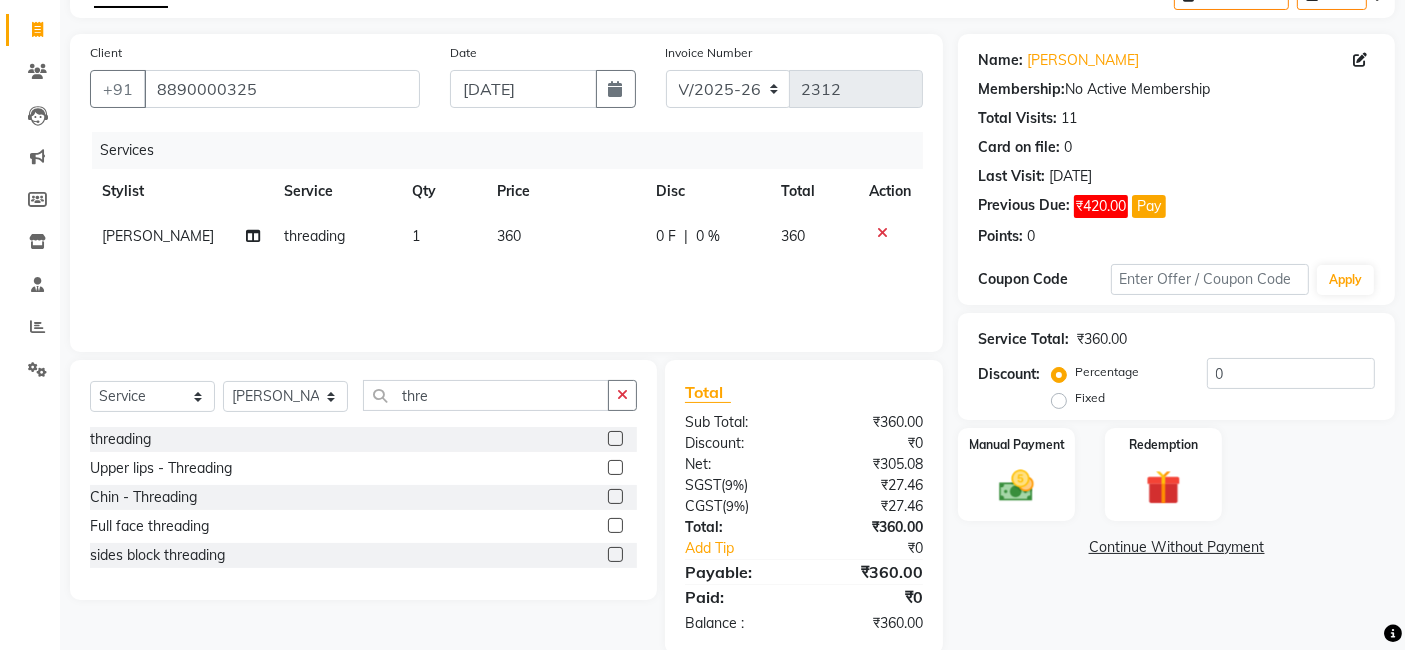 scroll, scrollTop: 148, scrollLeft: 0, axis: vertical 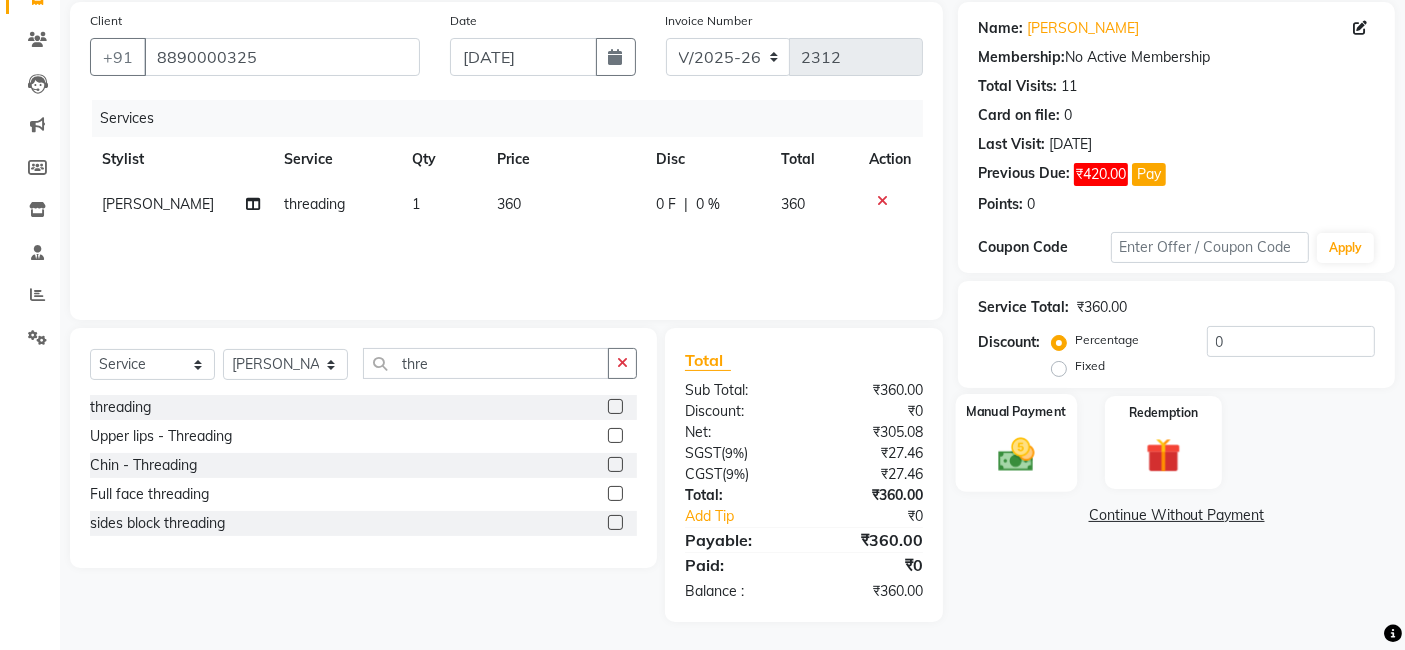 click on "Manual Payment" 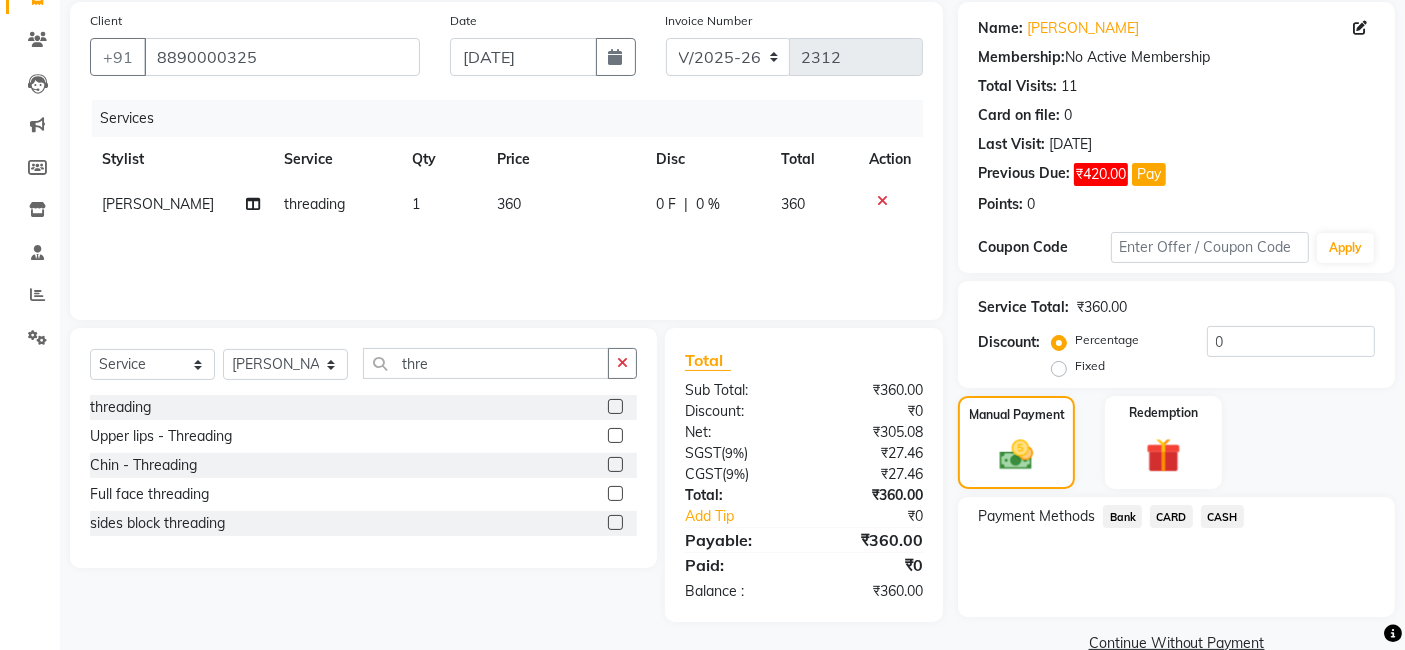 click on "CASH" 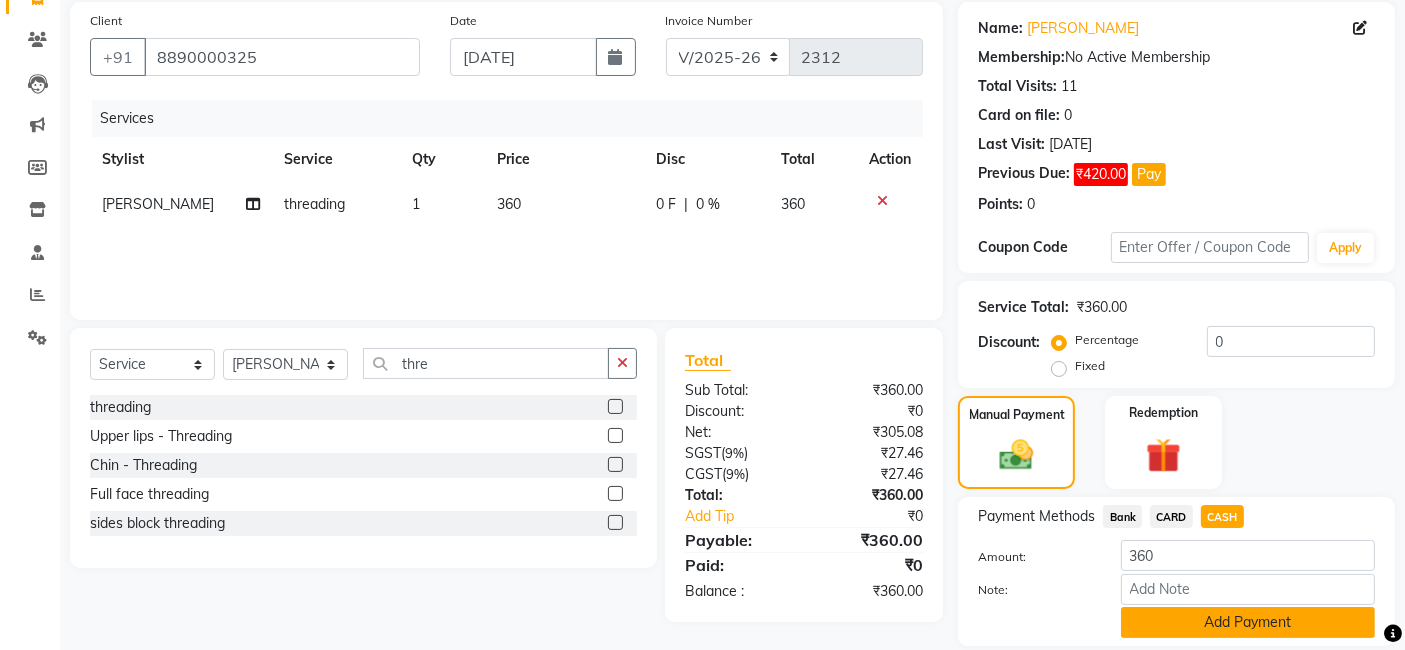 click on "Add Payment" 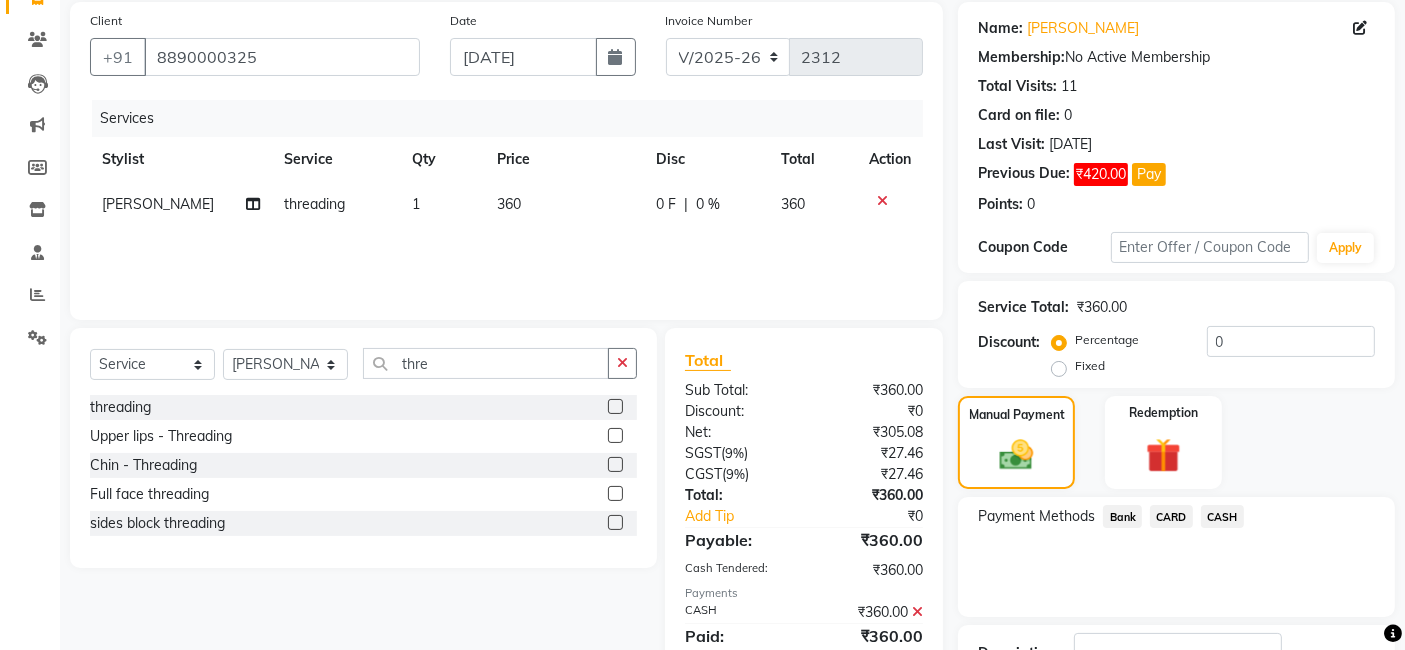 scroll, scrollTop: 297, scrollLeft: 0, axis: vertical 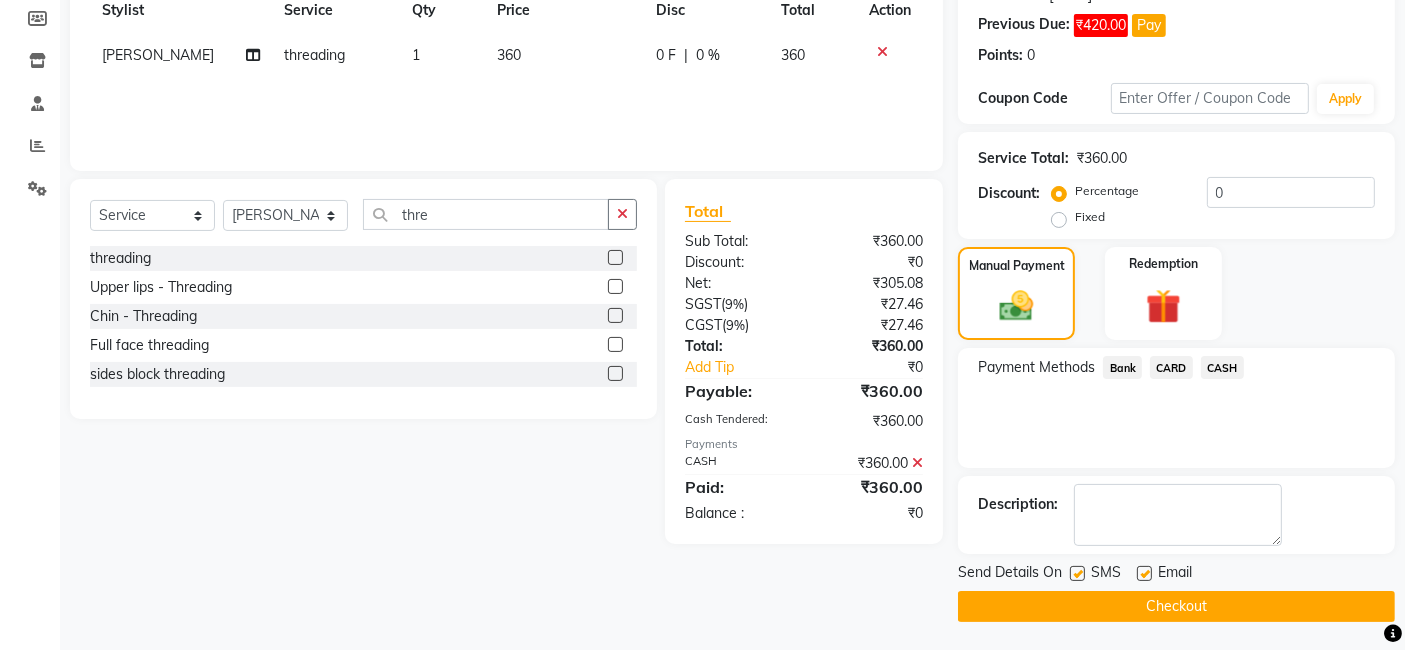 click on "Checkout" 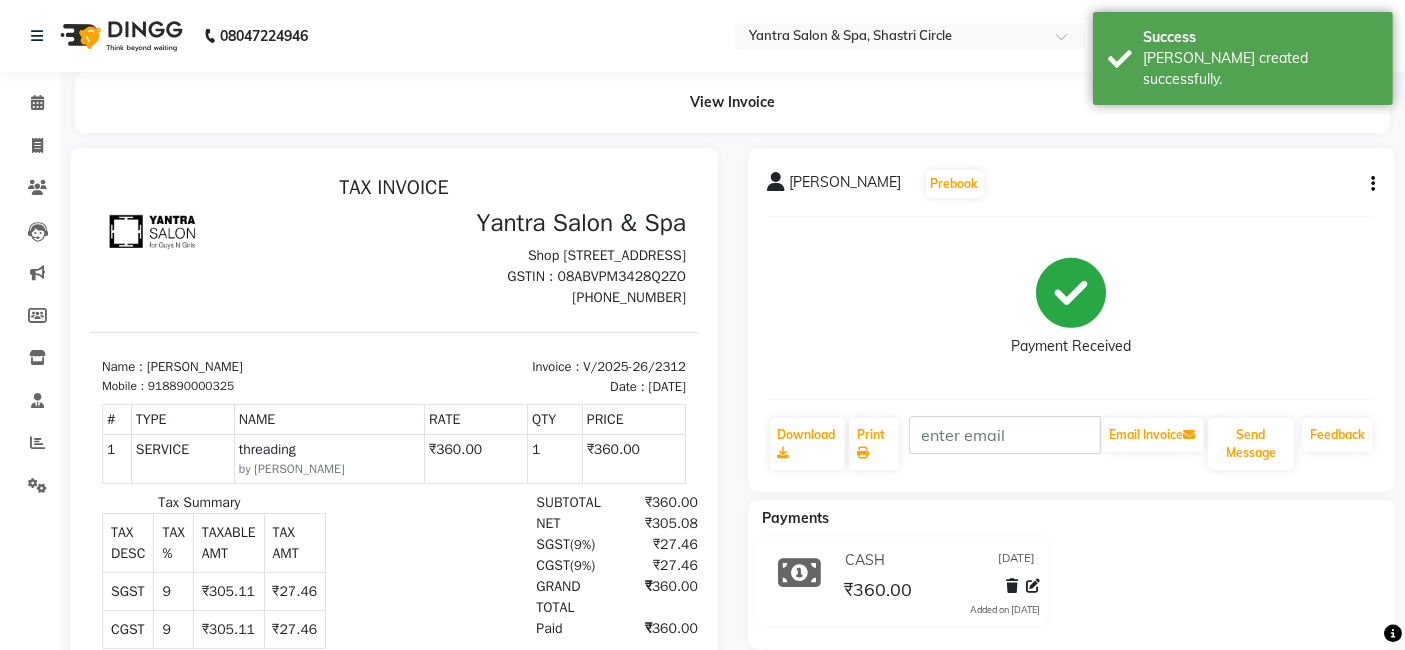 scroll, scrollTop: 0, scrollLeft: 0, axis: both 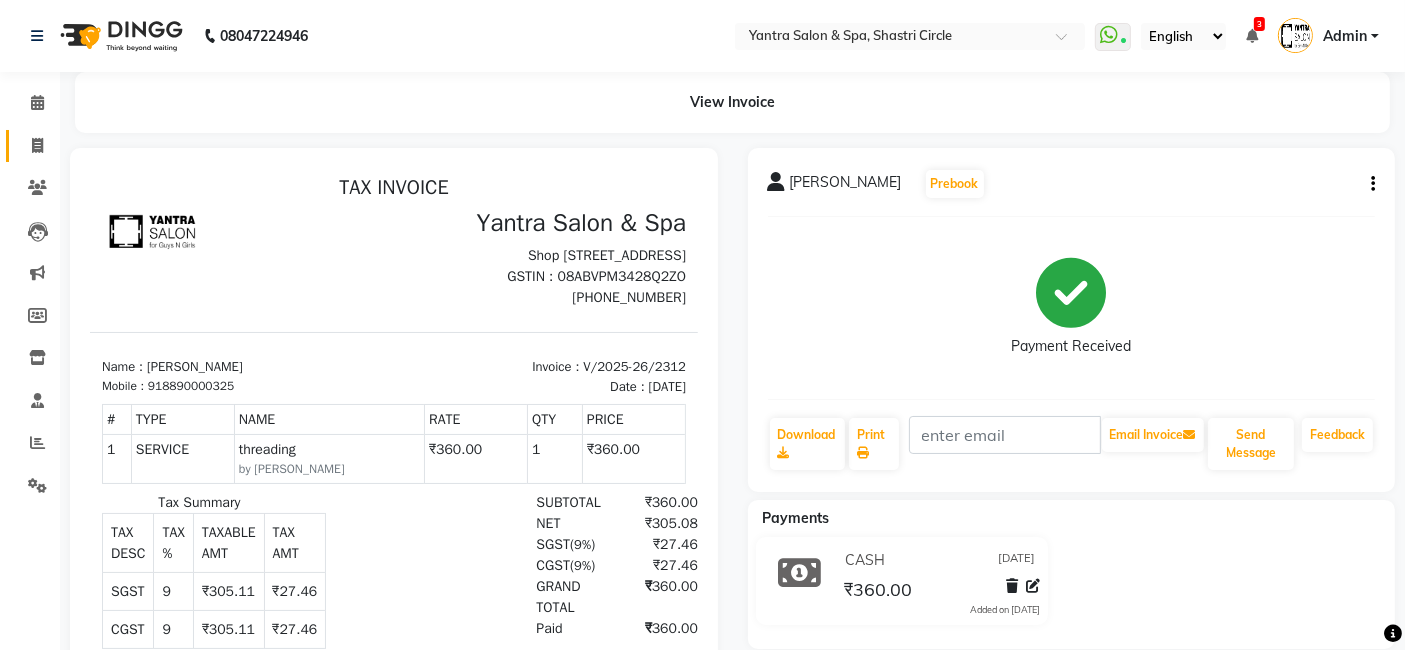 click 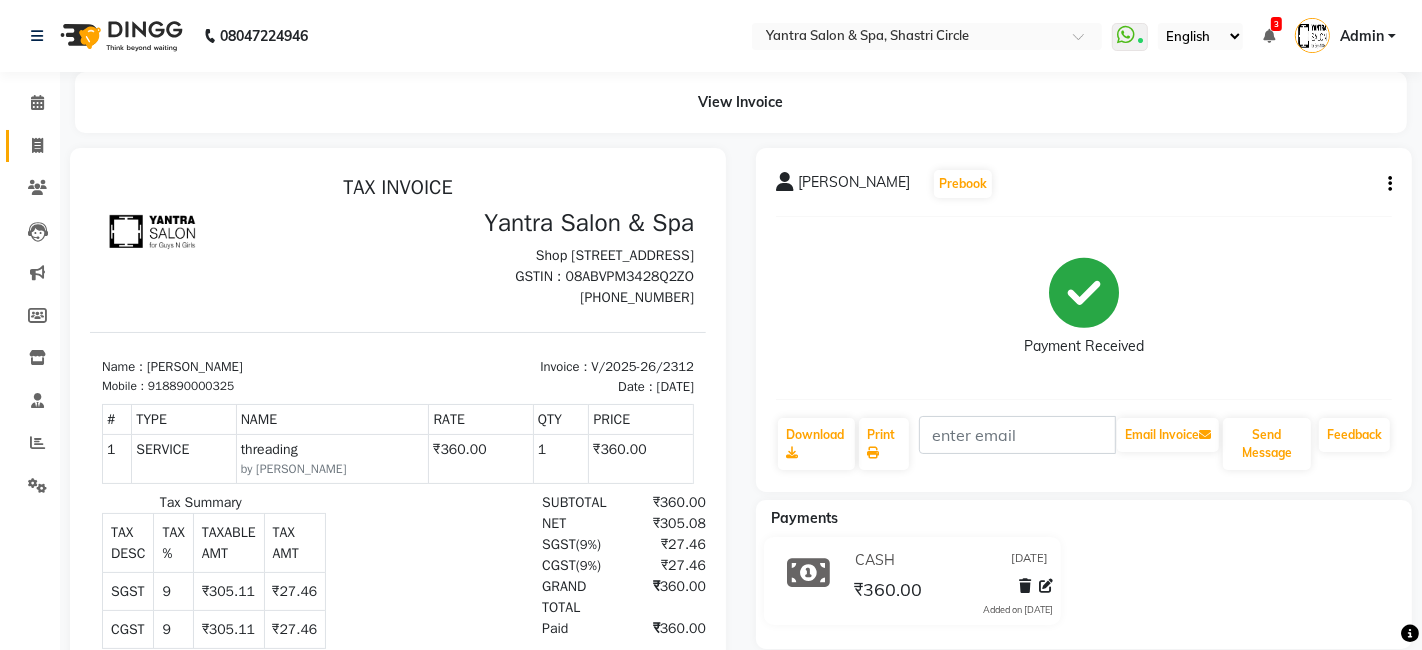 select on "154" 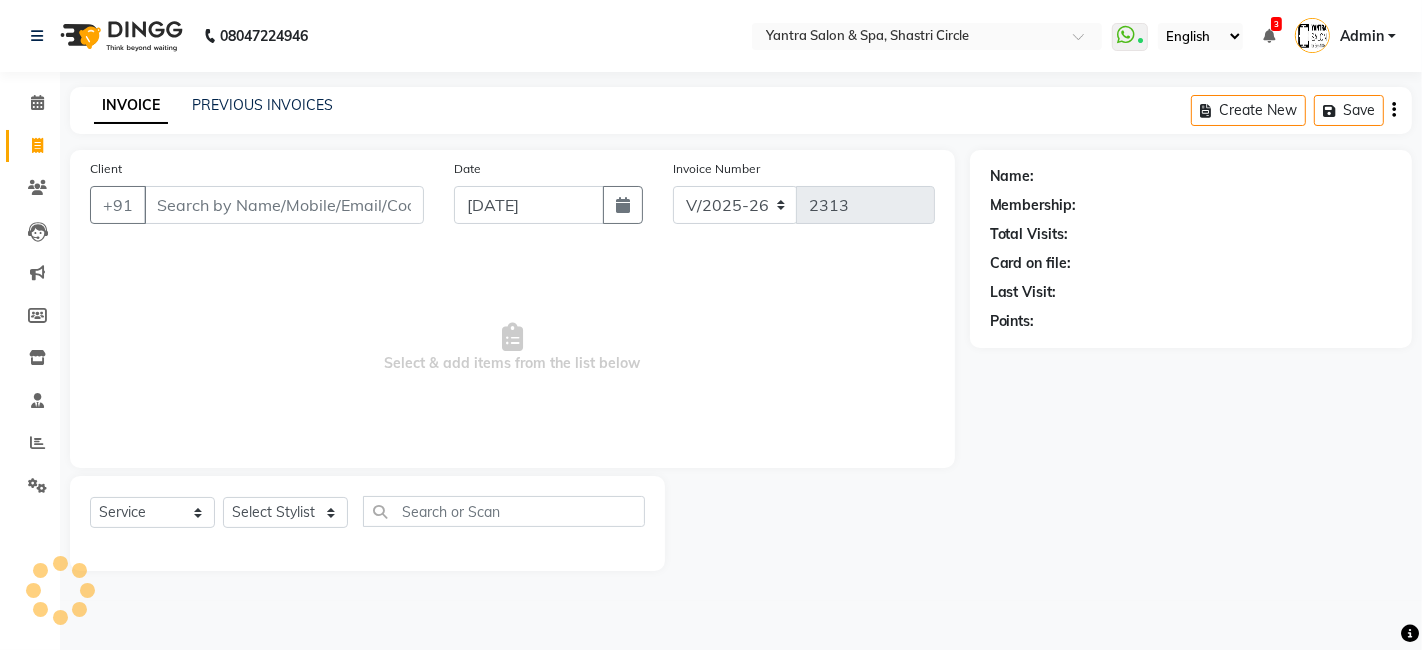 click on "Client" at bounding box center [284, 205] 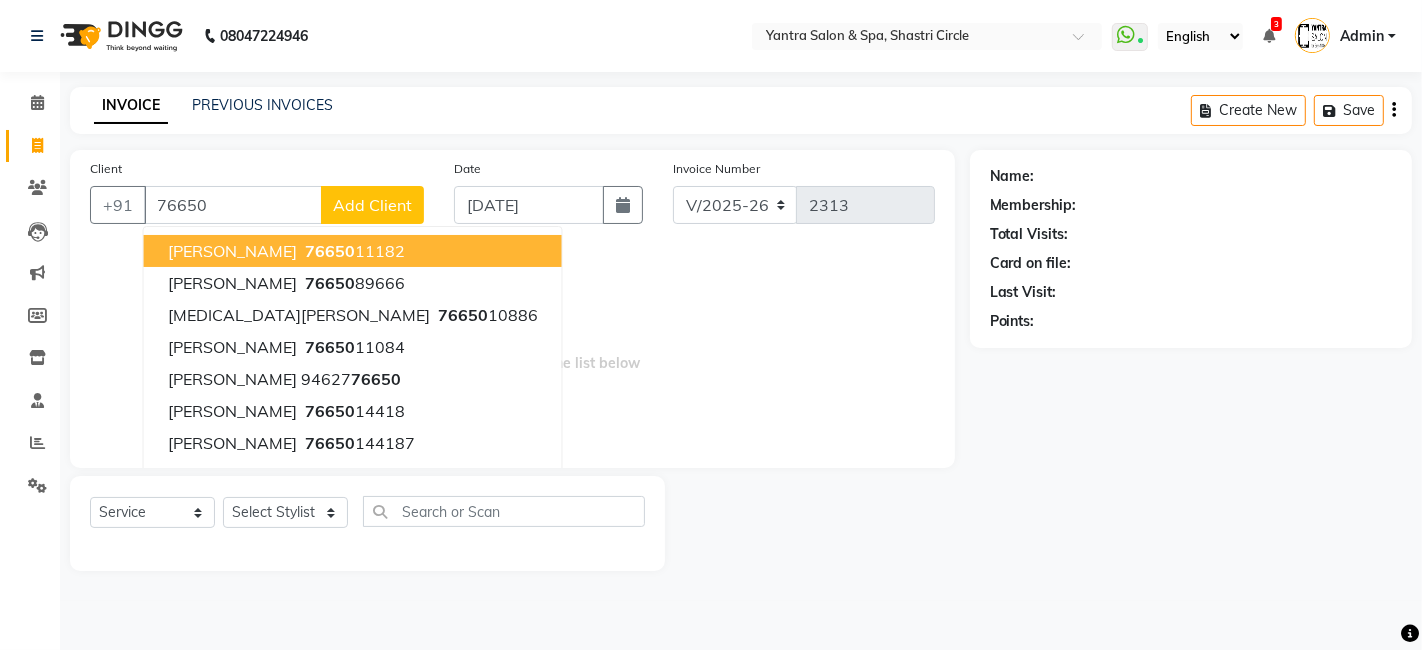 click on "[PERSON_NAME]" at bounding box center [232, 251] 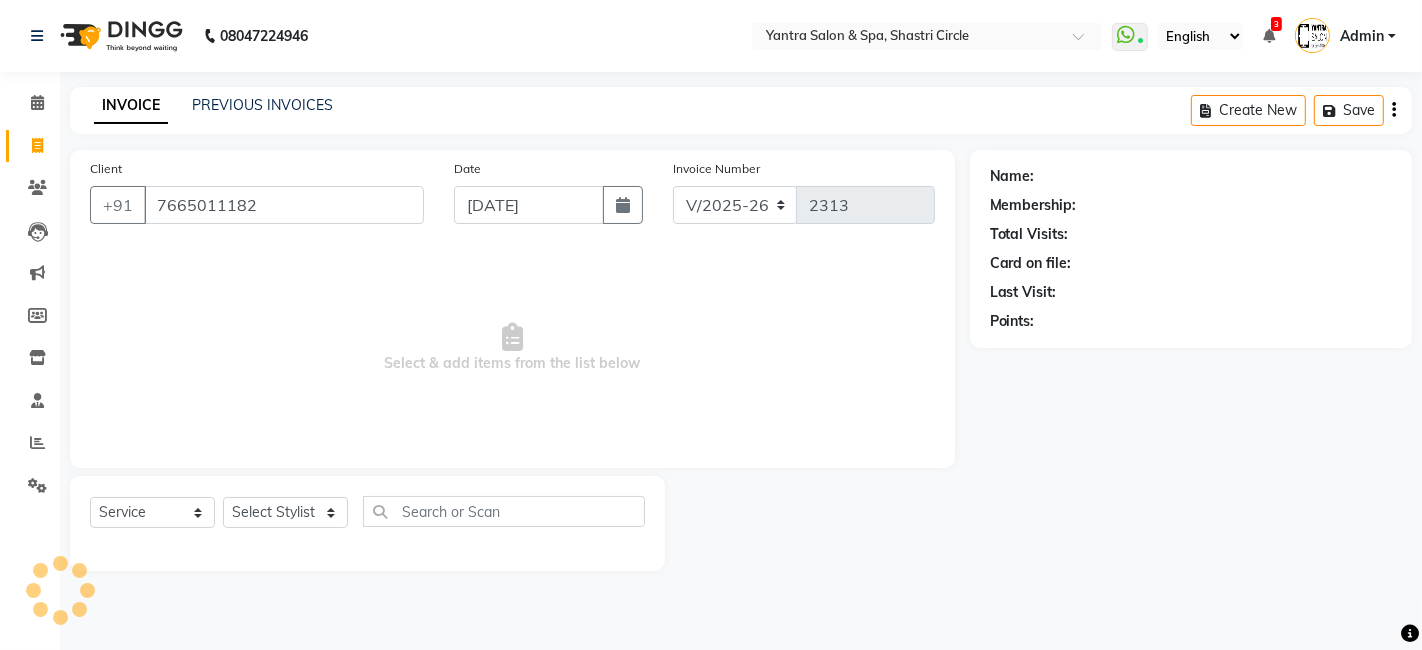 type on "7665011182" 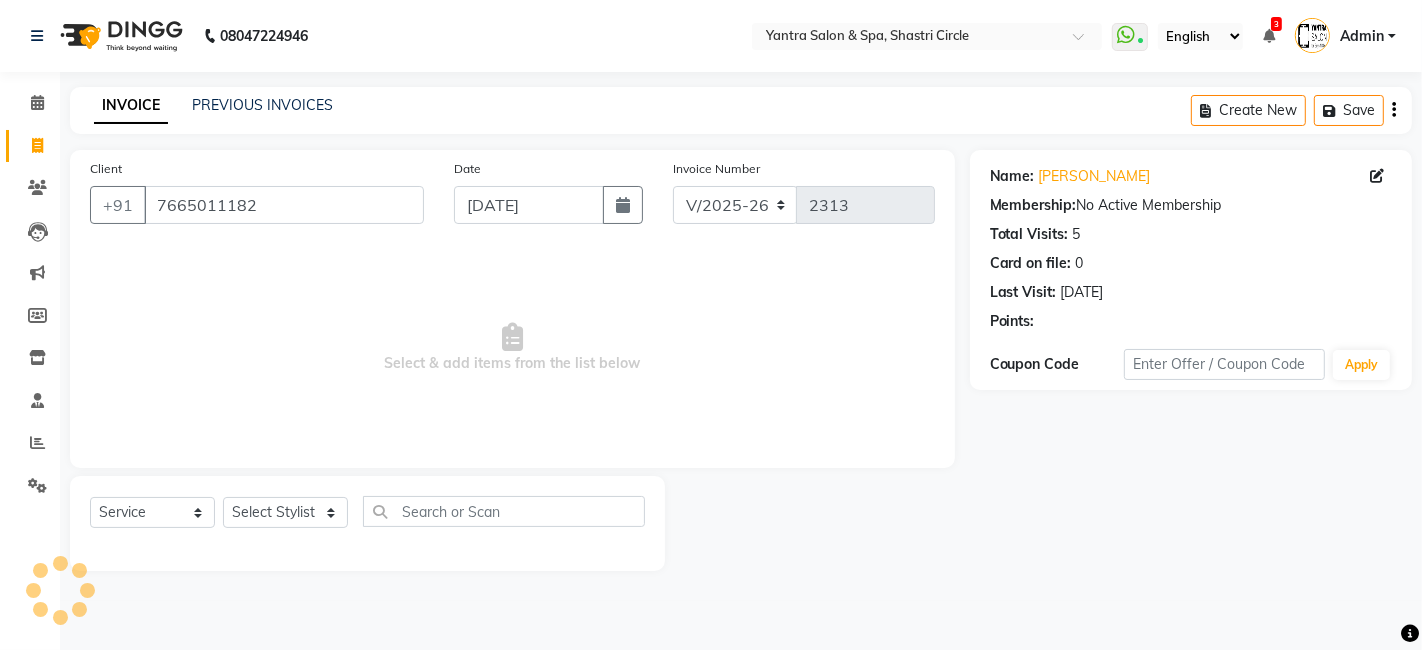 click on "Select  Service  Product  Membership  Package Voucher Prepaid Gift Card  Select Stylist [PERSON_NAME] [PERSON_NAME] Dev Dimple Director [PERSON_NAME] kajal [PERSON_NAME] lucky Manager [PERSON_NAME] maam [PERSON_NAME]  Pallavi Pinky [PERSON_NAME] [PERSON_NAME]" 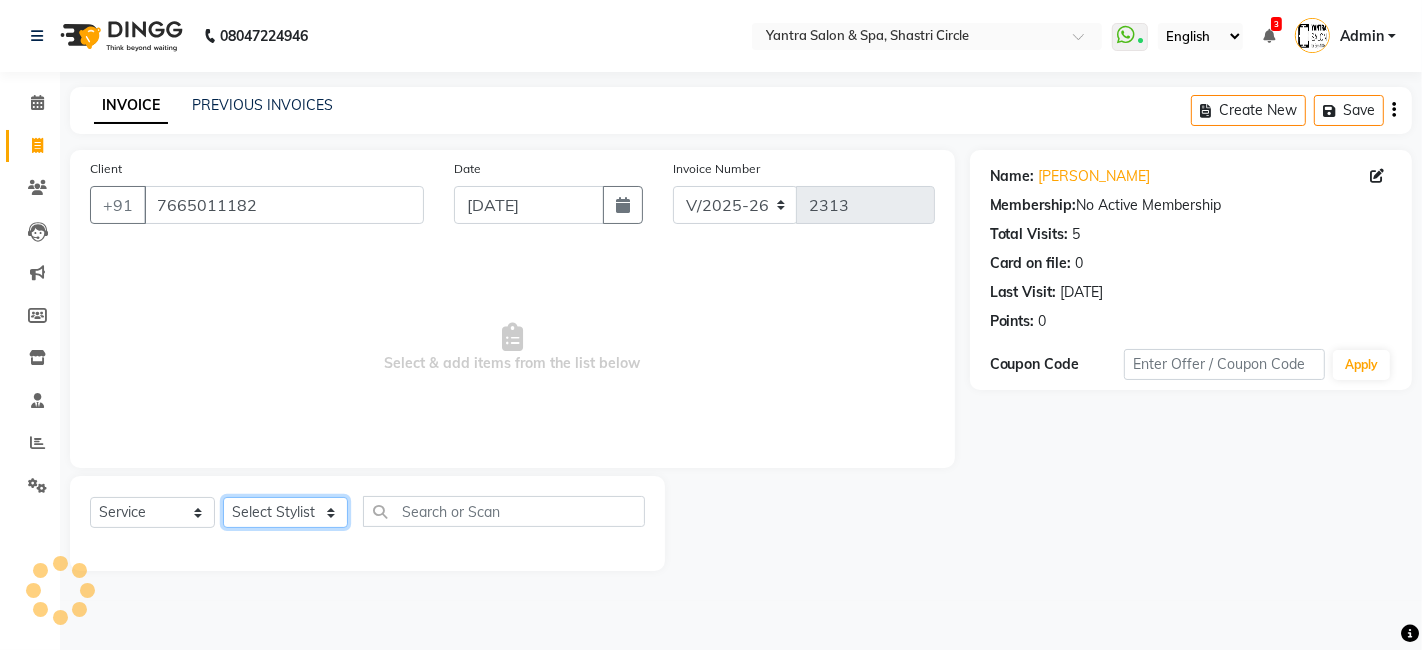 click on "Select Stylist [PERSON_NAME] [PERSON_NAME] Dev Dimple Director [PERSON_NAME] kajal [PERSON_NAME] lucky Manager [PERSON_NAME] maam [PERSON_NAME]  Pallavi Pinky [PERSON_NAME] [PERSON_NAME]" 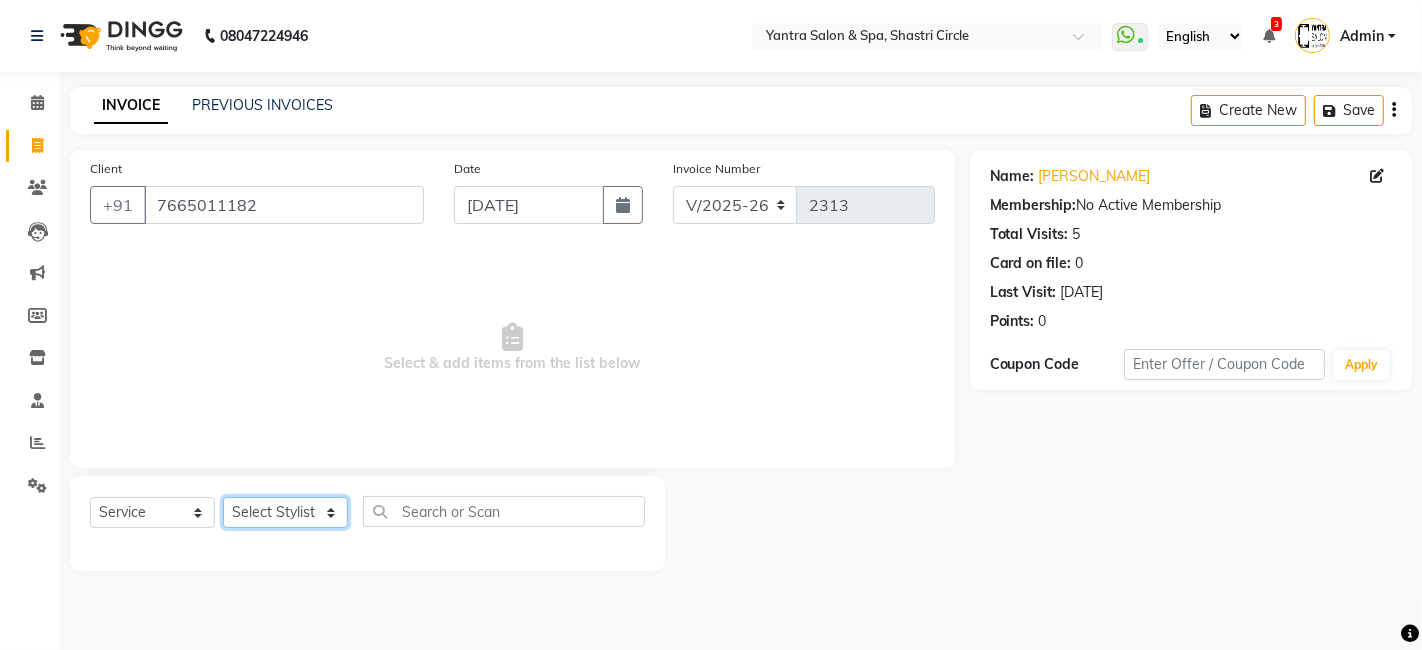 select on "15716" 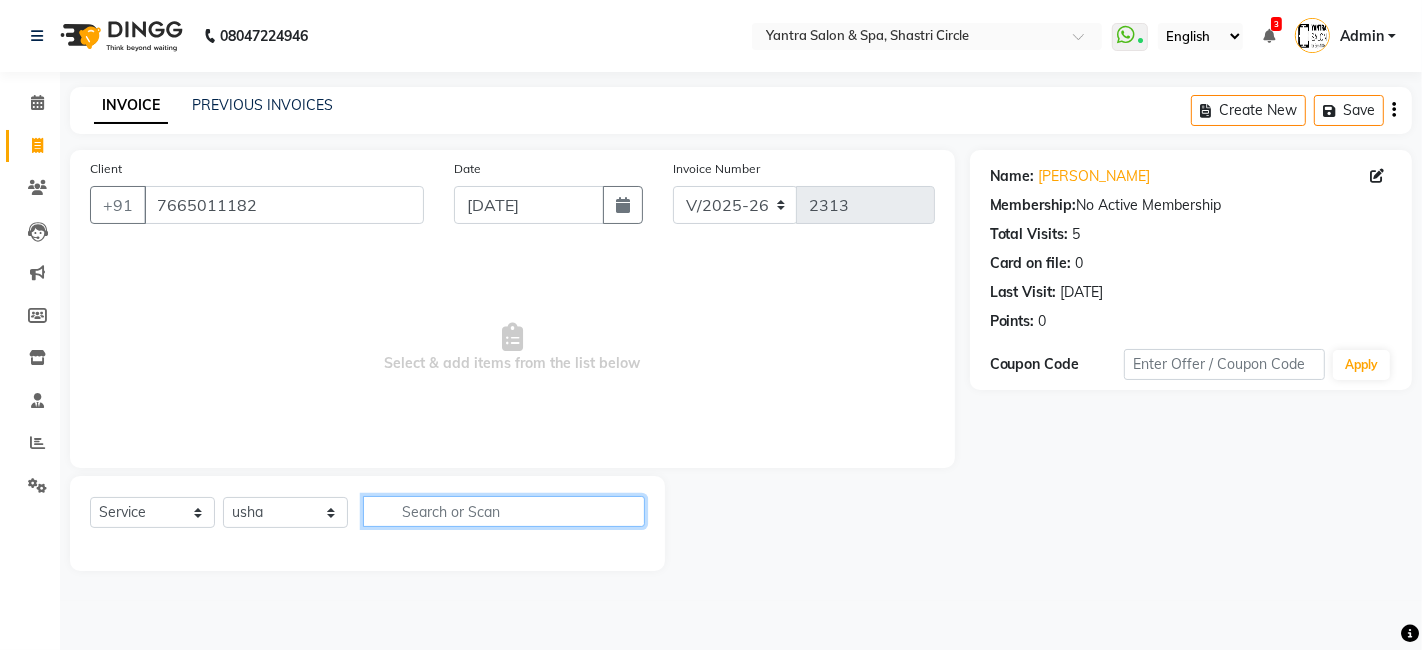 click 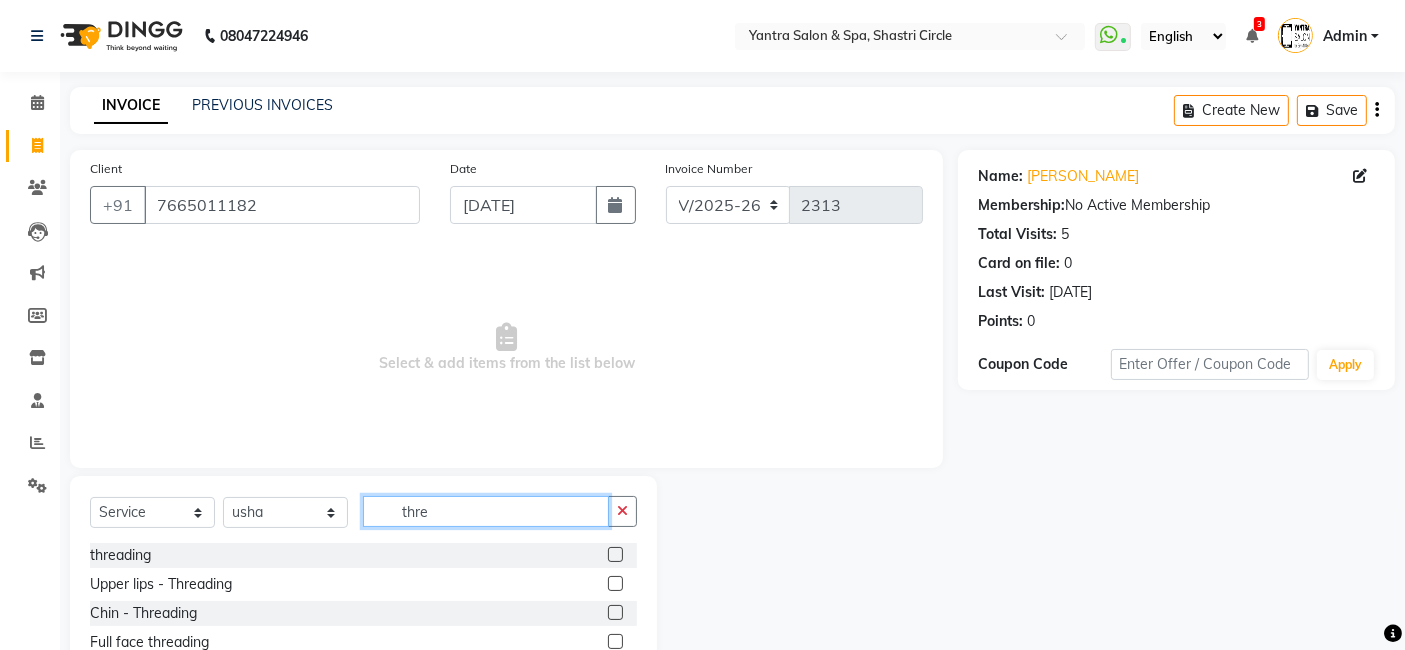type on "thre" 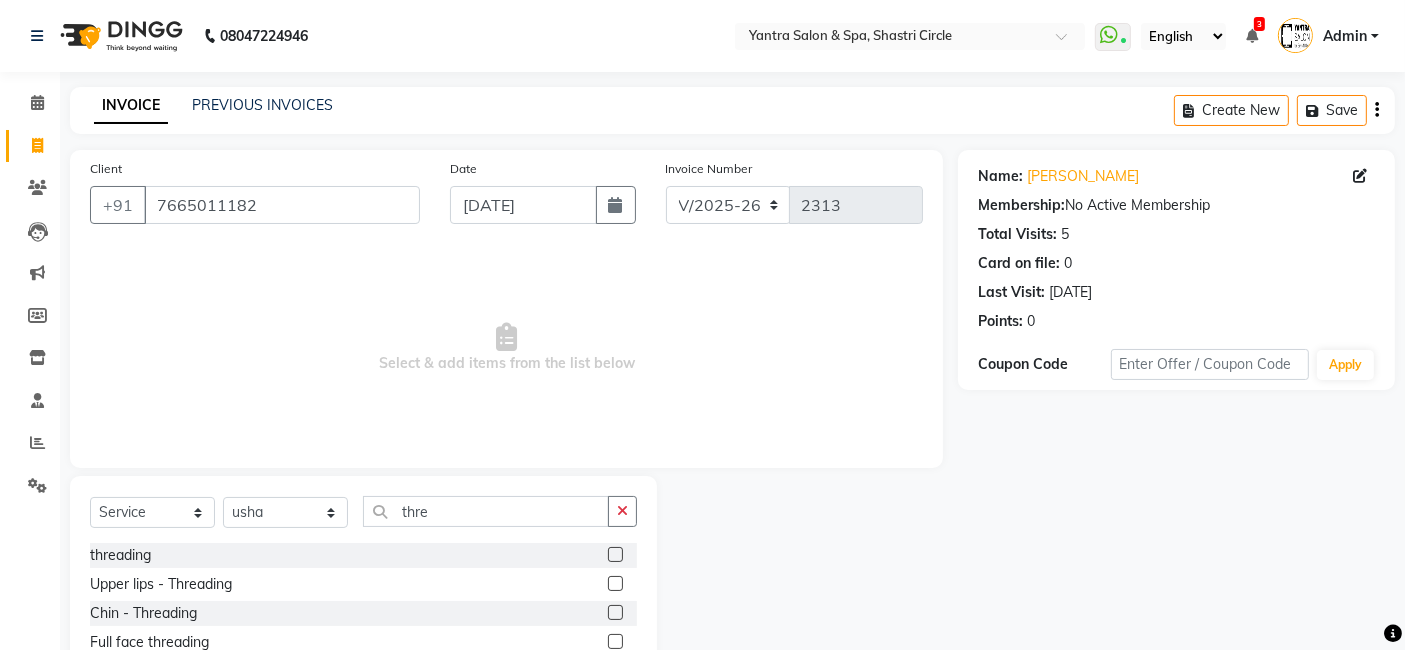 click 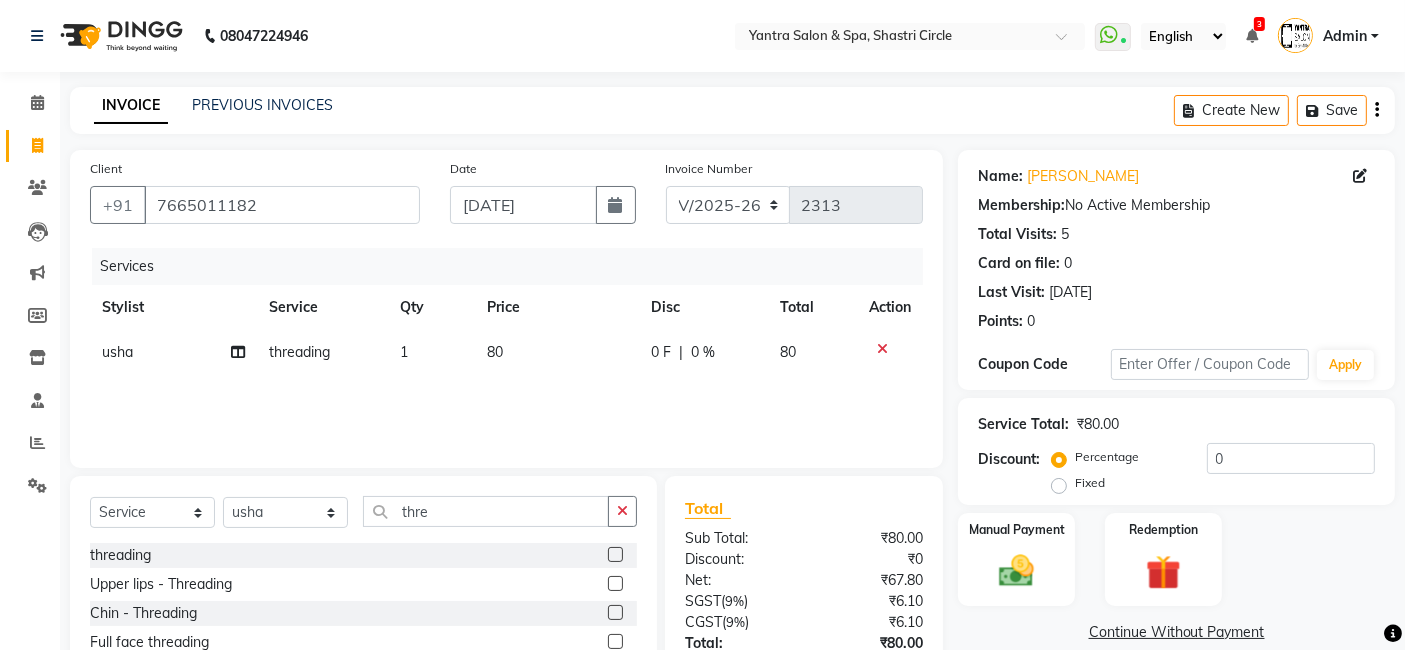 checkbox on "false" 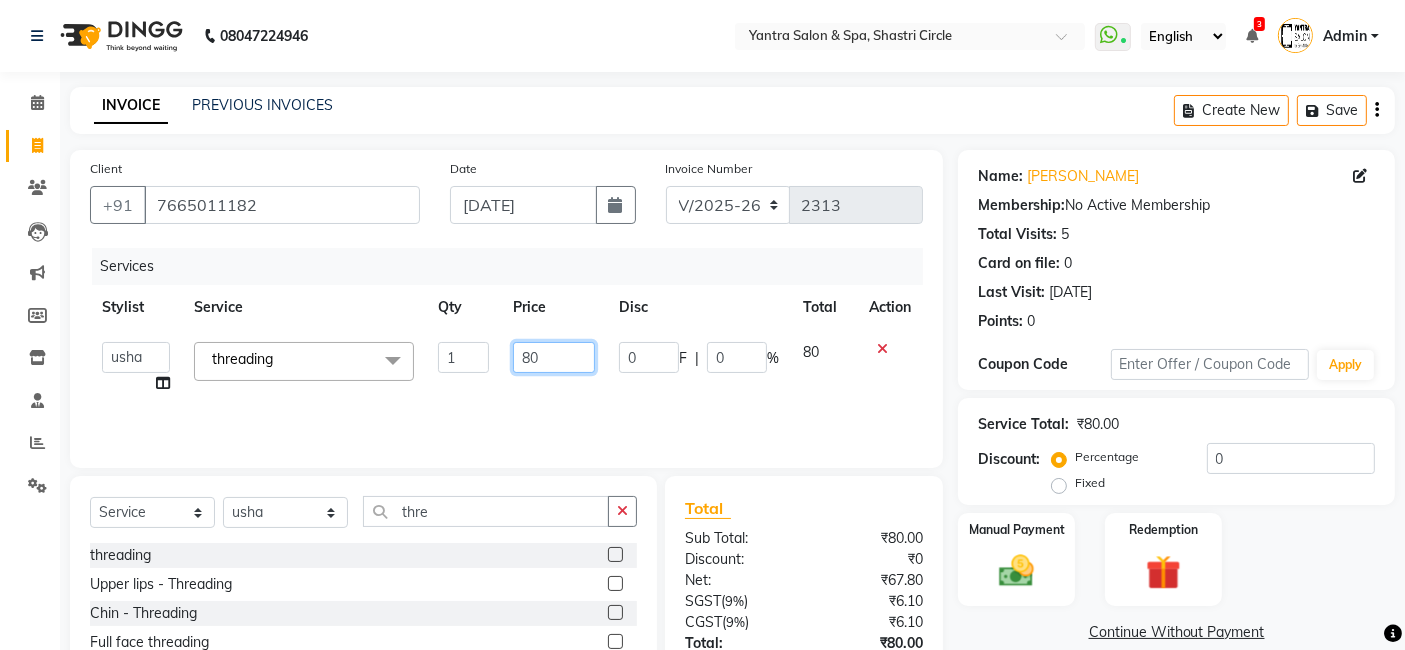 click on "80" 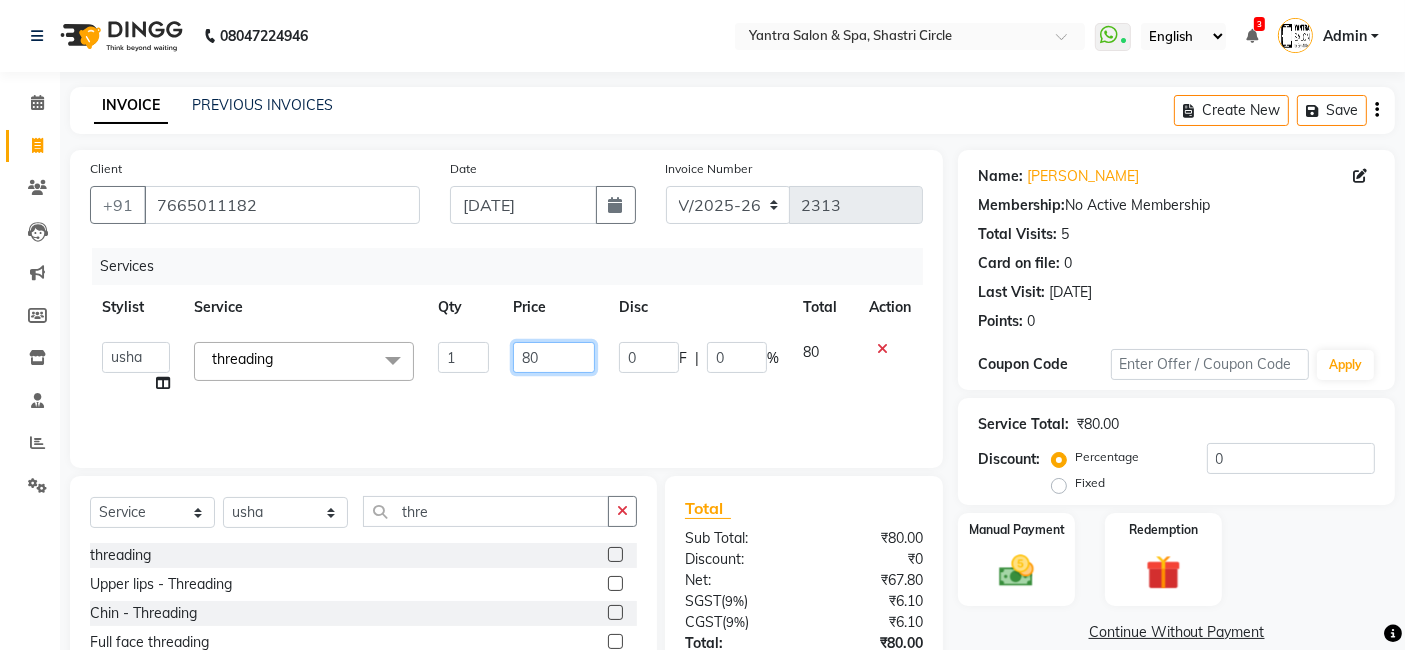 click on "80" 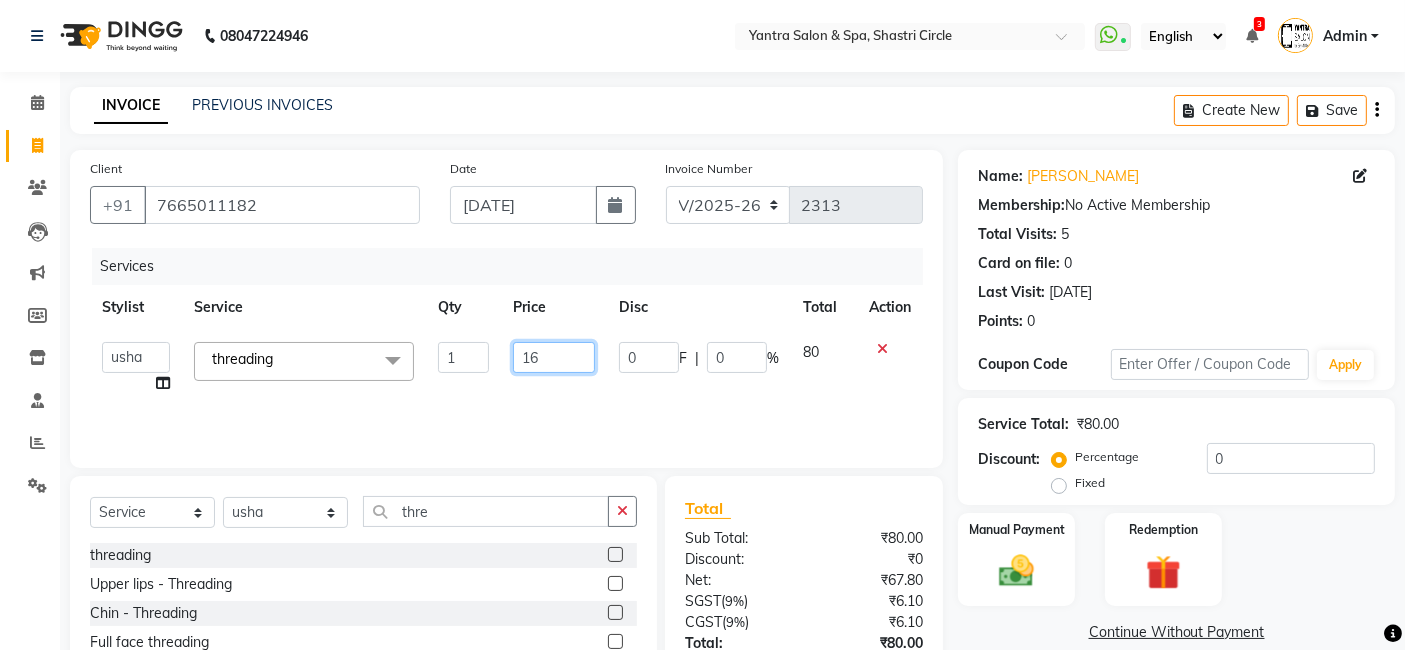 type 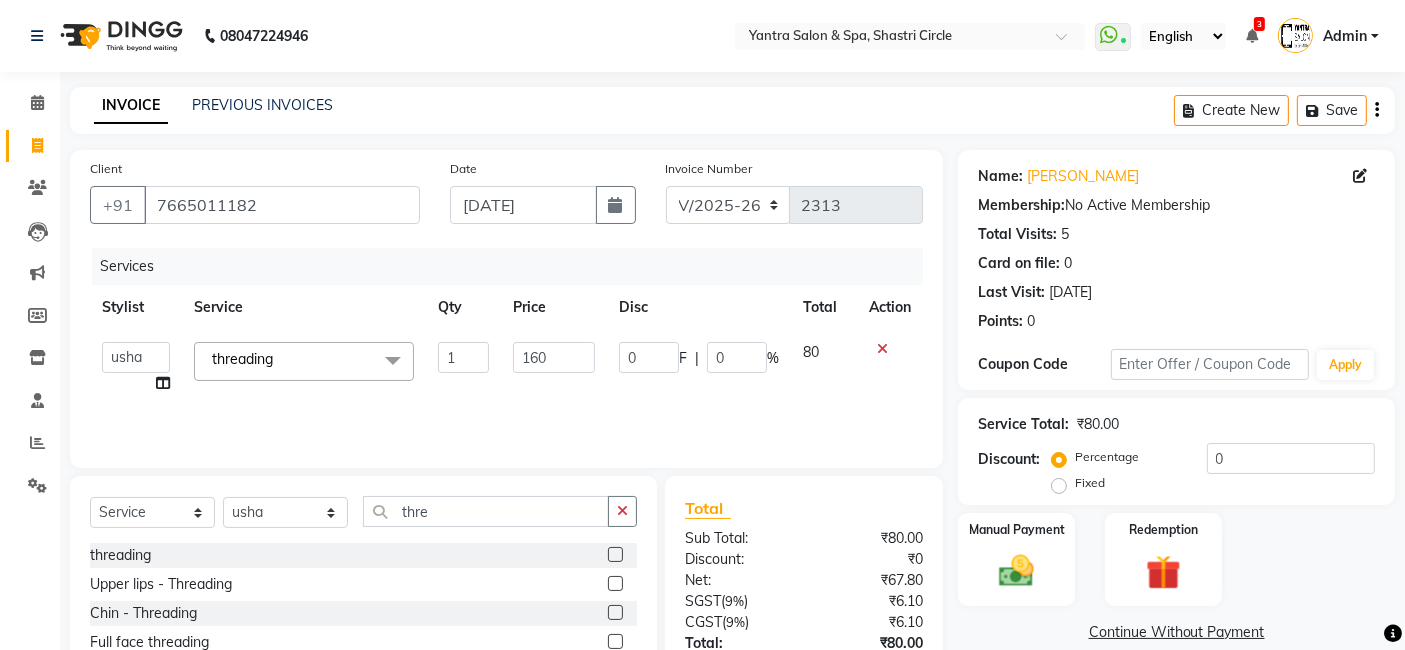 click on "Services Stylist Service Qty Price Disc Total Action  Arvind   ASHA   [PERSON_NAME]   Dev   Dimple   Director   [PERSON_NAME]   kajal   [PERSON_NAME]   lucky   Manager   [PERSON_NAME] maam   [PERSON_NAME]    Pallavi   Pinky   Priyanka   [PERSON_NAME]   [PERSON_NAME]  threading  x Bomb Pedicure Regular Pedicure Cracked Heal Treatment Alga Apothecary Pedicure Under arms polish Kanpeki body spa Regular Manicure Bomb Manicure Alga Apothecary Manicure Nail Extensions Gel nail pent Back polish Foot Massage Head Massage Back Massage Hand & Shoulder Massage Body Spa Relaxing Body Massage Aromatherapy Associates - Renewing Rose Aromatherapy Associates - intense nourishment Aromatherapy Associates Body Massage Full Body Bleach Body Polishing body scrub  face bleach back scrub bleach Party Make-Up -  Creative Party Make-Up - Hd Bridal Make-Up - Hd By Senior Artist Bridal Make-Up - Airbrush By Senior Artist Bridal Make-Up - Airbrush By Director Bridal Make-Up - Hd By Director [PERSON_NAME] Draping Hair Styling Nail Polish False Eye Lashes [MEDICAL_DATA]" 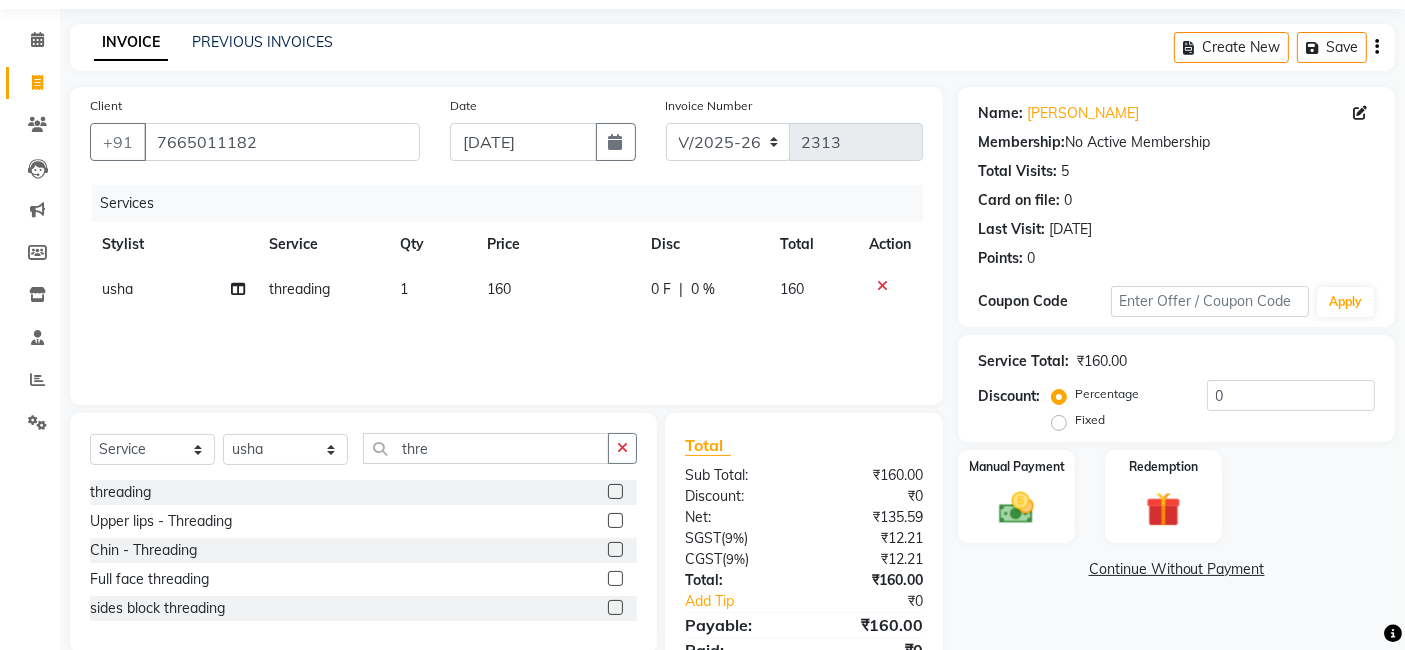 scroll, scrollTop: 111, scrollLeft: 0, axis: vertical 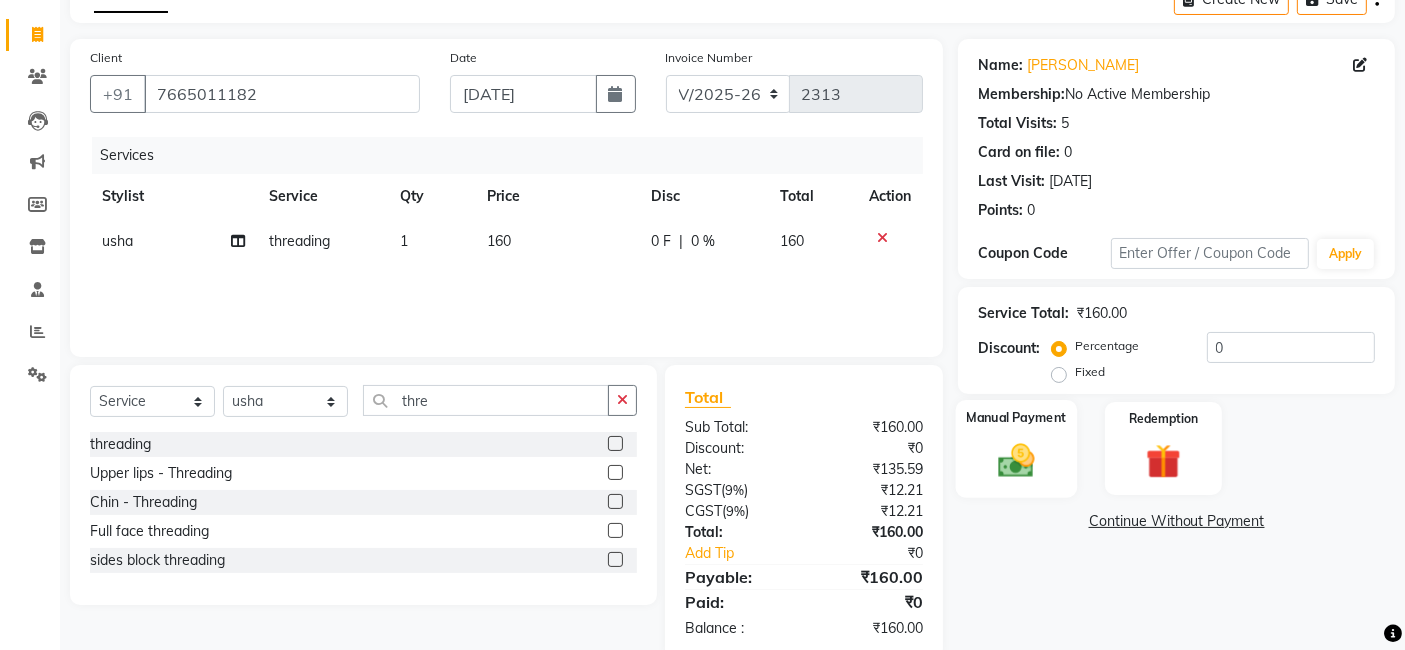 click 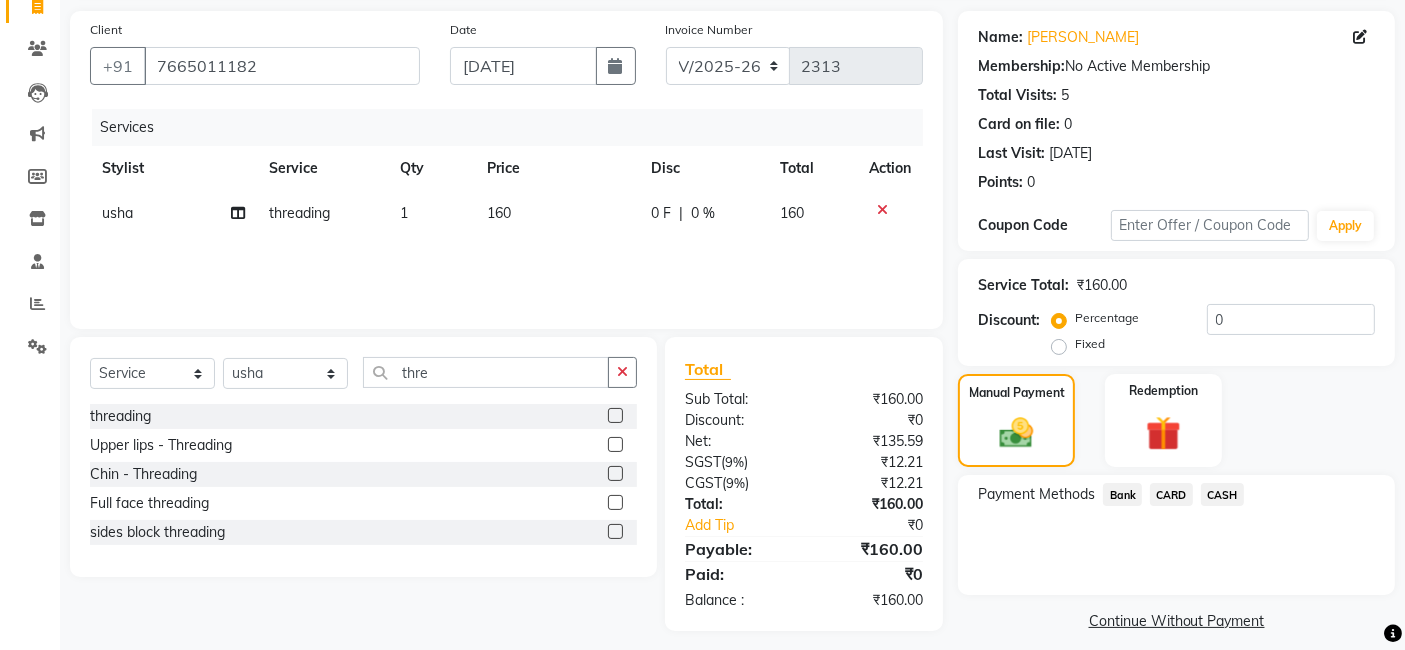 scroll, scrollTop: 154, scrollLeft: 0, axis: vertical 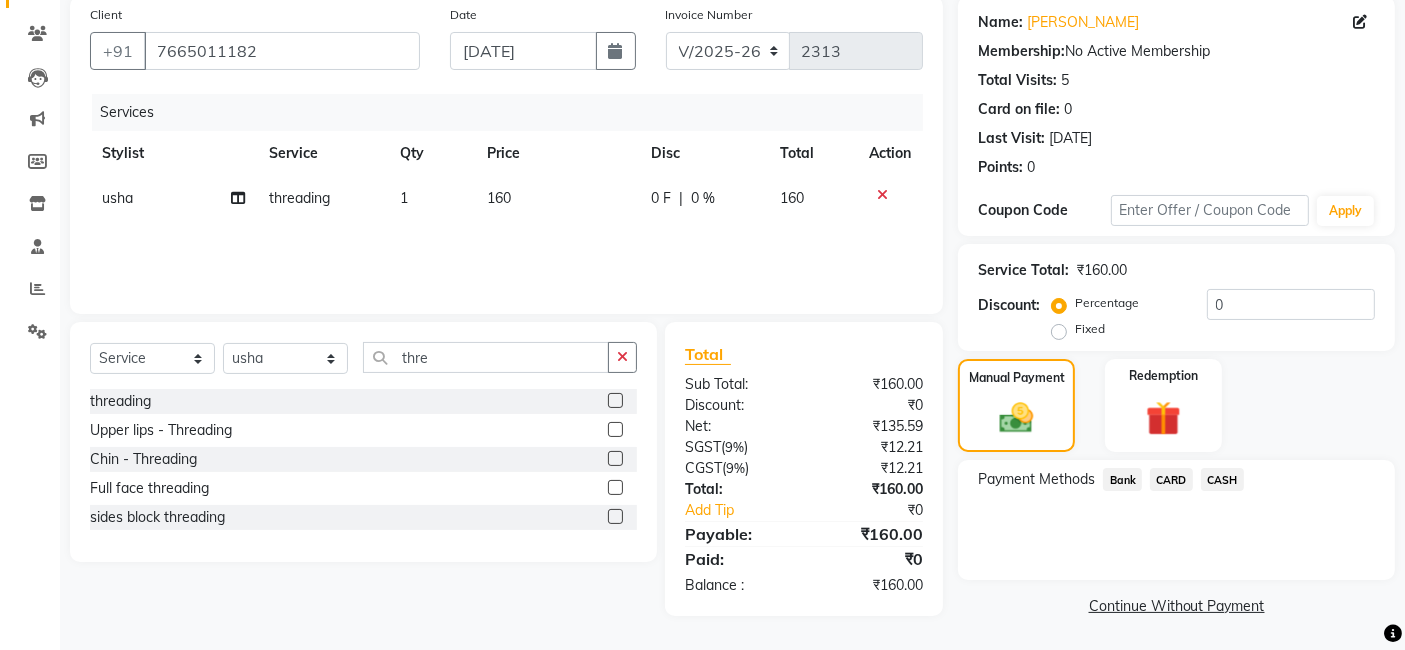 click on "CASH" 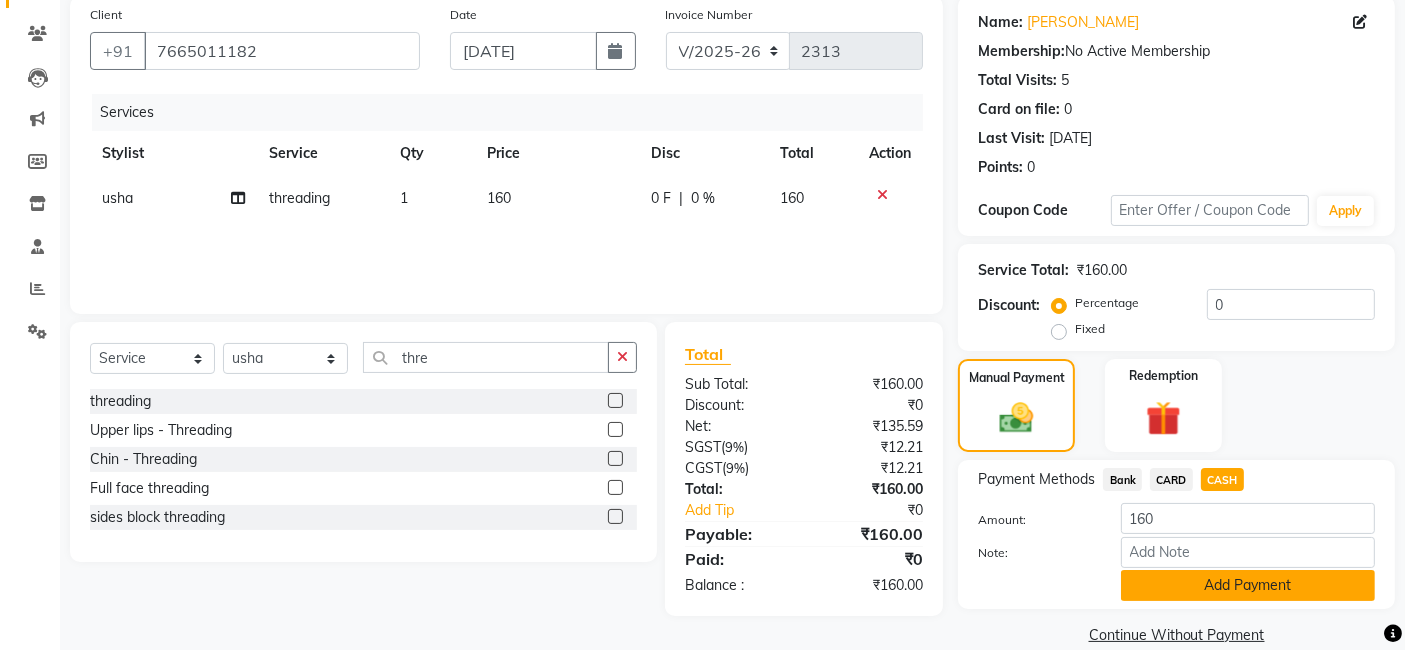 click on "Add Payment" 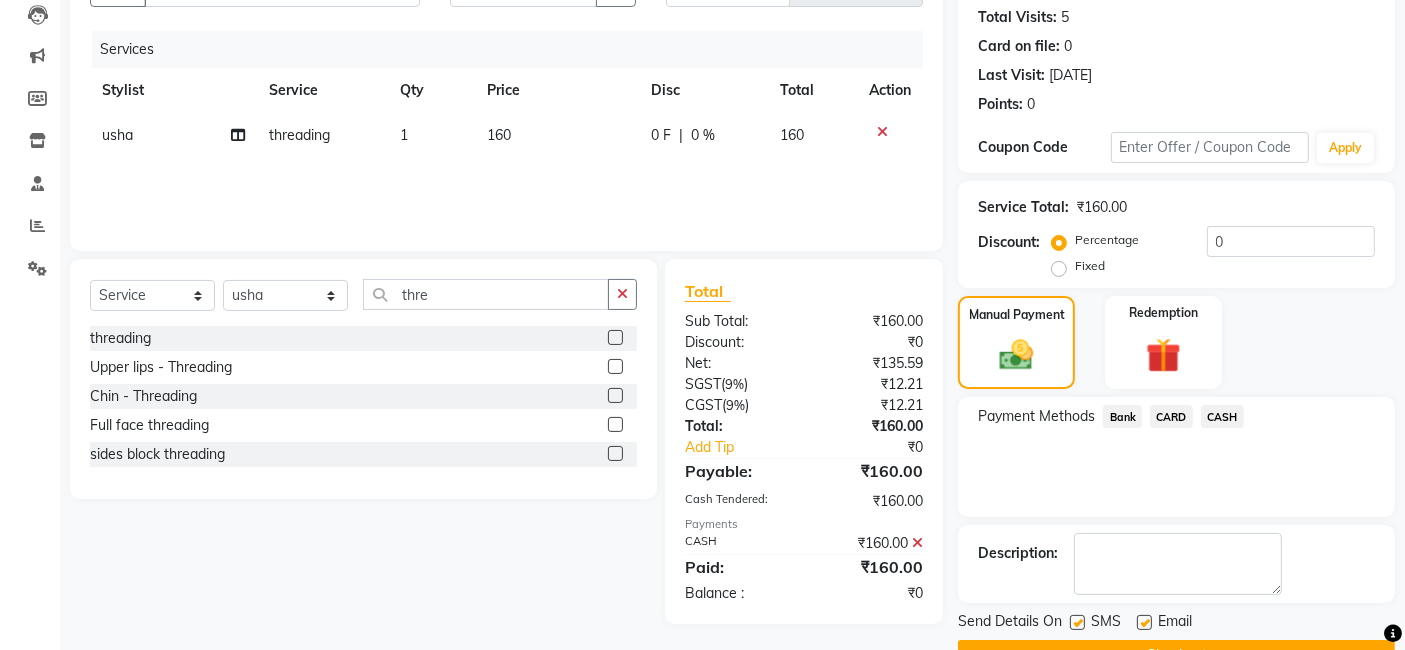 scroll, scrollTop: 266, scrollLeft: 0, axis: vertical 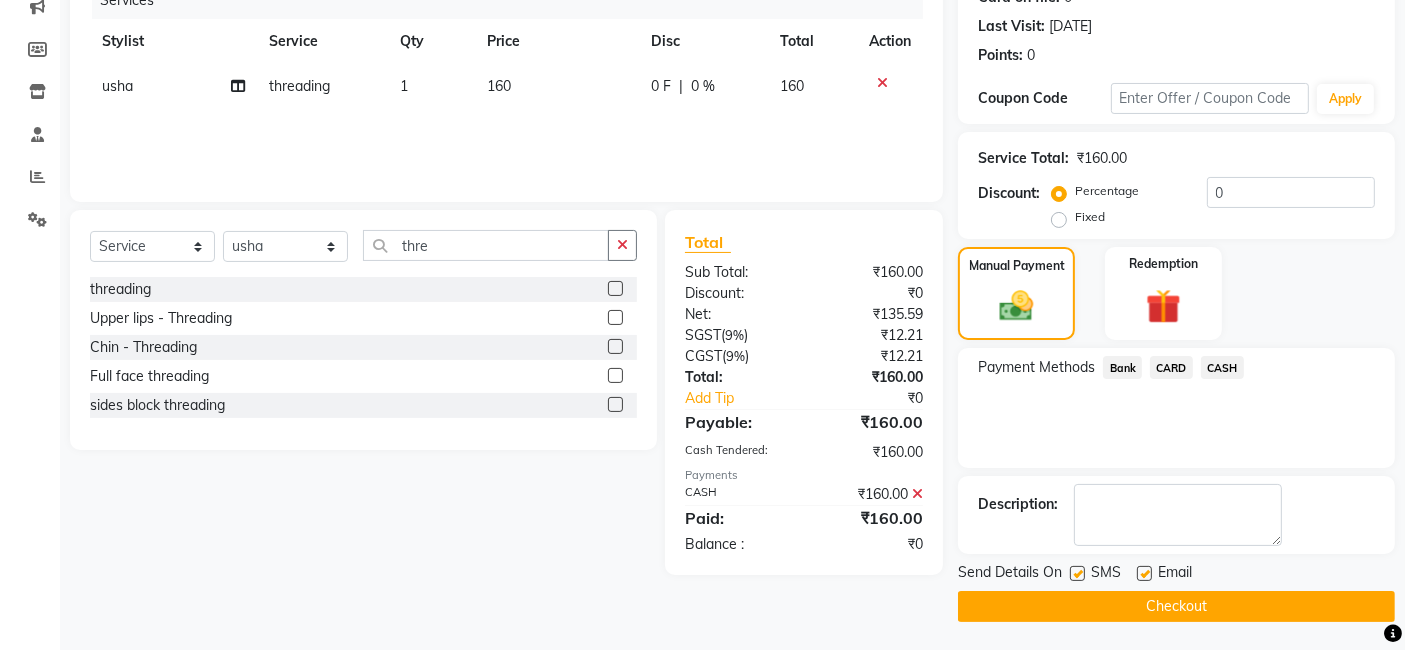 click on "Checkout" 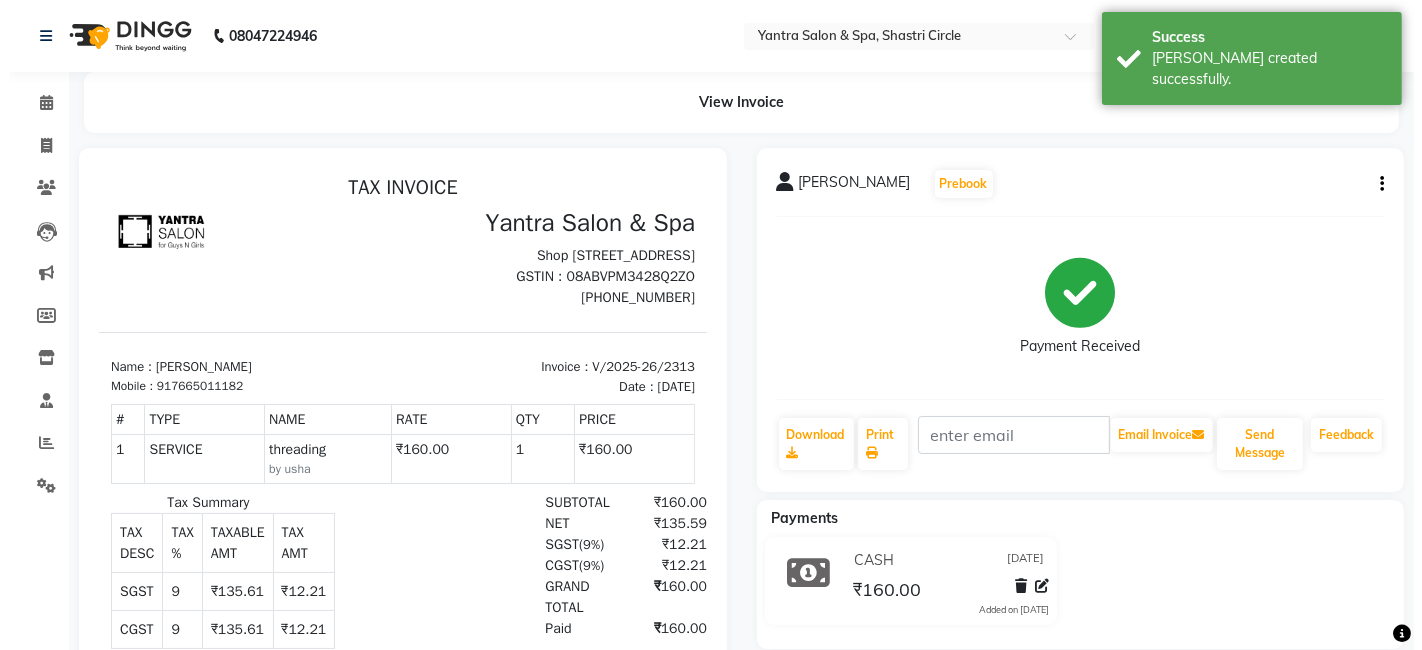 scroll, scrollTop: 0, scrollLeft: 0, axis: both 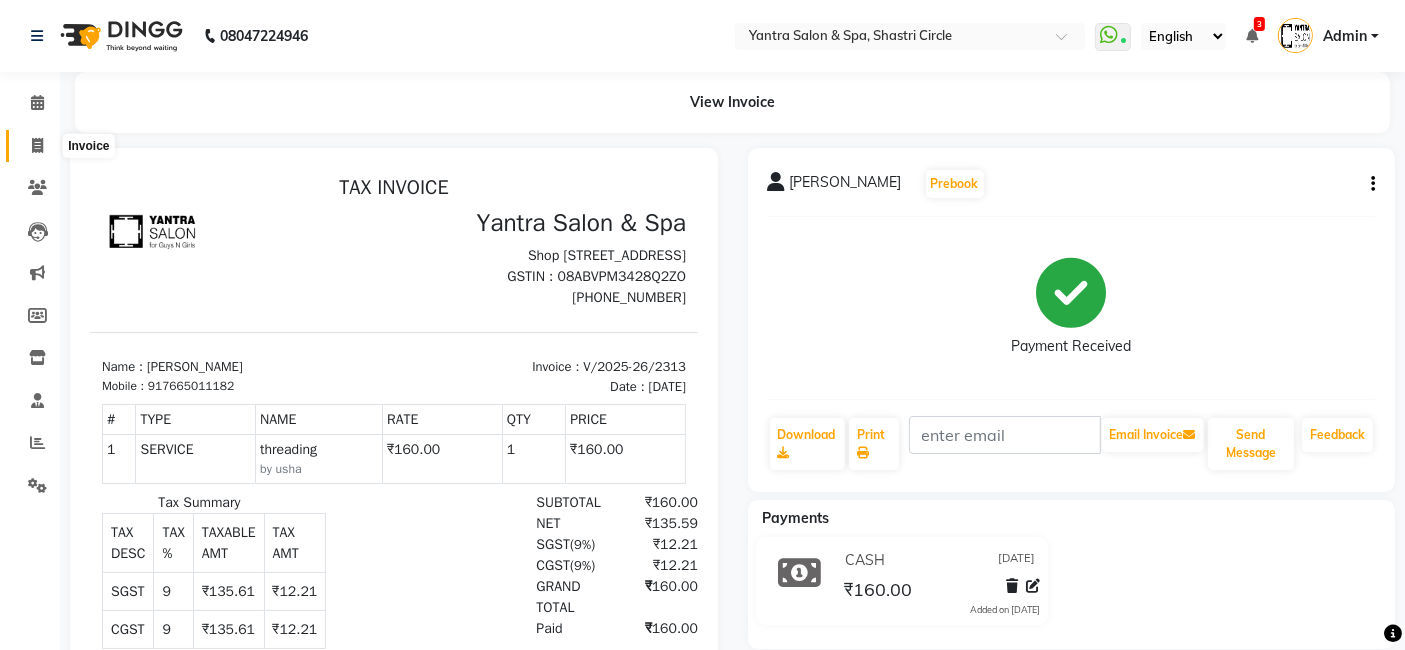click 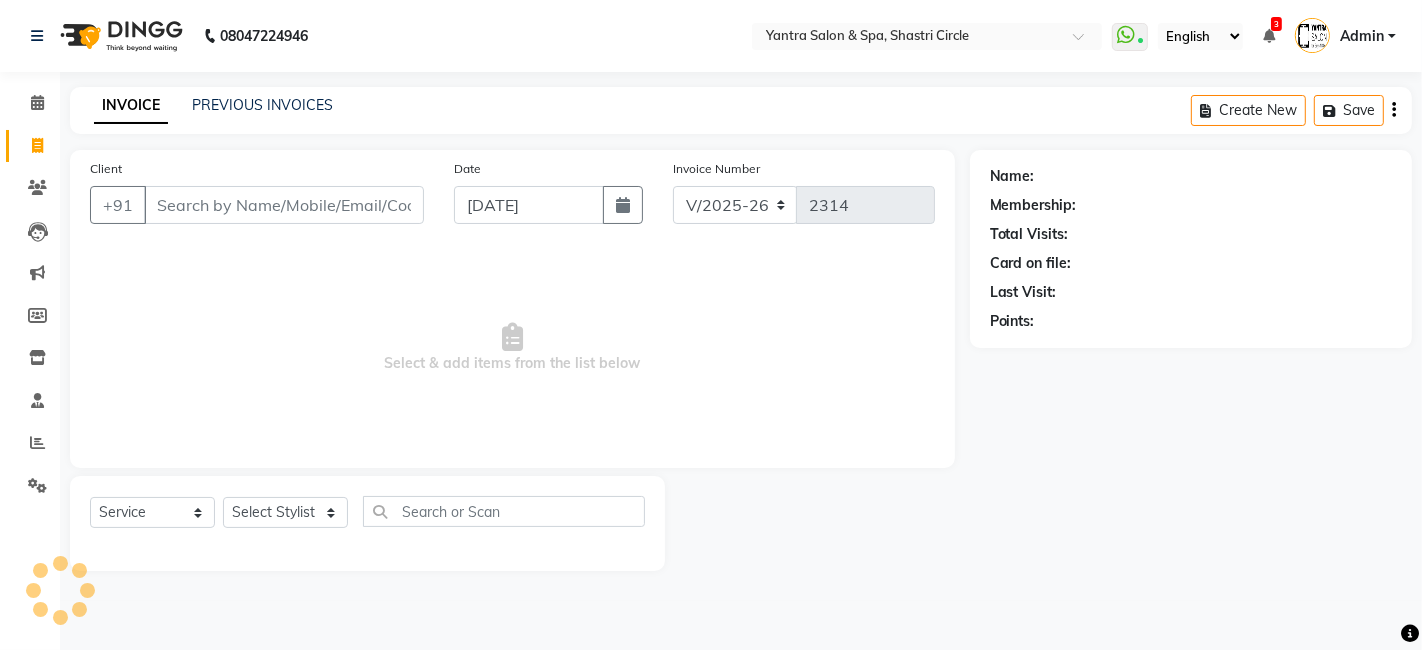 click on "Client" at bounding box center (284, 205) 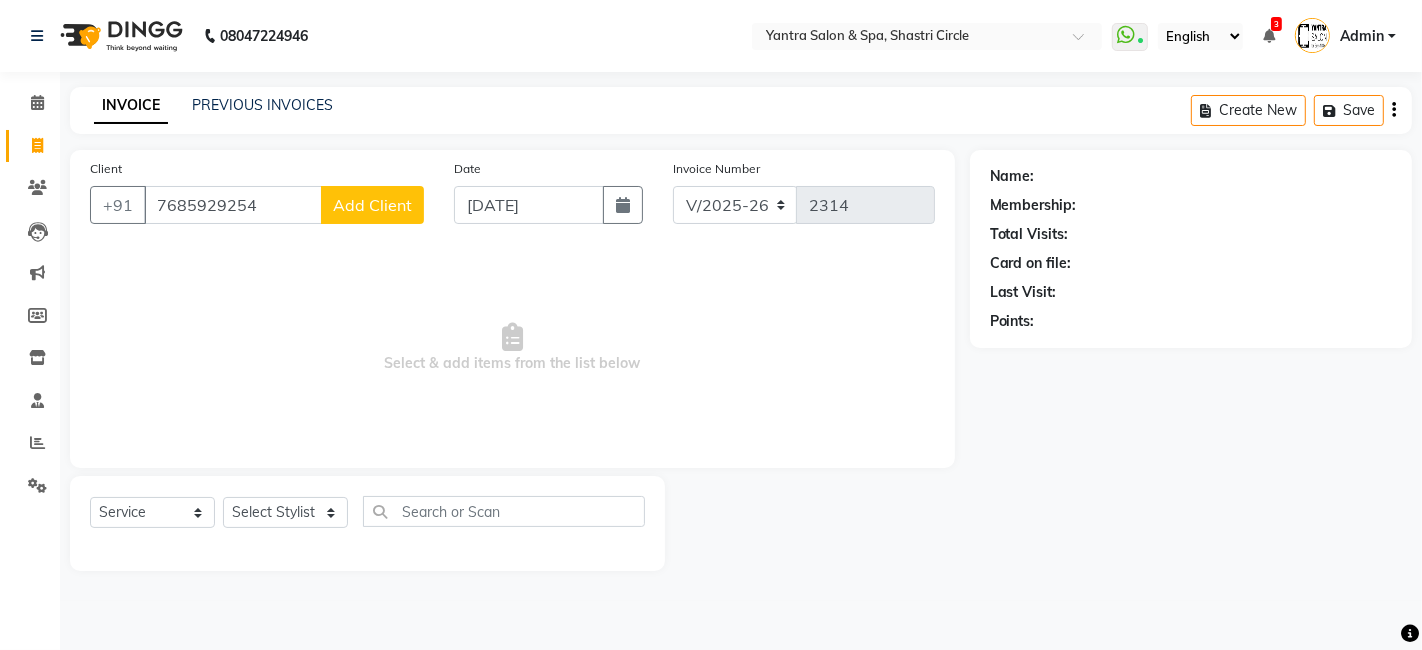 click on "Add Client" 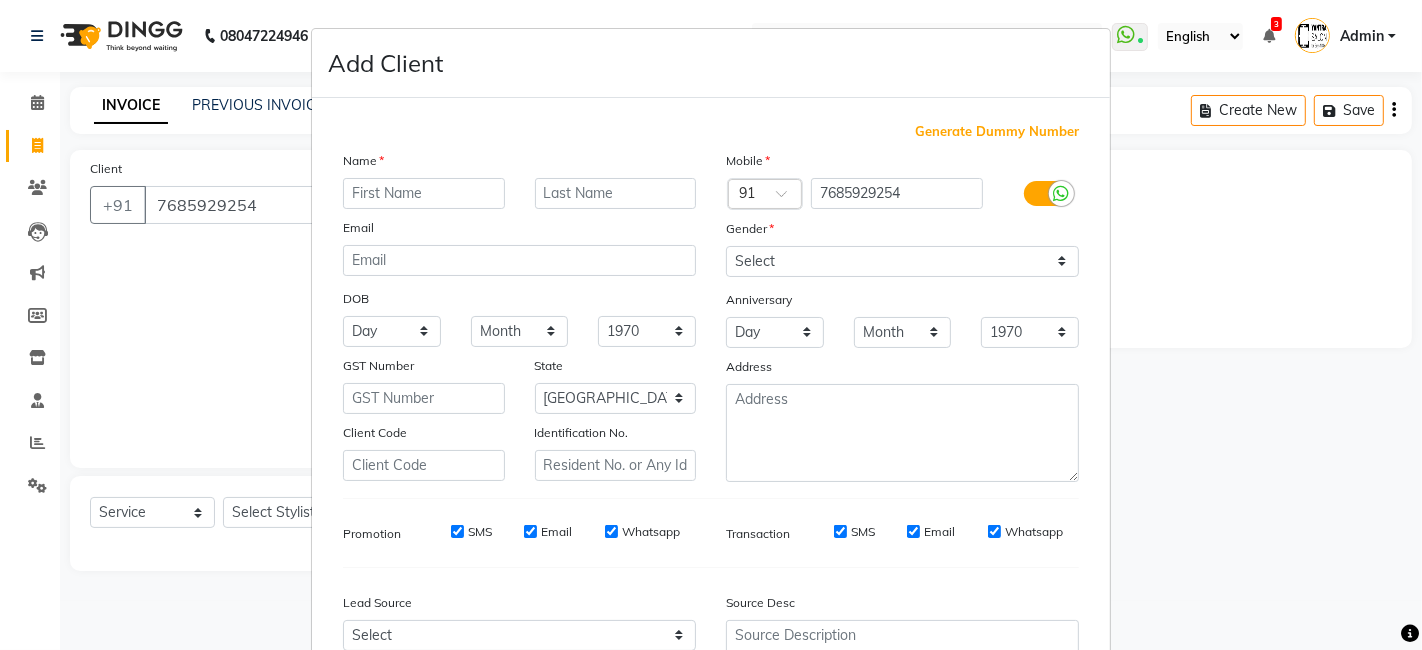 click at bounding box center (424, 193) 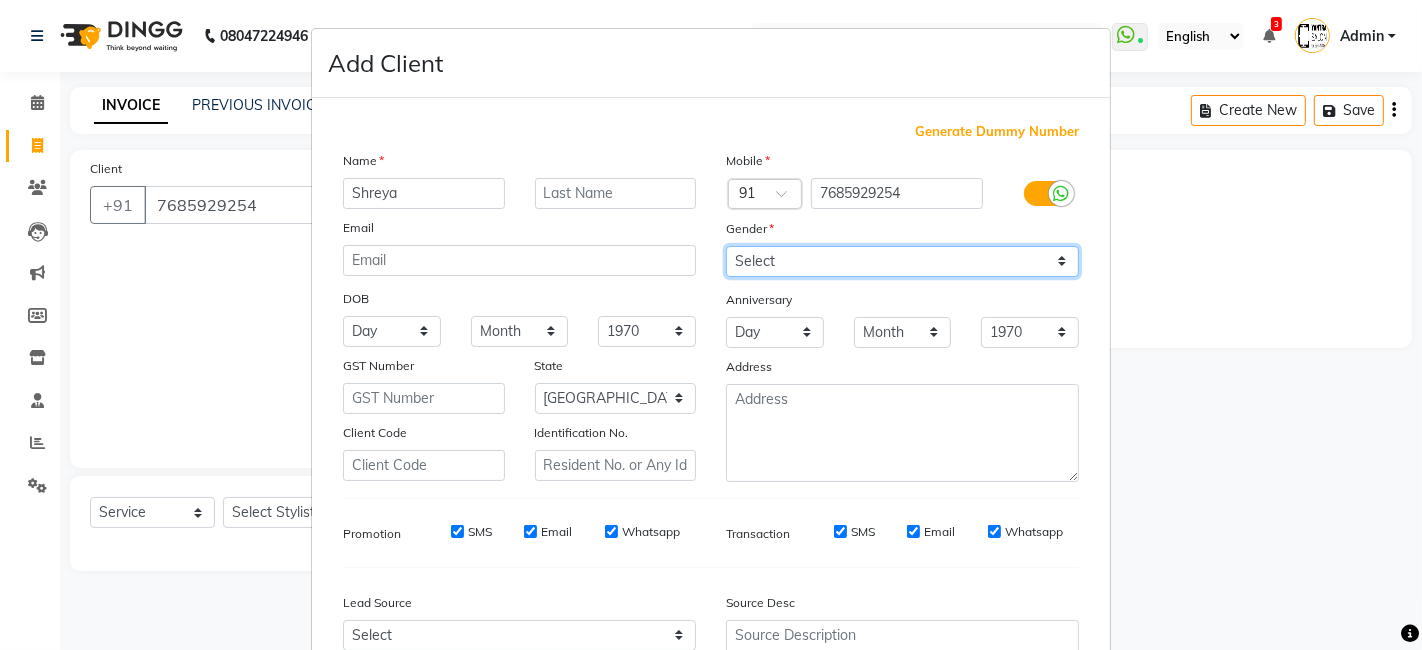 click on "Select [DEMOGRAPHIC_DATA] [DEMOGRAPHIC_DATA] Other Prefer Not To Say" at bounding box center (902, 261) 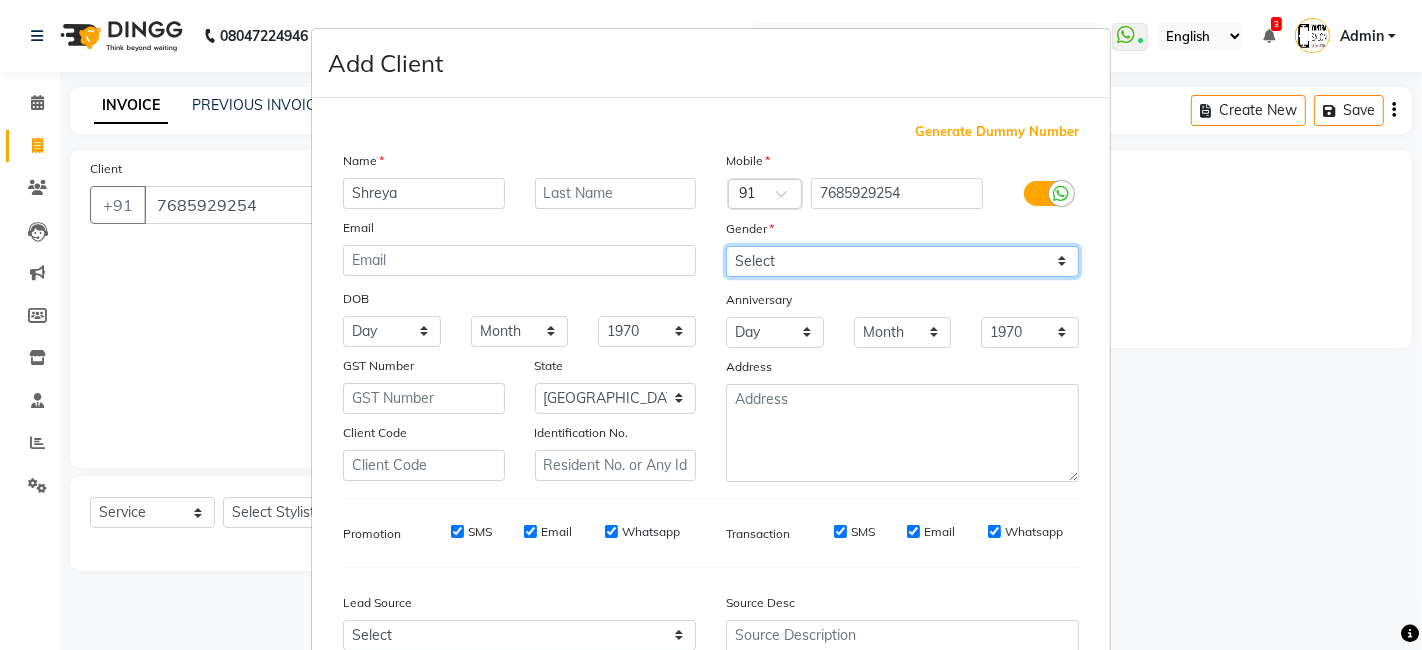 click on "Select [DEMOGRAPHIC_DATA] [DEMOGRAPHIC_DATA] Other Prefer Not To Say" at bounding box center [902, 261] 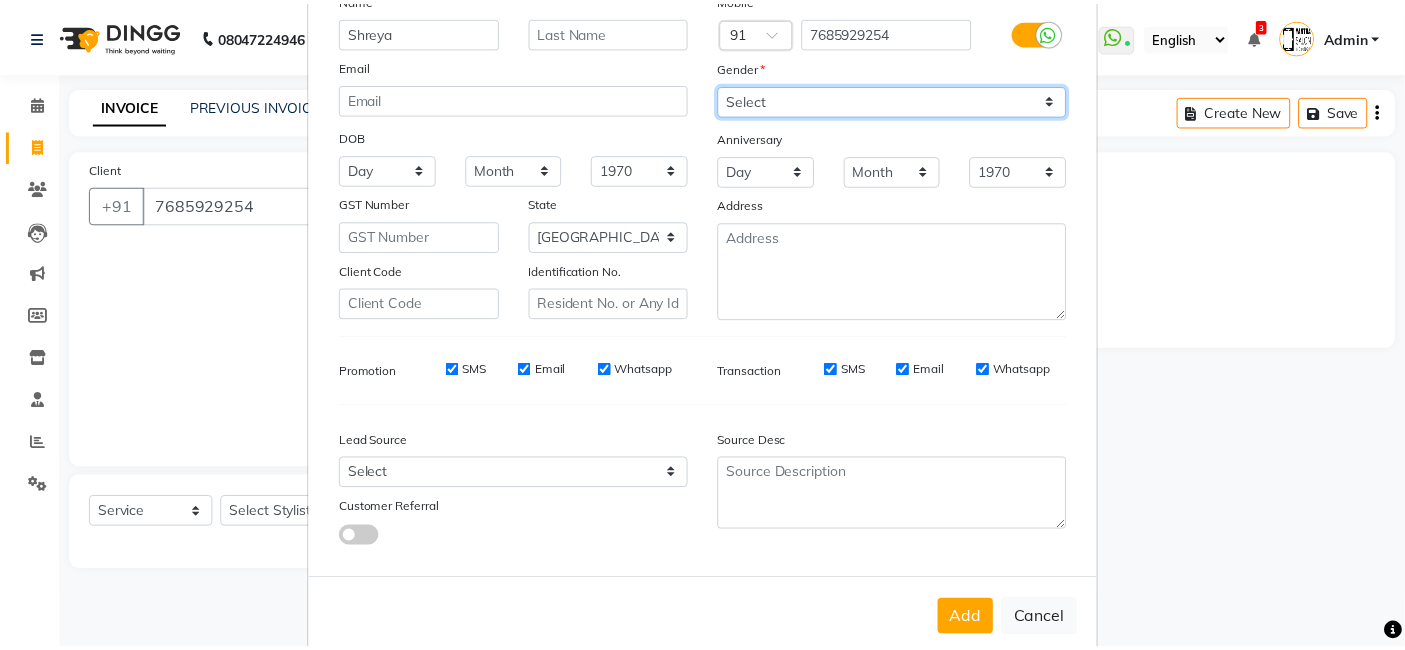 scroll, scrollTop: 197, scrollLeft: 0, axis: vertical 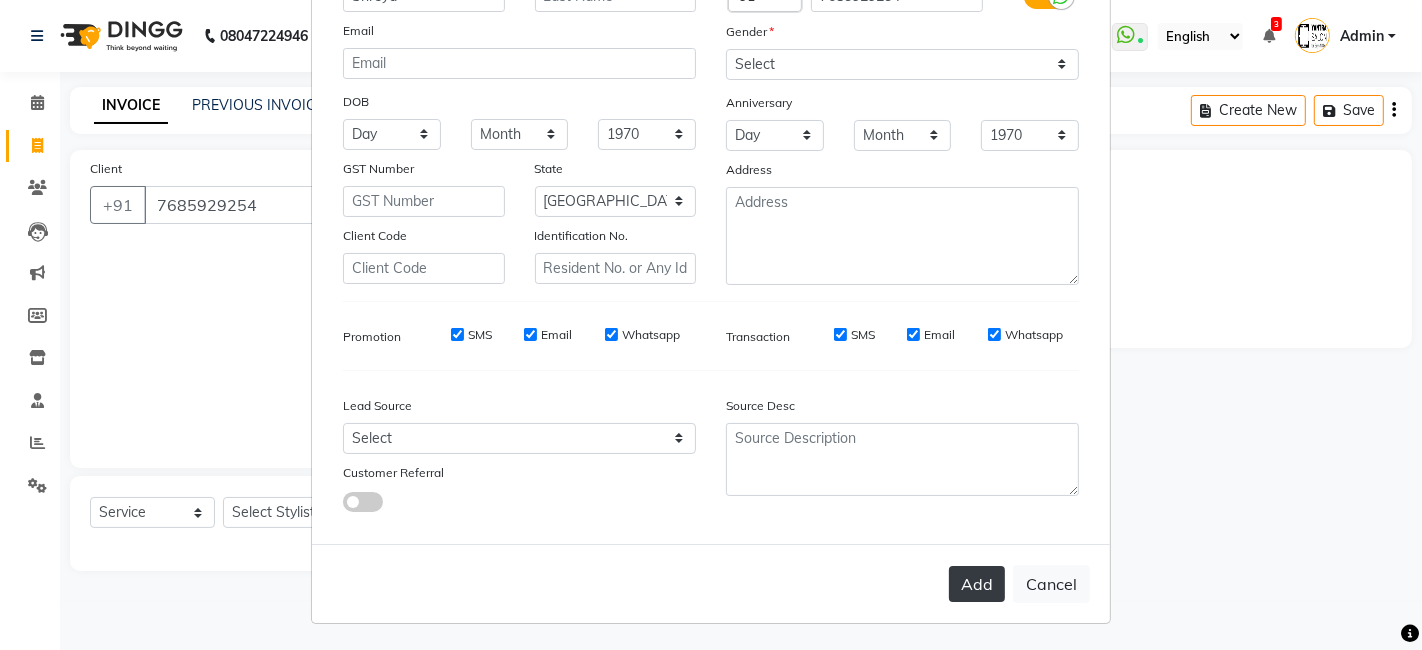 click on "Add" at bounding box center [977, 584] 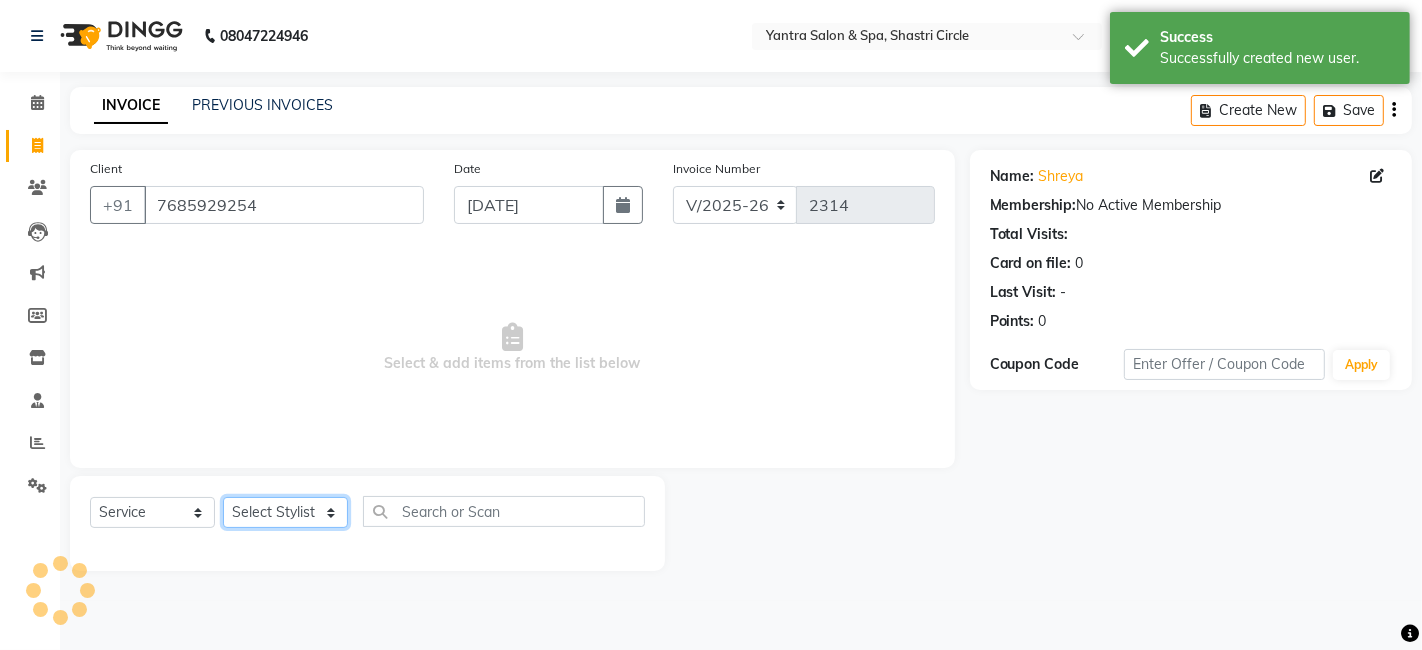 click on "Select Stylist [PERSON_NAME] [PERSON_NAME] Dev Dimple Director [PERSON_NAME] kajal [PERSON_NAME] lucky Manager [PERSON_NAME] maam [PERSON_NAME]  Pallavi Pinky [PERSON_NAME] [PERSON_NAME]" 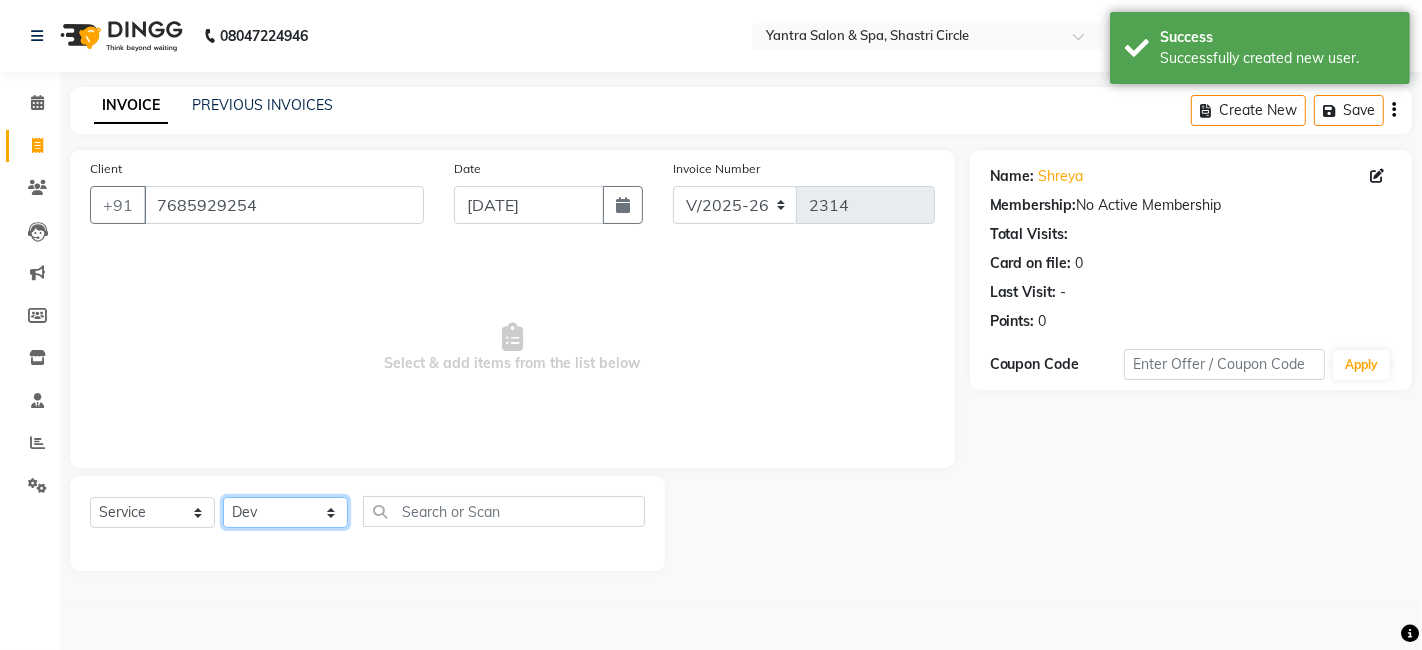 click on "Select Stylist [PERSON_NAME] [PERSON_NAME] Dev Dimple Director [PERSON_NAME] kajal [PERSON_NAME] lucky Manager [PERSON_NAME] maam [PERSON_NAME]  Pallavi Pinky [PERSON_NAME] [PERSON_NAME]" 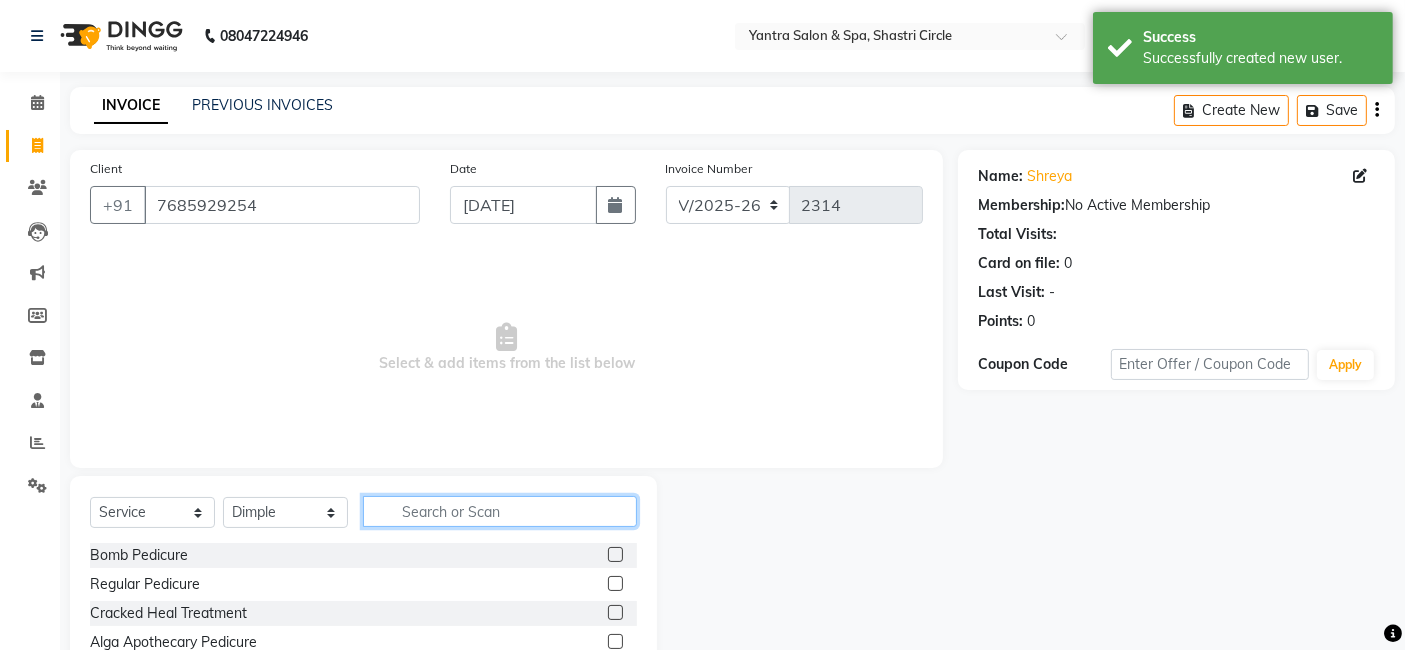 click 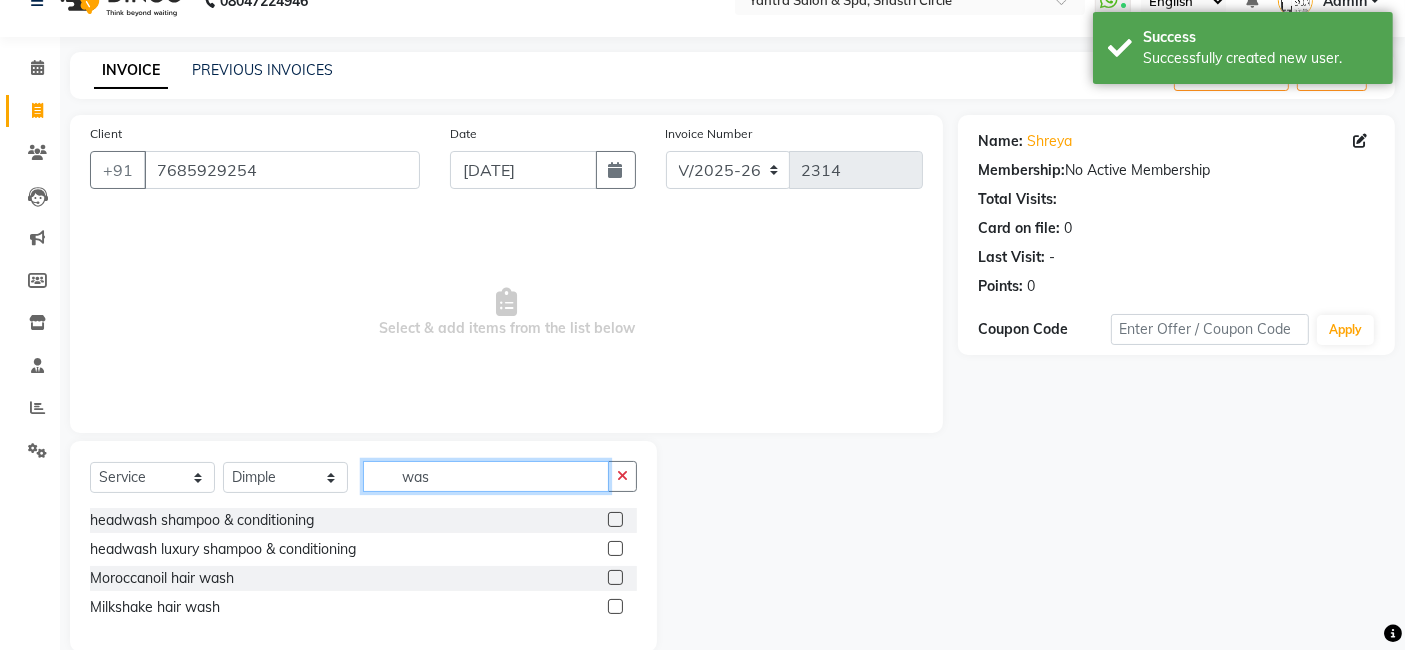 scroll, scrollTop: 65, scrollLeft: 0, axis: vertical 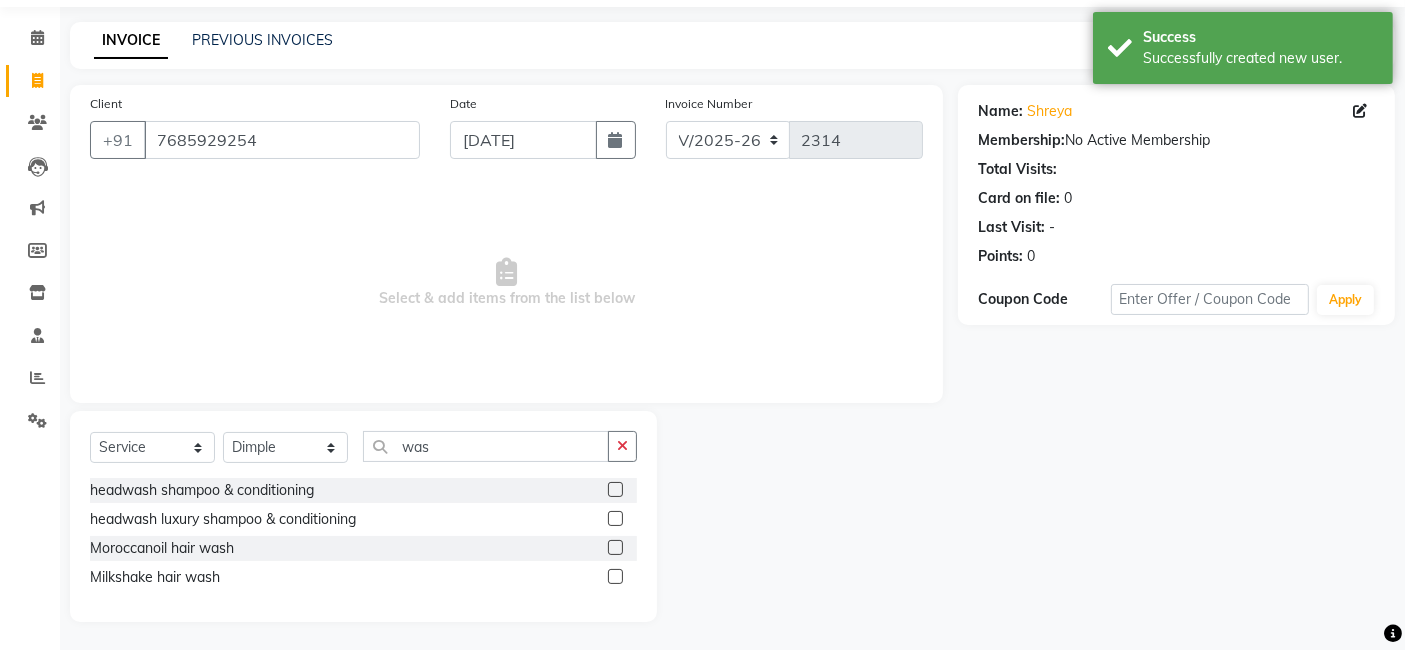 click 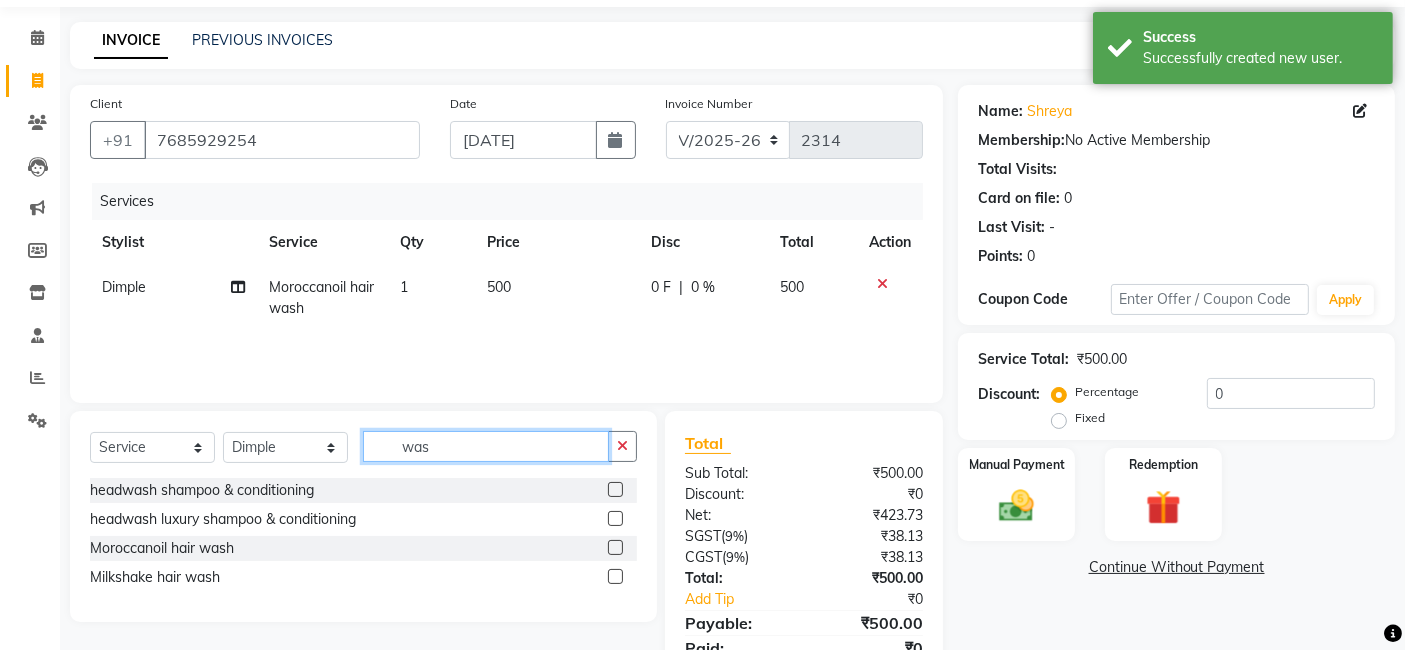 click on "was" 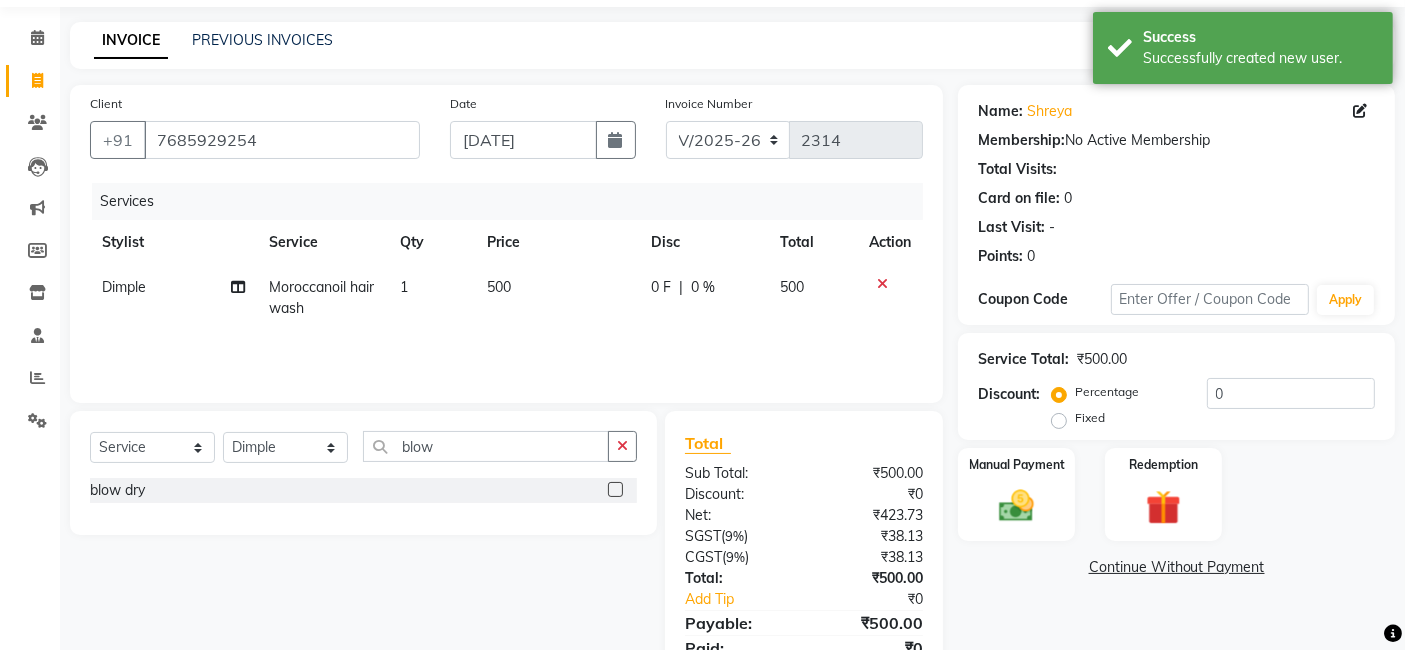 click 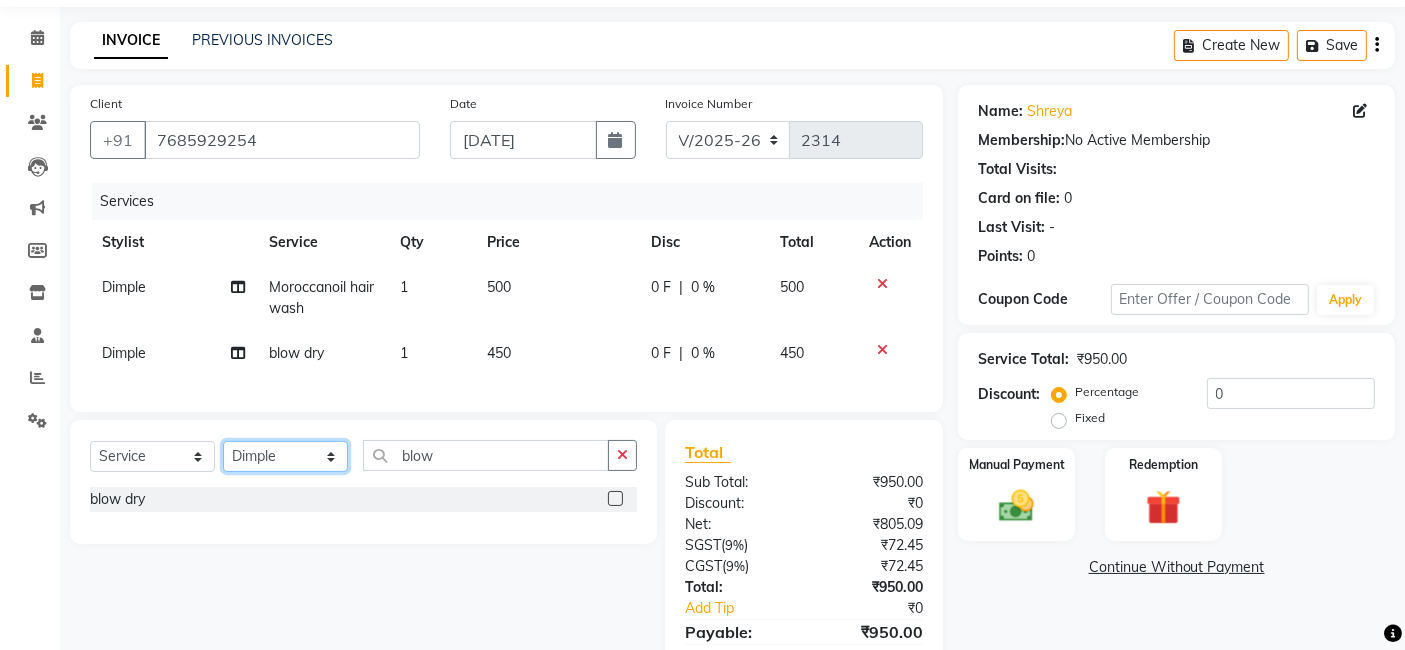 click on "Select Stylist [PERSON_NAME] [PERSON_NAME] Dev Dimple Director [PERSON_NAME] kajal [PERSON_NAME] lucky Manager [PERSON_NAME] maam [PERSON_NAME]  Pallavi Pinky [PERSON_NAME] [PERSON_NAME]" 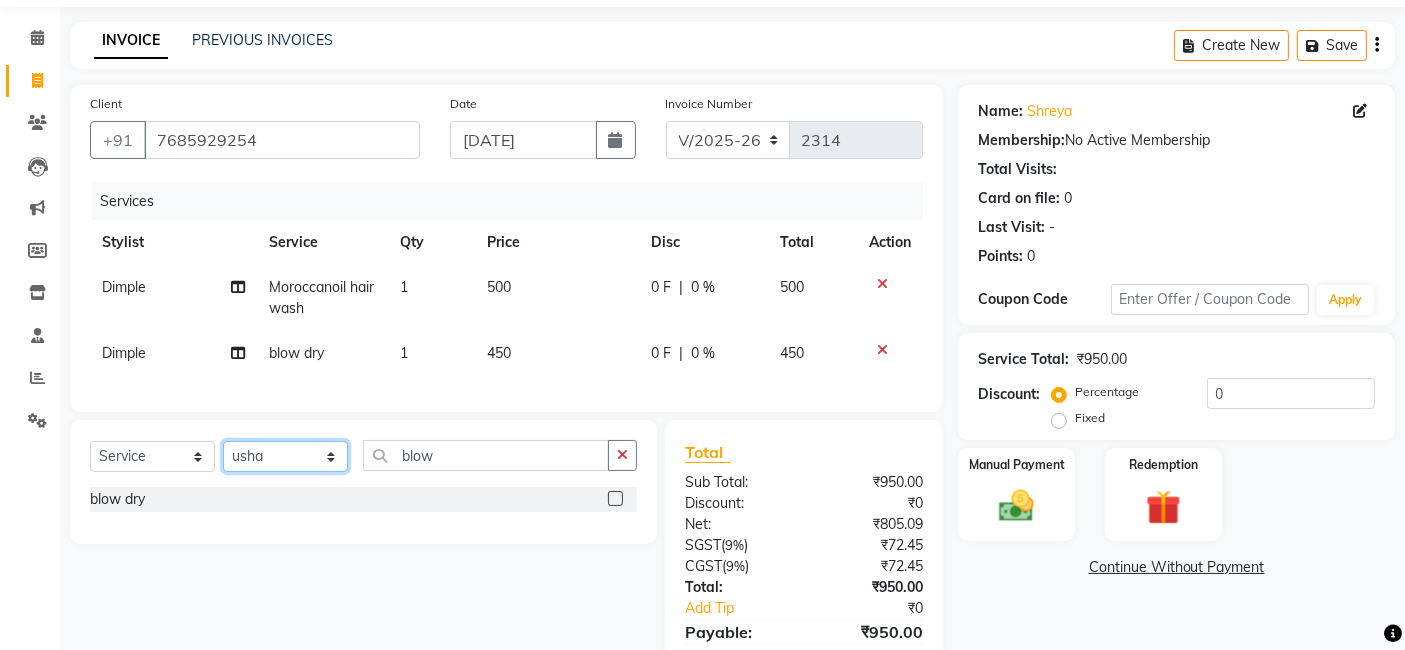 click on "Select Stylist [PERSON_NAME] [PERSON_NAME] Dev Dimple Director [PERSON_NAME] kajal [PERSON_NAME] lucky Manager [PERSON_NAME] maam [PERSON_NAME]  Pallavi Pinky [PERSON_NAME] [PERSON_NAME]" 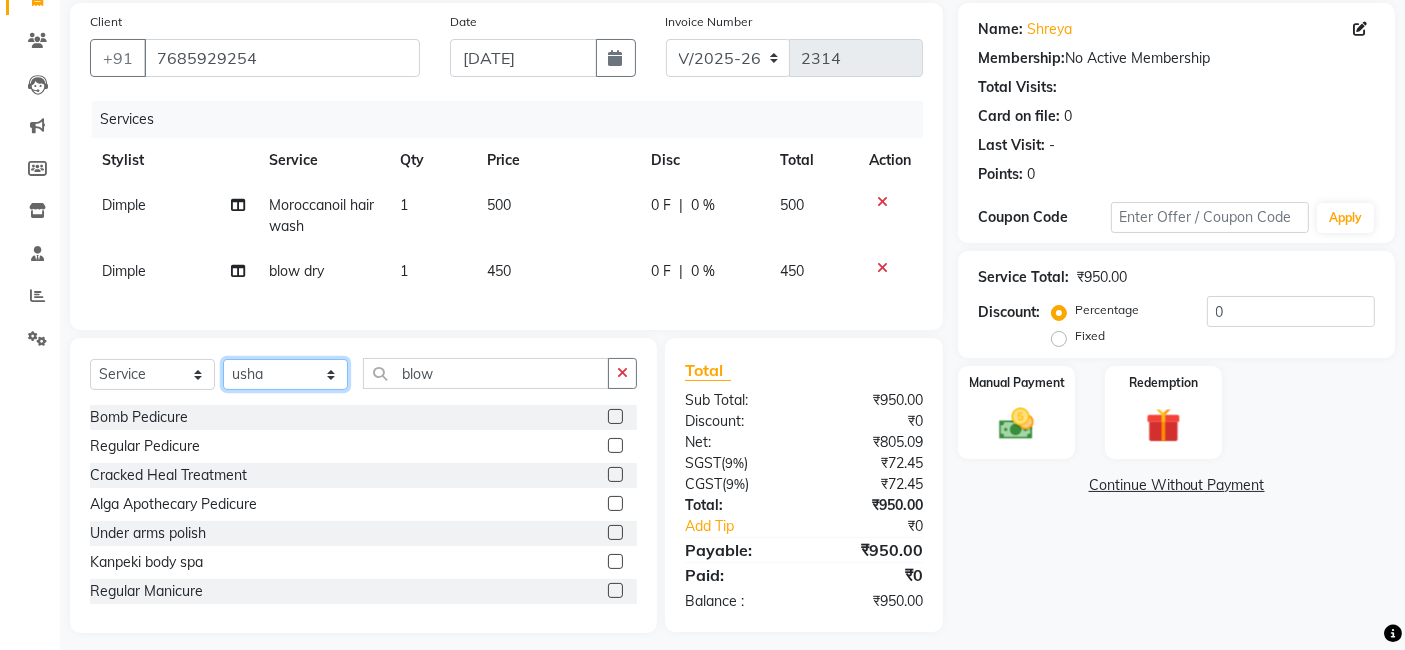 scroll, scrollTop: 176, scrollLeft: 0, axis: vertical 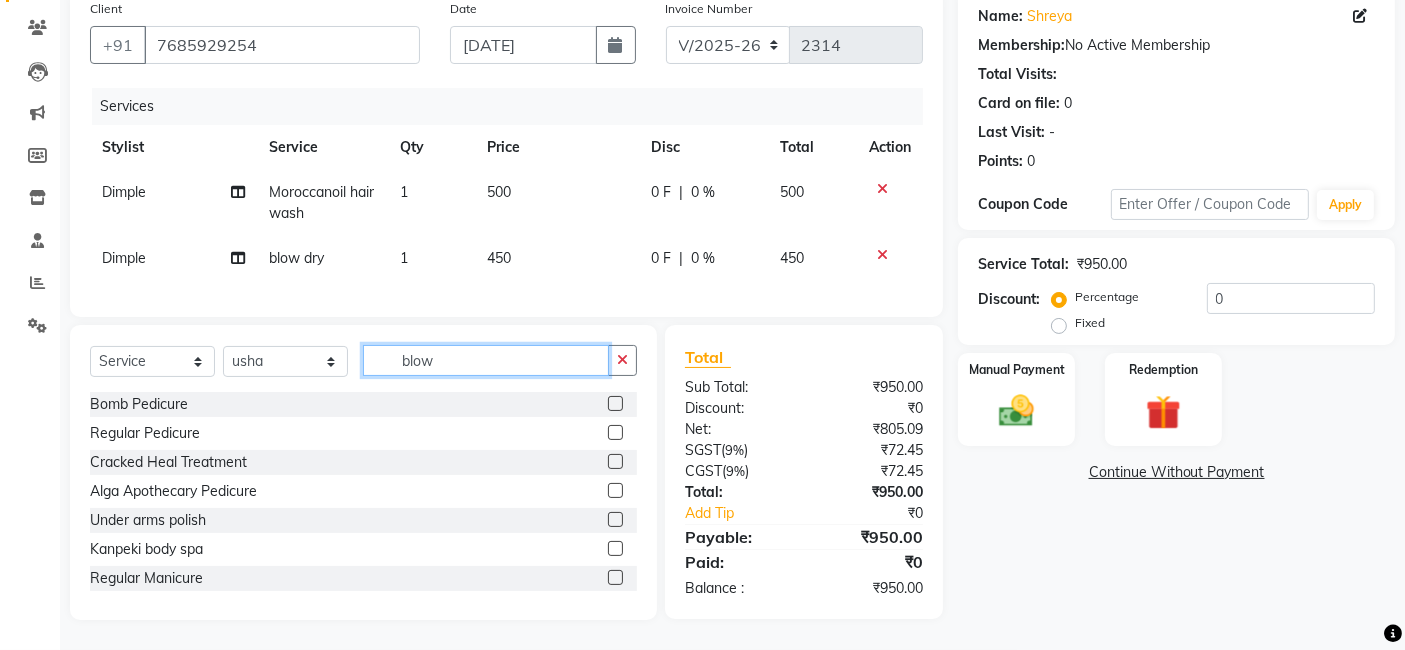 click on "blow" 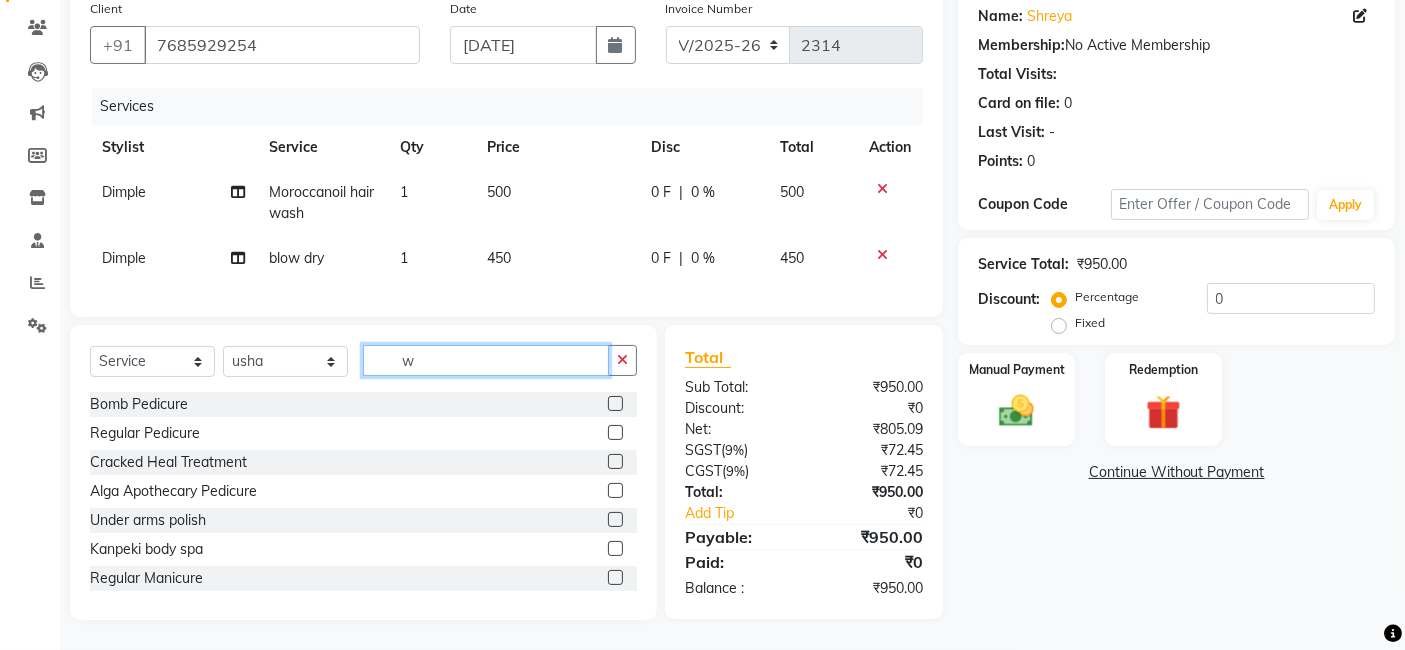 click on "w" 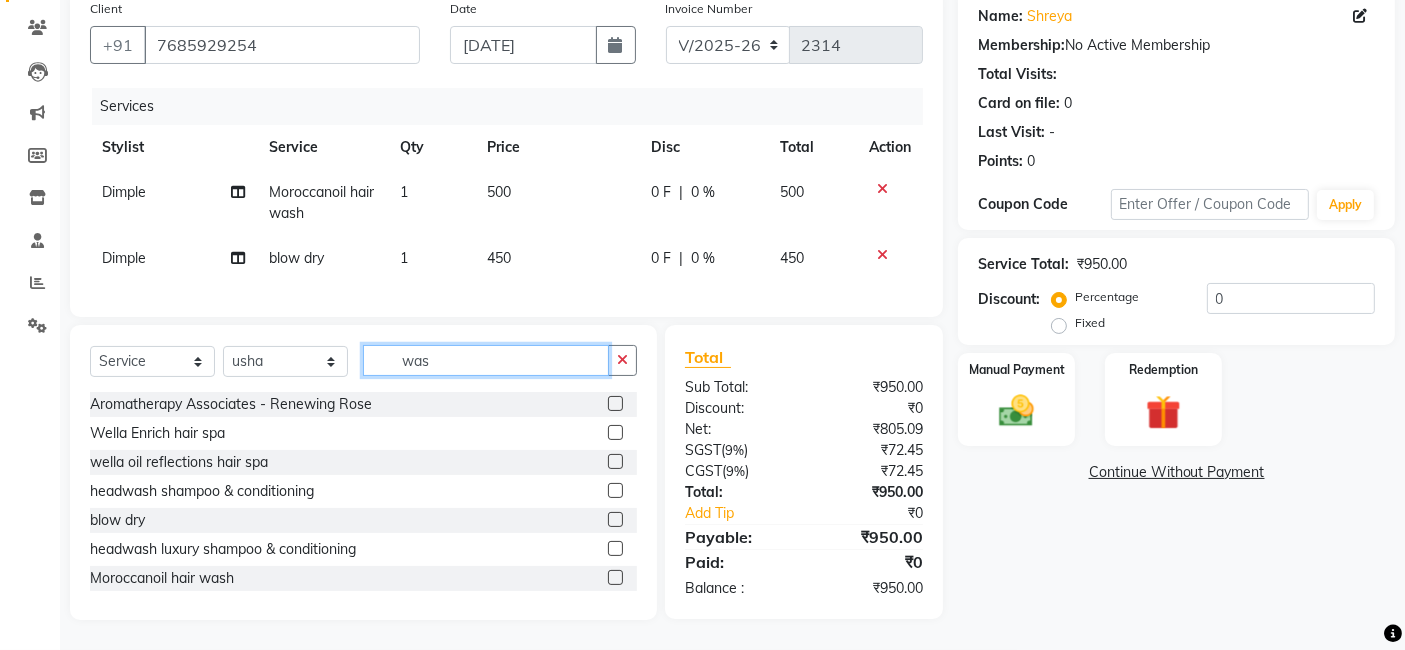 scroll, scrollTop: 174, scrollLeft: 0, axis: vertical 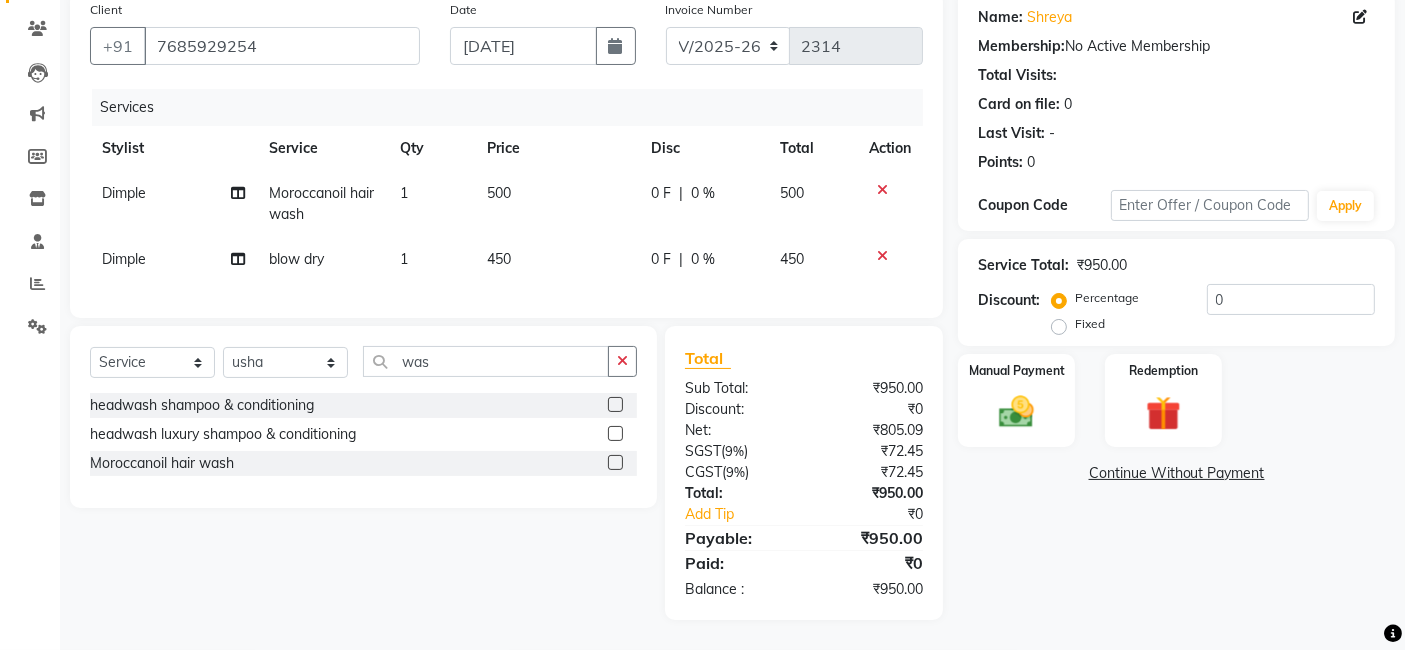 click 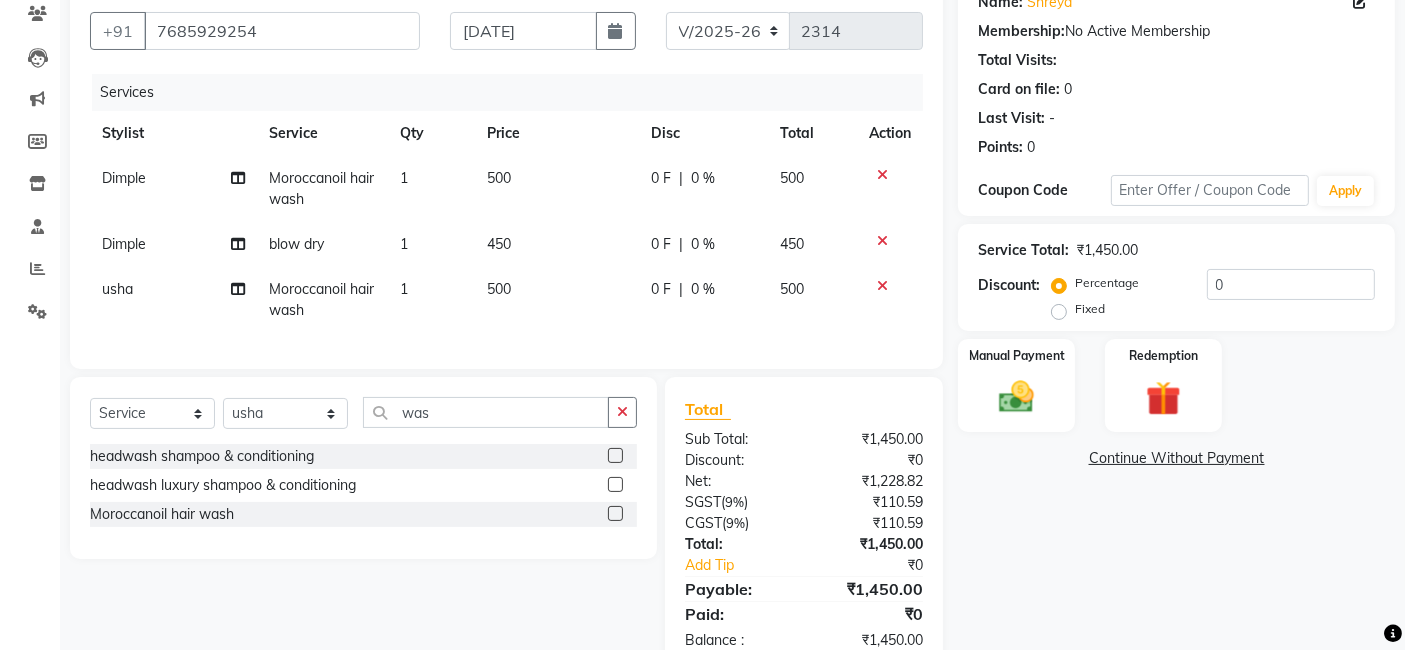 click 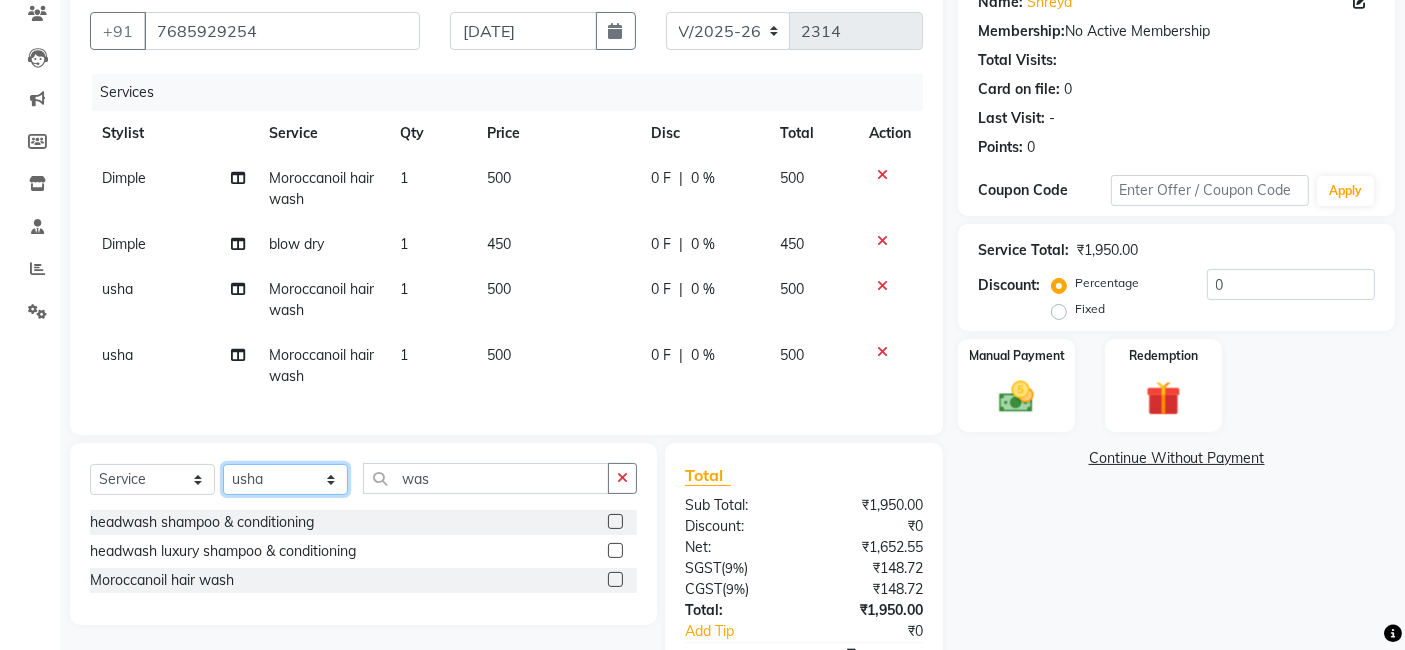 click on "Select Stylist [PERSON_NAME] [PERSON_NAME] Dev Dimple Director [PERSON_NAME] kajal [PERSON_NAME] lucky Manager [PERSON_NAME] maam [PERSON_NAME]  Pallavi Pinky [PERSON_NAME] [PERSON_NAME]" 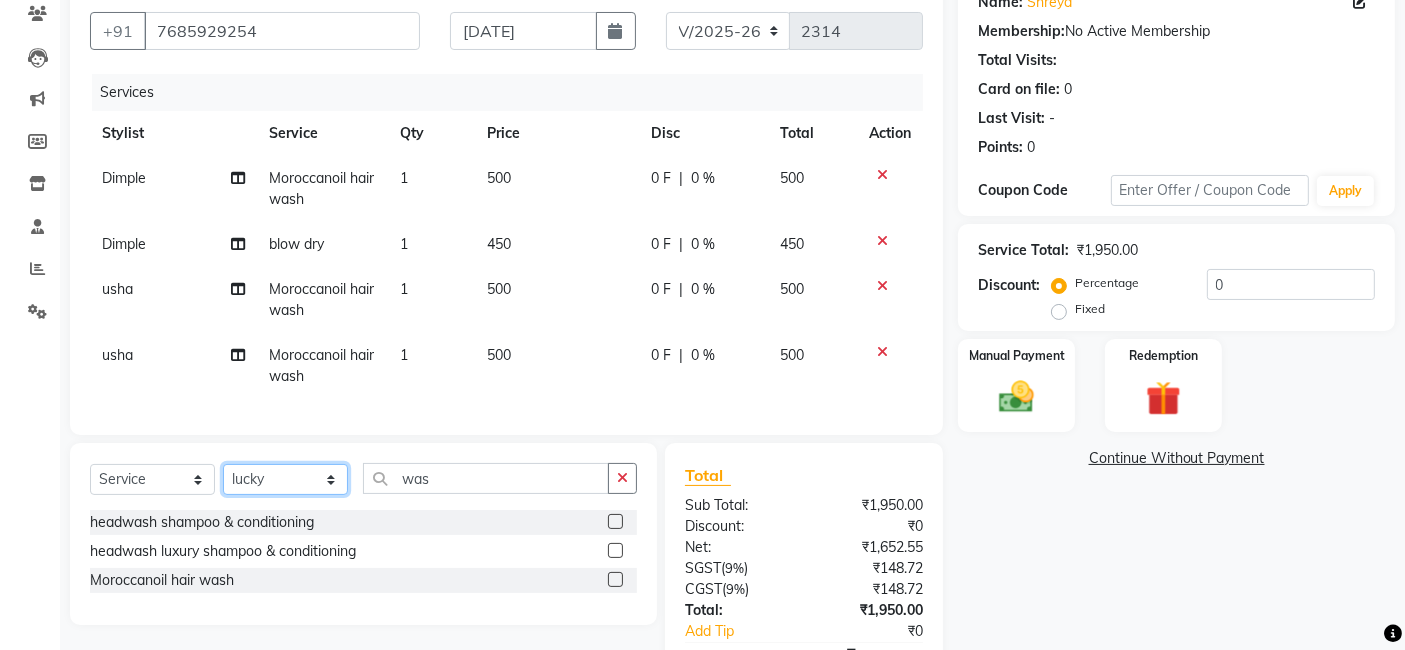 click on "Select Stylist [PERSON_NAME] [PERSON_NAME] Dev Dimple Director [PERSON_NAME] kajal [PERSON_NAME] lucky Manager [PERSON_NAME] maam [PERSON_NAME]  Pallavi Pinky [PERSON_NAME] [PERSON_NAME]" 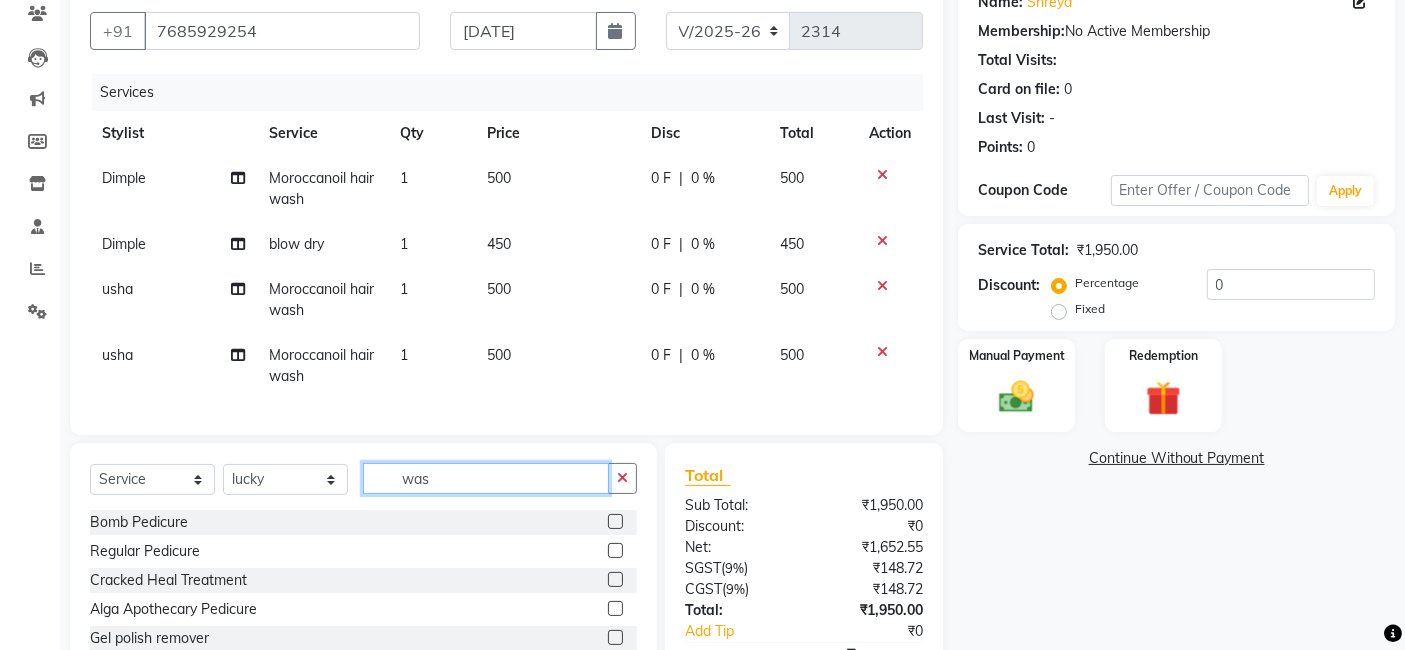 click on "was" 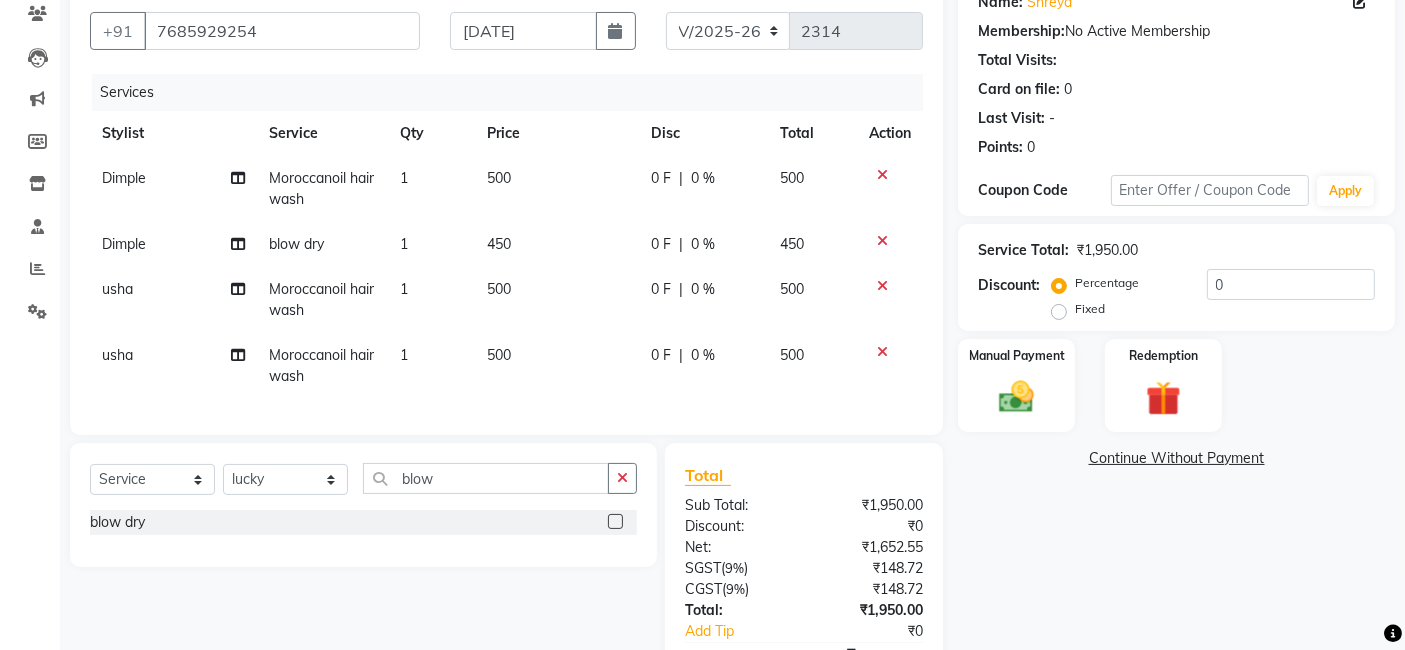 click 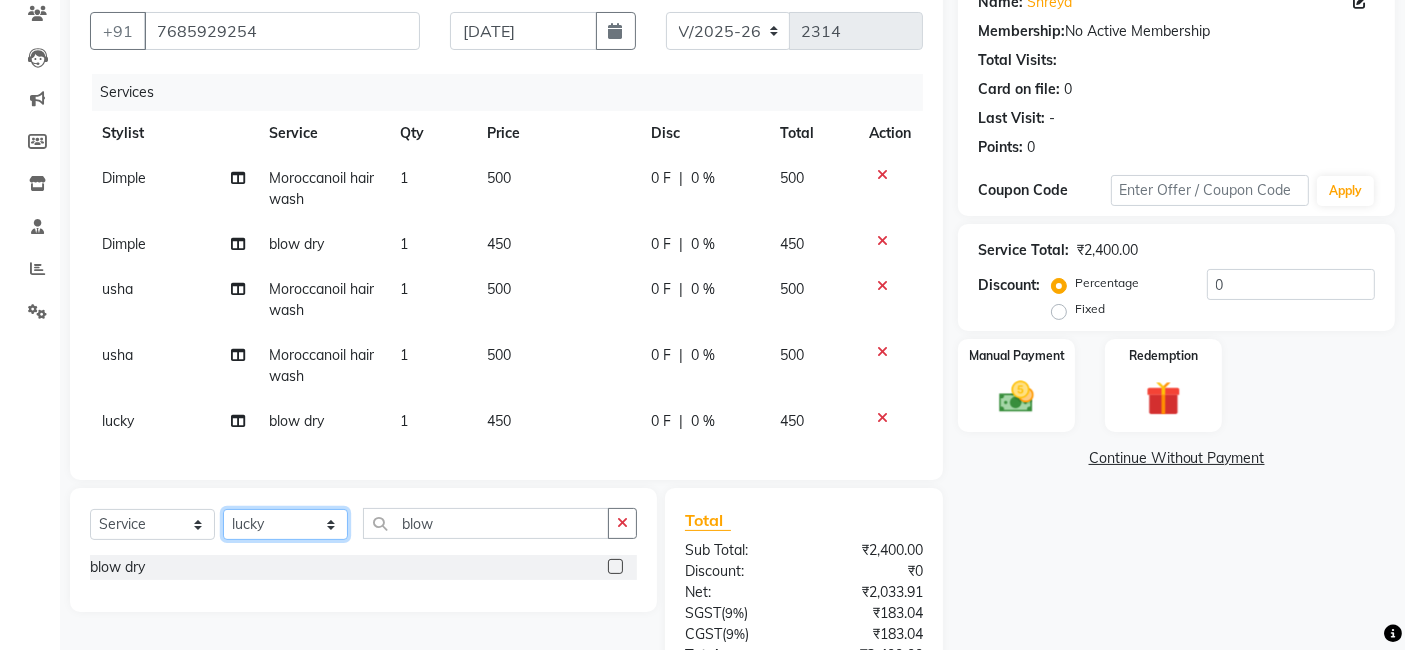 click on "Select Stylist [PERSON_NAME] [PERSON_NAME] Dev Dimple Director [PERSON_NAME] kajal [PERSON_NAME] lucky Manager [PERSON_NAME] maam [PERSON_NAME]  Pallavi Pinky [PERSON_NAME] [PERSON_NAME]" 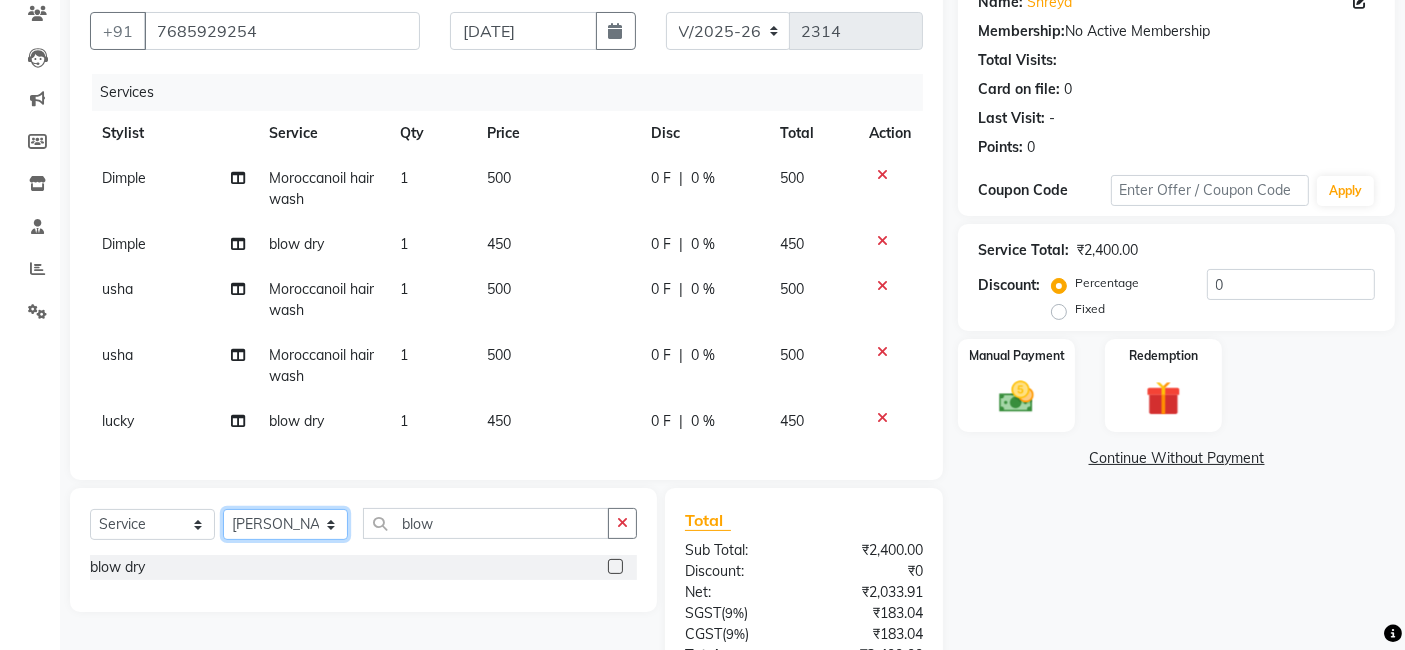 click on "Select Stylist [PERSON_NAME] [PERSON_NAME] Dev Dimple Director [PERSON_NAME] kajal [PERSON_NAME] lucky Manager [PERSON_NAME] maam [PERSON_NAME]  Pallavi Pinky [PERSON_NAME] [PERSON_NAME]" 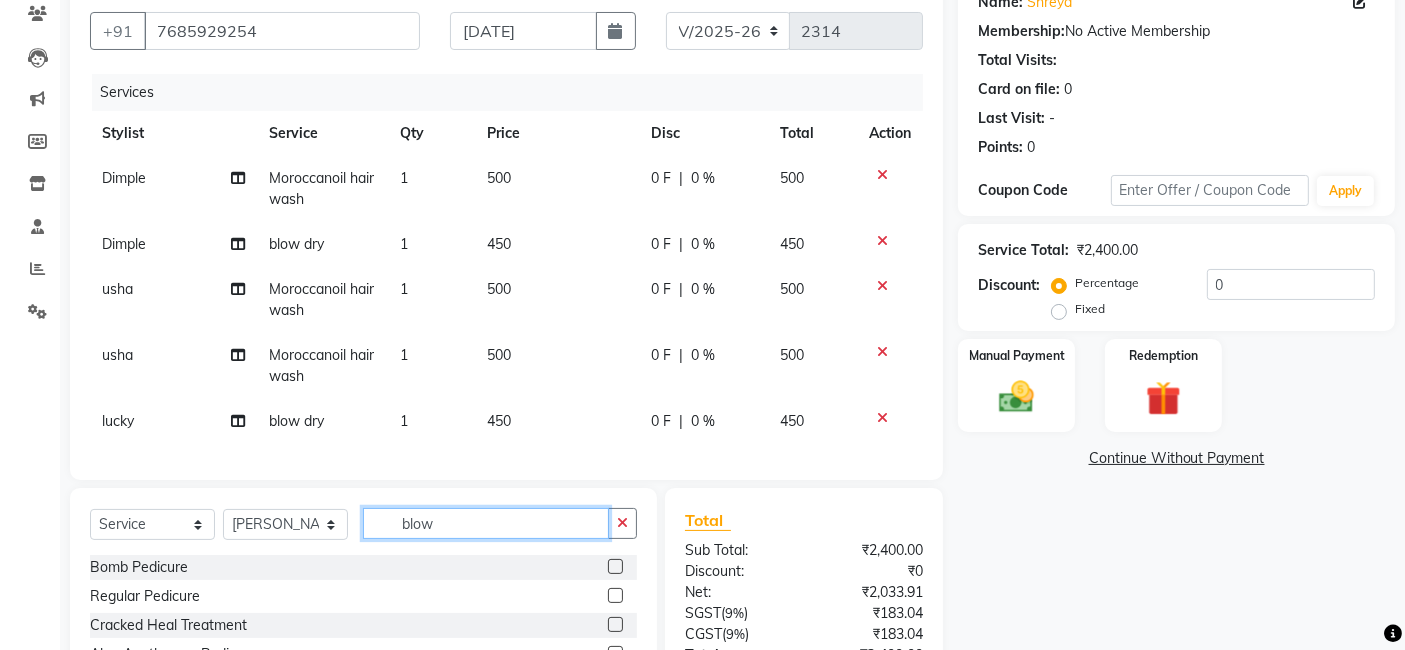 click on "blow" 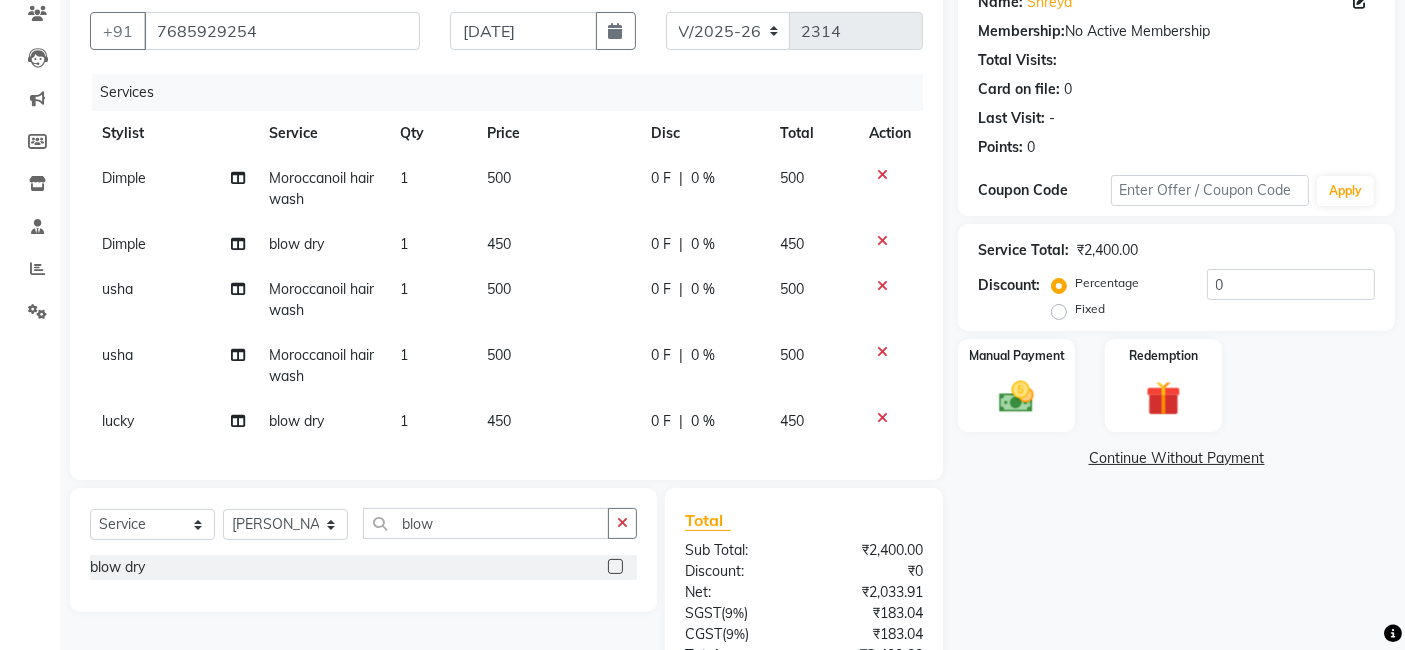 click 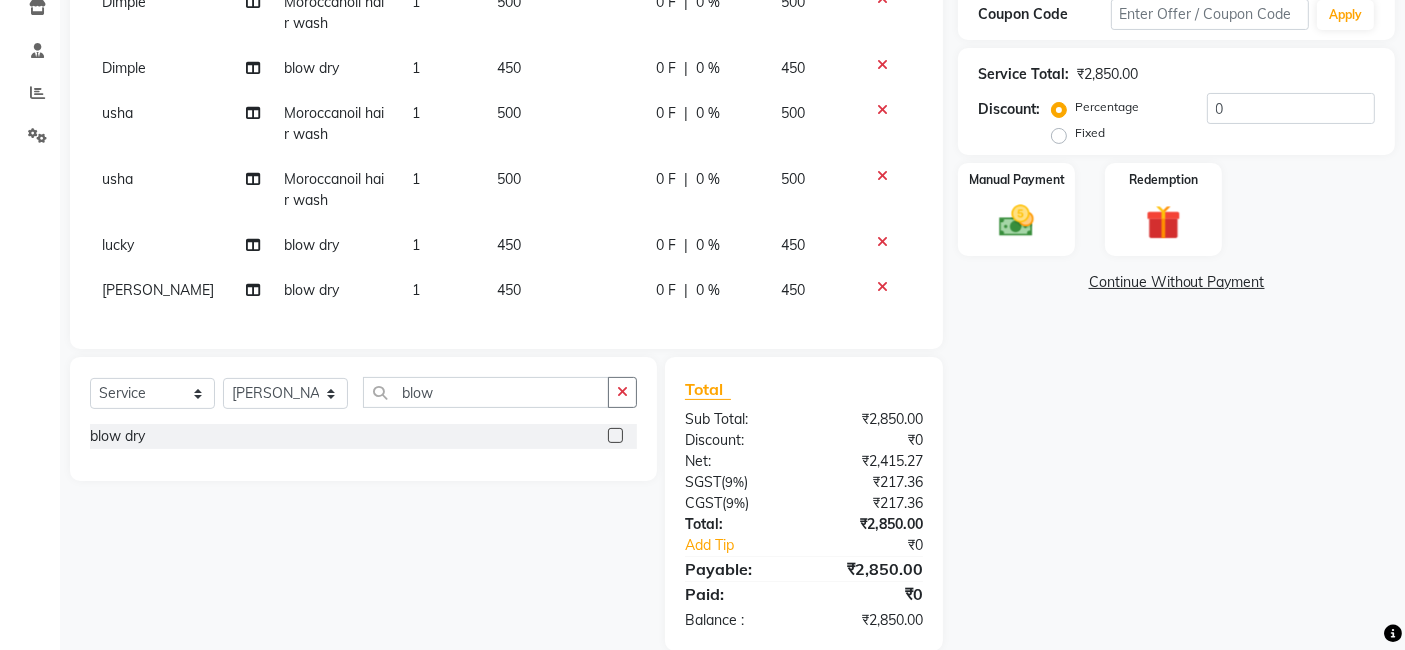 scroll, scrollTop: 397, scrollLeft: 0, axis: vertical 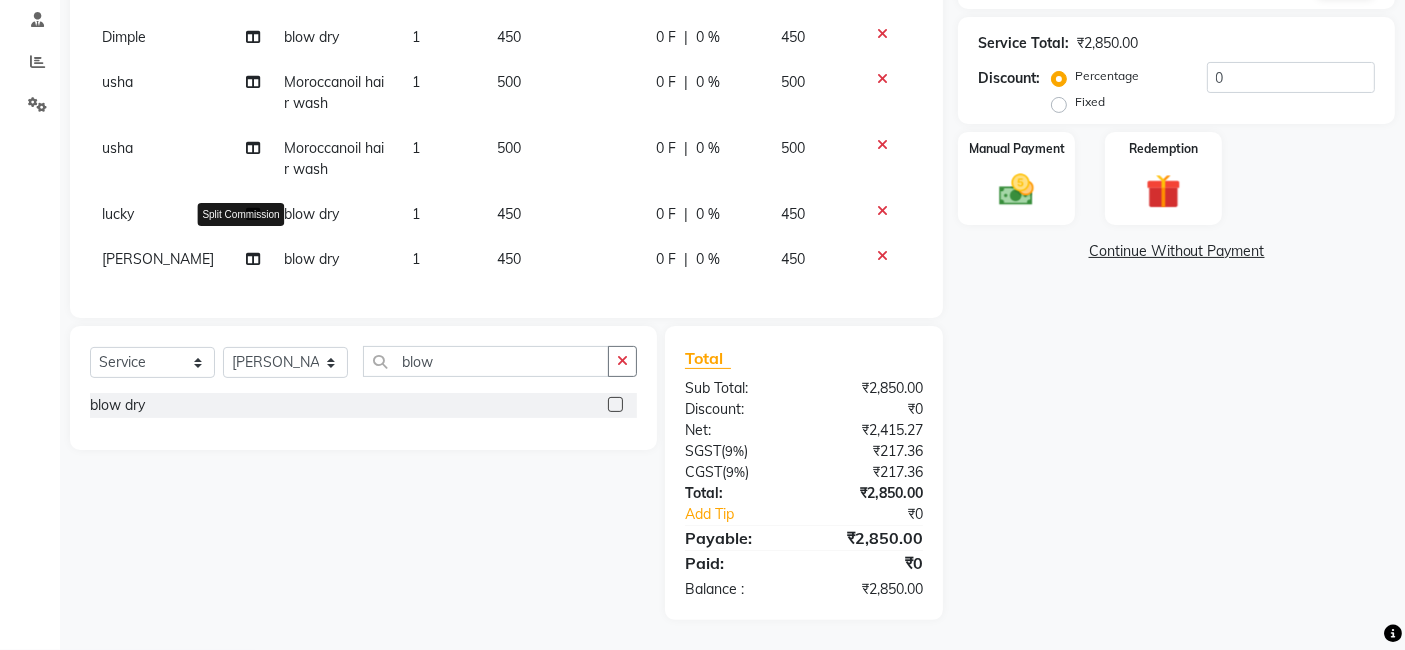 click 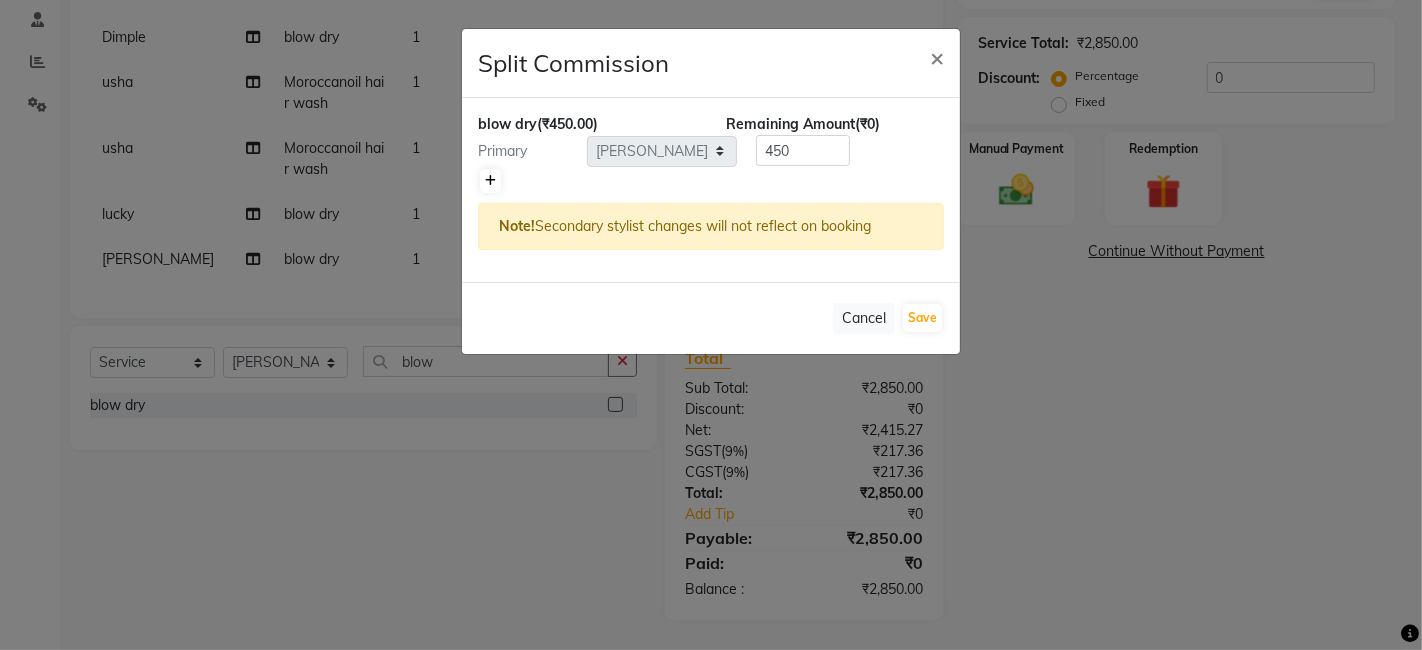 click 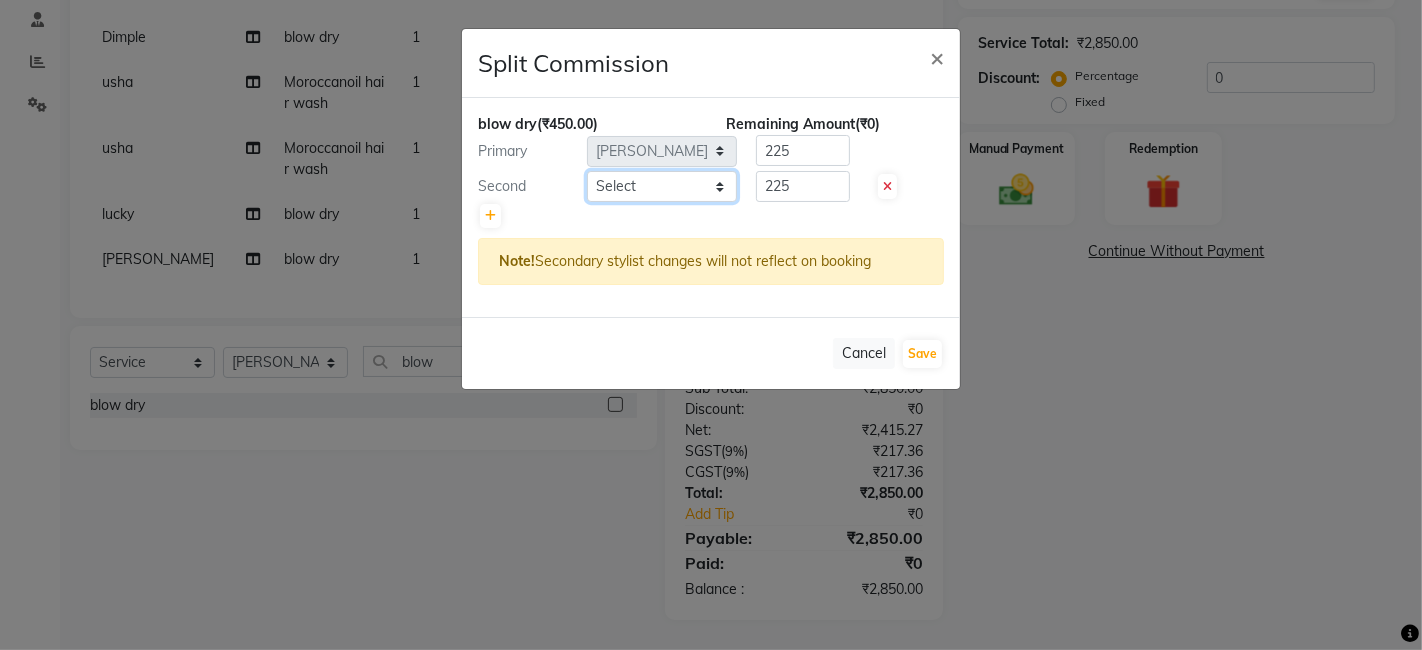 click on "Select  [PERSON_NAME]   [PERSON_NAME]   Dev   Dimple   Director   [PERSON_NAME]   kajal   [PERSON_NAME]   lucky   Manager   [PERSON_NAME] maam   [PERSON_NAME]    No Preference   Pallavi   Pinky   Priyanka   [PERSON_NAME]   [PERSON_NAME]" 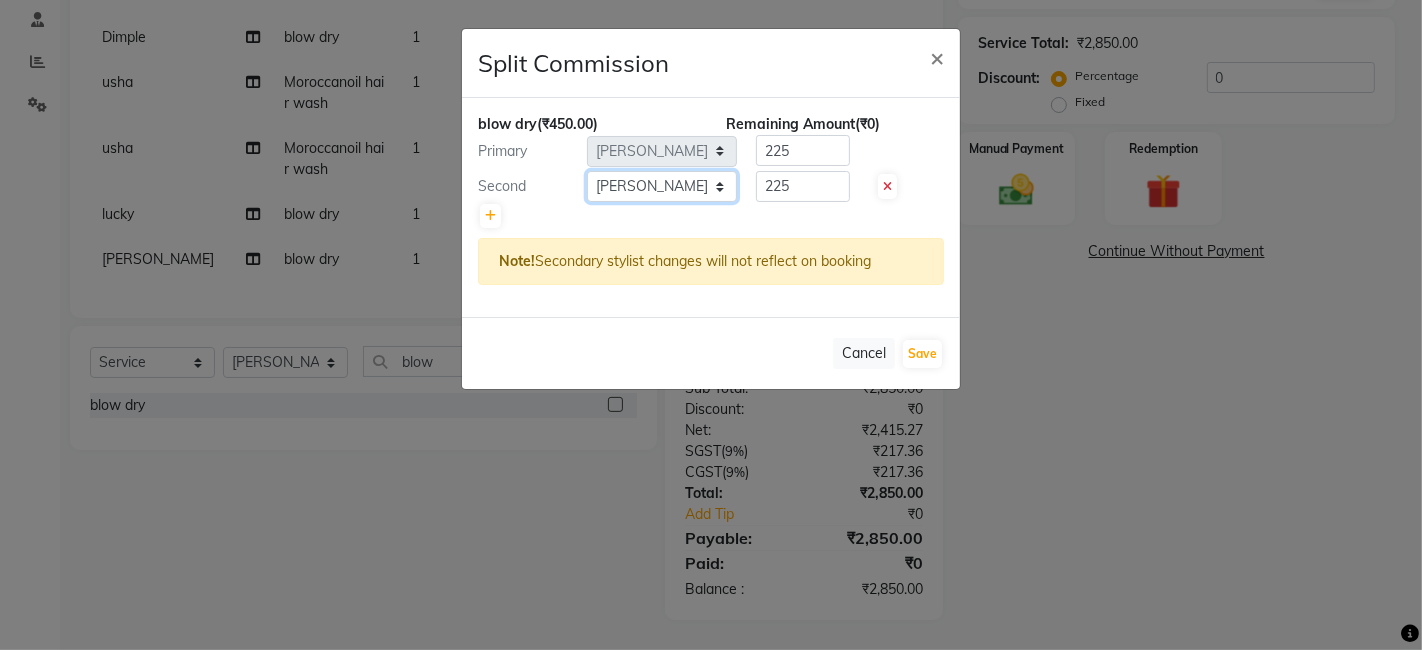 click on "Select  [PERSON_NAME]   [PERSON_NAME]   Dev   Dimple   Director   [PERSON_NAME]   kajal   [PERSON_NAME]   lucky   Manager   [PERSON_NAME] maam   [PERSON_NAME]    No Preference   Pallavi   Pinky   Priyanka   [PERSON_NAME]   [PERSON_NAME]" 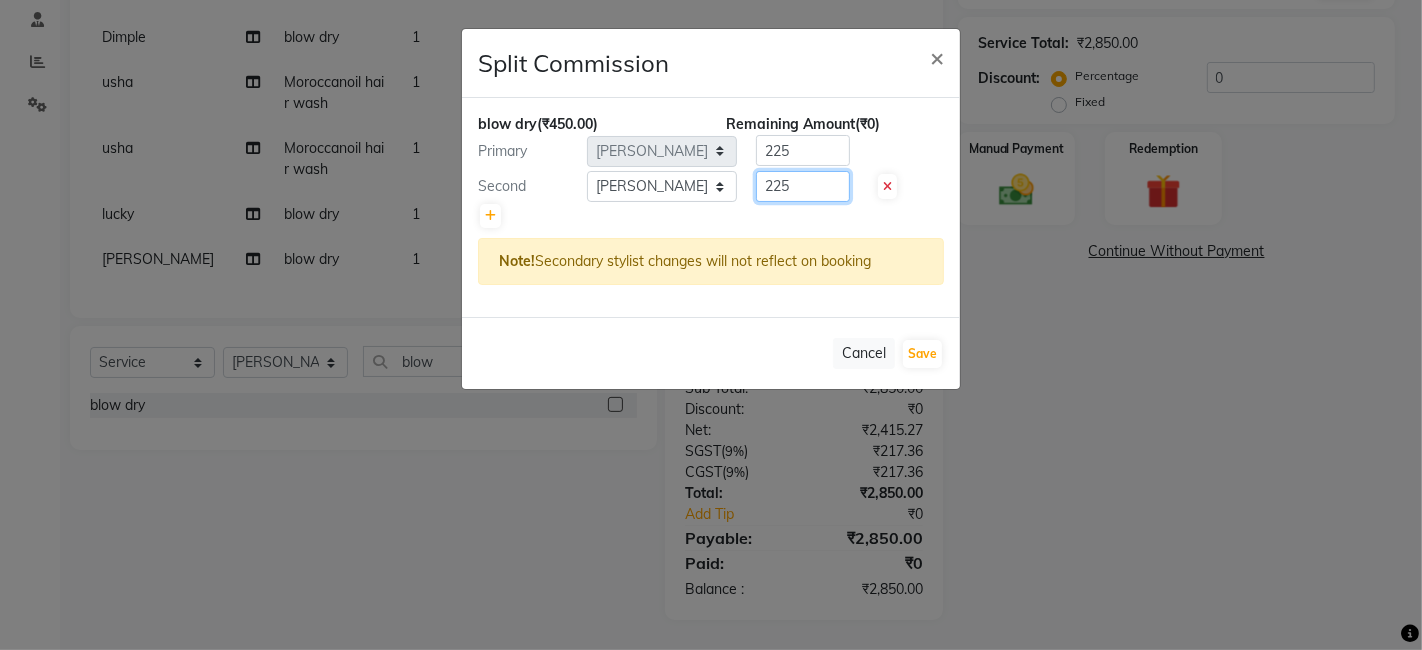 click on "225" 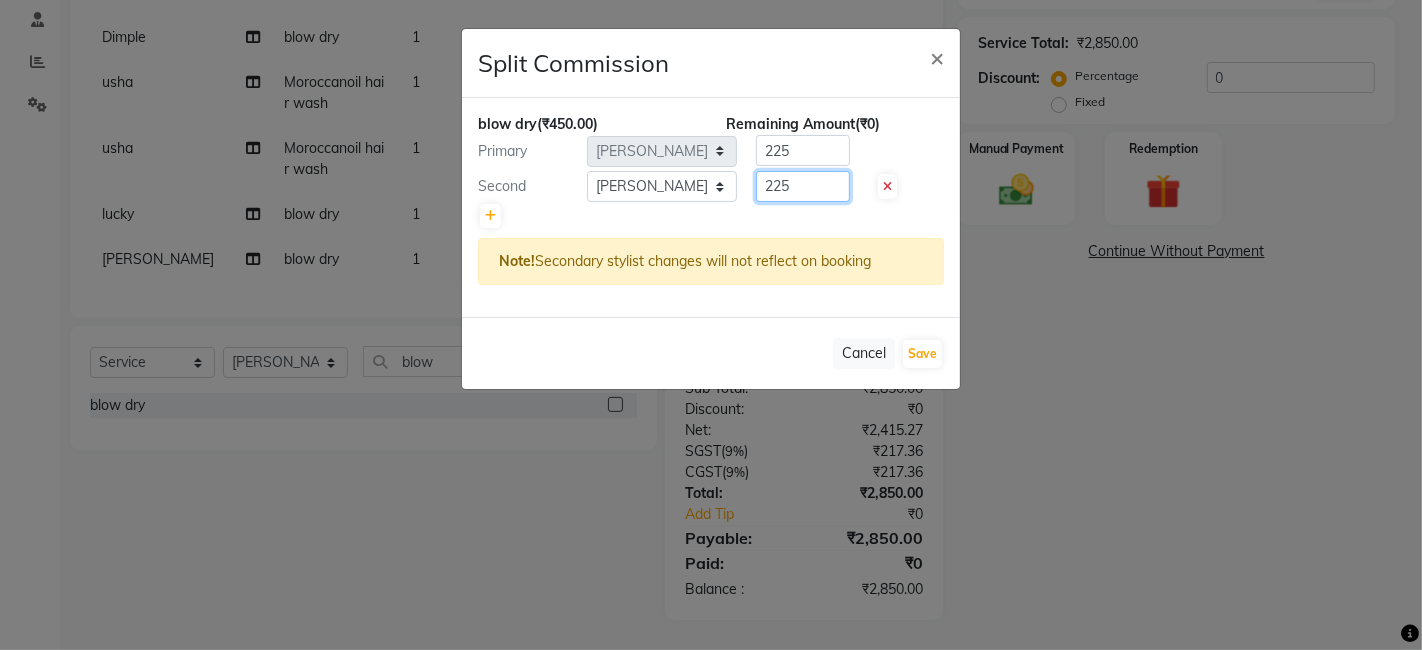 click on "225" 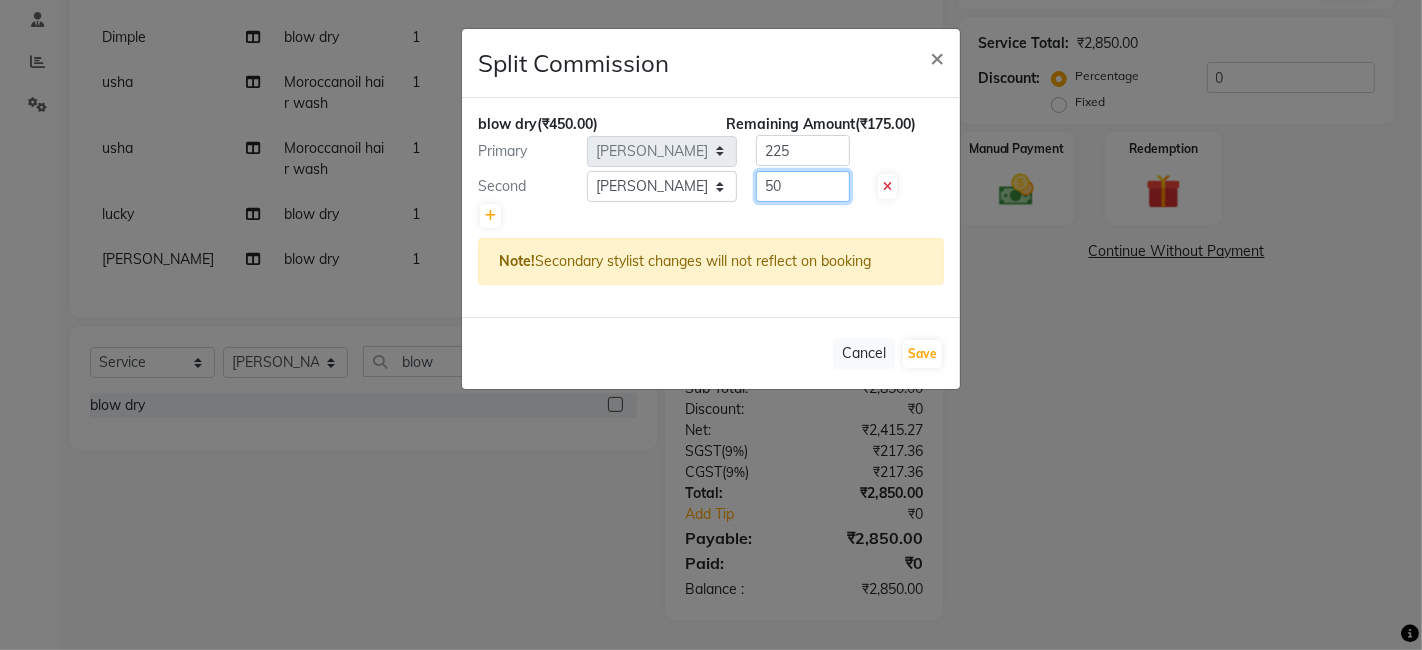 click on "50" 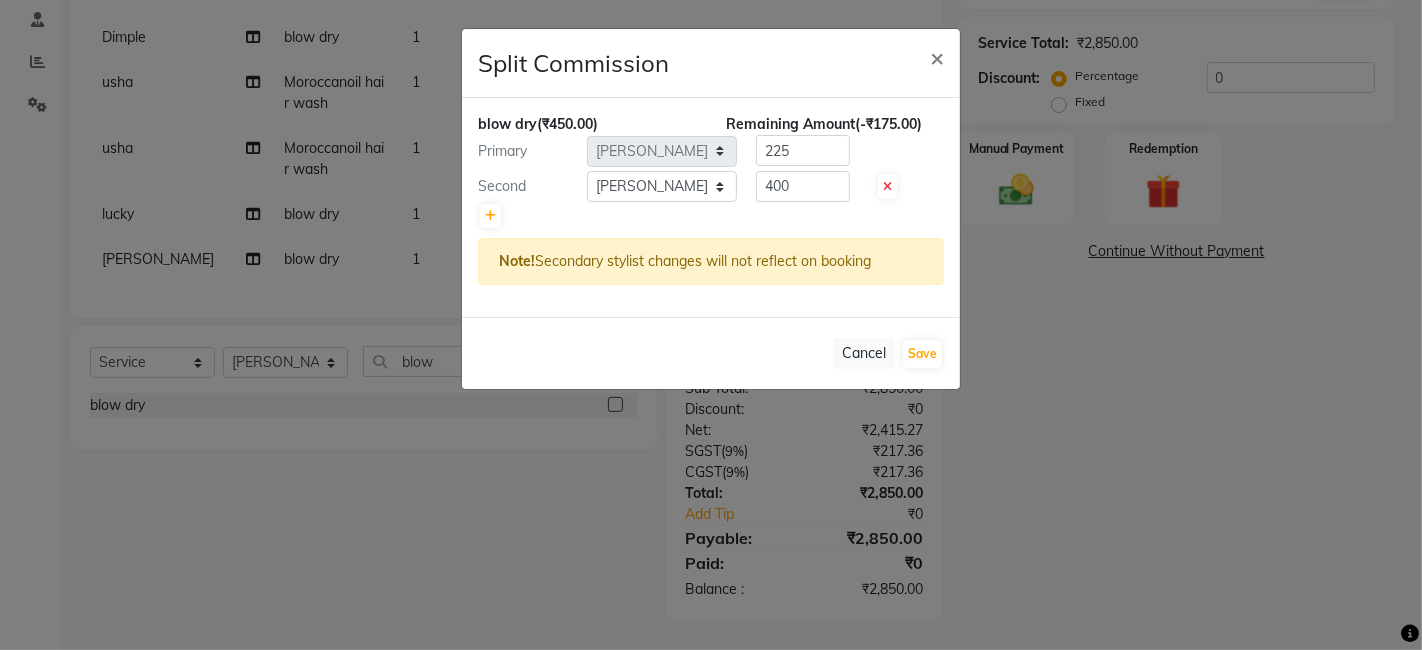 click 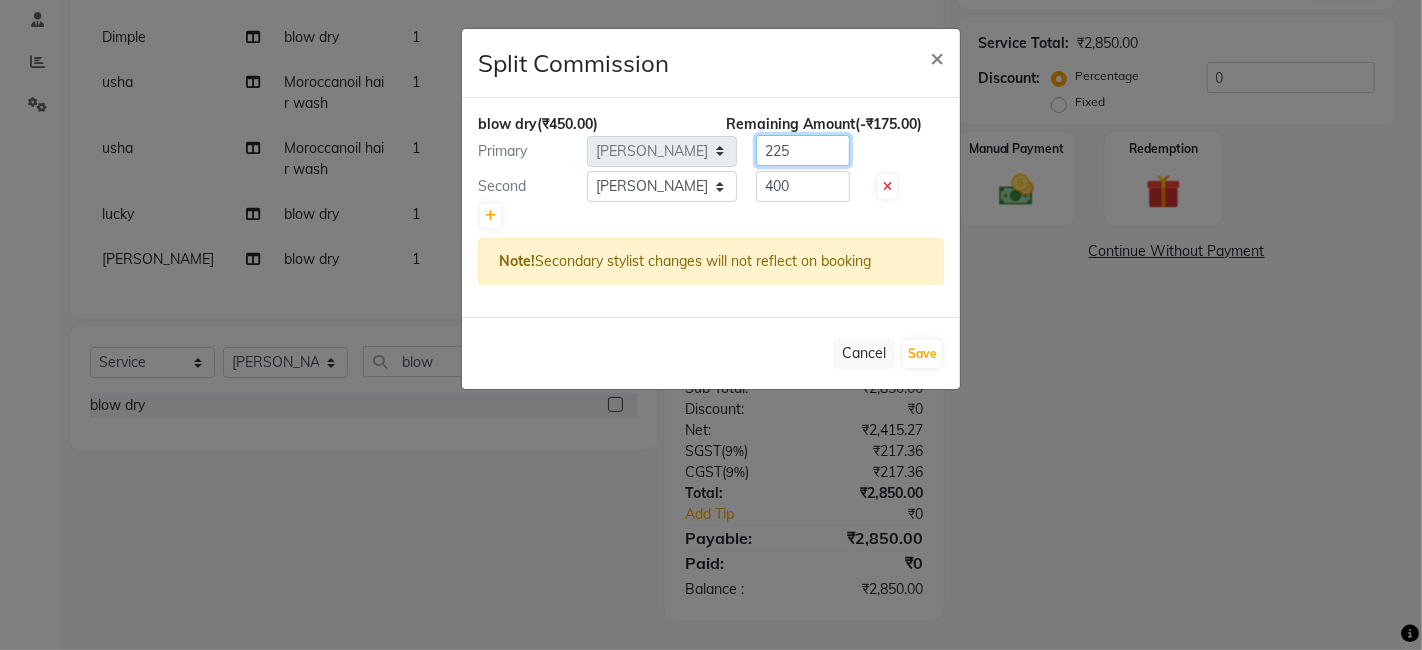 click on "225" 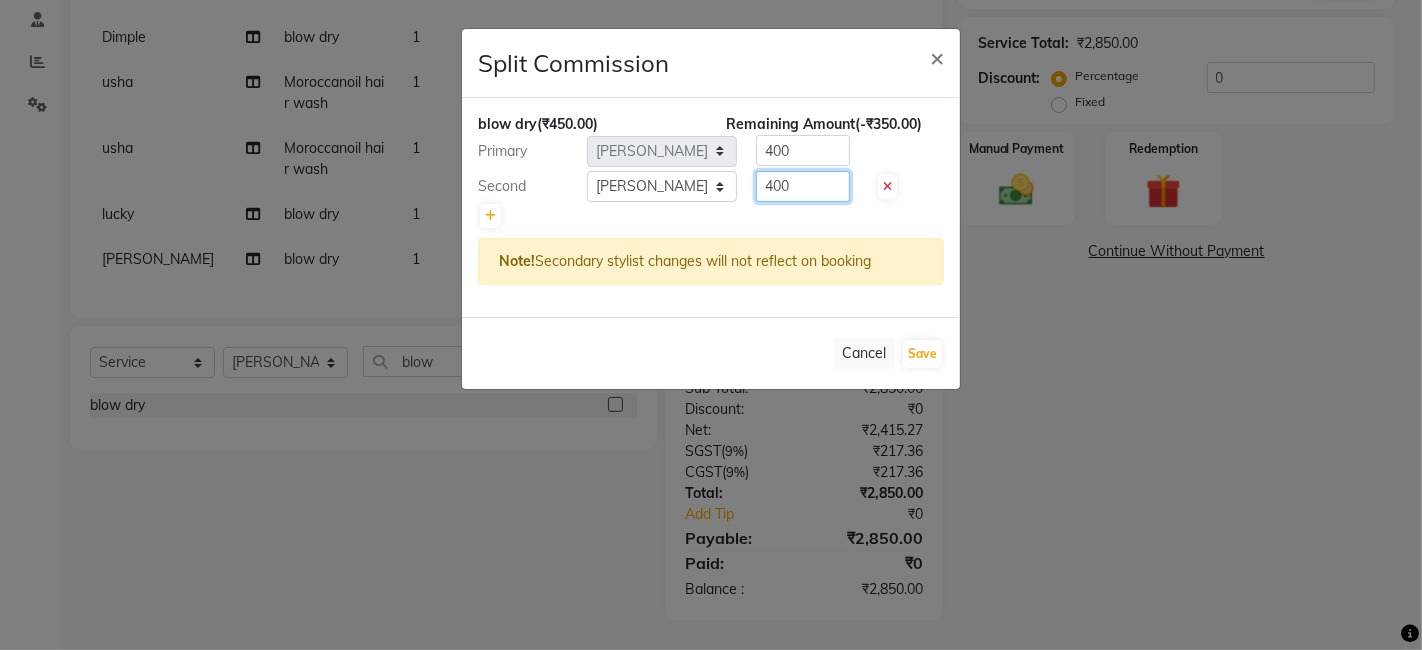 click on "400" 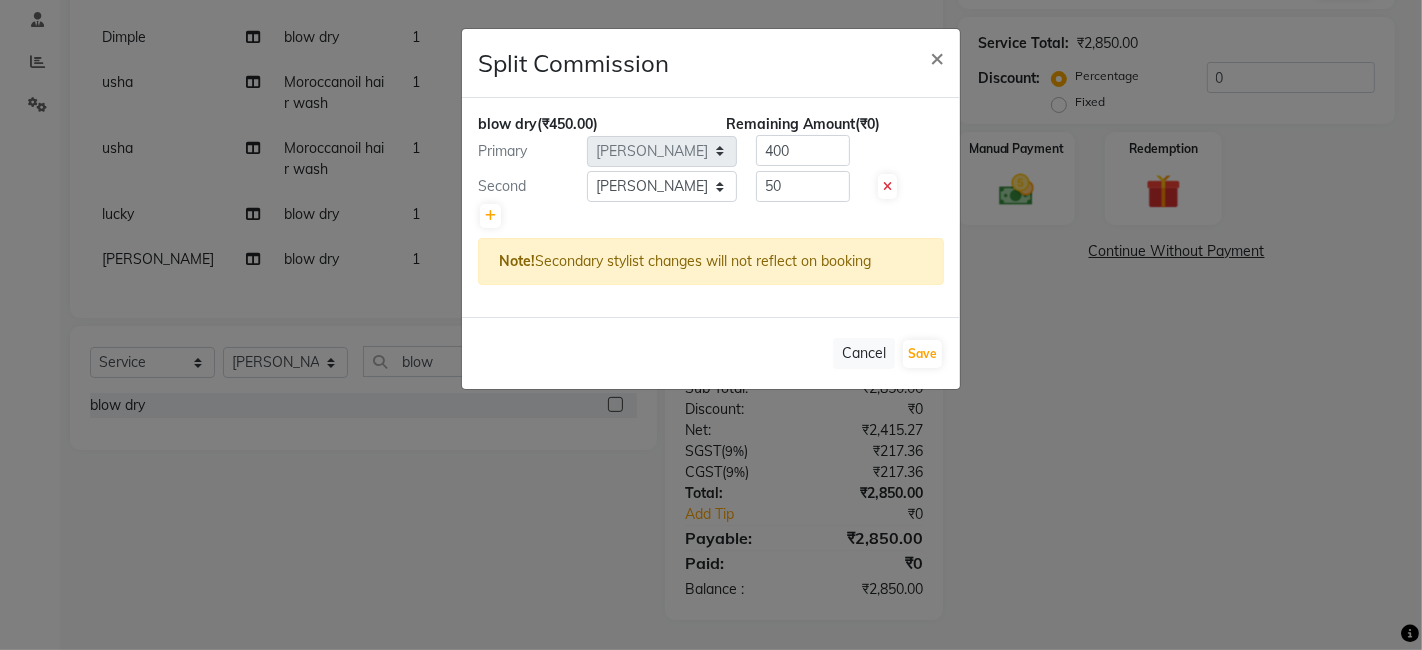 click on "Note!  Secondary stylist changes will not reflect on booking" 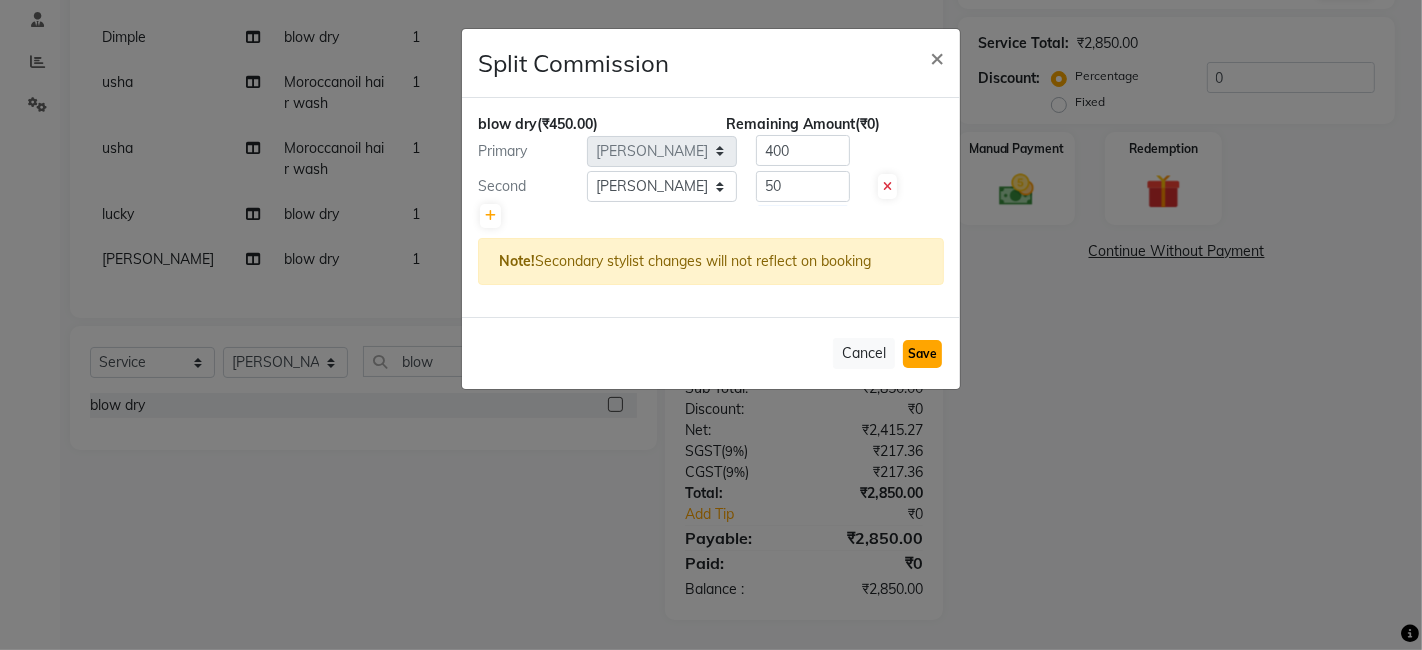 click on "Save" 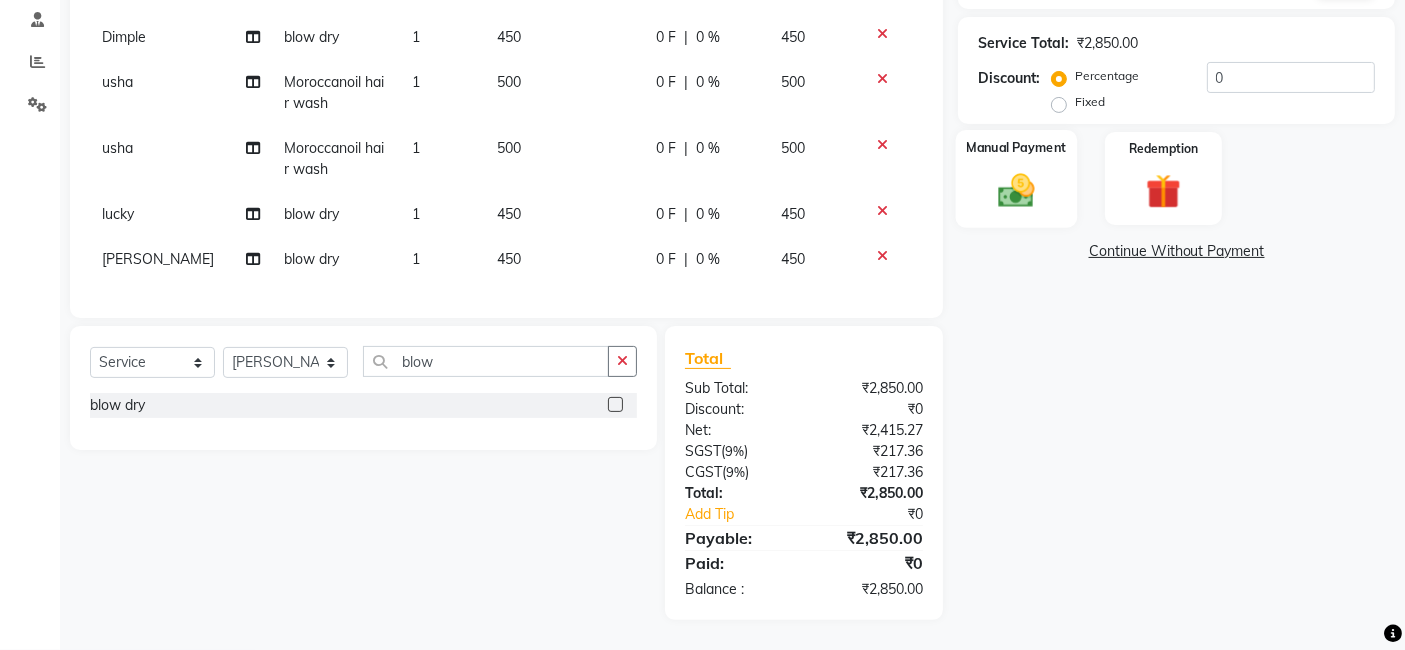 click 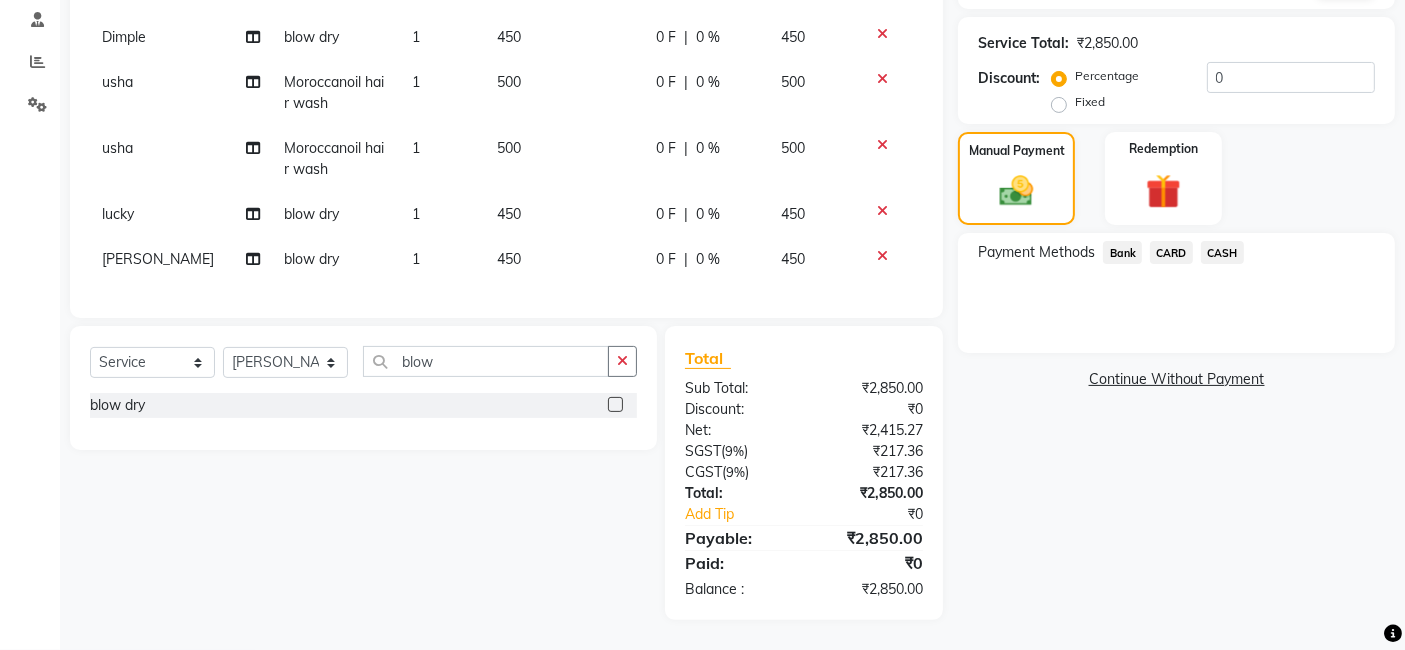 click on "CARD" 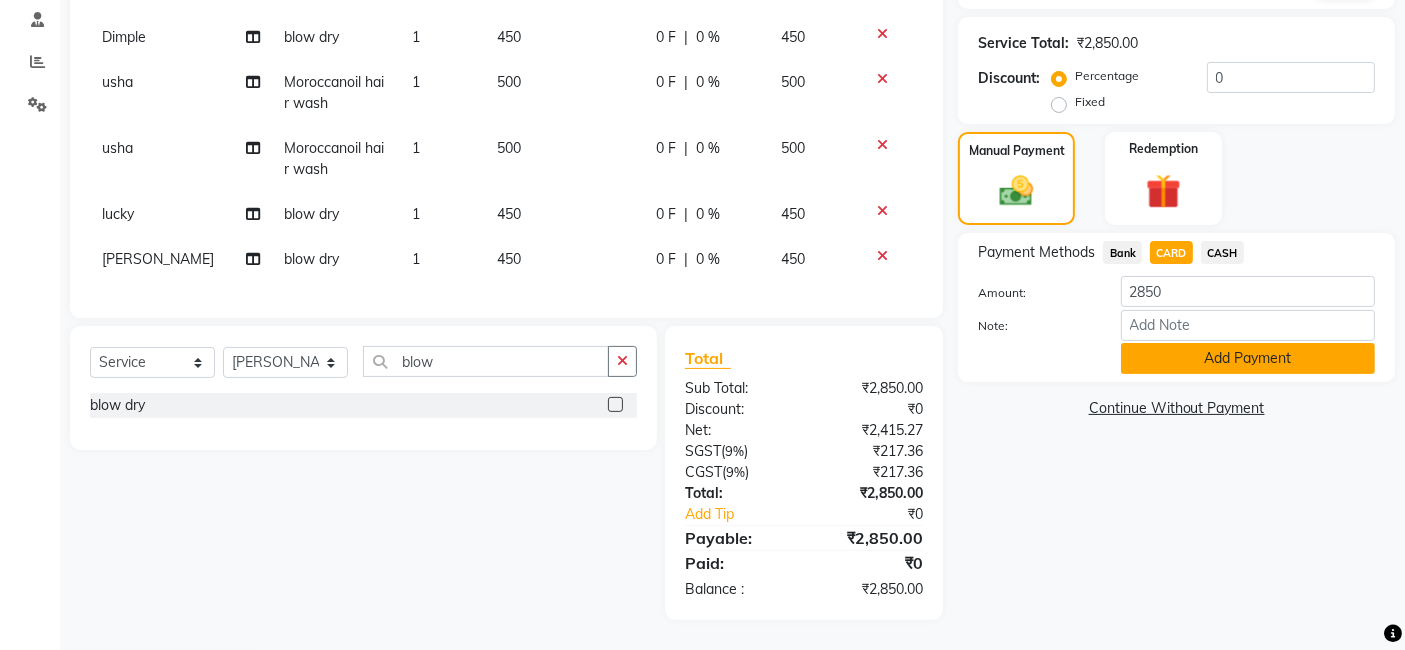 click on "Add Payment" 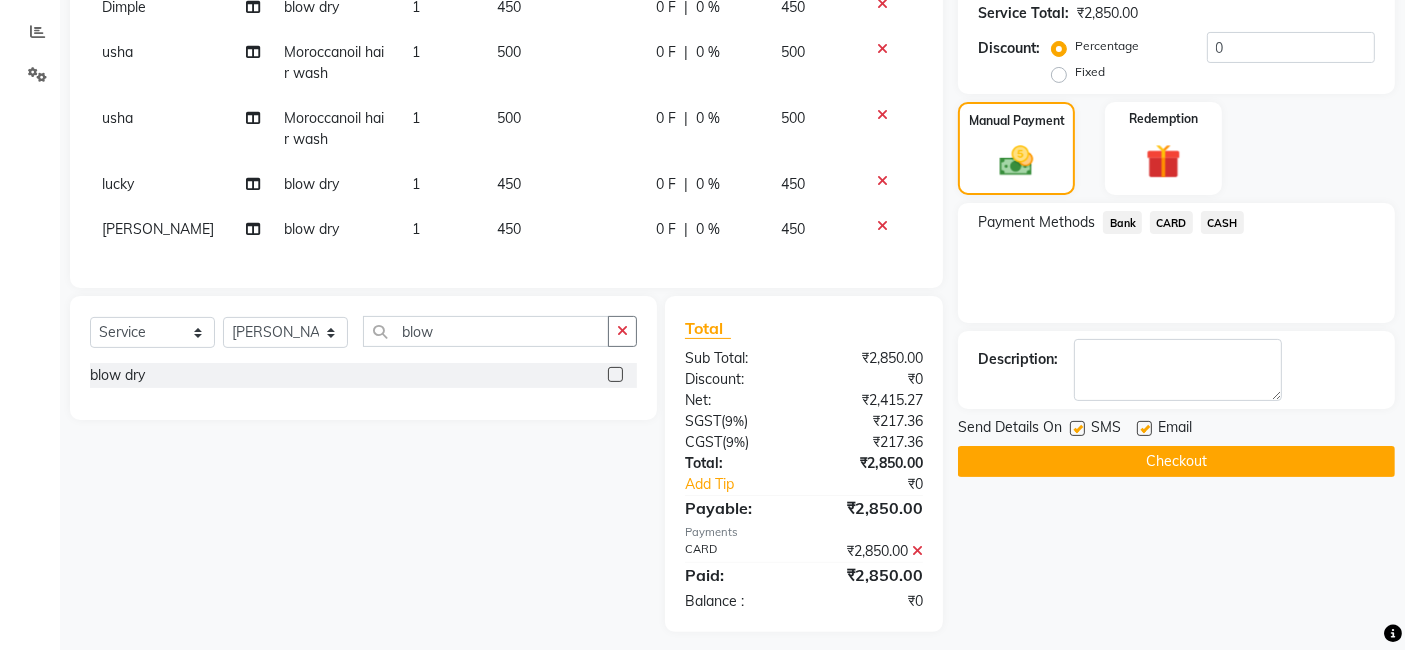 scroll, scrollTop: 438, scrollLeft: 0, axis: vertical 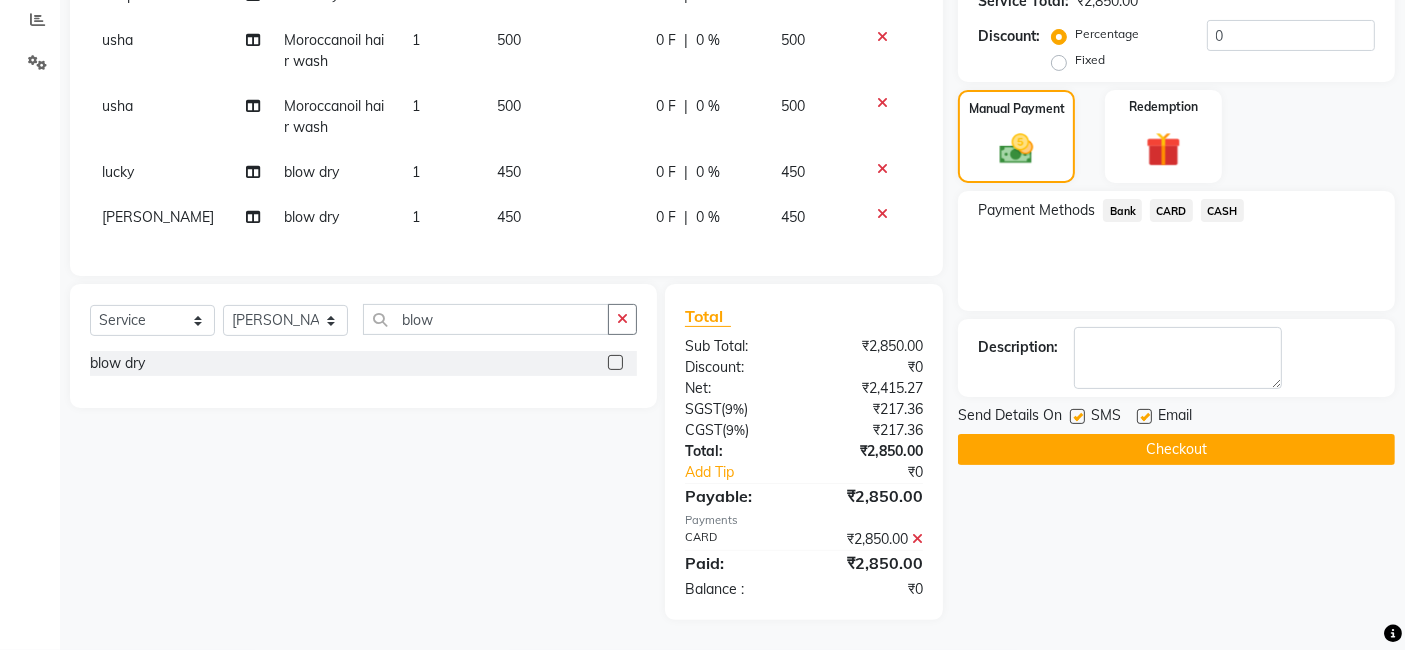 click on "Checkout" 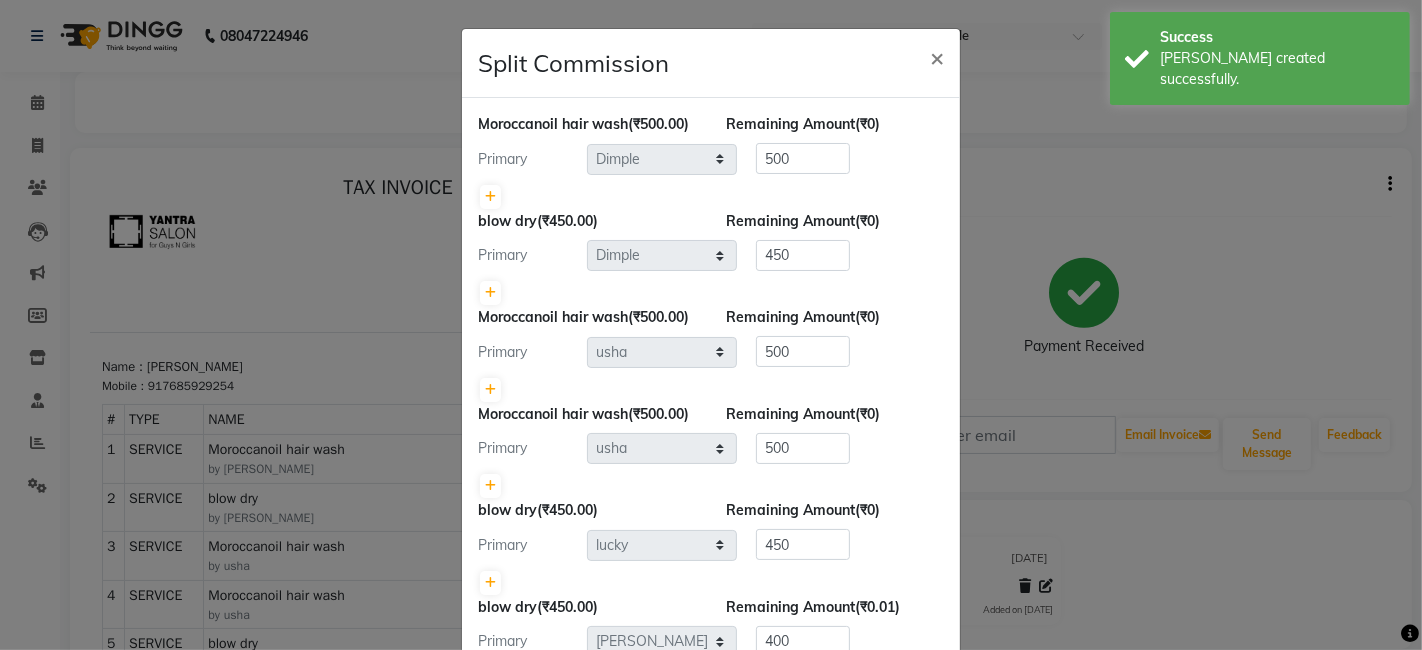 scroll, scrollTop: 0, scrollLeft: 0, axis: both 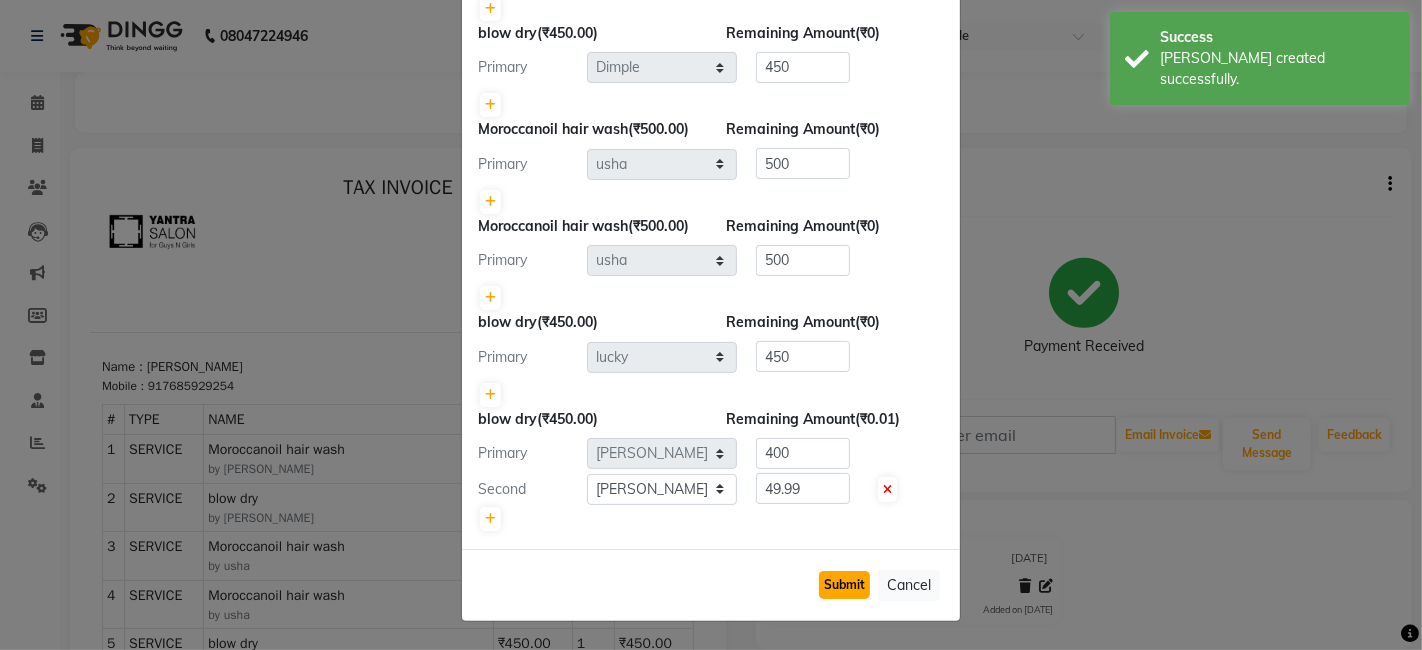 click on "Submit" 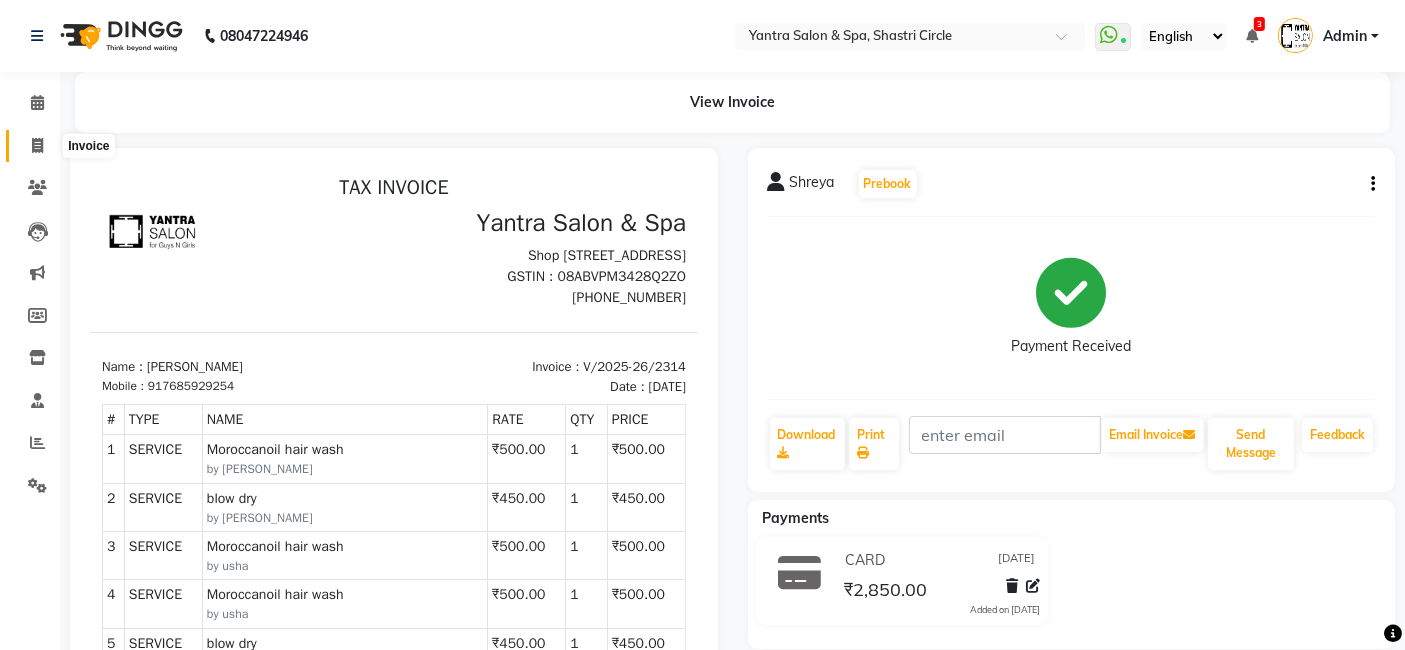 click 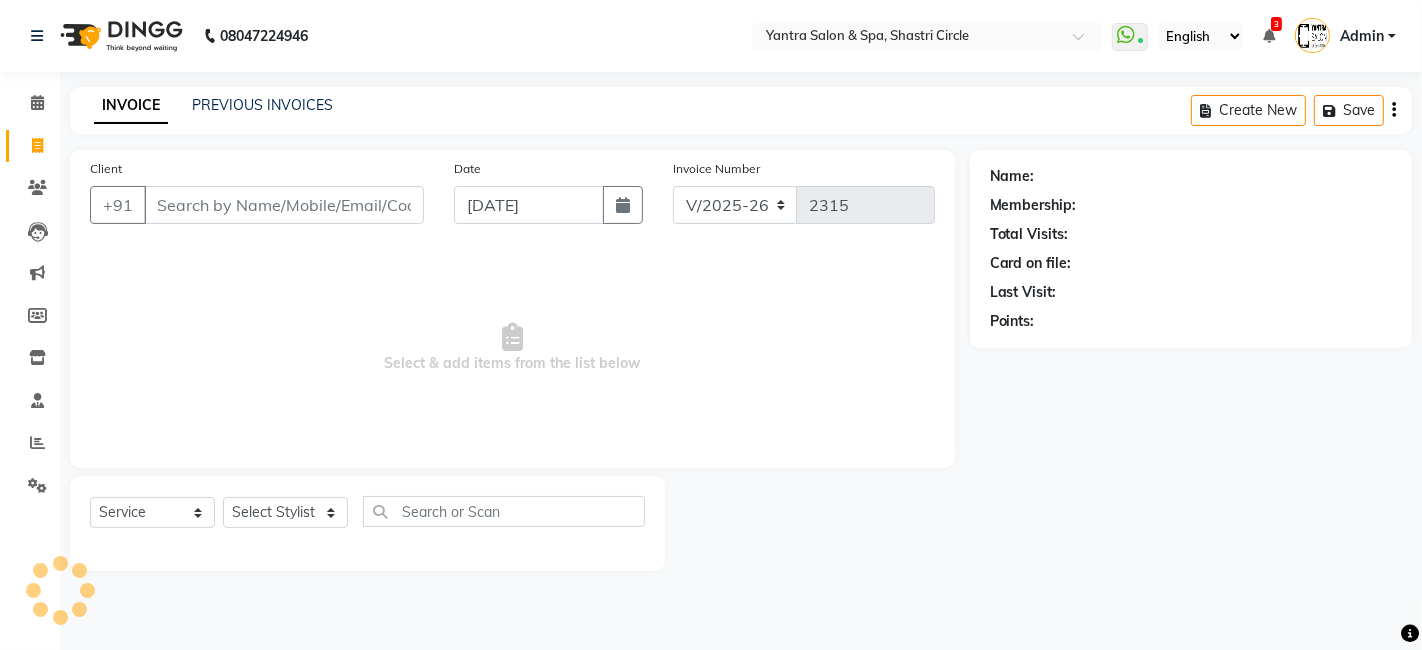 click on "Client" at bounding box center (284, 205) 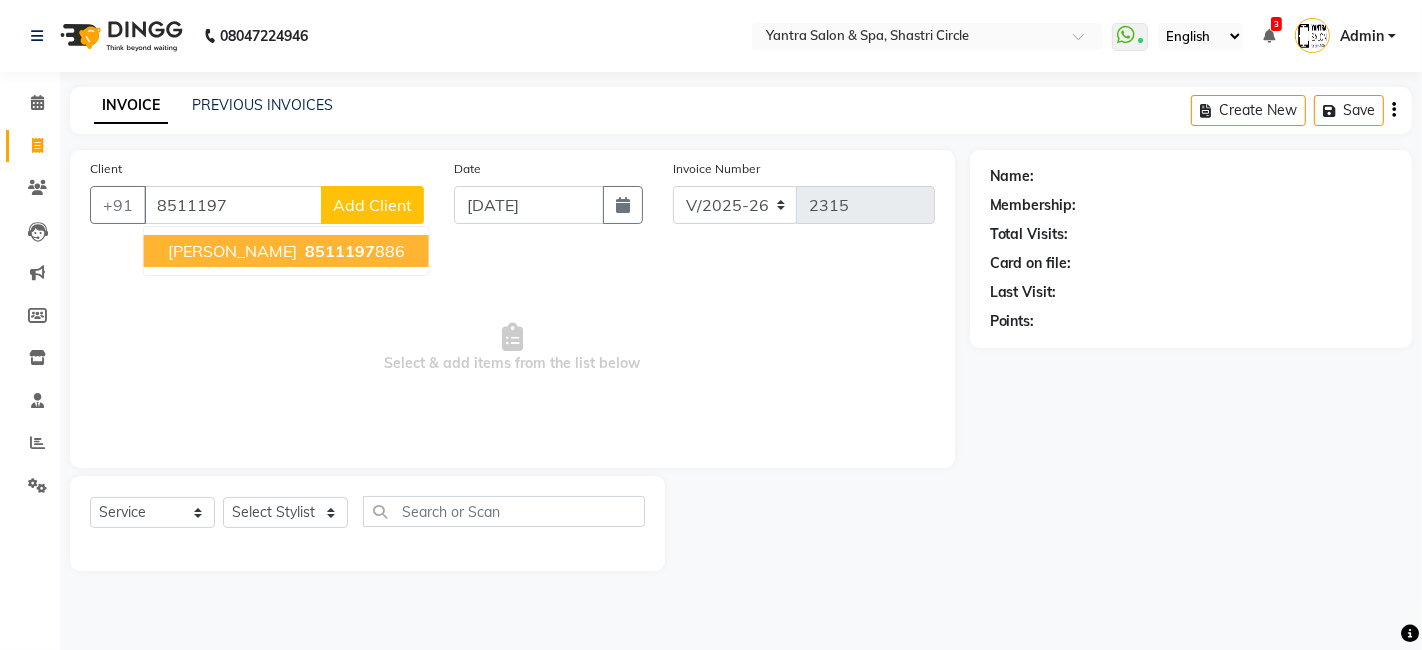 click on "8511197" at bounding box center (340, 251) 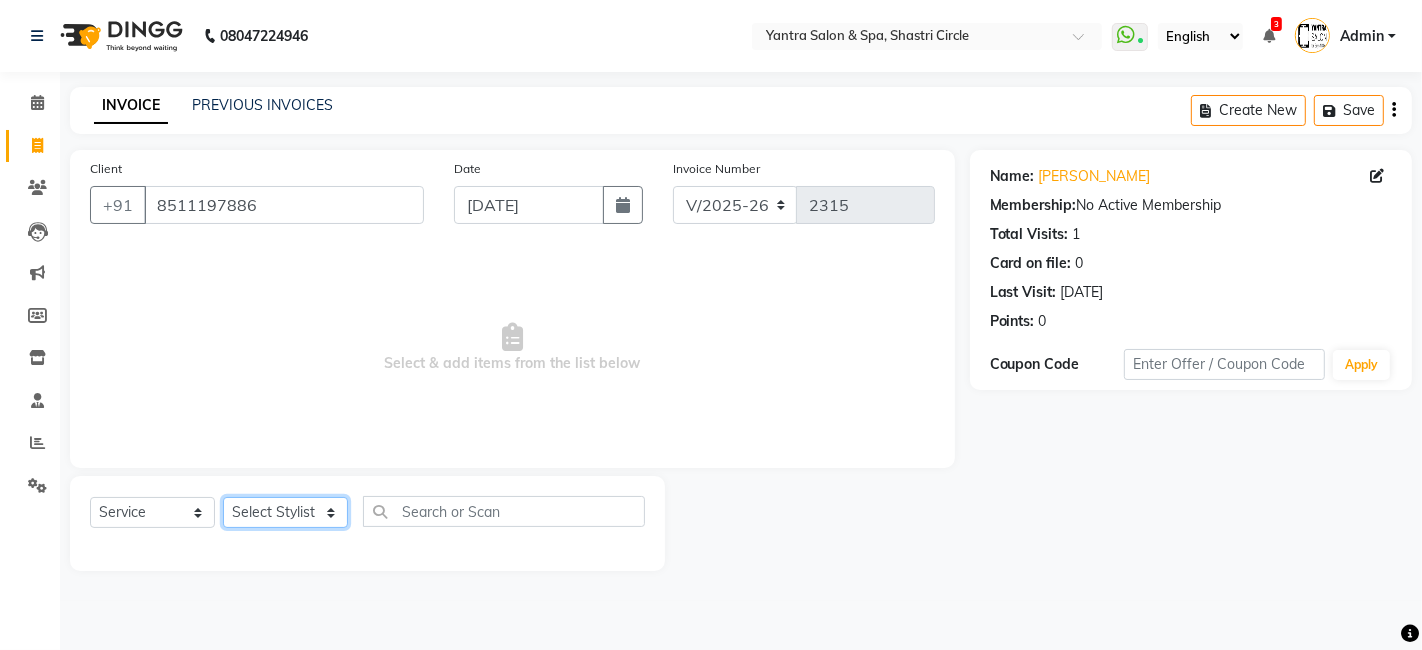 click on "Select Stylist [PERSON_NAME] [PERSON_NAME] Dev Dimple Director [PERSON_NAME] kajal [PERSON_NAME] lucky Manager [PERSON_NAME] maam [PERSON_NAME]  Pallavi Pinky [PERSON_NAME] [PERSON_NAME]" 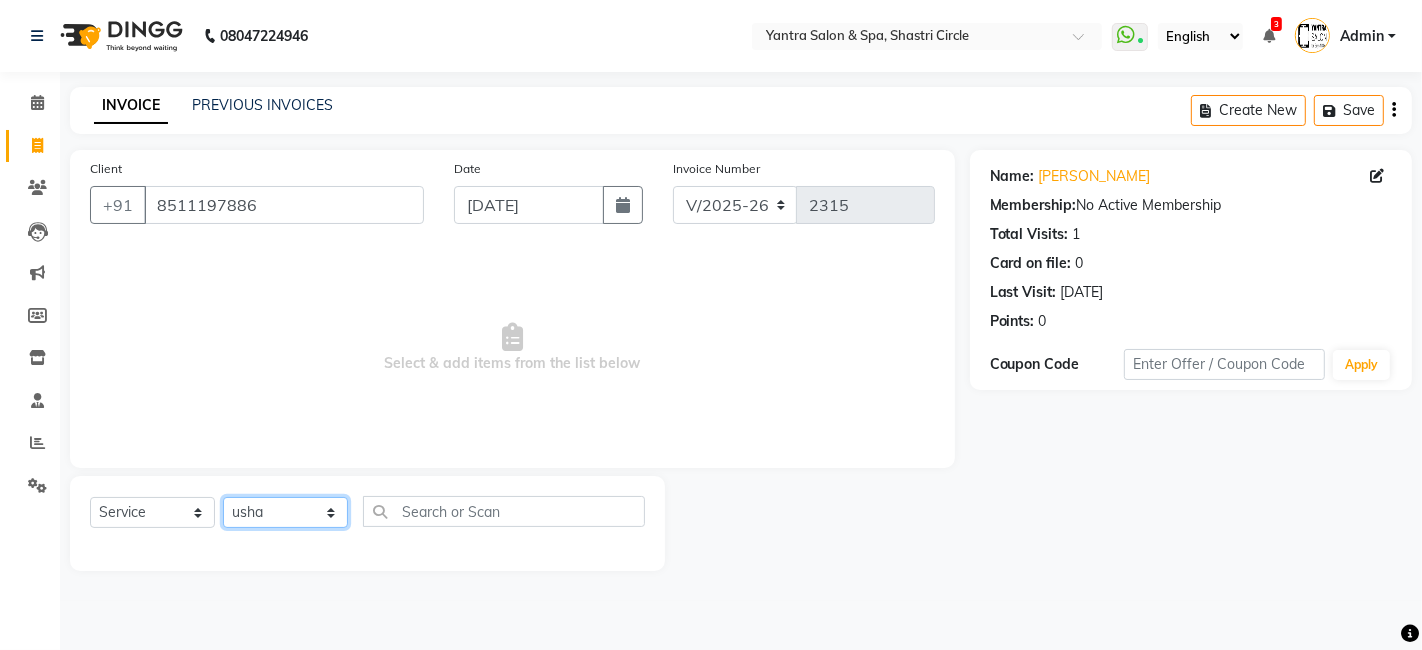 click on "Select Stylist [PERSON_NAME] [PERSON_NAME] Dev Dimple Director [PERSON_NAME] kajal [PERSON_NAME] lucky Manager [PERSON_NAME] maam [PERSON_NAME]  Pallavi Pinky [PERSON_NAME] [PERSON_NAME]" 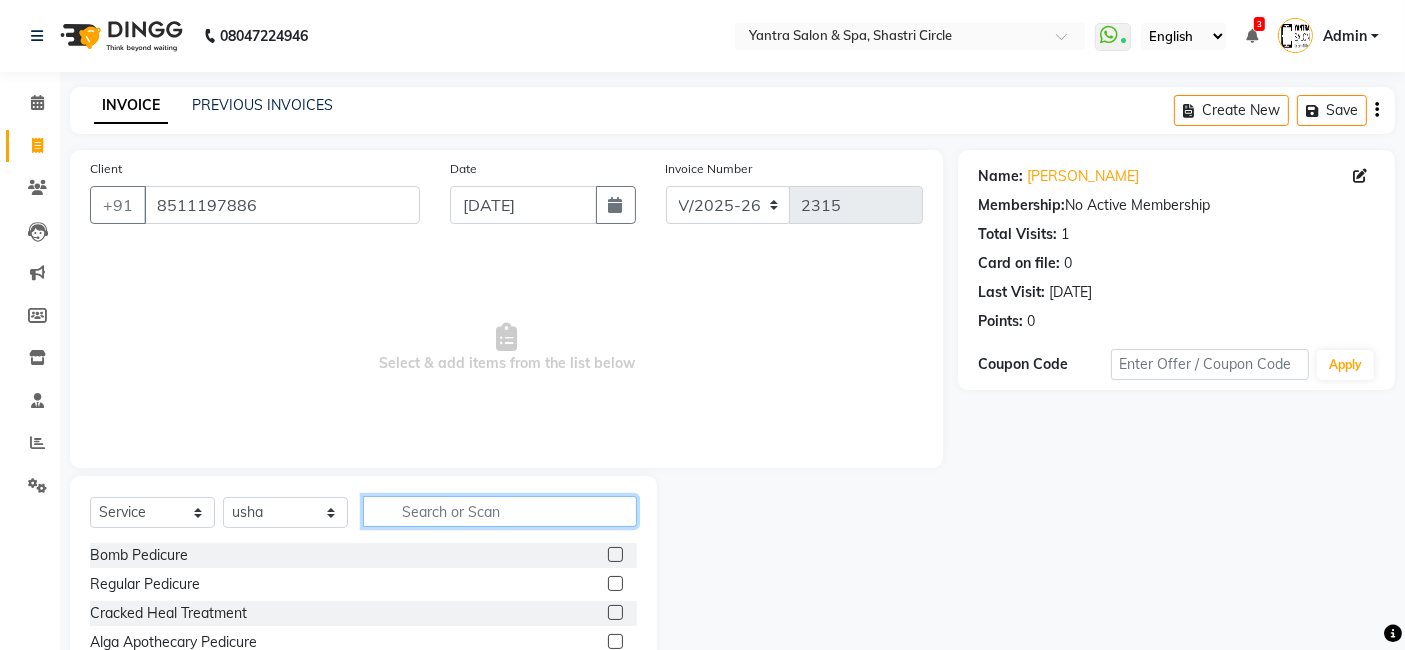click 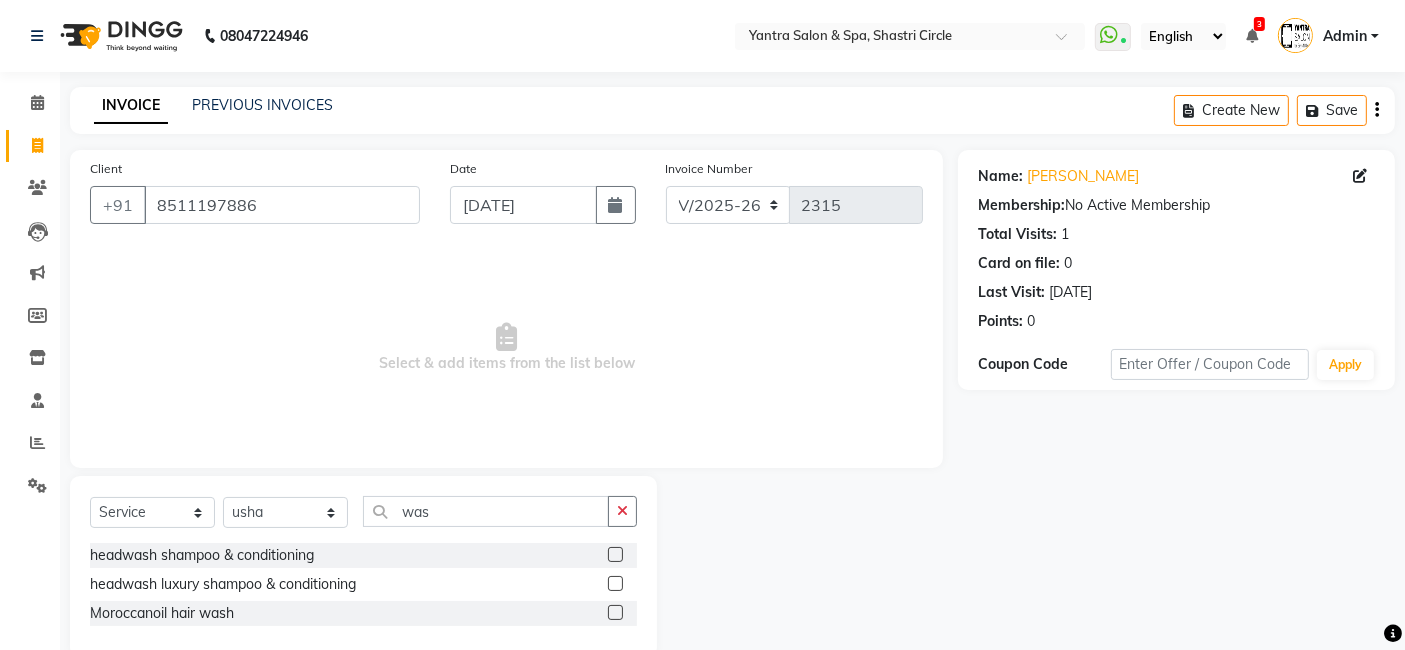 click 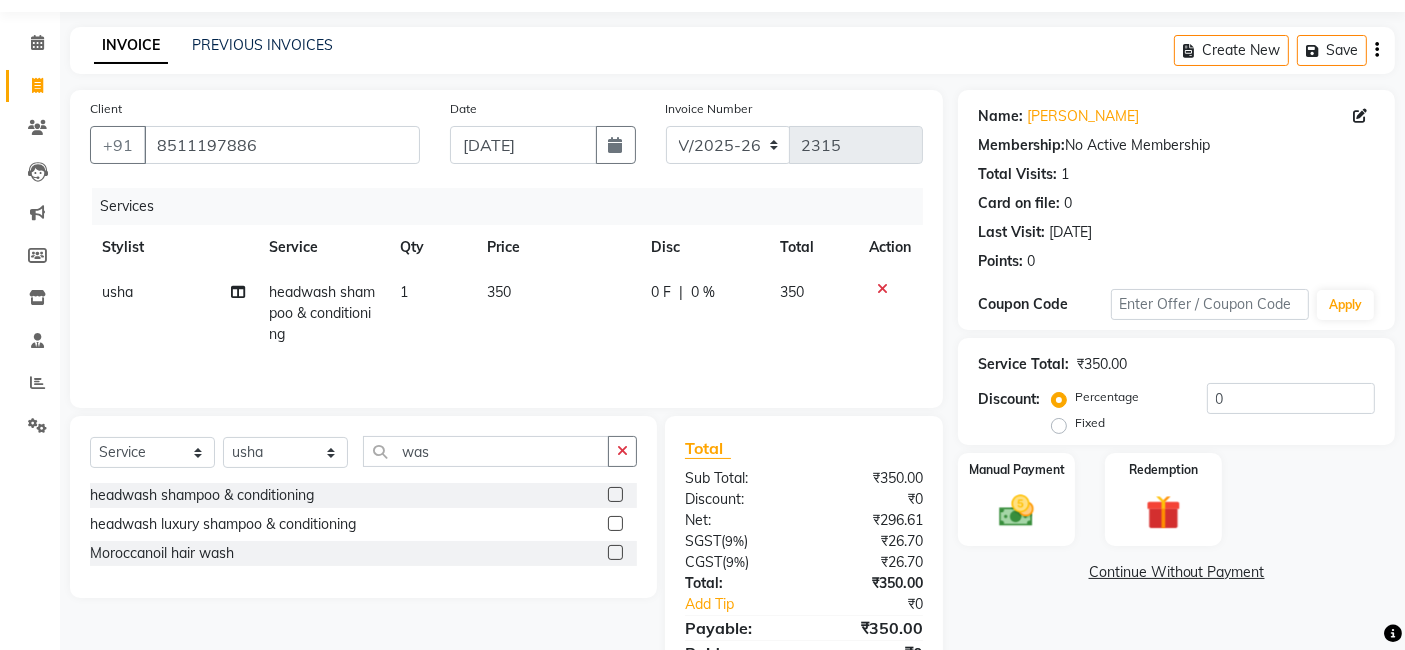 scroll, scrollTop: 111, scrollLeft: 0, axis: vertical 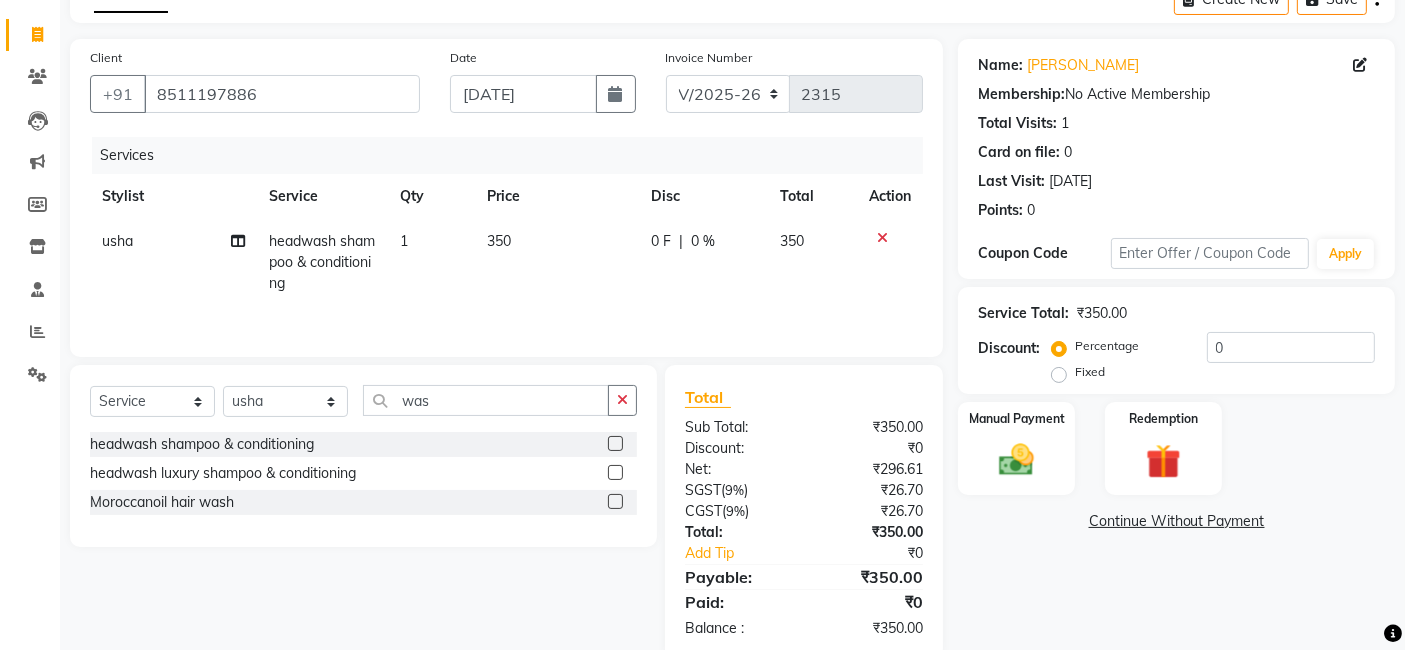 click on "Select  Service  Product  Membership  Package Voucher Prepaid Gift Card  Select Stylist [PERSON_NAME] [PERSON_NAME] Dev Dimple Director [PERSON_NAME] kajal [PERSON_NAME] lucky Manager [PERSON_NAME] maam [PERSON_NAME]  Pallavi Pinky [PERSON_NAME] [PERSON_NAME] was" 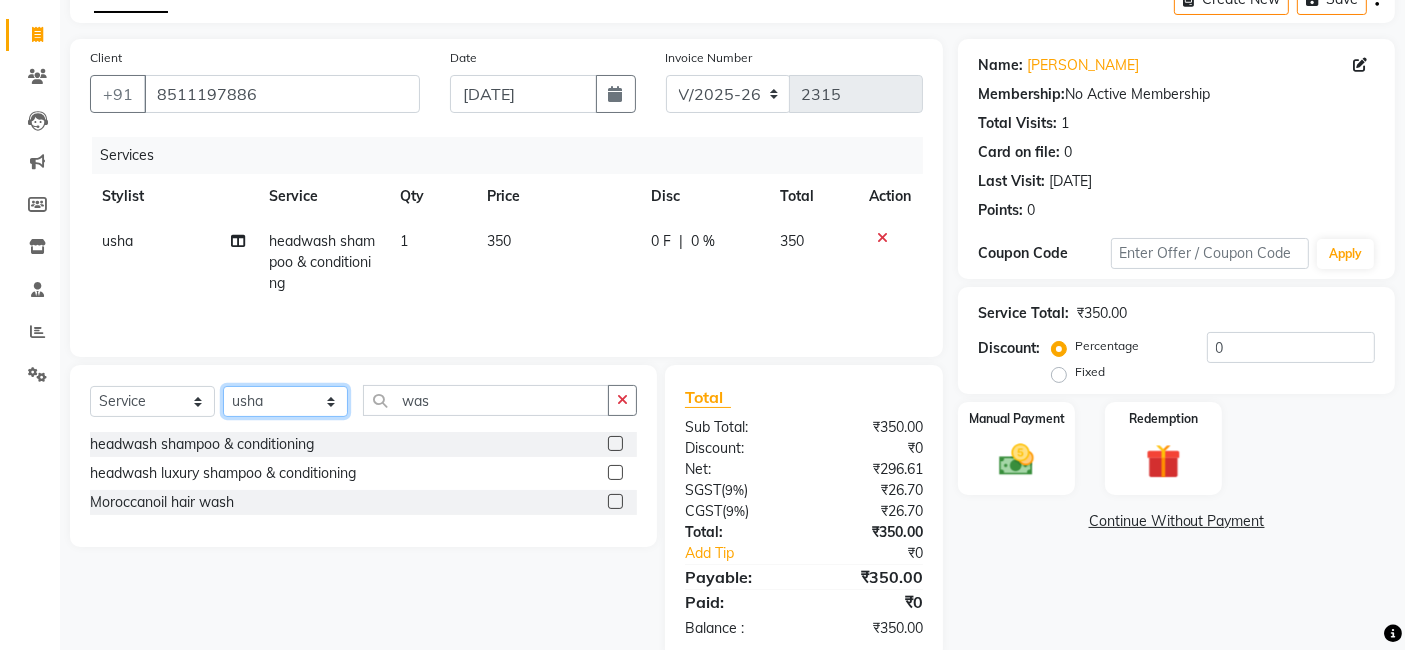 click on "Select Stylist [PERSON_NAME] [PERSON_NAME] Dev Dimple Director [PERSON_NAME] kajal [PERSON_NAME] lucky Manager [PERSON_NAME] maam [PERSON_NAME]  Pallavi Pinky [PERSON_NAME] [PERSON_NAME]" 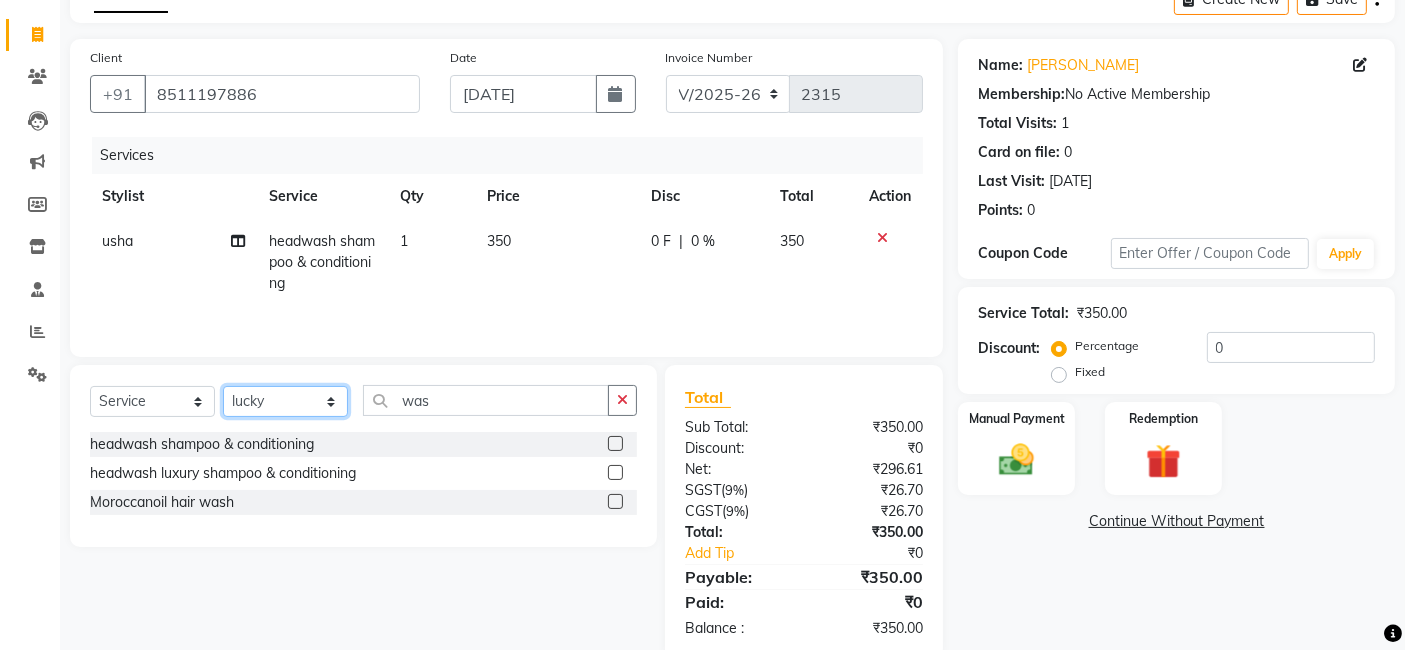 click on "Select Stylist [PERSON_NAME] [PERSON_NAME] Dev Dimple Director [PERSON_NAME] kajal [PERSON_NAME] lucky Manager [PERSON_NAME] maam [PERSON_NAME]  Pallavi Pinky [PERSON_NAME] [PERSON_NAME]" 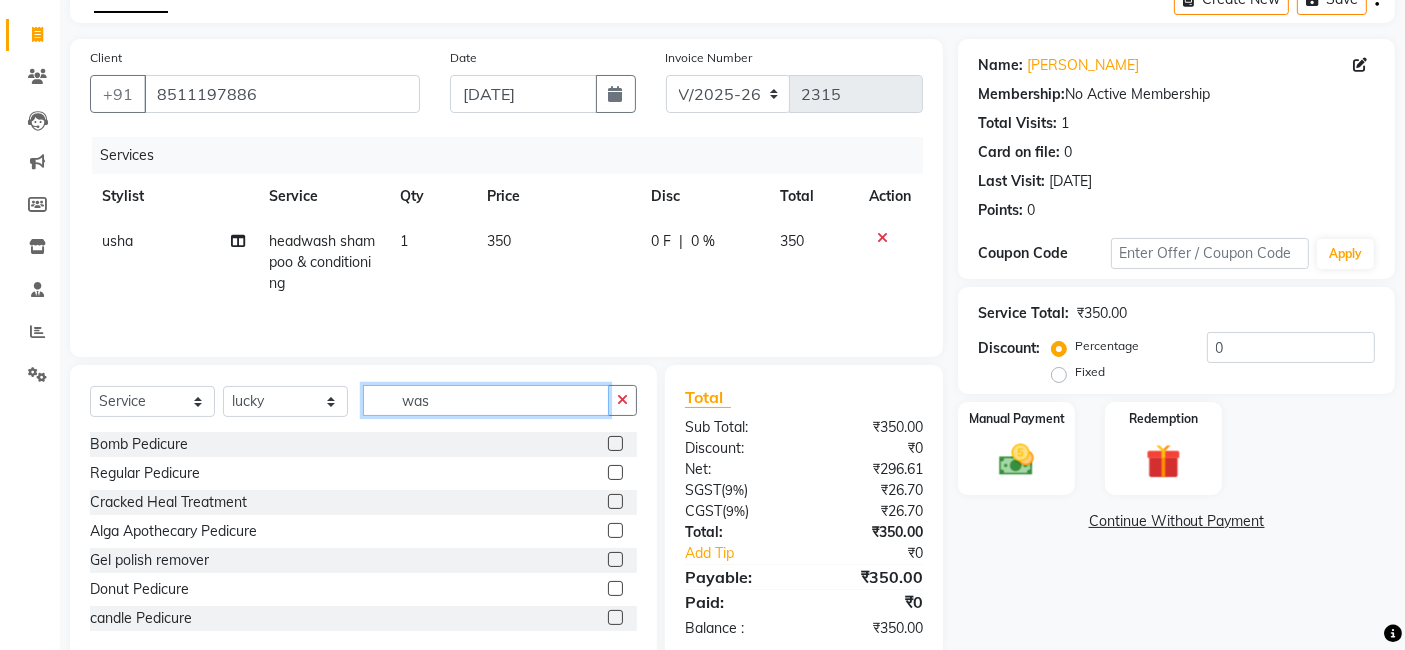 click on "was" 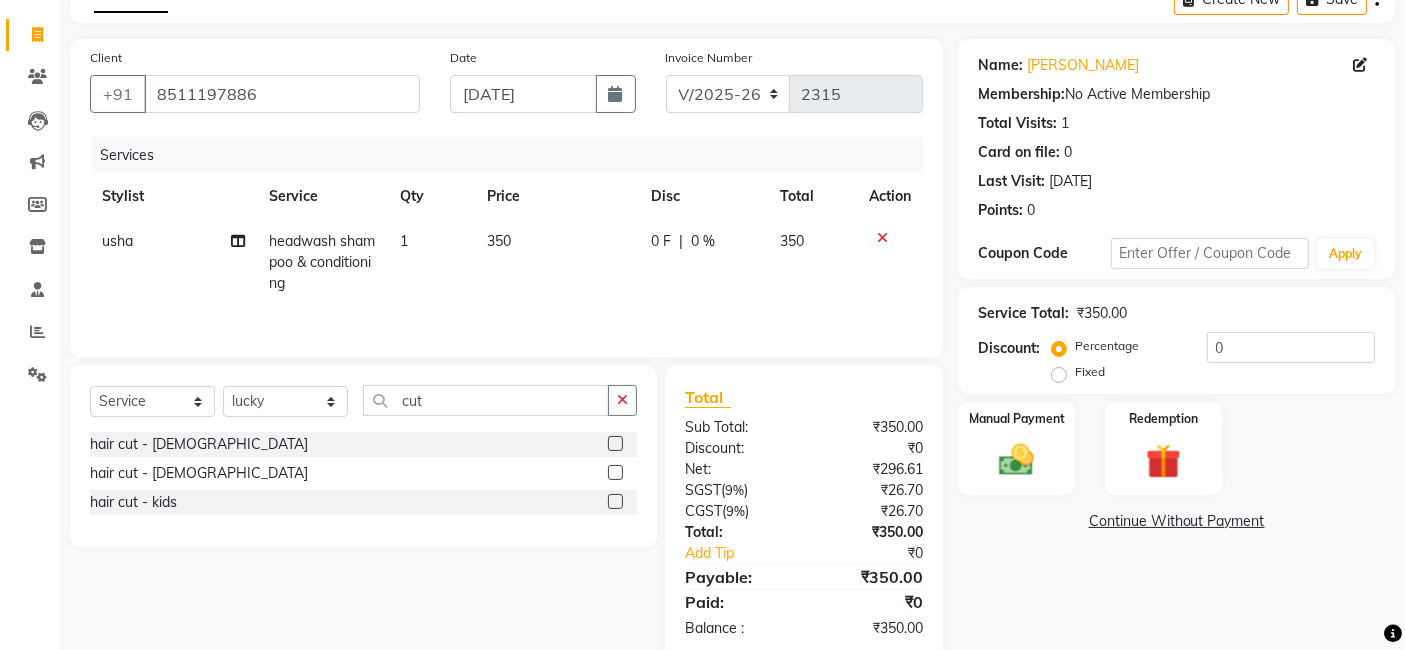 click 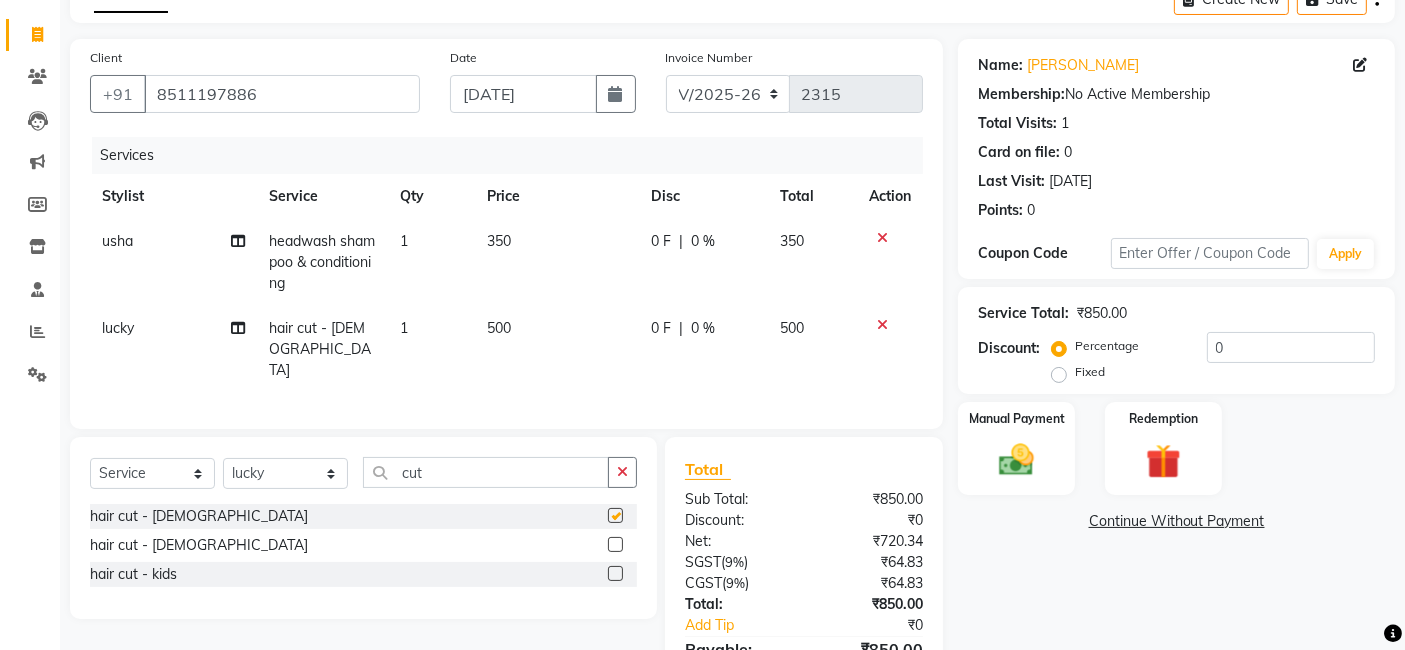 scroll, scrollTop: 195, scrollLeft: 0, axis: vertical 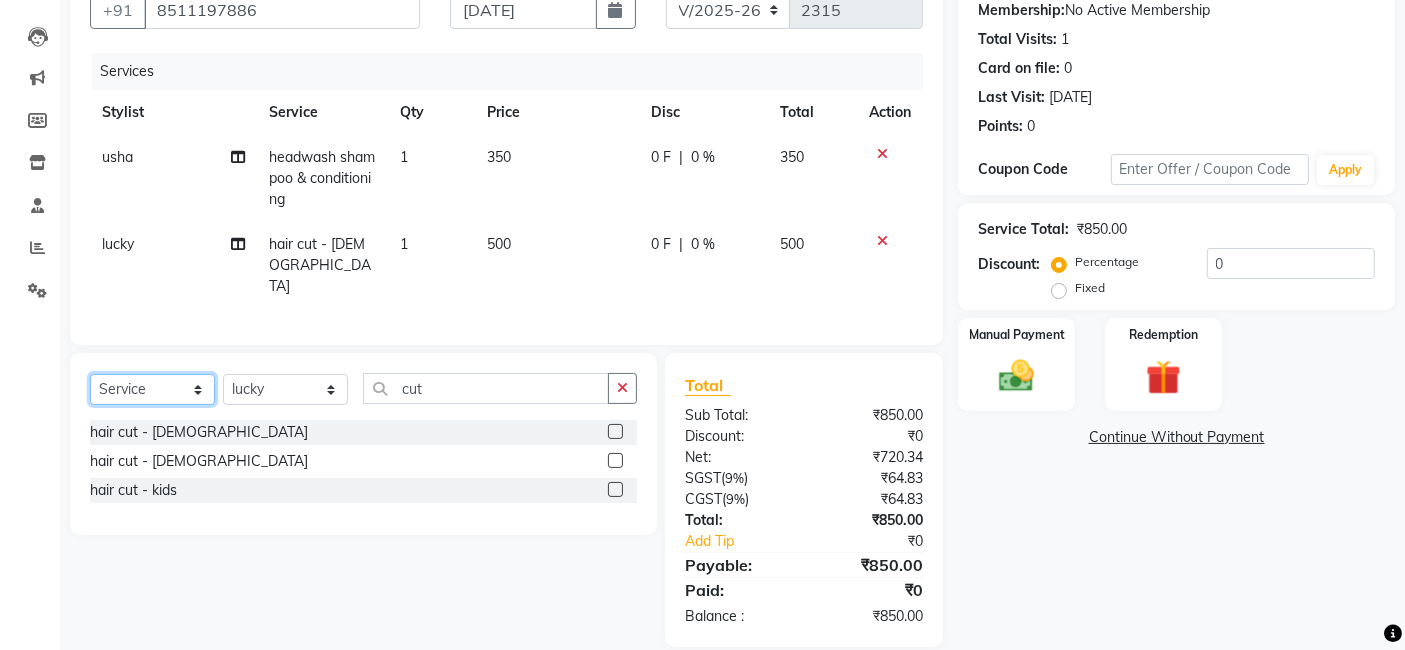 drag, startPoint x: 142, startPoint y: 366, endPoint x: 130, endPoint y: 378, distance: 16.970562 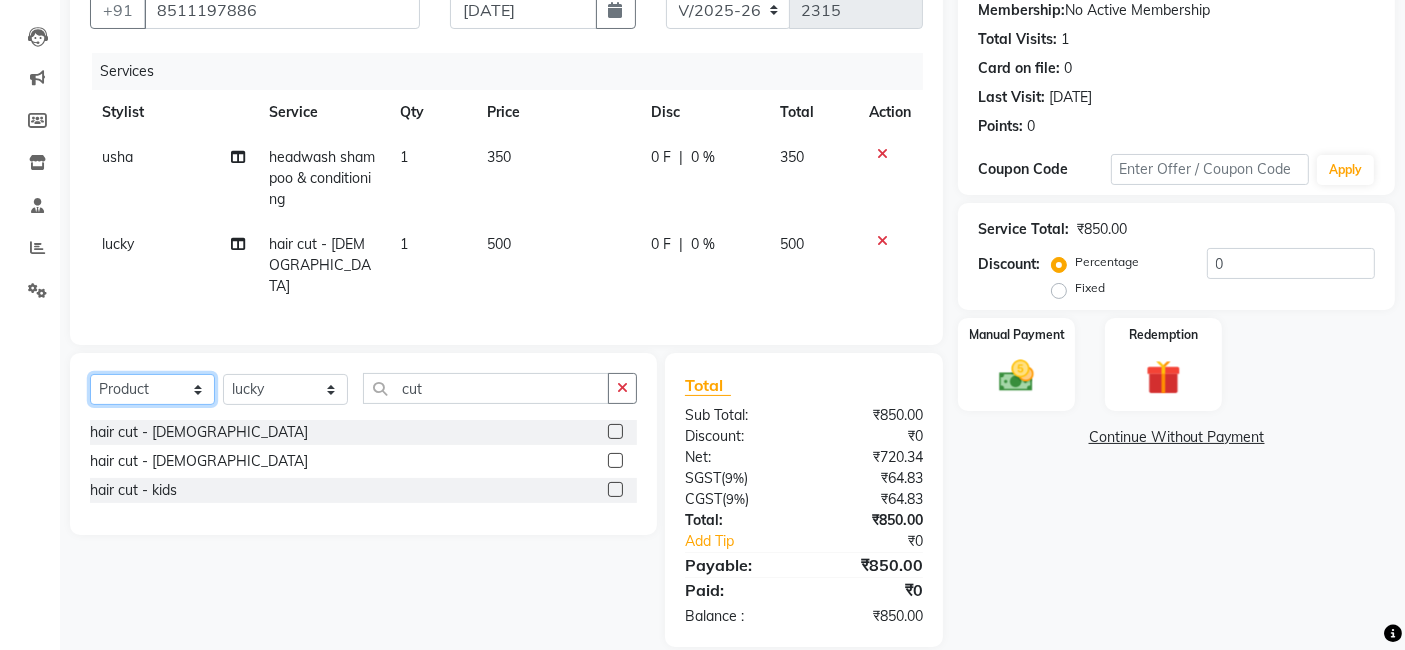 click on "Select  Service  Product  Membership  Package Voucher Prepaid Gift Card" 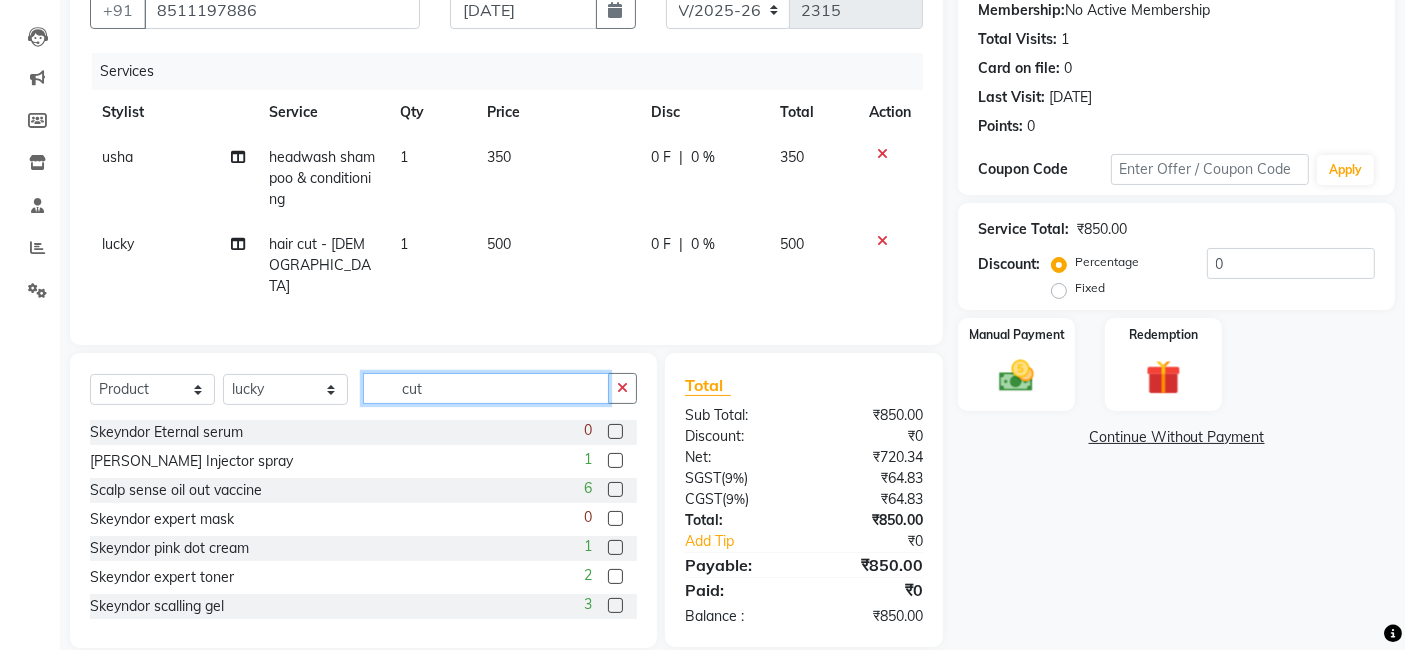 click on "cut" 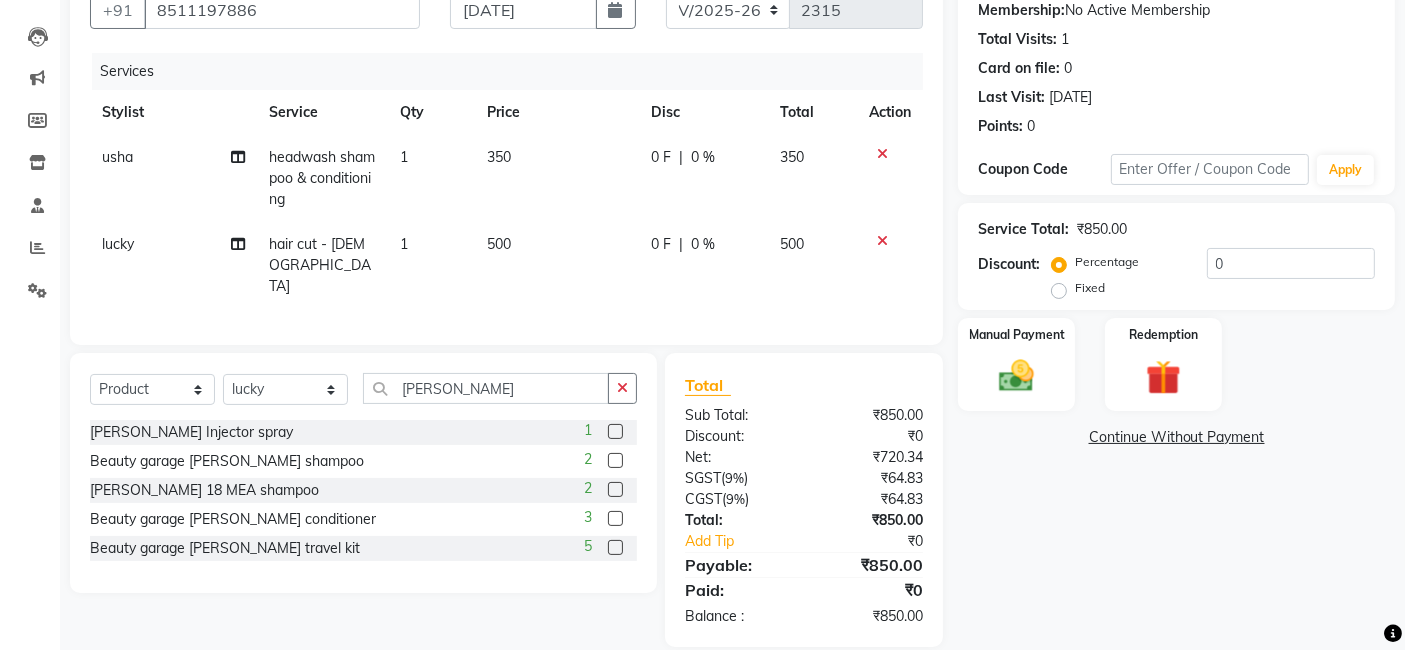 click 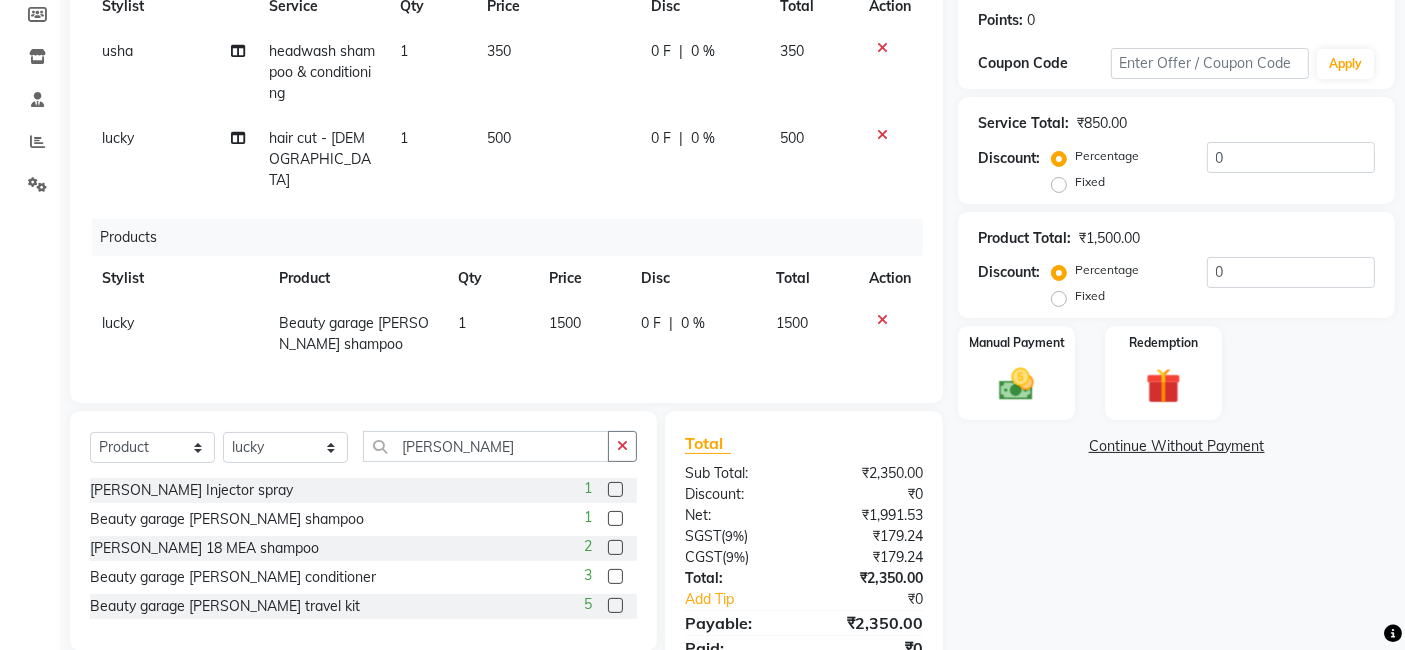 scroll, scrollTop: 360, scrollLeft: 0, axis: vertical 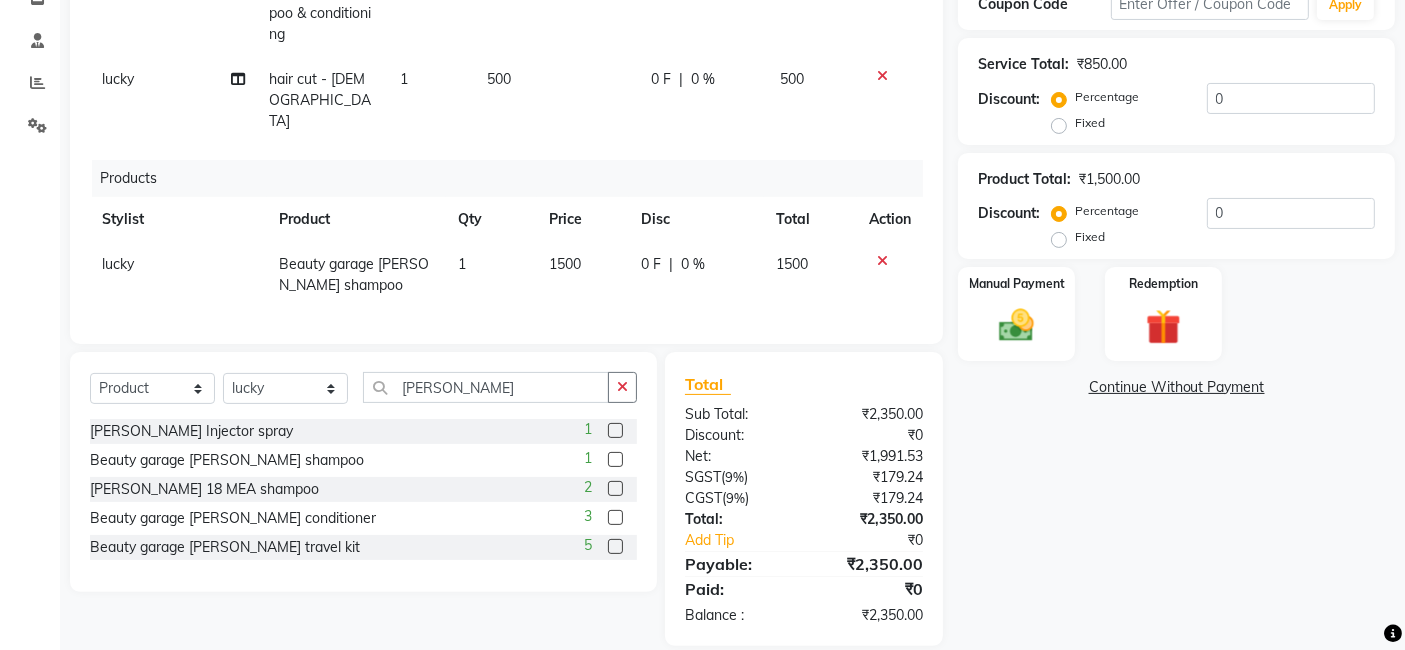 click 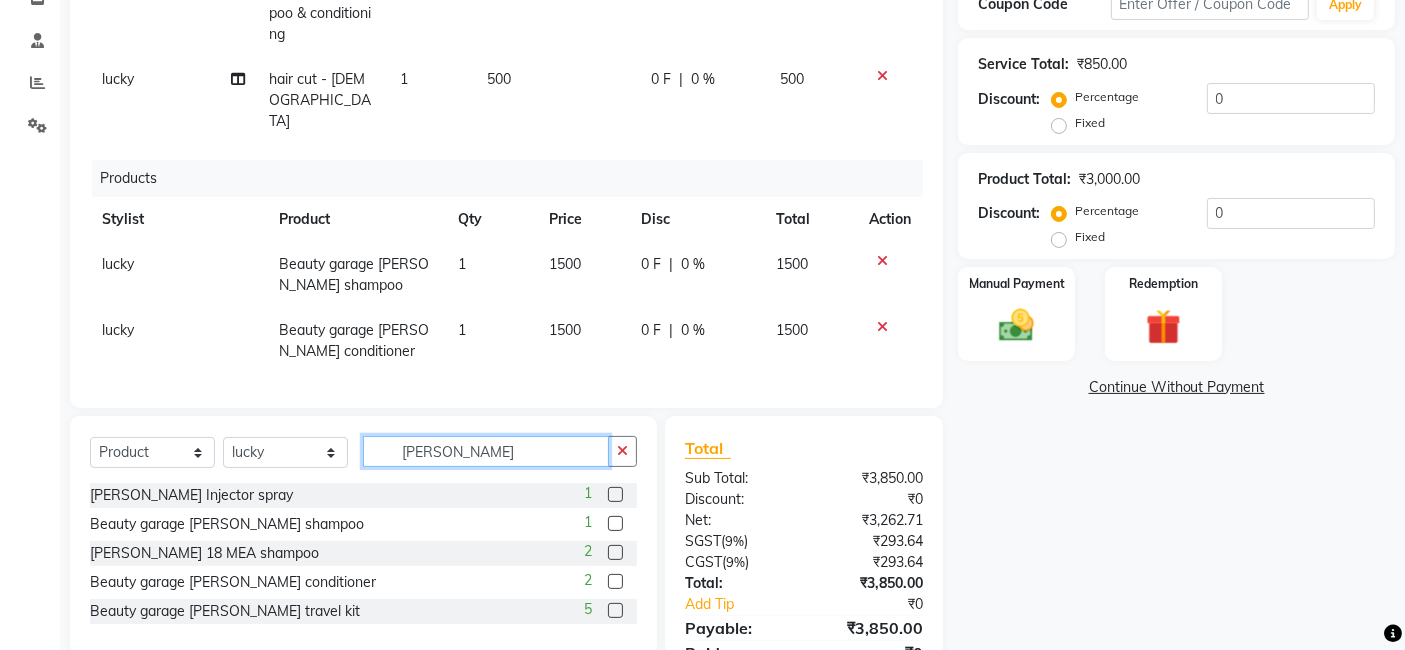click on "[PERSON_NAME]" 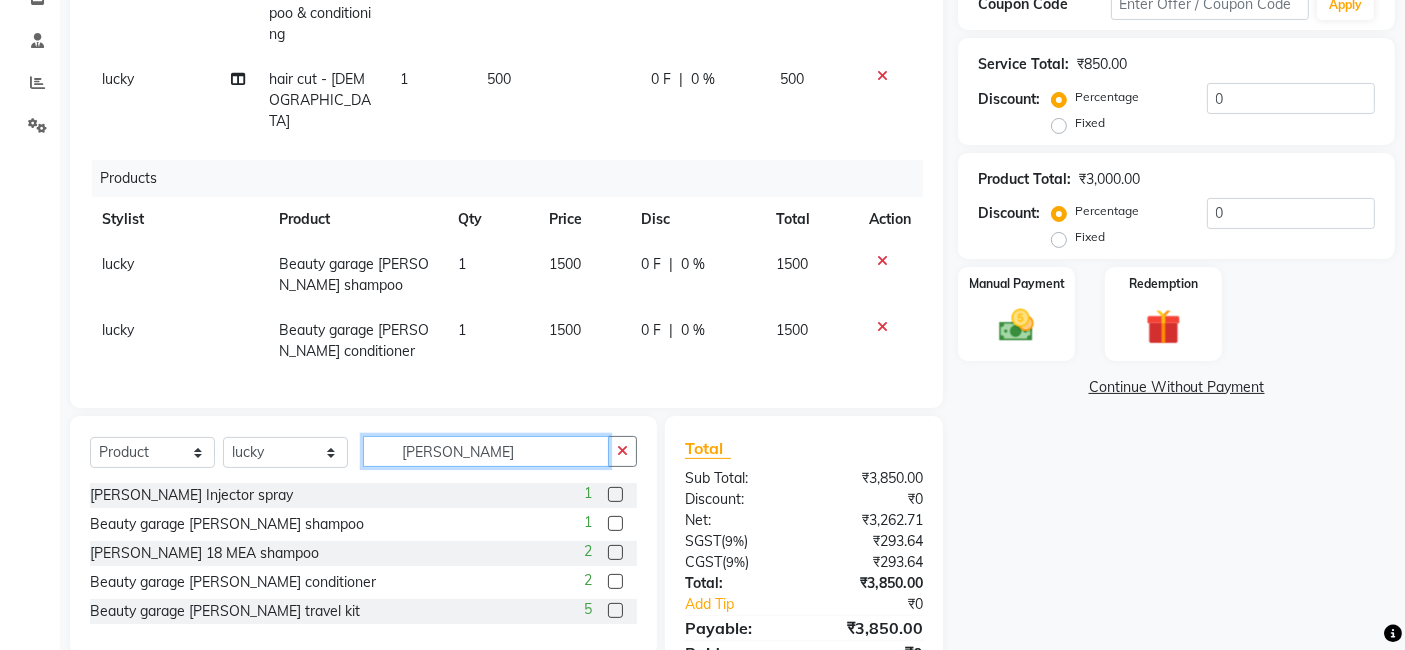 click on "[PERSON_NAME]" 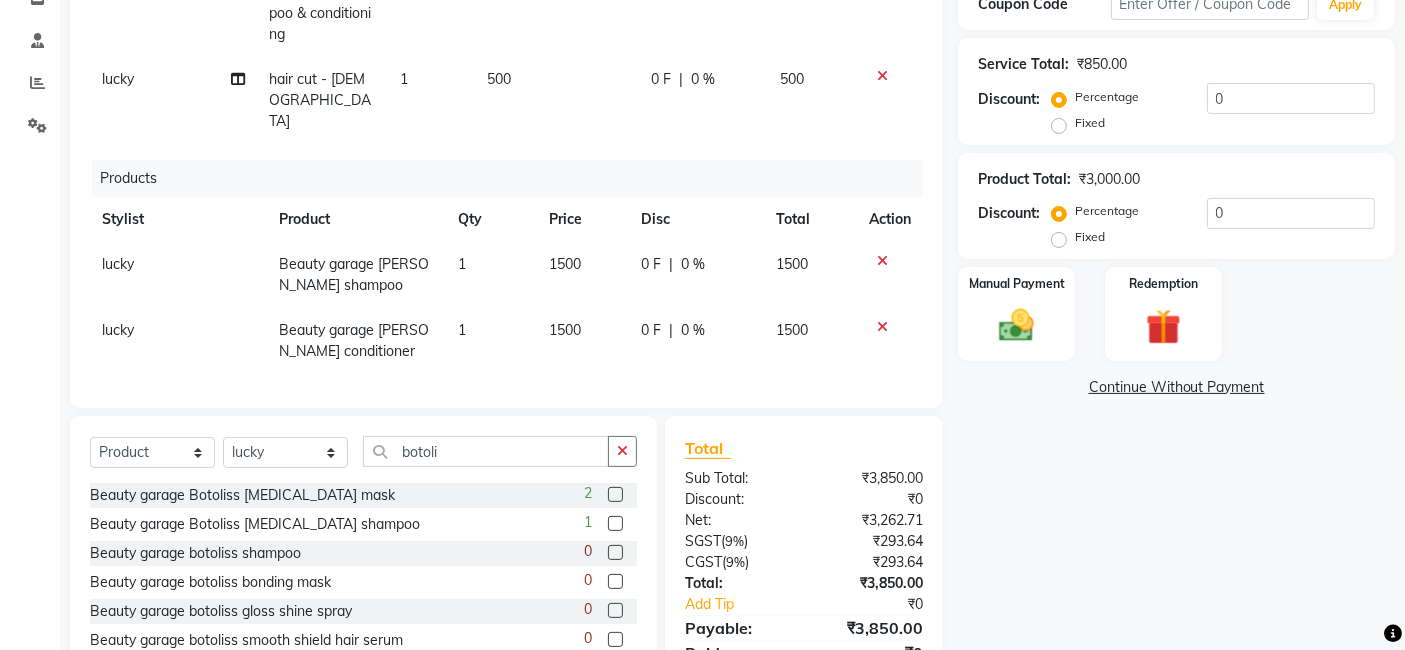 click 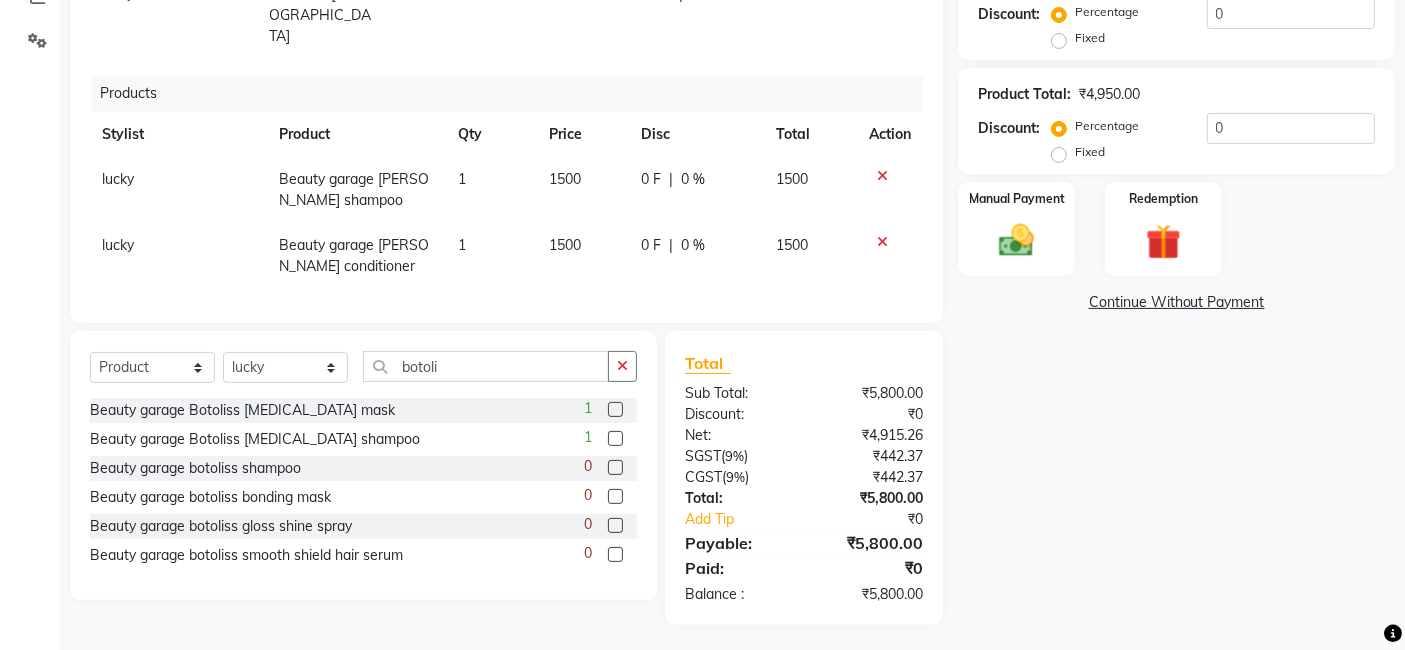 scroll, scrollTop: 448, scrollLeft: 0, axis: vertical 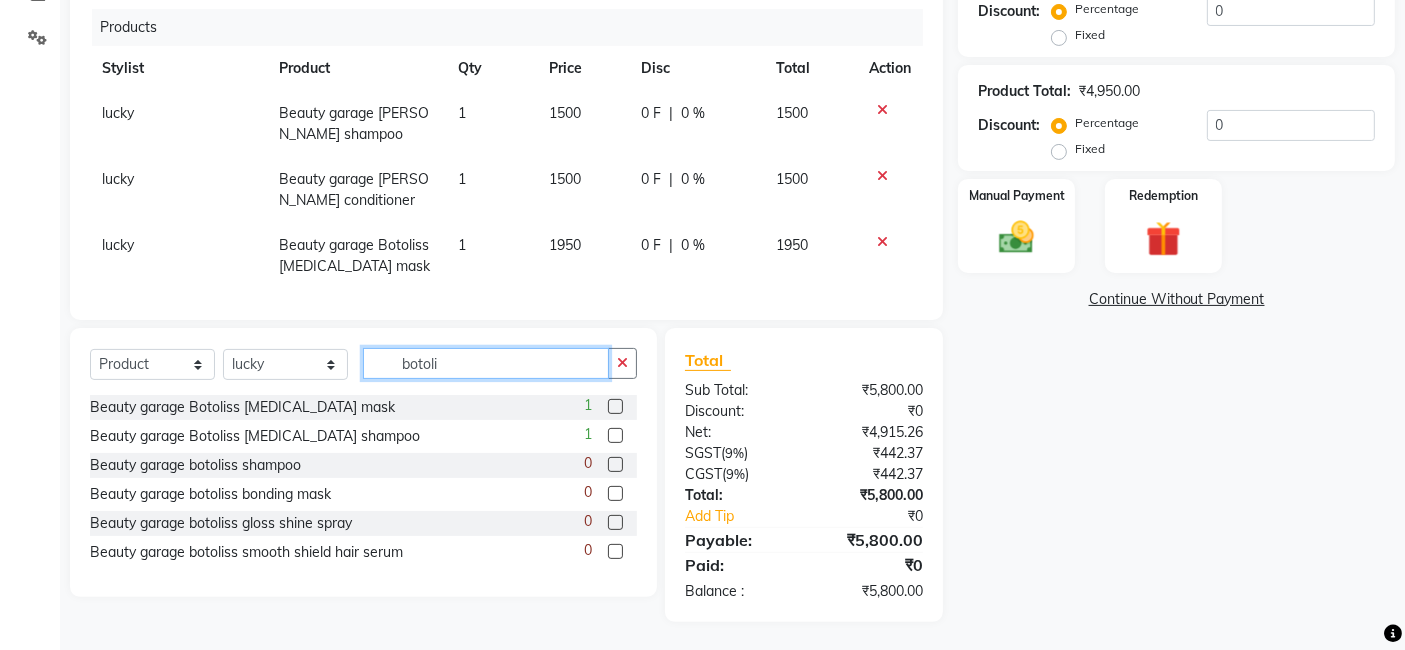 click on "botoli" 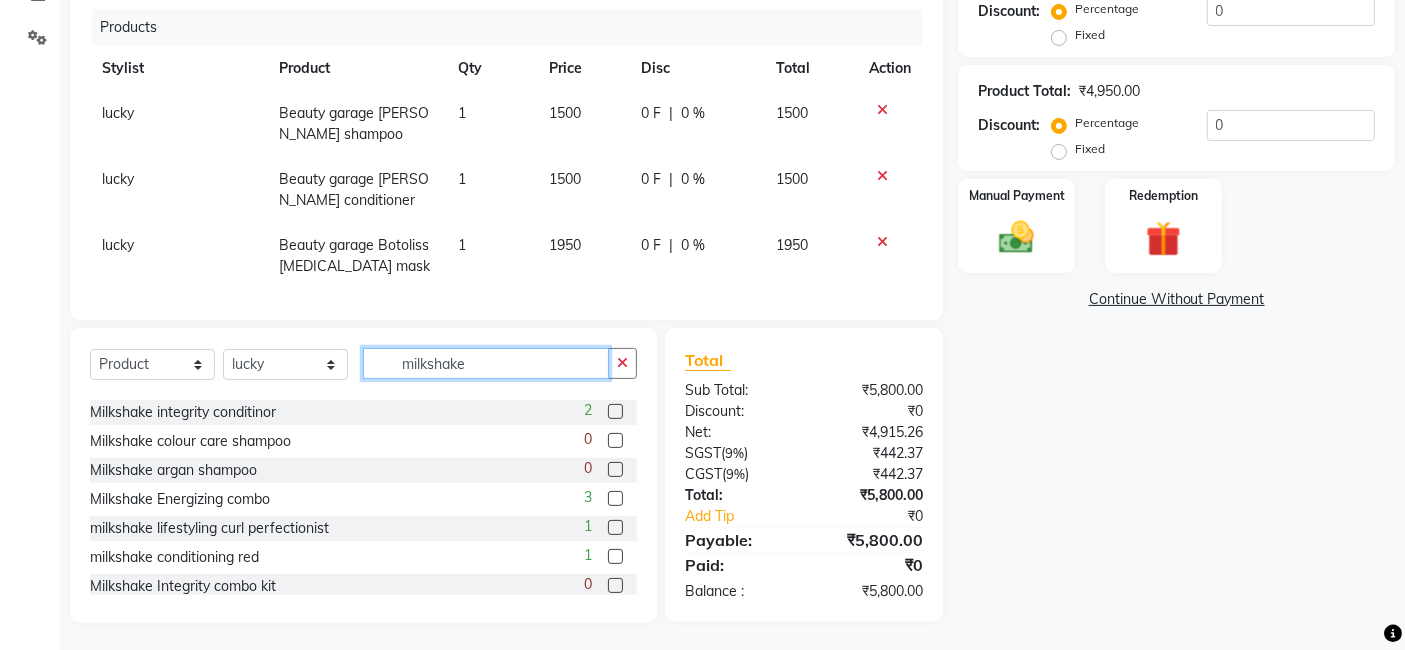 scroll, scrollTop: 205, scrollLeft: 0, axis: vertical 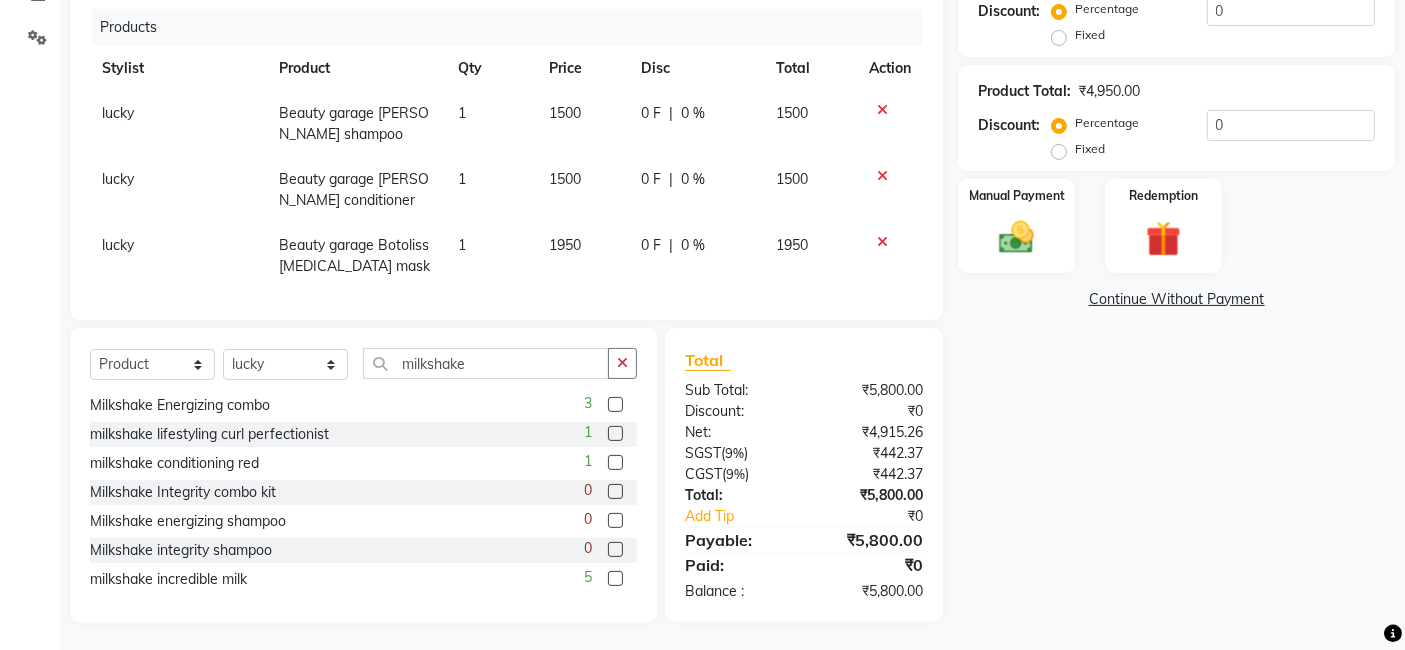 click 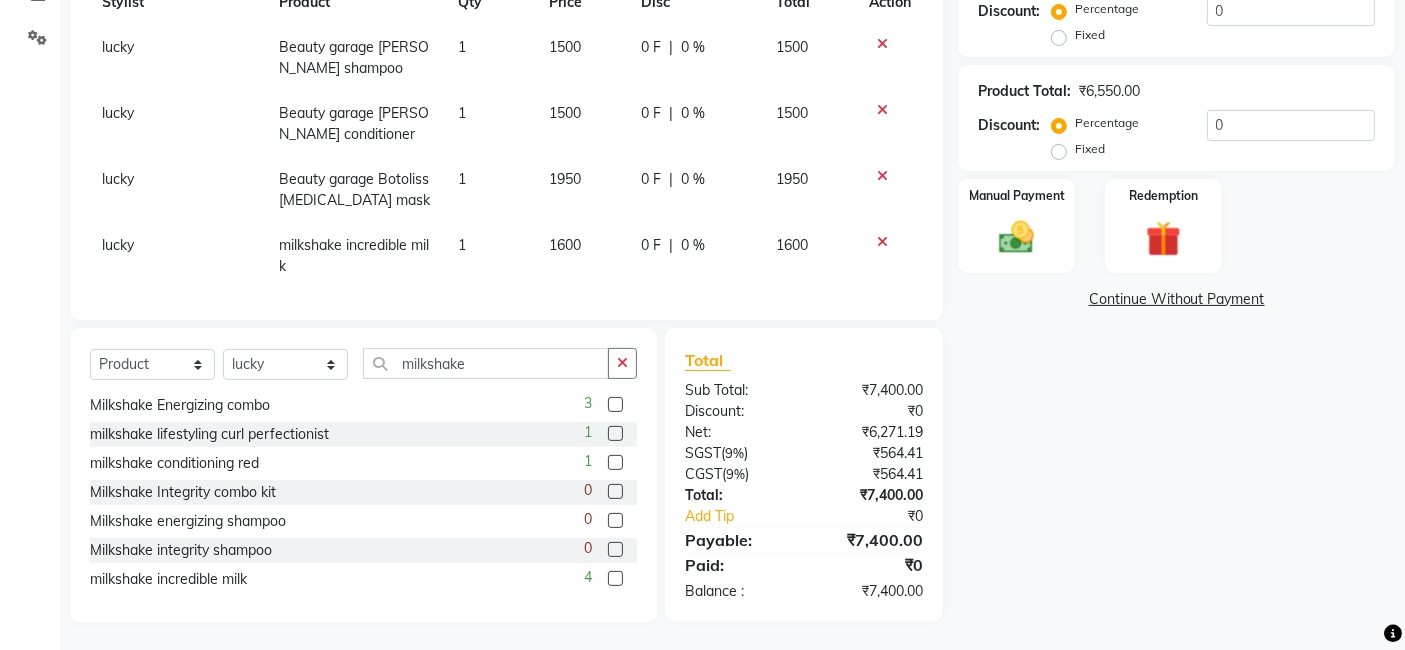 click on "1600" 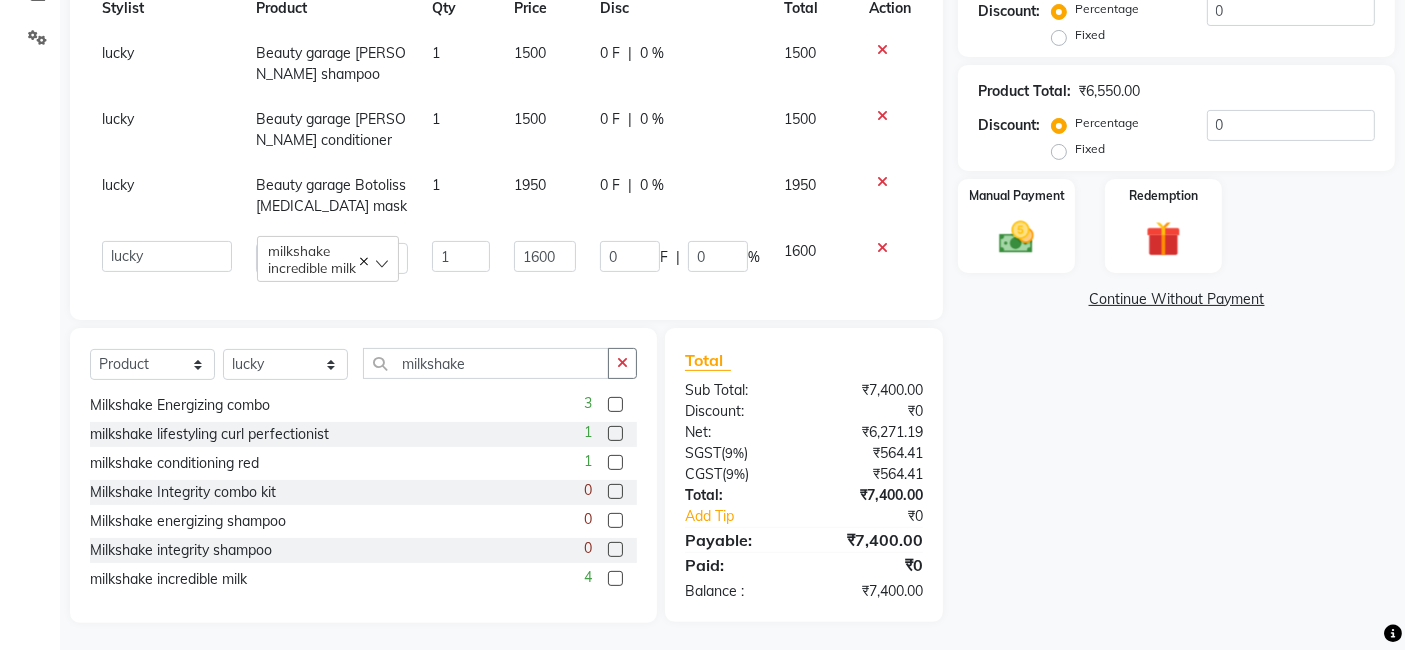 click on "0" 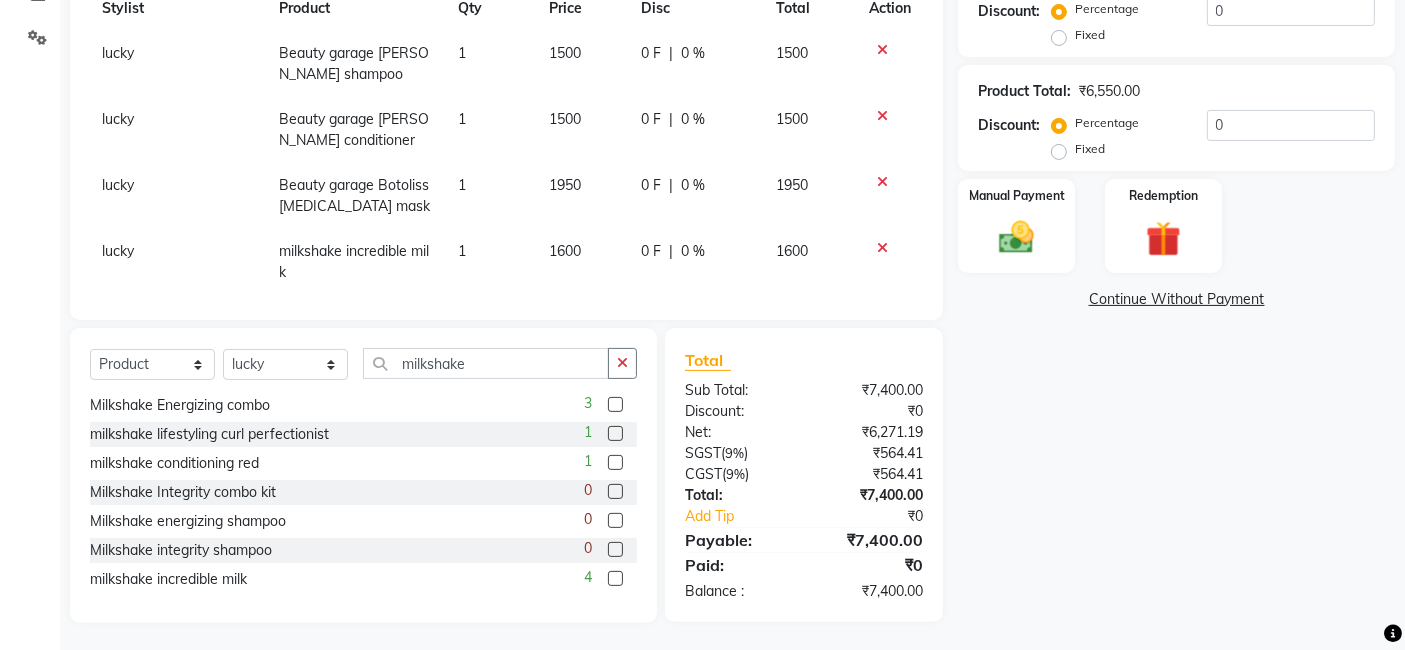 click on "1" 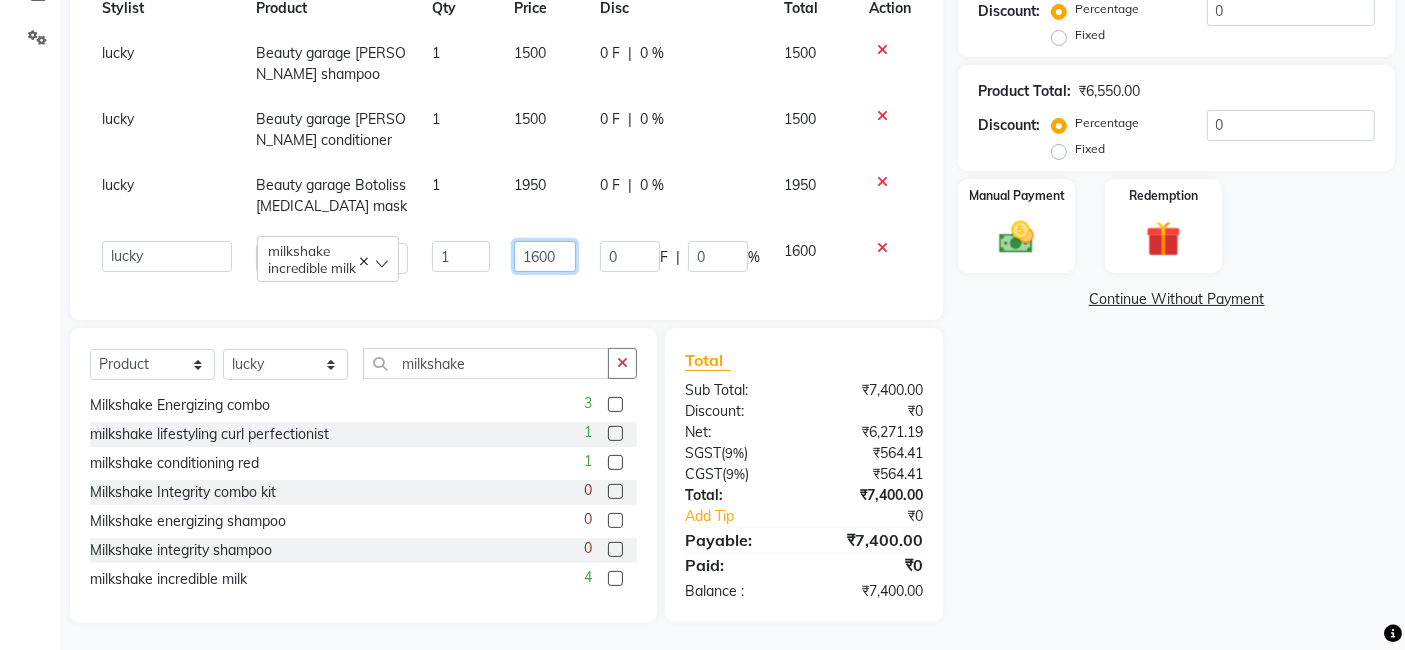click on "1600" 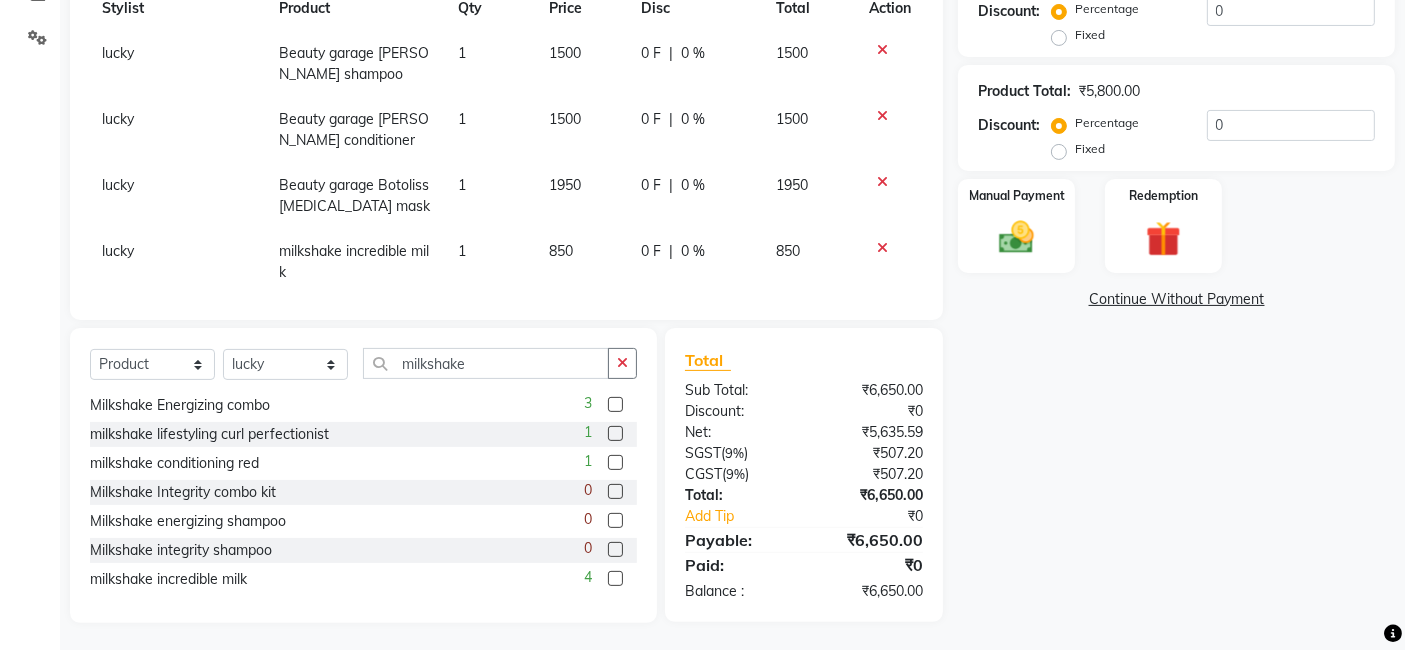 click on "Services Stylist Service Qty Price Disc Total Action usha headwash shampoo & conditioning 1 350 0 F | 0 % 350 lucky hair cut - [DEMOGRAPHIC_DATA] 1 500 0 F | 0 % 500 Products Stylist Product Qty Price Disc Total Action lucky Beauty garage [PERSON_NAME] shampoo 1 1500 0 F | 0 % 1500 lucky Beauty garage [PERSON_NAME] conditioner 1 1500 0 F | 0 % 1500 lucky Beauty garage Botoliss [MEDICAL_DATA] mask 1 1950 0 F | 0 % 1950 lucky milkshake incredible milk 1 850 0 F | 0 % 850" 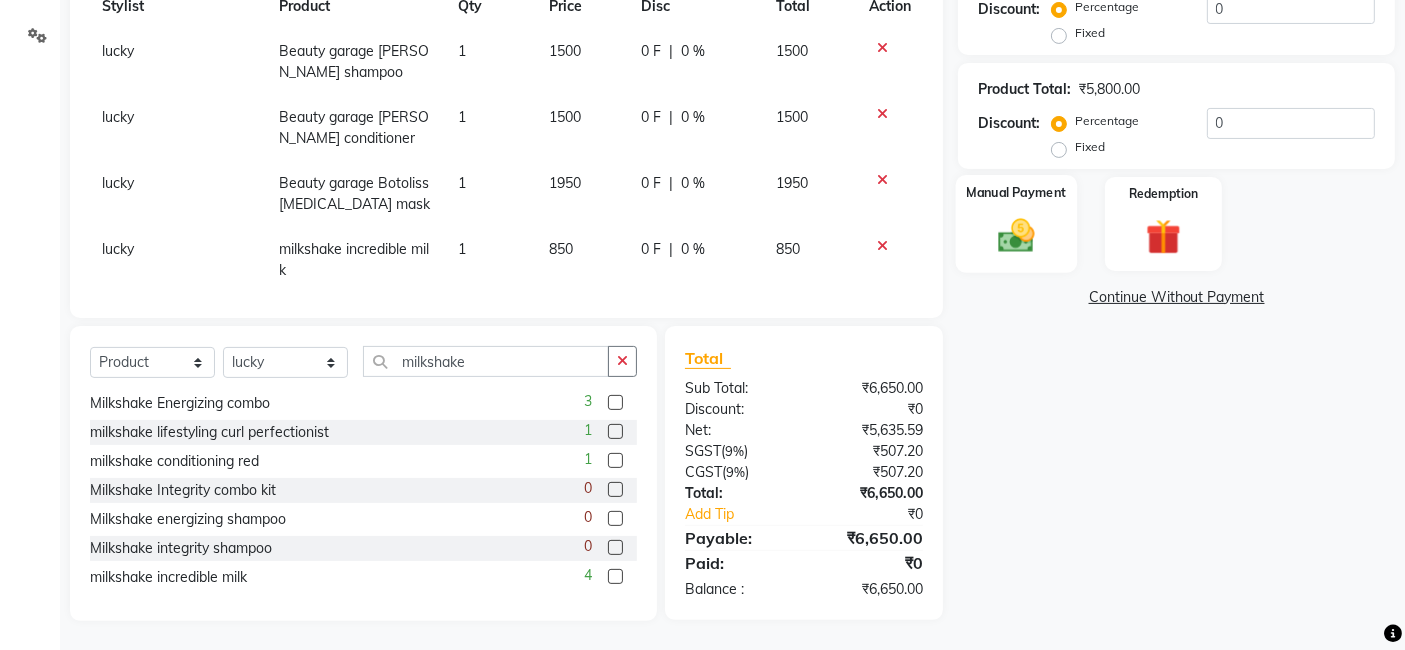click on "Manual Payment" 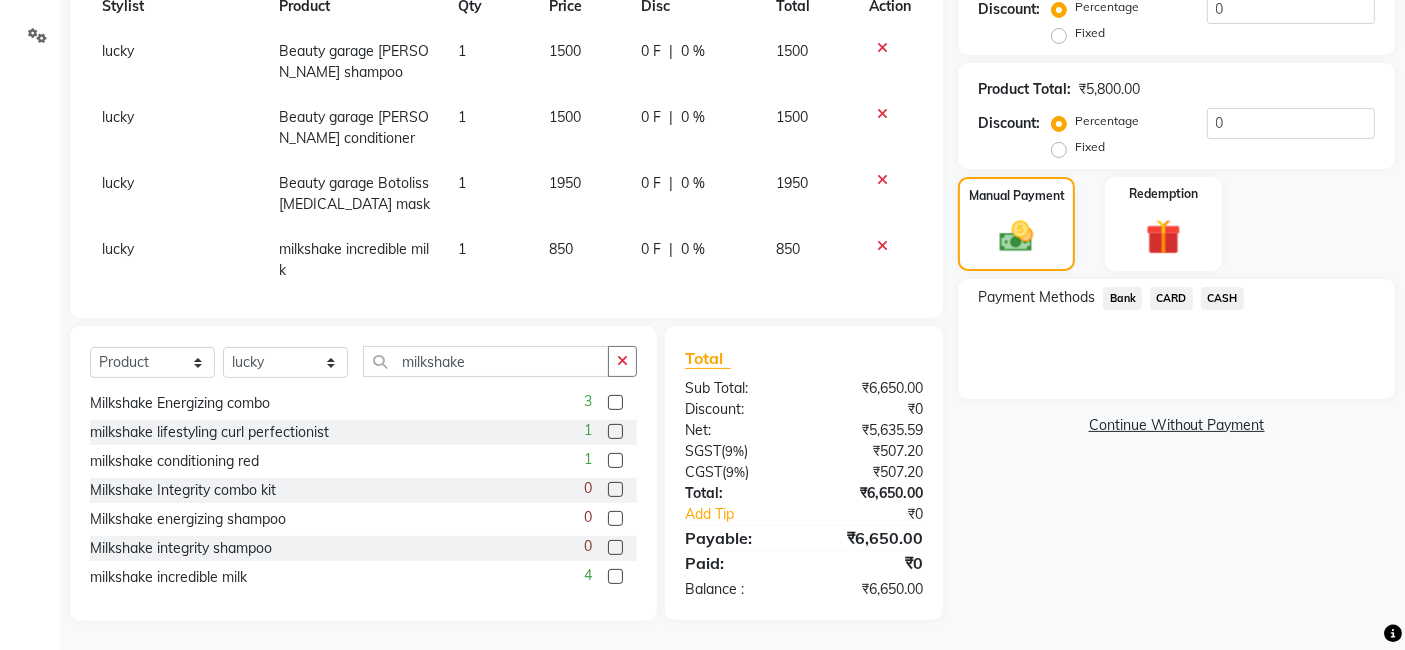 click on "CASH" 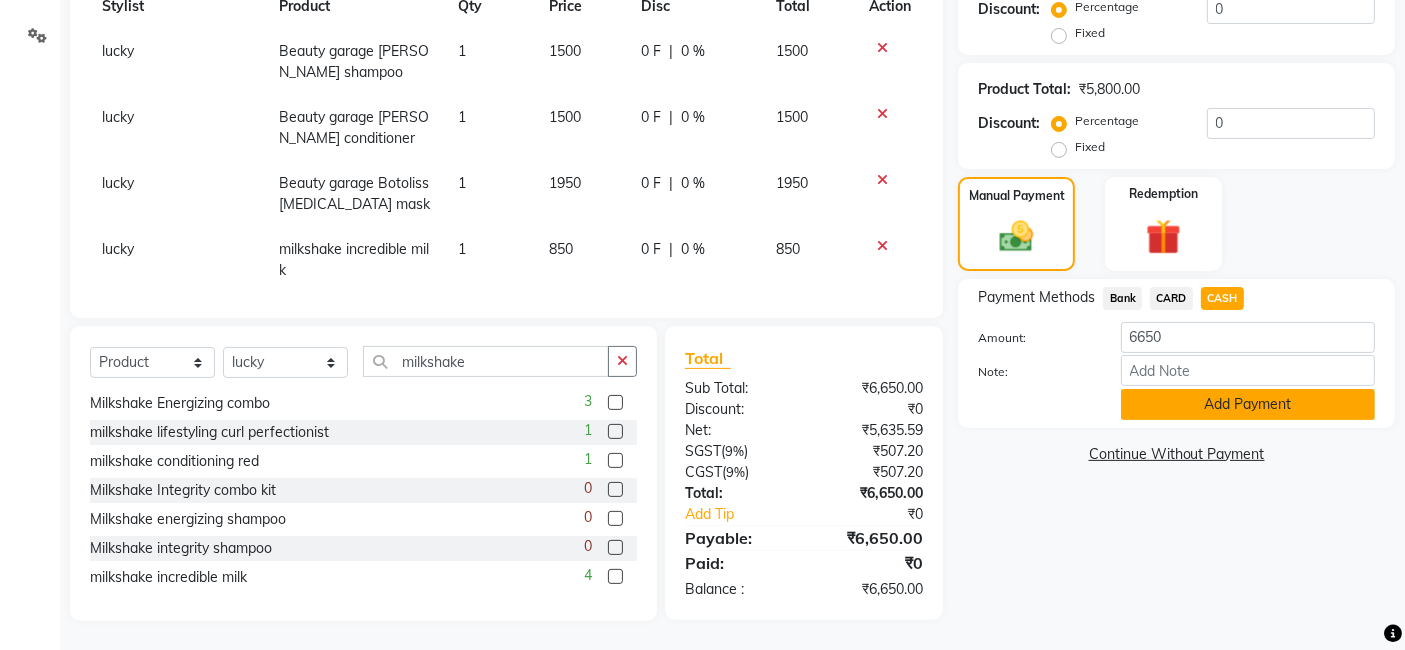 click on "Add Payment" 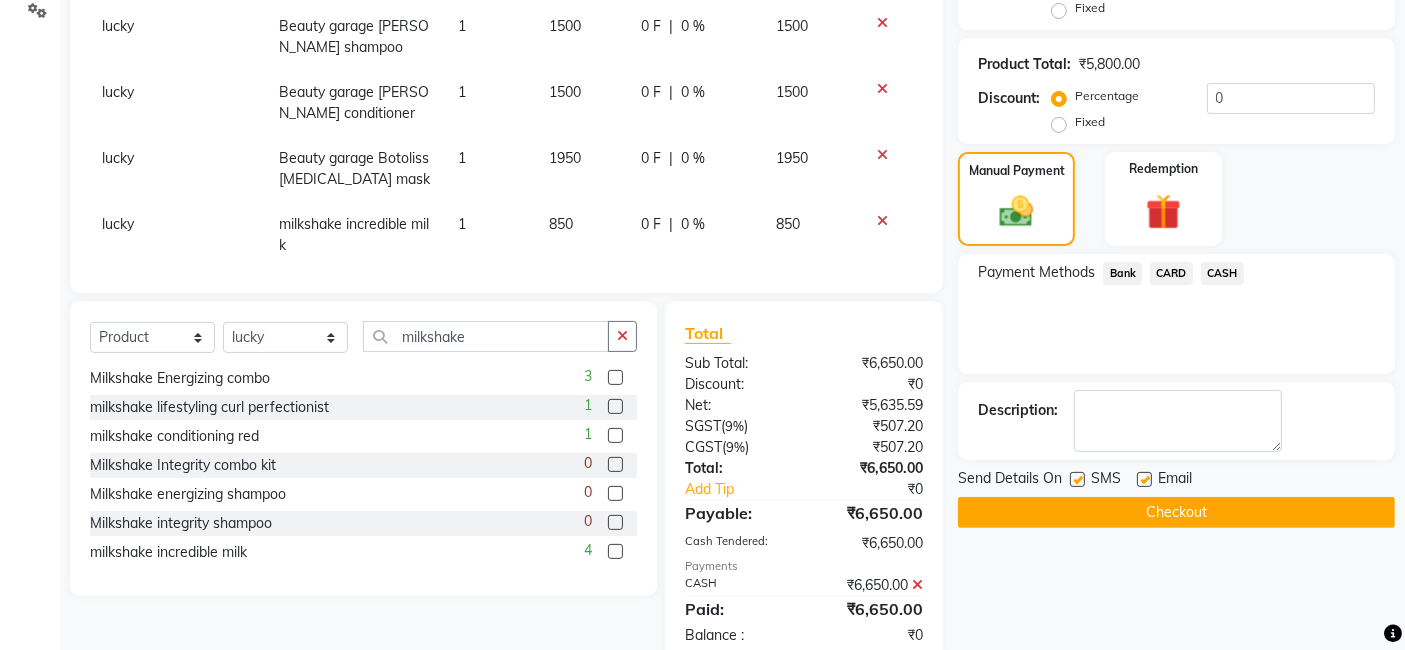 scroll, scrollTop: 519, scrollLeft: 0, axis: vertical 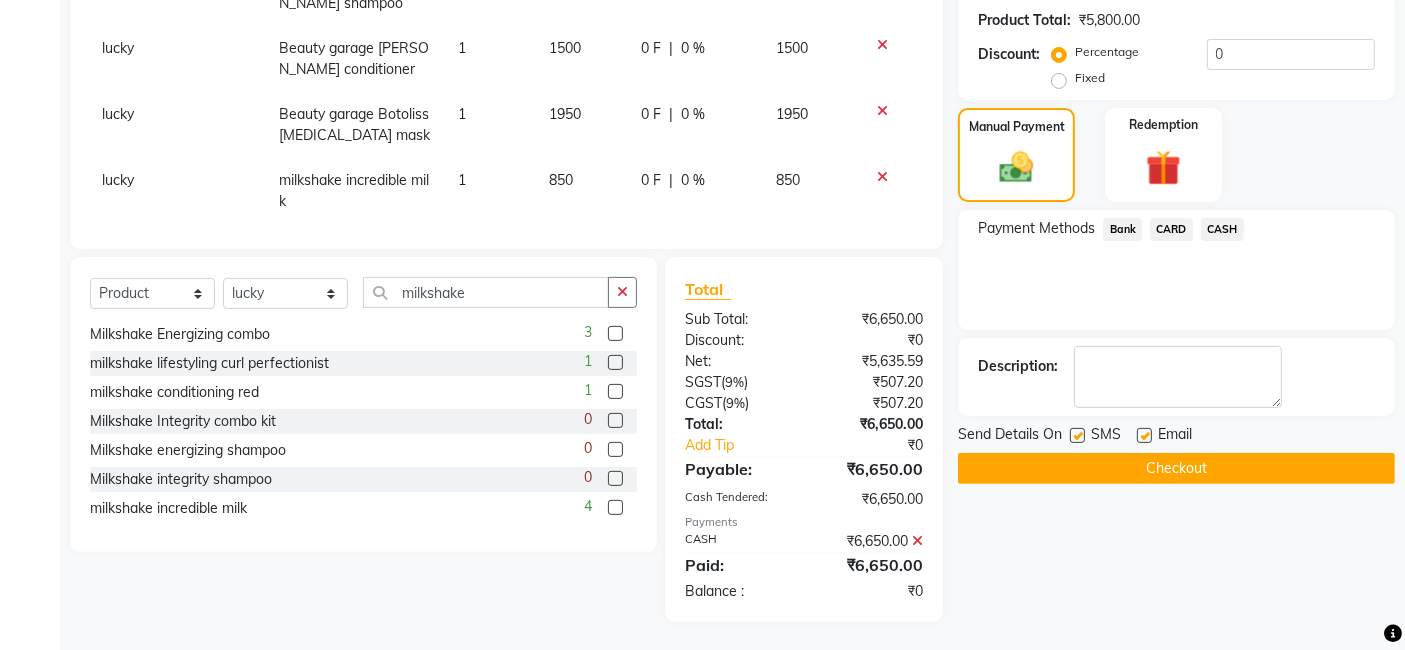 click on "Checkout" 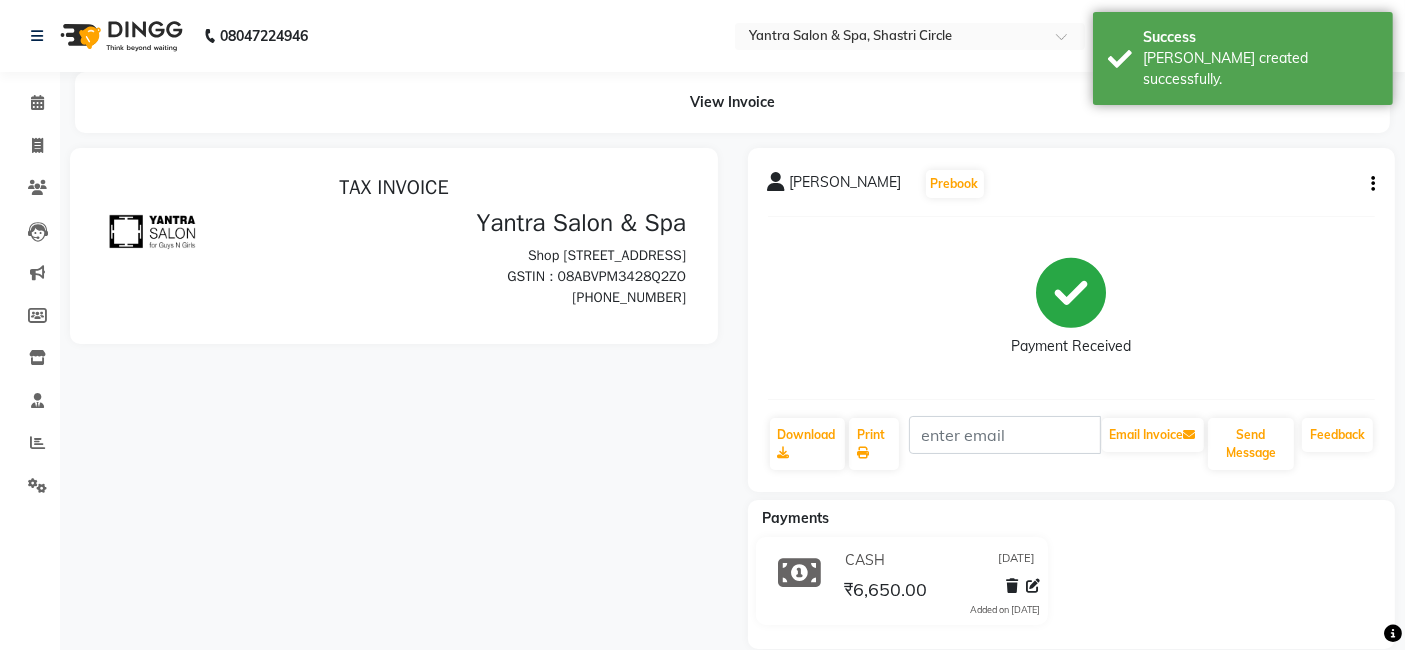 scroll, scrollTop: 0, scrollLeft: 0, axis: both 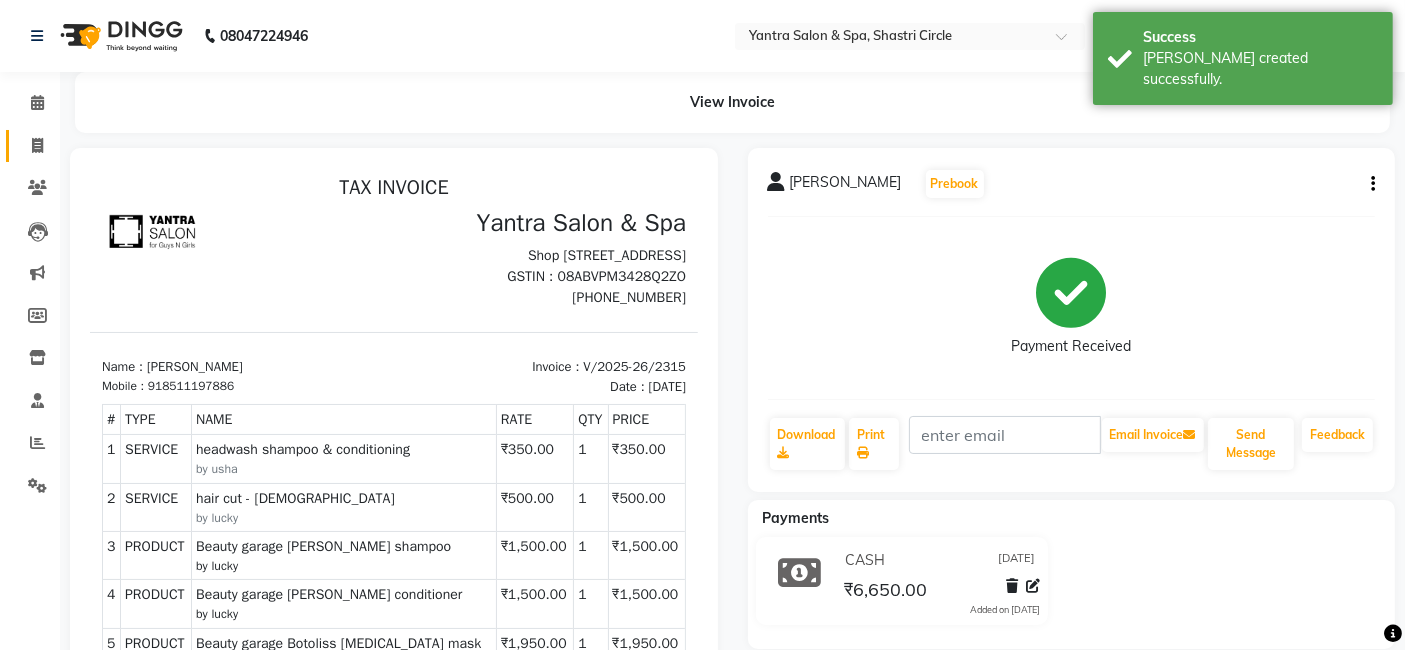 click on "Invoice" 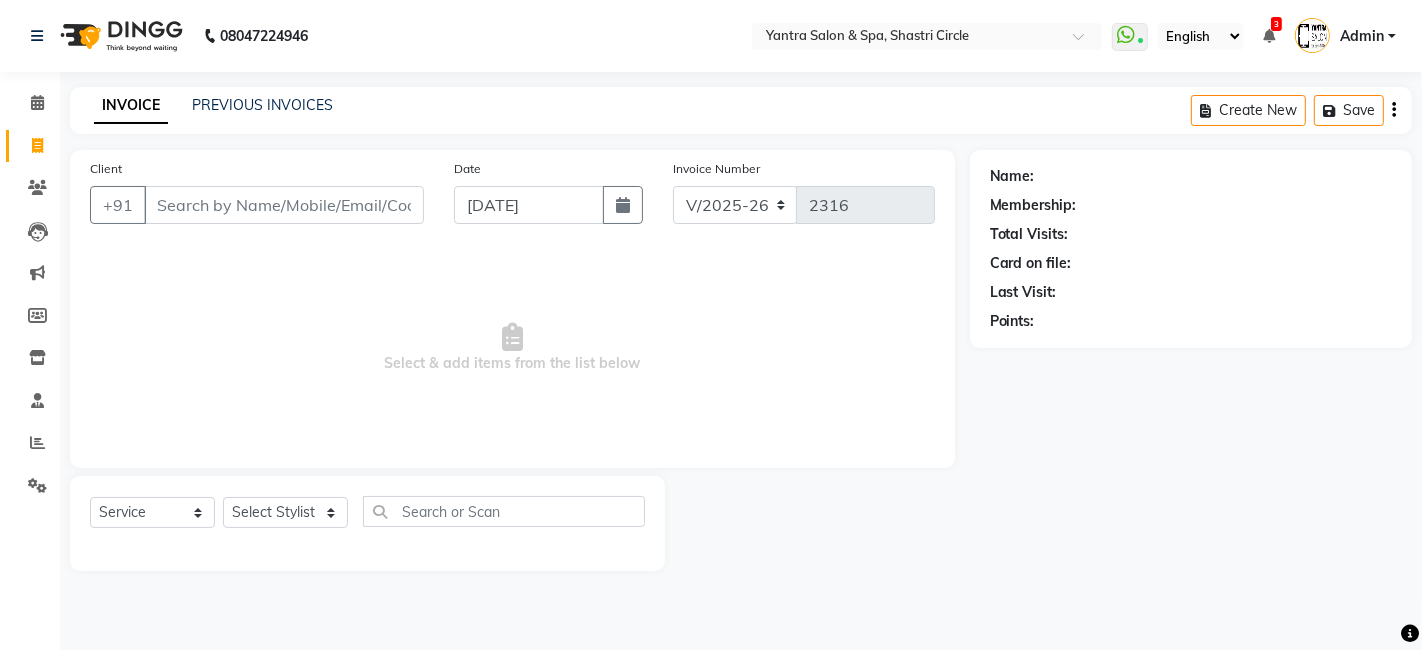 click on "Client" at bounding box center [284, 205] 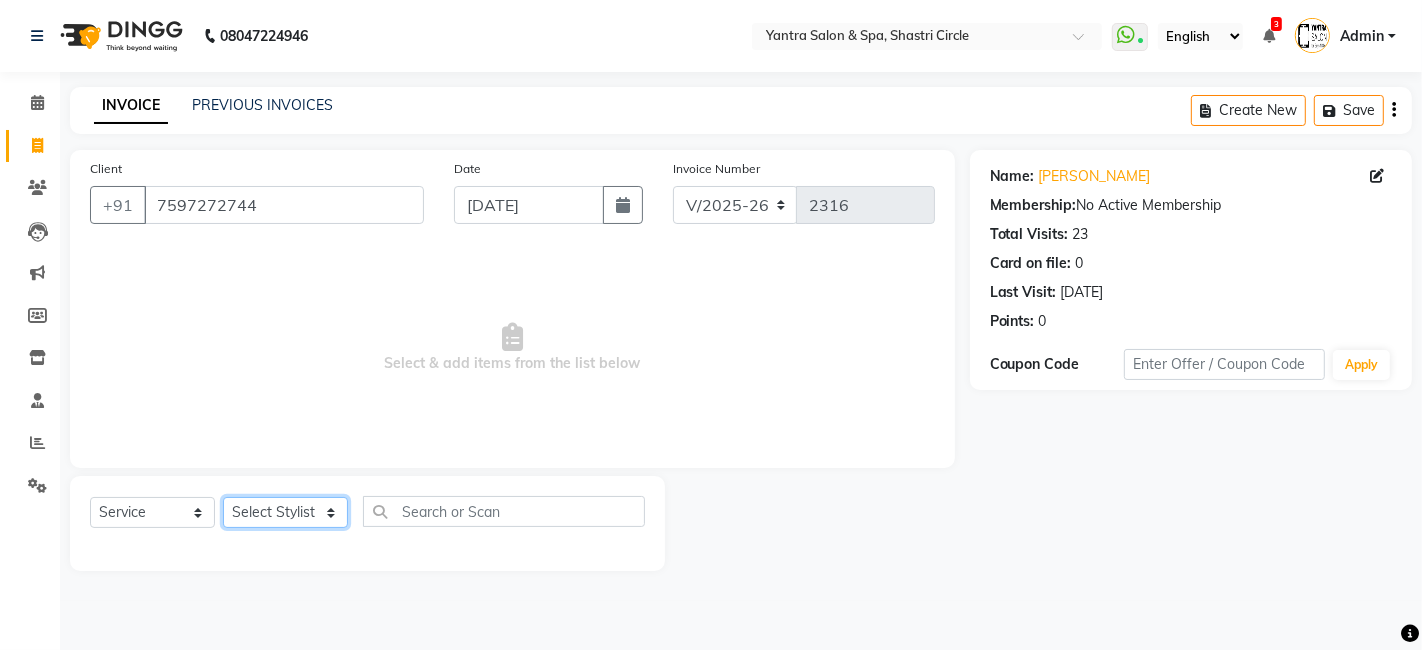 click on "Select Stylist [PERSON_NAME] [PERSON_NAME] Dev Dimple Director [PERSON_NAME] kajal [PERSON_NAME] lucky Manager [PERSON_NAME] maam [PERSON_NAME]  Pallavi Pinky [PERSON_NAME] [PERSON_NAME]" 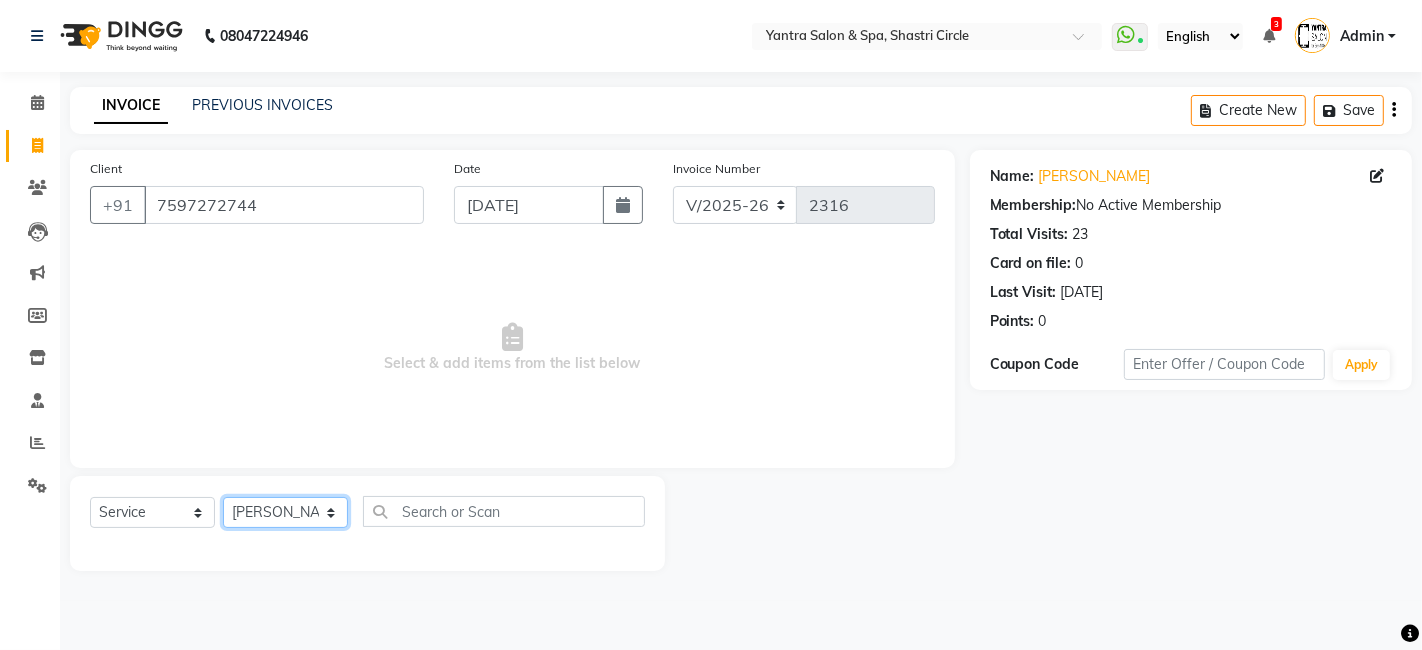click on "Select Stylist [PERSON_NAME] [PERSON_NAME] Dev Dimple Director [PERSON_NAME] kajal [PERSON_NAME] lucky Manager [PERSON_NAME] maam [PERSON_NAME]  Pallavi Pinky [PERSON_NAME] [PERSON_NAME]" 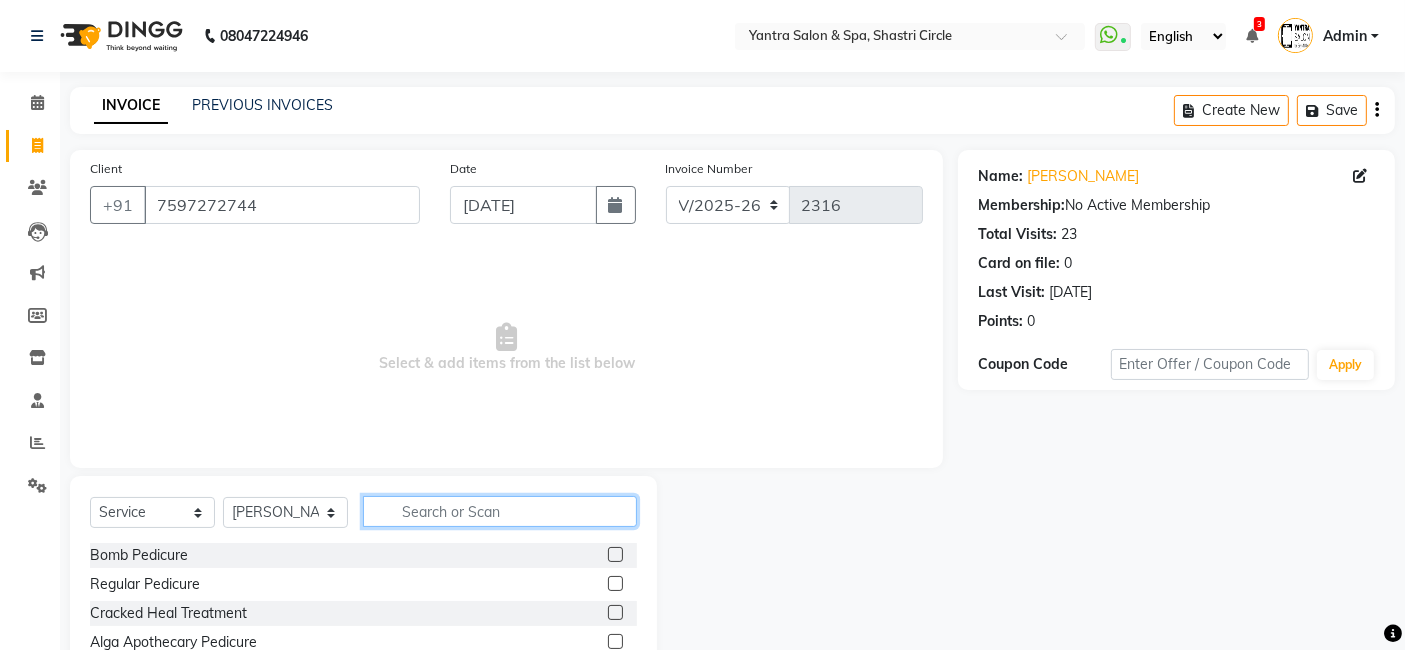click 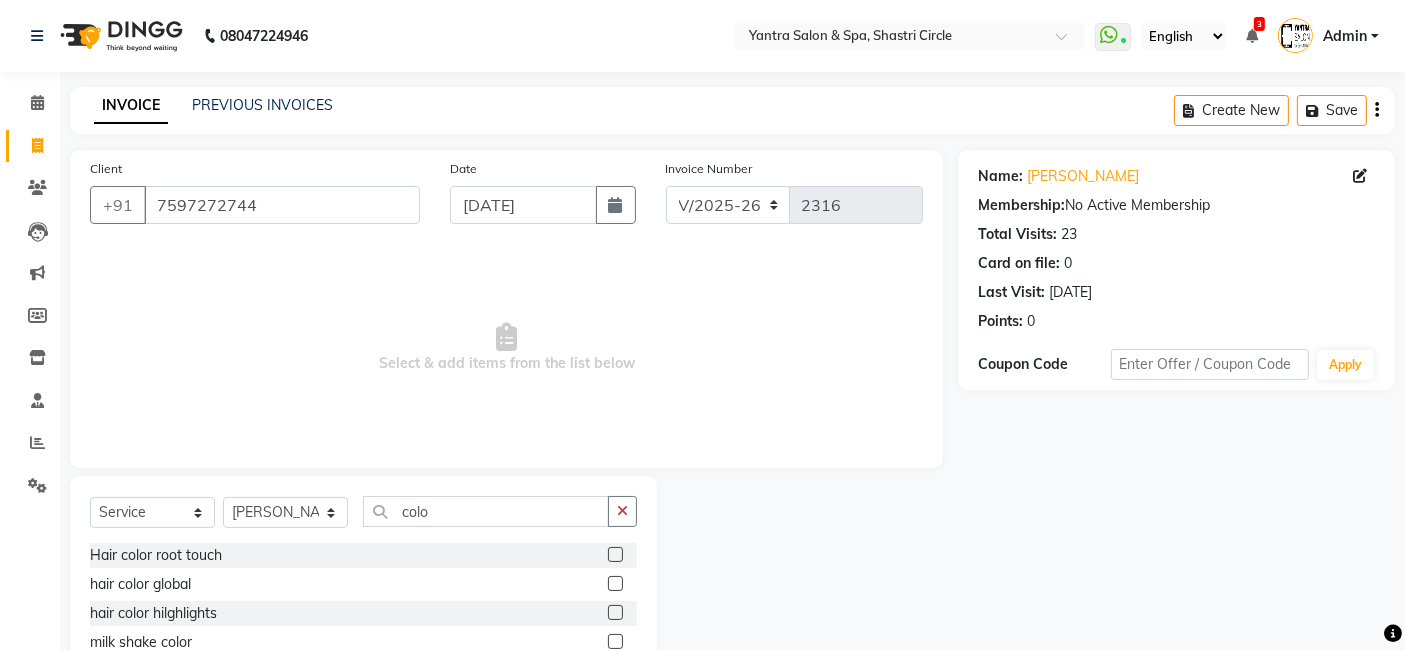 click 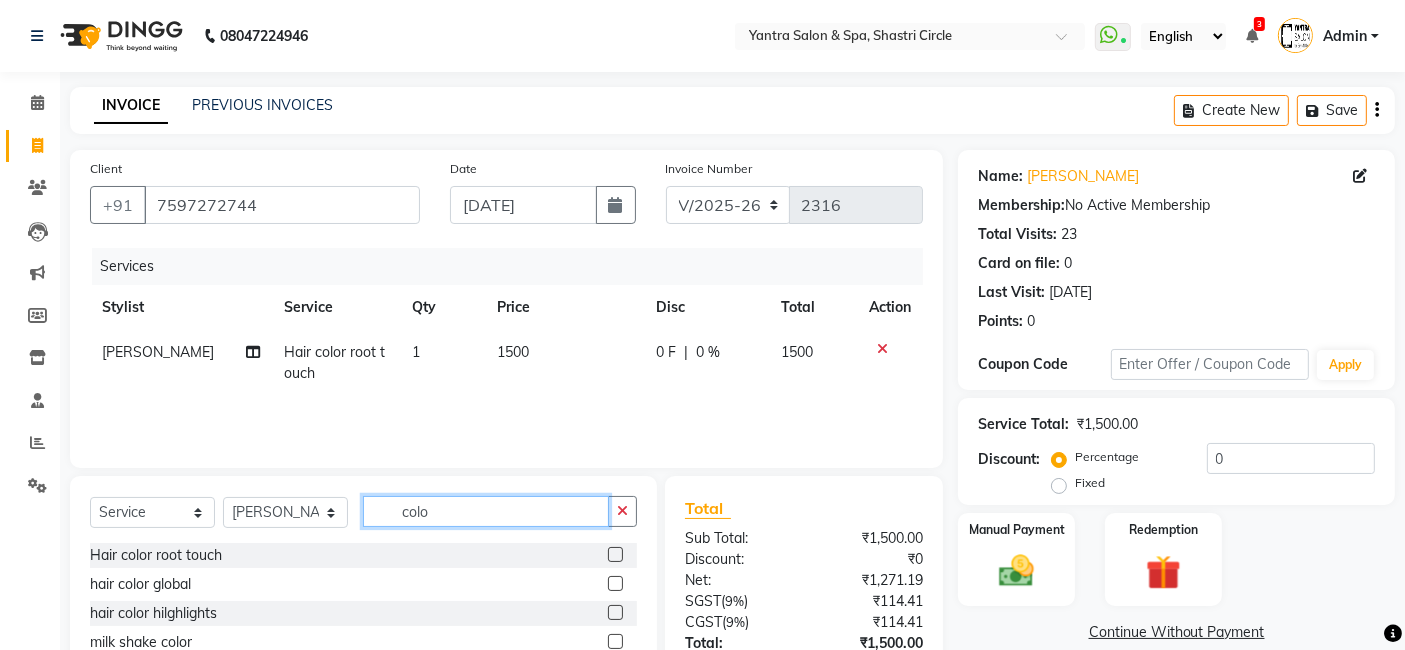 click on "colo" 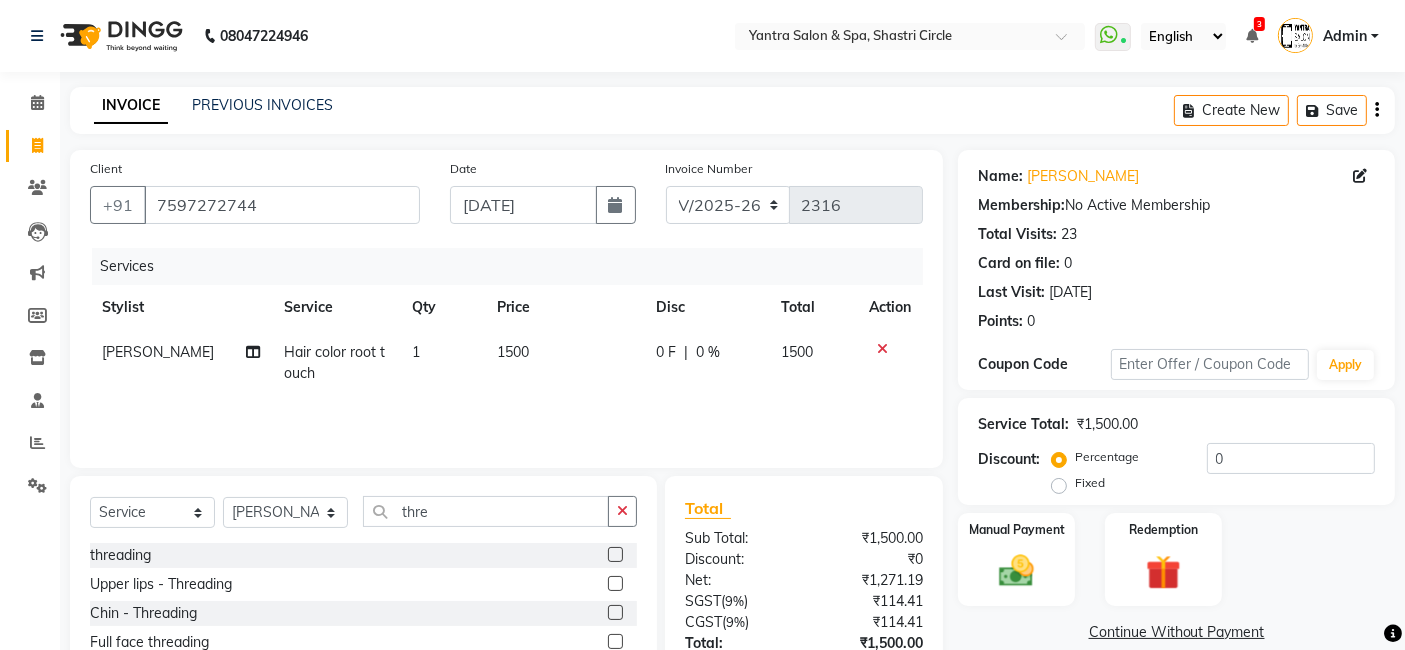 click on "threading" 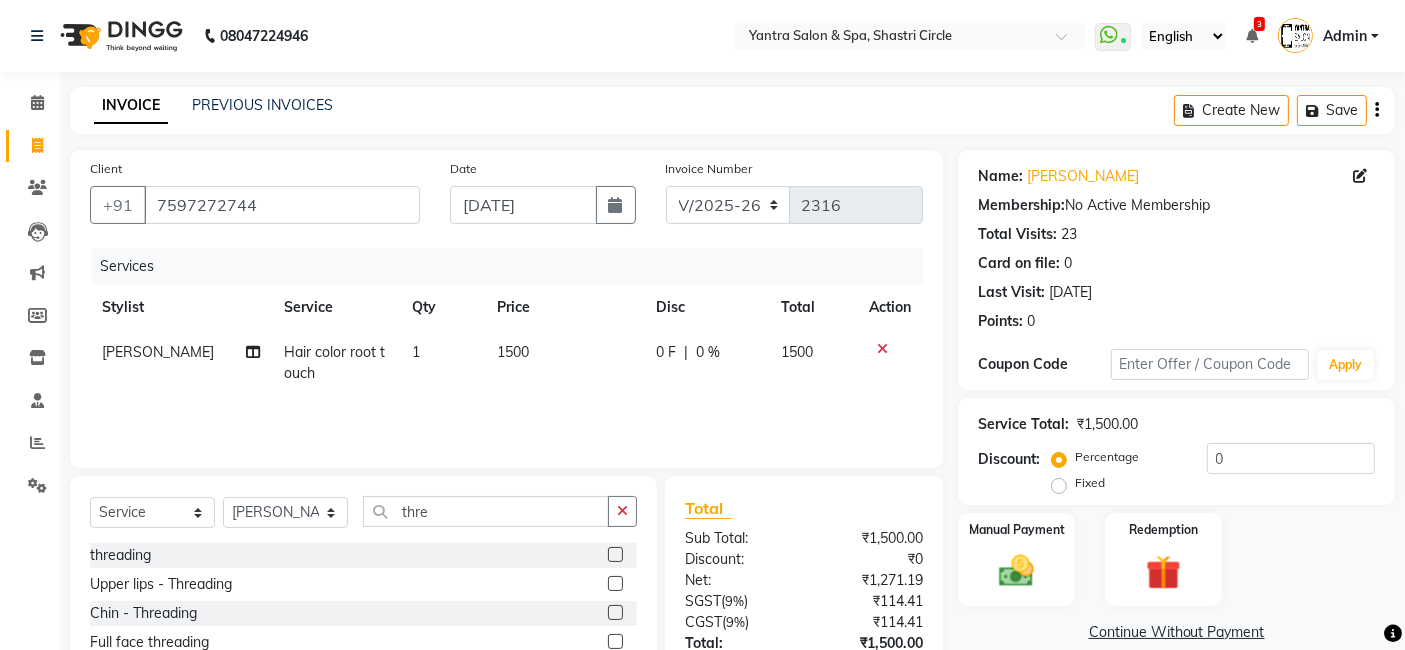 click 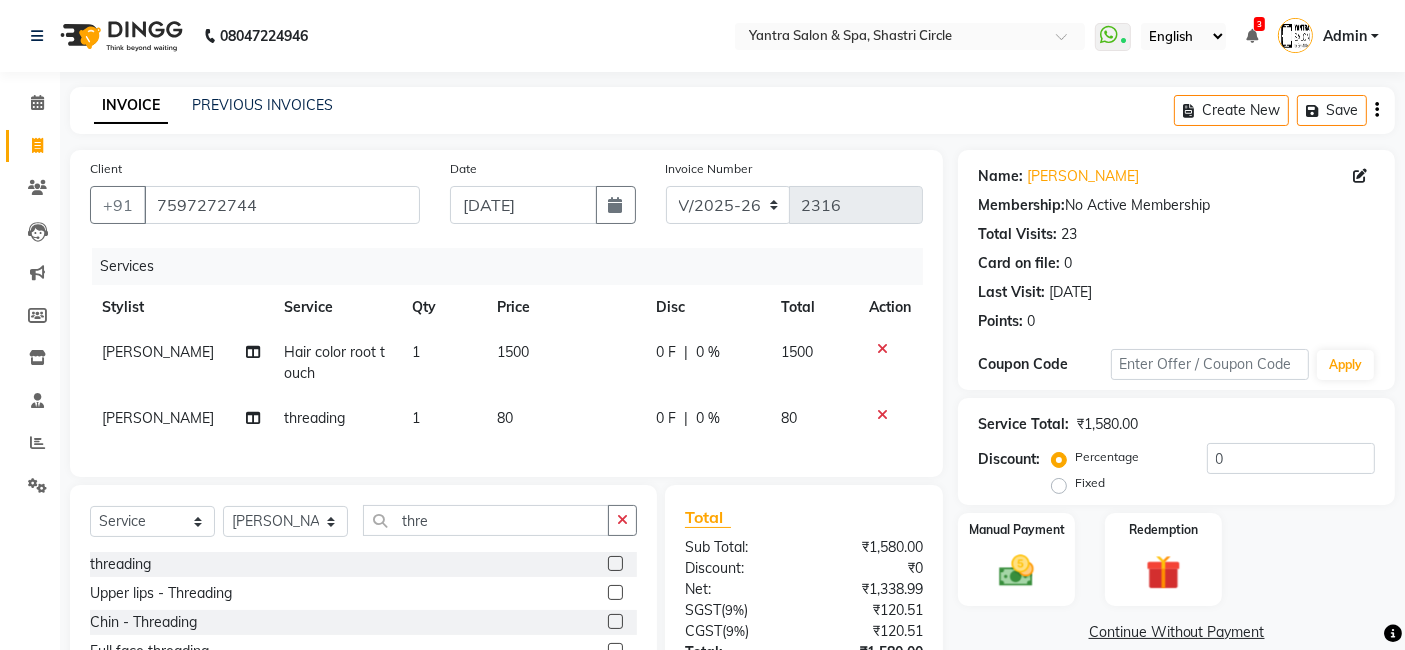 click on "80" 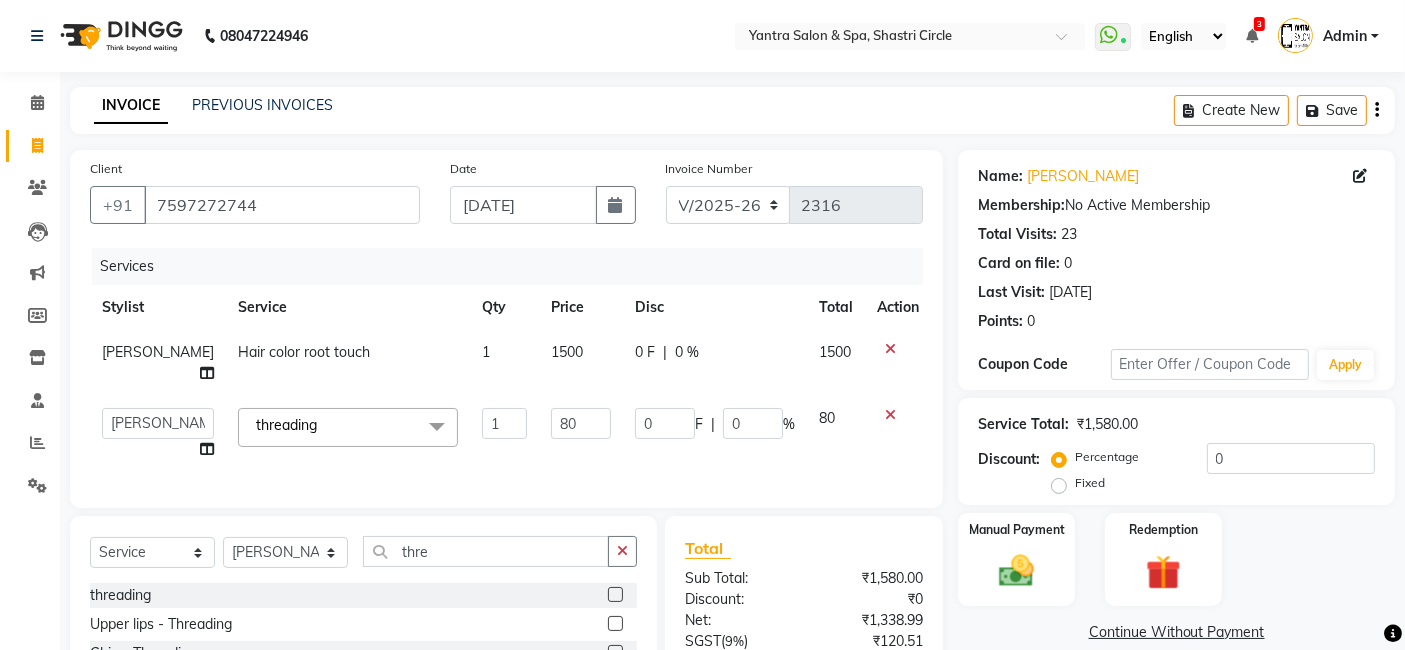 click on "80" 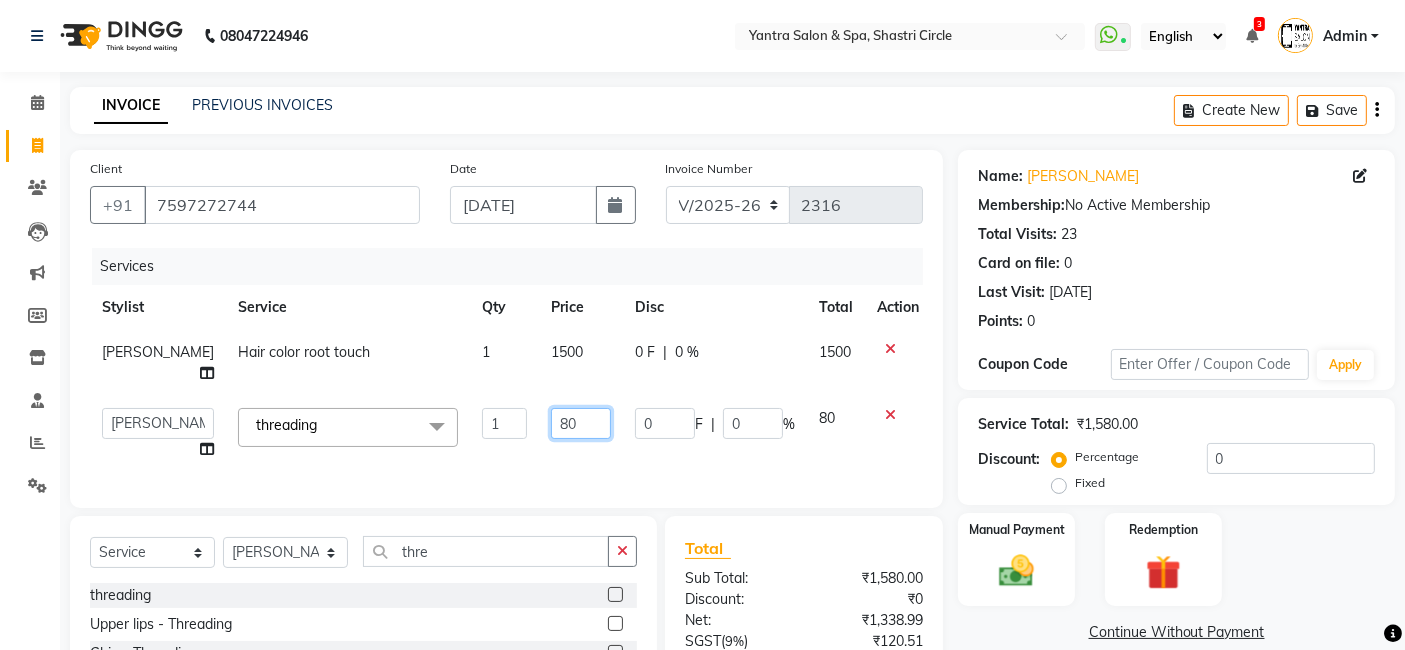 click on "80" 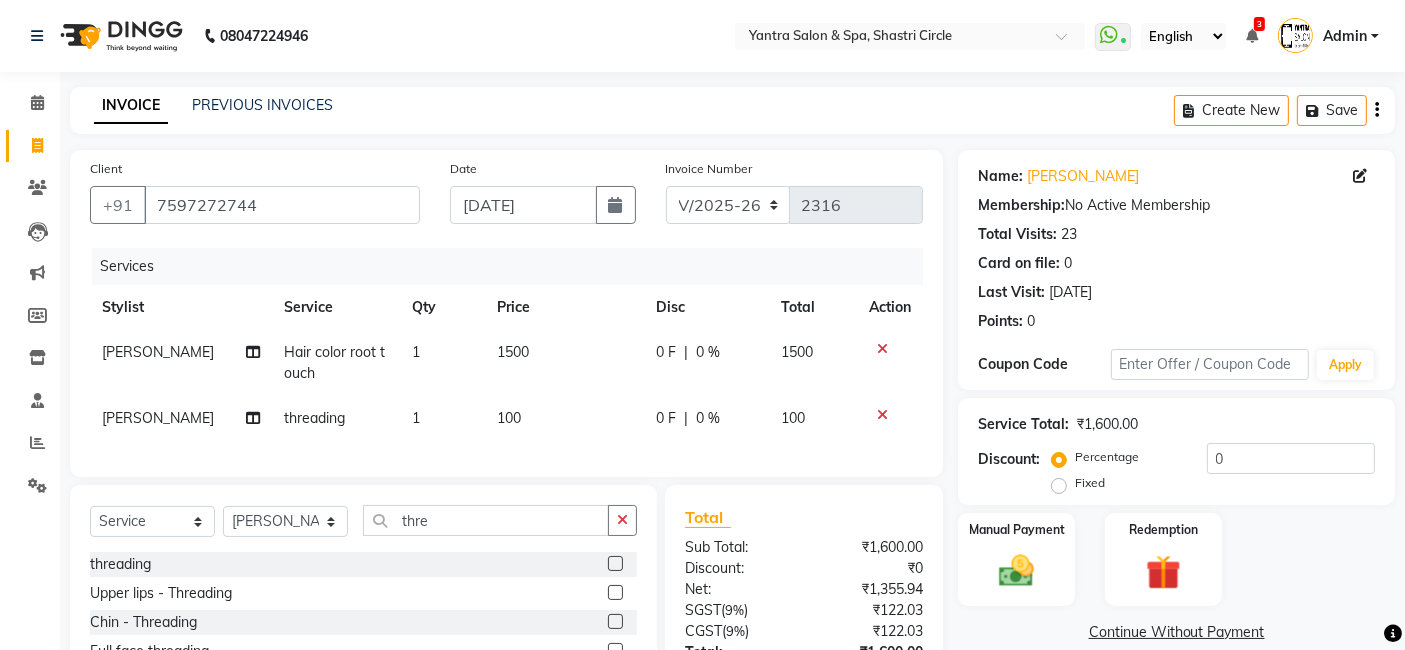 click on "100" 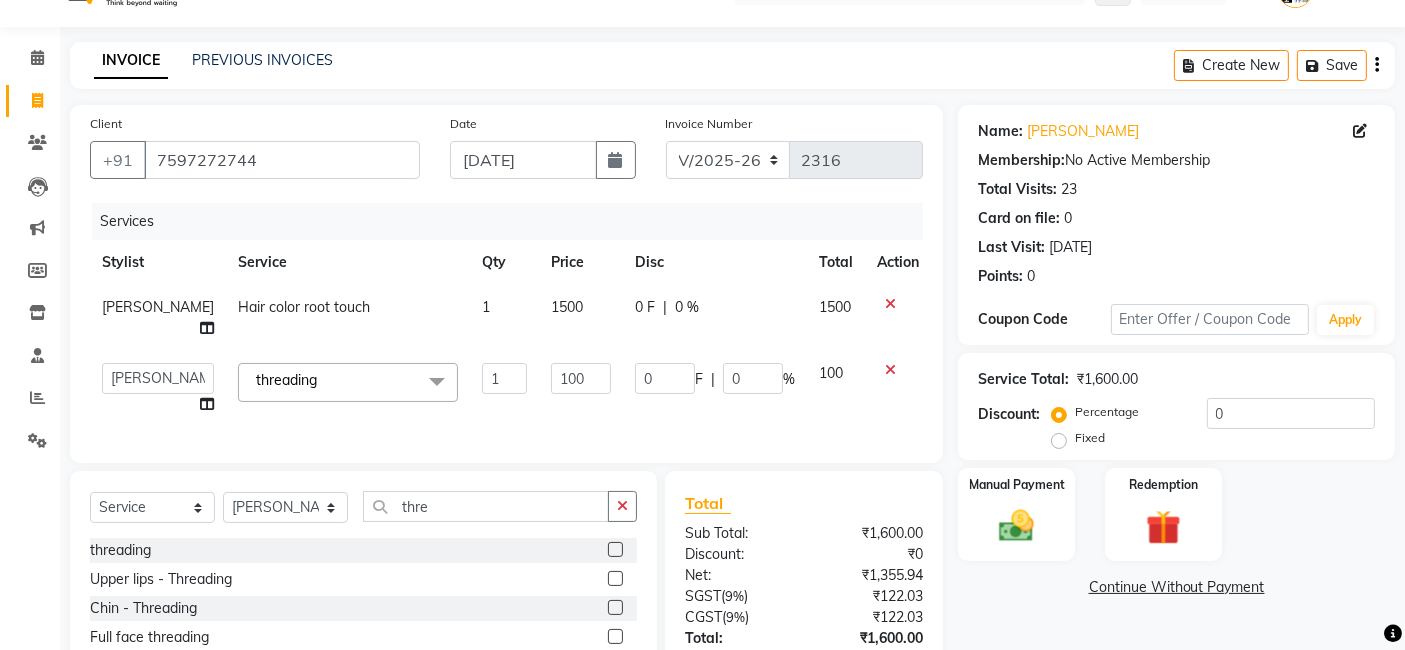 scroll, scrollTop: 111, scrollLeft: 0, axis: vertical 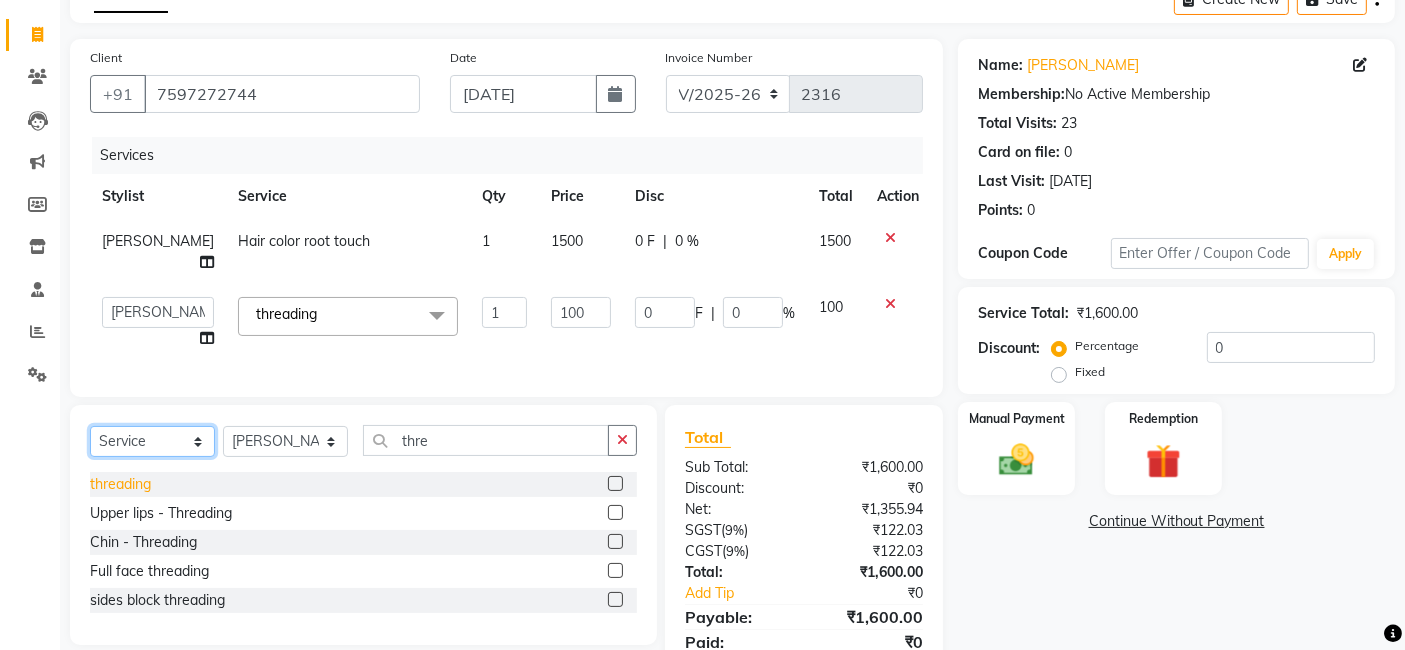 drag, startPoint x: 128, startPoint y: 432, endPoint x: 111, endPoint y: 481, distance: 51.86521 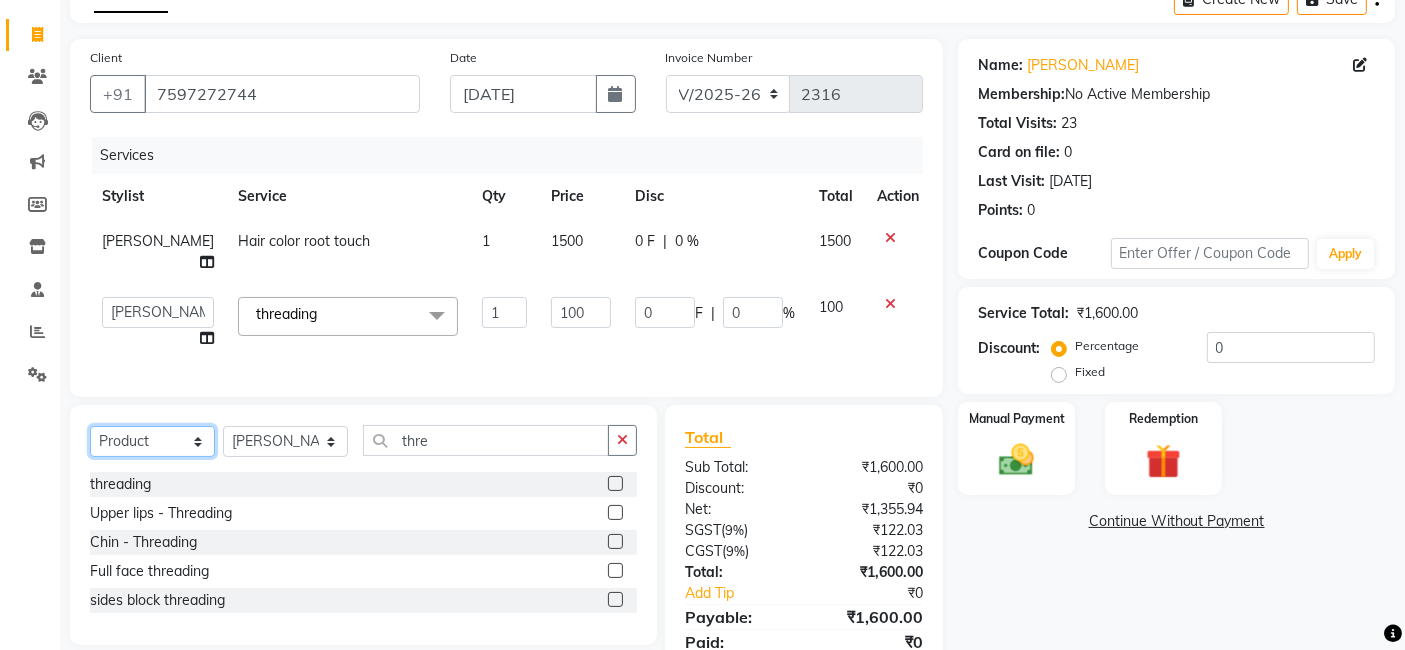 click on "Select  Service  Product  Membership  Package Voucher Prepaid Gift Card" 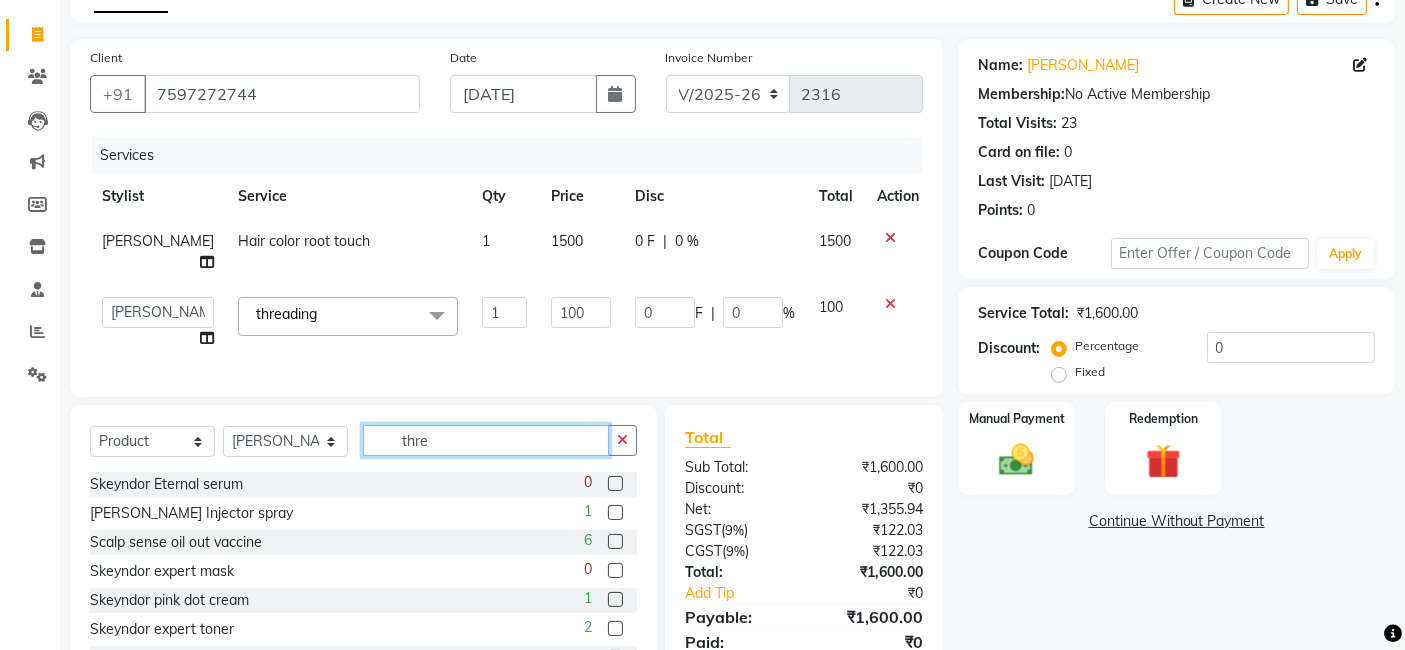click on "thre" 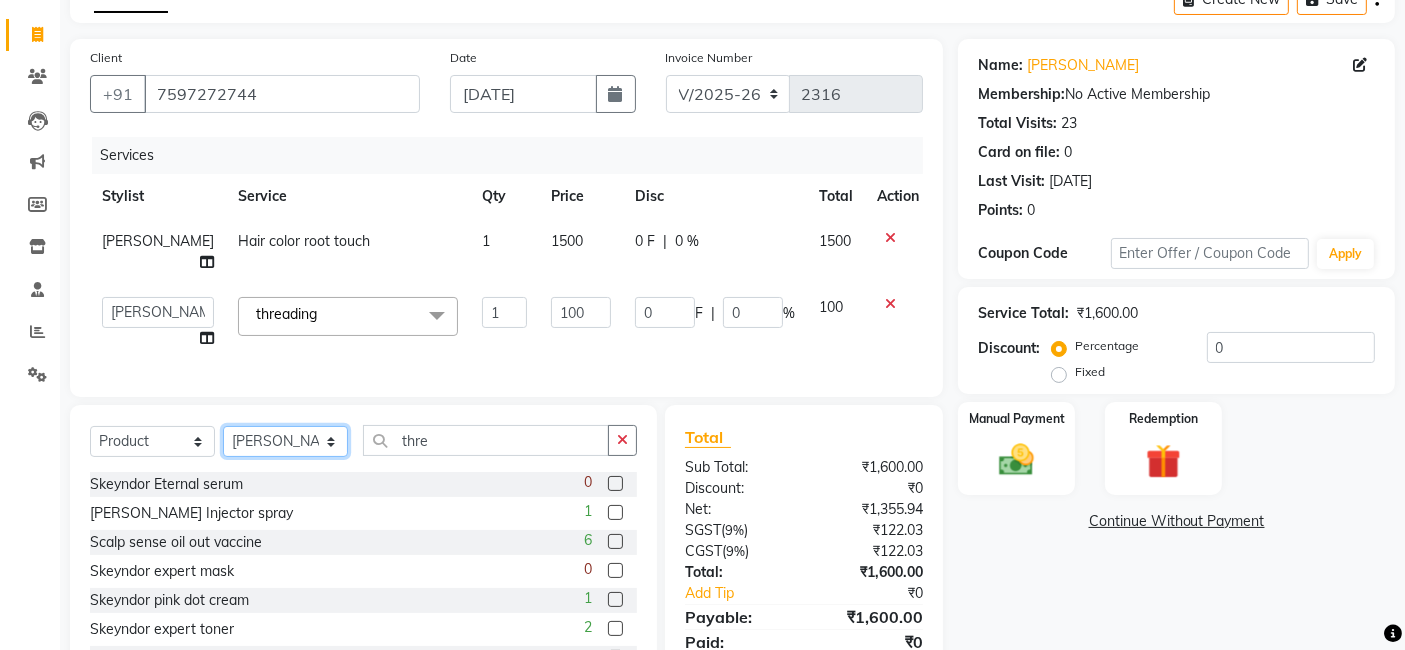 click on "Select Stylist [PERSON_NAME] [PERSON_NAME] Dev Dimple Director [PERSON_NAME] kajal [PERSON_NAME] lucky Manager [PERSON_NAME] maam [PERSON_NAME]  Pallavi Pinky [PERSON_NAME] [PERSON_NAME]" 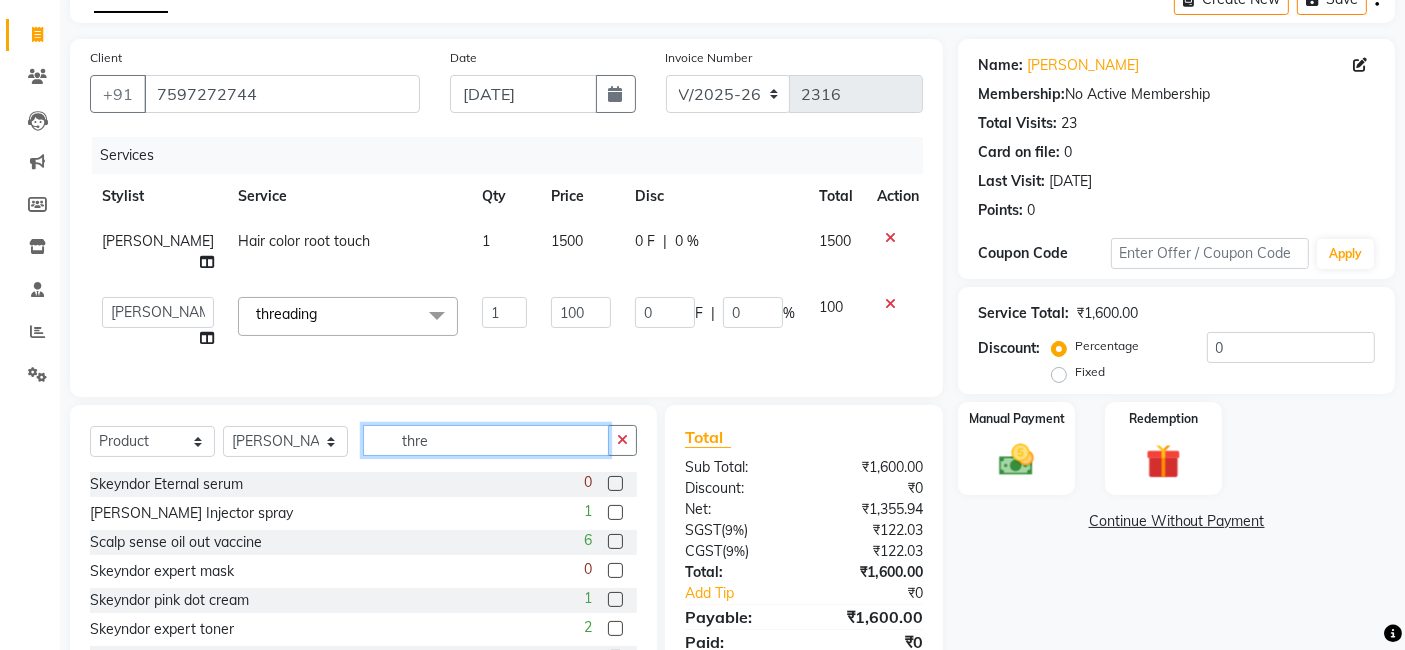 click on "thre" 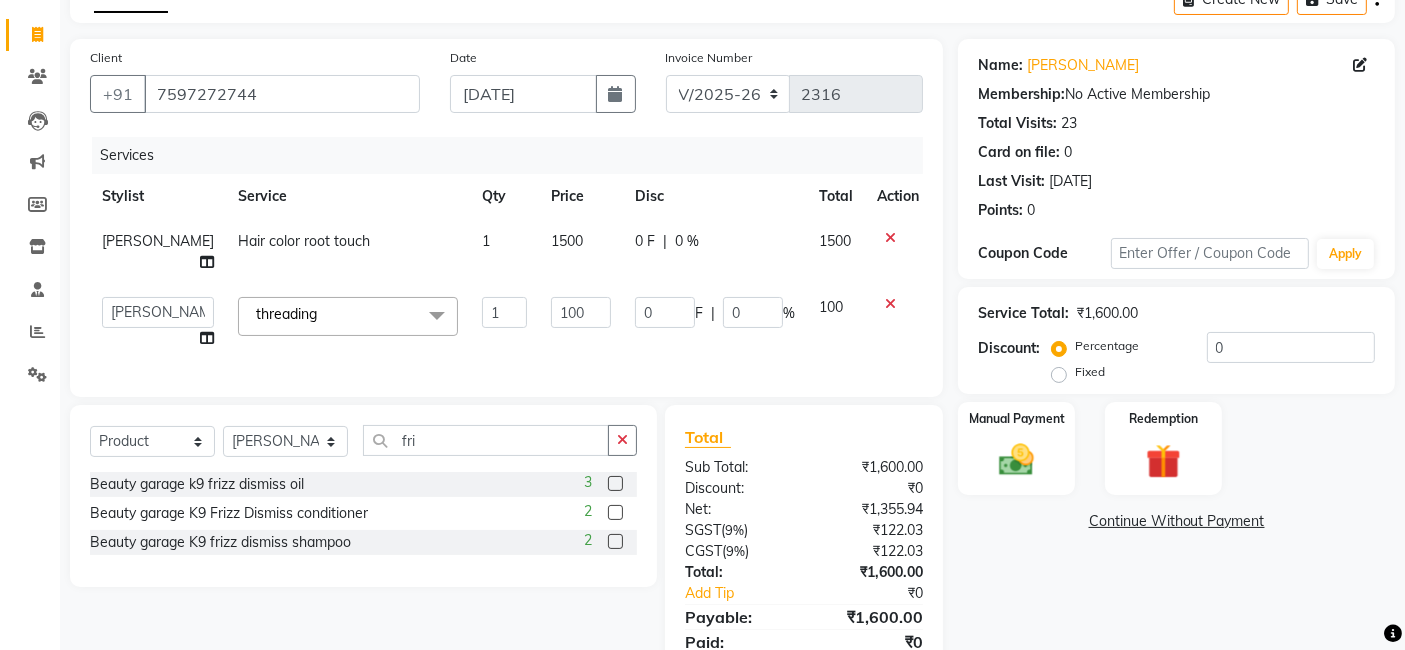 click on "2" 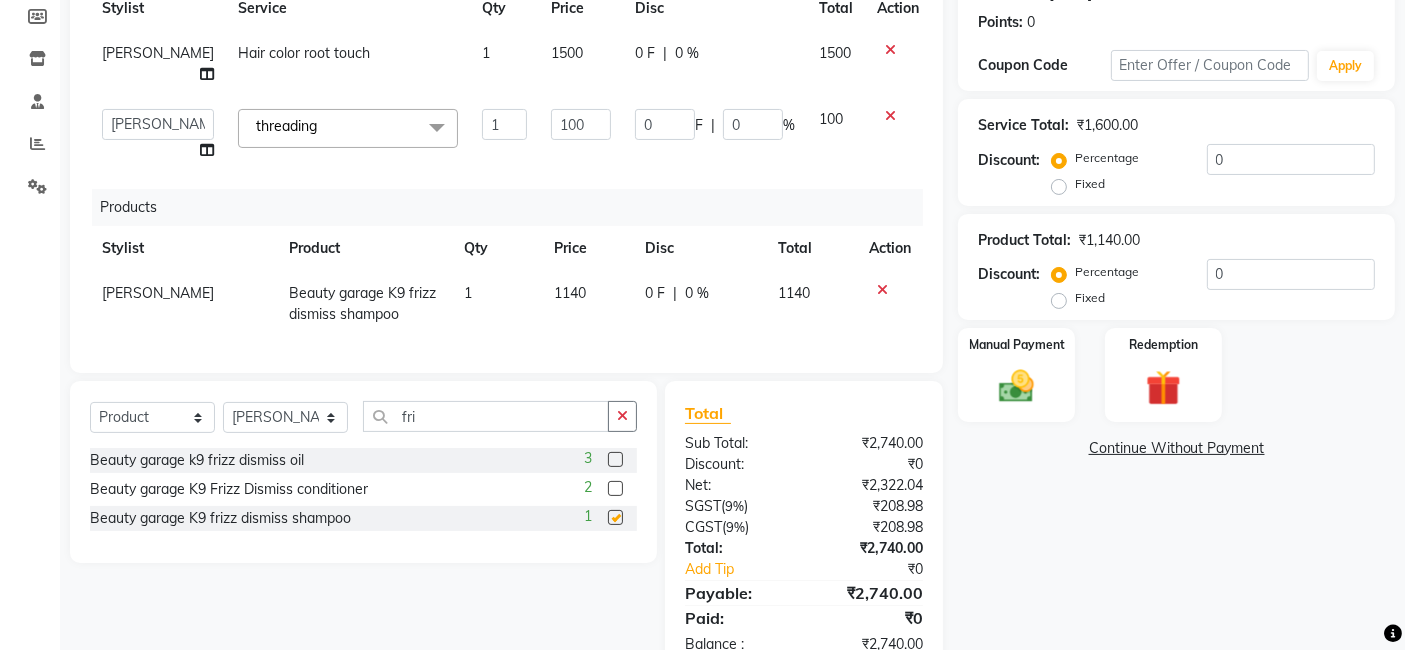 scroll, scrollTop: 348, scrollLeft: 0, axis: vertical 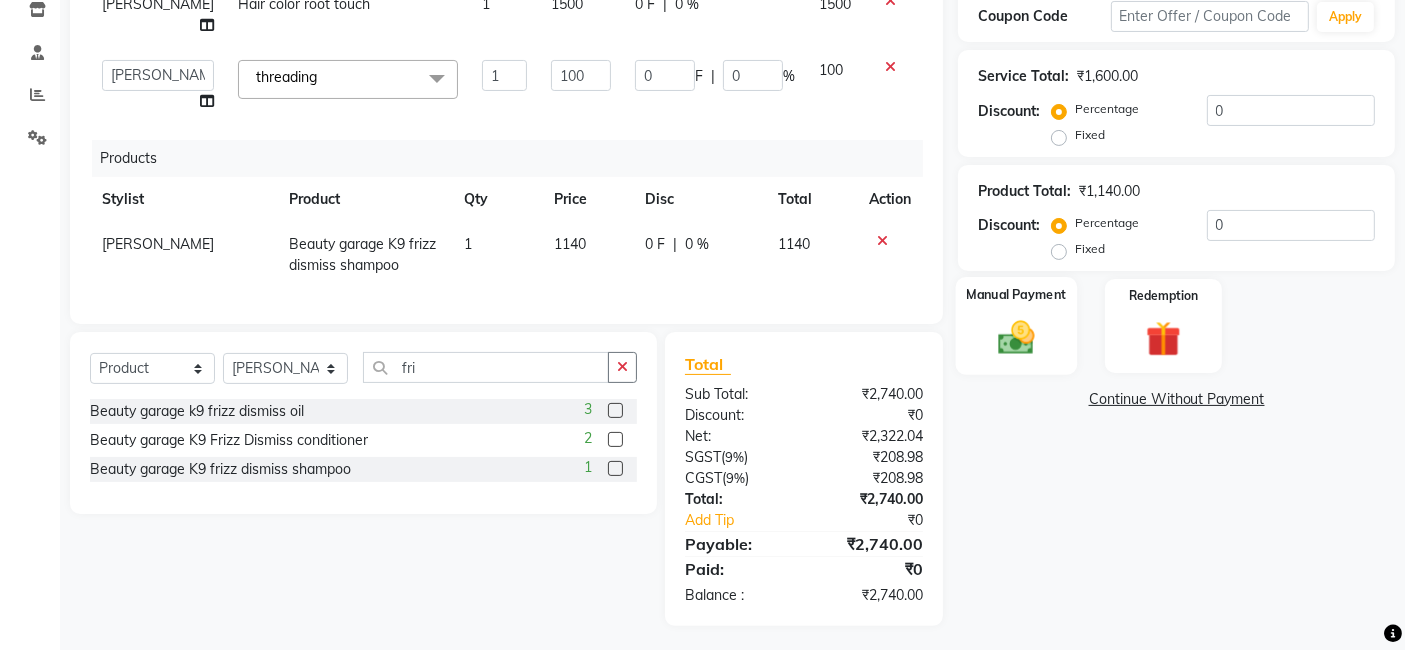 click 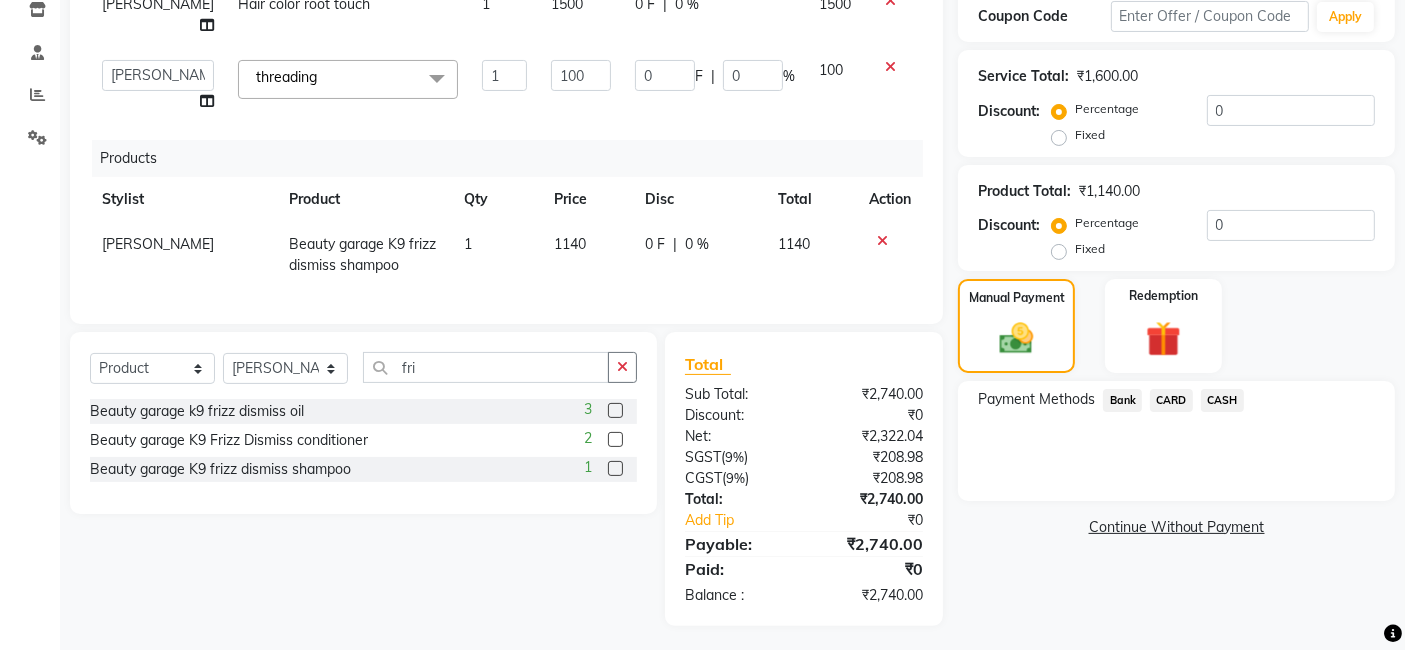click on "CASH" 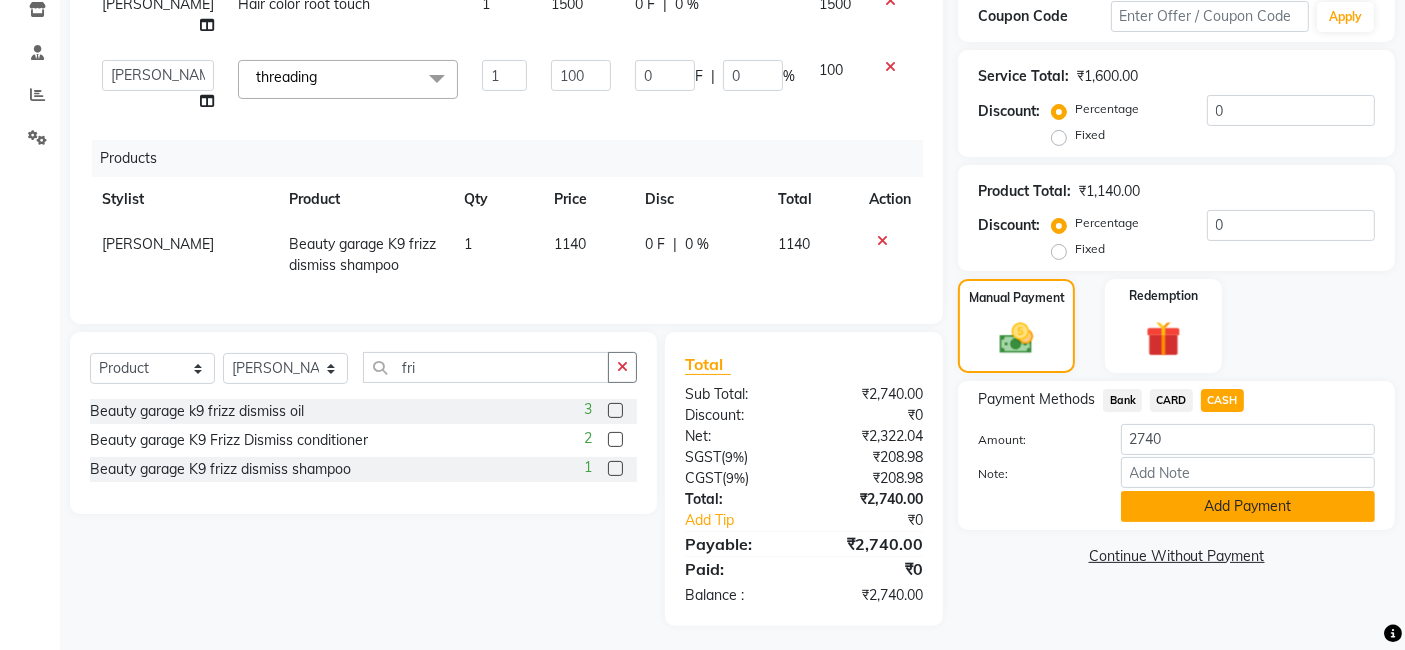 click on "Add Payment" 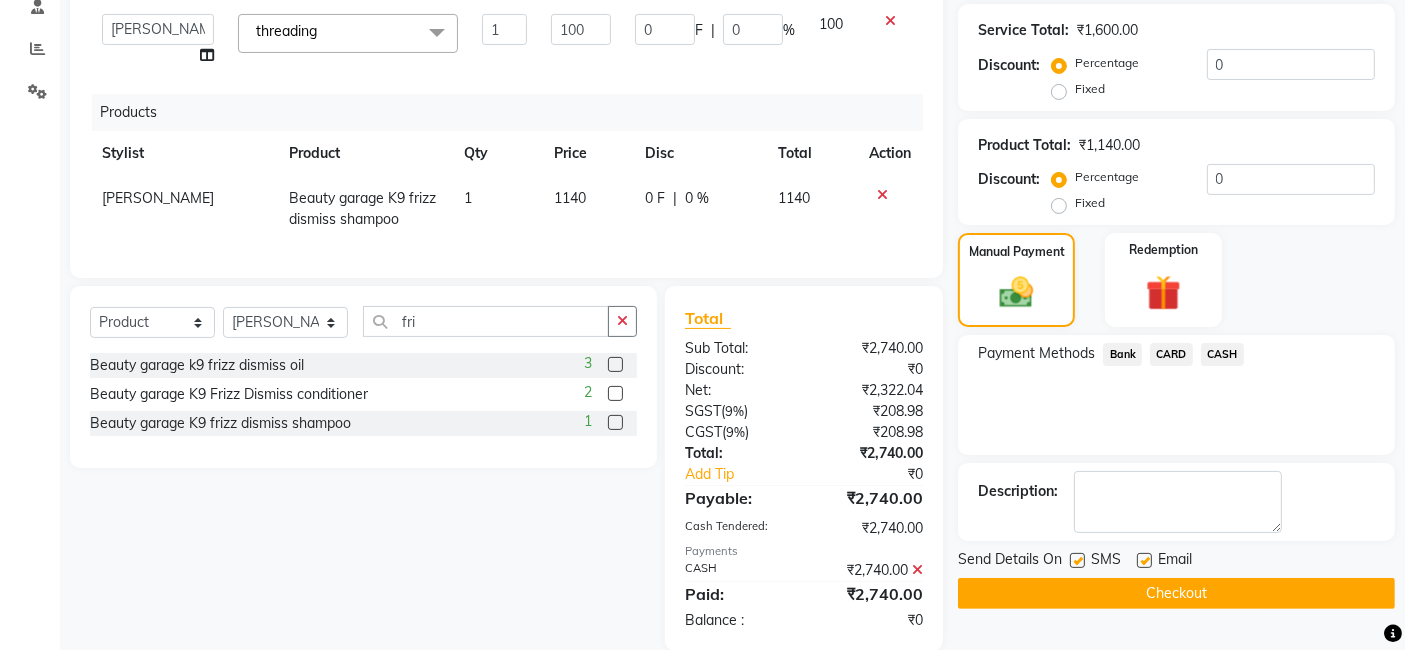 scroll, scrollTop: 419, scrollLeft: 0, axis: vertical 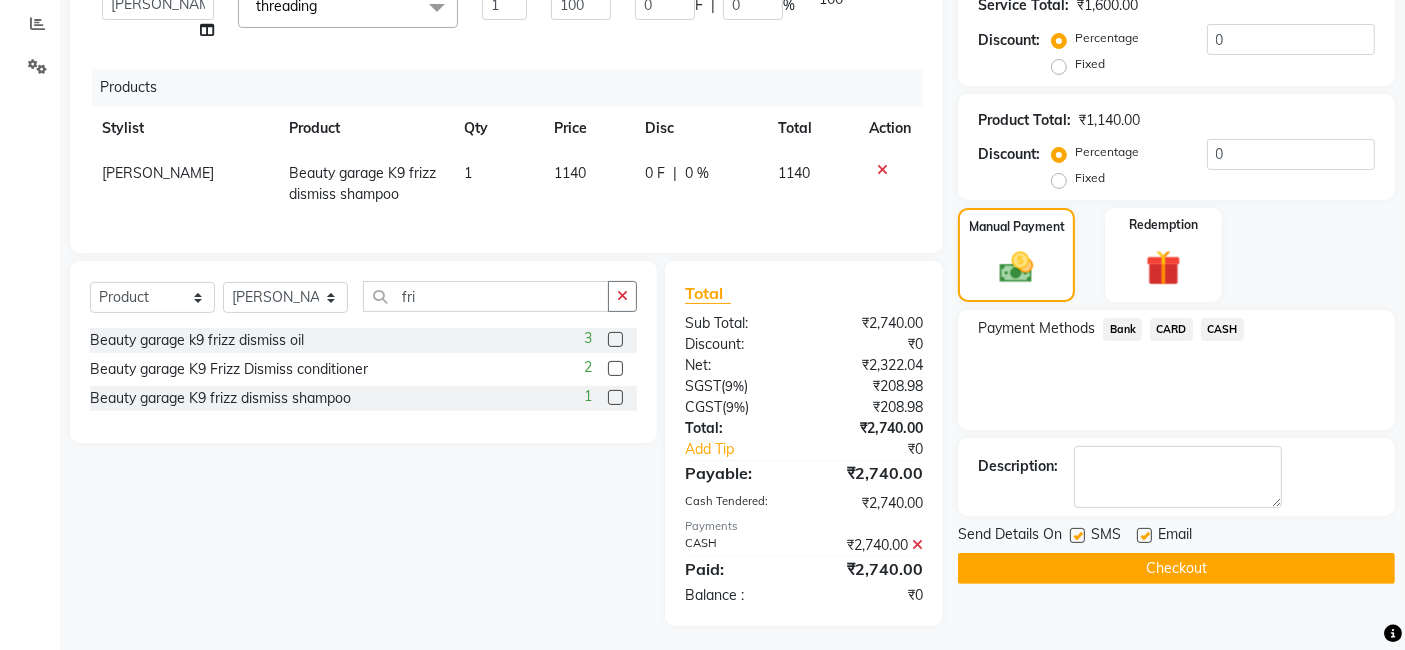click on "Checkout" 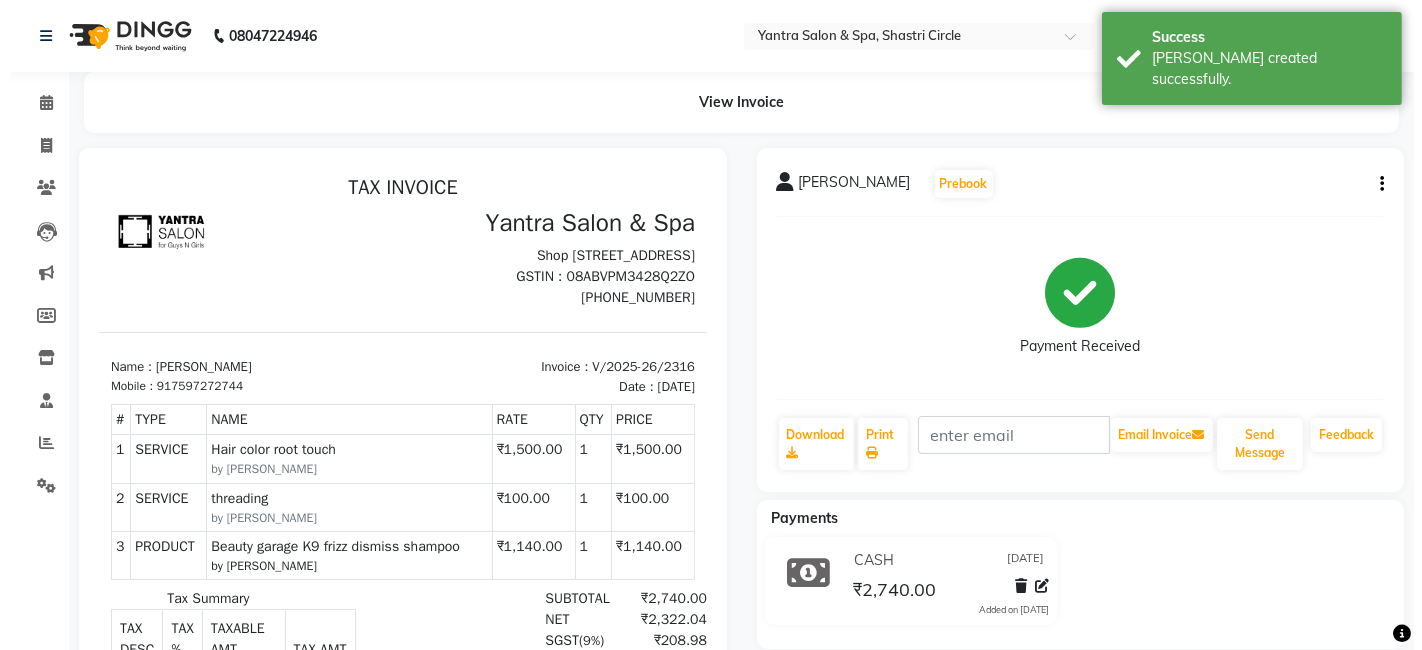scroll, scrollTop: 0, scrollLeft: 0, axis: both 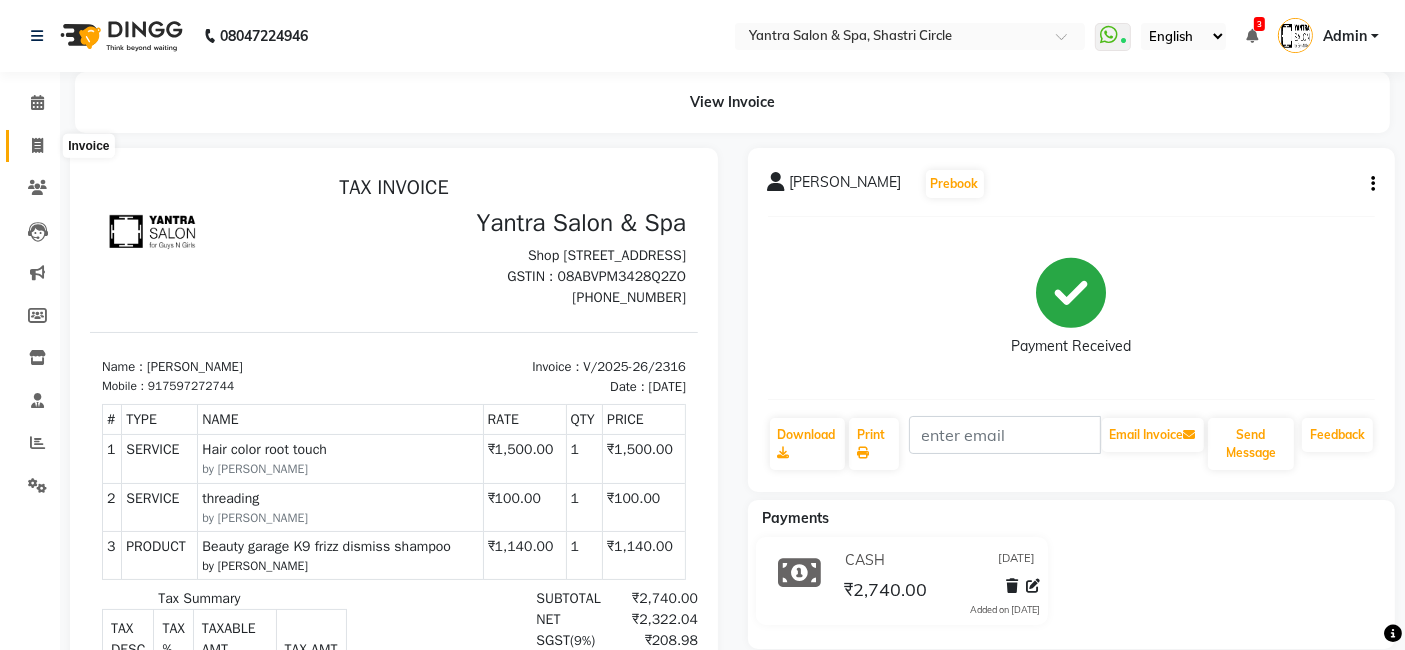 click 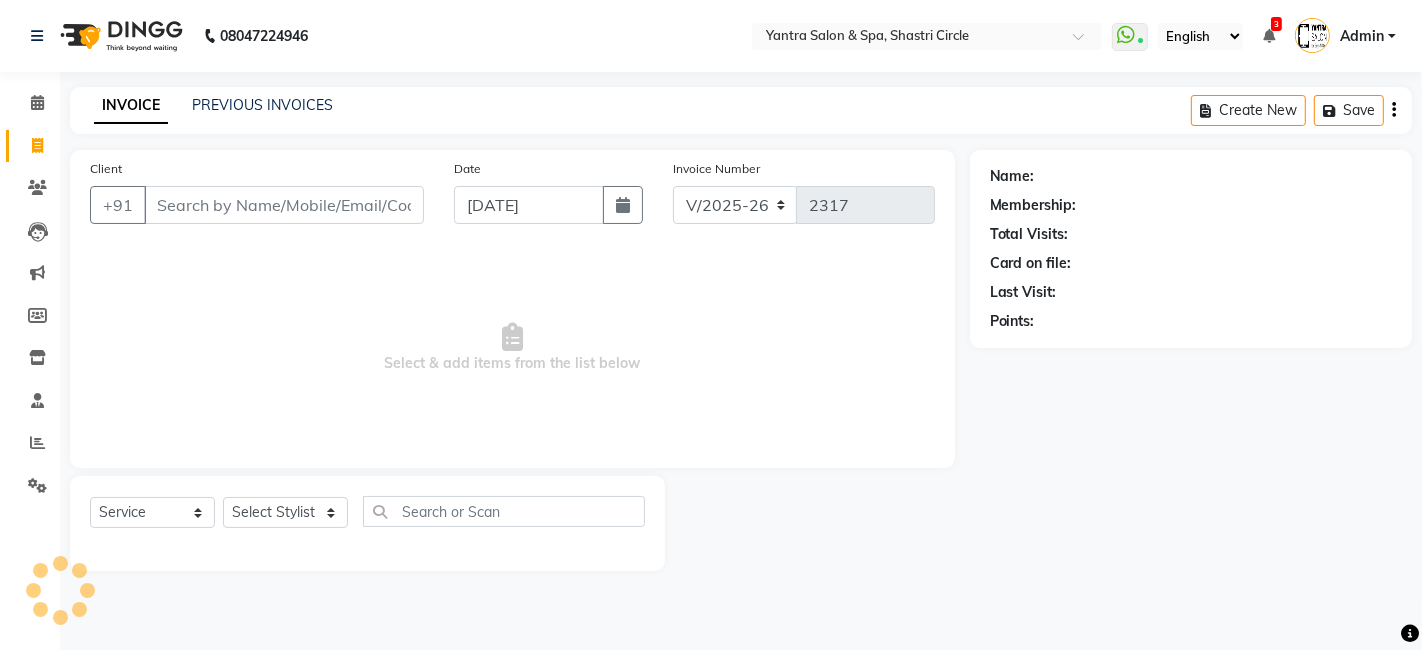click on "Client" at bounding box center (284, 205) 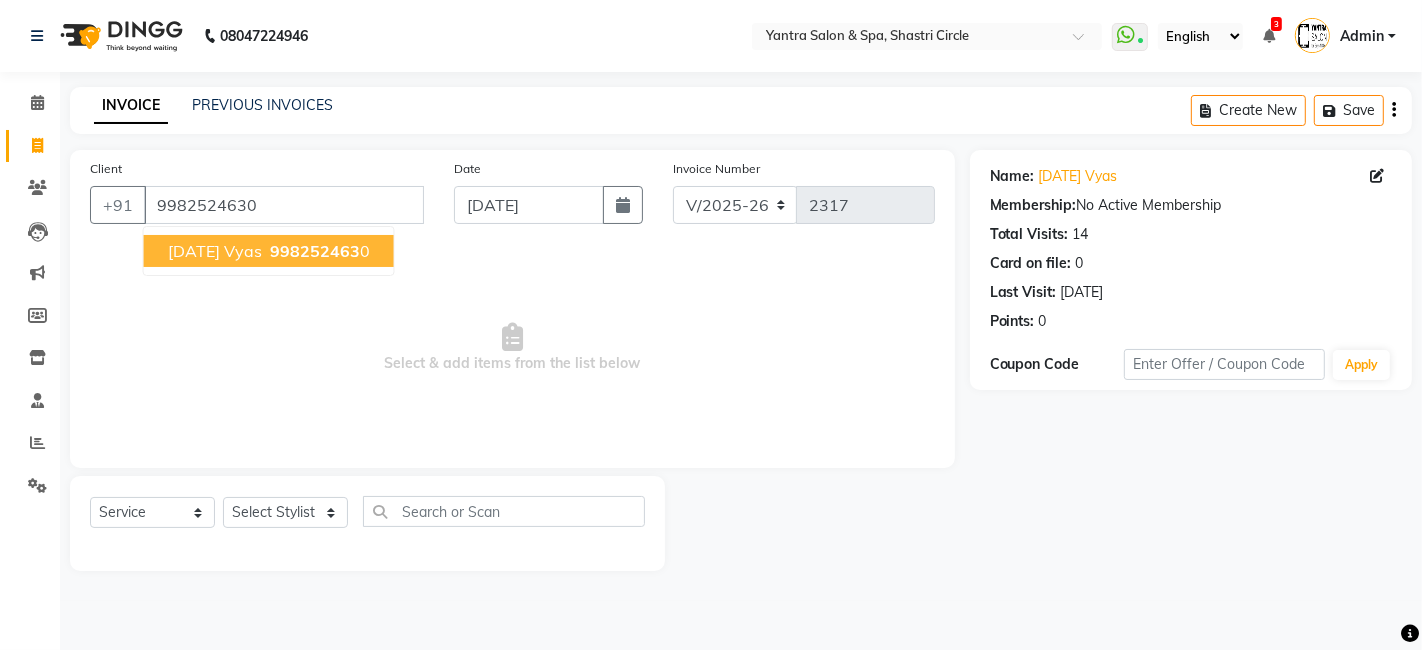 click on "998252463" at bounding box center (315, 251) 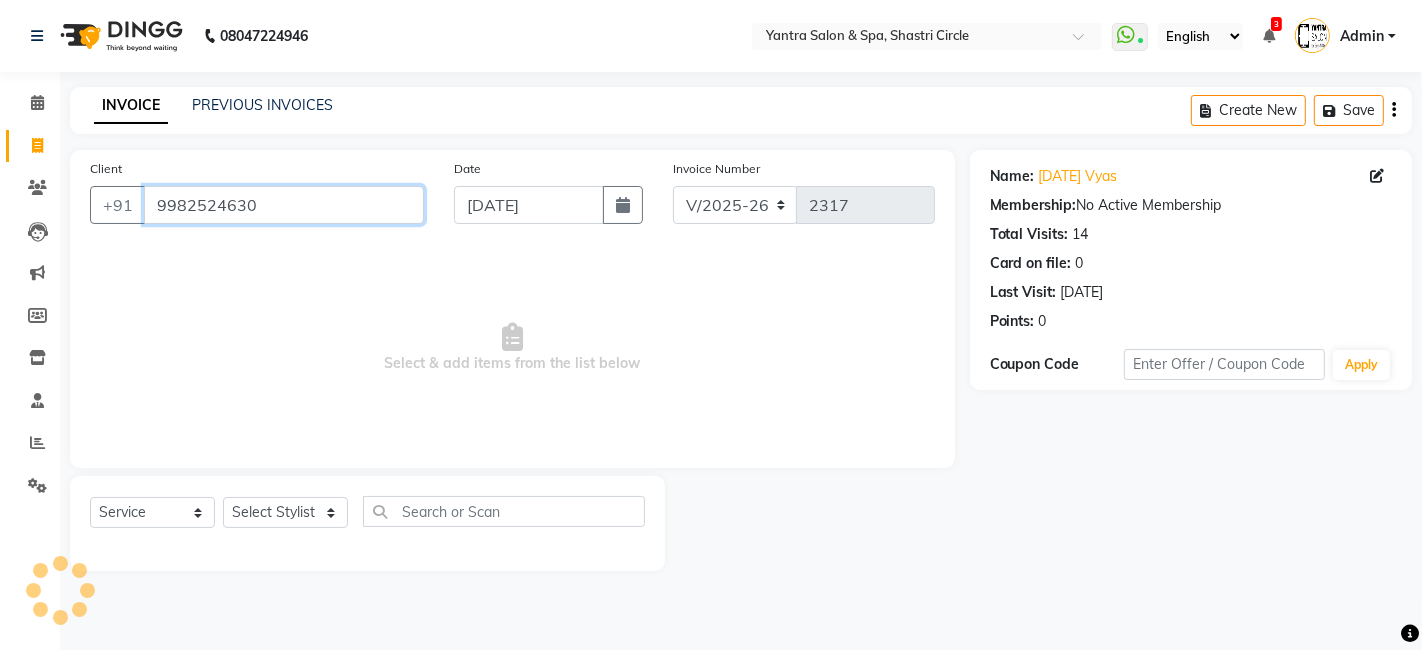 click on "9982524630" at bounding box center [284, 205] 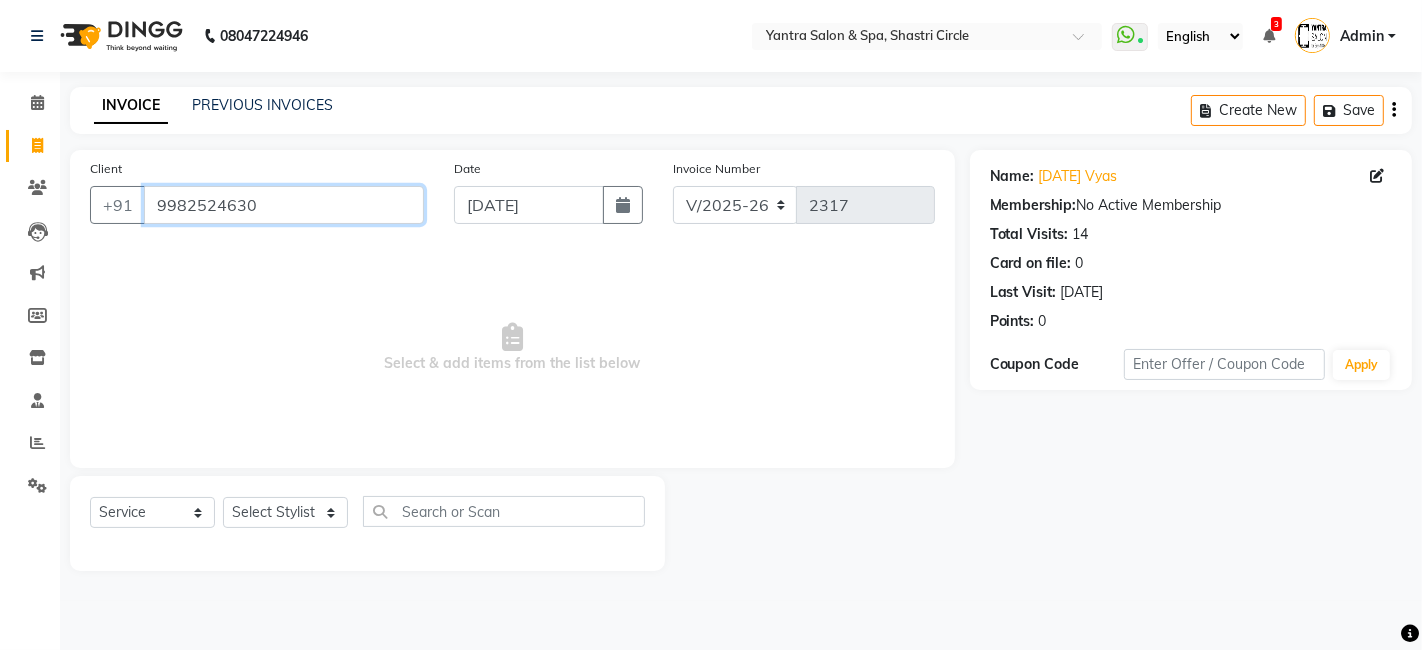 click on "9982524630" at bounding box center (284, 205) 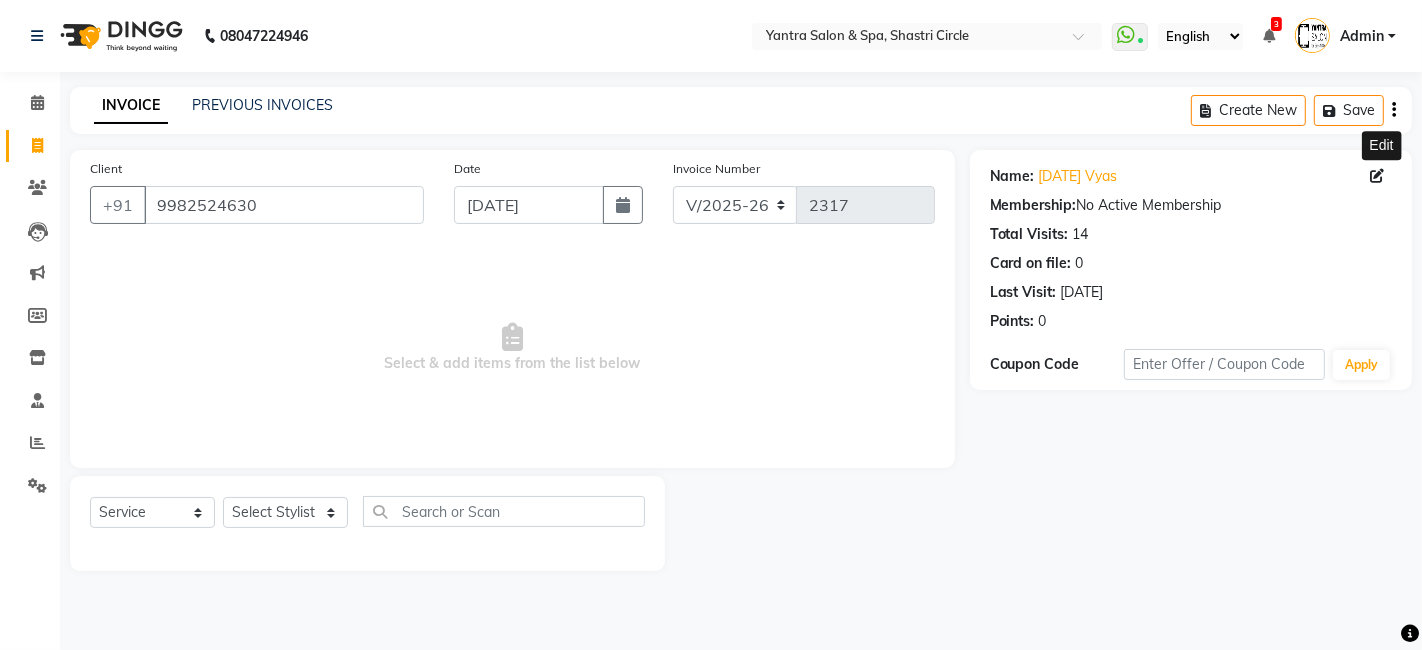 click 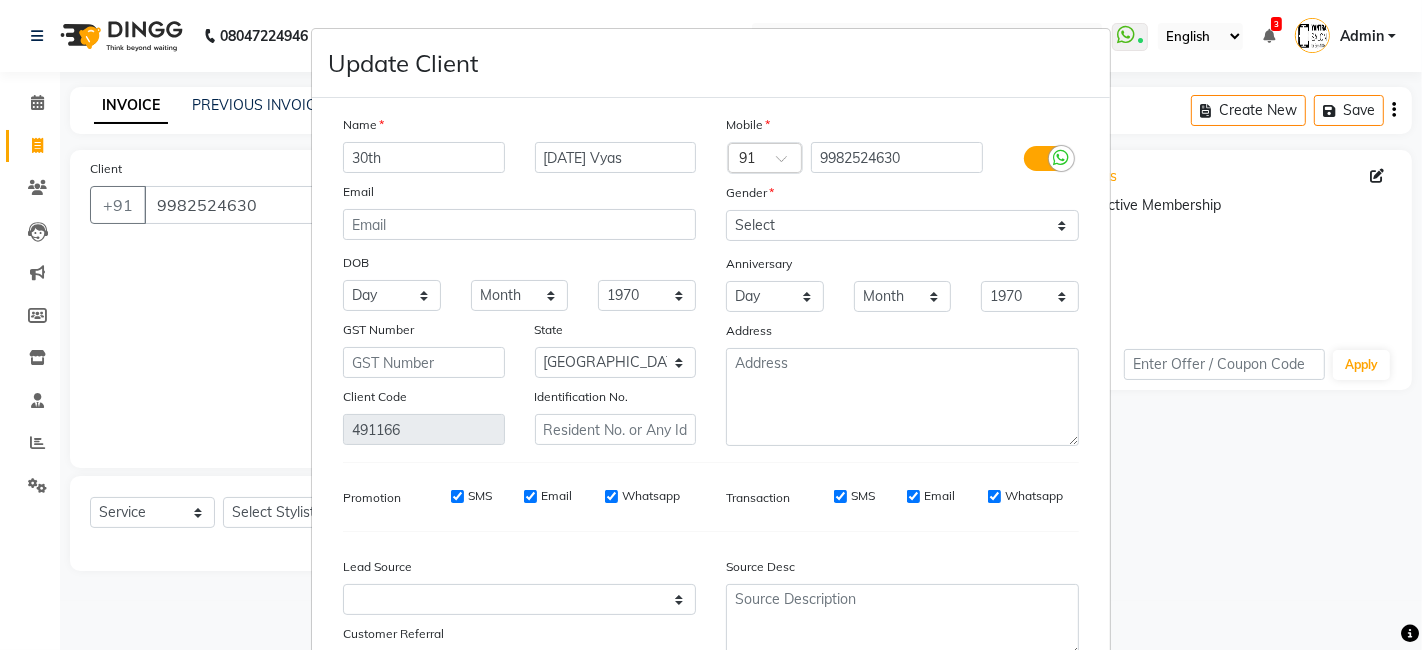 click on "30th" at bounding box center [424, 157] 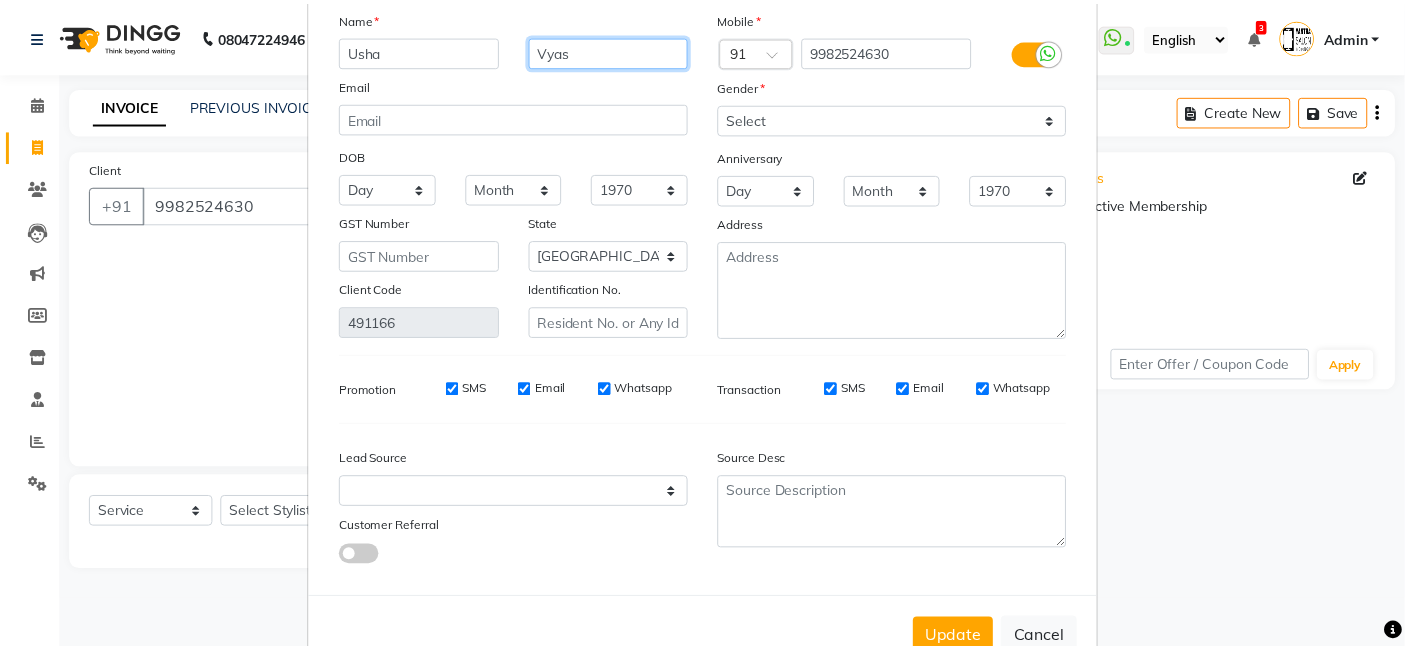 scroll, scrollTop: 161, scrollLeft: 0, axis: vertical 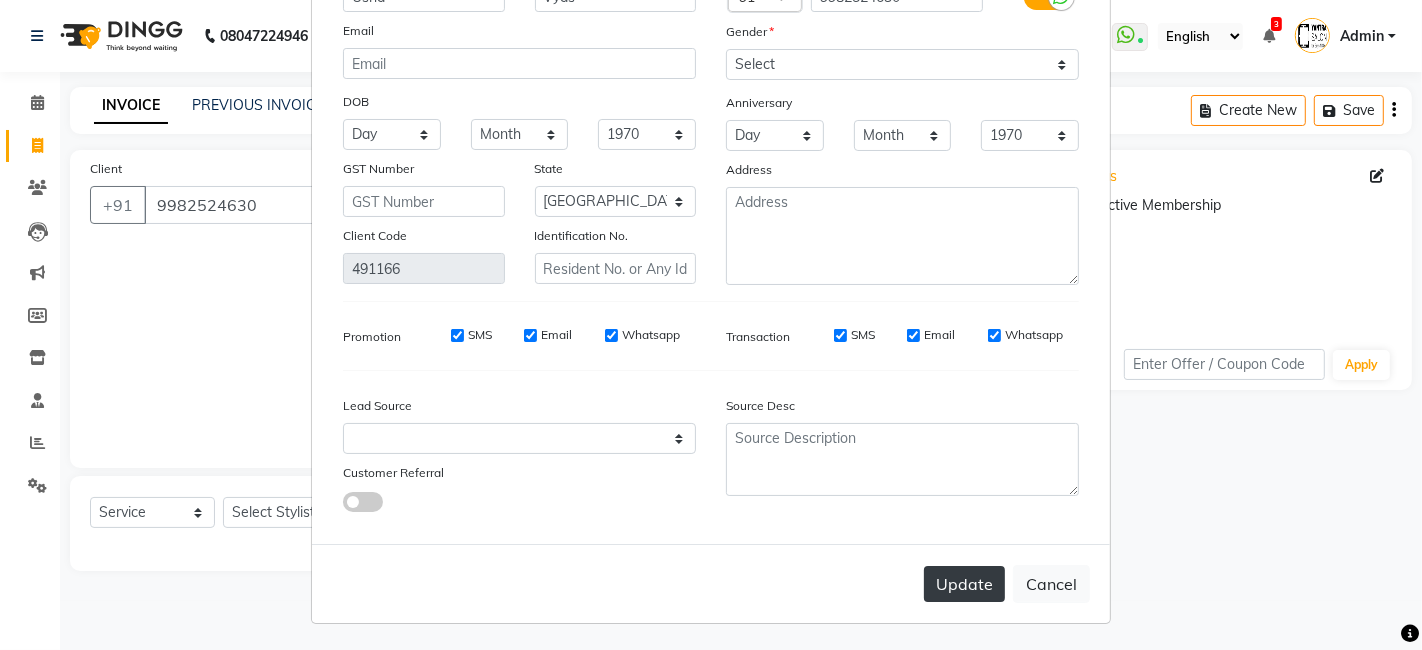 click on "Update" at bounding box center [964, 584] 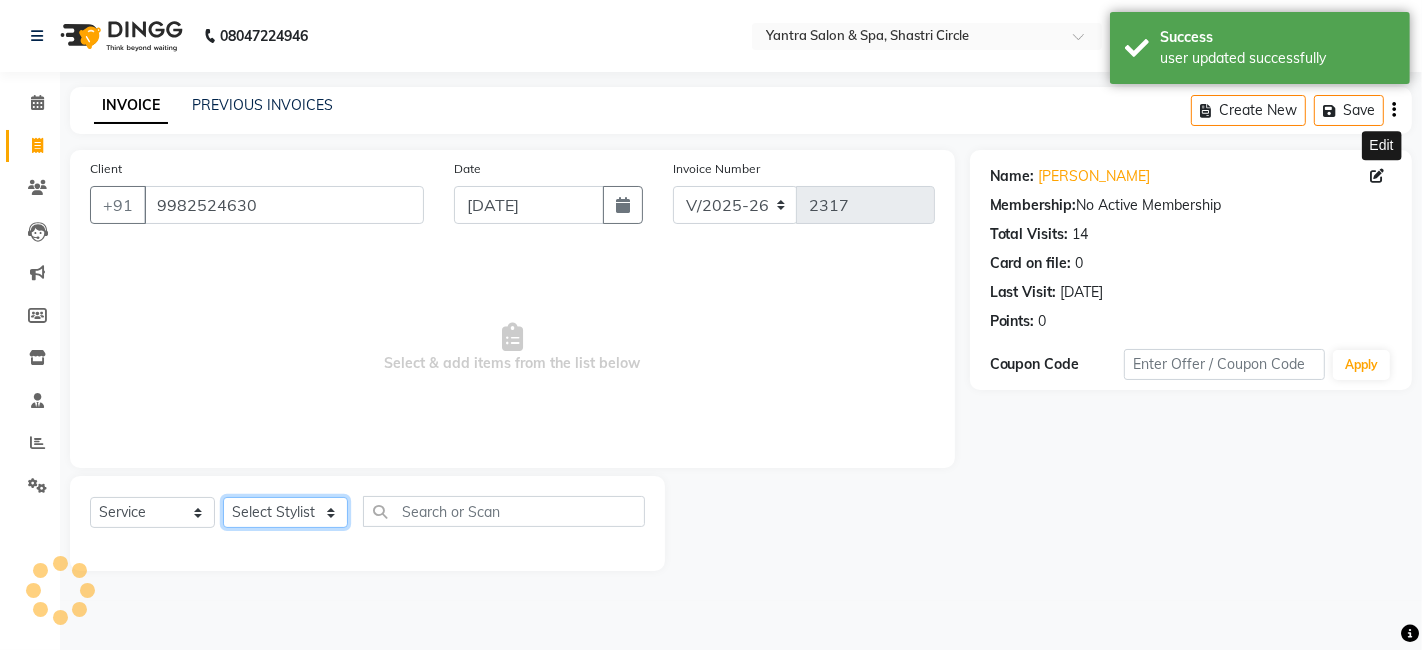 click on "Select Stylist [PERSON_NAME] [PERSON_NAME] Dev Dimple Director [PERSON_NAME] kajal [PERSON_NAME] lucky Manager [PERSON_NAME] maam [PERSON_NAME]  Pallavi Pinky [PERSON_NAME] [PERSON_NAME]" 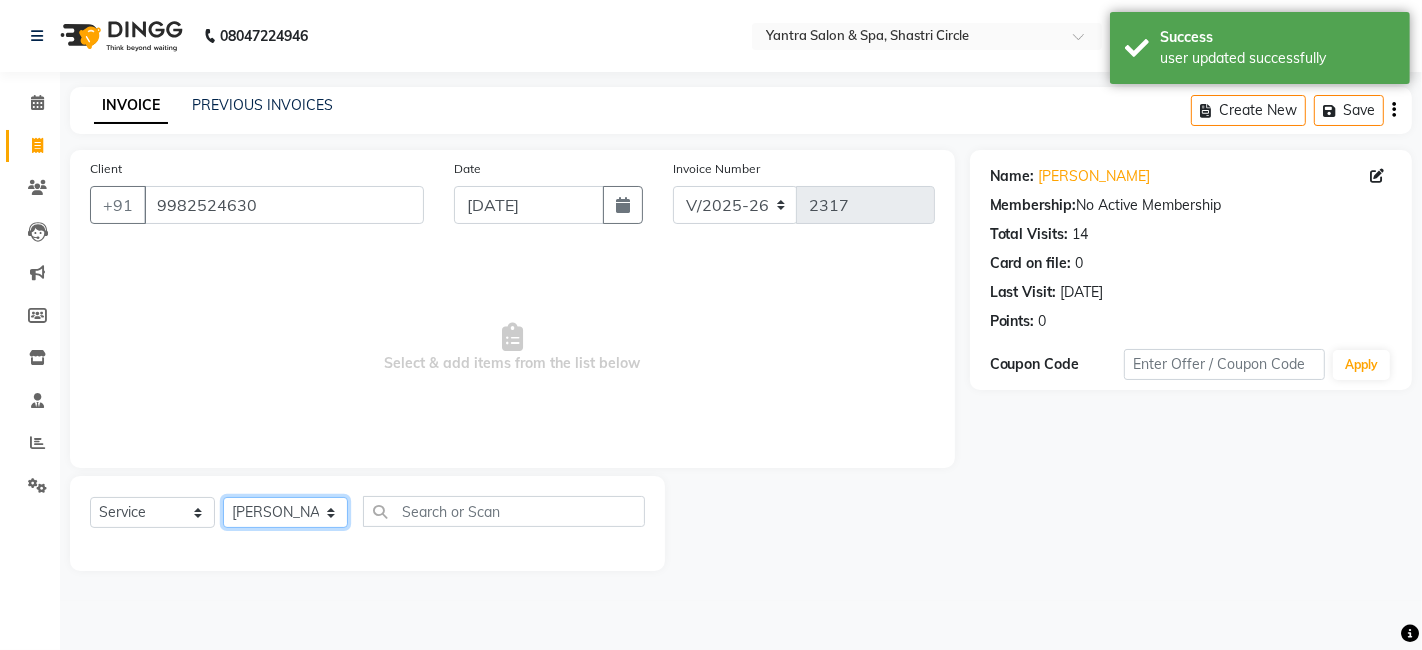 click on "Select Stylist [PERSON_NAME] [PERSON_NAME] Dev Dimple Director [PERSON_NAME] kajal [PERSON_NAME] lucky Manager [PERSON_NAME] maam [PERSON_NAME]  Pallavi Pinky [PERSON_NAME] [PERSON_NAME]" 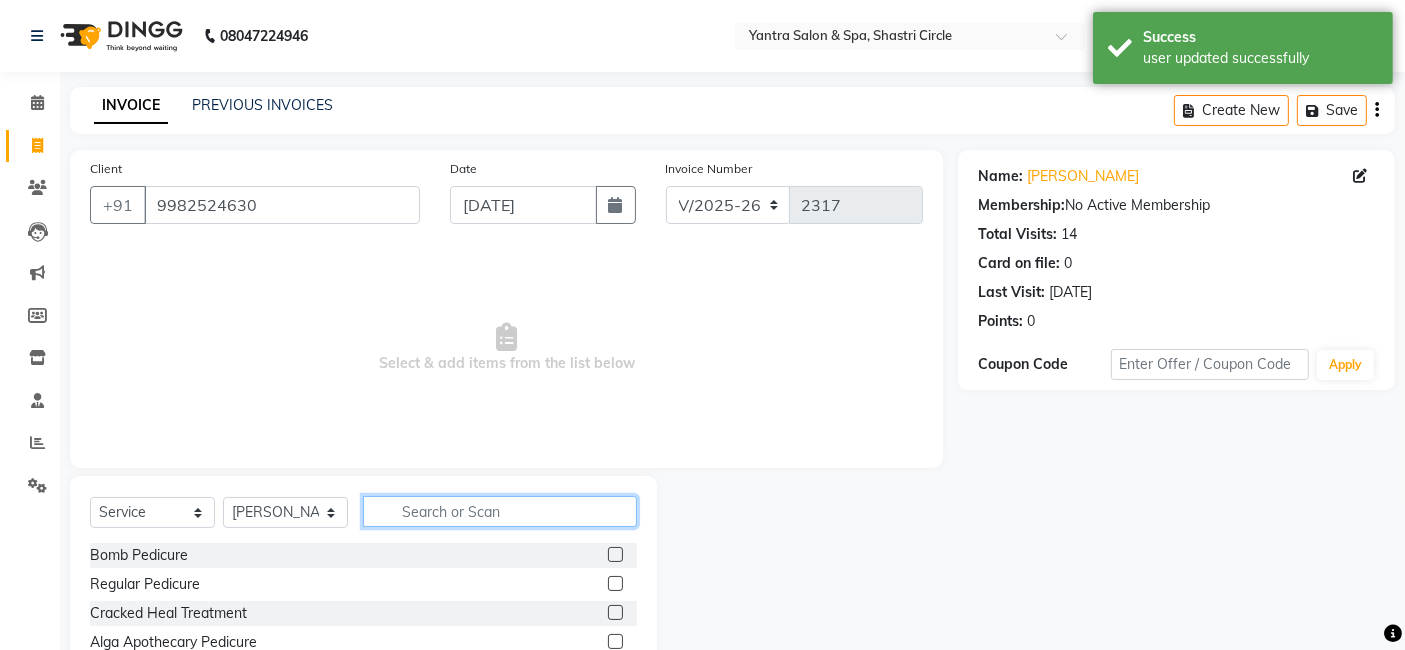 click 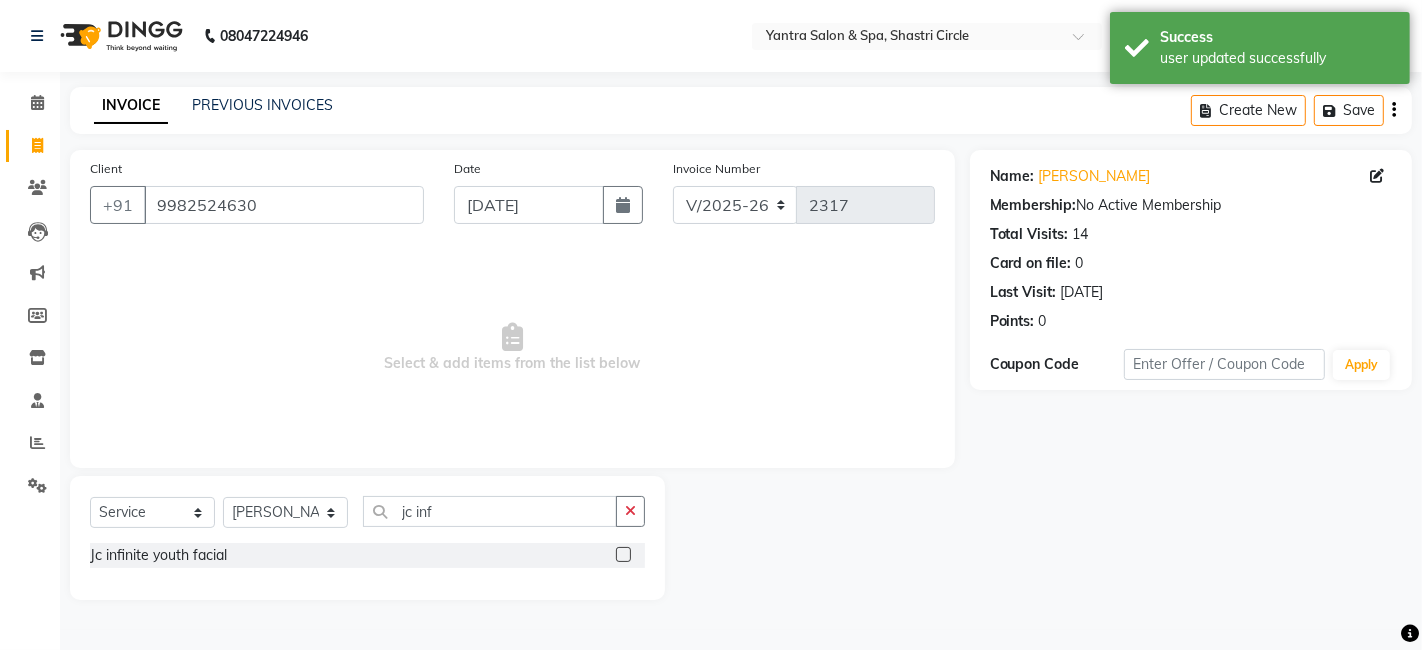 click 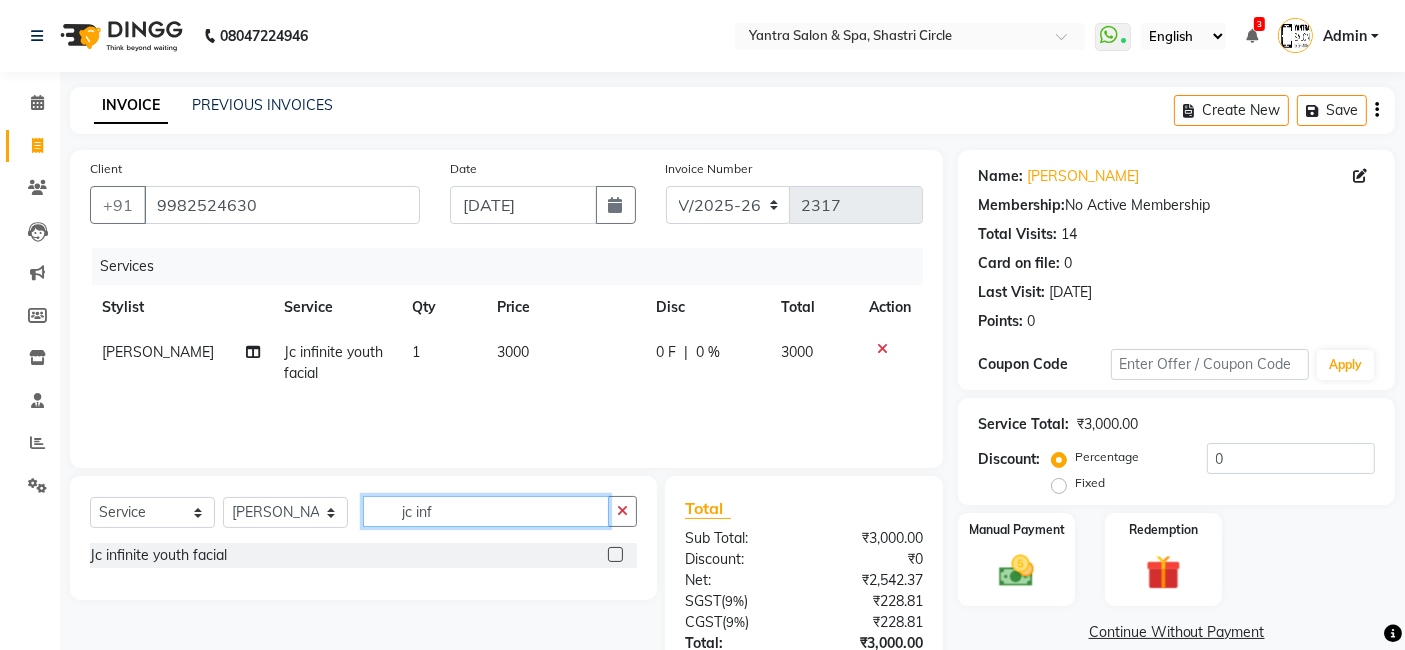 click on "jc inf" 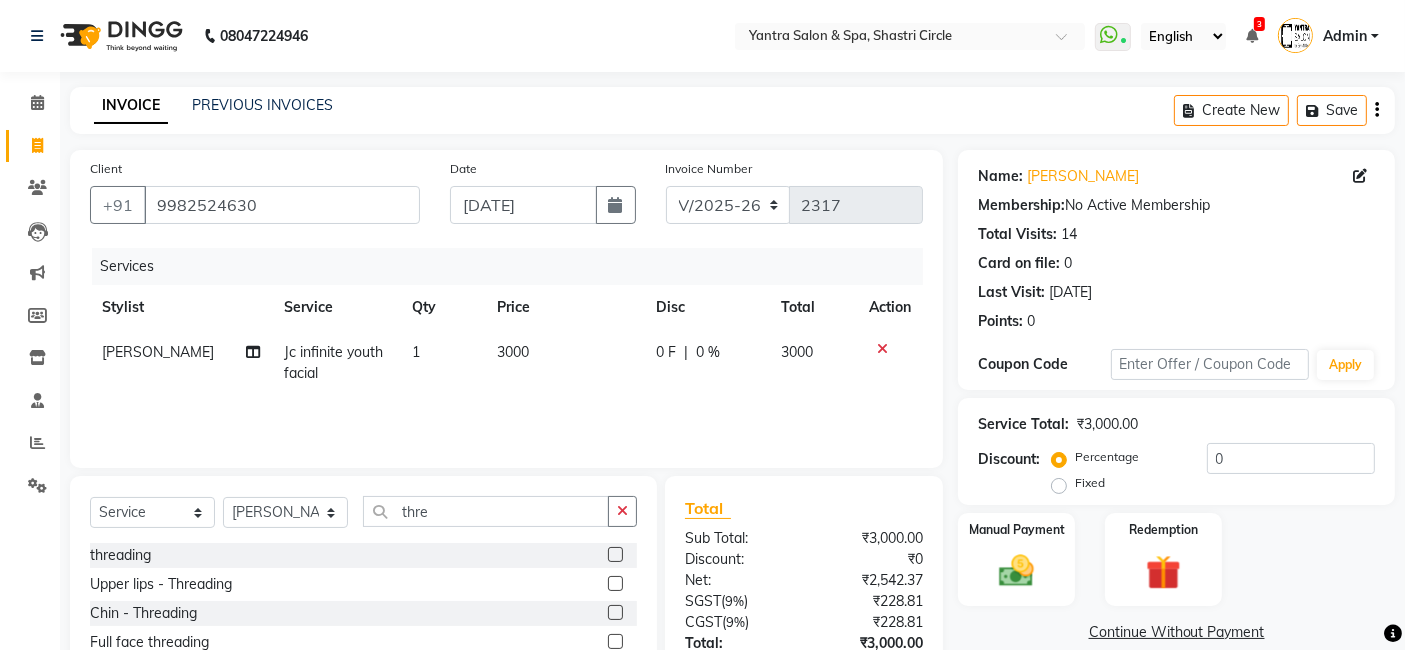 click 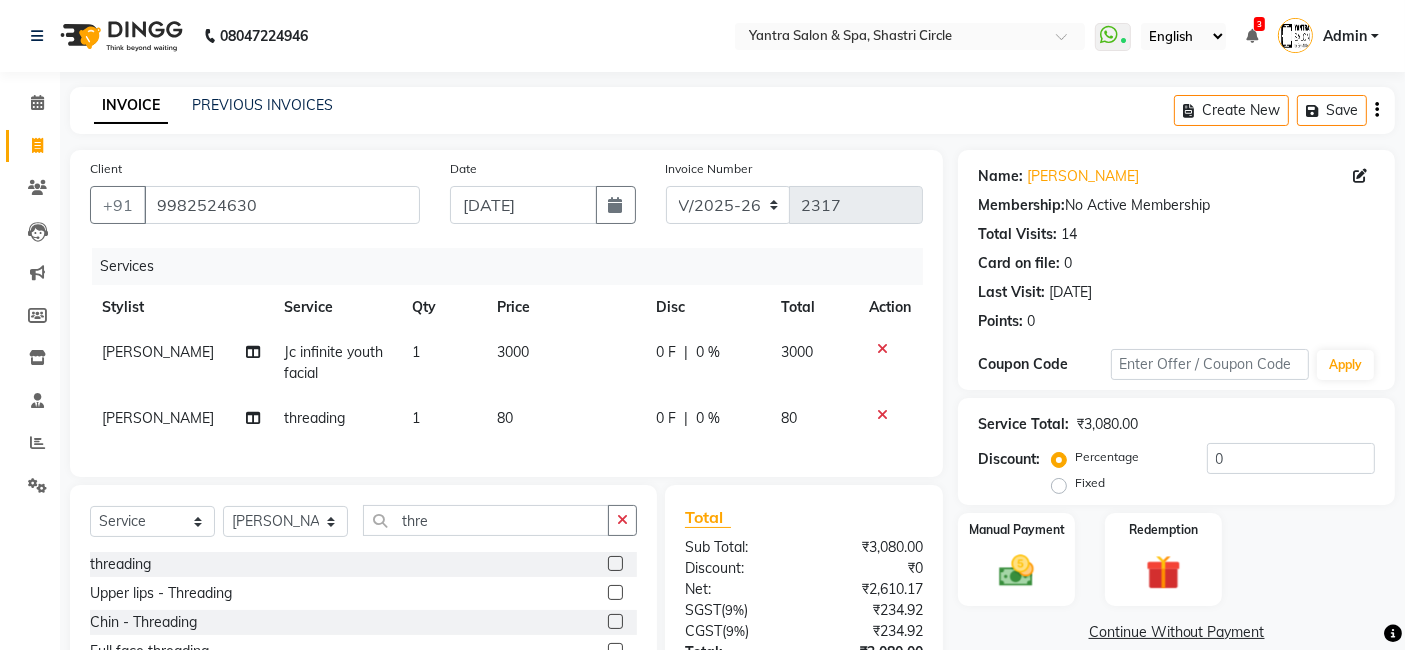 click on "80" 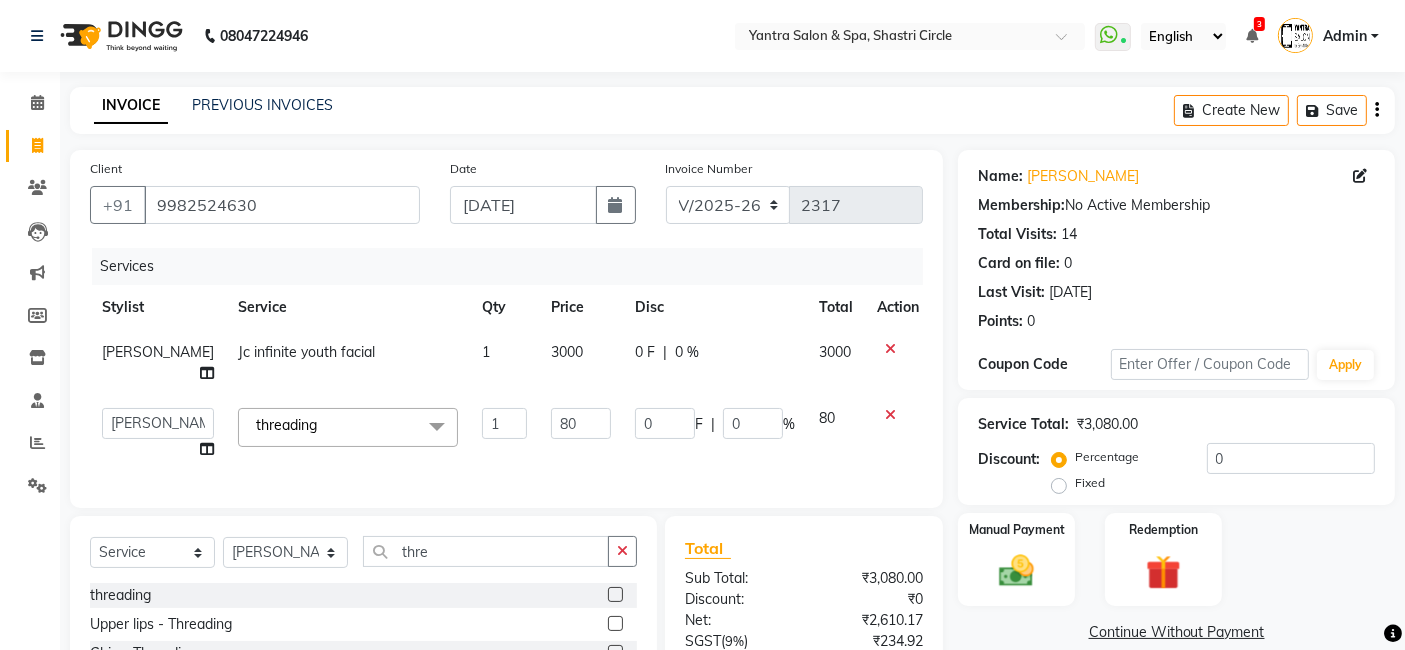 click on "80" 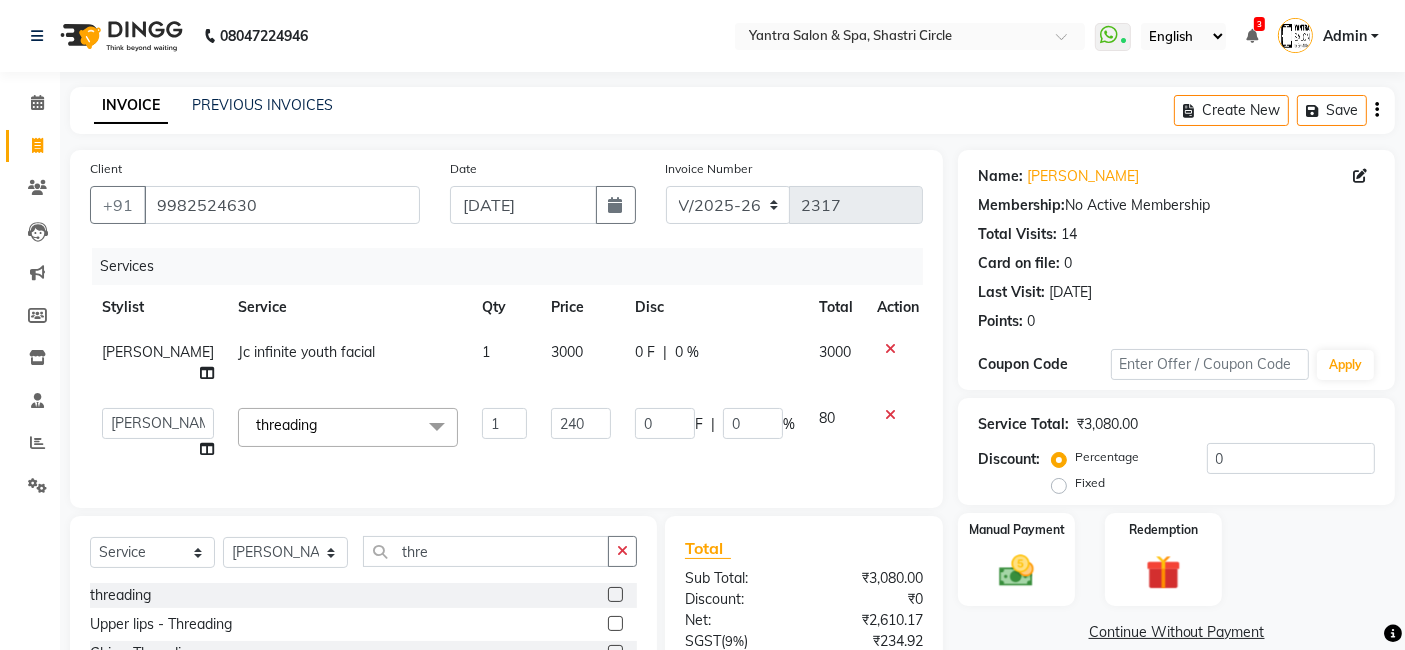 click on "240" 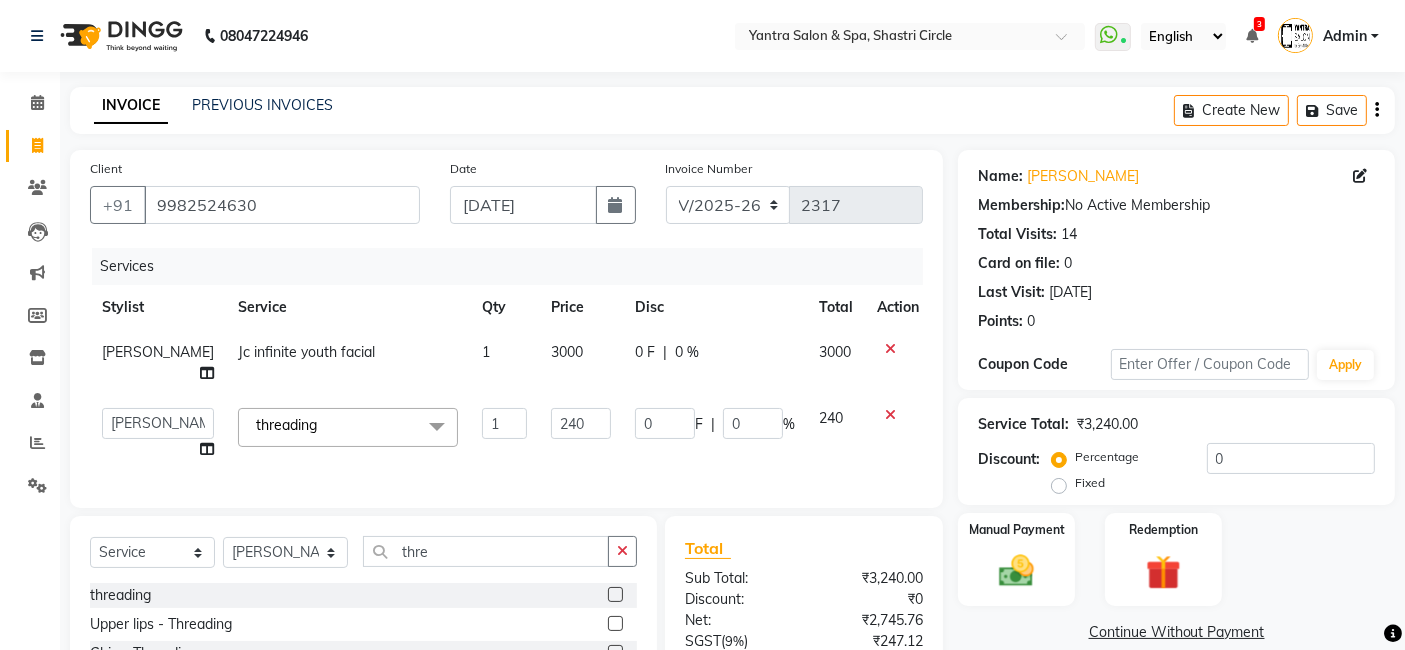 click on "0 F | 0 %" 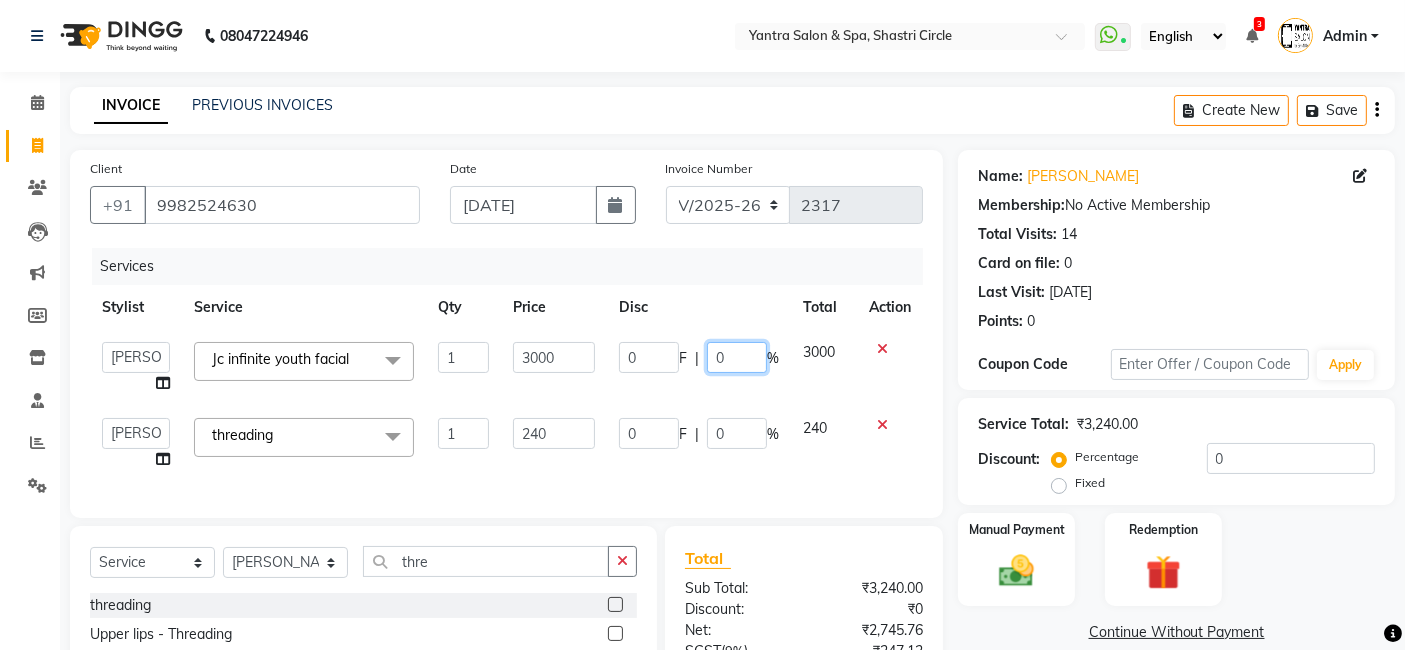 click on "0" 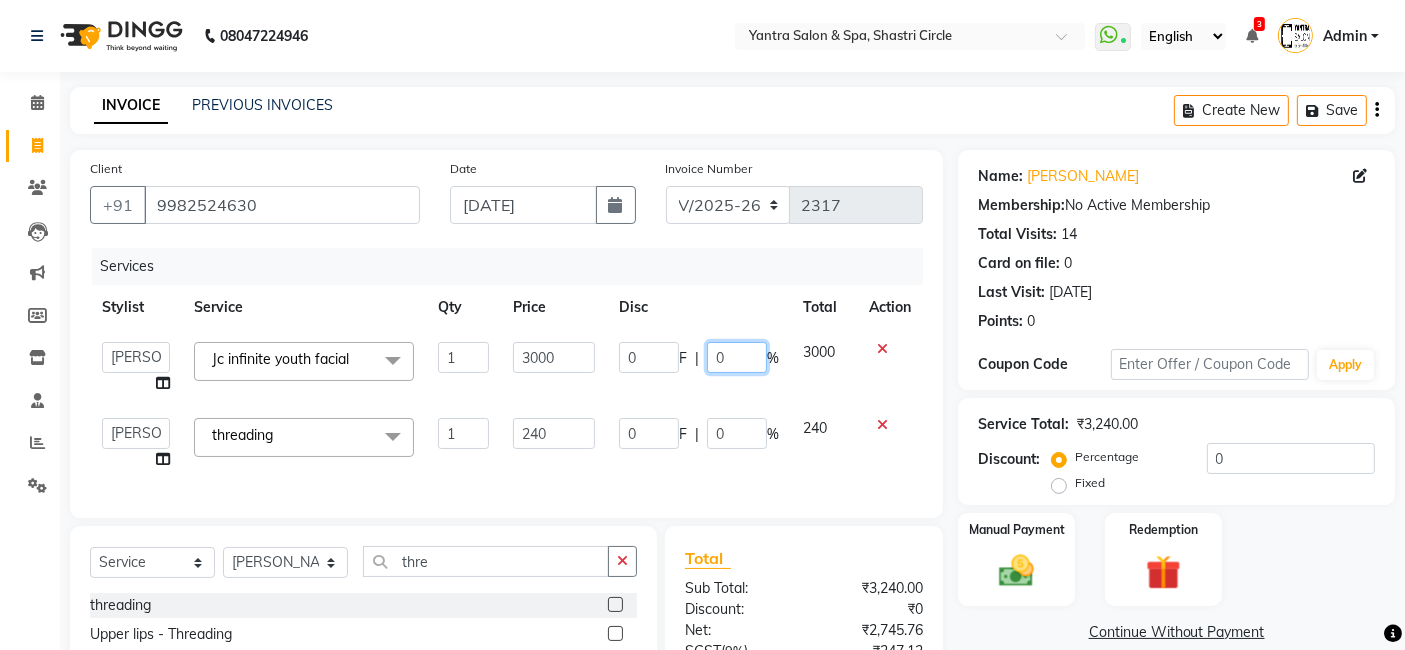 click on "0" 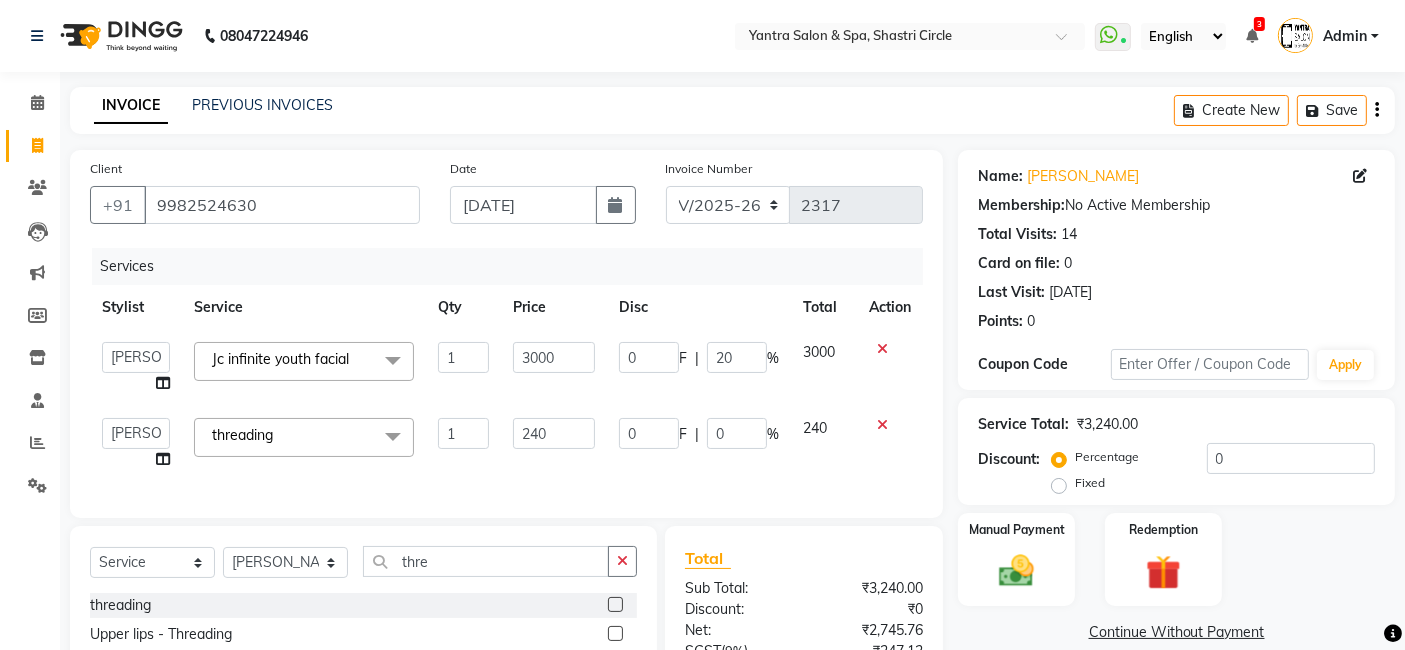 click on "[PERSON_NAME]   [PERSON_NAME]   Dev   Dimple   Director   [PERSON_NAME]   kajal   [PERSON_NAME]   lucky   Manager   [PERSON_NAME] maam   [PERSON_NAME]    Pallavi   Pinky   Priyanka   [PERSON_NAME]   [PERSON_NAME]  Jc infinite youth facial  x Bomb Pedicure Regular Pedicure Cracked Heal Treatment Alga Apothecary Pedicure Gel polish remover  Donut Pedicure candle Pedicure Avl Express Pedicure Avl Pedicruise pedicure Avl Pedipure pedicure Pedi Pai pedicure Under arms polish Kanpeki body spa Regular Manicure Bomb Manicure Alga Apothecary Manicure Nail Extensions Gel nail pent Pedi Pai manicure Donut manicure Avl express manicure Avl Pedicruise manicure Avl Pedipure manicure Candle manicure Back polish Foot Massage Head Massage Back Massage Hand & Shoulder Massage Body Spa Relaxing Body Massage Aromatherapy Associates - Renewing Rose Aromatherapy Associates - intense nourishment Aromatherapy Associates Body Massage Full Body Bleach Body Polishing body scrub  face bleach back scrub bleach Skeyndor Body Spa Party Make-Up -  Creative misc 1 0" 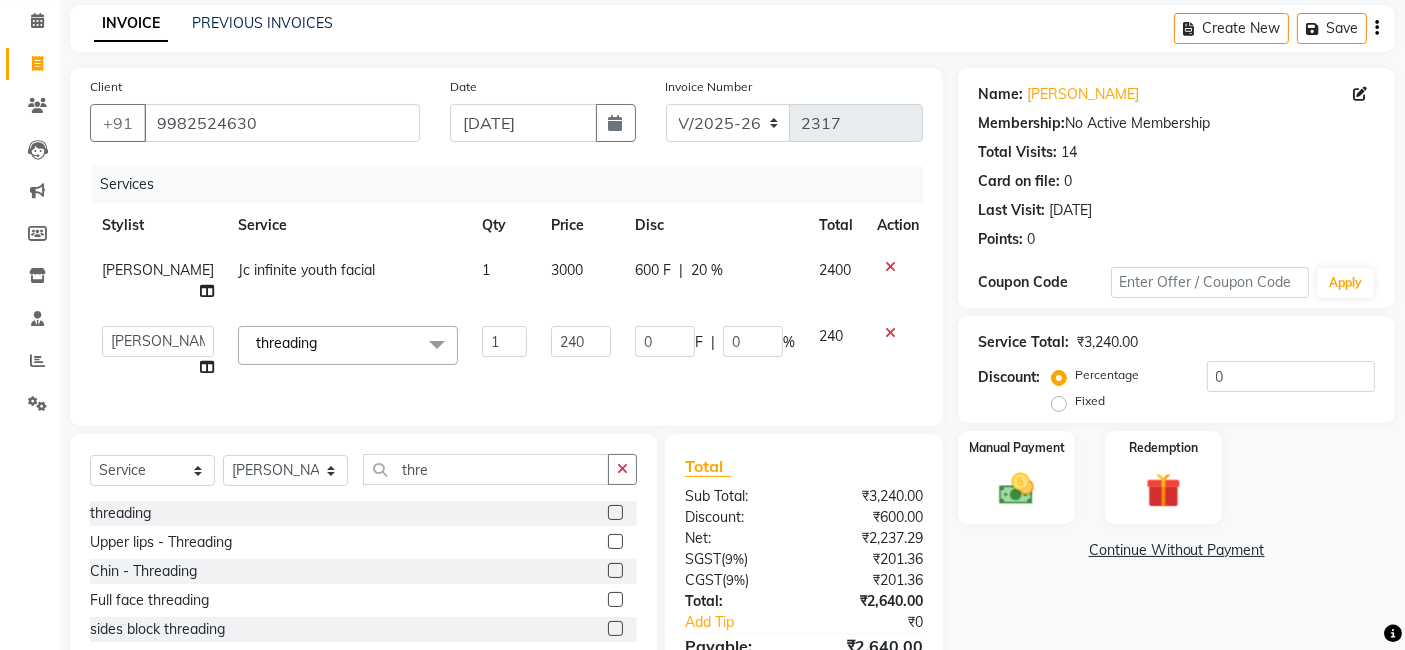 scroll, scrollTop: 184, scrollLeft: 0, axis: vertical 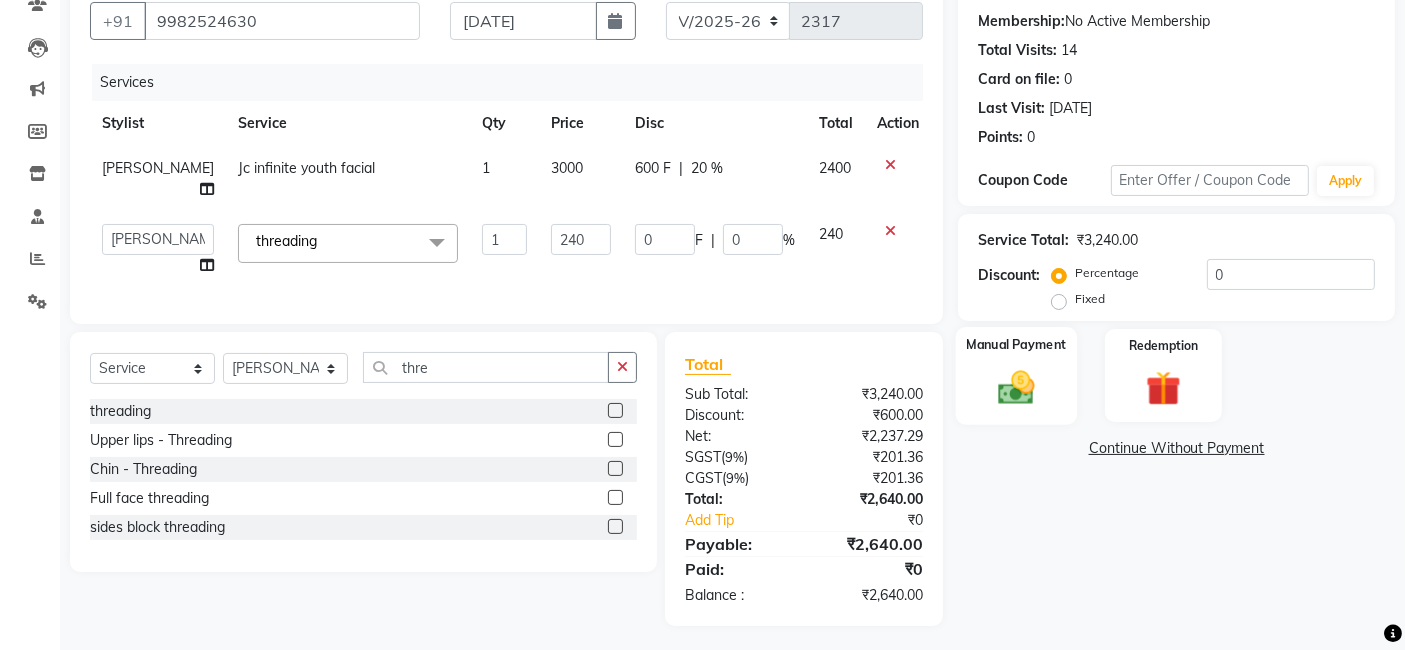 click on "Manual Payment" 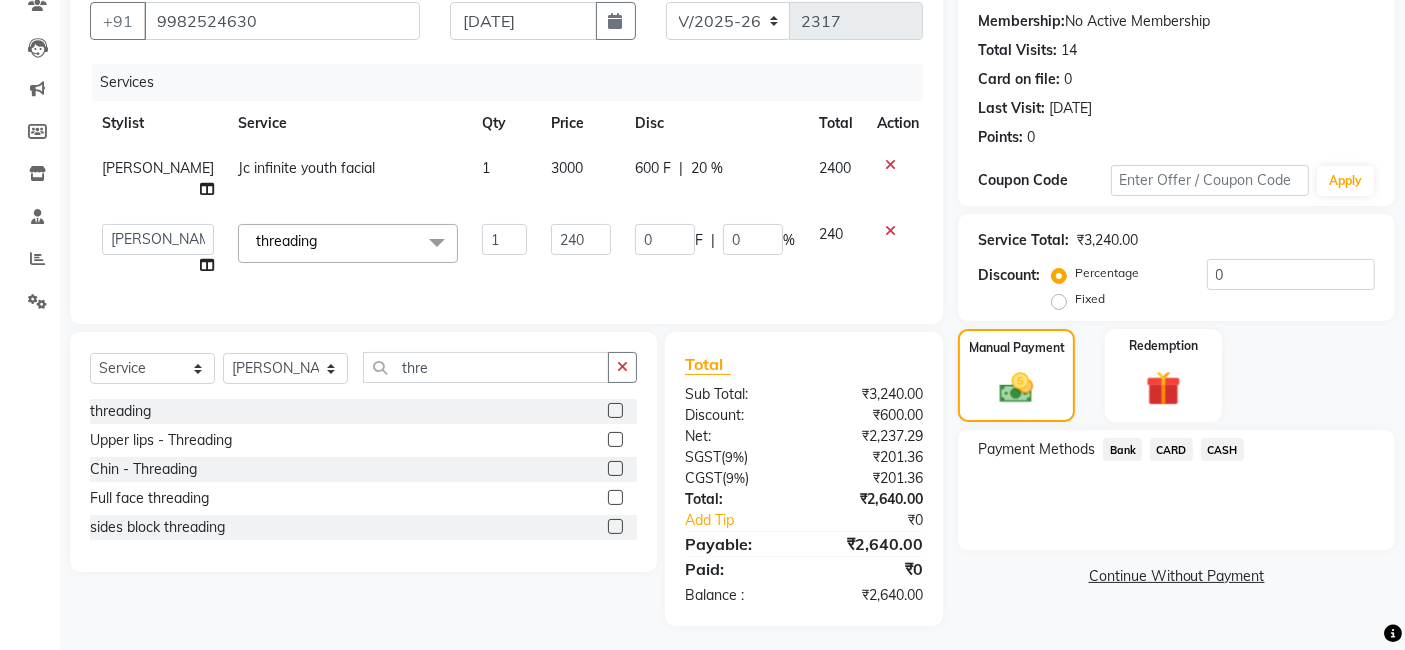 click on "3000" 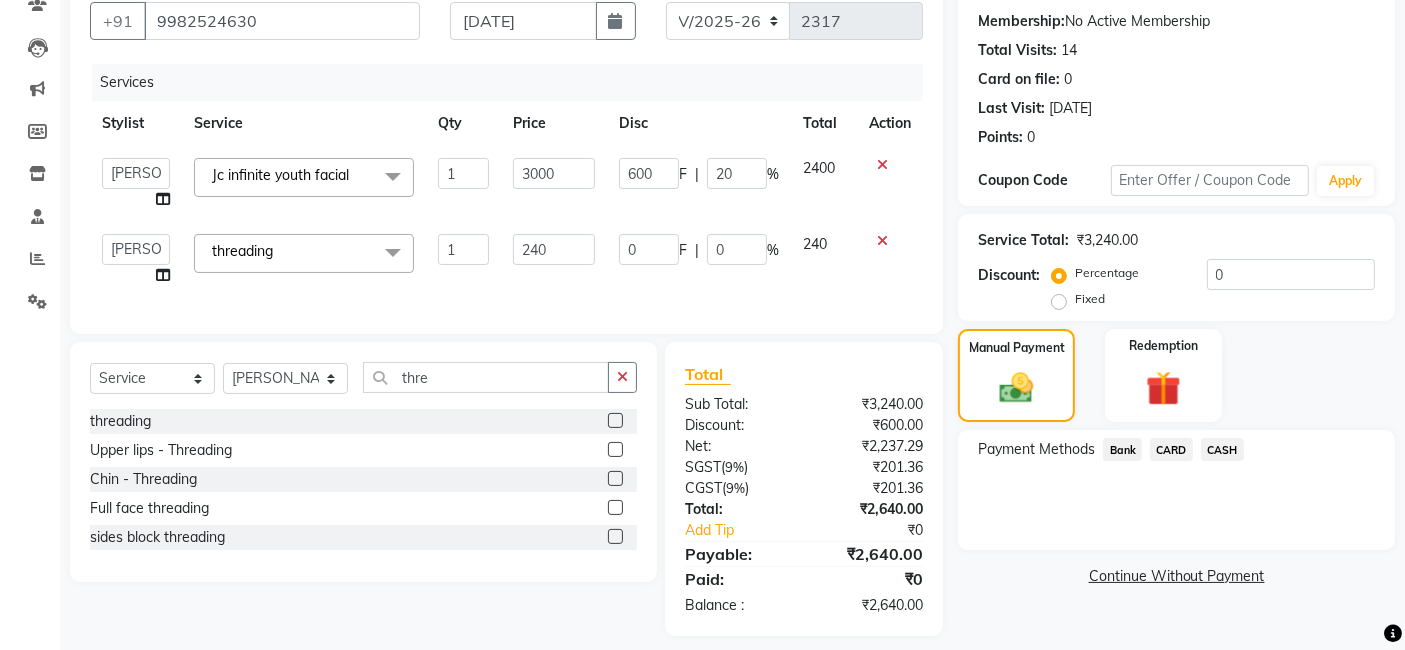click on "3000" 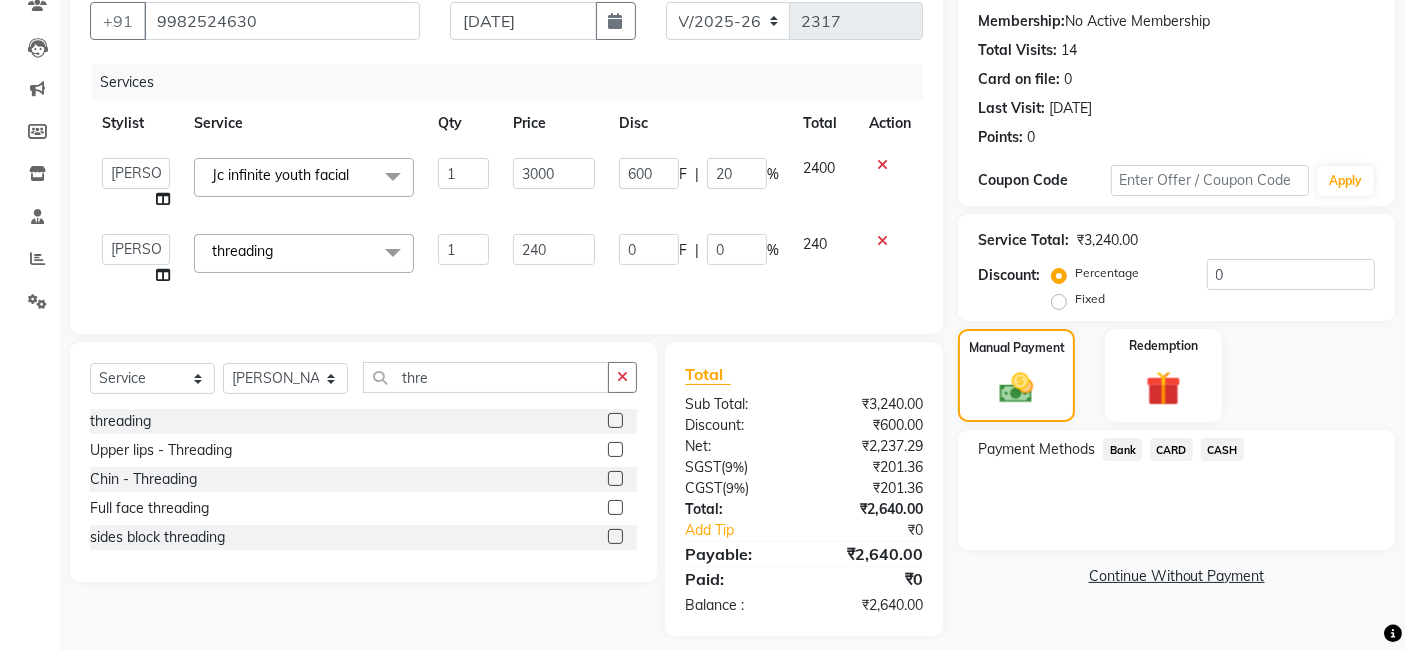 click on "3000" 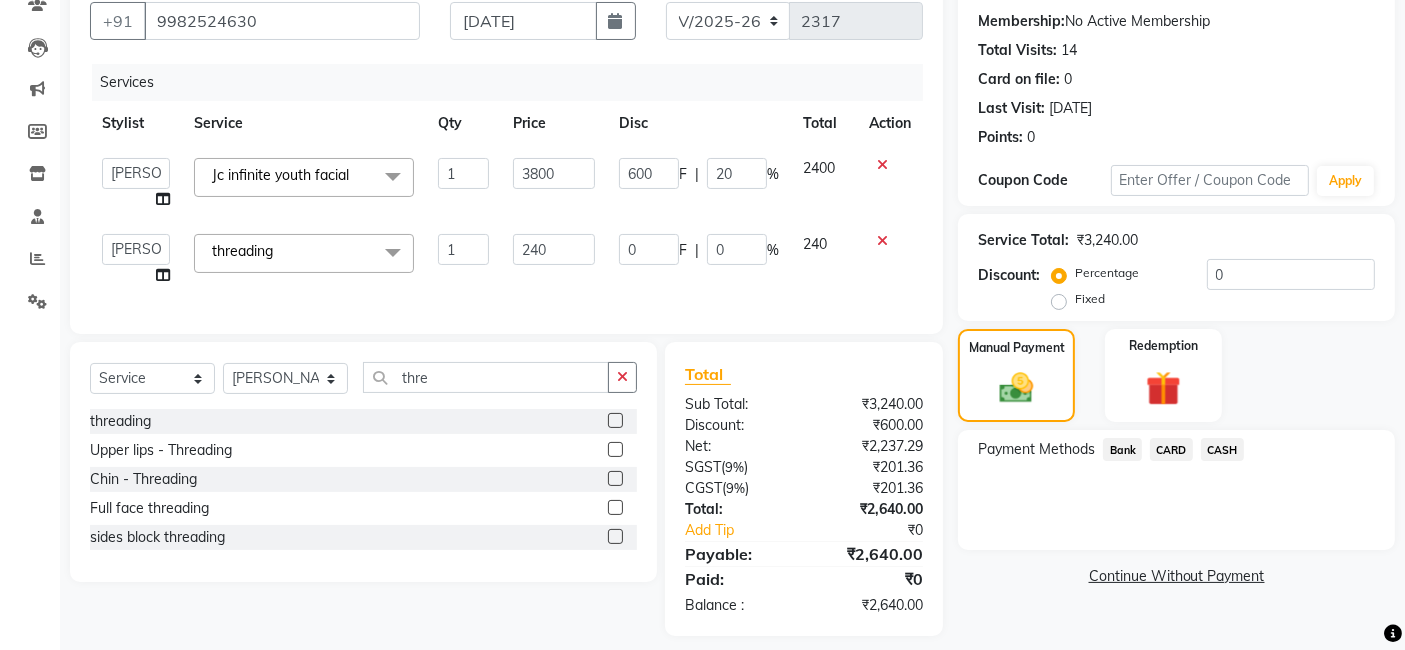 click on "[PERSON_NAME]   [PERSON_NAME]   Dev   Dimple   Director   [PERSON_NAME]   kajal   [PERSON_NAME]   lucky   Manager   [PERSON_NAME] maam   [PERSON_NAME]    Pallavi   Pinky   Priyanka   [PERSON_NAME]   [PERSON_NAME]  Jc infinite youth facial  x Bomb Pedicure Regular Pedicure Cracked Heal Treatment Alga Apothecary Pedicure Gel polish remover  Donut Pedicure candle Pedicure Avl Express Pedicure Avl Pedicruise pedicure Avl Pedipure pedicure Pedi Pai pedicure Under arms polish Kanpeki body spa Regular Manicure Bomb Manicure Alga Apothecary Manicure Nail Extensions Gel nail pent Pedi Pai manicure Donut manicure Avl express manicure Avl Pedicruise manicure Avl Pedipure manicure Candle manicure Back polish Foot Massage Head Massage Back Massage Hand & Shoulder Massage Body Spa Relaxing Body Massage Aromatherapy Associates - Renewing Rose Aromatherapy Associates - intense nourishment Aromatherapy Associates Body Massage Full Body Bleach Body Polishing body scrub  face bleach back scrub bleach Skeyndor Body Spa Party Make-Up -  Creative misc 1 F" 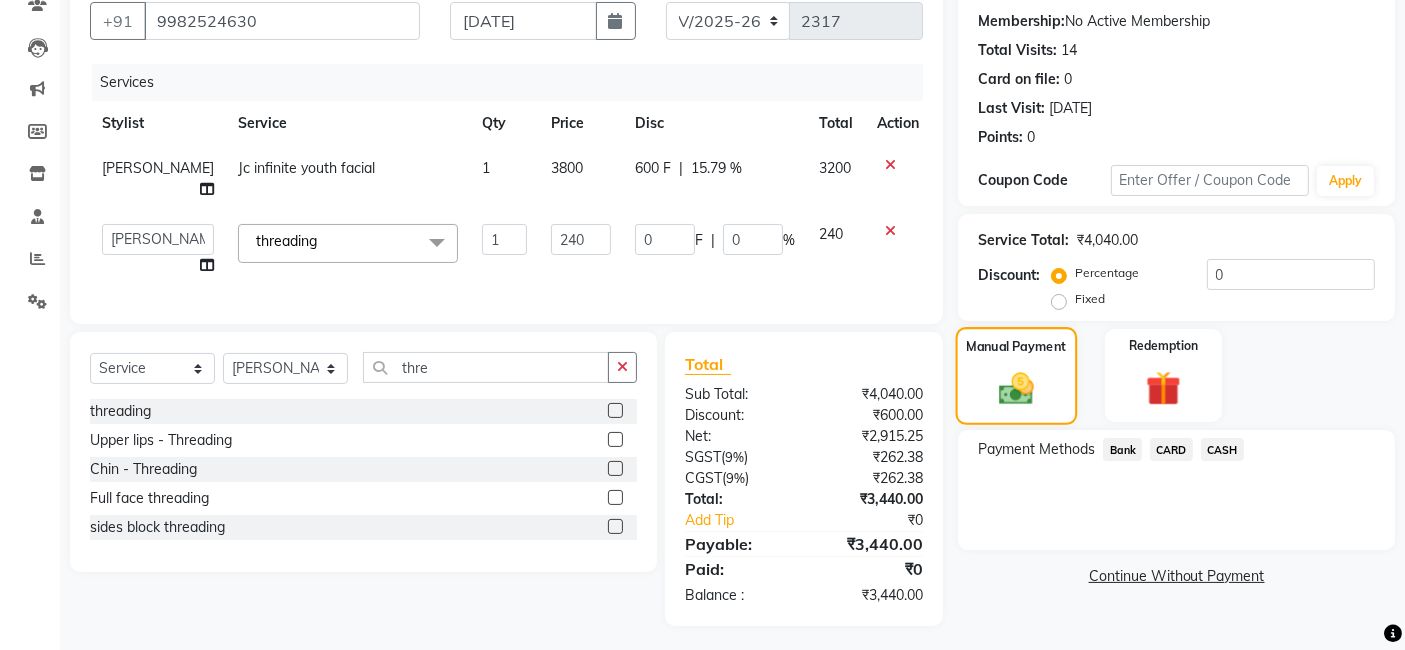 click 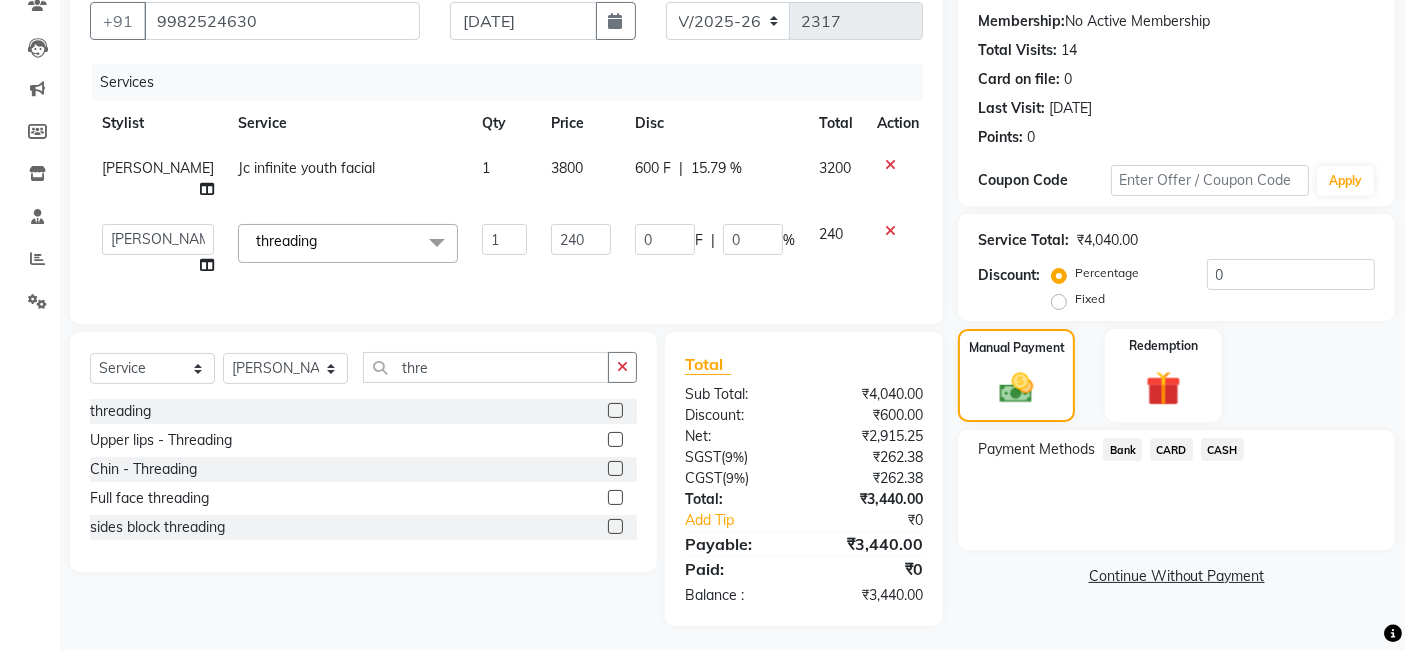 click on "600 F | 15.79 %" 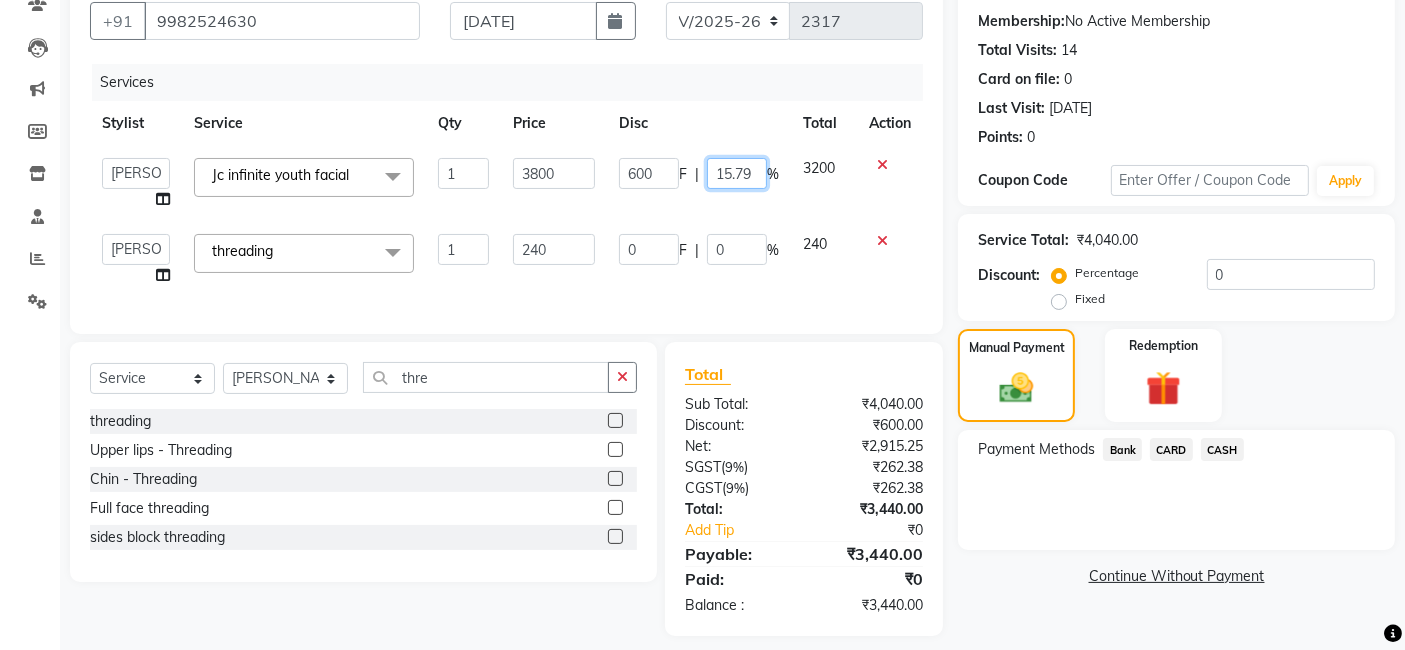 click on "15.79" 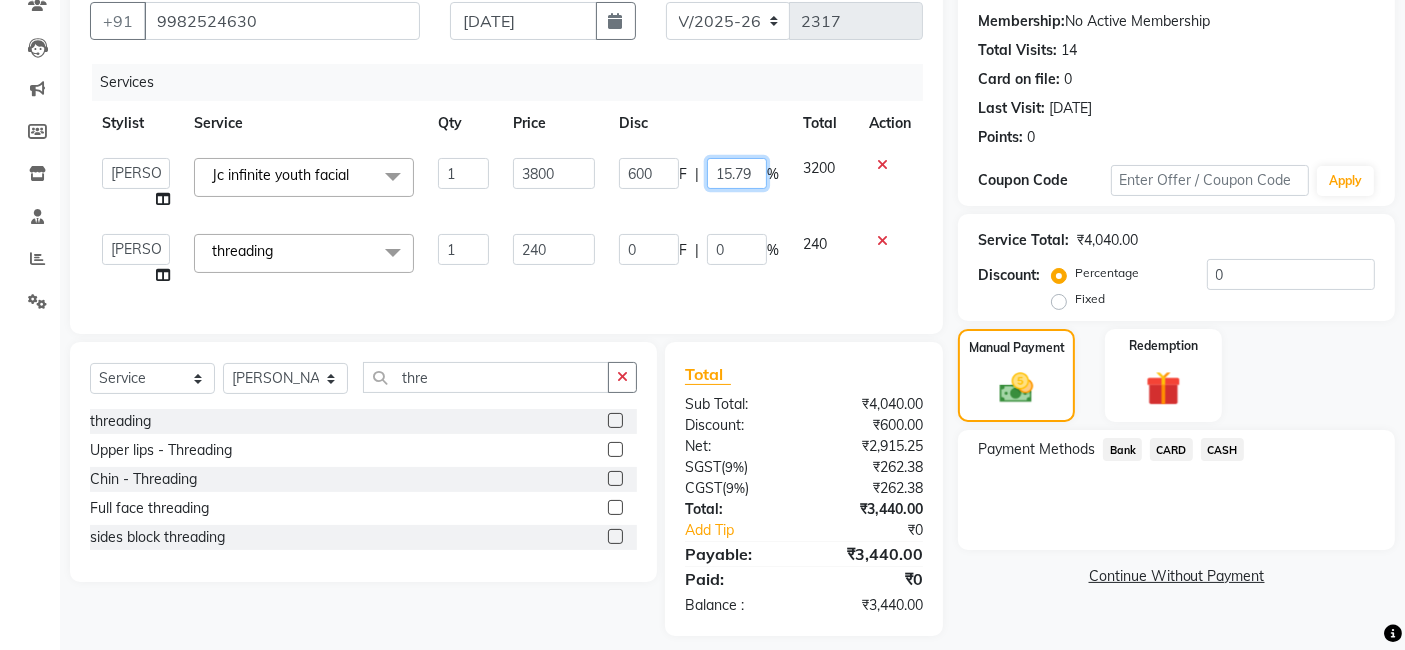 click on "15.79" 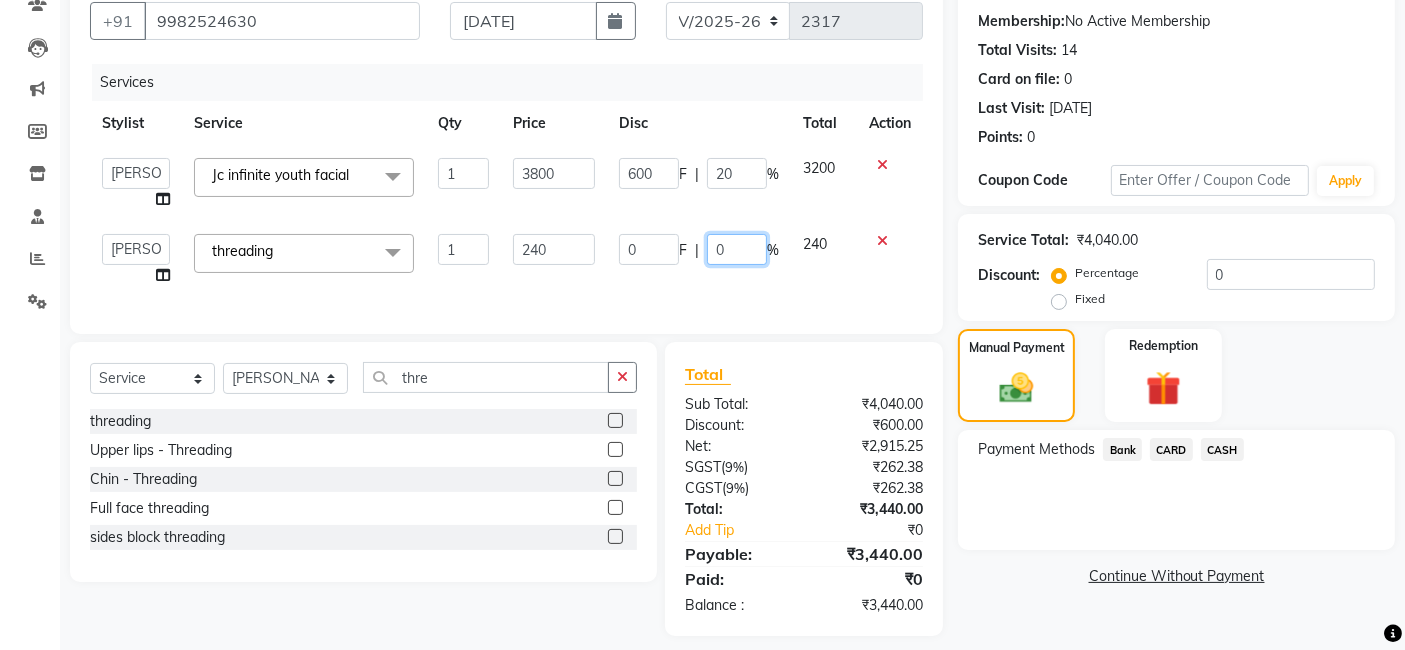 click on "0 F | 0 %" 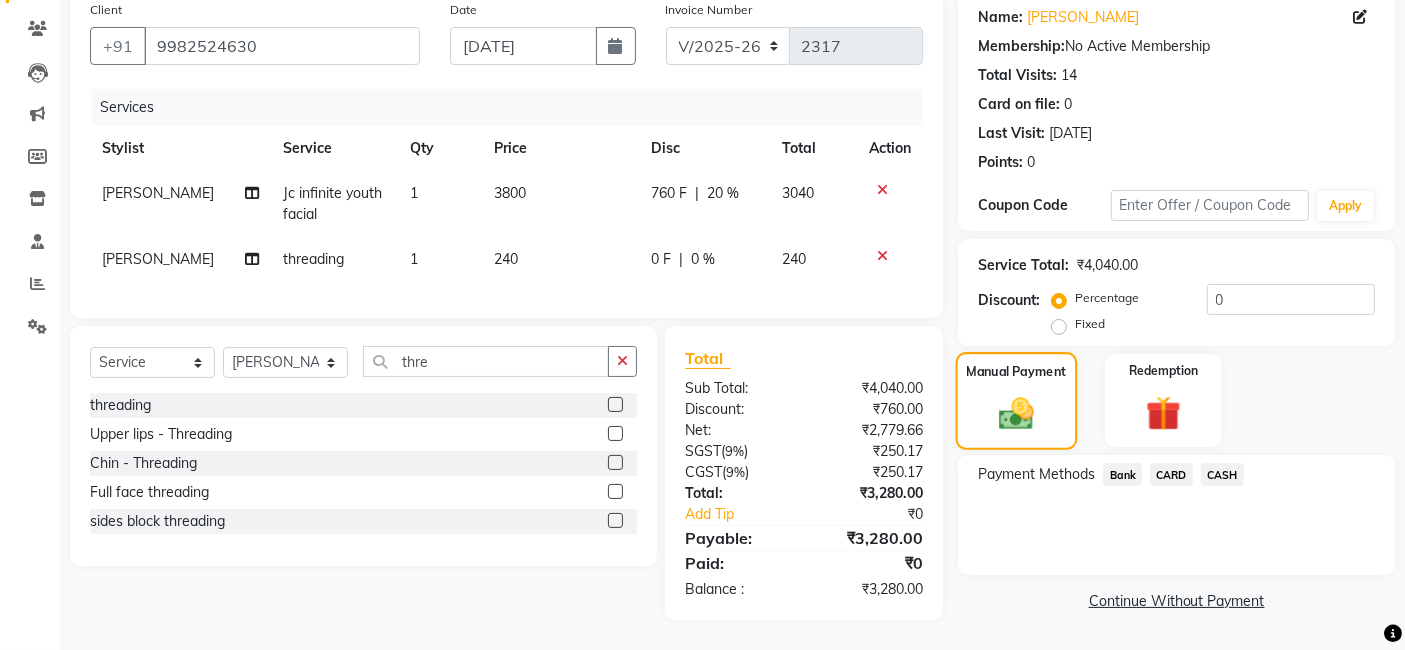 click 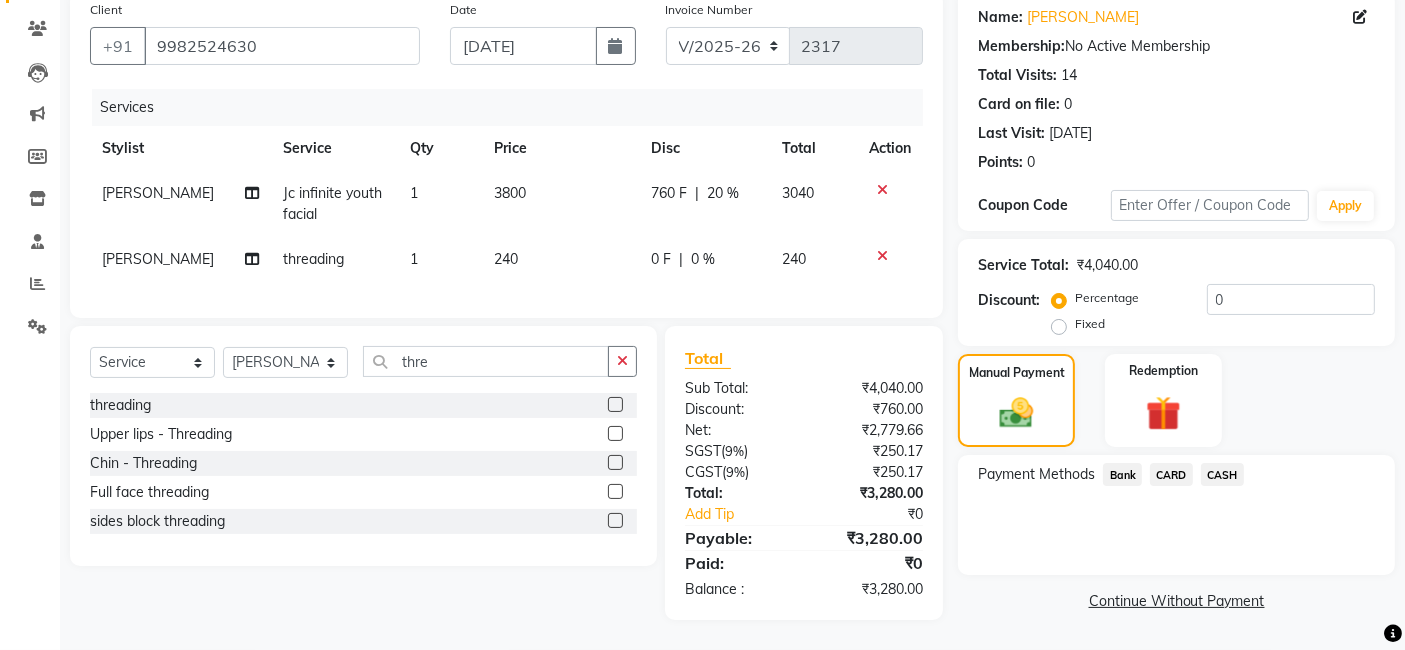 click on "CASH" 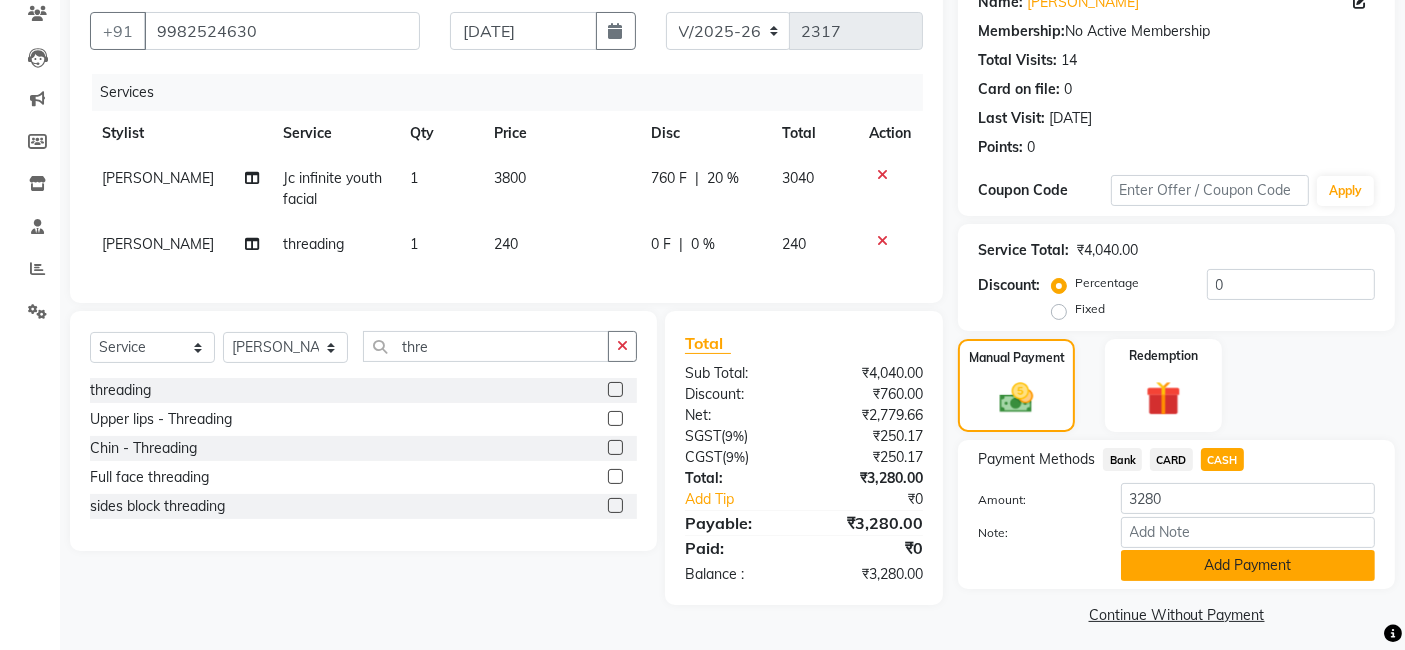 scroll, scrollTop: 182, scrollLeft: 0, axis: vertical 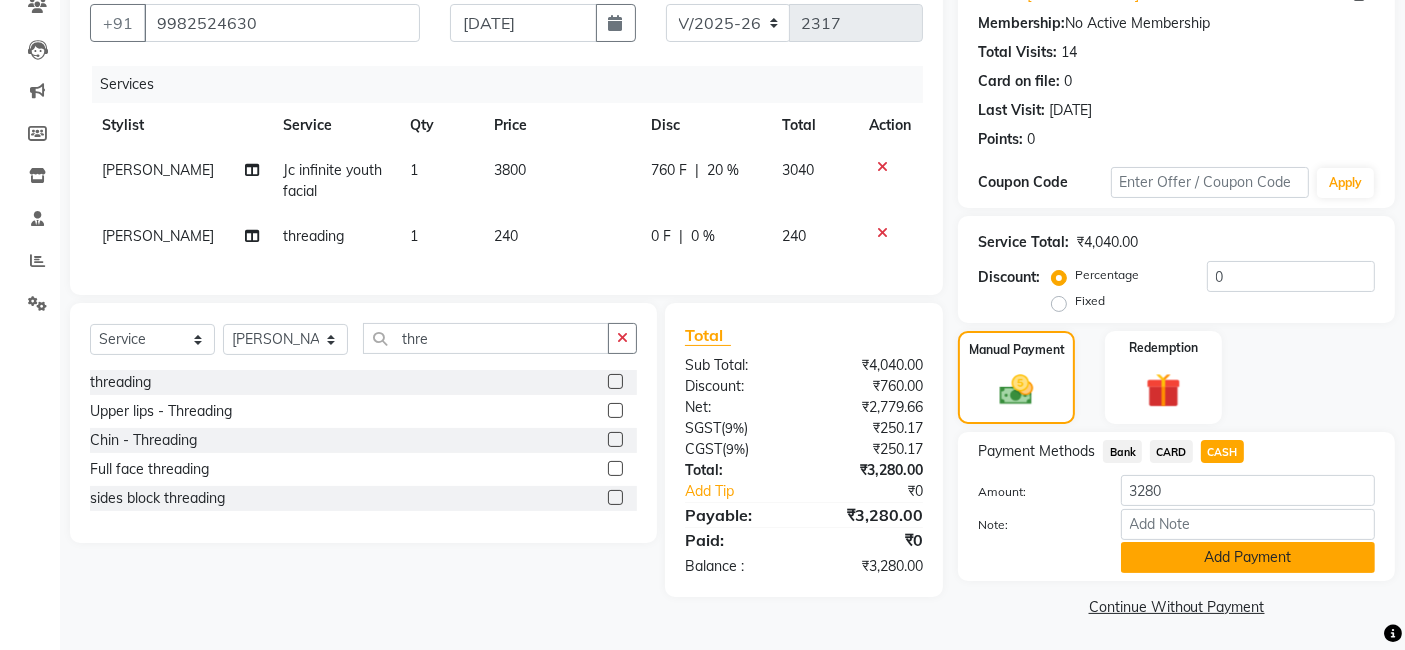 click on "Add Payment" 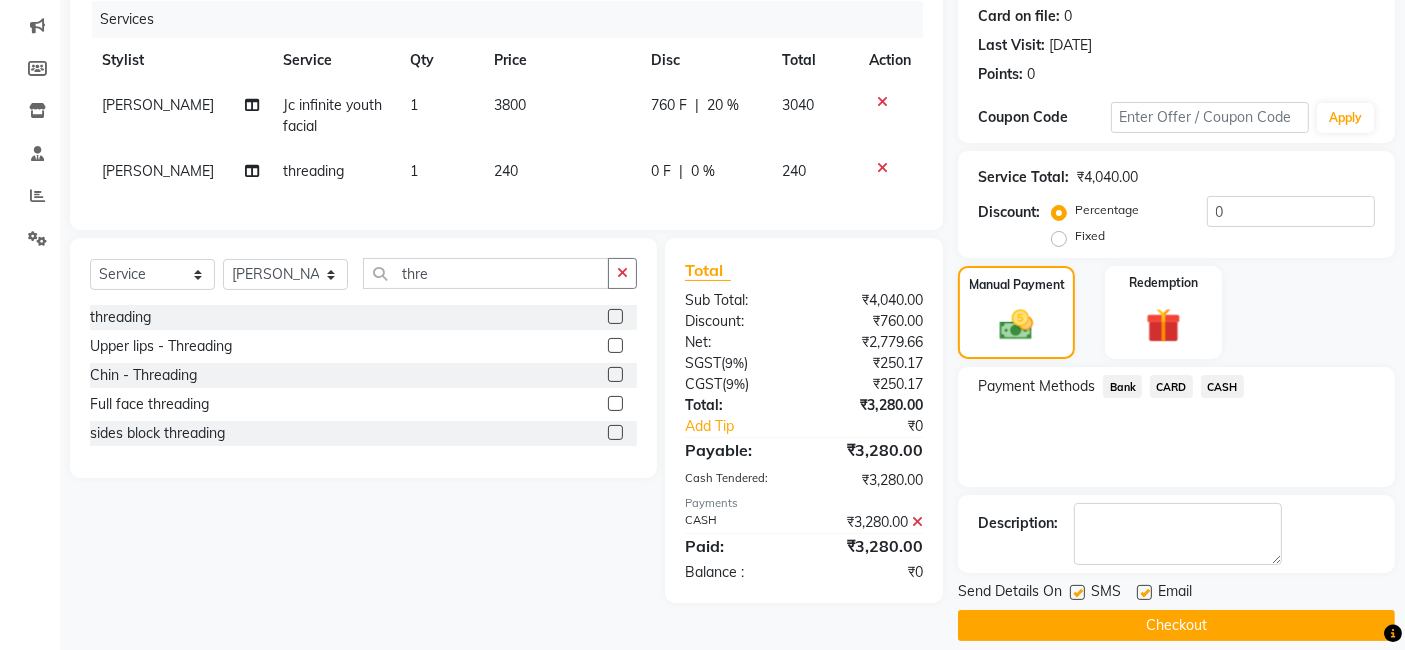 scroll, scrollTop: 266, scrollLeft: 0, axis: vertical 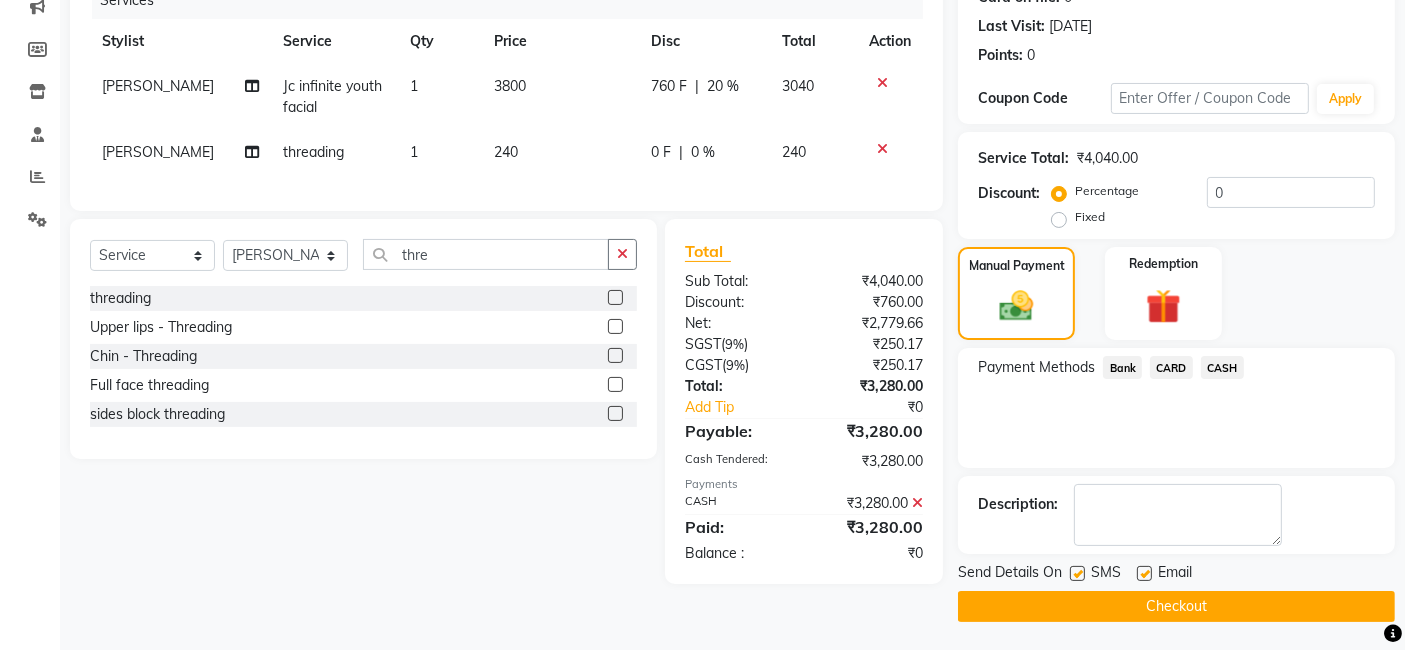 click on "Checkout" 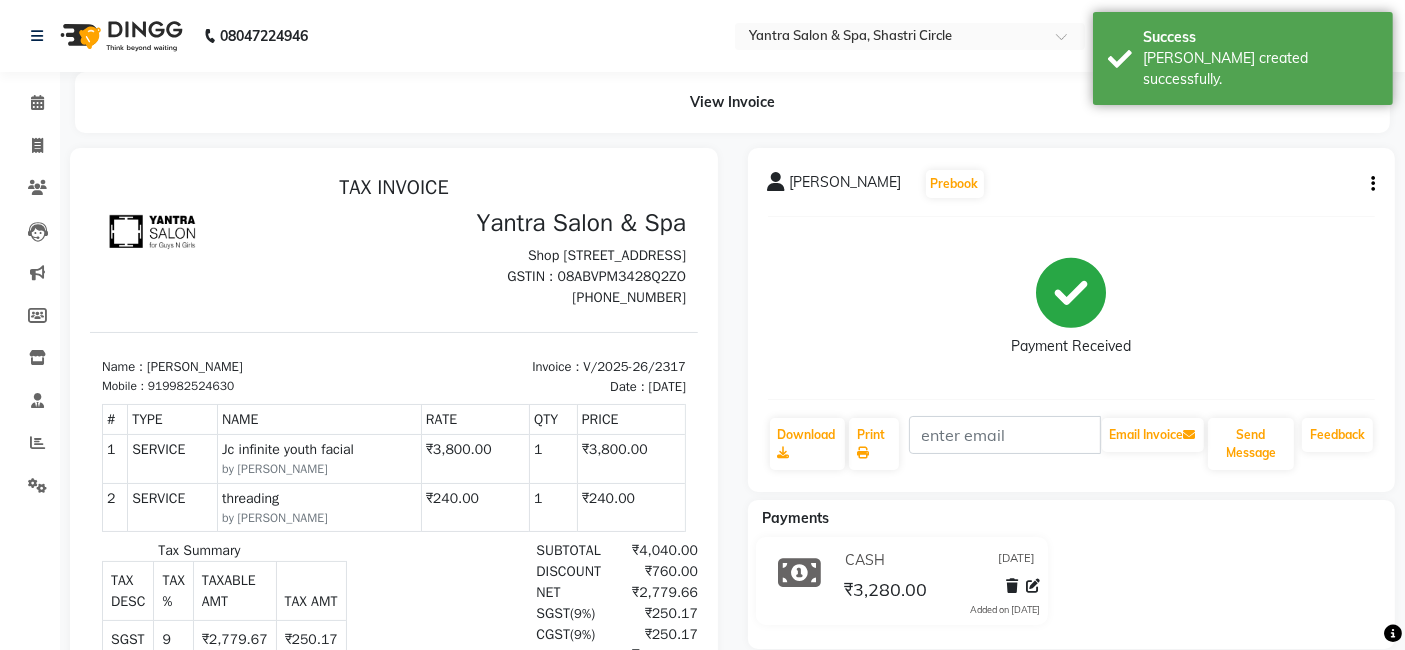 scroll, scrollTop: 0, scrollLeft: 0, axis: both 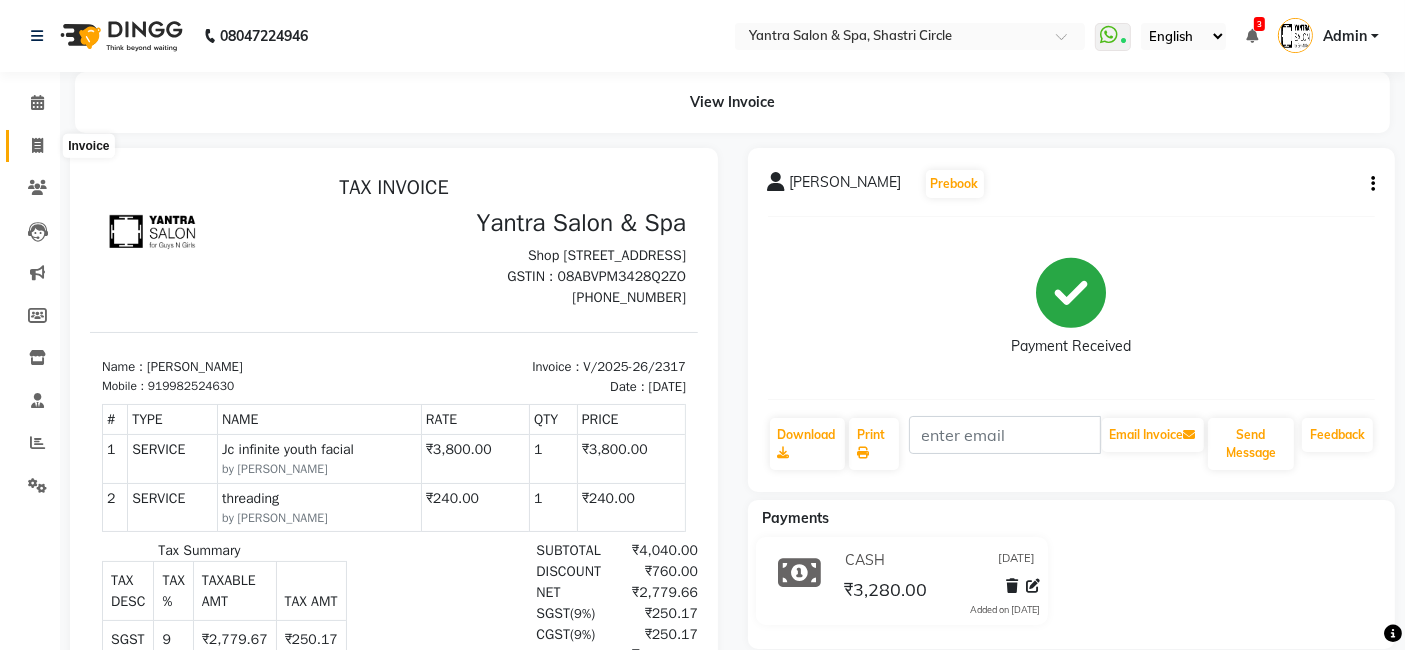 click 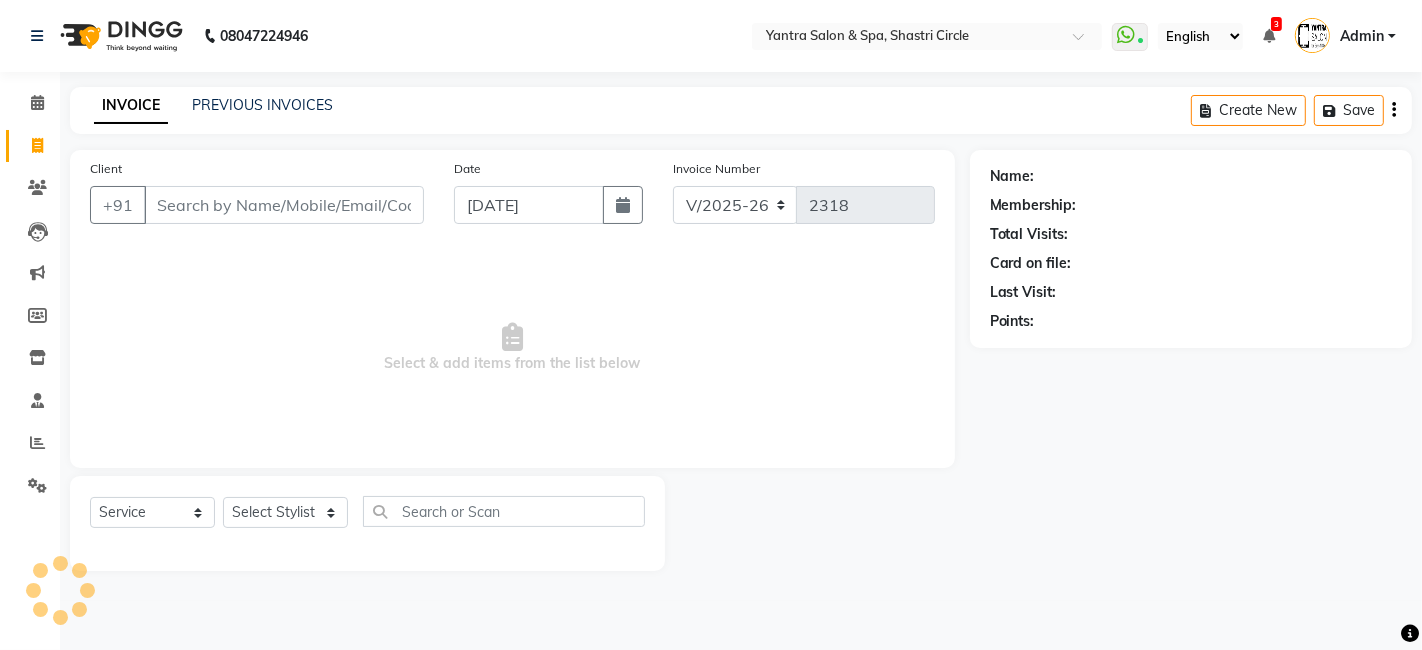 click on "Client" at bounding box center [284, 205] 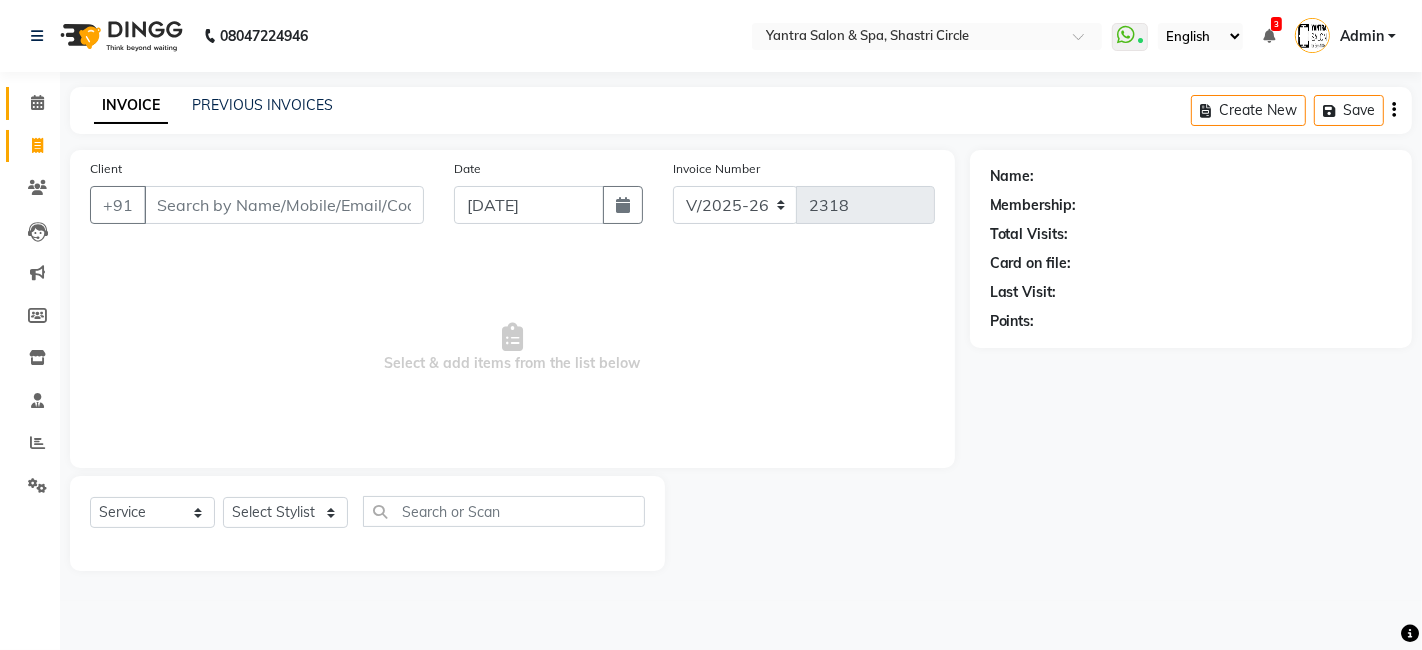 drag, startPoint x: 16, startPoint y: 95, endPoint x: 31, endPoint y: 101, distance: 16.155495 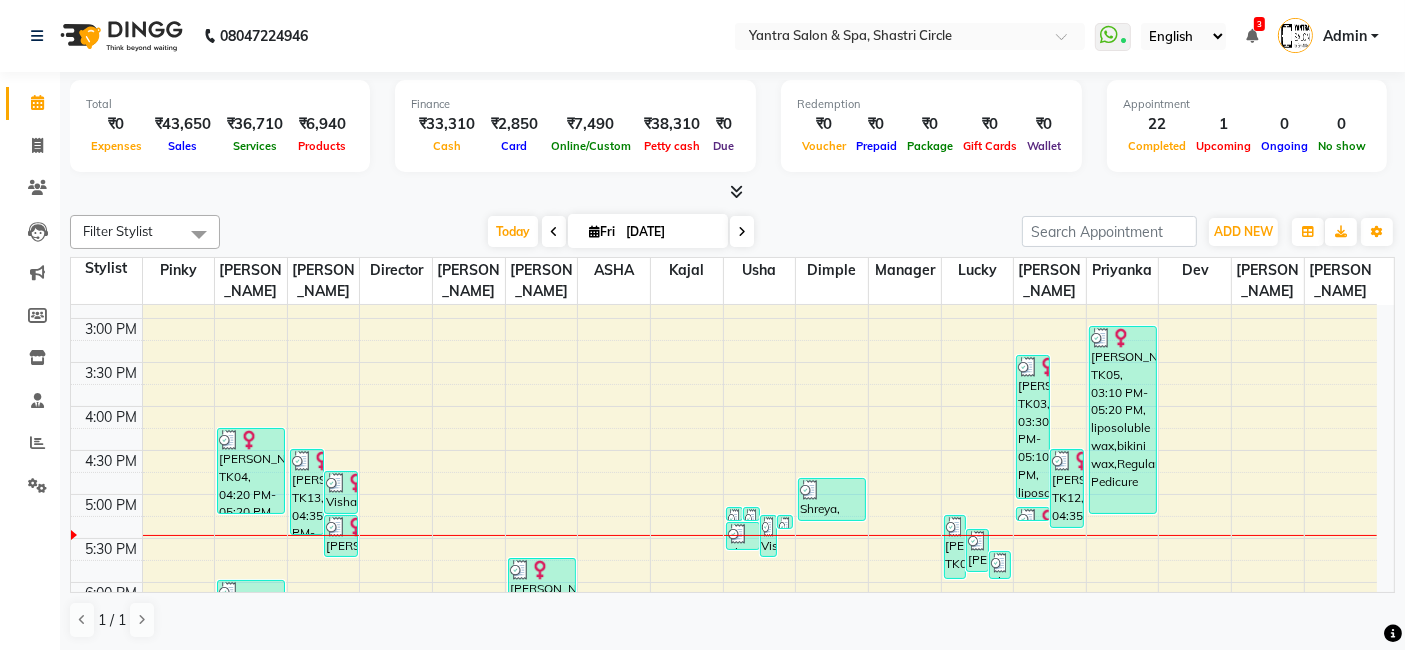 scroll, scrollTop: 555, scrollLeft: 0, axis: vertical 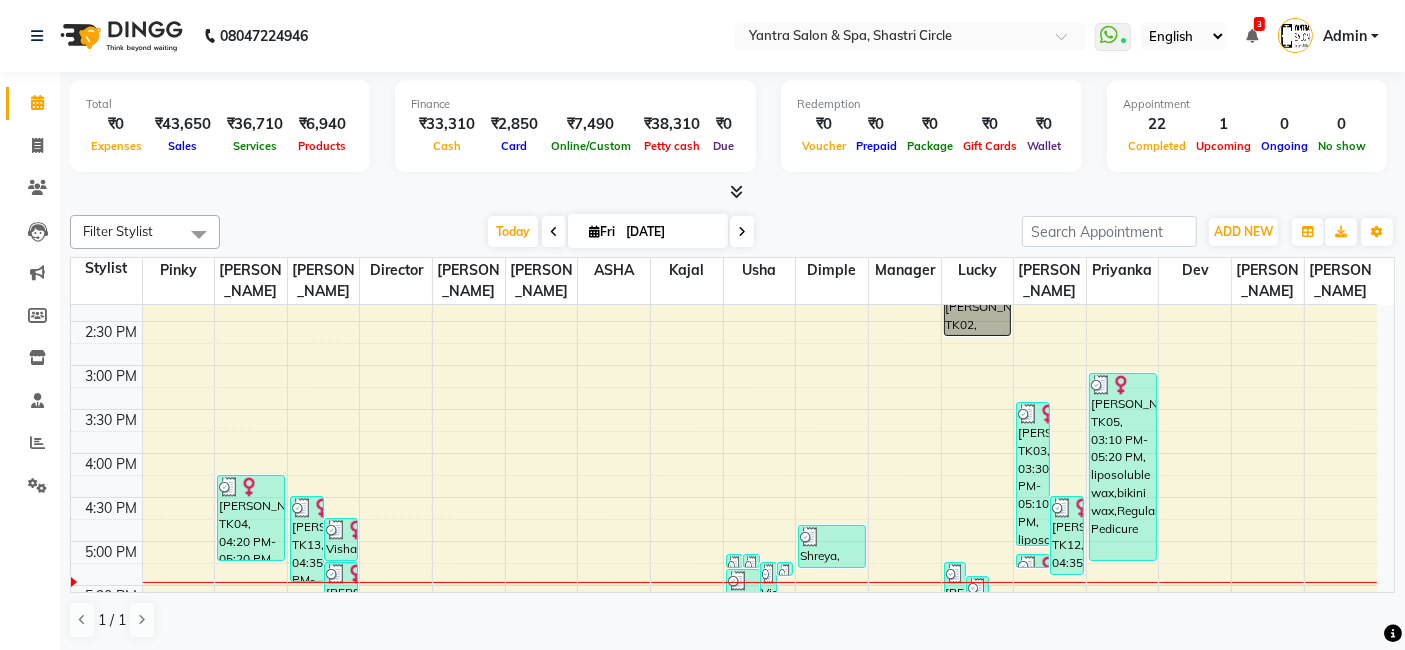 click on "[PERSON_NAME], TK02, 02:00 PM-02:45 PM, Hair color root touch" at bounding box center (978, 304) 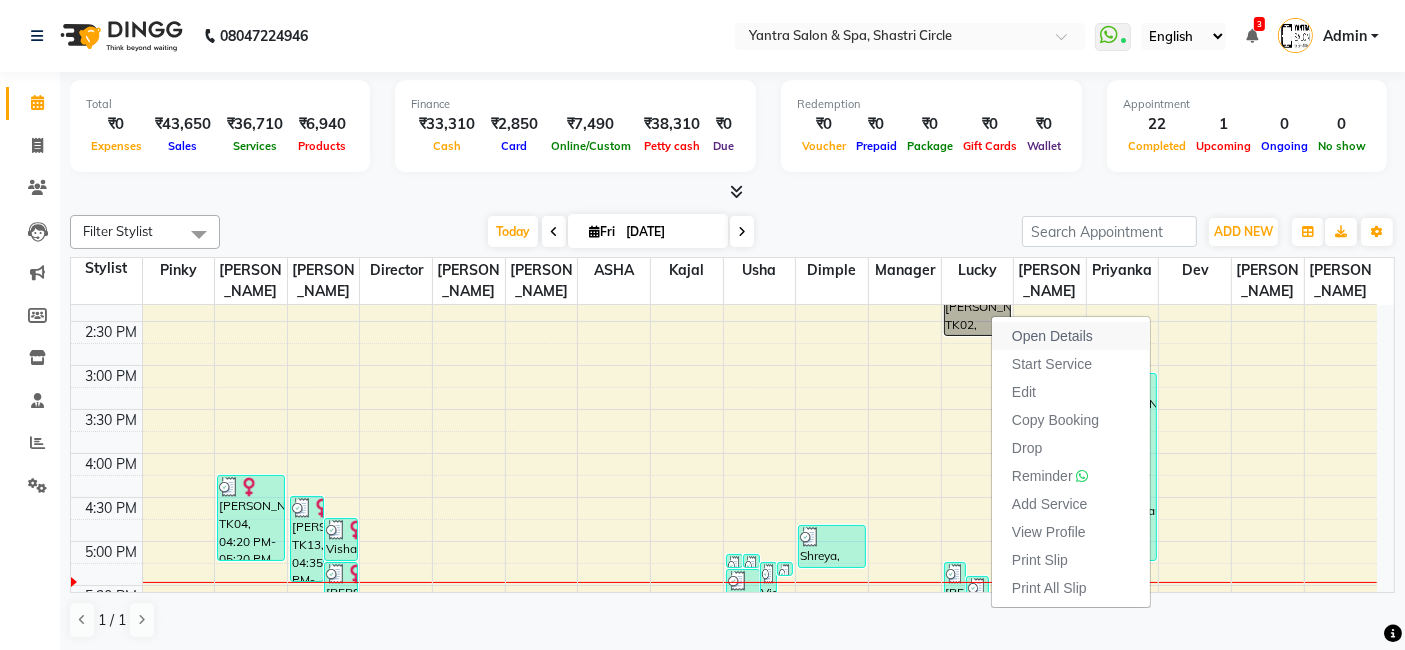 click on "Open Details" at bounding box center [1052, 336] 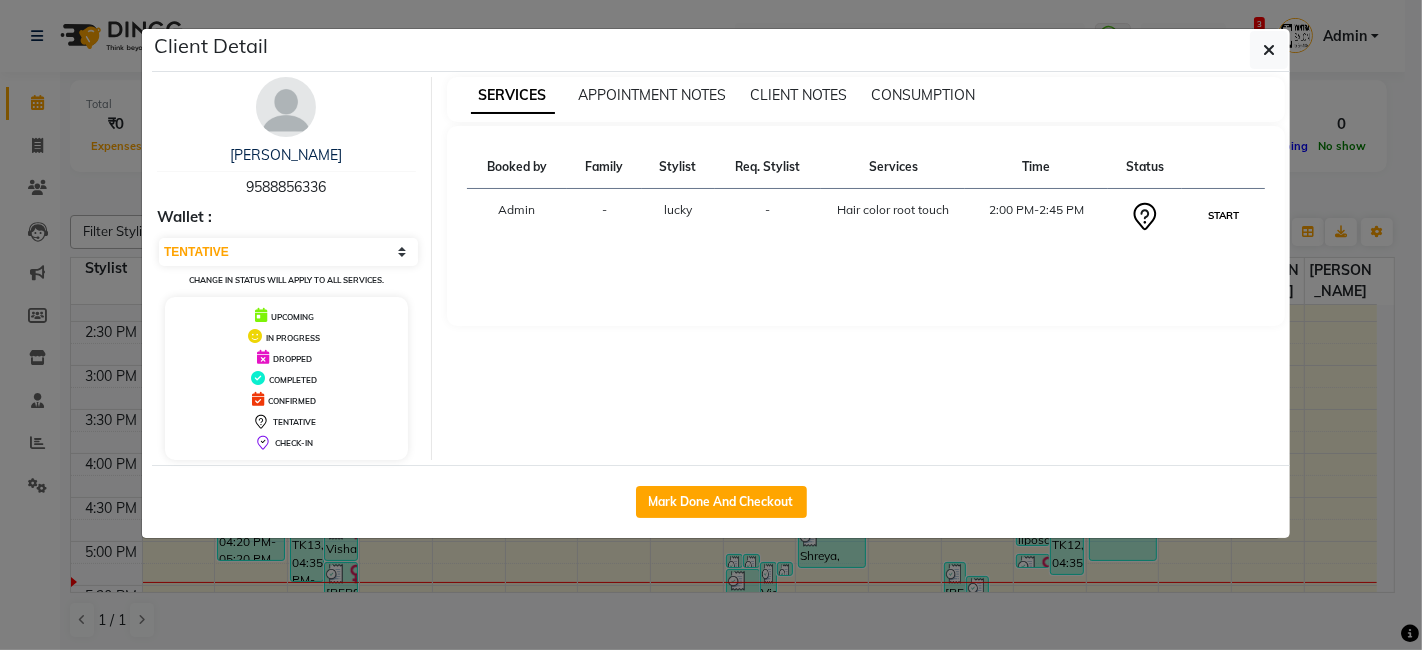 click on "START" at bounding box center [1223, 215] 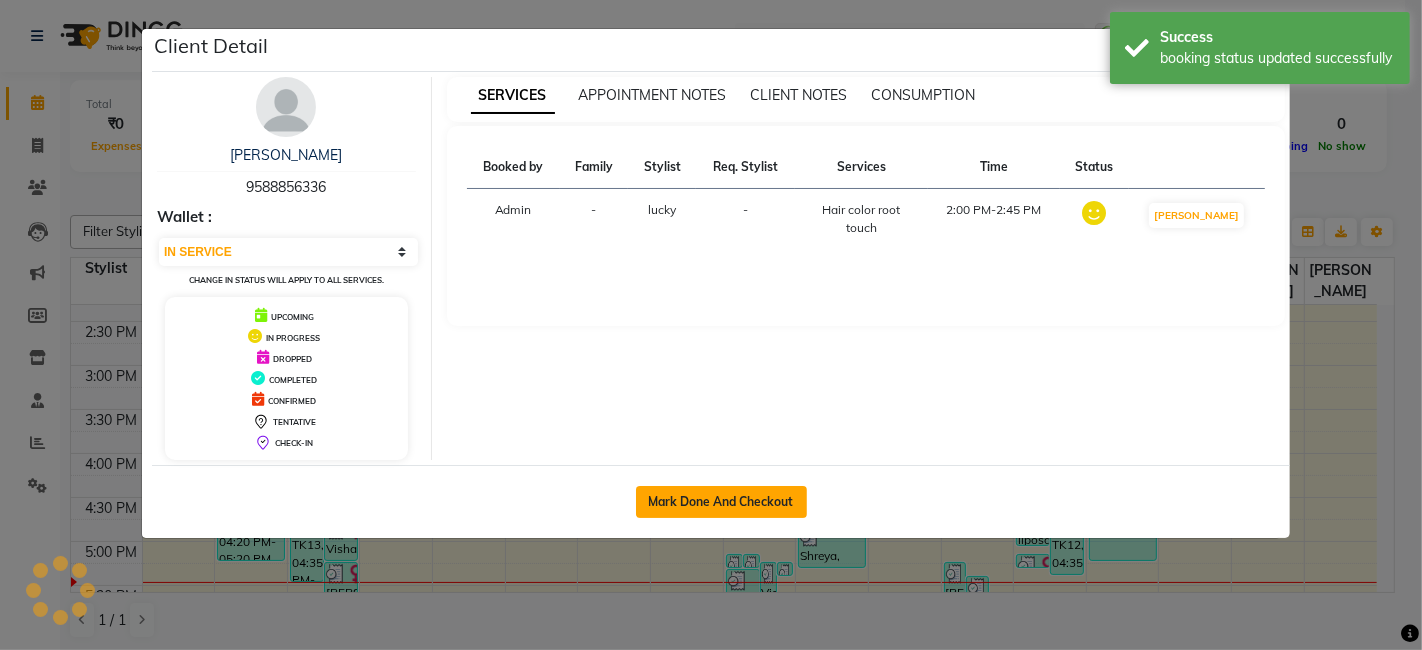 click on "Mark Done And Checkout" 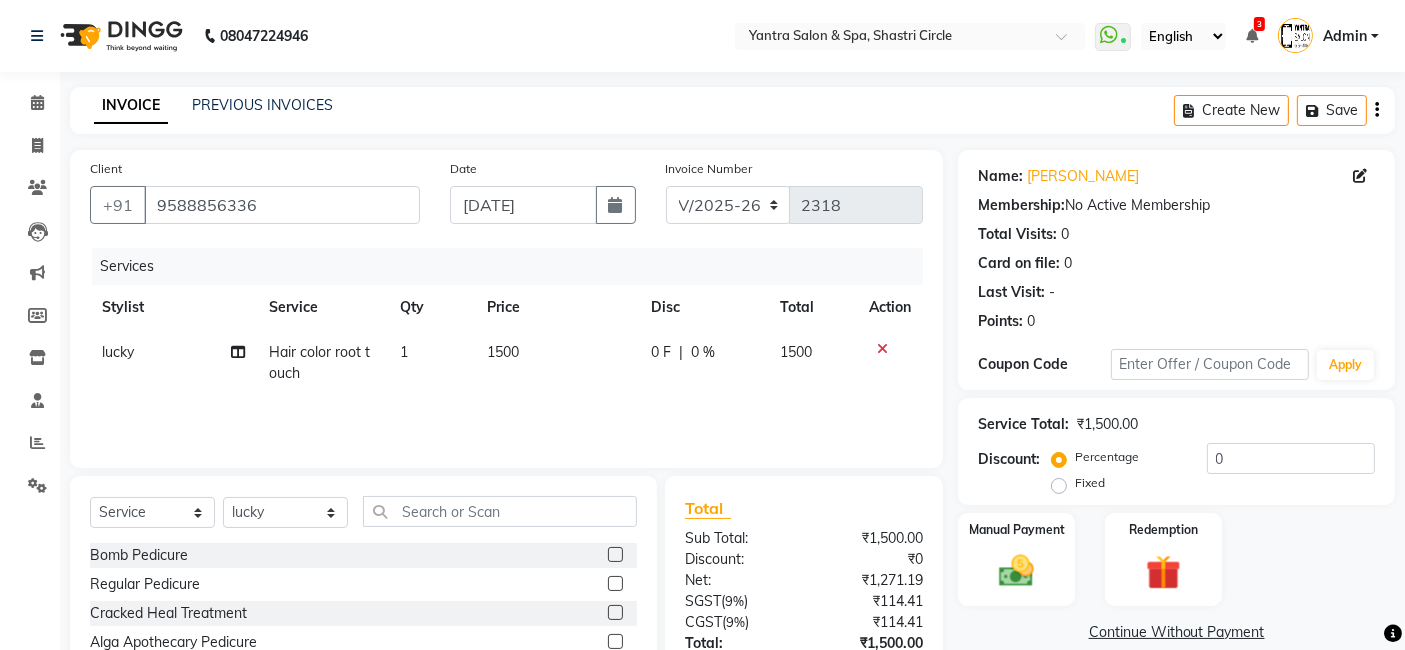 click on "1500" 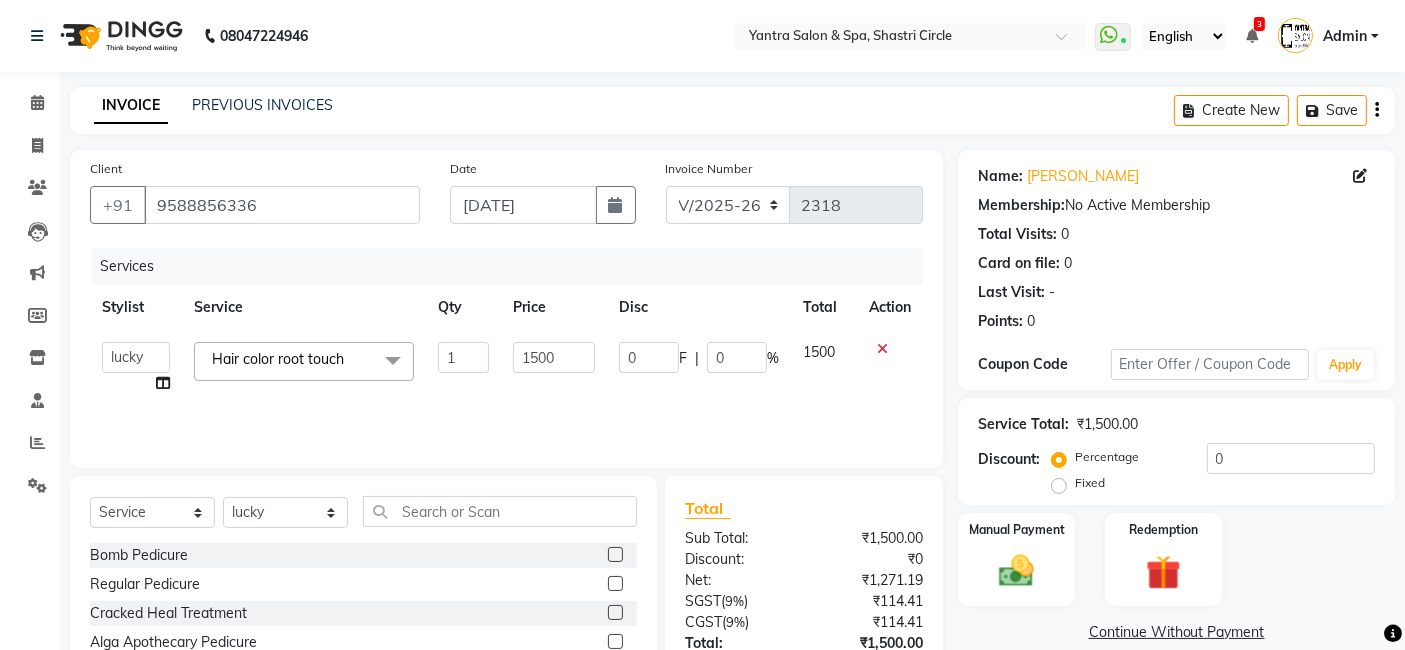 click on "1500" 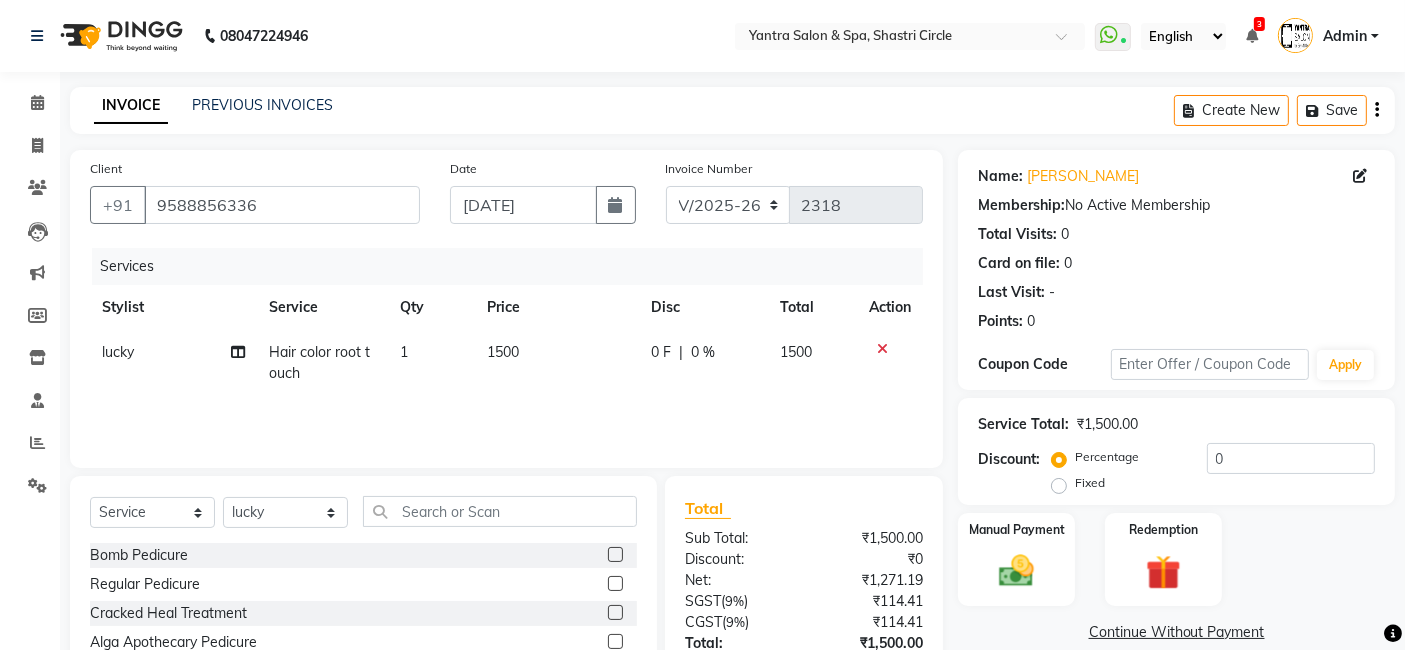 click on "Hair color root touch" 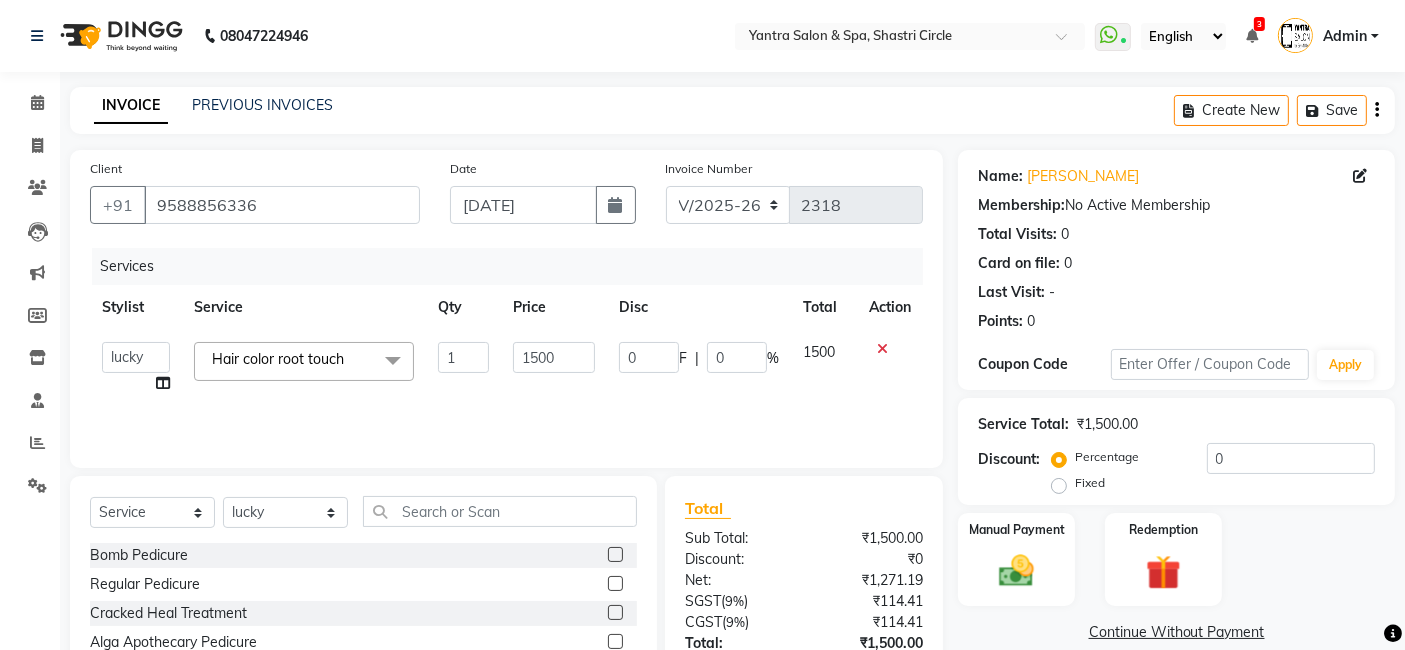 click on "Hair color root touch  x" 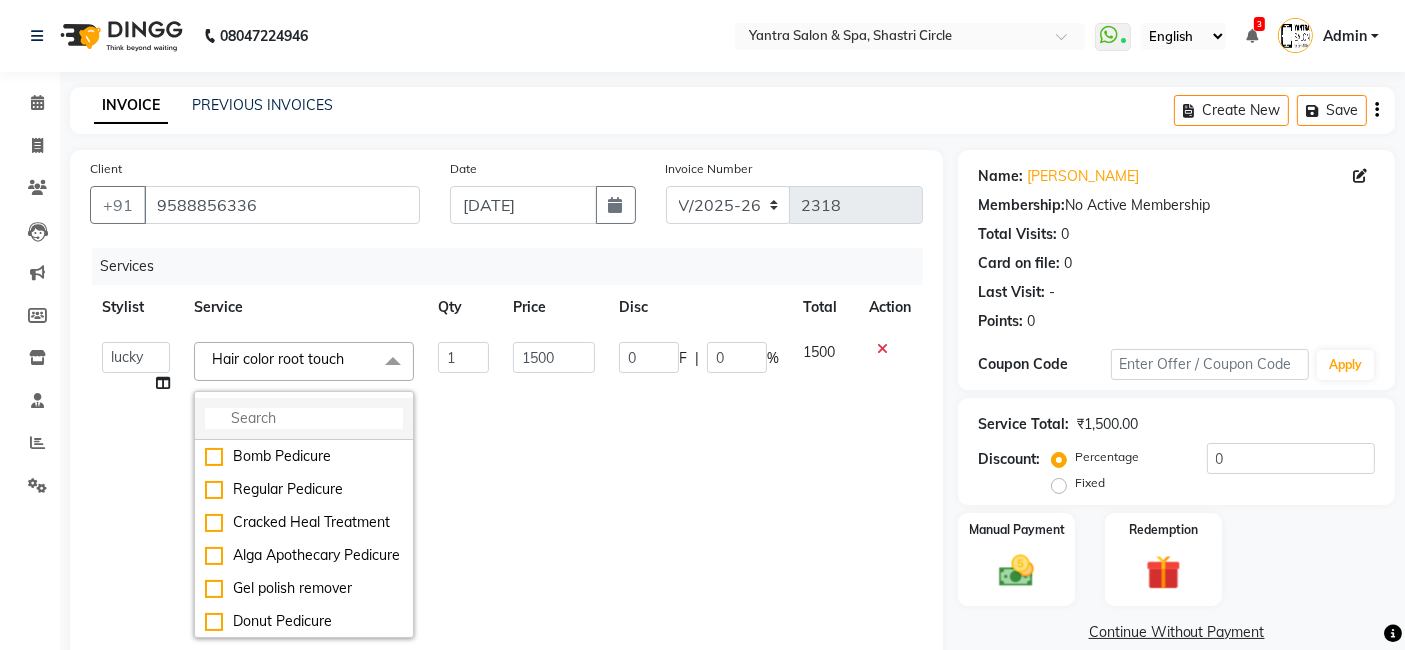 click 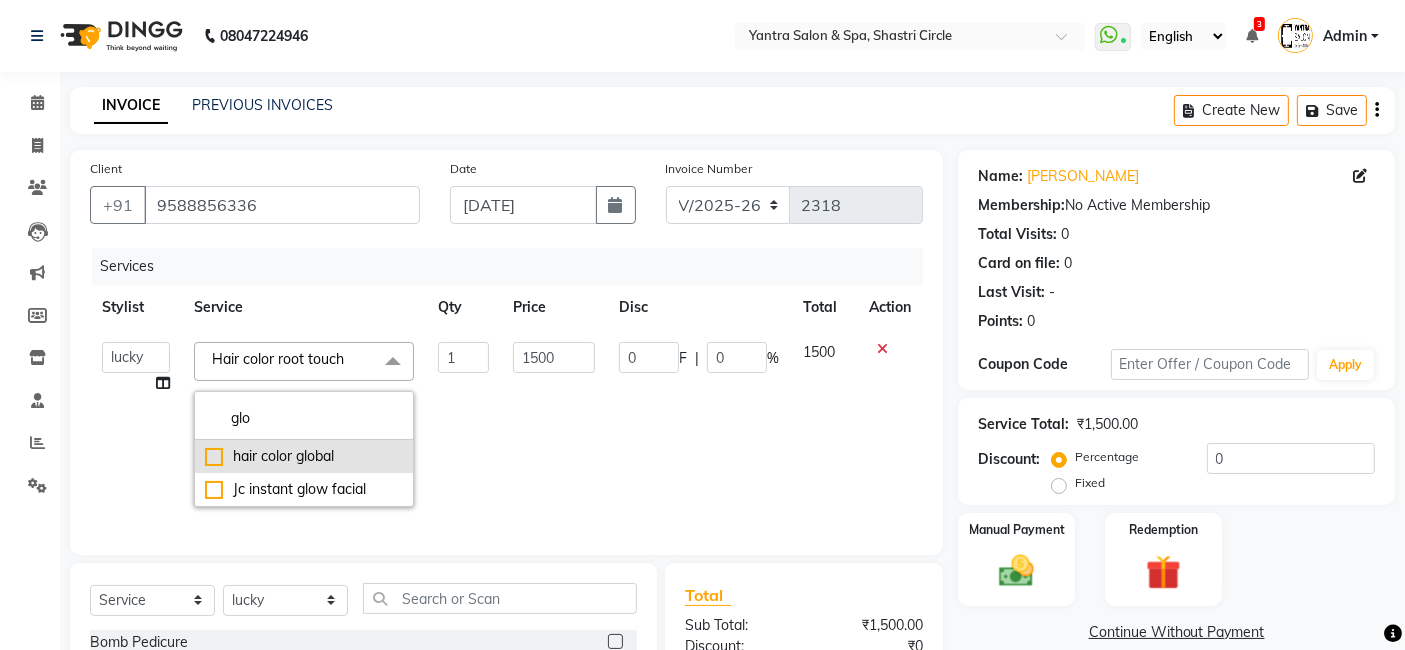 drag, startPoint x: 205, startPoint y: 464, endPoint x: 300, endPoint y: 453, distance: 95.63472 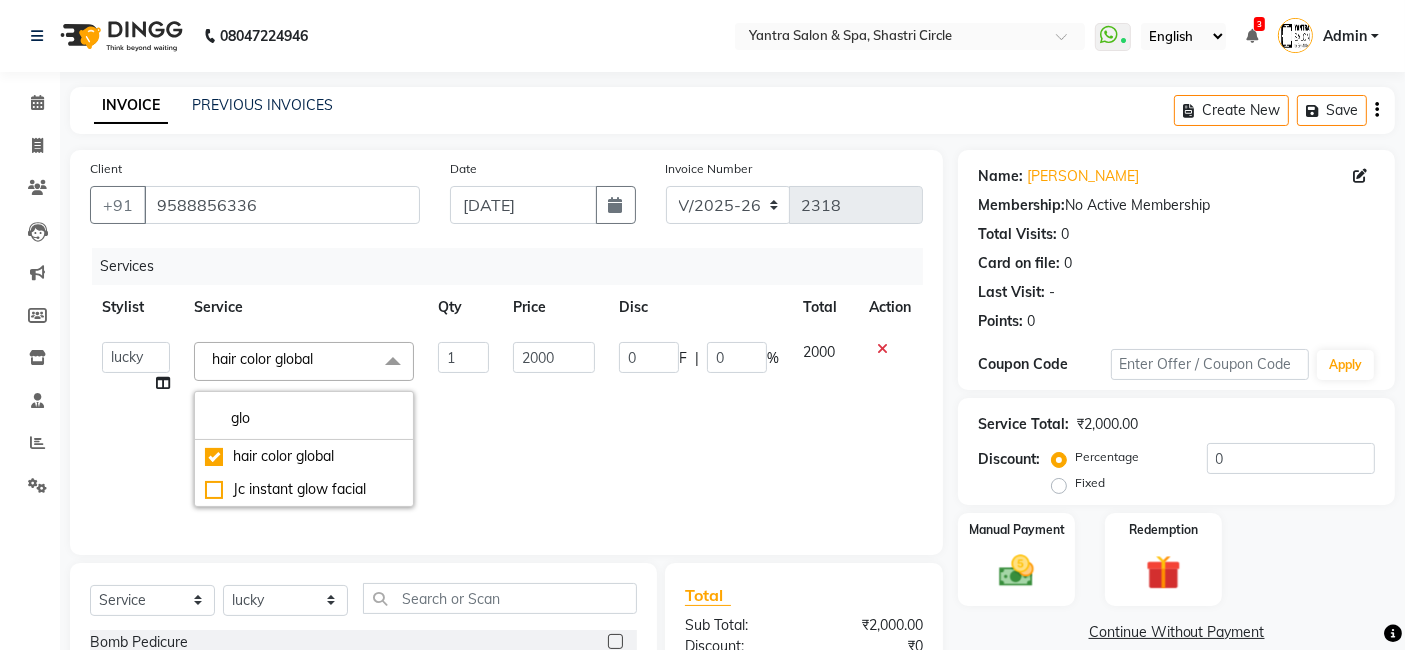 click on "2000" 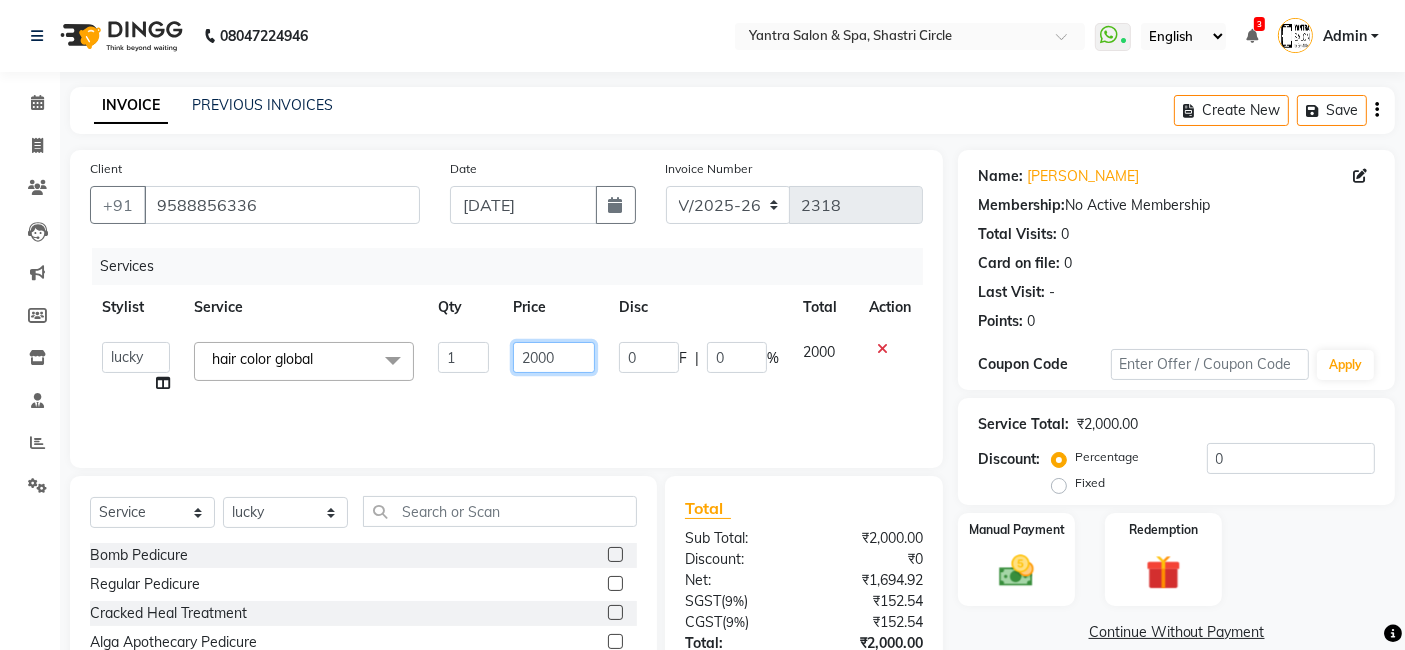 click on "2000" 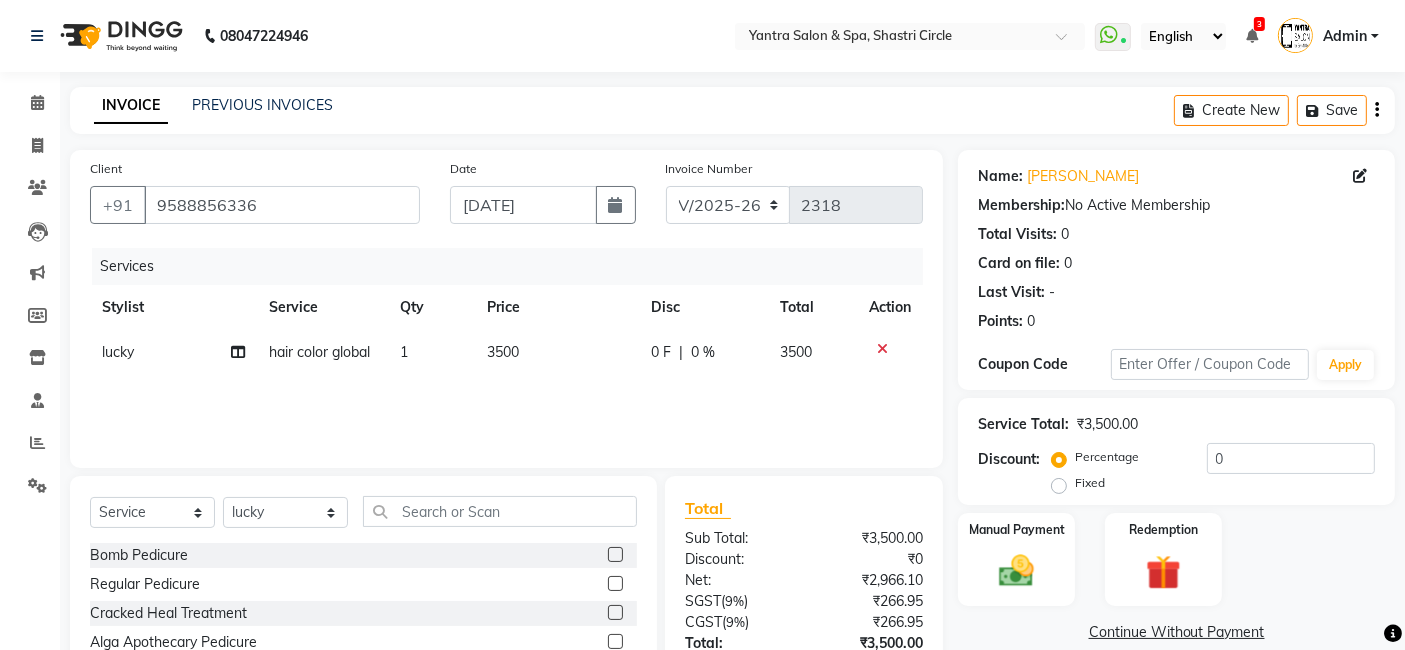 click on "Services Stylist Service Qty Price Disc Total Action lucky hair color global 1 3500 0 F | 0 % 3500" 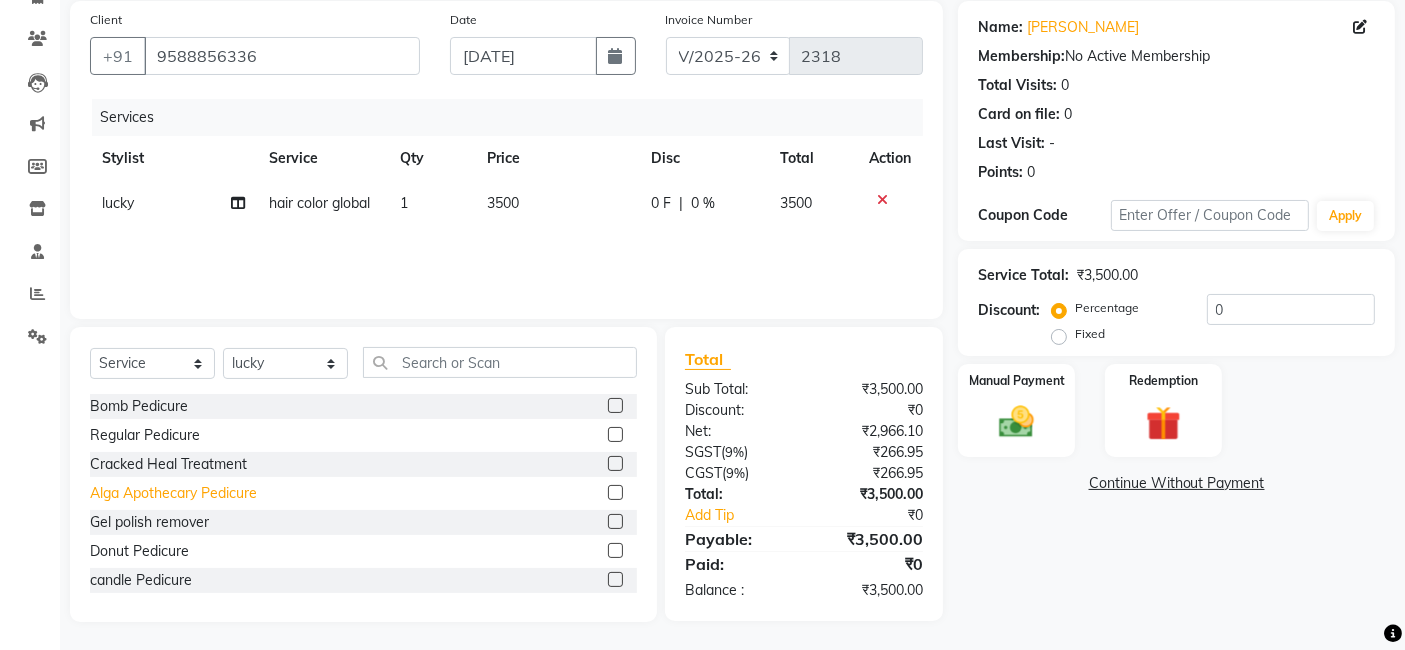 scroll, scrollTop: 150, scrollLeft: 0, axis: vertical 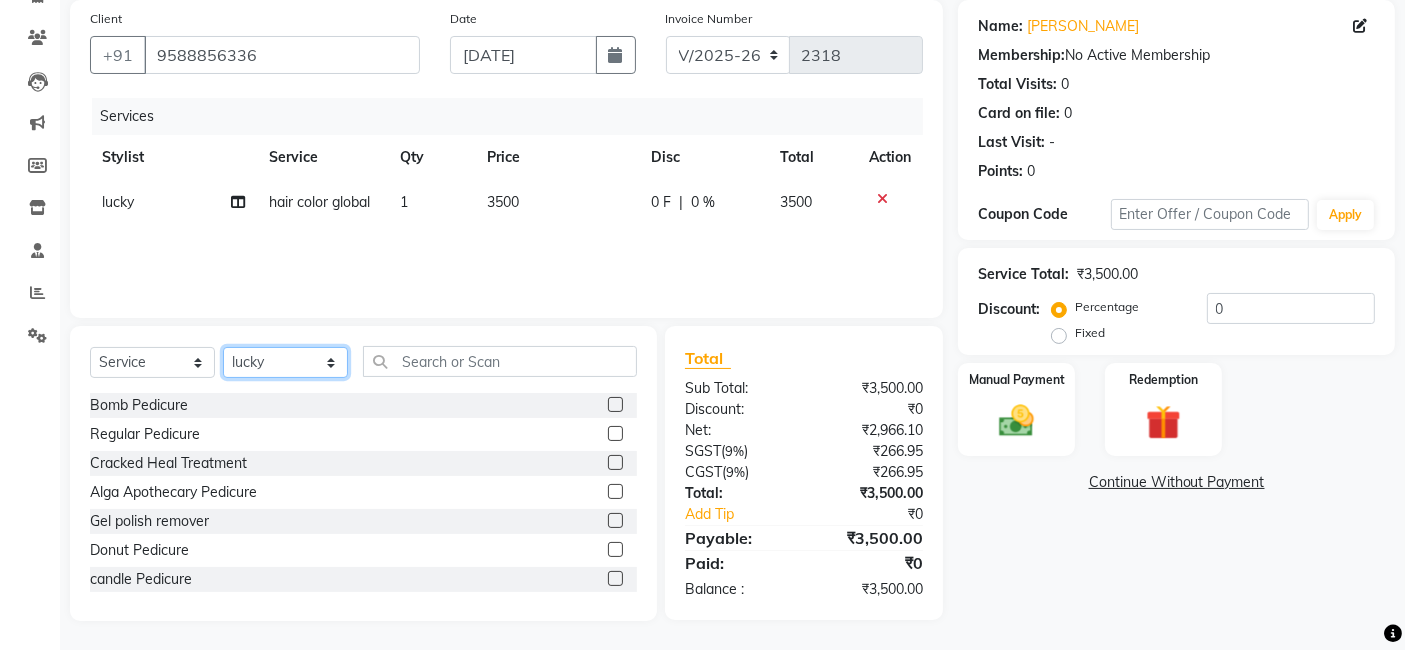 click on "Select Stylist [PERSON_NAME] [PERSON_NAME] Dev Dimple Director [PERSON_NAME] kajal [PERSON_NAME] lucky Manager [PERSON_NAME] maam [PERSON_NAME]  Pallavi Pinky [PERSON_NAME] [PERSON_NAME]" 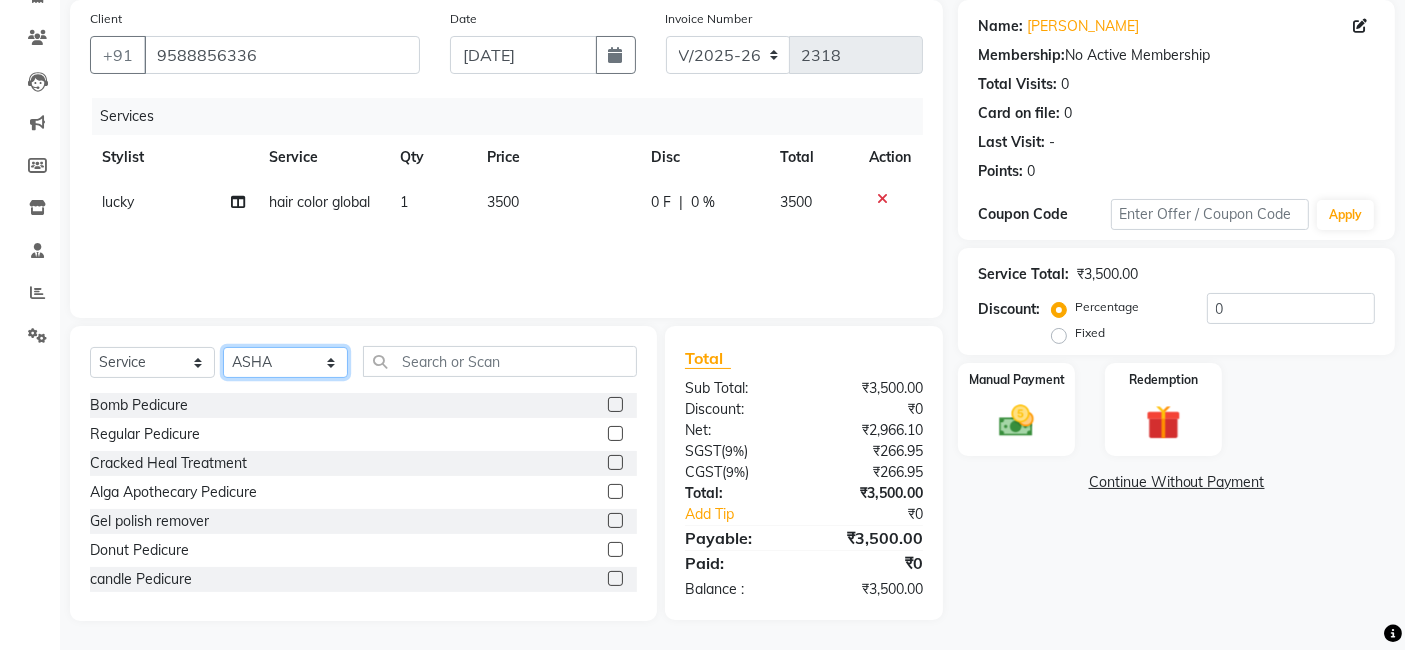 click on "Select Stylist [PERSON_NAME] [PERSON_NAME] Dev Dimple Director [PERSON_NAME] kajal [PERSON_NAME] lucky Manager [PERSON_NAME] maam [PERSON_NAME]  Pallavi Pinky [PERSON_NAME] [PERSON_NAME]" 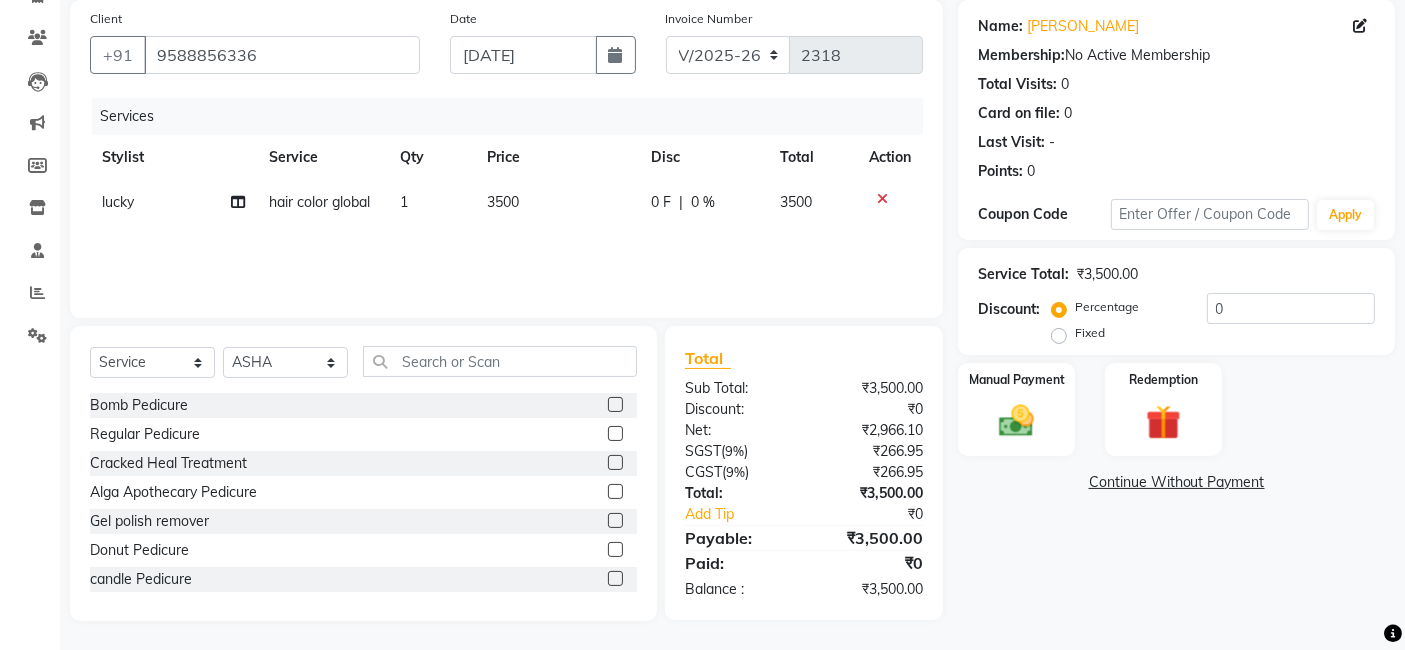 click on "Select  Service  Product  Membership  Package Voucher Prepaid Gift Card  Select Stylist Arvind ASHA [PERSON_NAME] Dev Dimple Director [PERSON_NAME] kajal [PERSON_NAME] lucky Manager [PERSON_NAME] maam [PERSON_NAME]  Pallavi Pinky Priyanka [PERSON_NAME] [PERSON_NAME] Bomb Pedicure  Regular Pedicure  Cracked Heal Treatment  Alga Apothecary Pedicure  Gel polish remover   Donut Pedicure  candle Pedicure  Avl Express Pedicure  Avl Pedicruise pedicure  Avl Pedipure pedicure  Pedi Pai pedicure  Under arms polish  Kanpeki body spa  Regular Manicure  Bomb Manicure  Alga Apothecary Manicure  Nail Extensions  Gel nail pent  Pedi Pai manicure  Donut manicure  Avl express manicure  Avl Pedicruise manicure  Avl Pedipure manicure  Candle manicure  Back polish  Foot Massage  Head Massage  Back Massage  Hand & Shoulder Massage  Body Spa  Relaxing Body Massage  Aromatherapy Associates - Renewing Rose  Aromatherapy Associates - intense nourishment  Aromatherapy Associates Body Massage  Full Body Bleach  Body Polishing  body scrub   face bleach  back scrub" 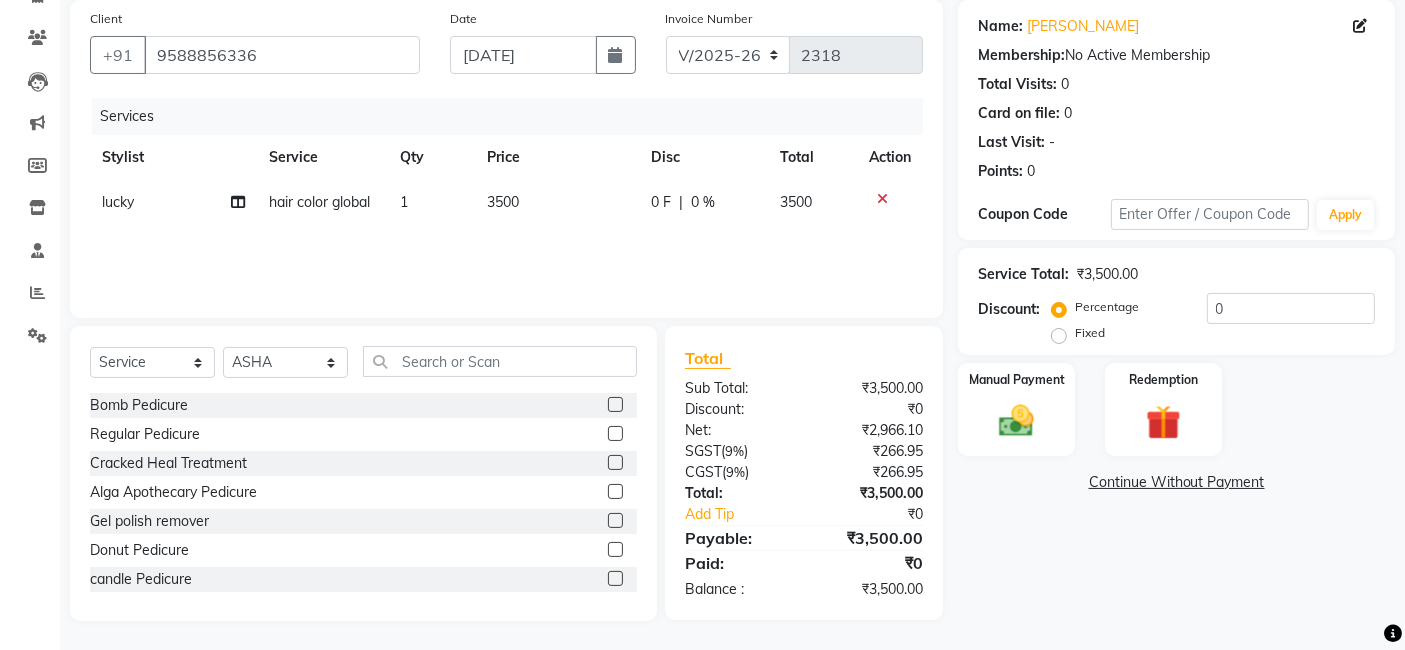 click on "Select  Service  Product  Membership  Package Voucher Prepaid Gift Card  Select Stylist Arvind ASHA [PERSON_NAME] Dev Dimple Director [PERSON_NAME] kajal [PERSON_NAME] lucky Manager [PERSON_NAME] maam [PERSON_NAME]  Pallavi Pinky Priyanka [PERSON_NAME] [PERSON_NAME] Bomb Pedicure  Regular Pedicure  Cracked Heal Treatment  Alga Apothecary Pedicure  Gel polish remover   Donut Pedicure  candle Pedicure  Avl Express Pedicure  Avl Pedicruise pedicure  Avl Pedipure pedicure  Pedi Pai pedicure  Under arms polish  Kanpeki body spa  Regular Manicure  Bomb Manicure  Alga Apothecary Manicure  Nail Extensions  Gel nail pent  Pedi Pai manicure  Donut manicure  Avl express manicure  Avl Pedicruise manicure  Avl Pedipure manicure  Candle manicure  Back polish  Foot Massage  Head Massage  Back Massage  Hand & Shoulder Massage  Body Spa  Relaxing Body Massage  Aromatherapy Associates - Renewing Rose  Aromatherapy Associates - intense nourishment  Aromatherapy Associates Body Massage  Full Body Bleach  Body Polishing  body scrub   face bleach  back scrub" 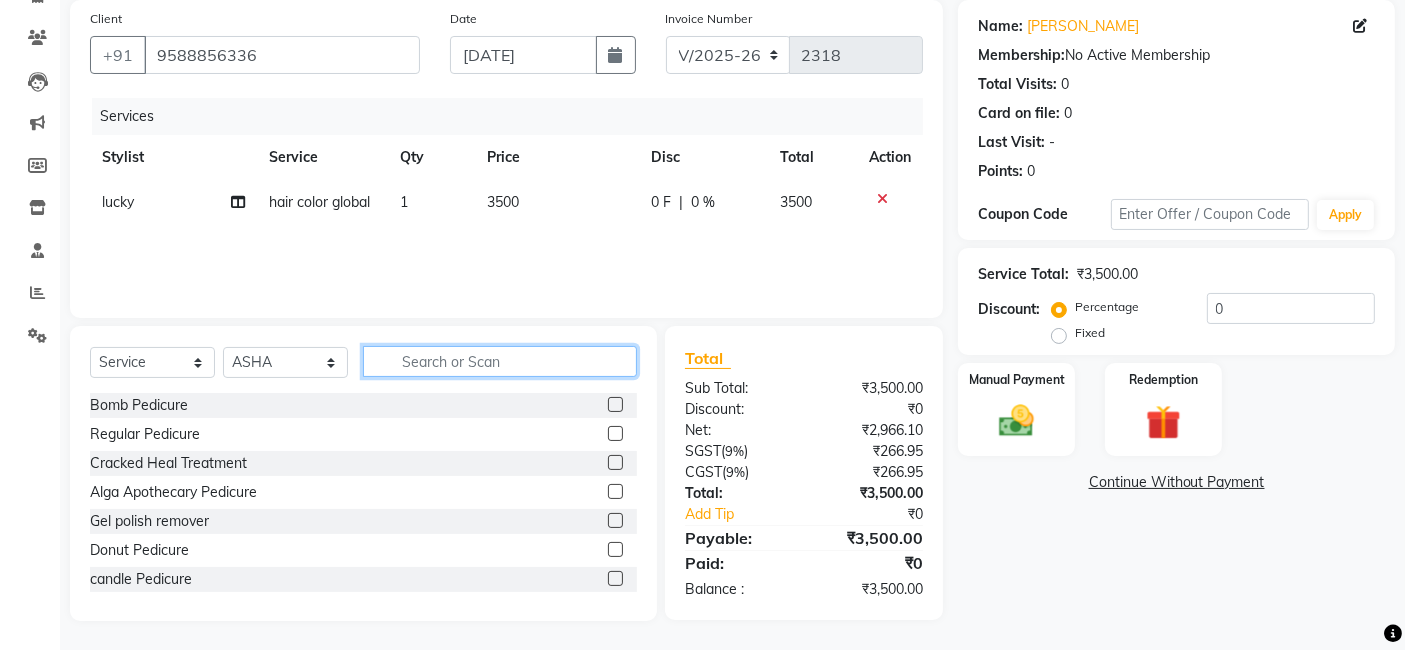 click 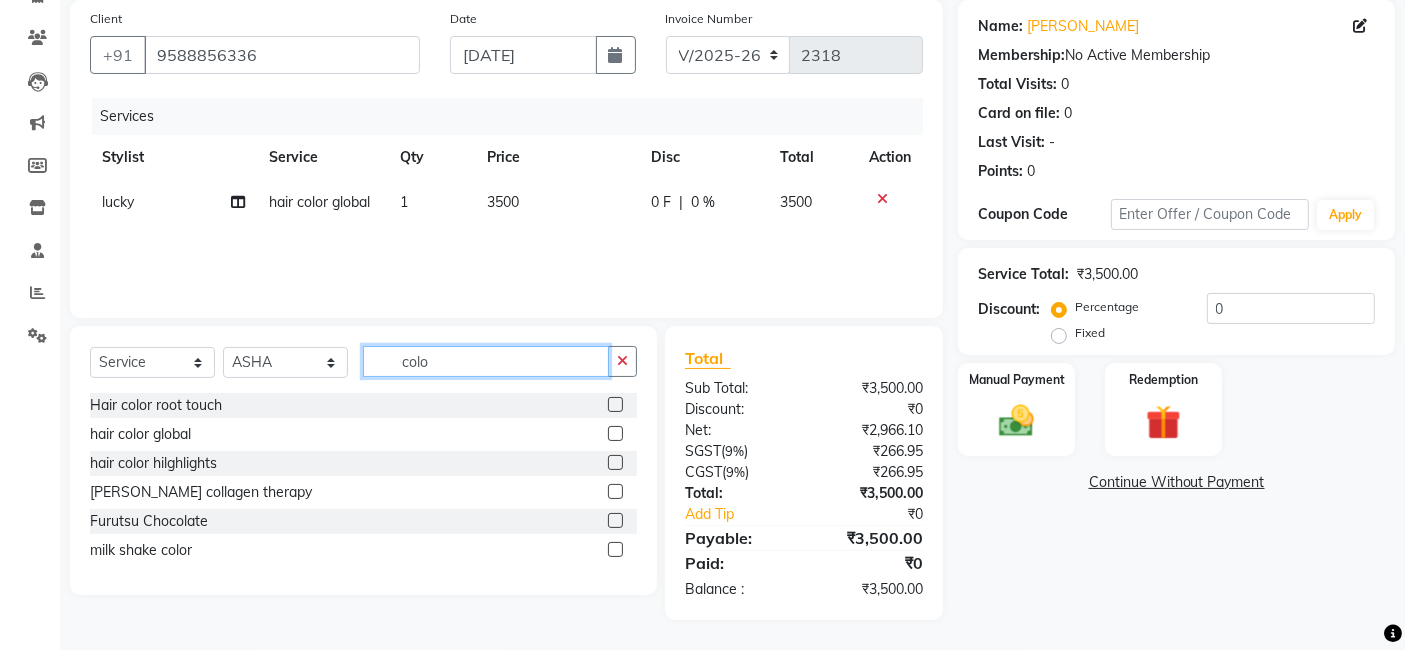 scroll, scrollTop: 148, scrollLeft: 0, axis: vertical 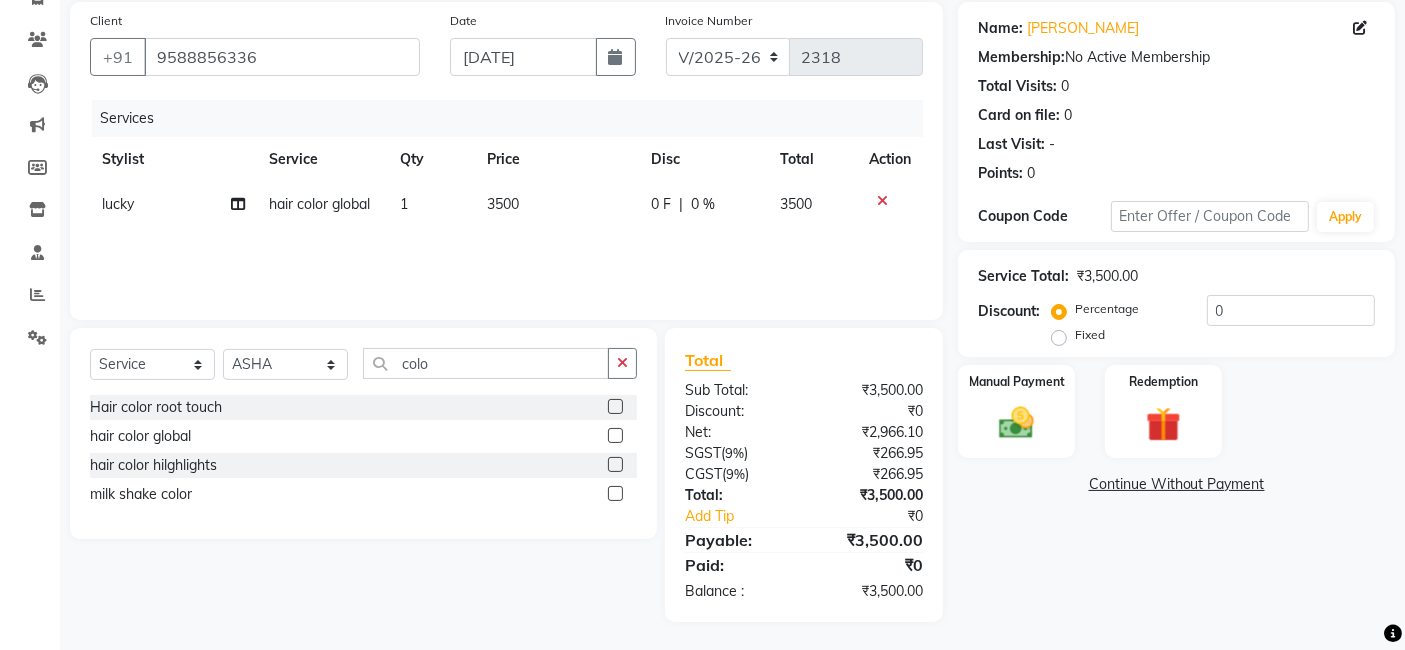 click 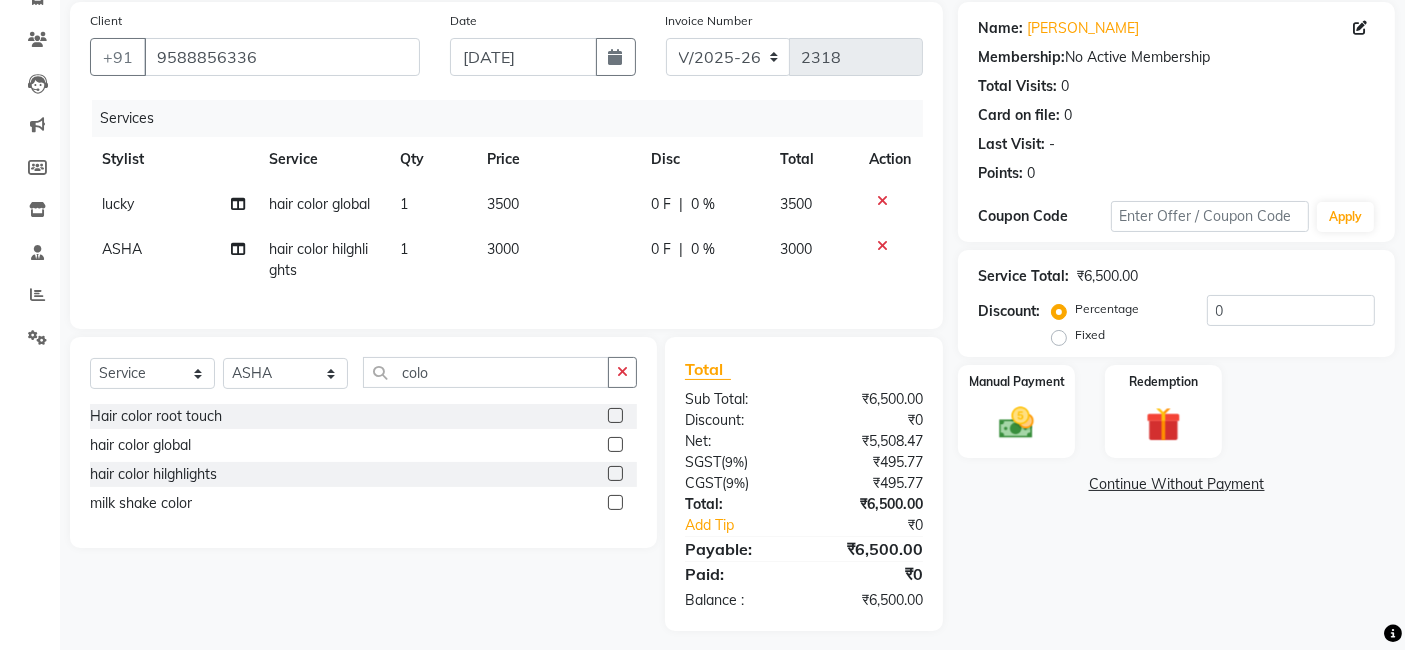 click on "3000" 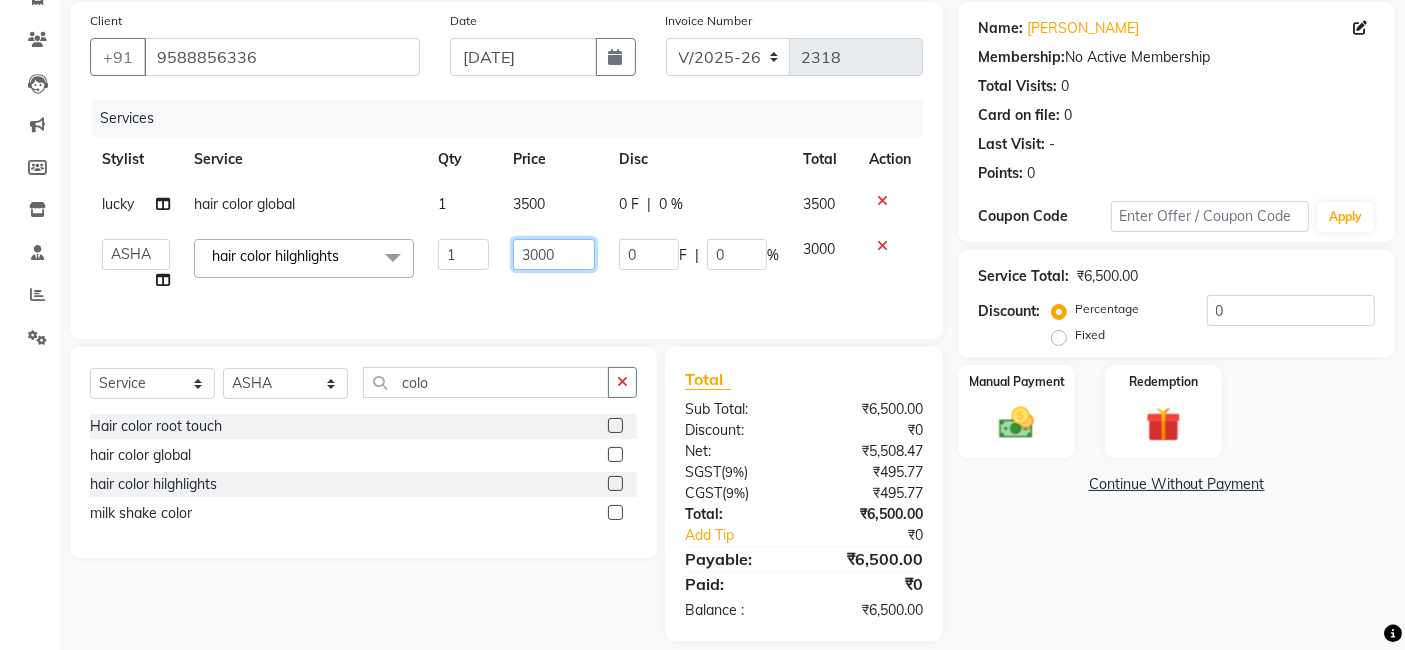 click on "3000" 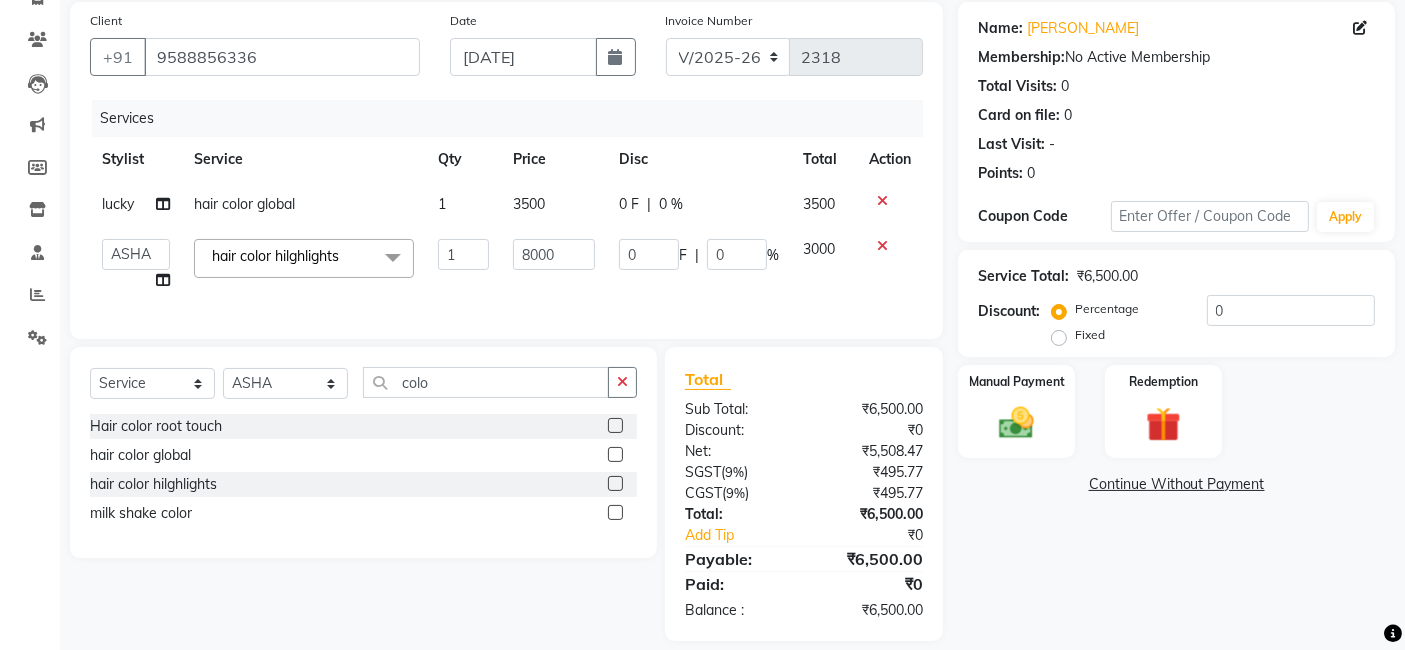click on "Services Stylist Service Qty Price Disc Total Action lucky hair color global 1 3500 0 F | 0 % 3500  Arvind   ASHA   [PERSON_NAME]   Dev   Dimple   Director   [PERSON_NAME]   kajal   [PERSON_NAME]   lucky   Manager   [PERSON_NAME] maam   [PERSON_NAME]    Pallavi   Pinky   Priyanka   [PERSON_NAME]   [PERSON_NAME]  hair color hilghlights  x Bomb Pedicure Regular Pedicure Cracked Heal Treatment Alga Apothecary Pedicure Gel polish remover  Donut Pedicure candle Pedicure Avl Express Pedicure Avl Pedicruise pedicure Avl Pedipure pedicure Pedi Pai pedicure Under arms polish Kanpeki body spa Regular Manicure Bomb Manicure Alga Apothecary Manicure Nail Extensions Gel nail pent Pedi Pai manicure Donut manicure Avl express manicure Avl Pedicruise manicure Avl Pedipure manicure Candle manicure Back polish Foot Massage Head Massage Back Massage Hand & Shoulder Massage Body Spa Relaxing Body Massage Aromatherapy Associates - Renewing Rose Aromatherapy Associates - intense nourishment Aromatherapy Associates Body Massage Full Body Bleach body scrub" 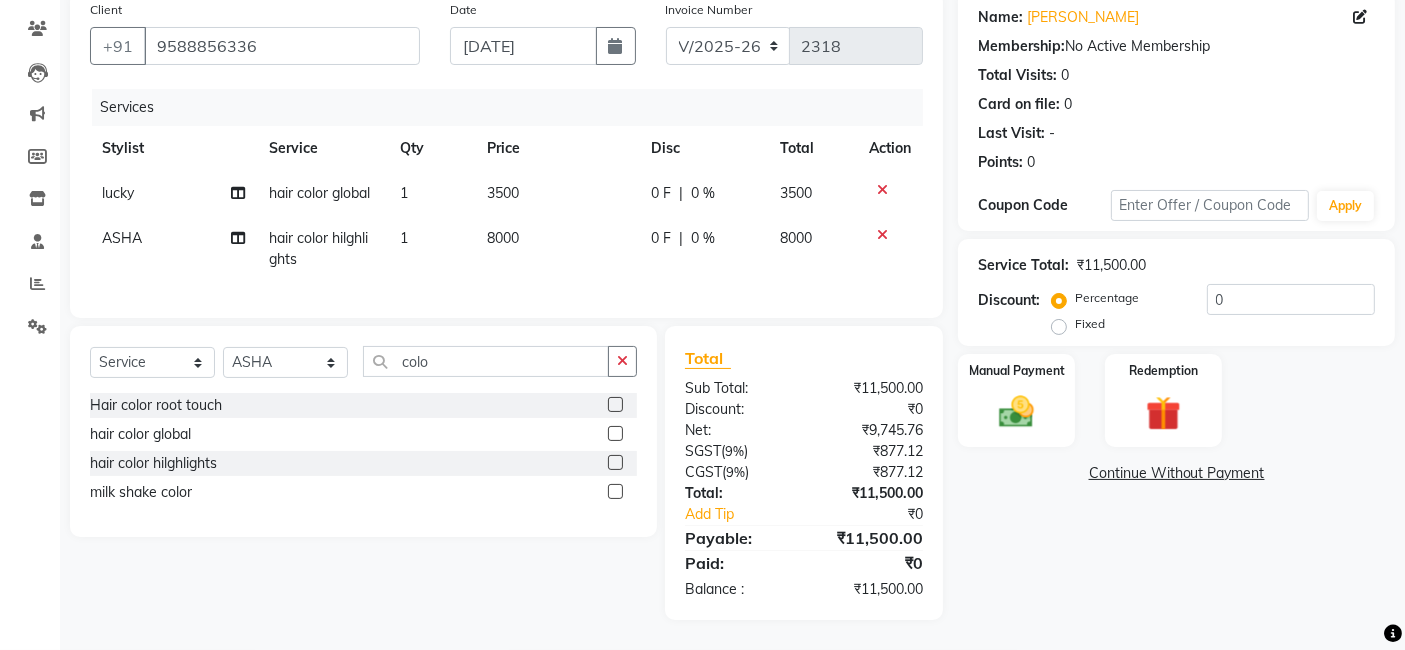 scroll, scrollTop: 174, scrollLeft: 0, axis: vertical 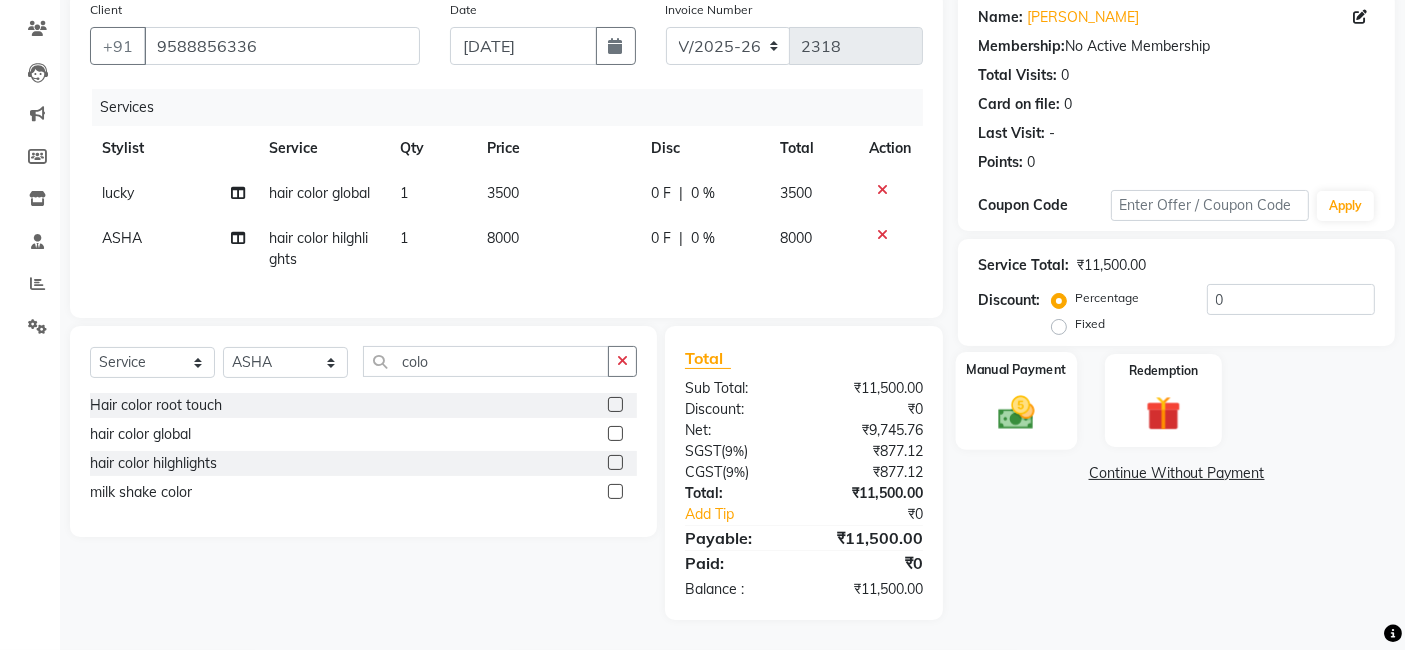 click 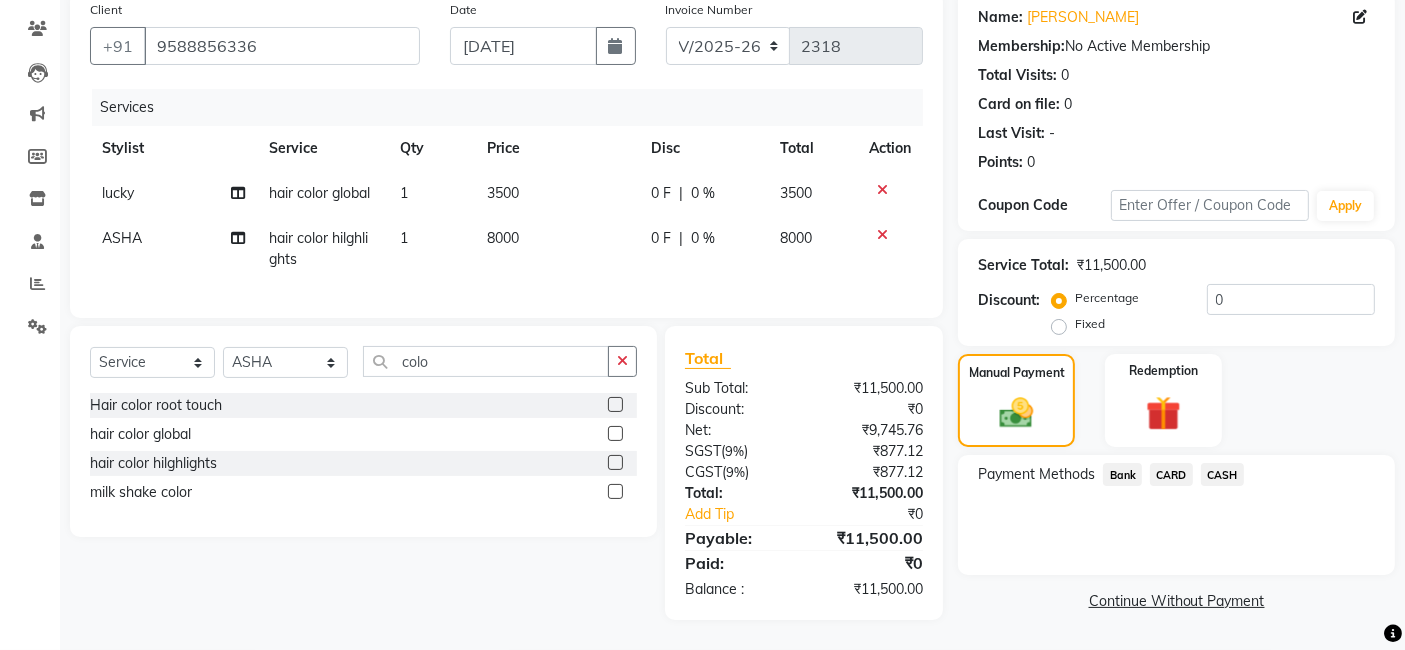 click on "CARD" 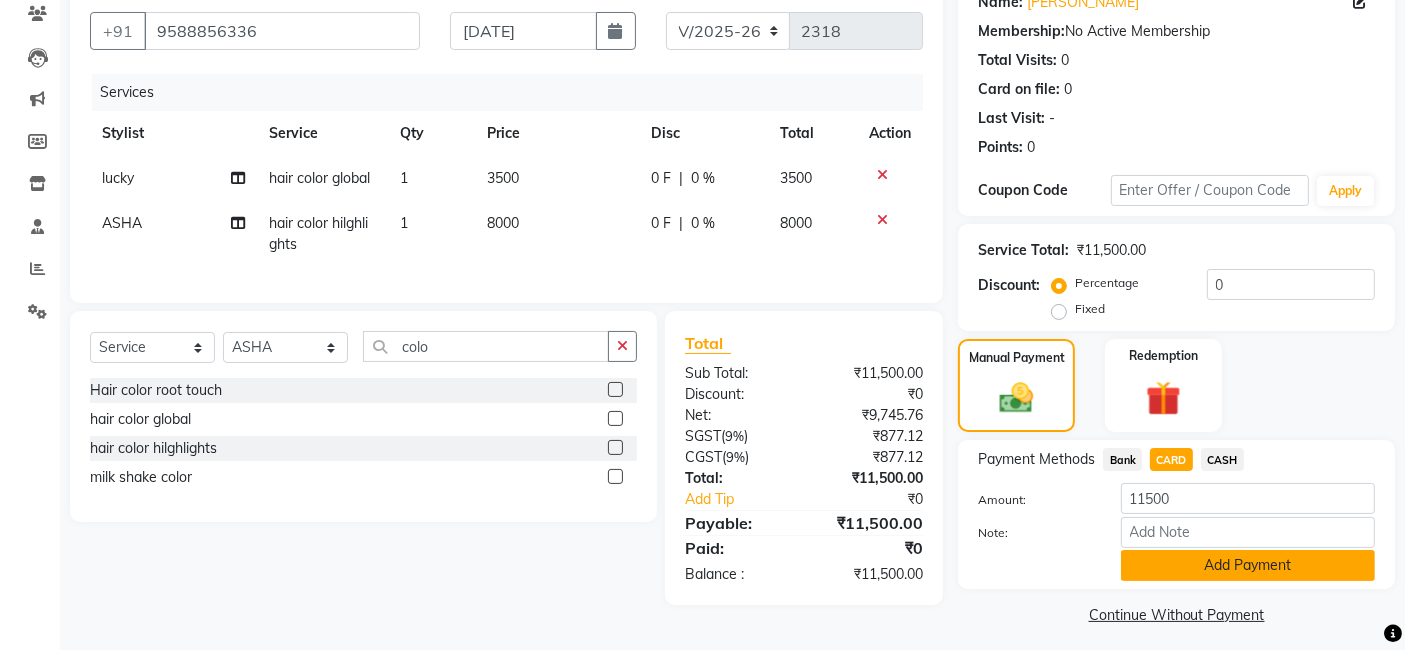 click on "Add Payment" 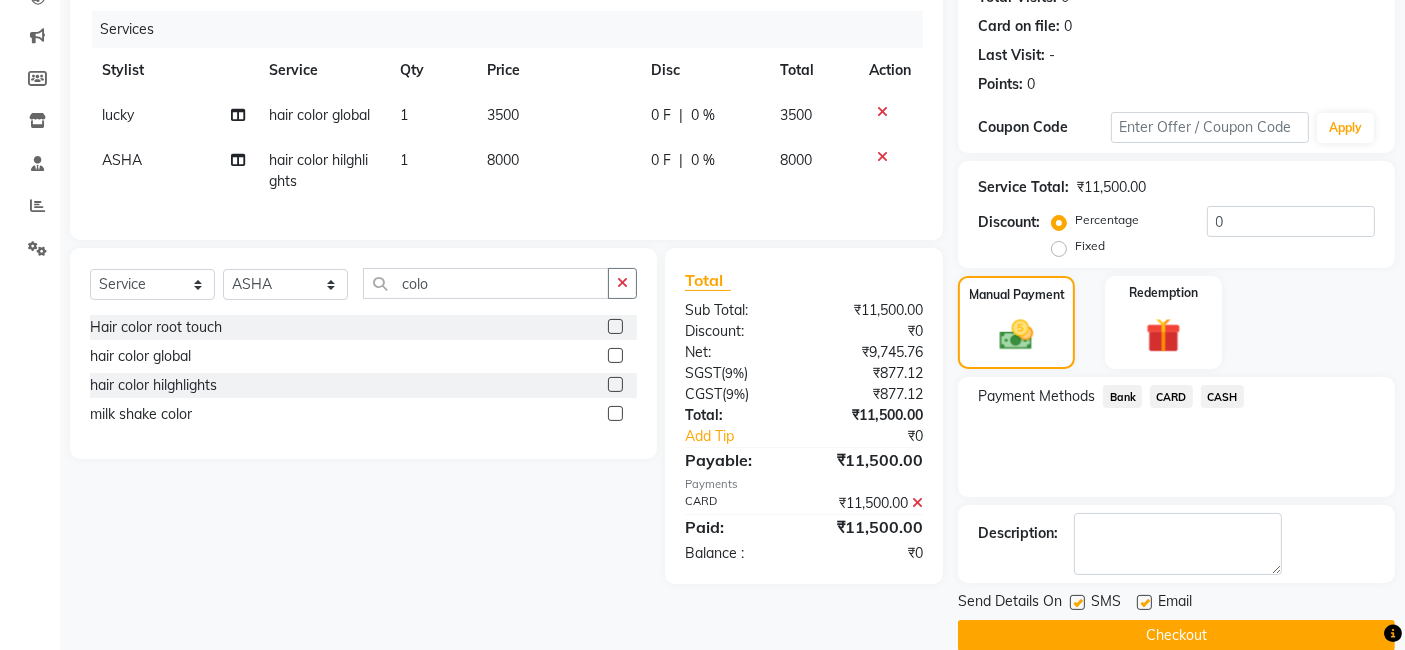 scroll, scrollTop: 266, scrollLeft: 0, axis: vertical 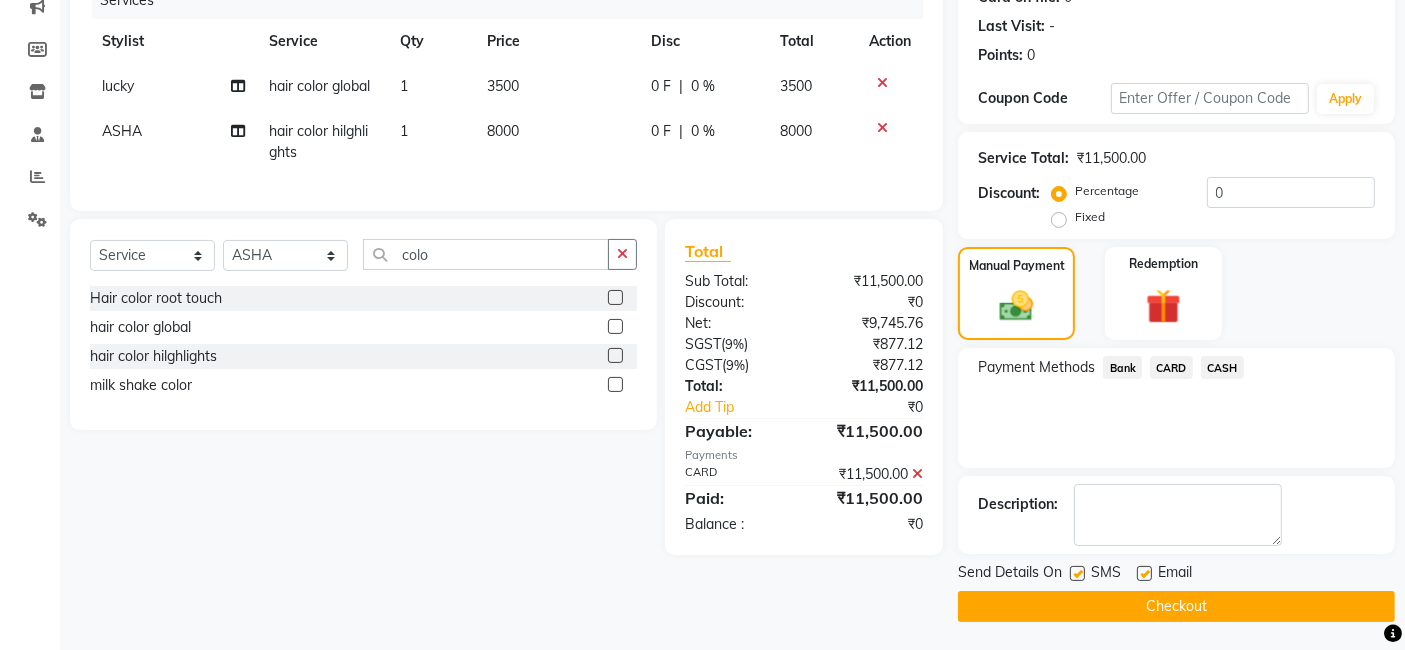 click on "Checkout" 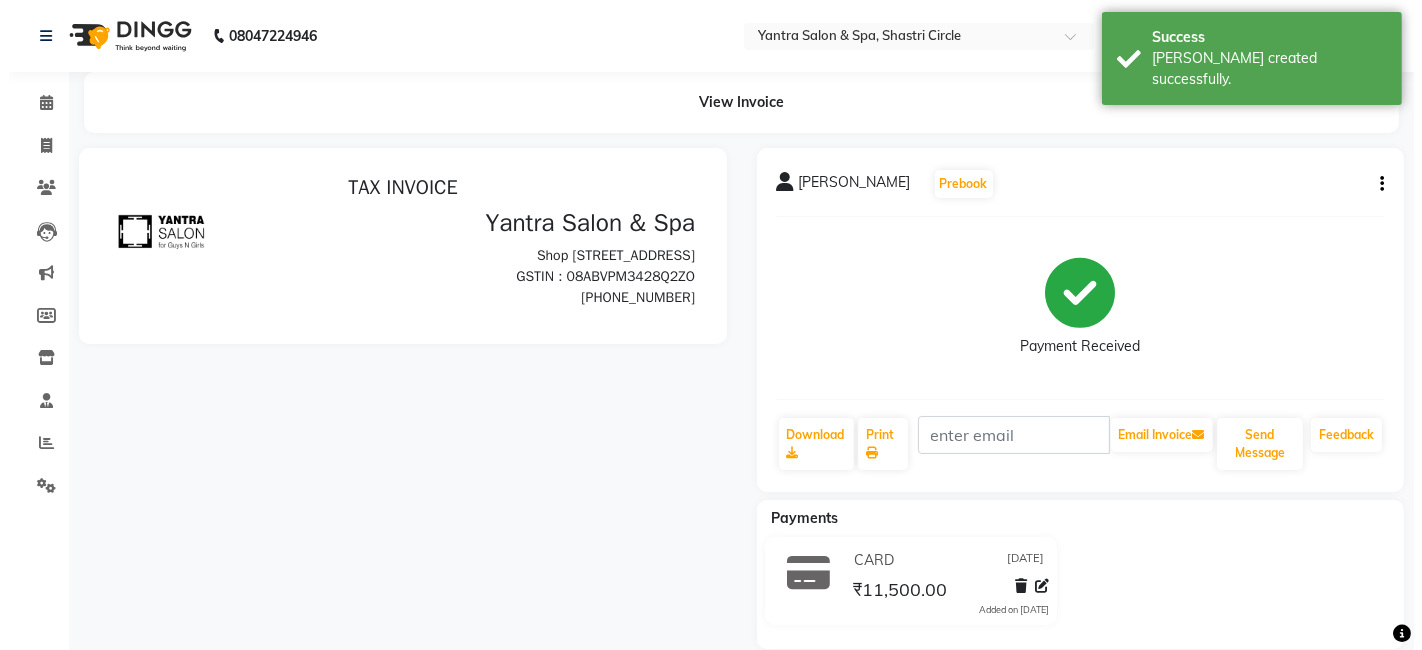 scroll, scrollTop: 0, scrollLeft: 0, axis: both 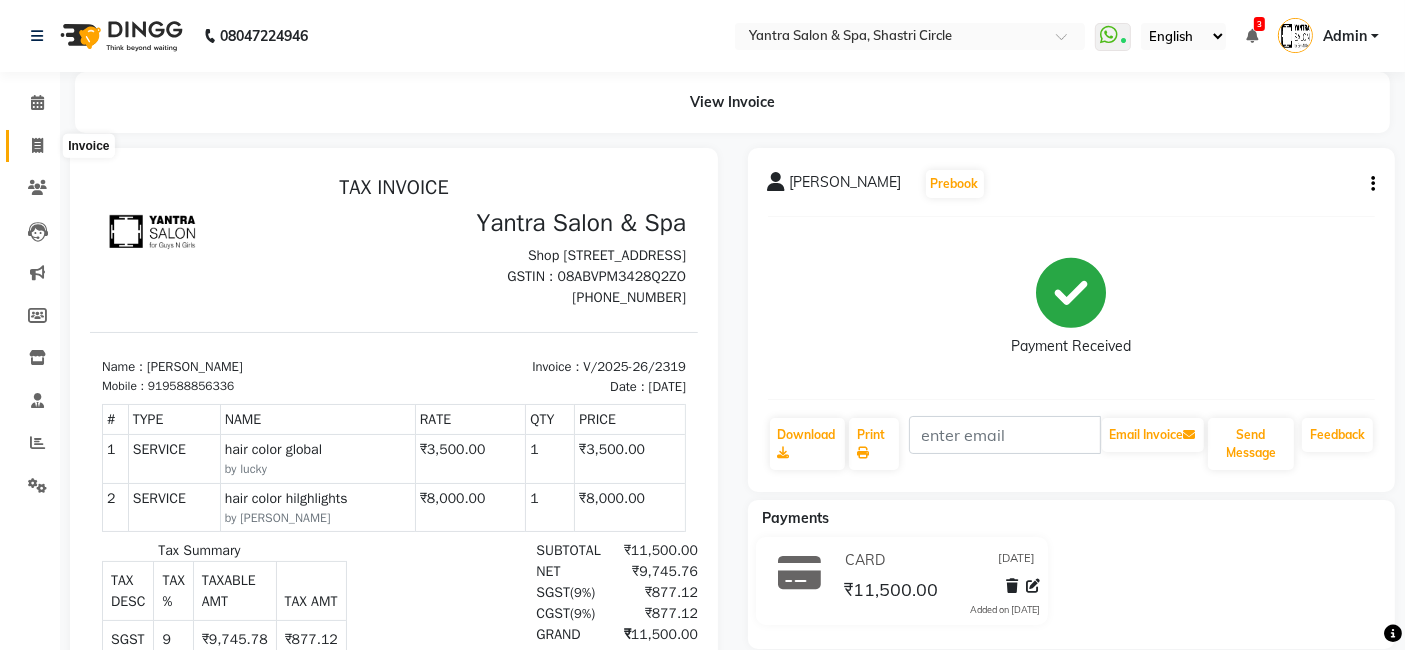click 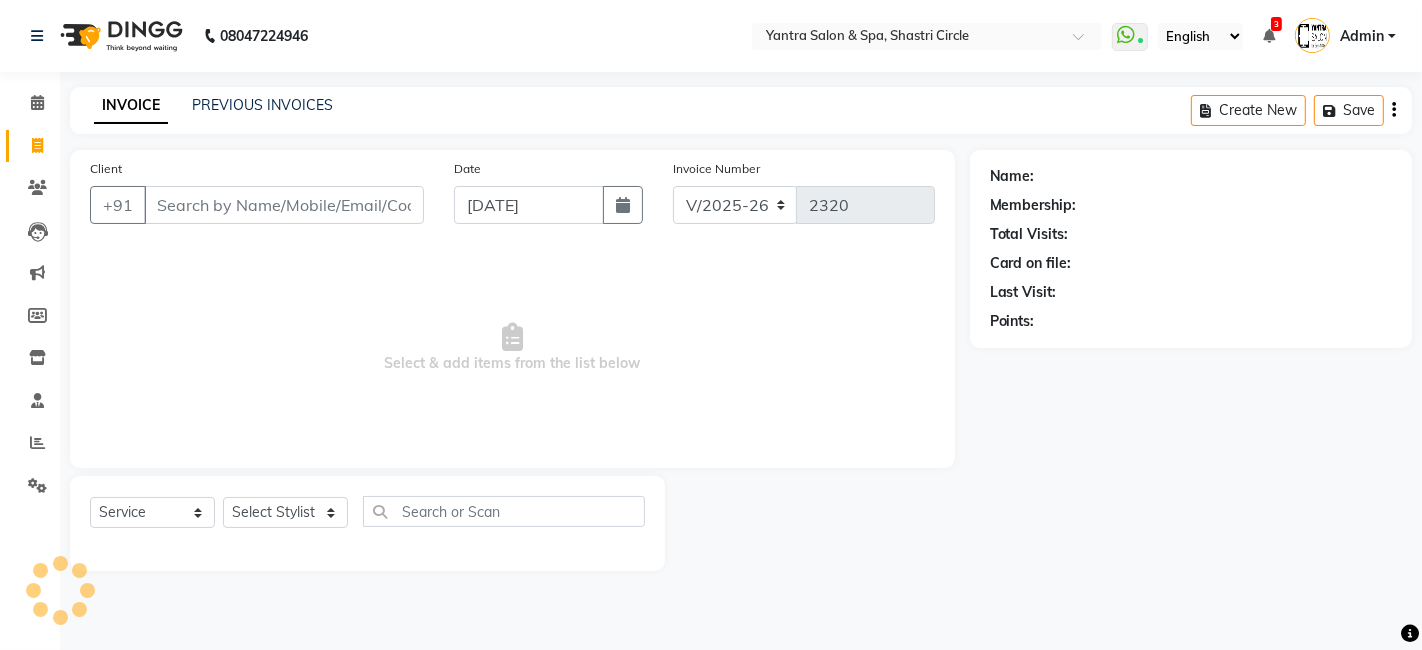 click on "Client" at bounding box center (284, 205) 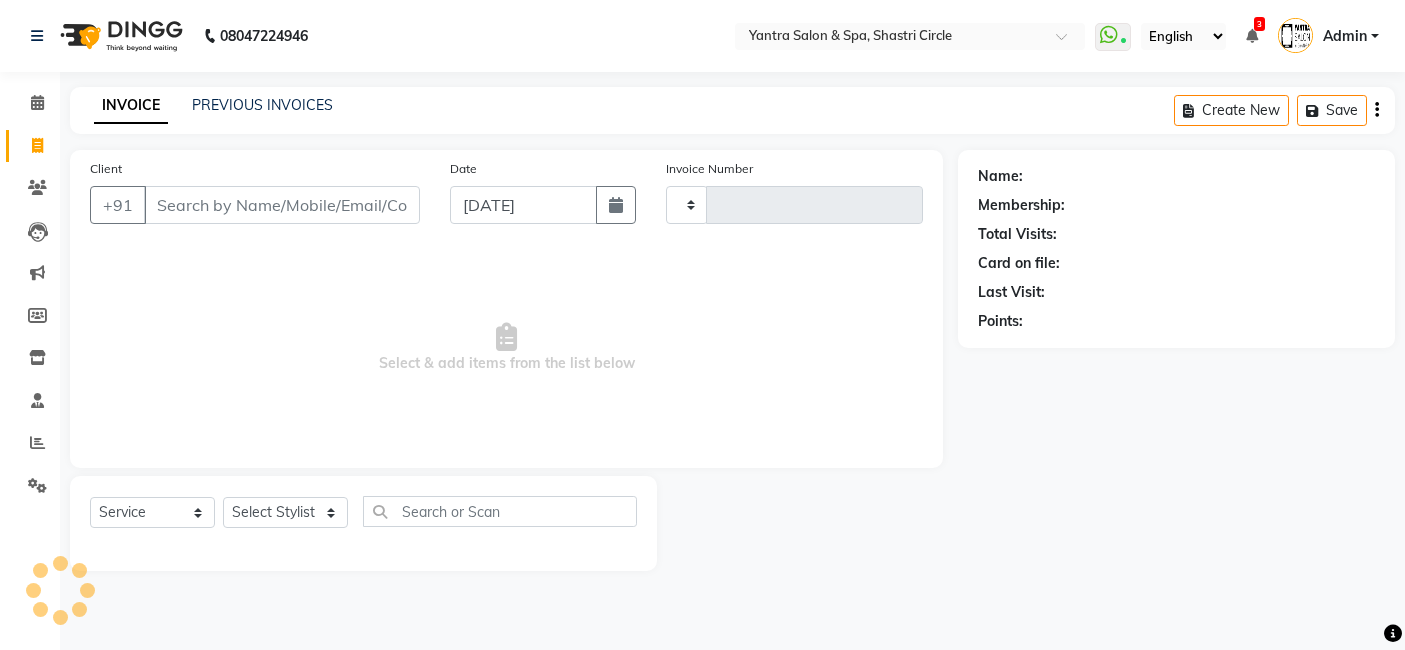 select on "service" 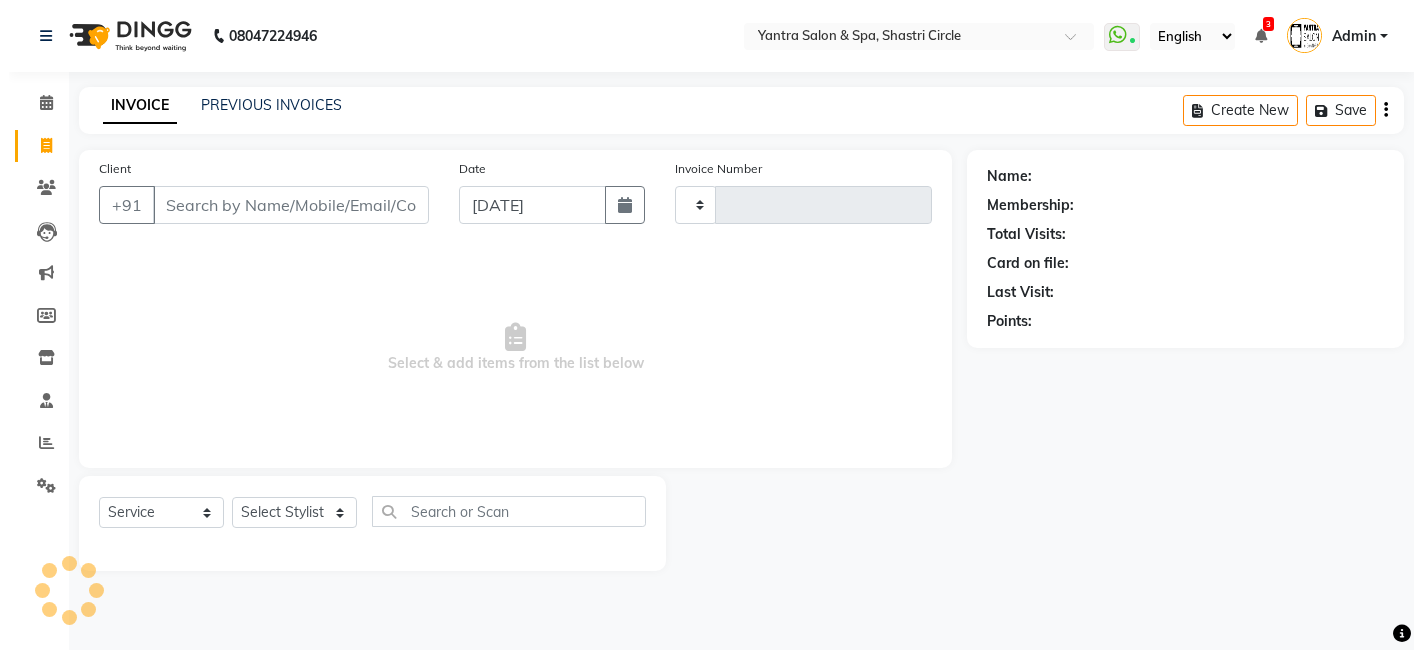 scroll, scrollTop: 0, scrollLeft: 0, axis: both 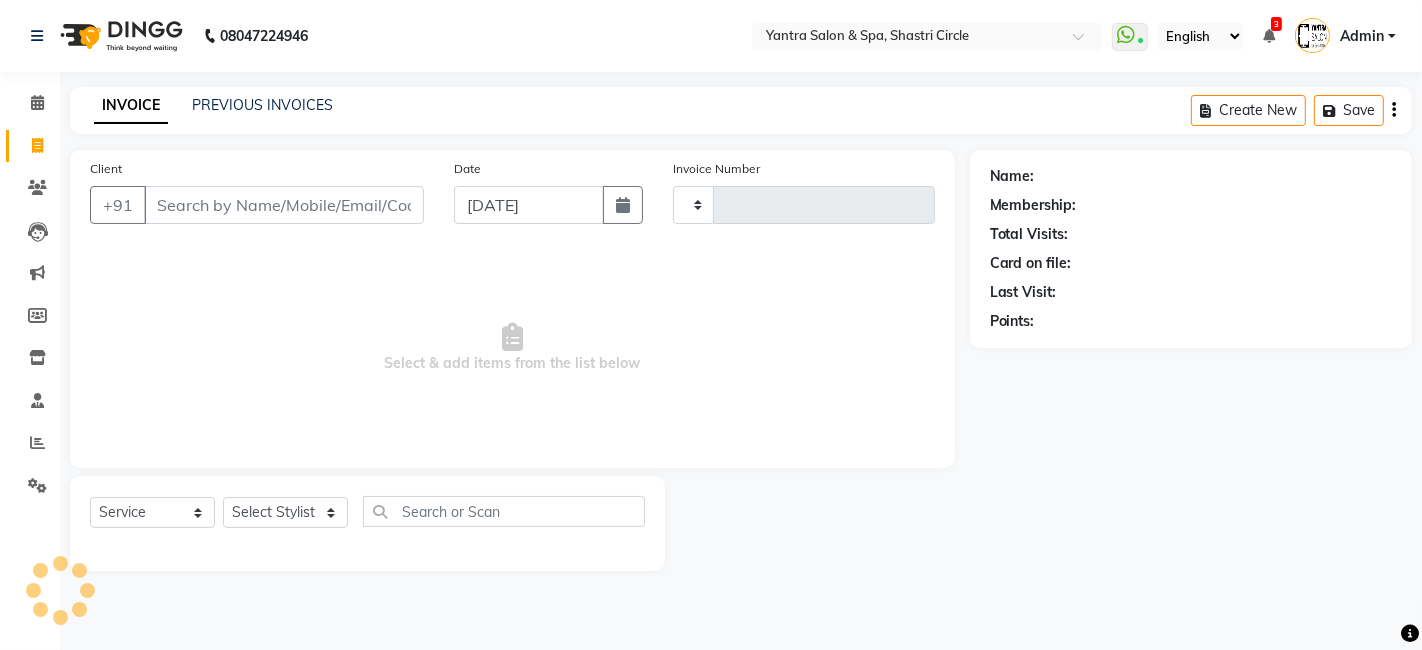 type on "2318" 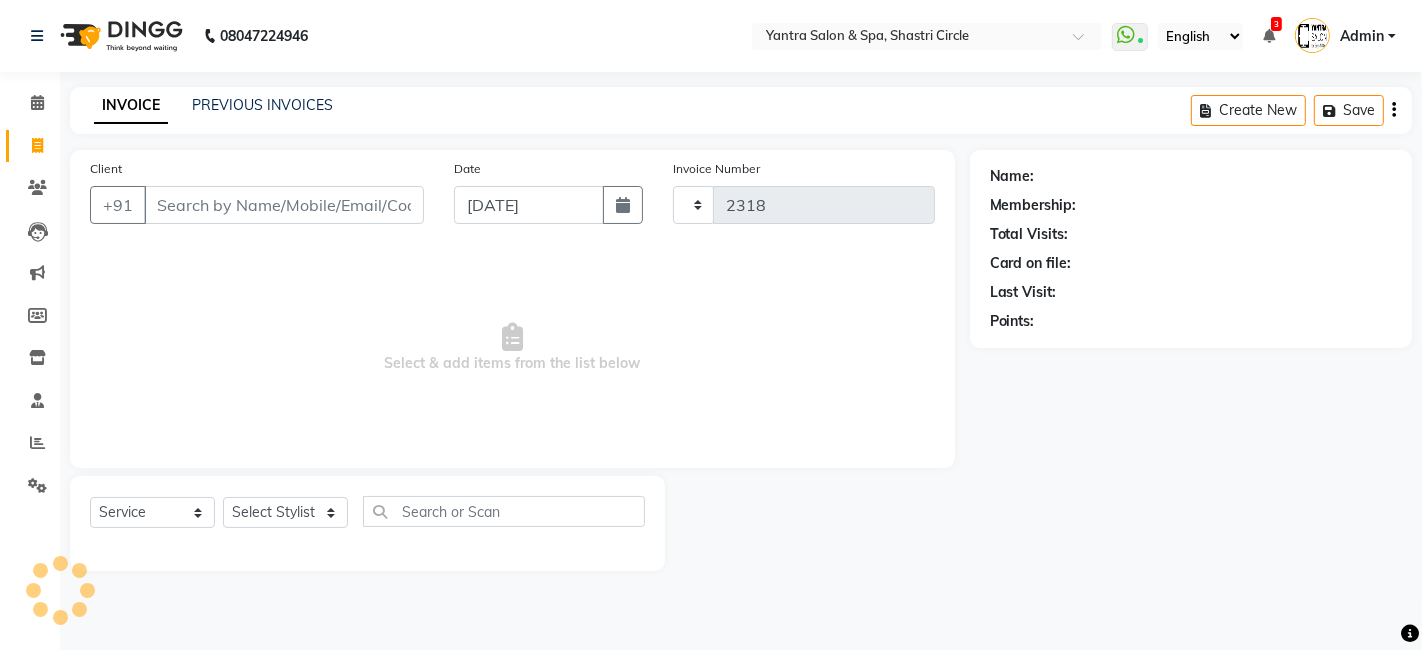 click on "Client" at bounding box center (284, 205) 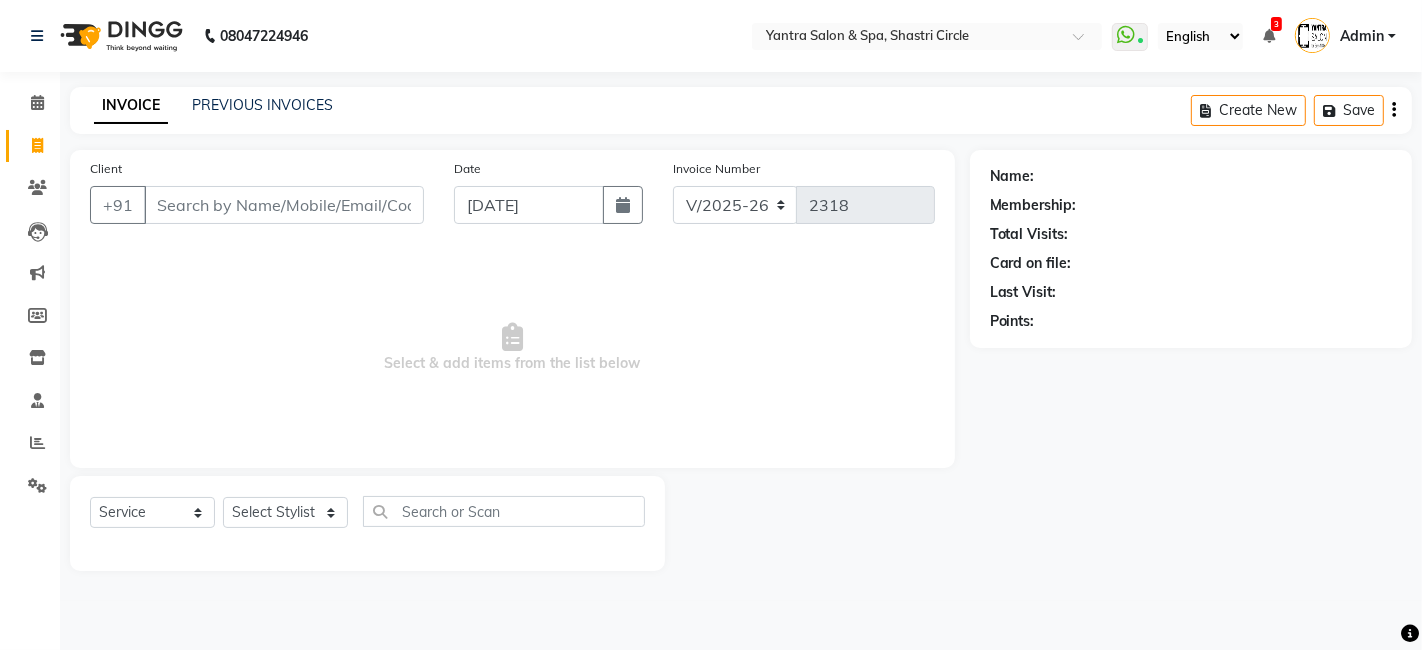 click on "Client +91" 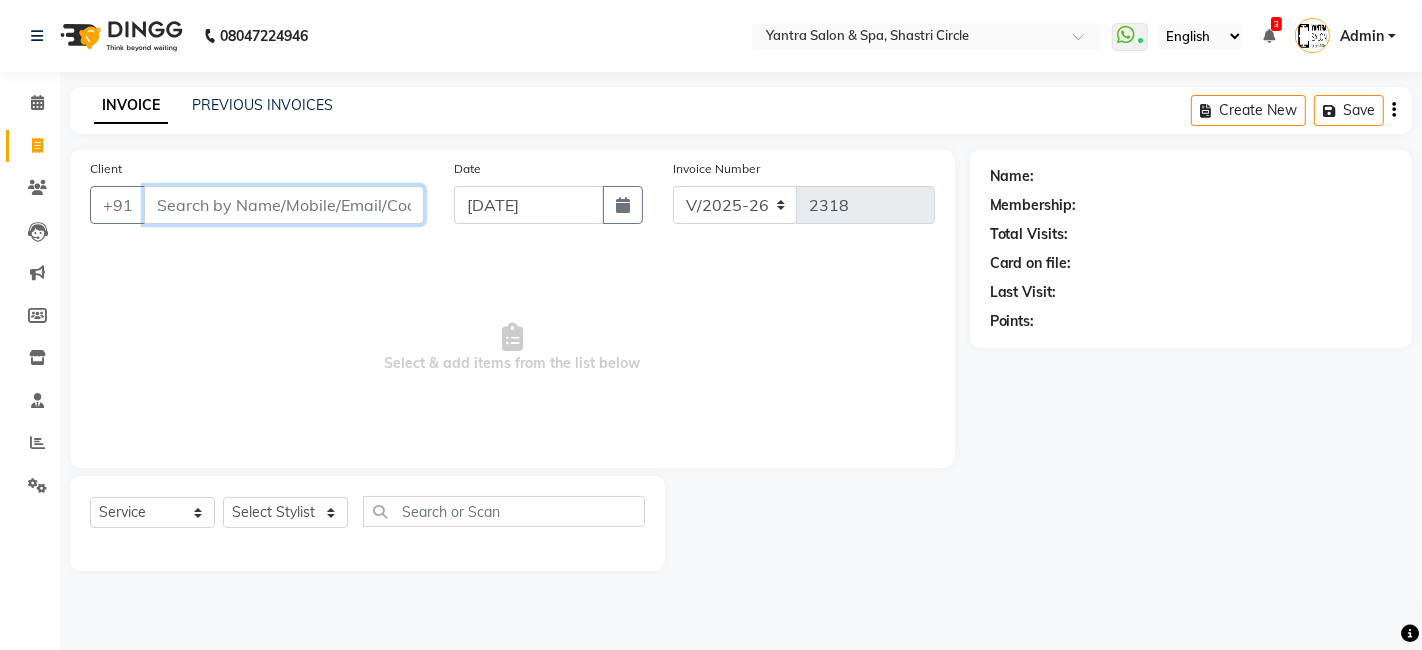 click on "Client" at bounding box center (284, 205) 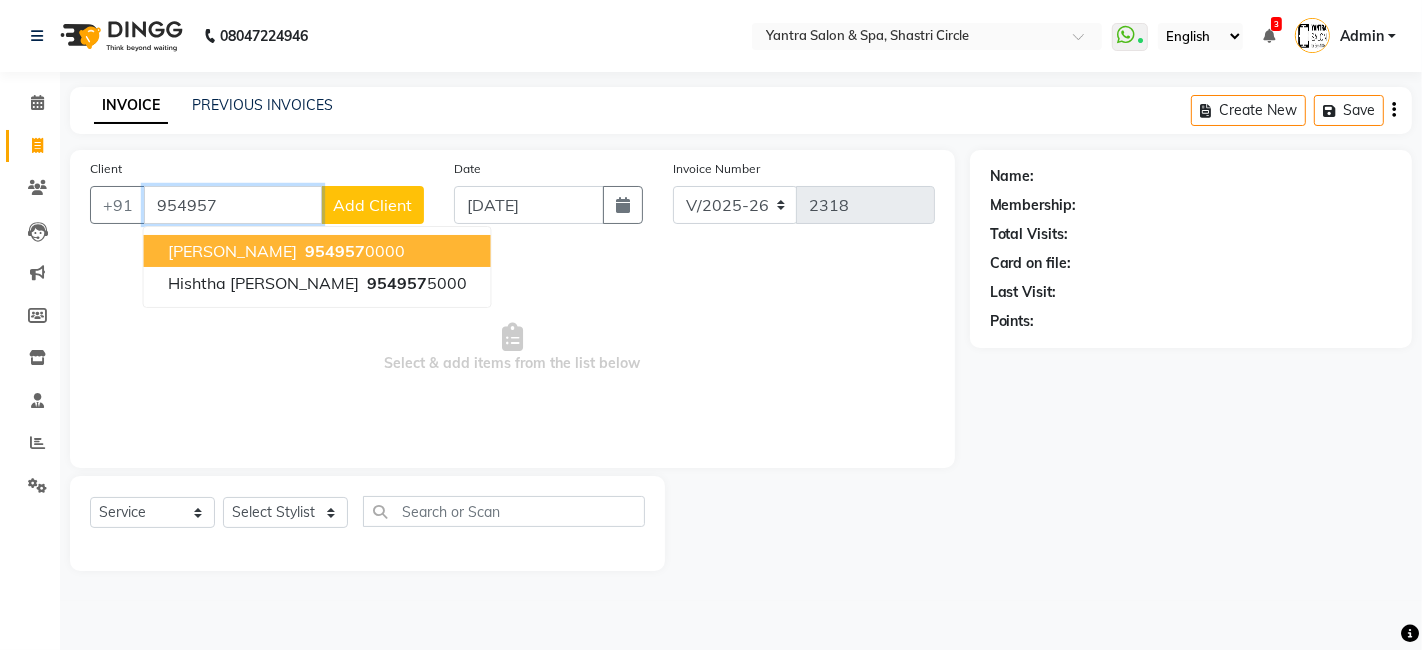 click on "954957" at bounding box center [335, 251] 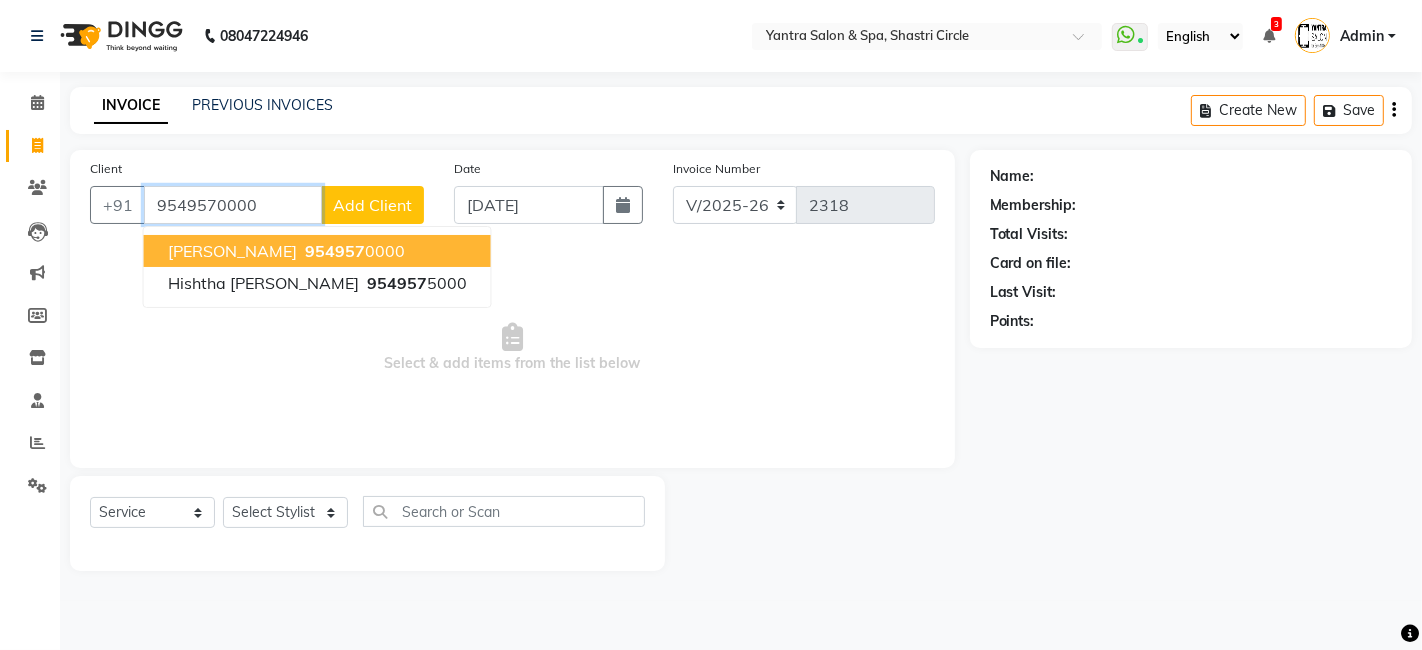 type on "9549570000" 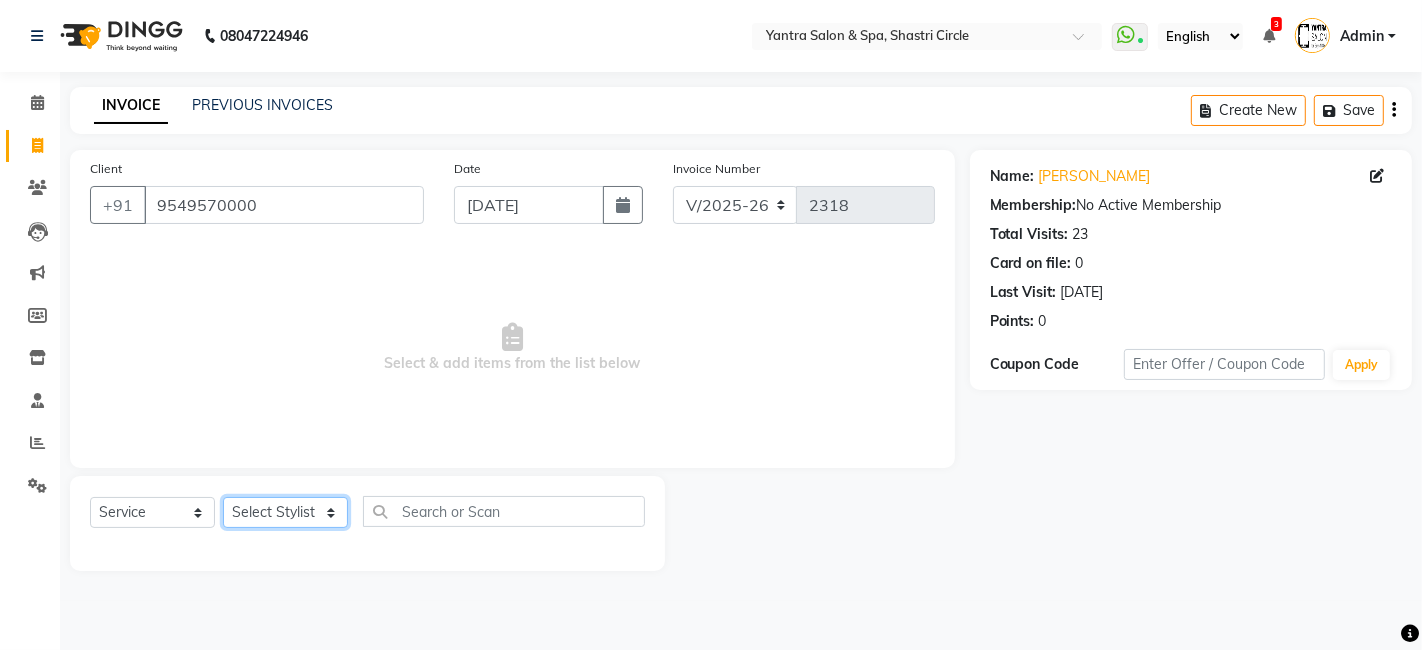 click on "Select Stylist [PERSON_NAME] [PERSON_NAME] Dev Dimple Director [PERSON_NAME] kajal [PERSON_NAME] lucky Manager [PERSON_NAME] maam [PERSON_NAME]  Pallavi Pinky [PERSON_NAME] [PERSON_NAME]" 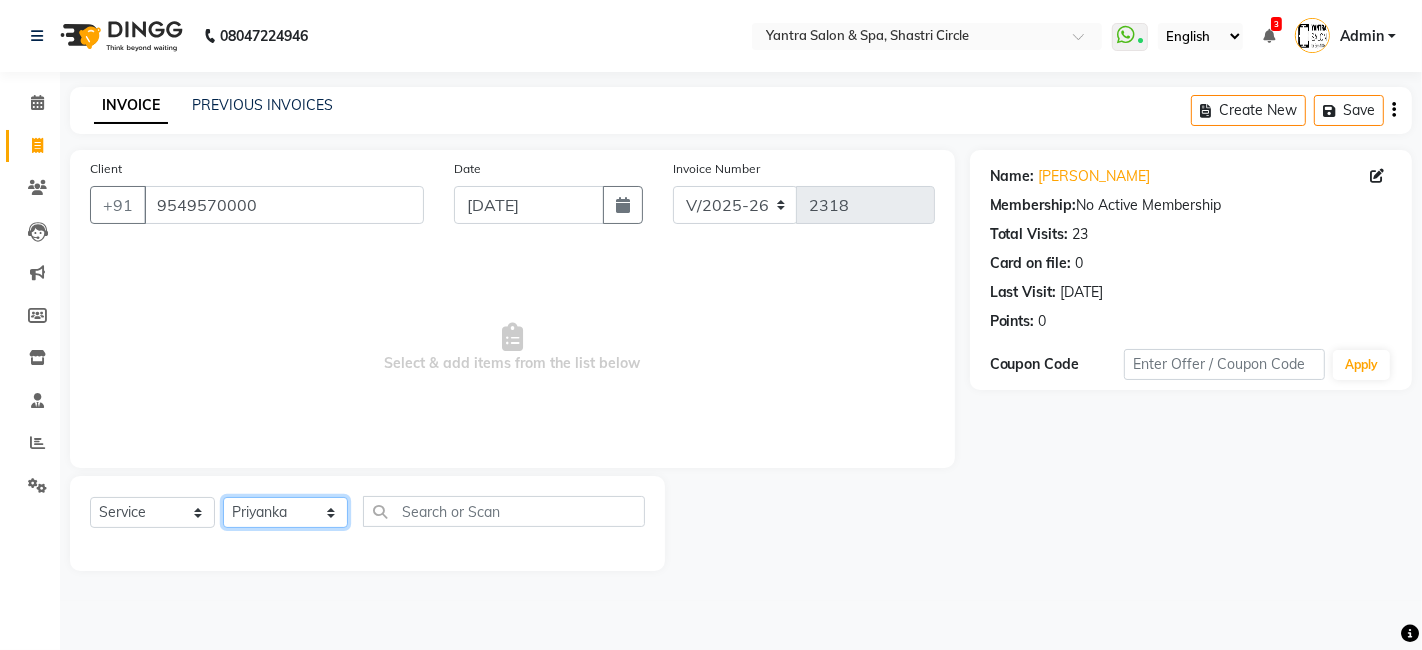 click on "Select Stylist [PERSON_NAME] [PERSON_NAME] Dev Dimple Director [PERSON_NAME] kajal [PERSON_NAME] lucky Manager [PERSON_NAME] maam [PERSON_NAME]  Pallavi Pinky [PERSON_NAME] [PERSON_NAME]" 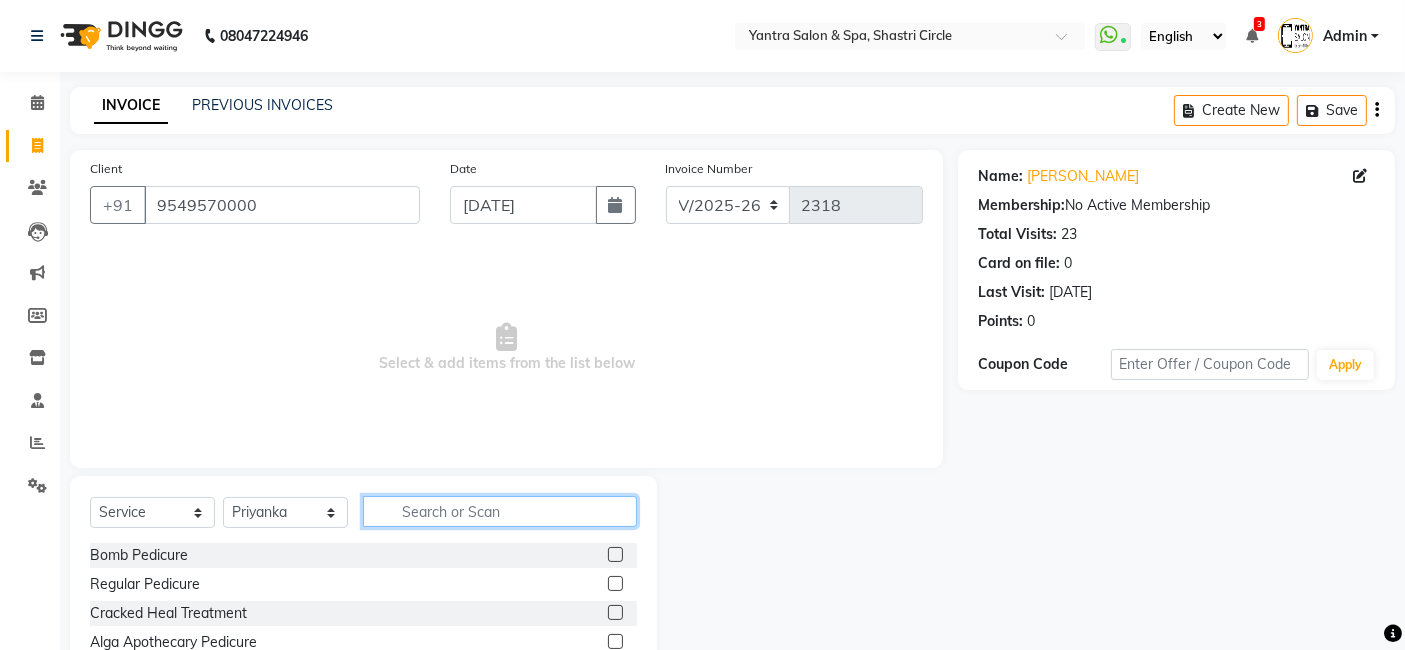 click 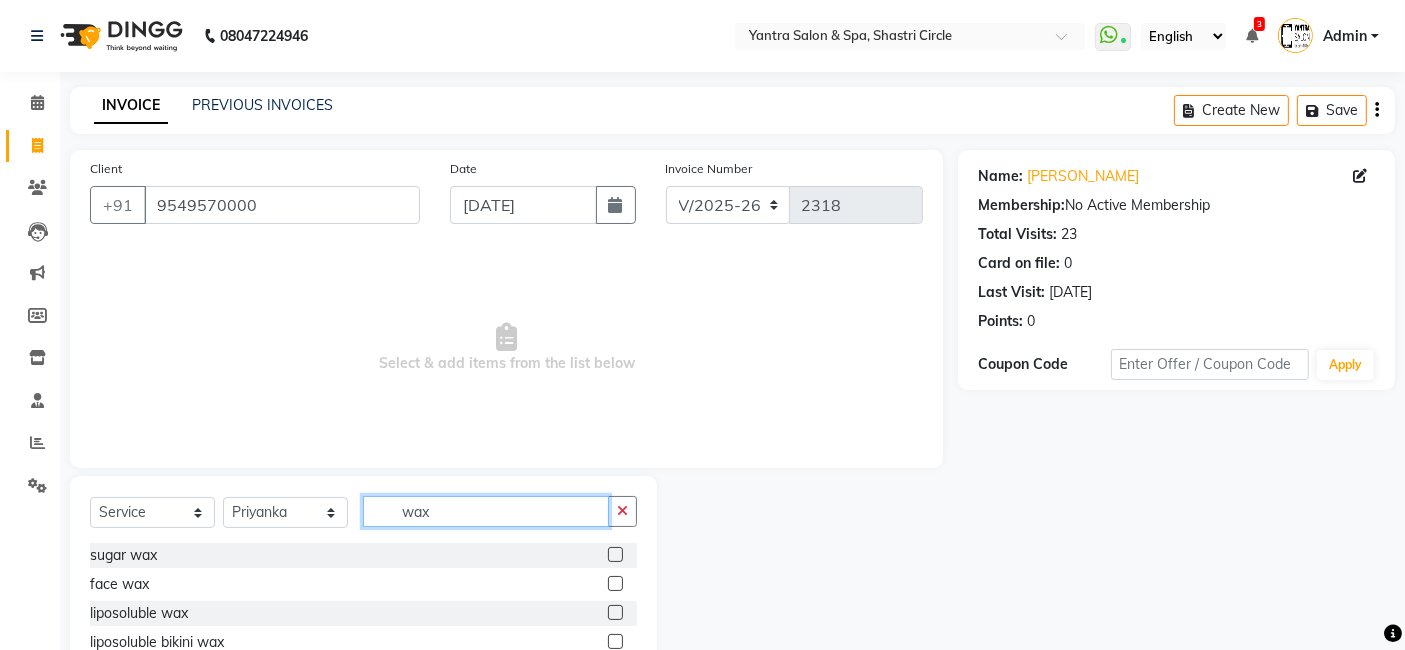type on "wax" 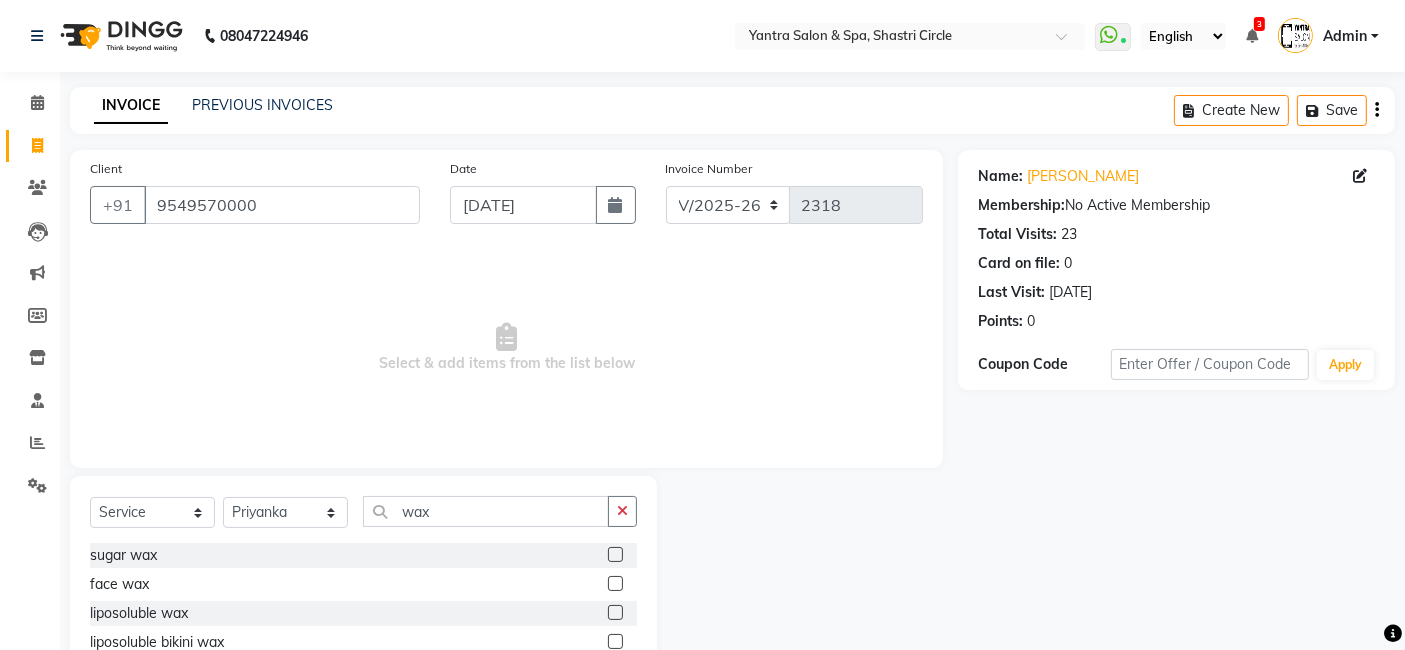 click 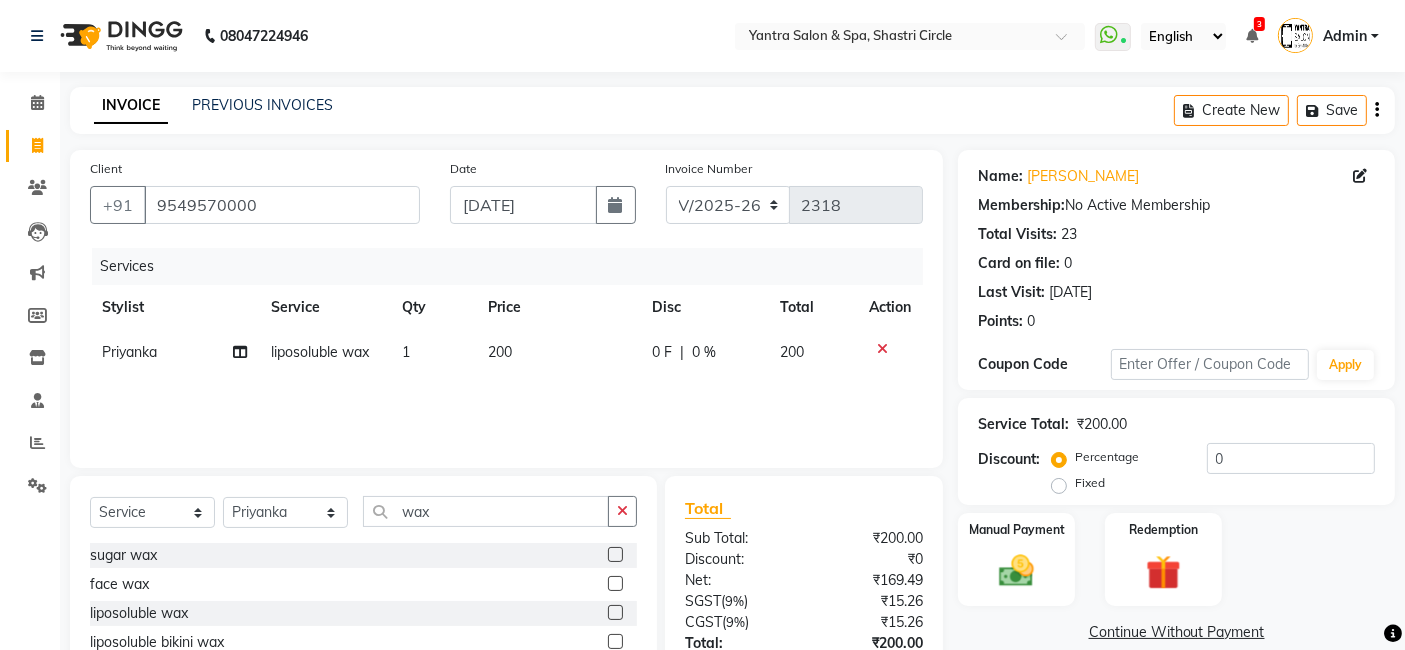 checkbox on "false" 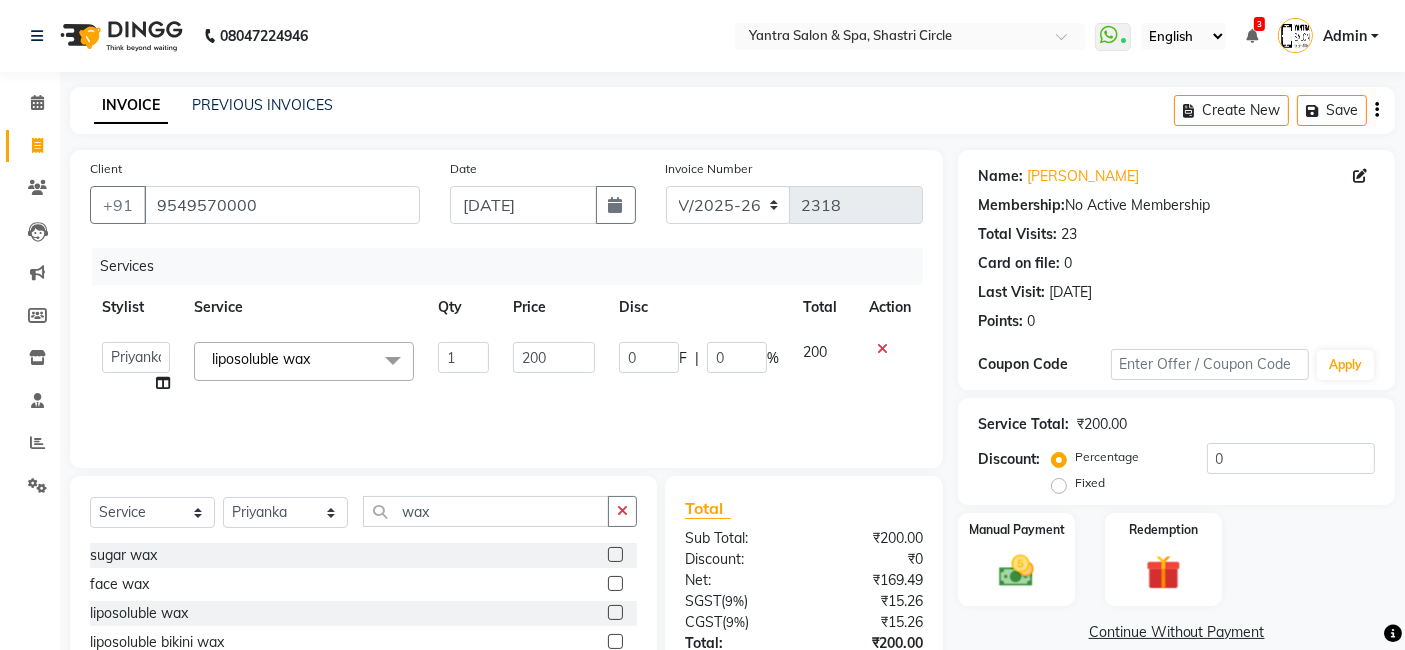 click on "200" 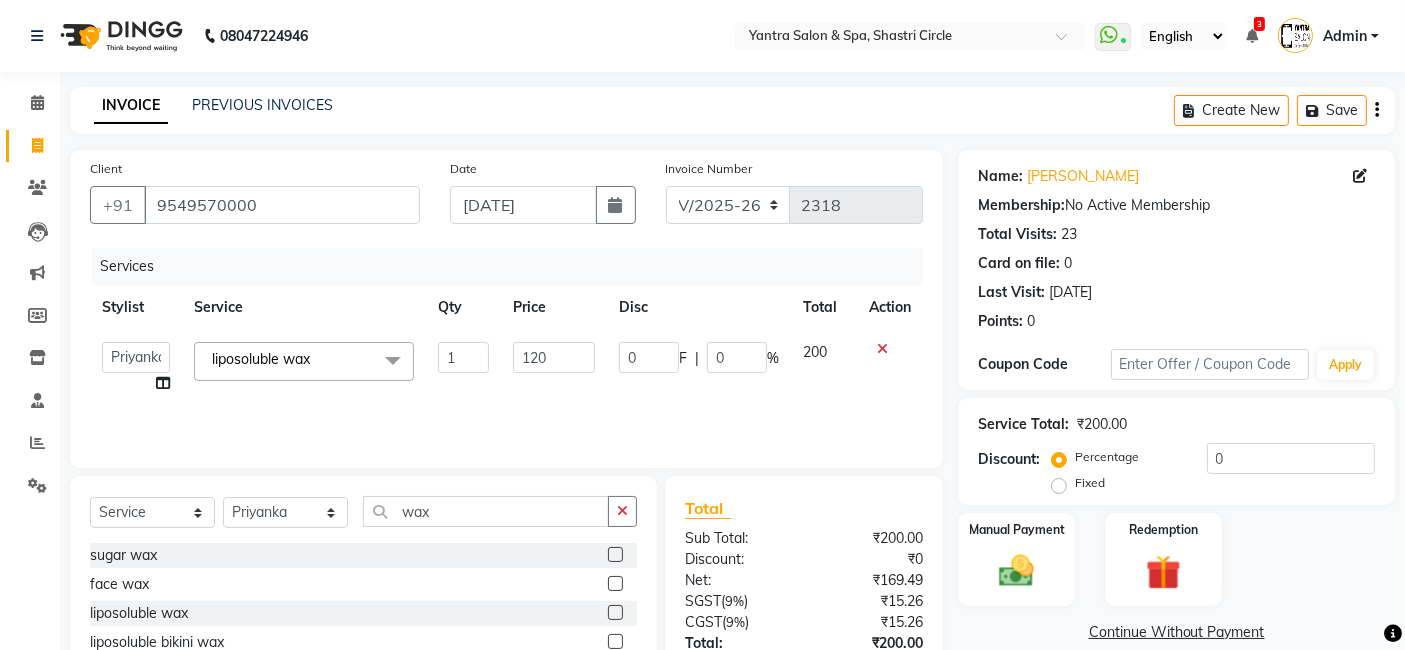type on "1200" 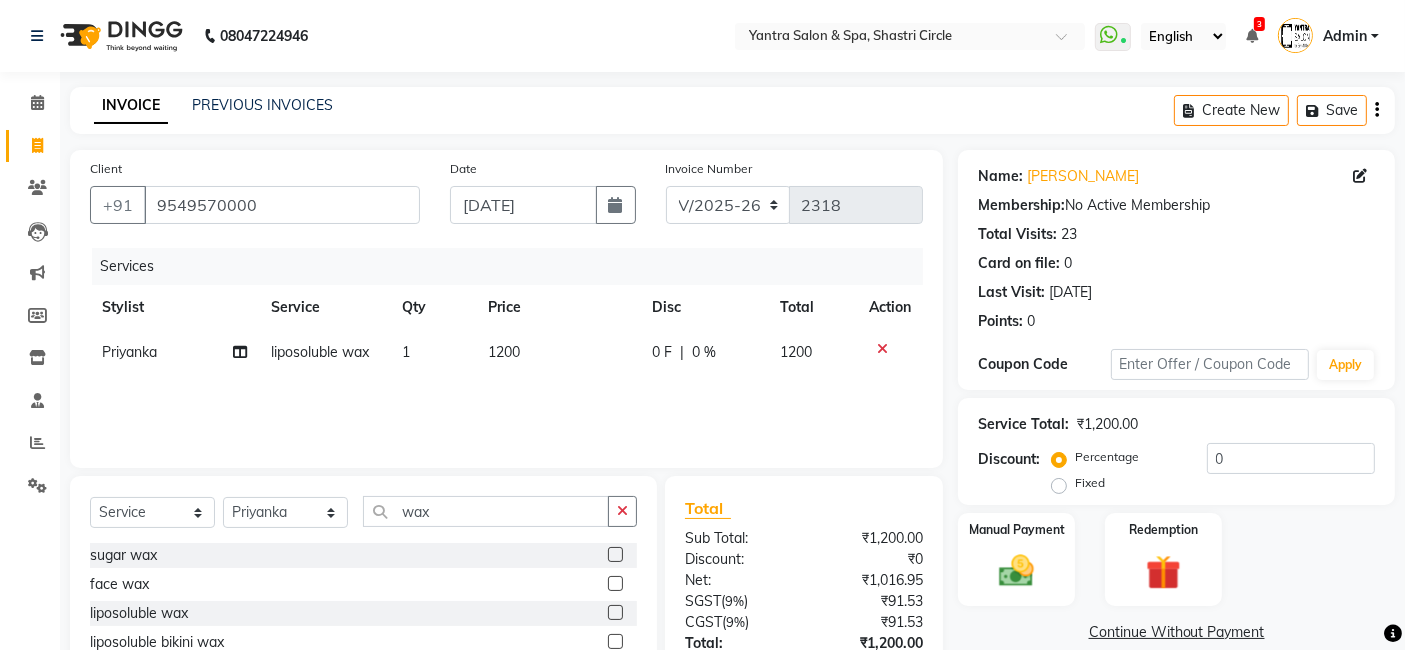 click on "Services Stylist Service Qty Price Disc Total Action Priyanka liposoluble wax 1 1200 0 F | 0 % 1200" 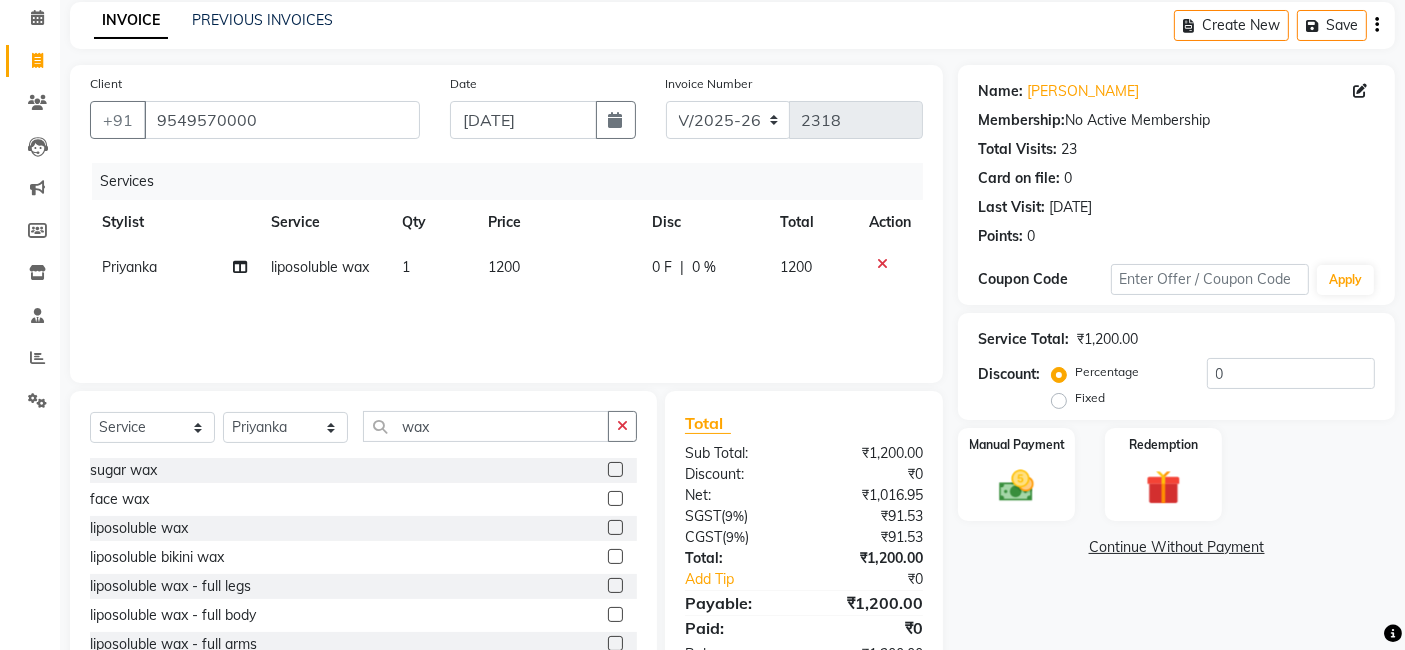 scroll, scrollTop: 150, scrollLeft: 0, axis: vertical 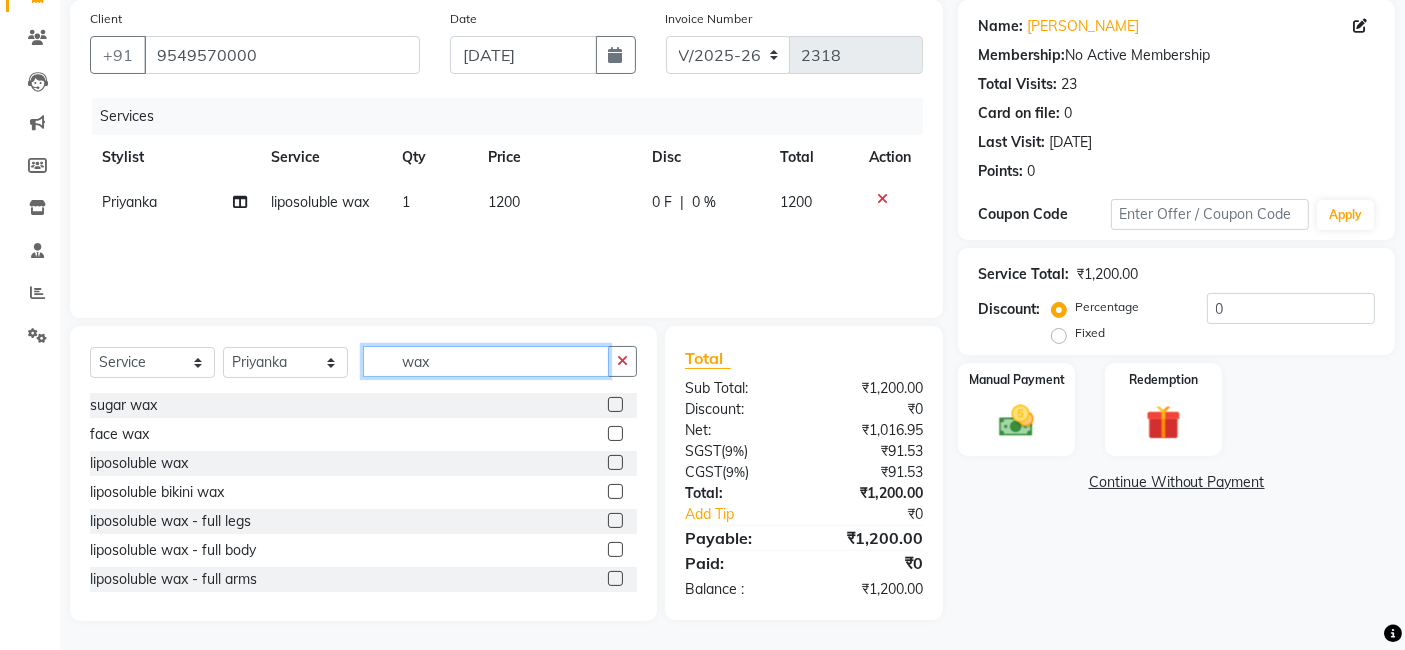 click on "wax" 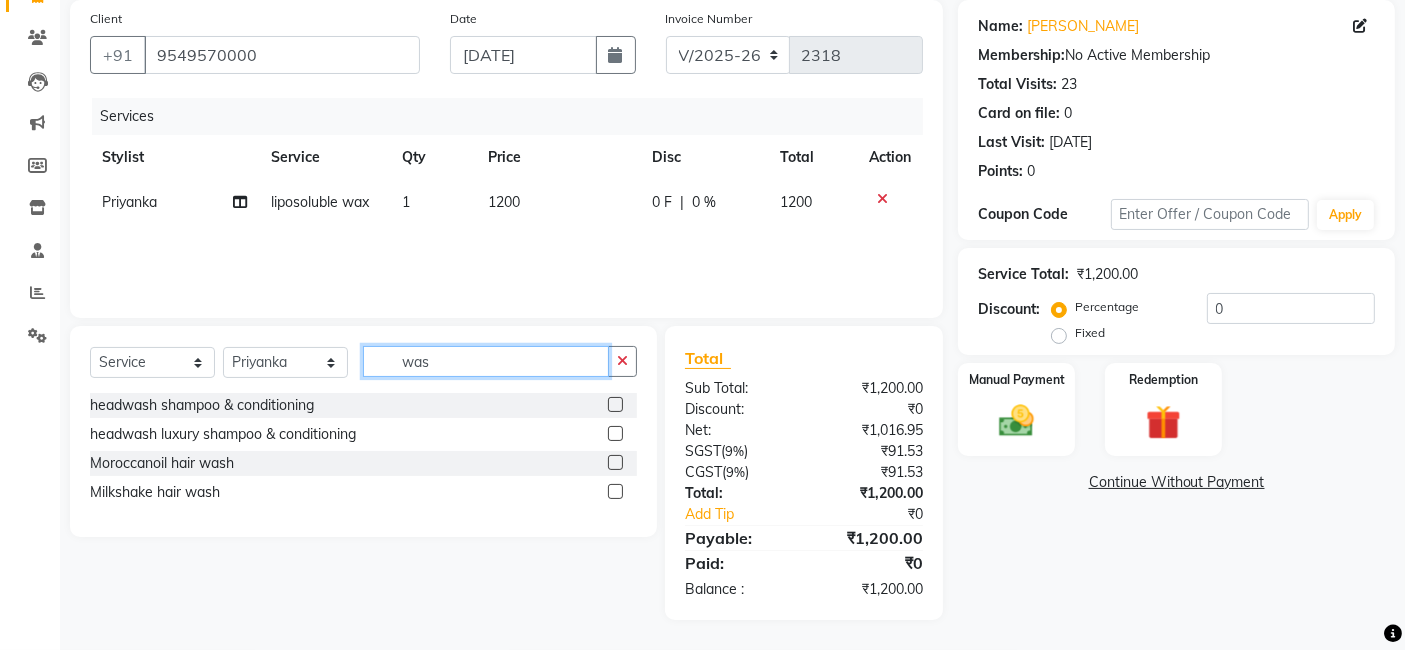 scroll, scrollTop: 148, scrollLeft: 0, axis: vertical 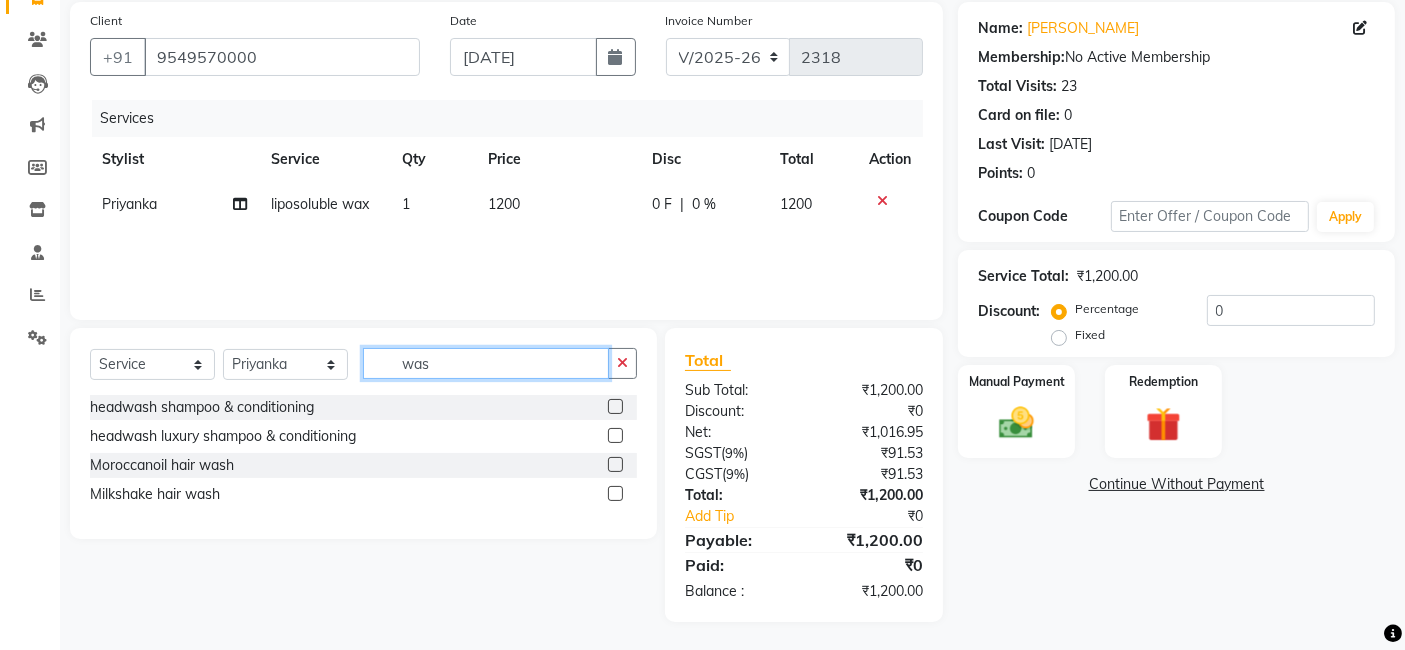 type on "was" 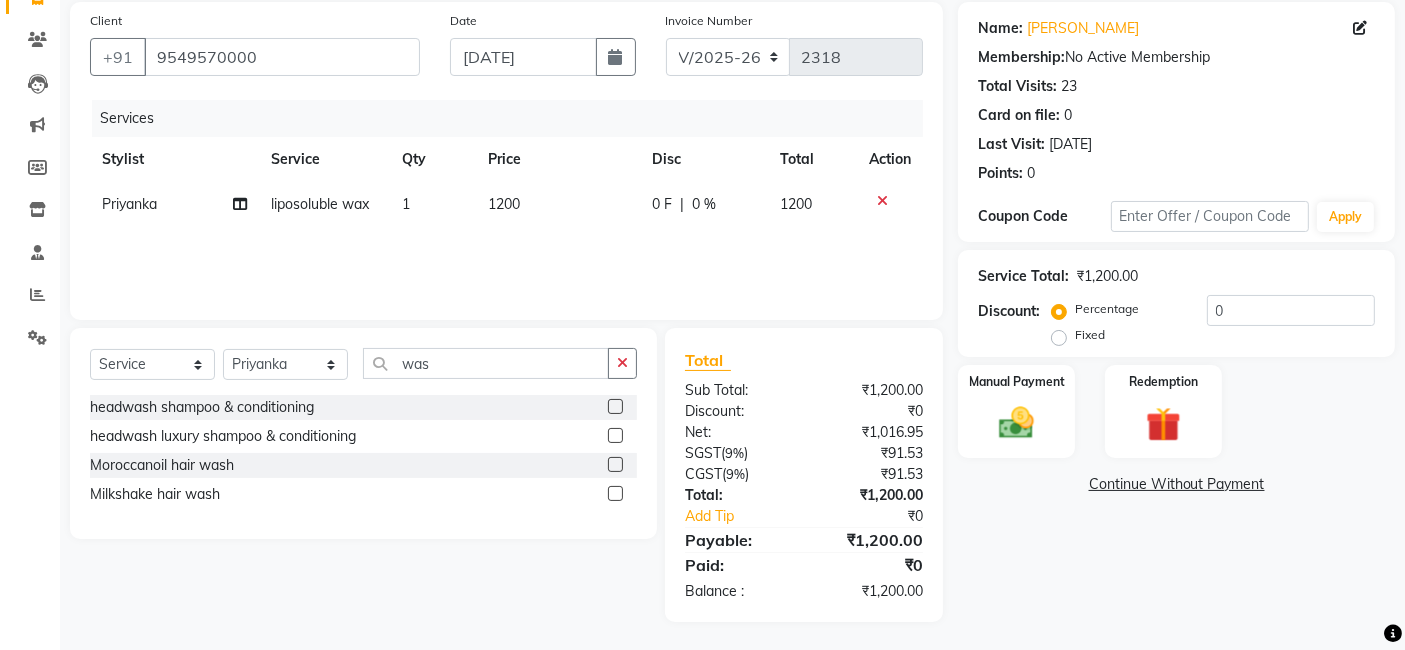 click 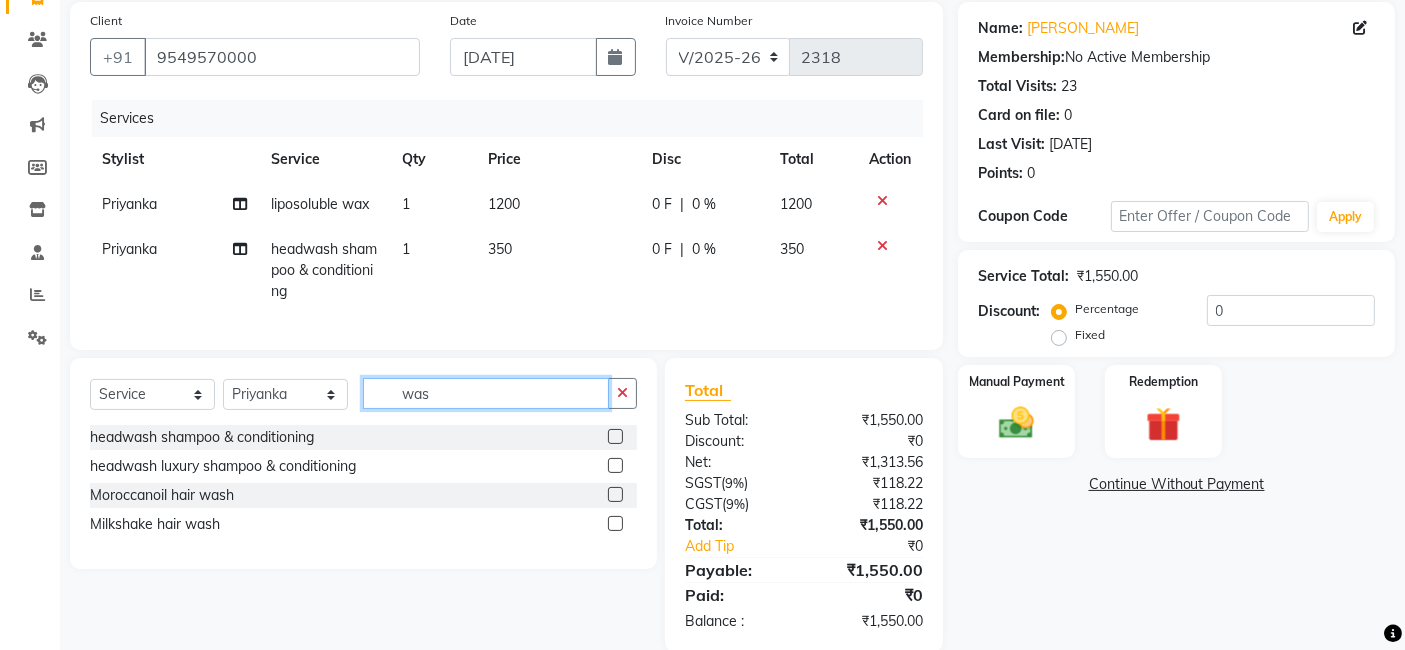 checkbox on "false" 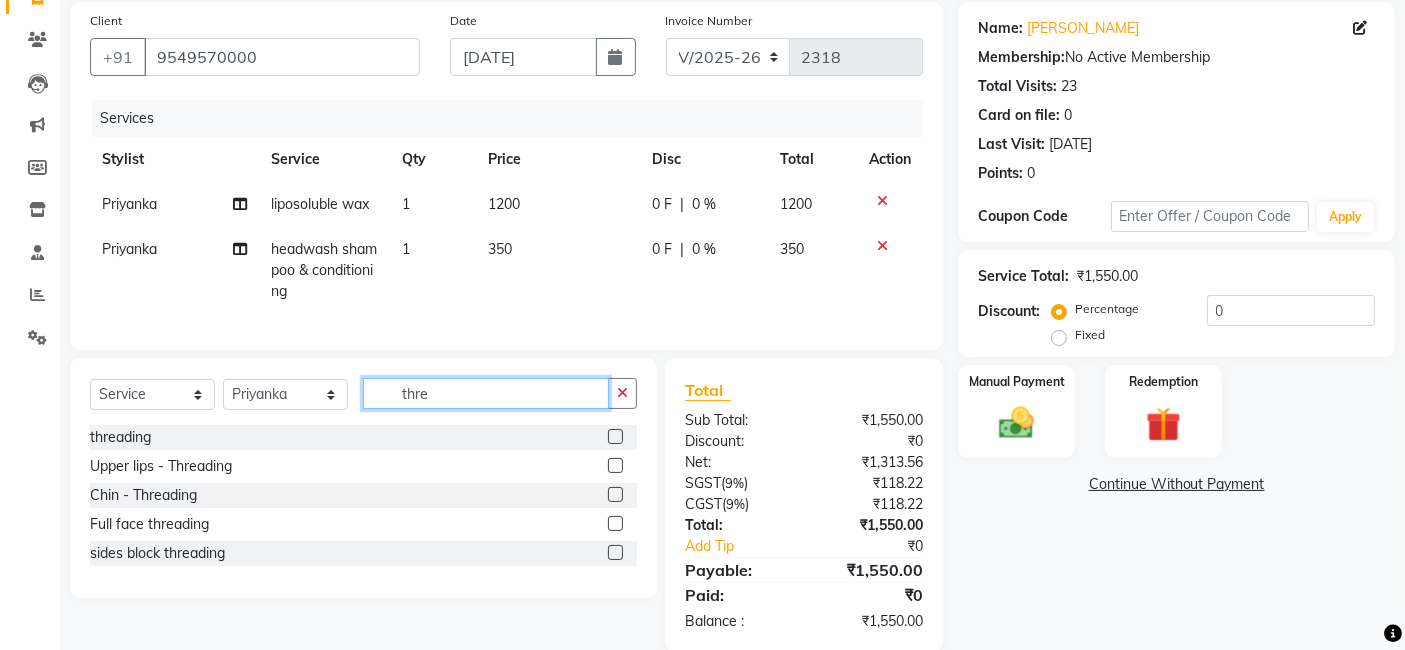 type on "thre" 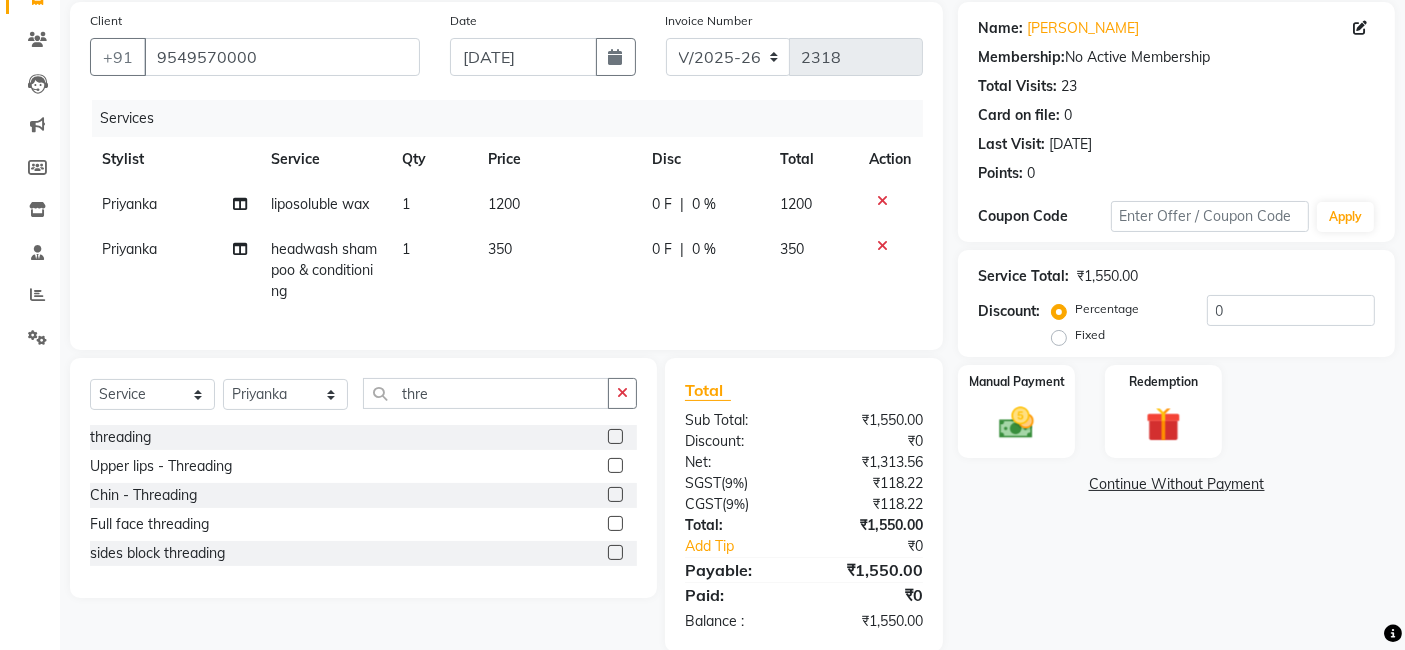 click 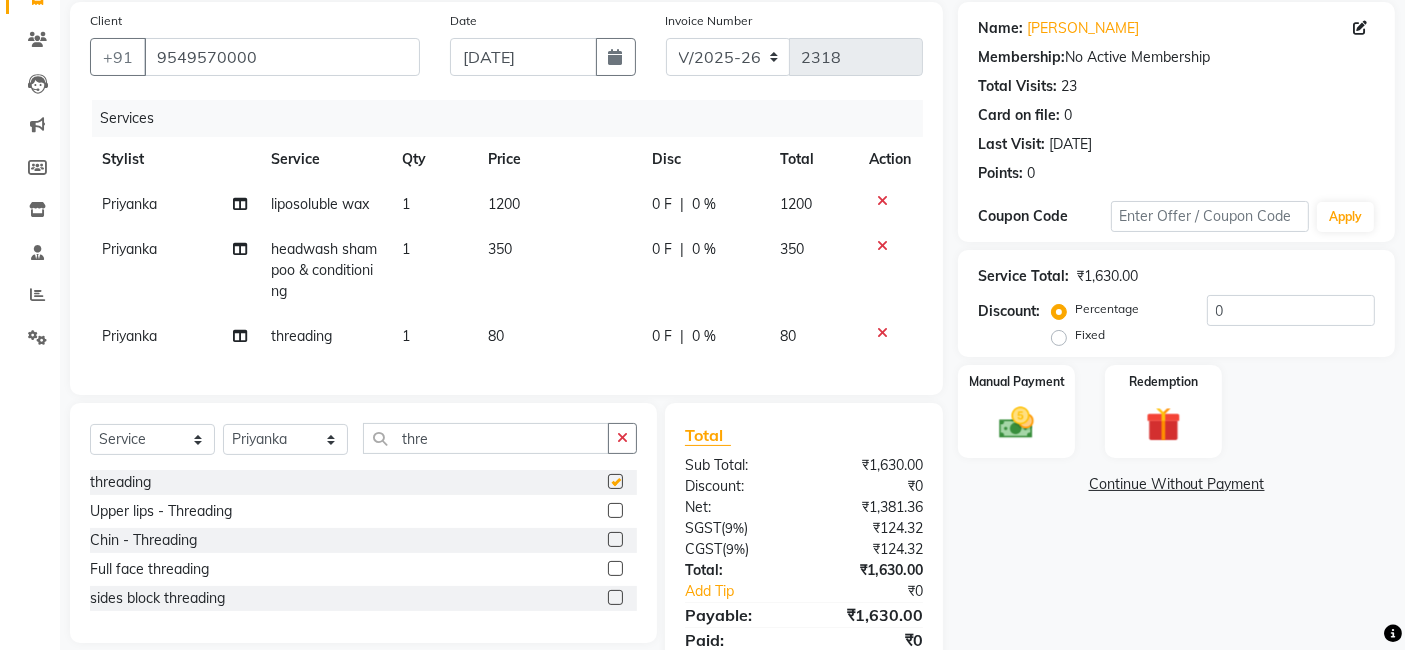 click on "80" 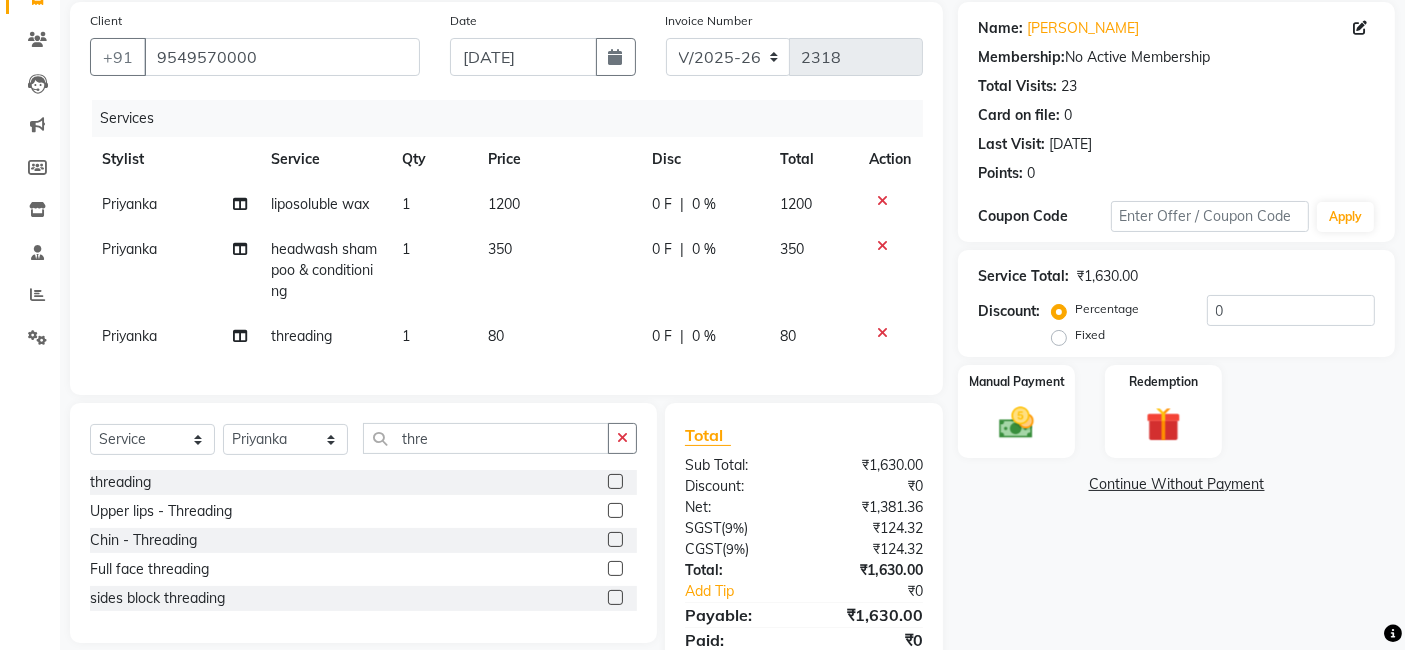 checkbox on "false" 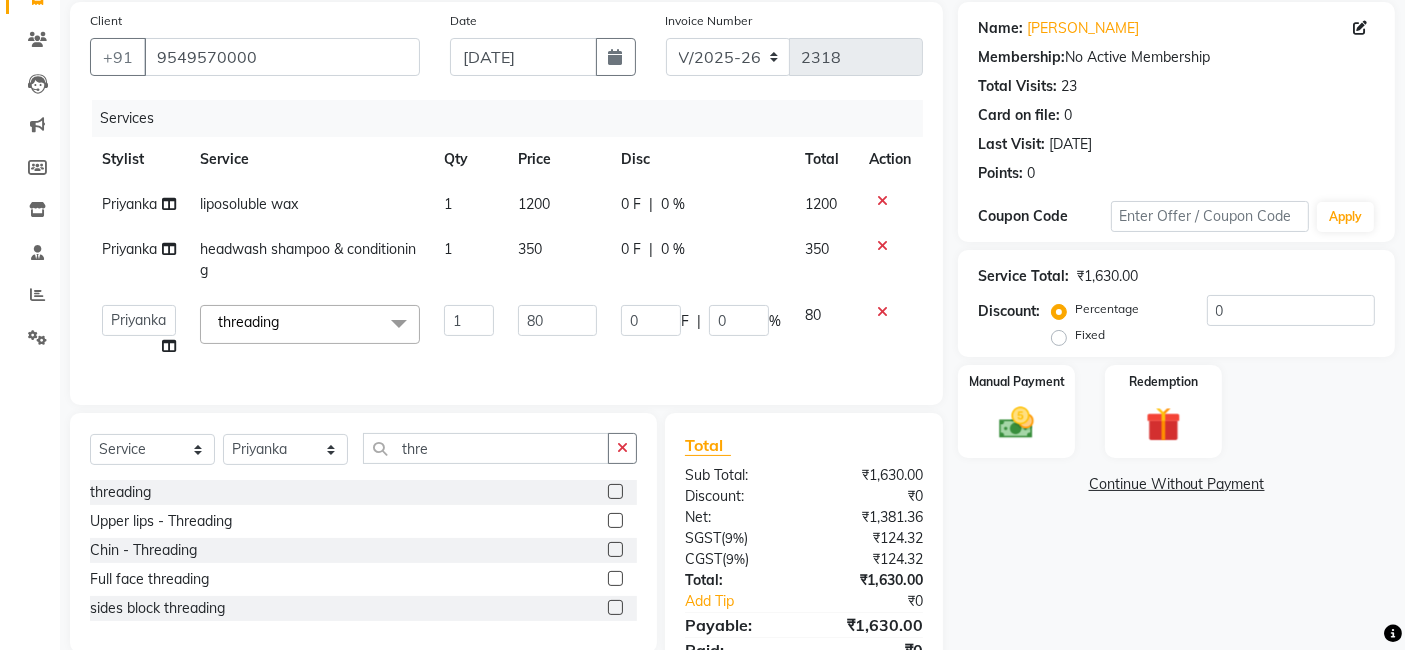 click on "80" 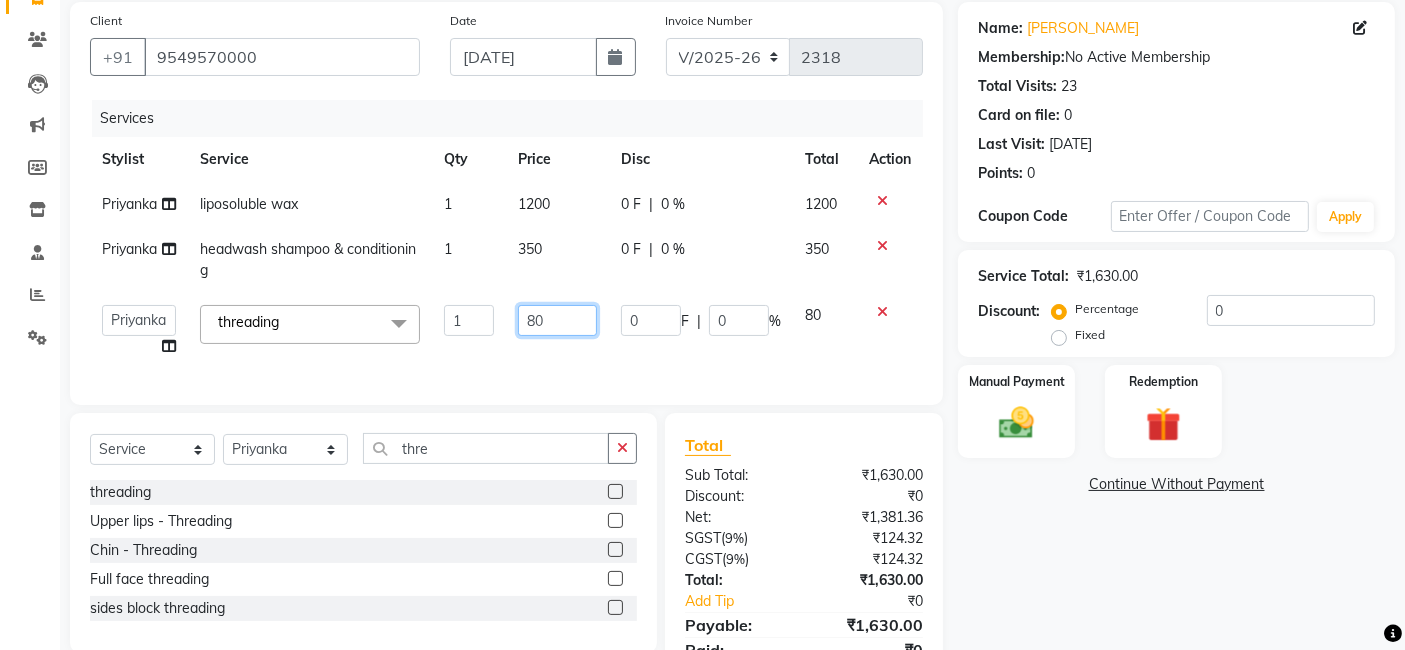 click on "80" 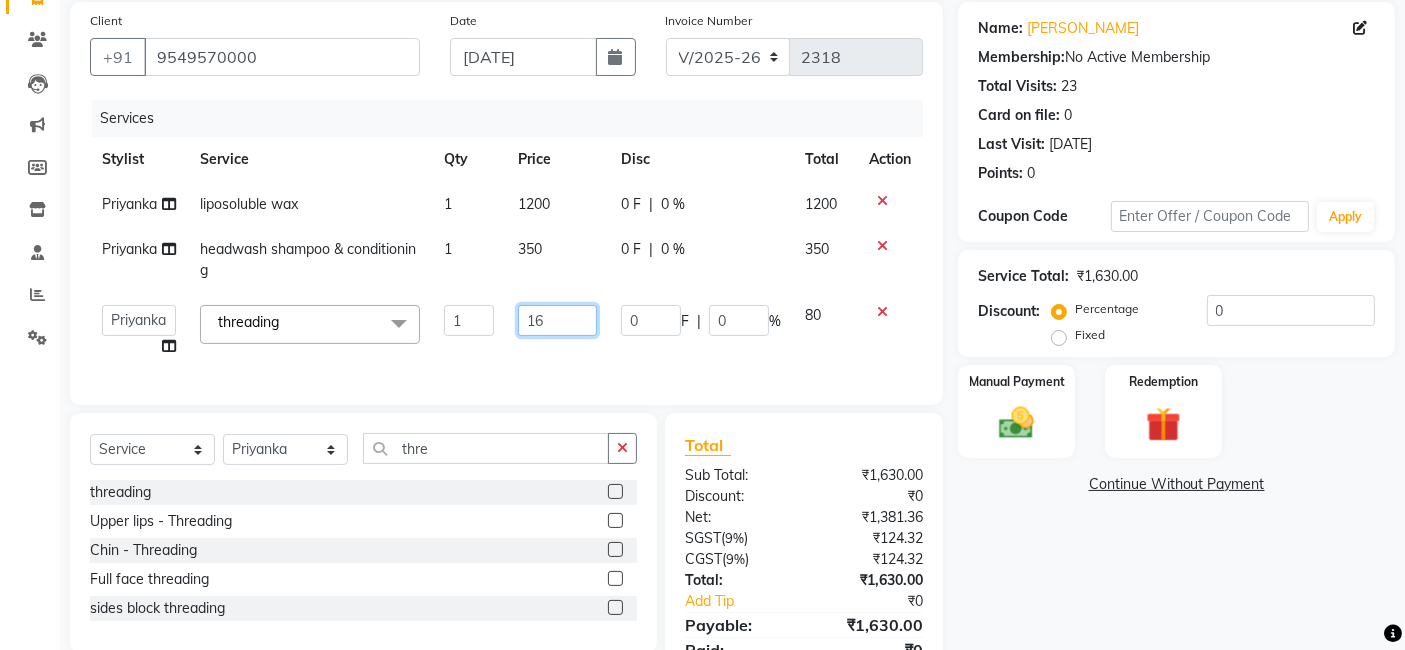 type on "160" 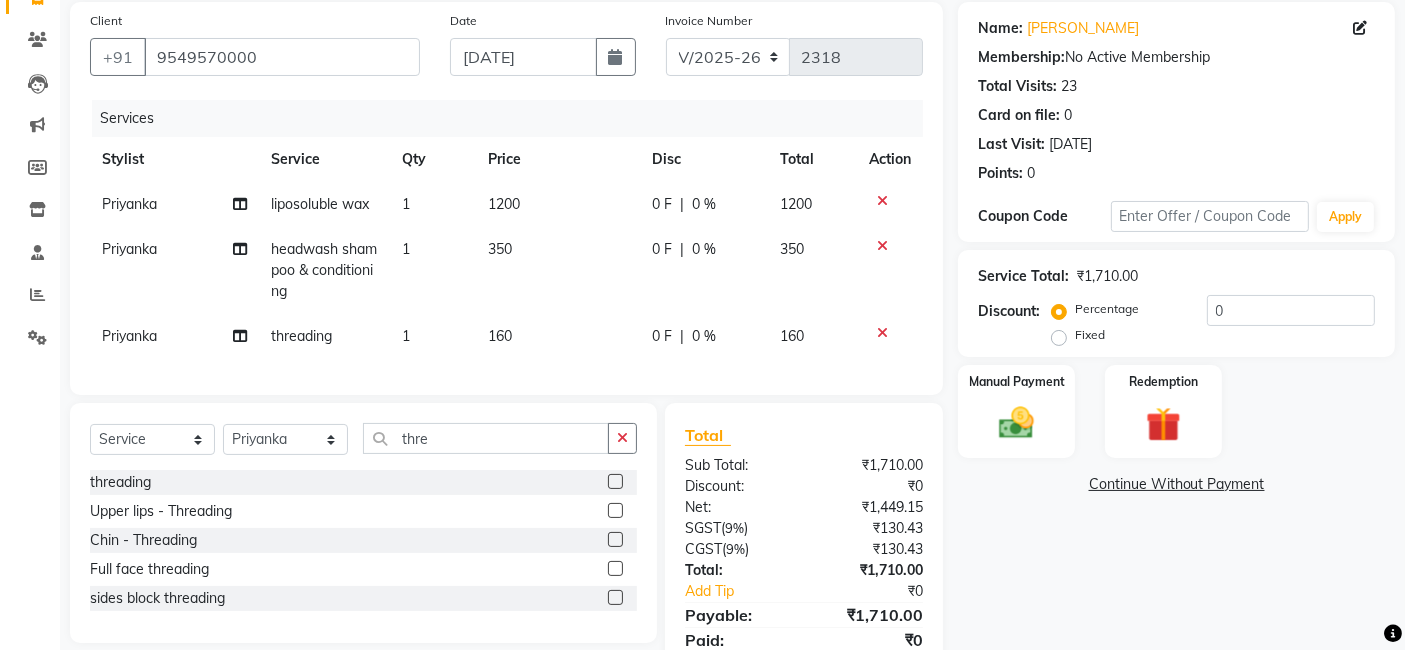 drag, startPoint x: 576, startPoint y: 361, endPoint x: 644, endPoint y: 361, distance: 68 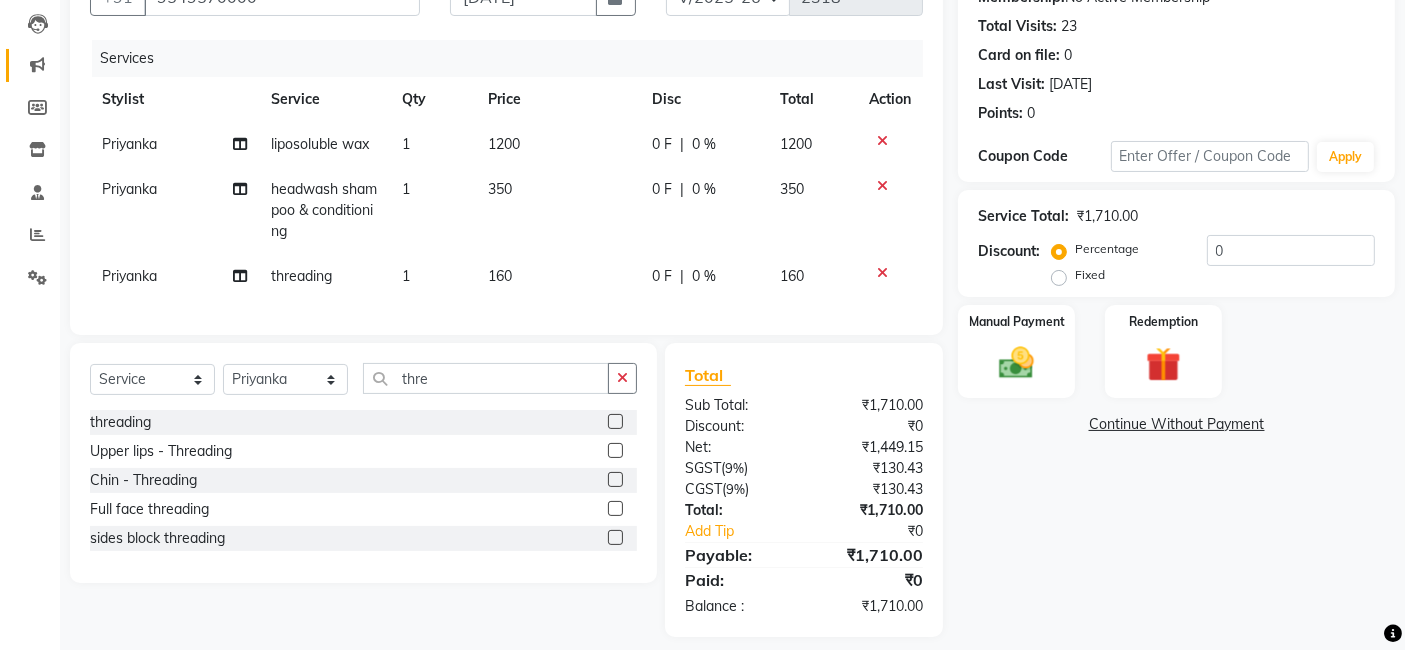 scroll, scrollTop: 240, scrollLeft: 0, axis: vertical 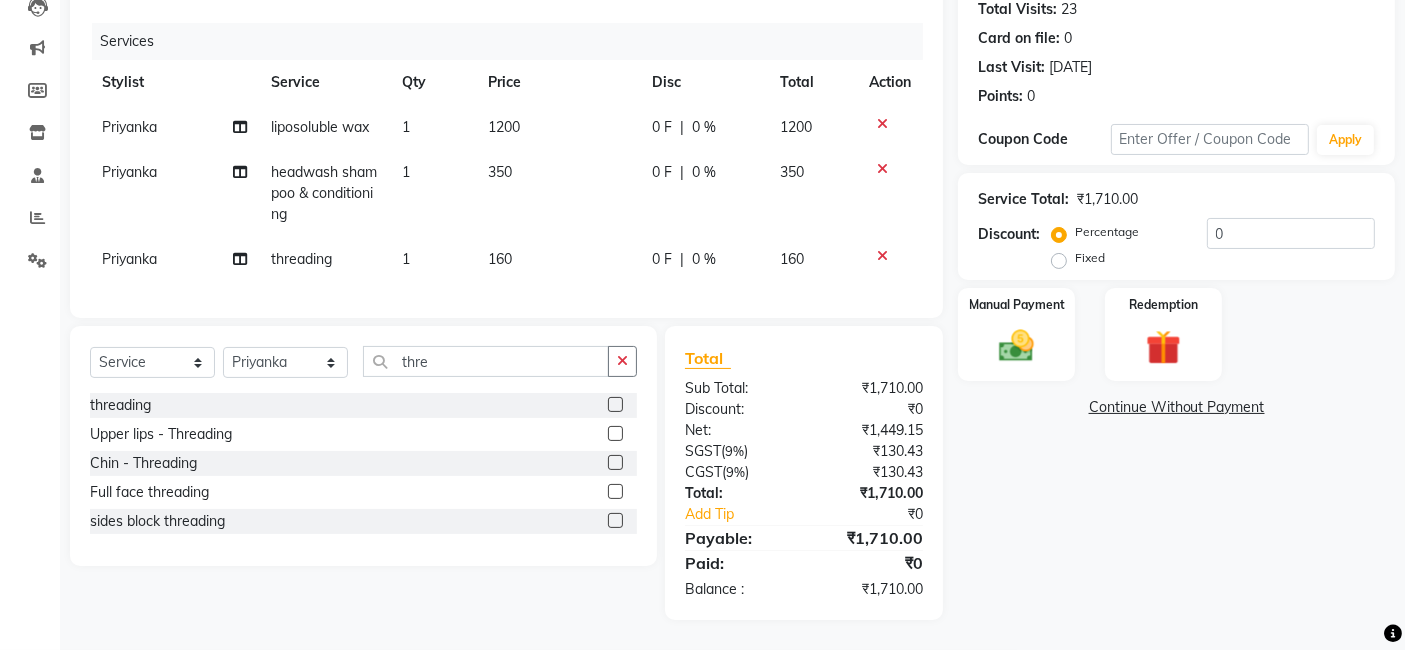 click on "160" 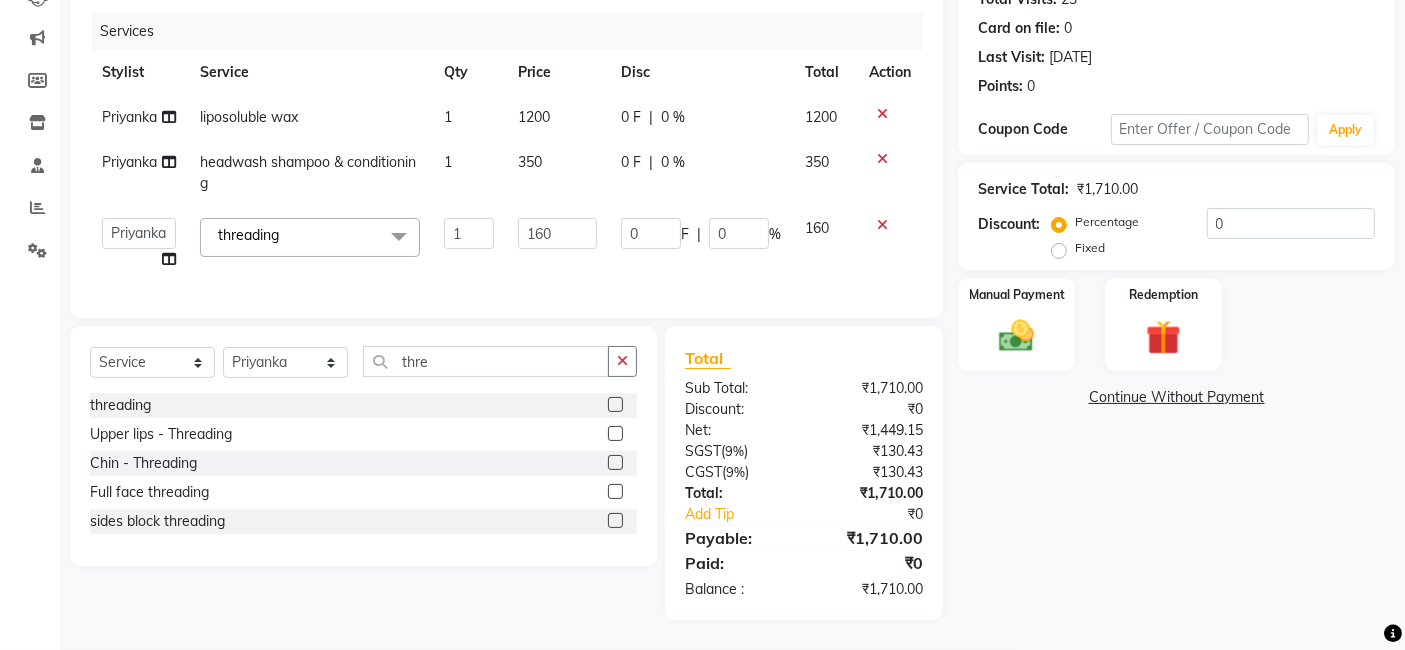 click on "160" 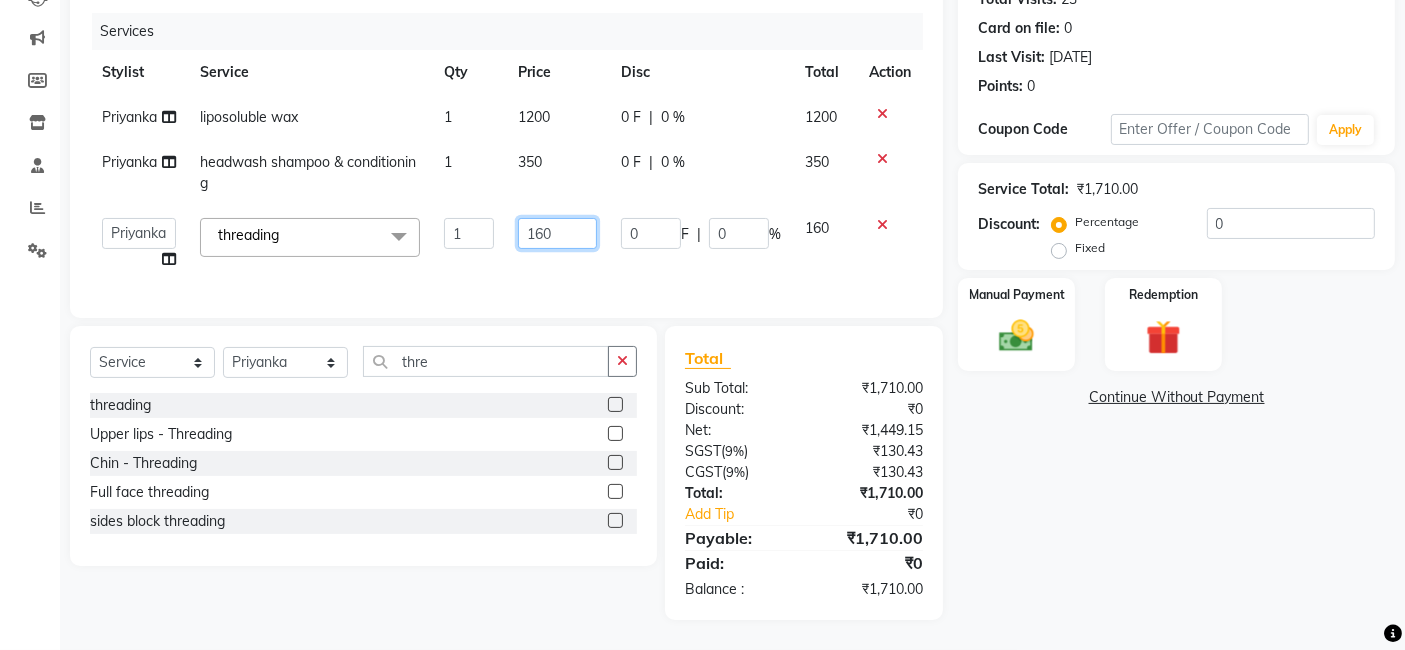 click on "160" 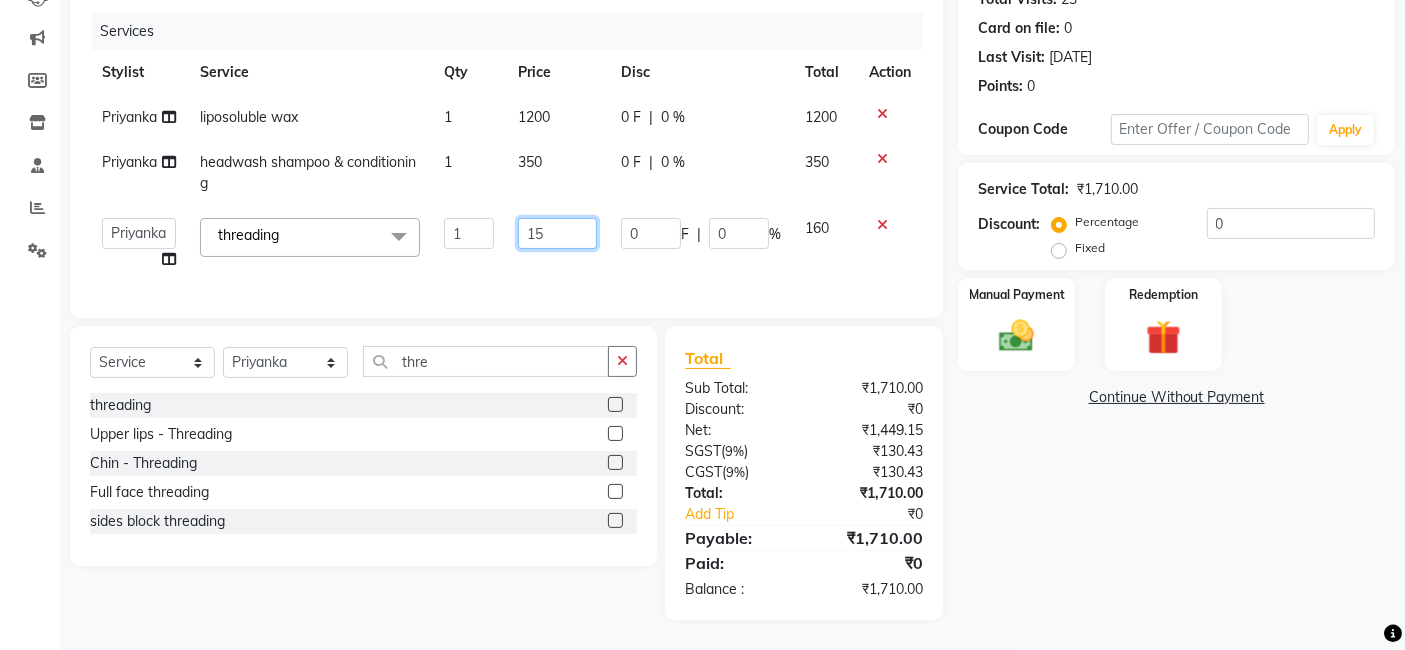 type on "150" 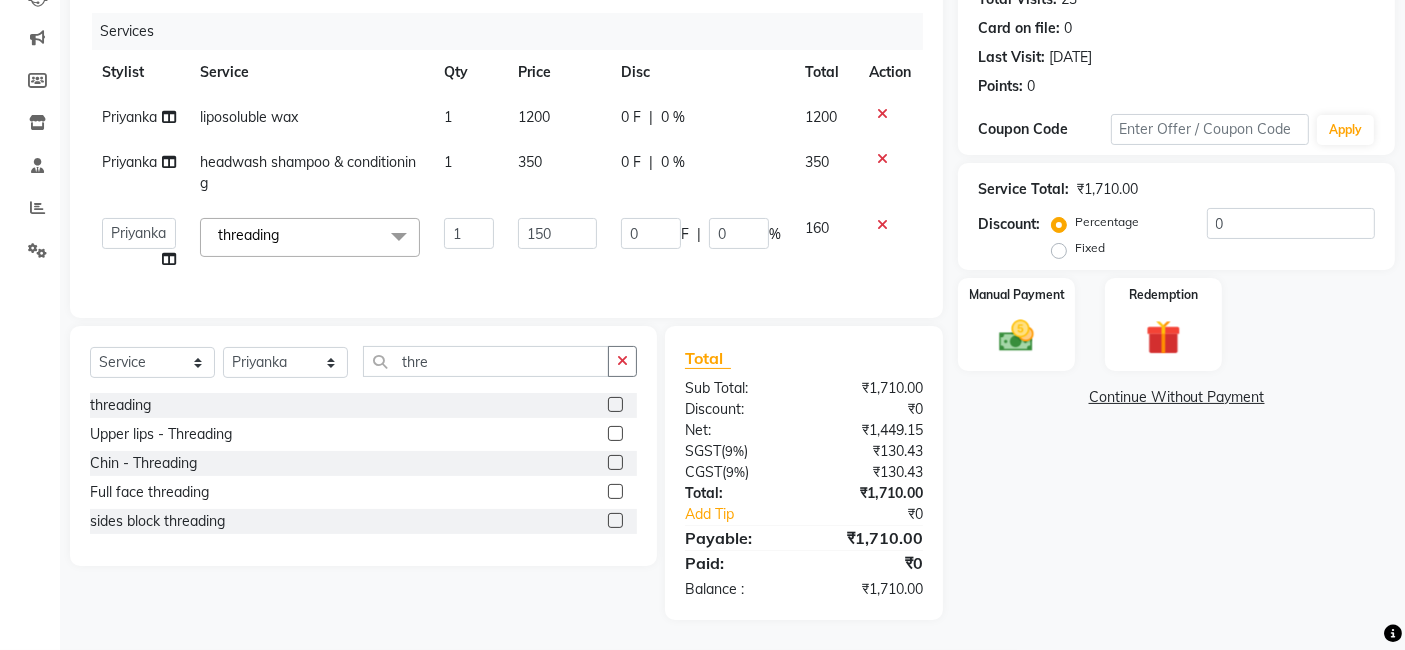 click on "150" 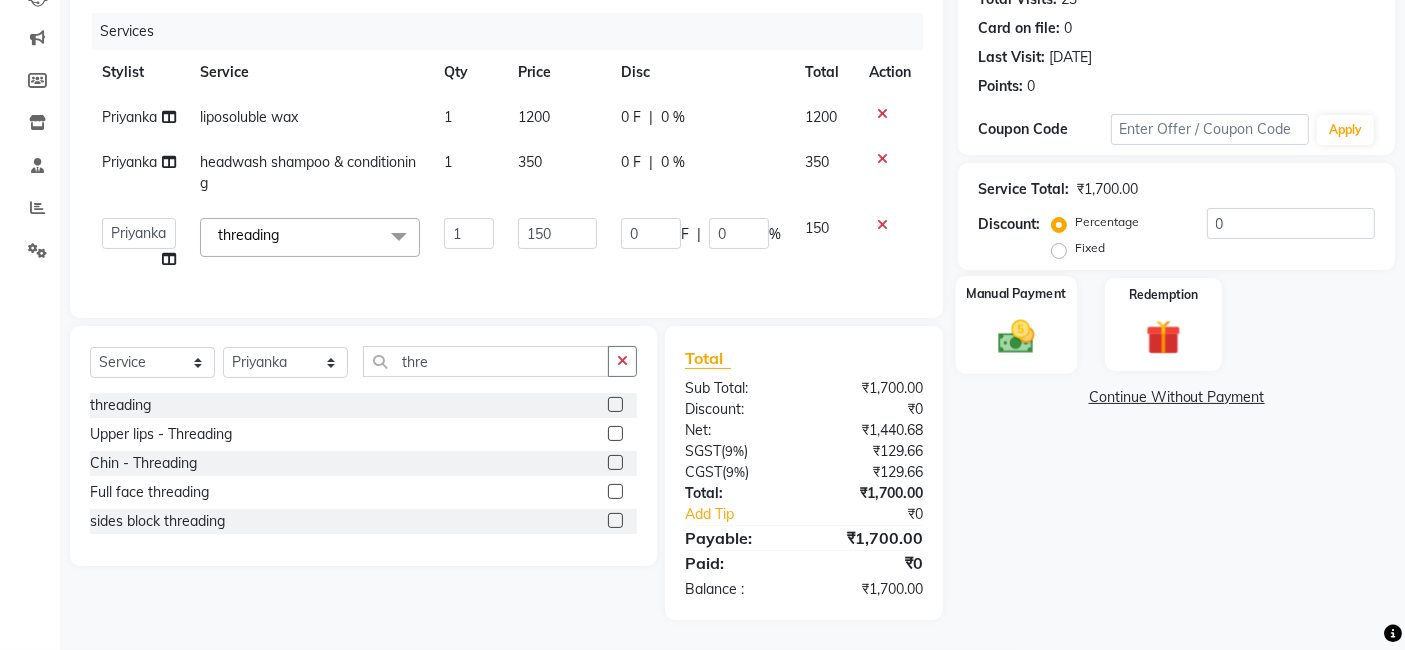 scroll, scrollTop: 250, scrollLeft: 0, axis: vertical 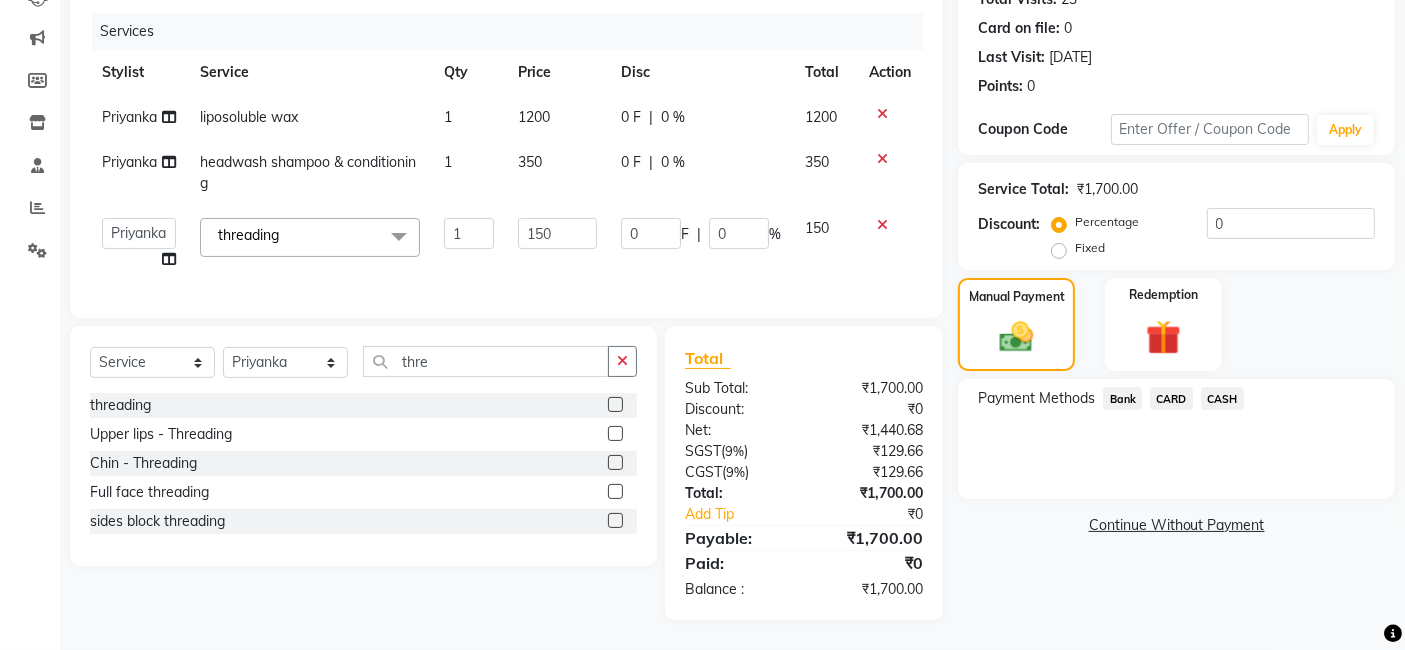 click on "Payment Methods  Bank   CARD   CASH" 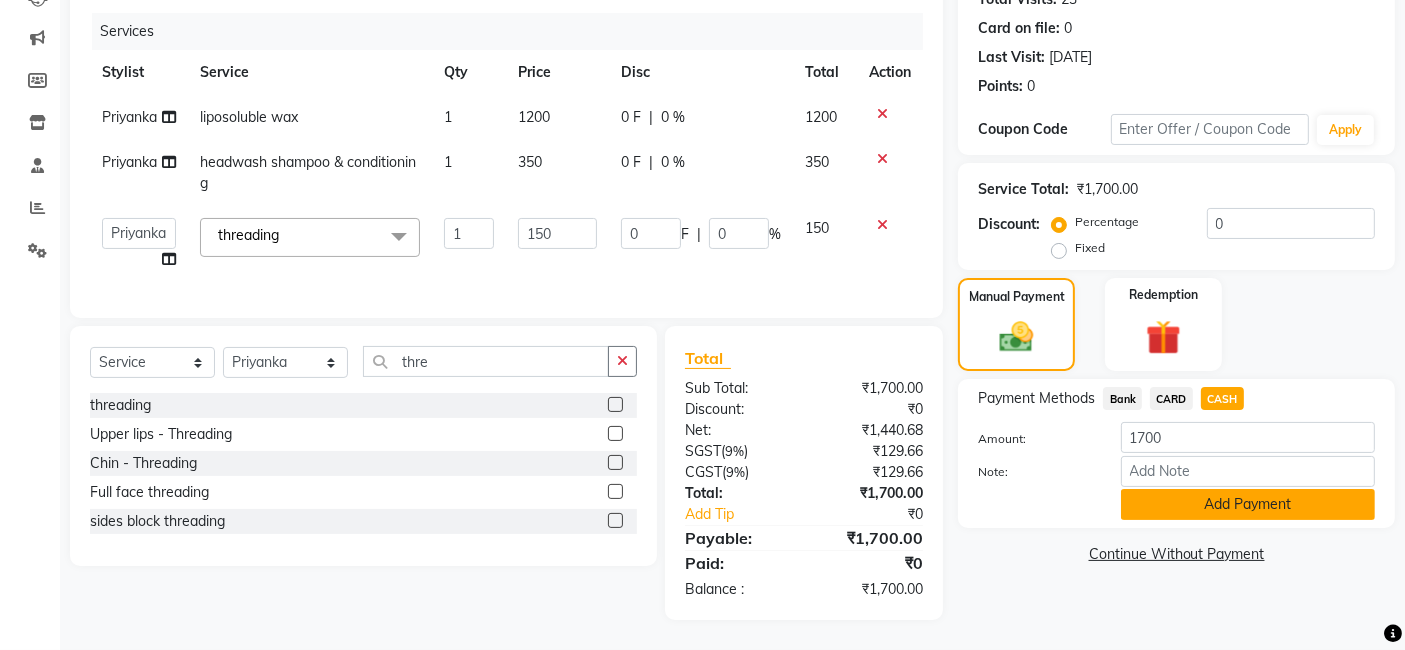 click on "Add Payment" 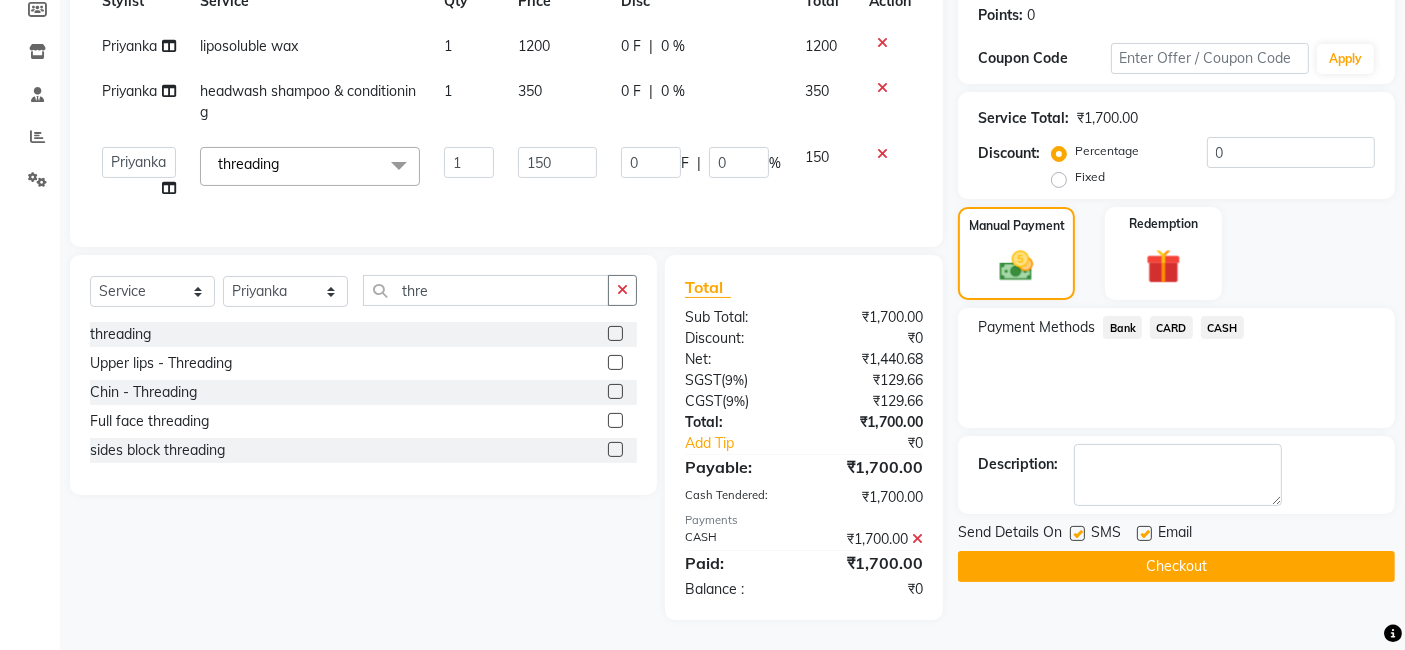click on "Checkout" 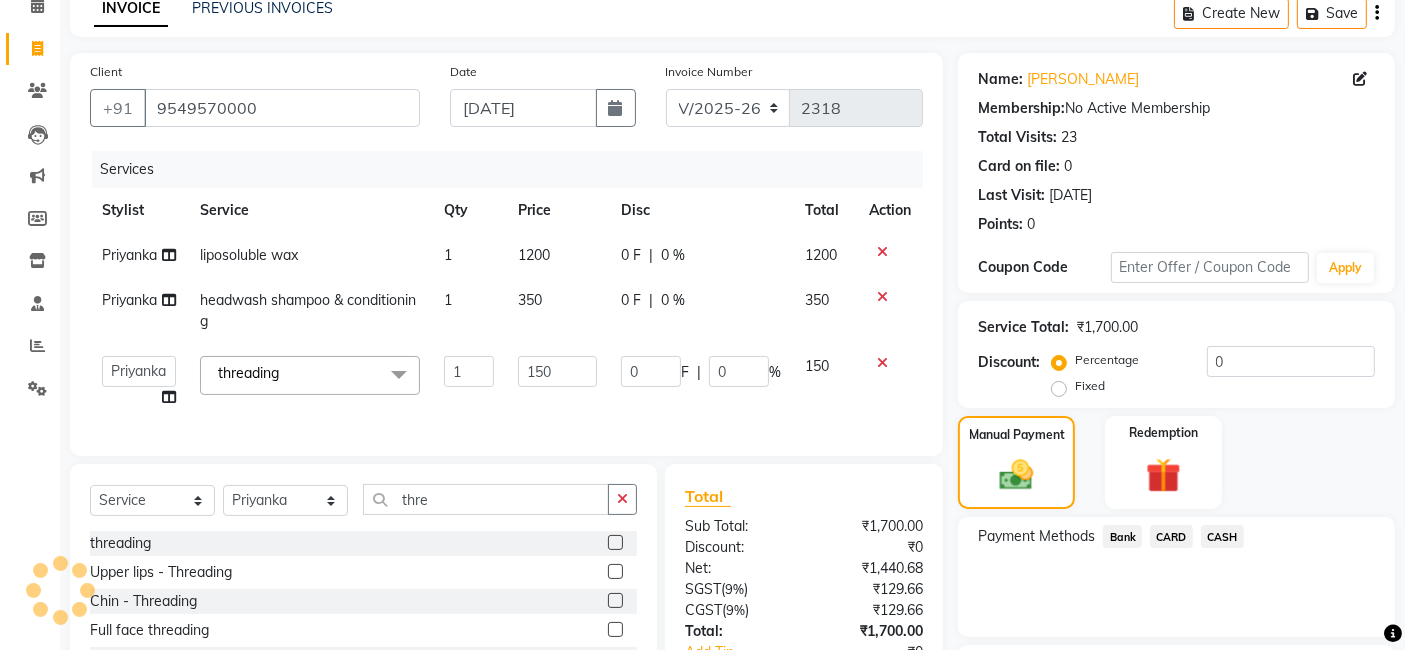 scroll, scrollTop: 0, scrollLeft: 0, axis: both 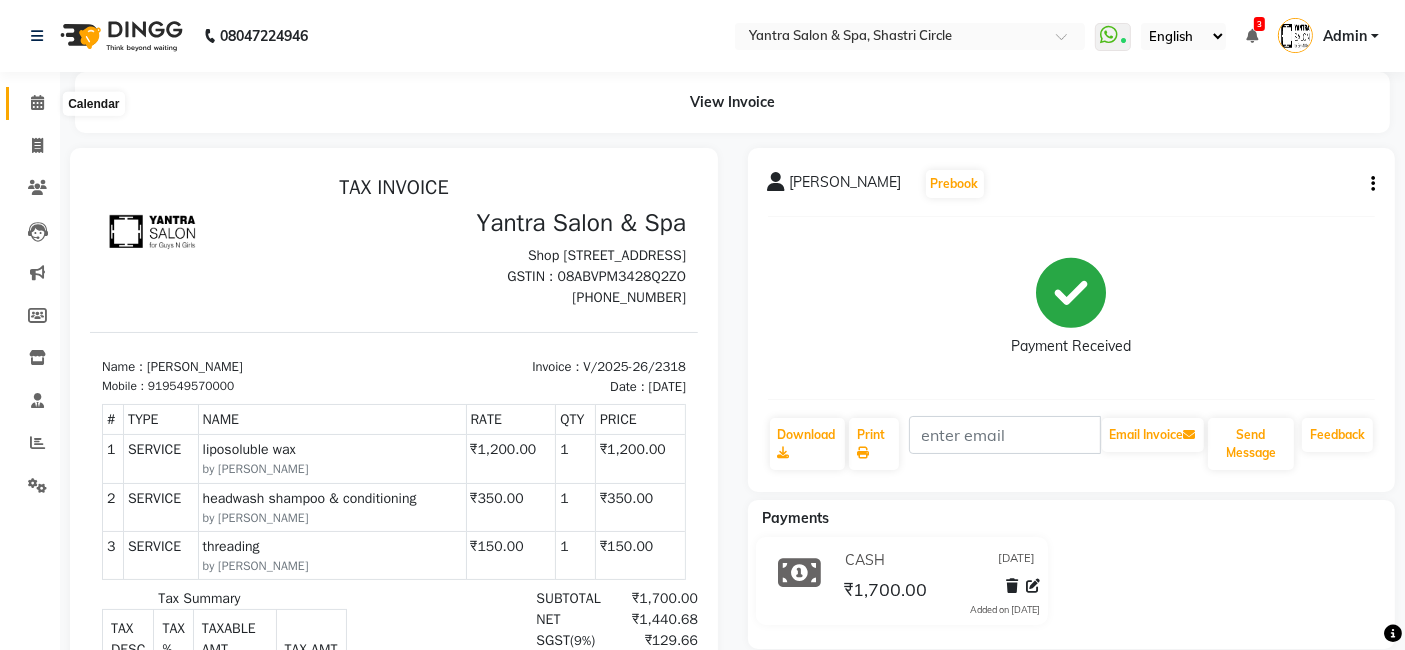 click 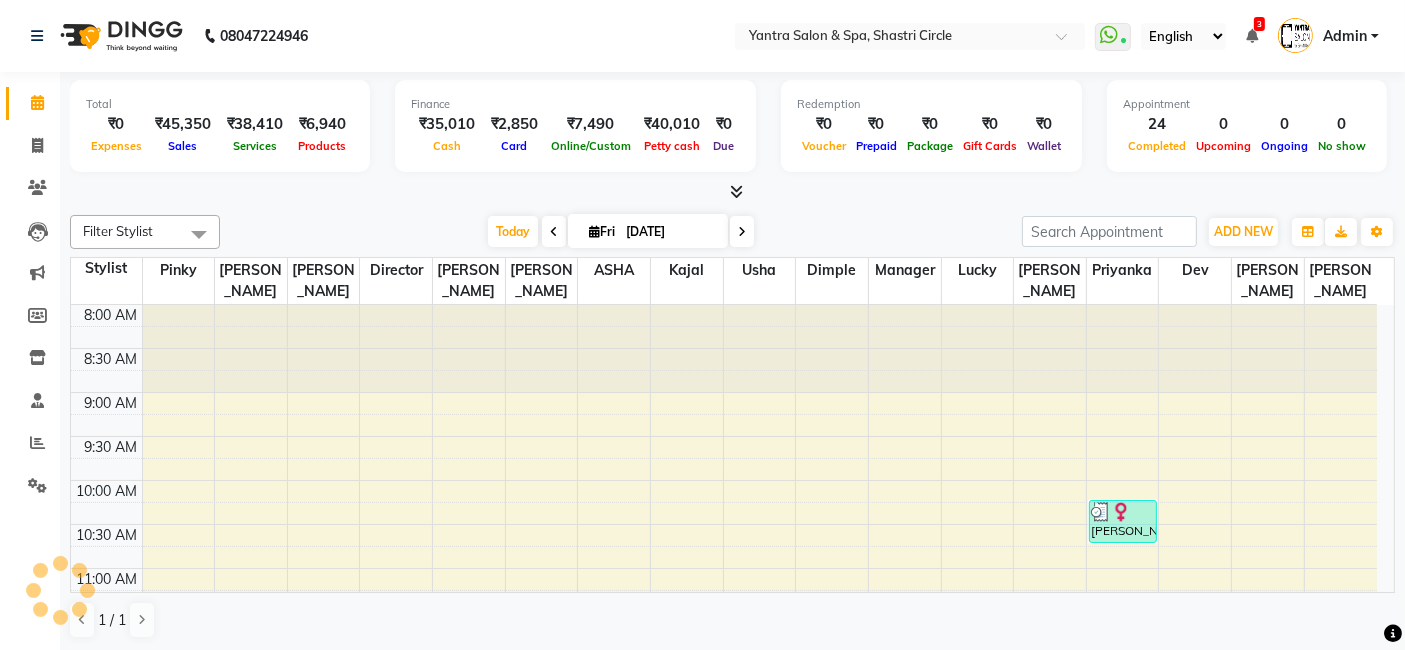 scroll, scrollTop: 0, scrollLeft: 0, axis: both 